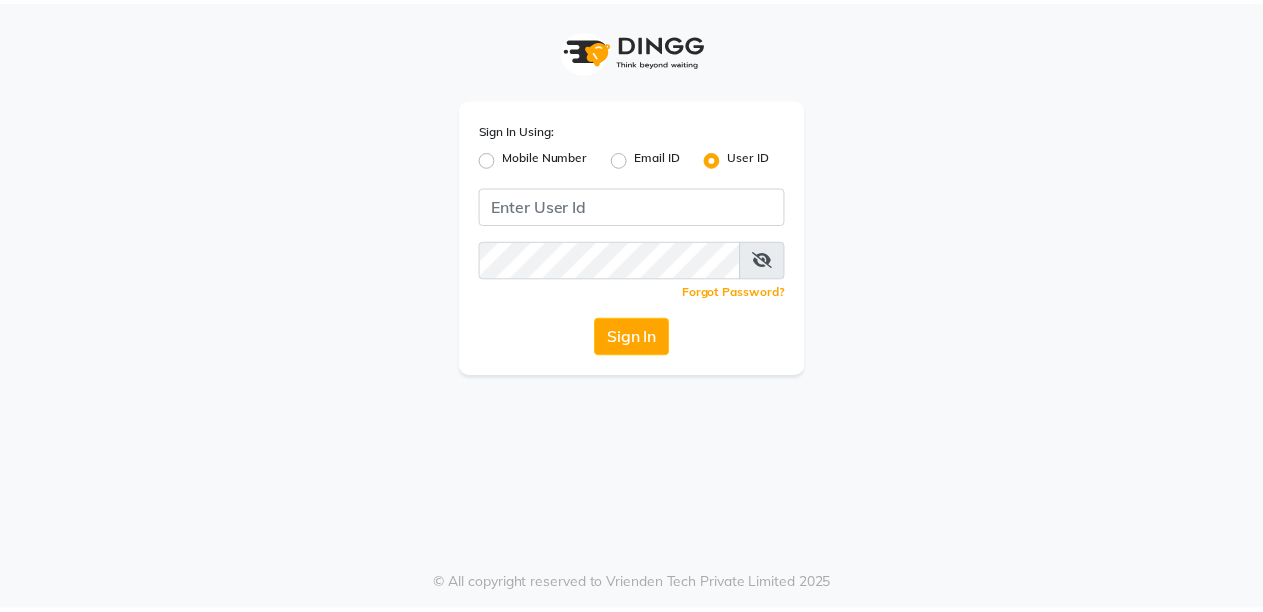 scroll, scrollTop: 0, scrollLeft: 0, axis: both 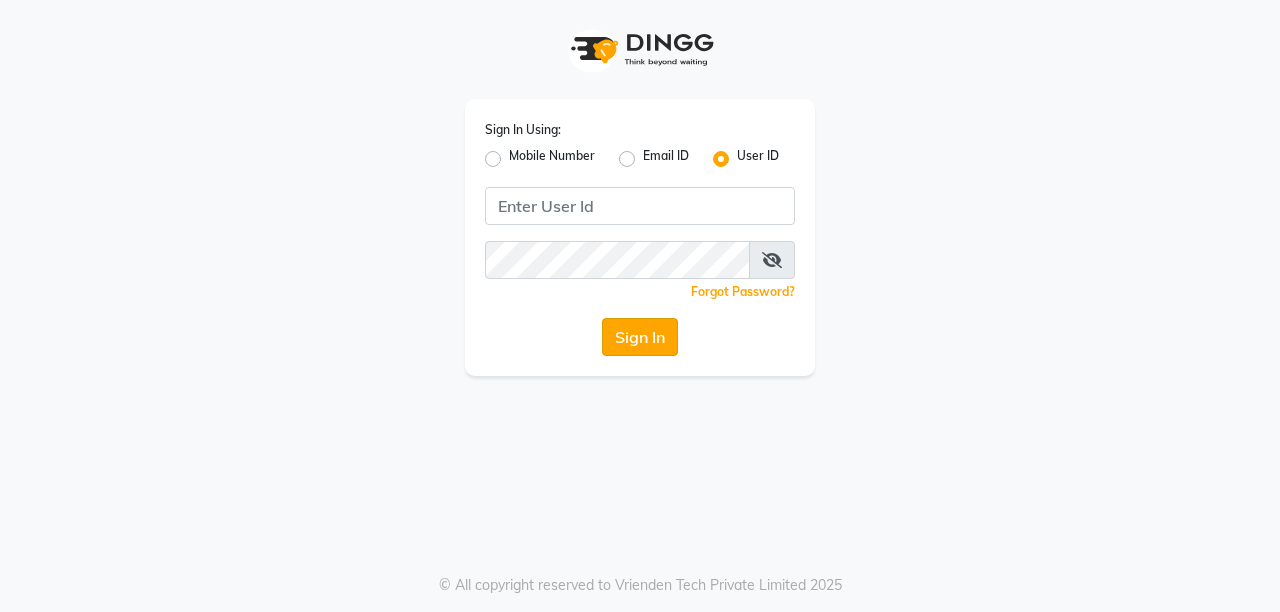 type on "burgundy" 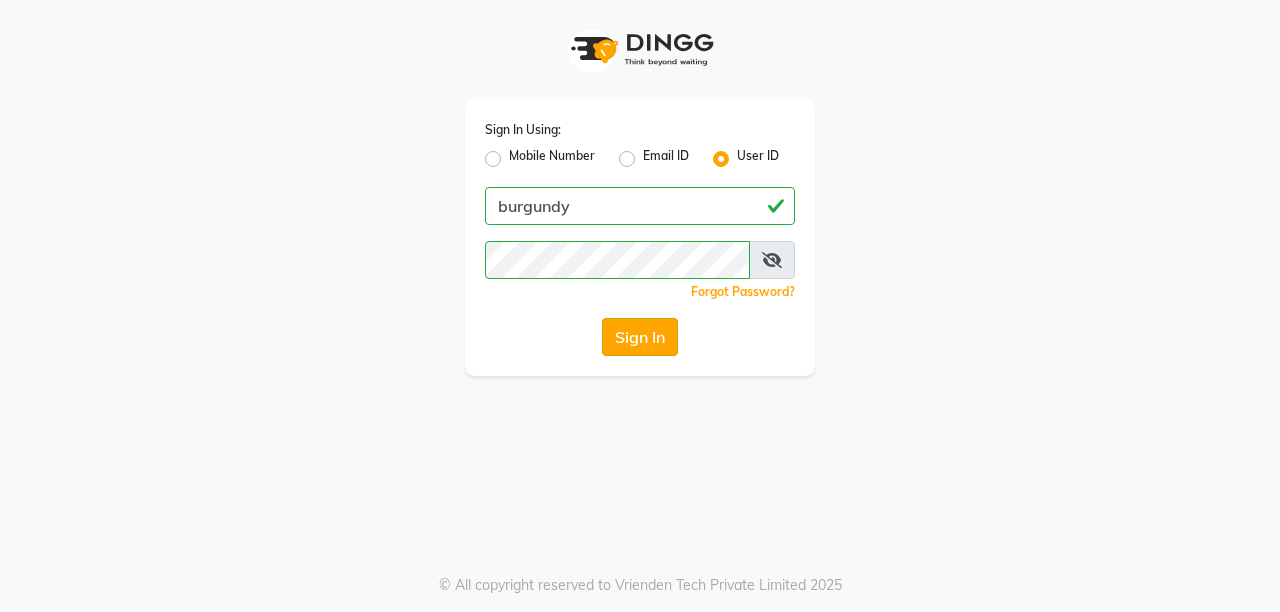 click on "Sign In" 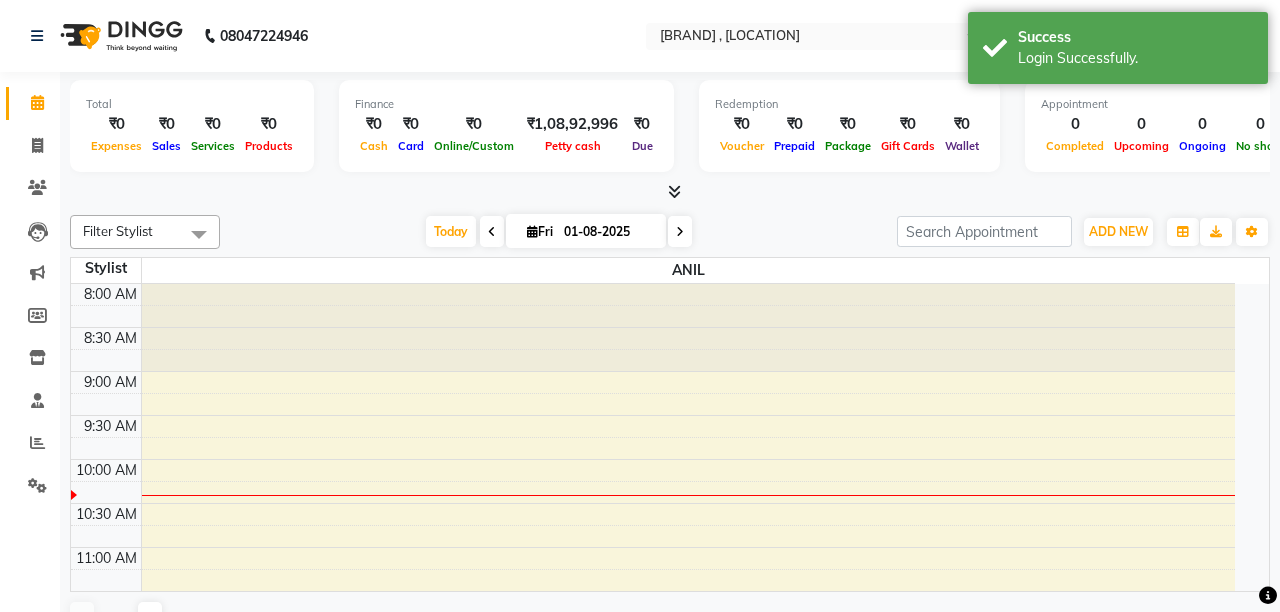select on "en" 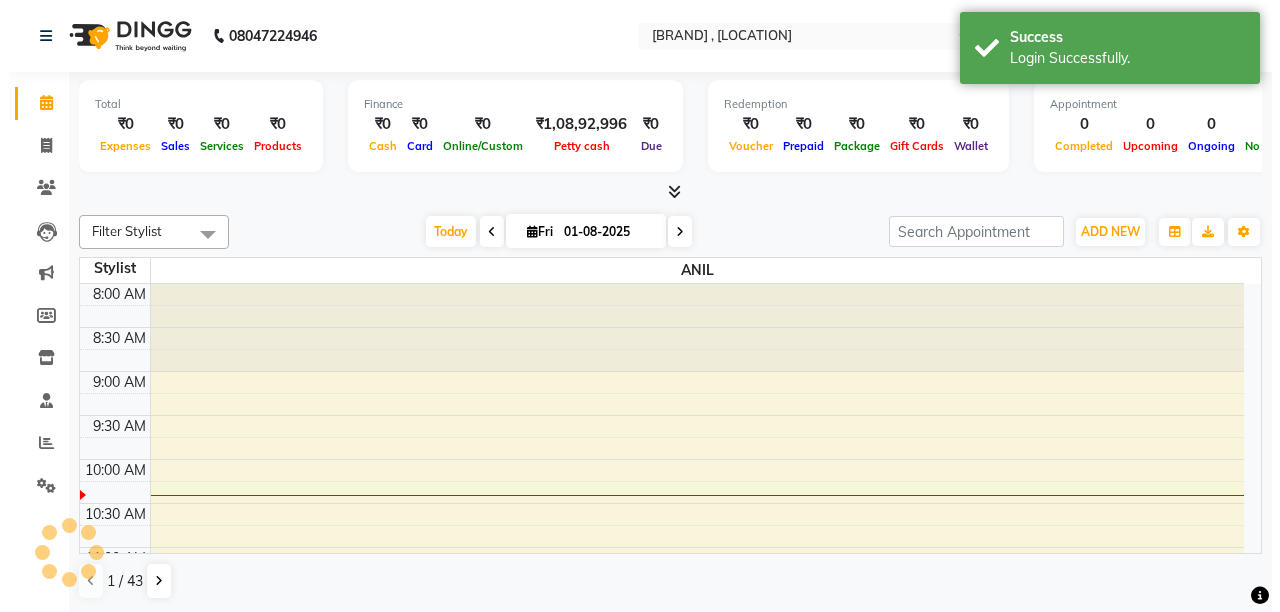 scroll, scrollTop: 0, scrollLeft: 0, axis: both 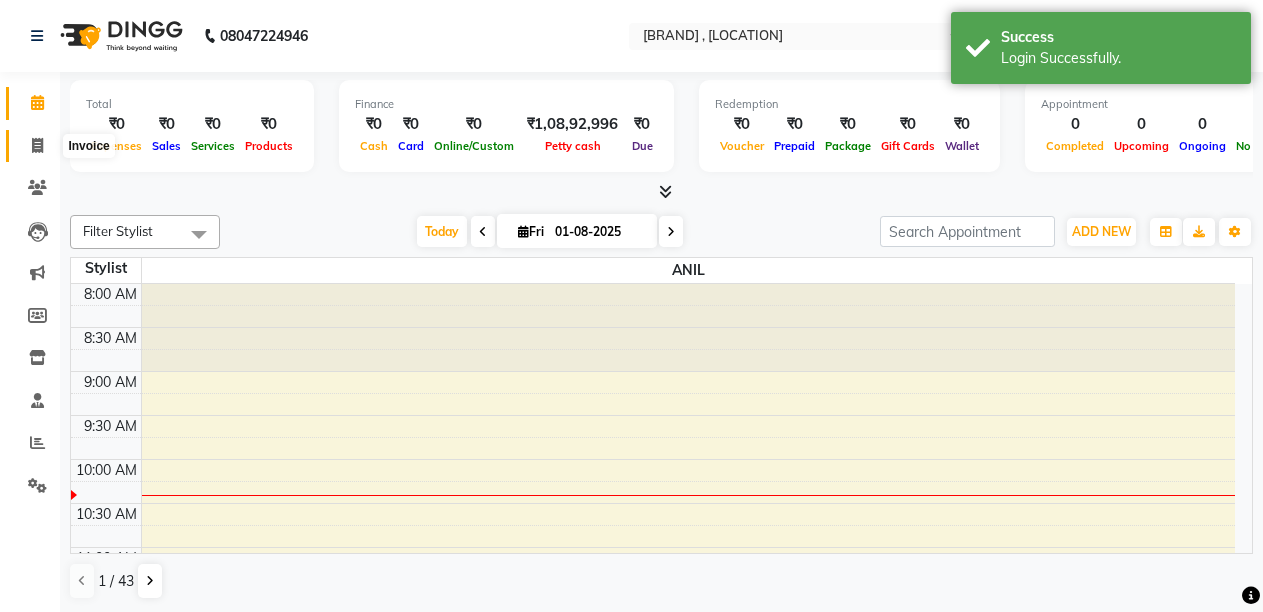 click 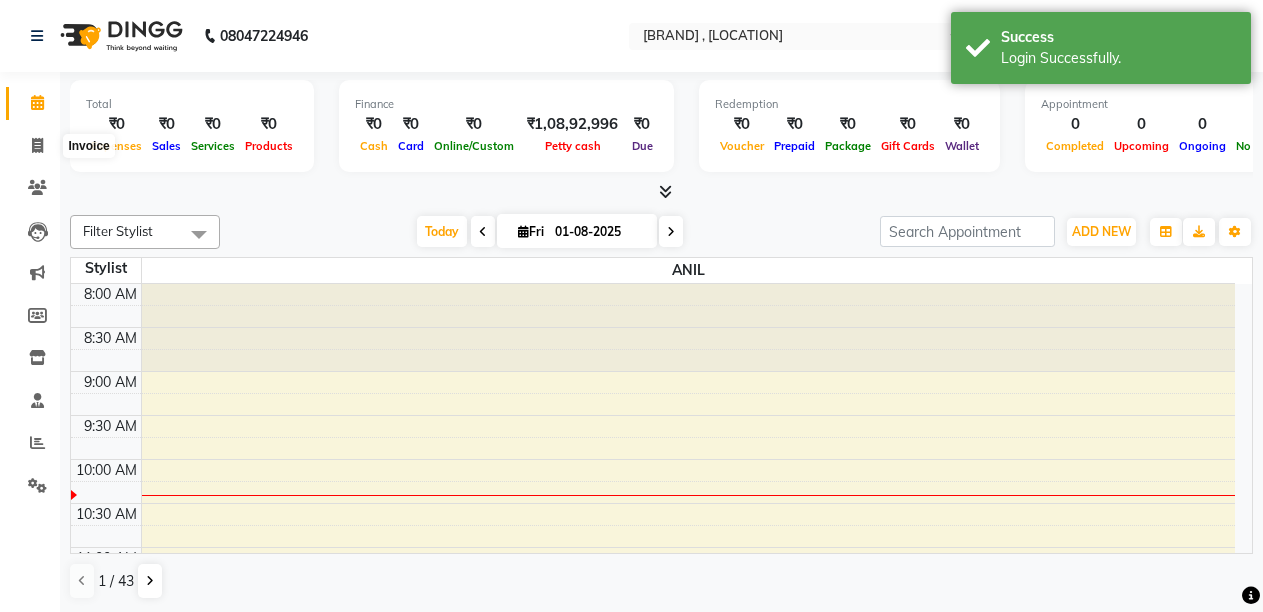 select on "service" 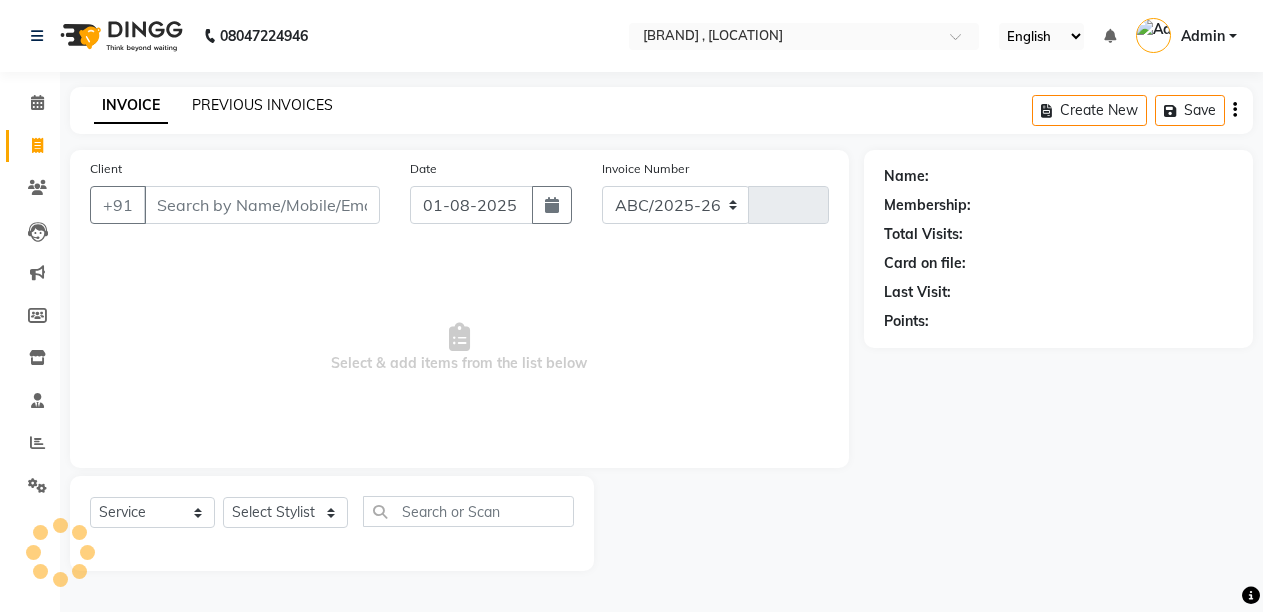 select on "5345" 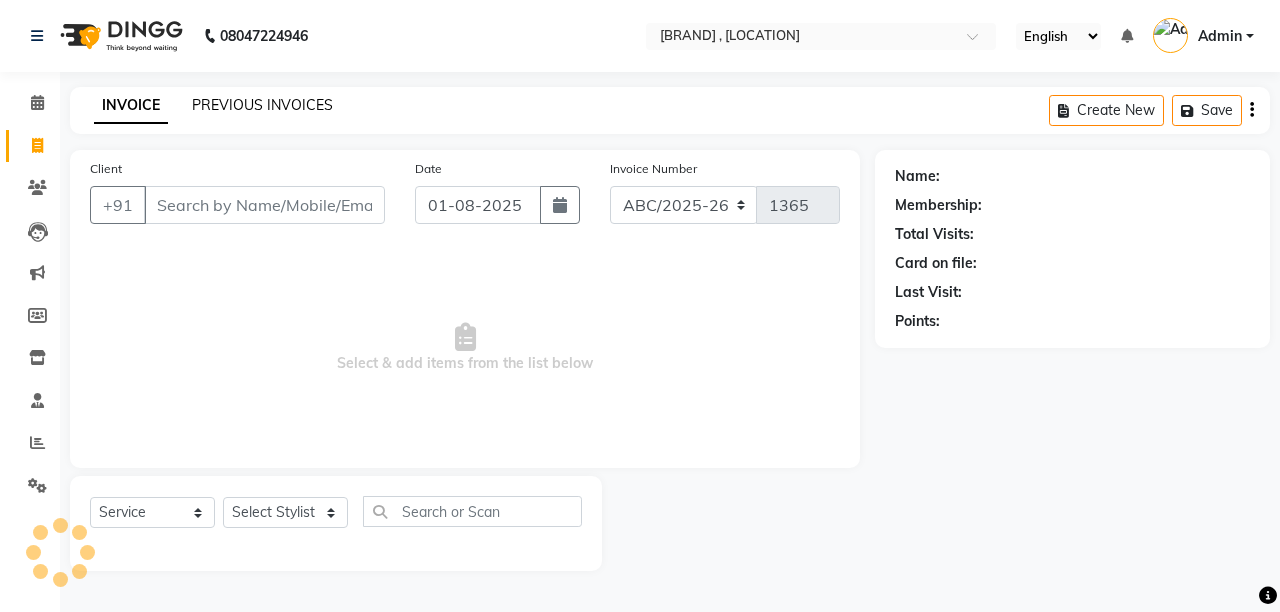 click on "PREVIOUS INVOICES" 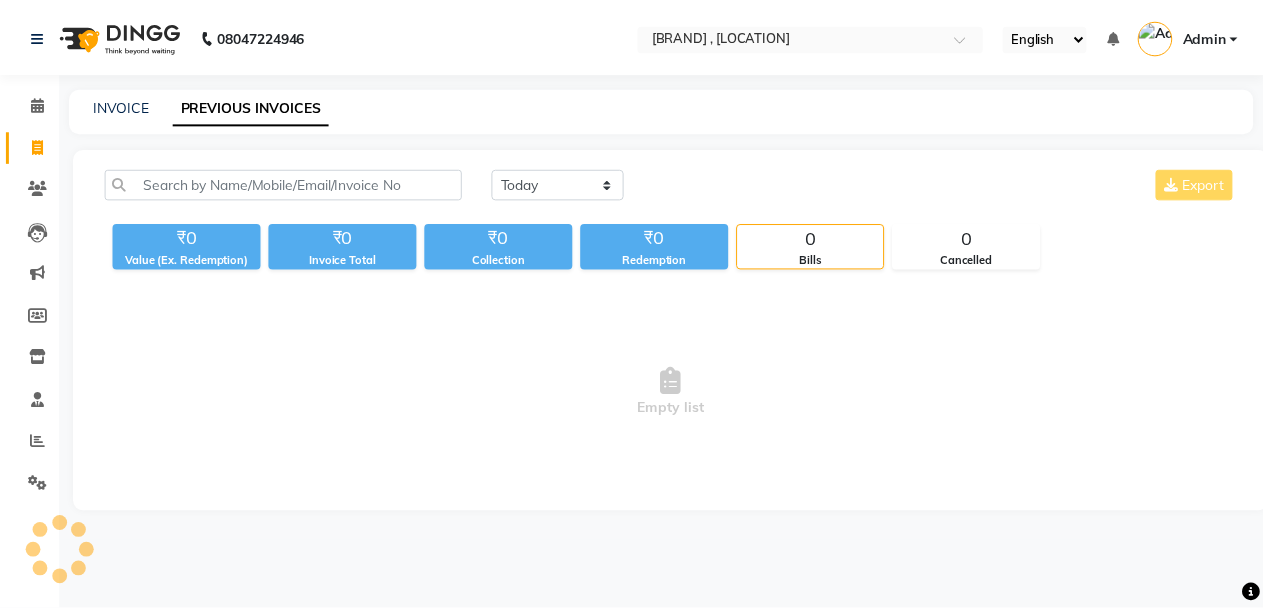 scroll, scrollTop: 0, scrollLeft: 0, axis: both 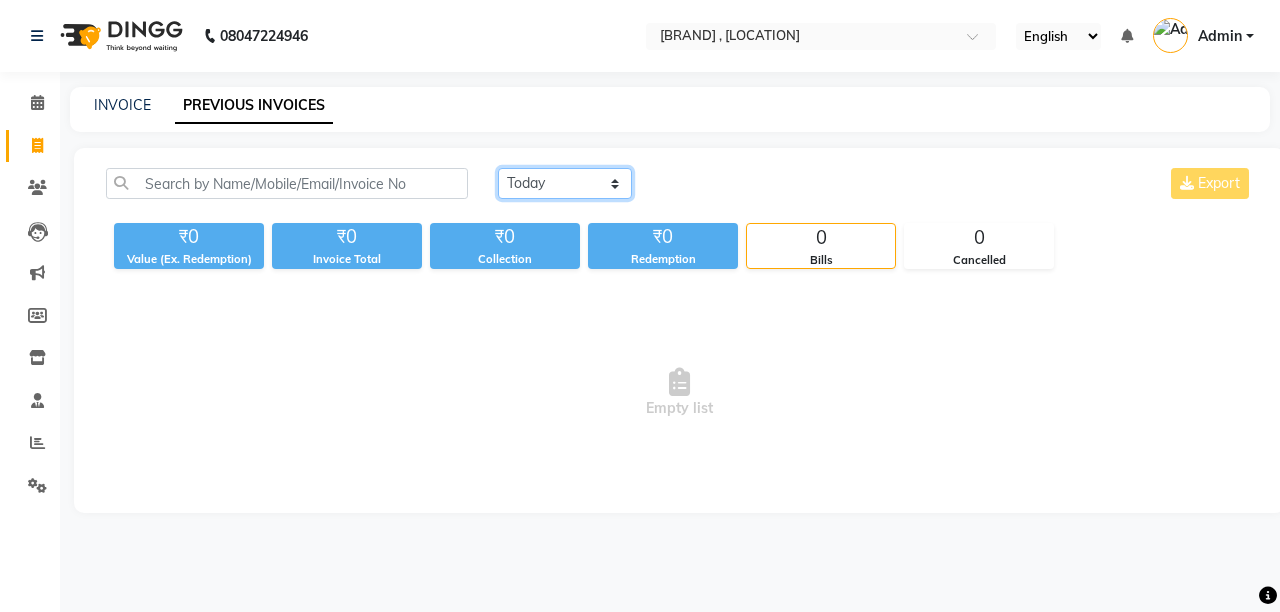 click on "Today Yesterday Custom Range" 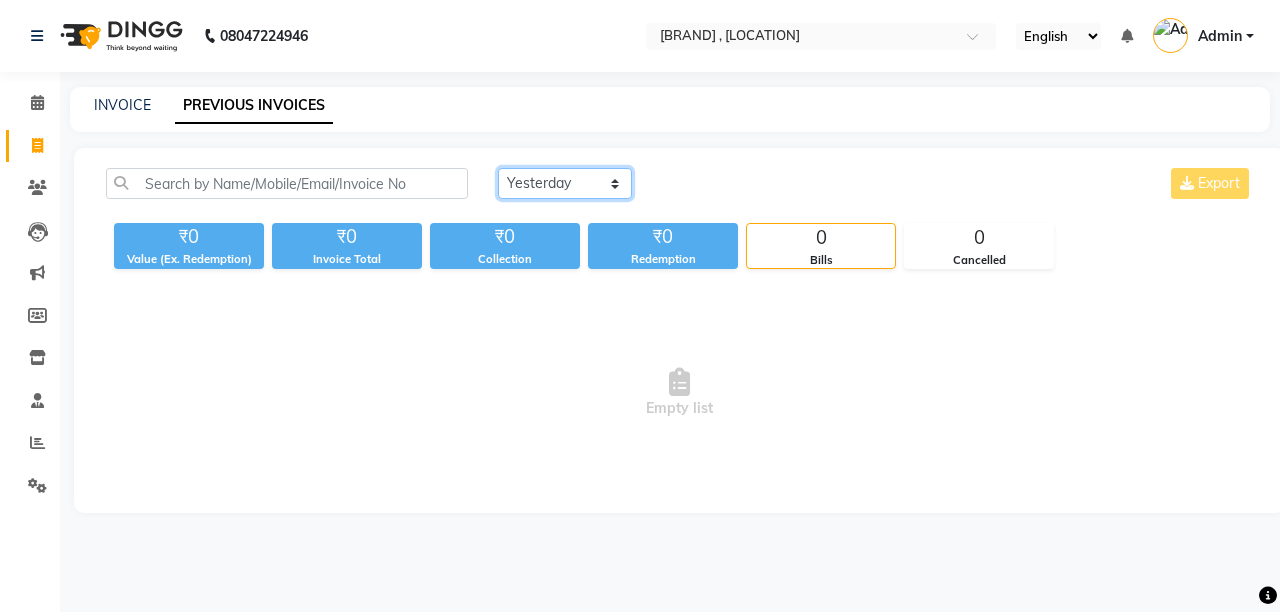 click on "Today Yesterday Custom Range" 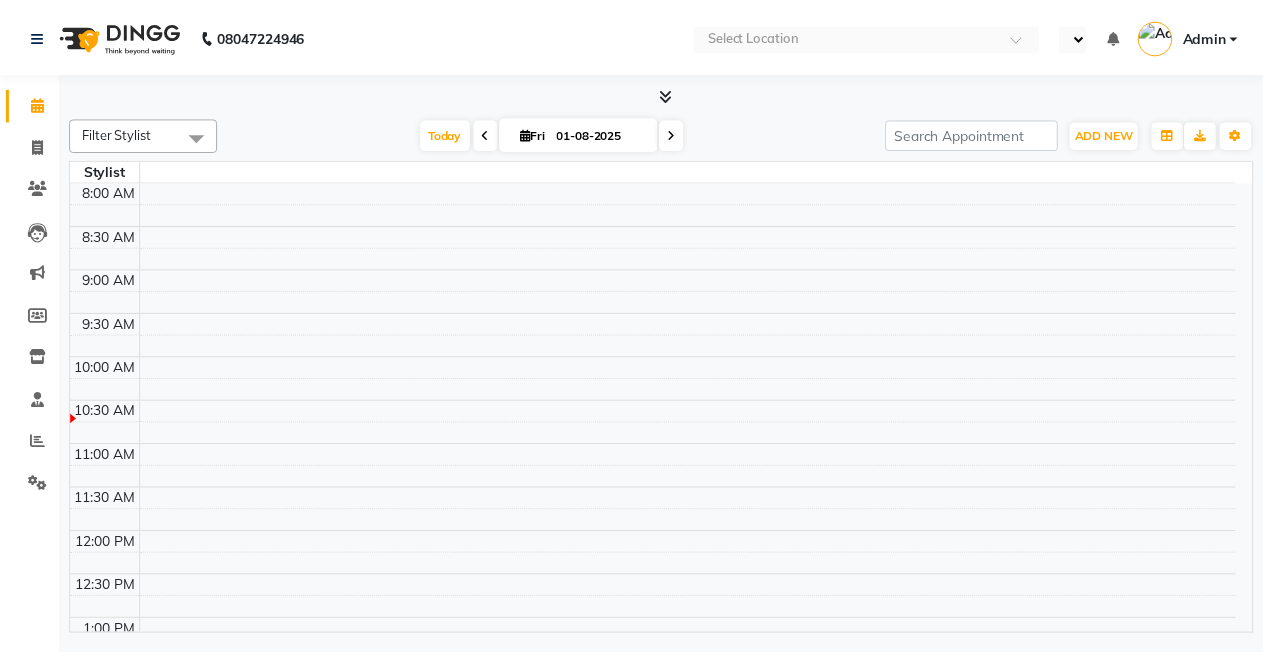 scroll, scrollTop: 0, scrollLeft: 0, axis: both 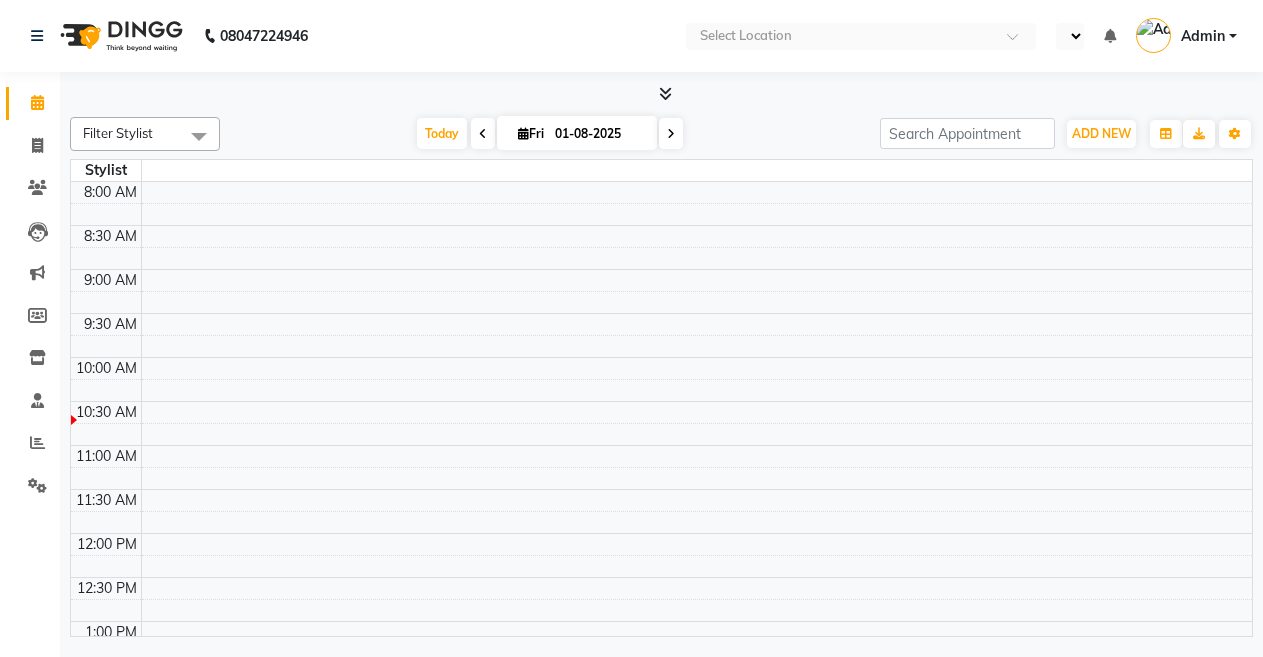select on "en" 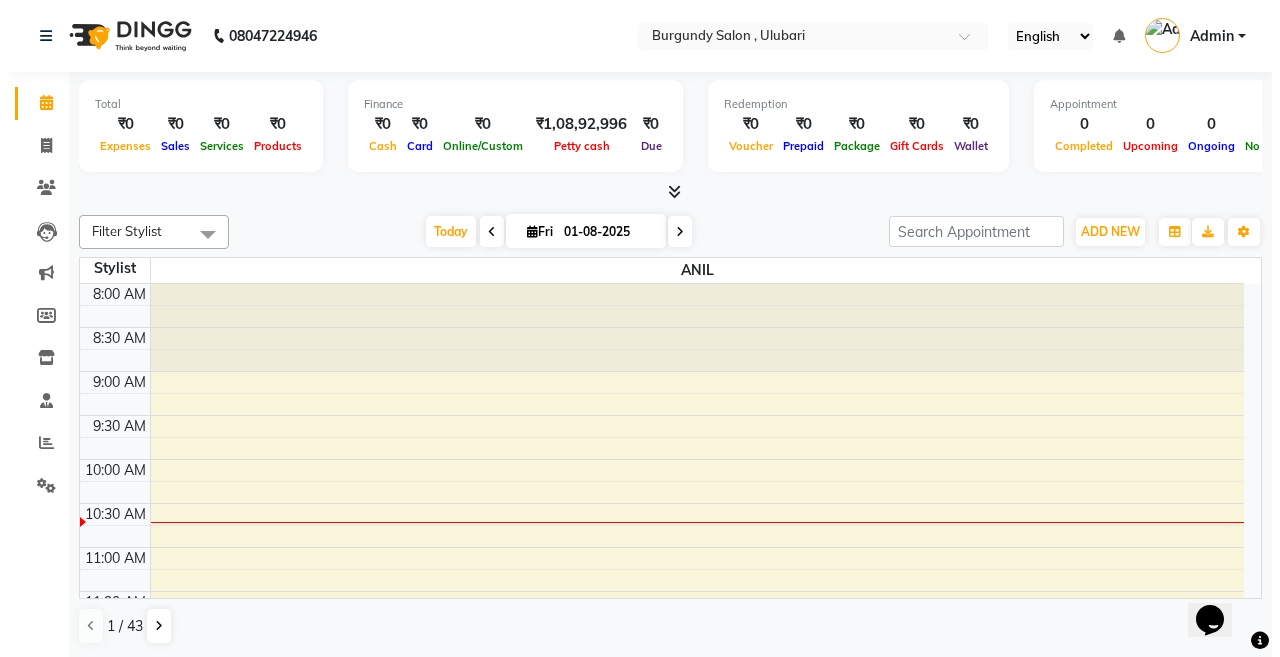 scroll, scrollTop: 0, scrollLeft: 0, axis: both 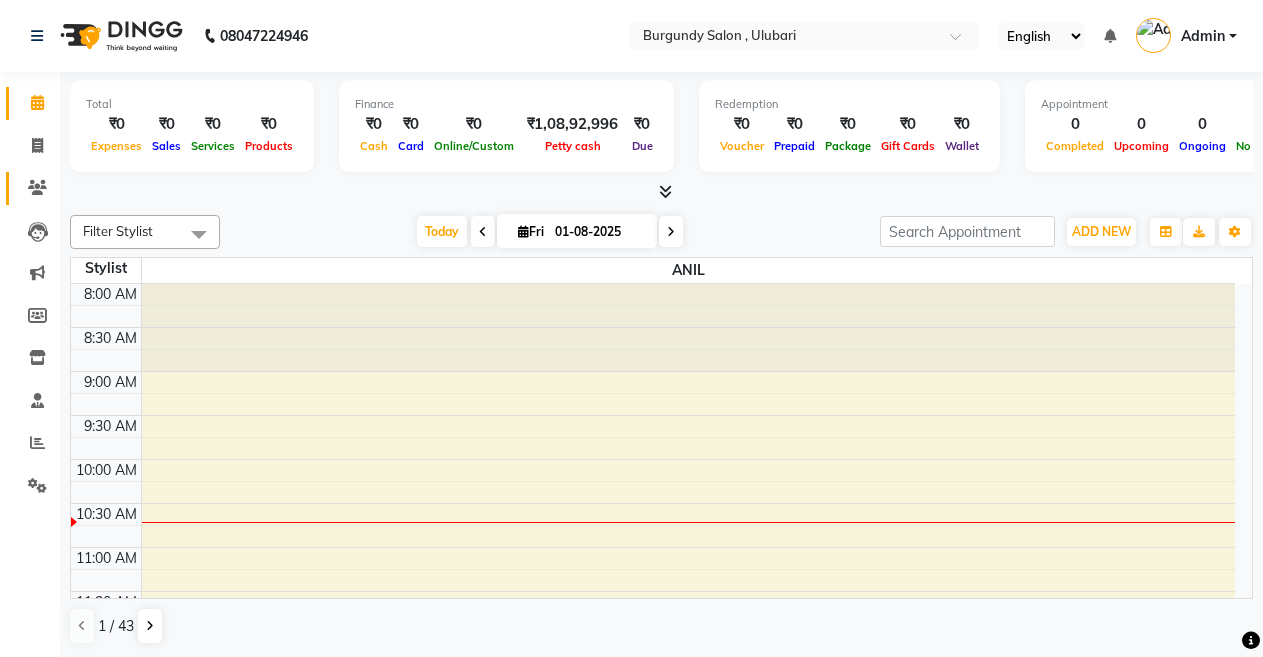 click on "Clients" 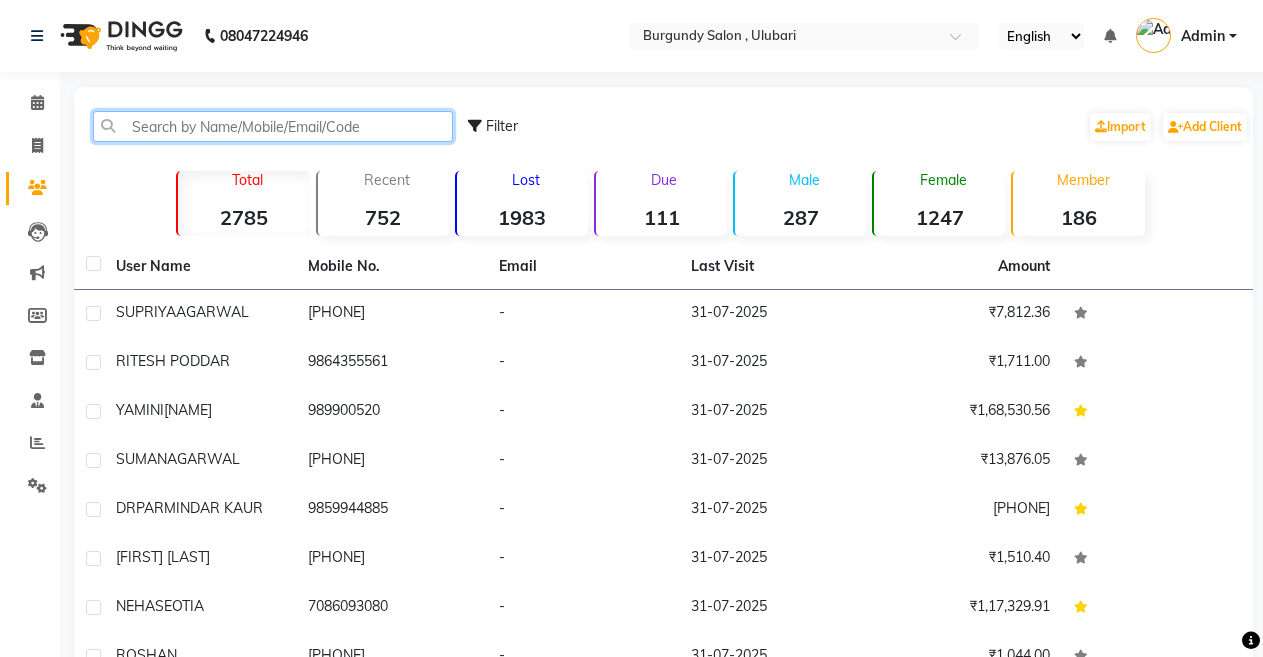 click 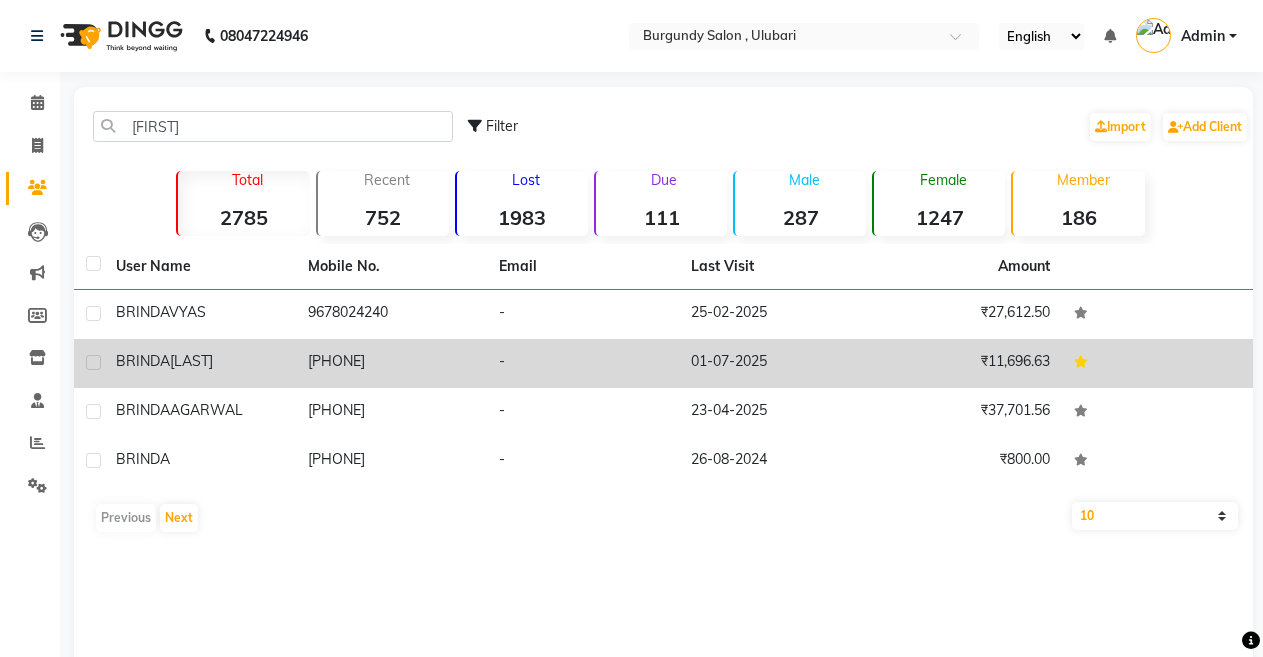 click on "[PHONE]" 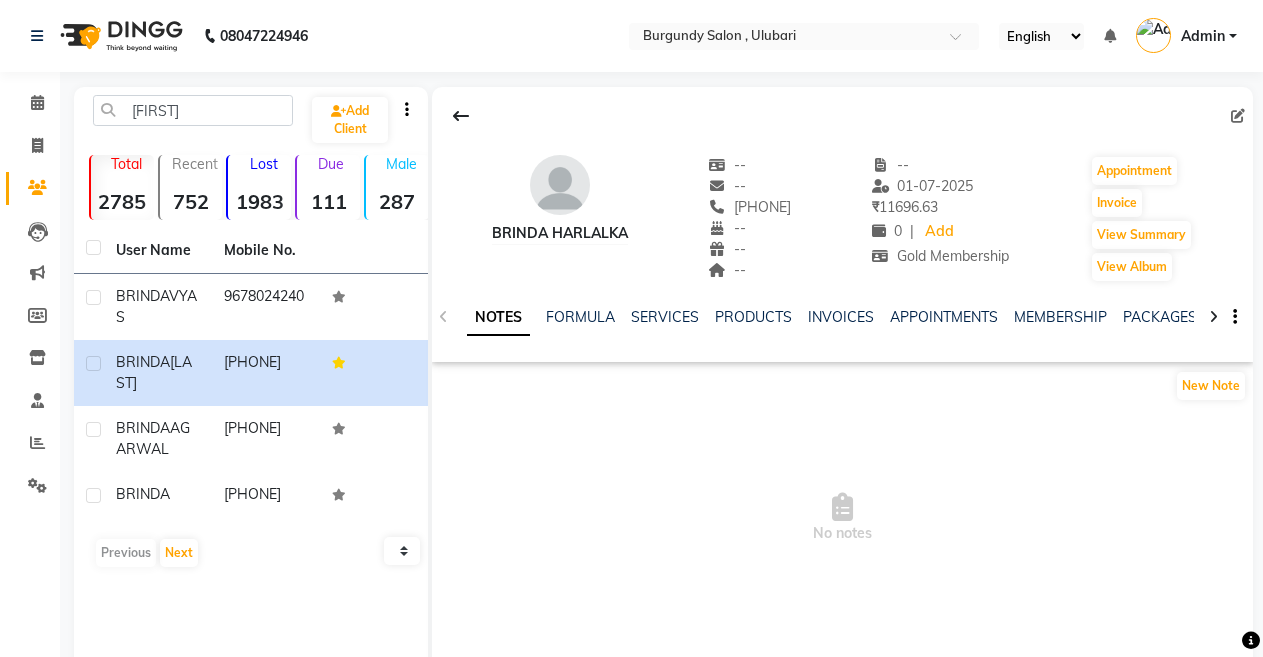 click on "NOTES FORMULA SERVICES PRODUCTS INVOICES APPOINTMENTS MEMBERSHIP PACKAGES VOUCHERS GIFTCARDS POINTS FORMS FAMILY CARDS WALLET" 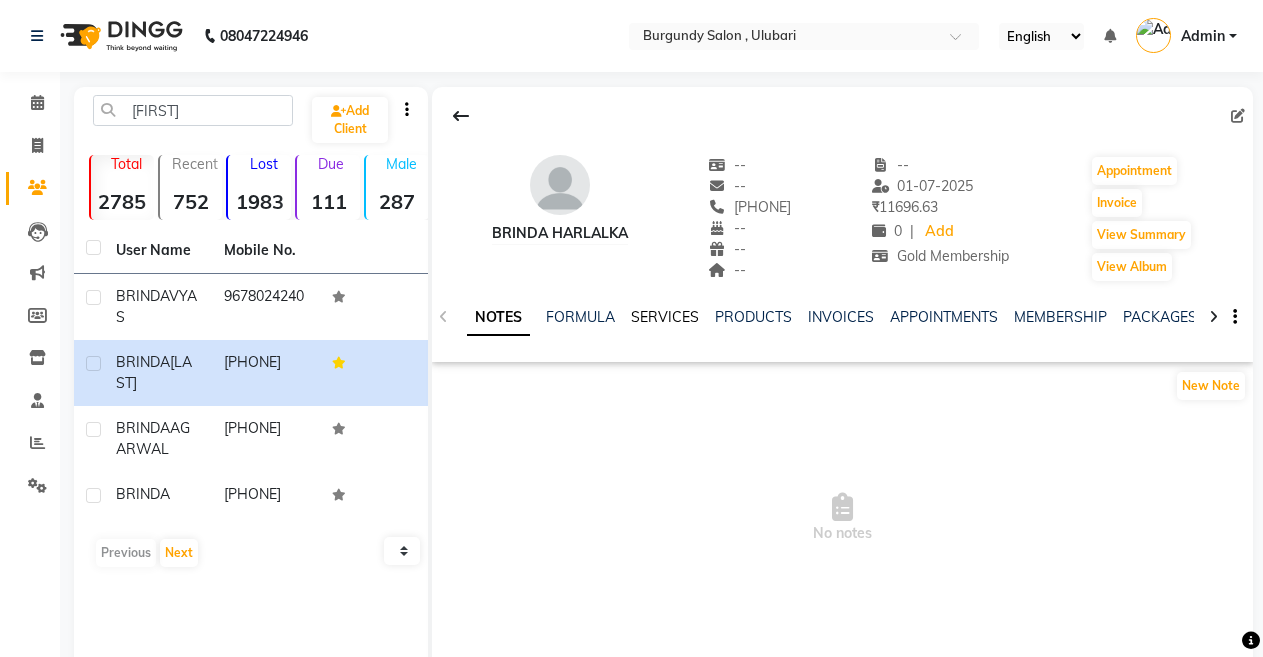 click on "SERVICES" 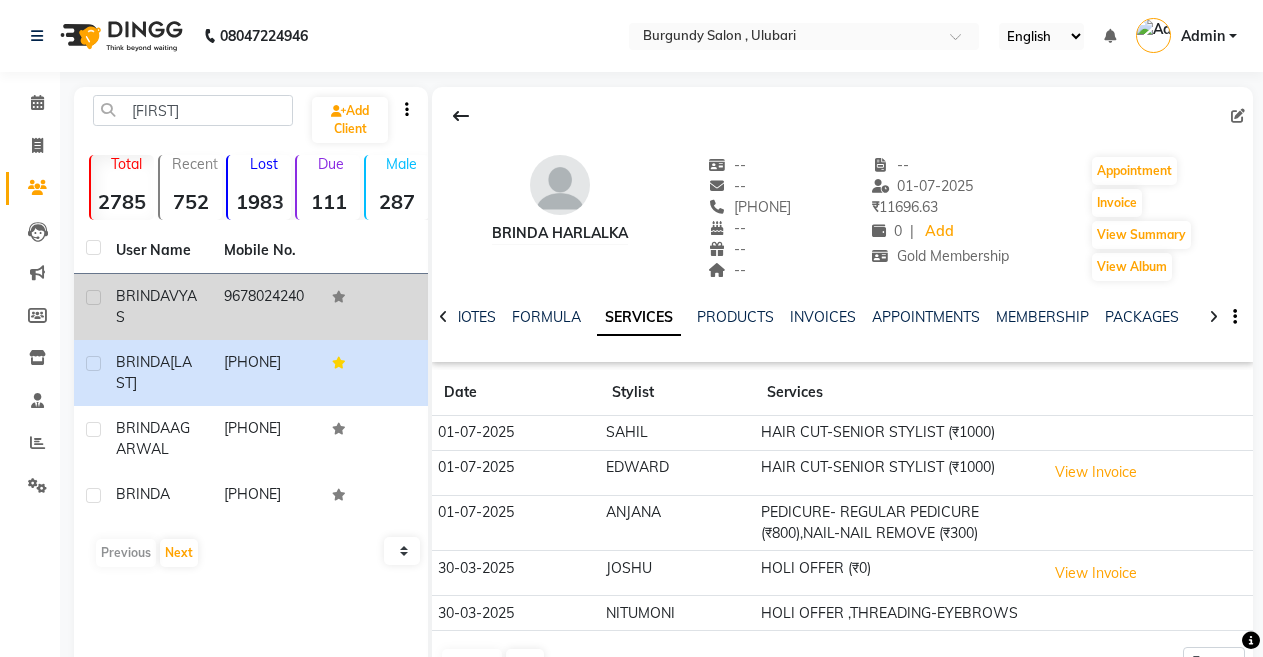 click on "9678024240" 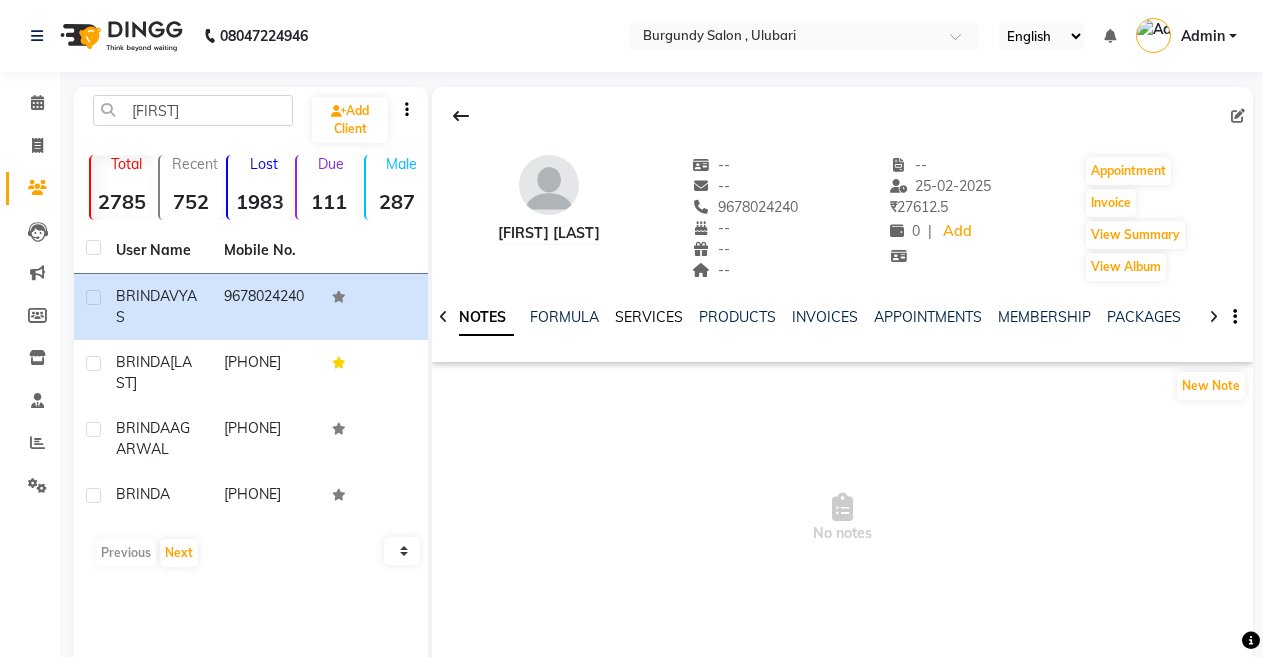 click on "SERVICES" 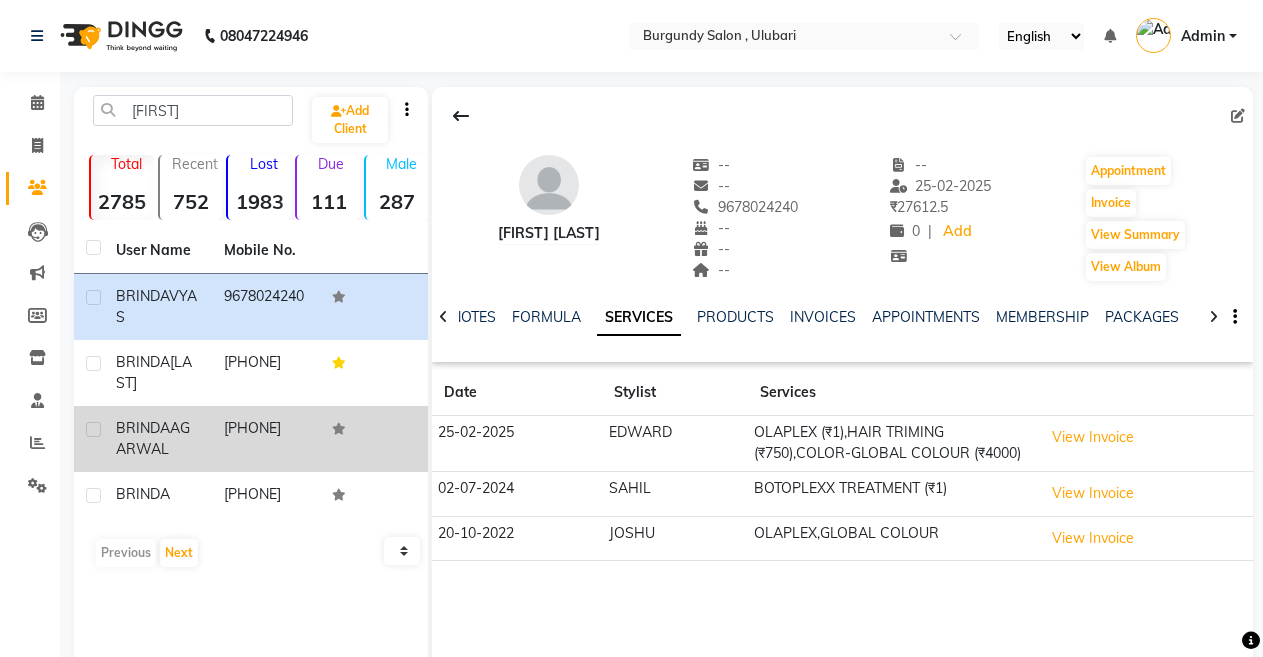 click on "[PHONE]" 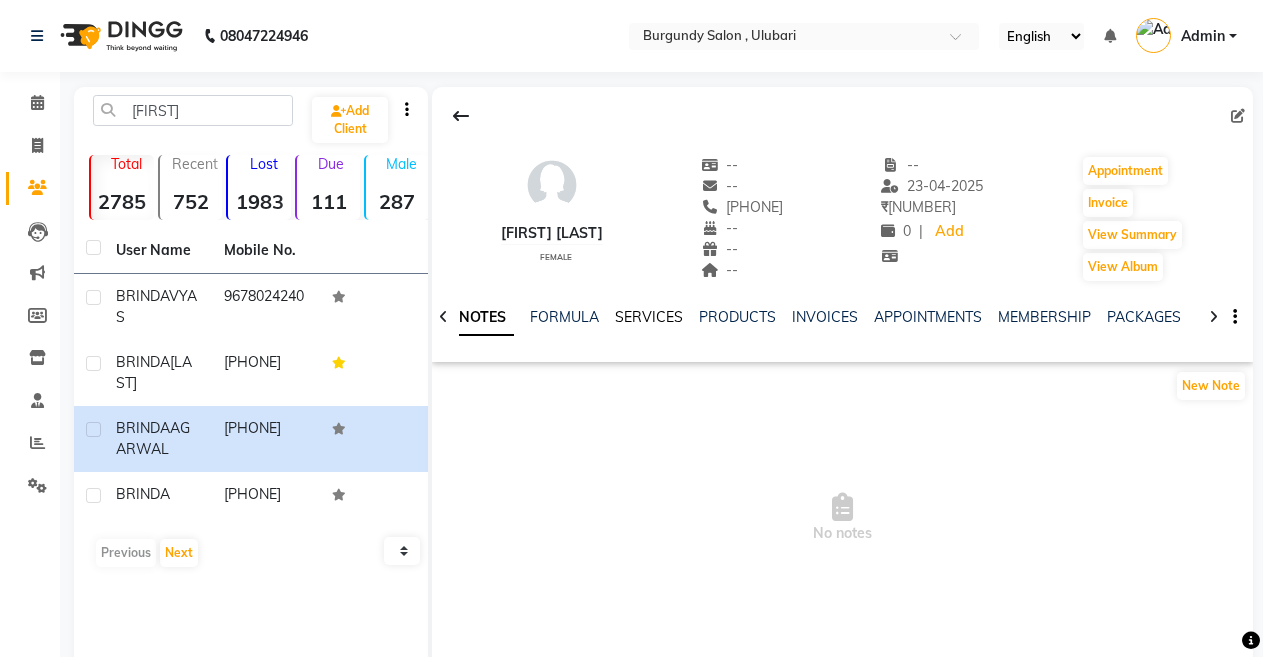 click on "SERVICES" 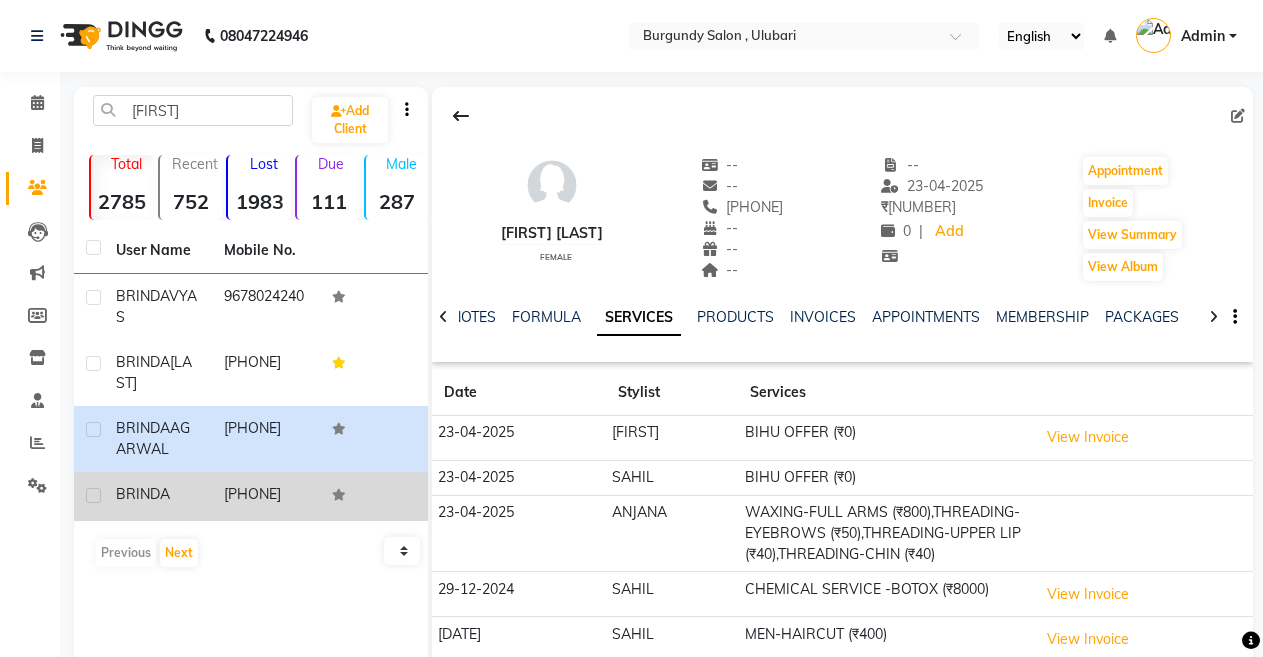 click on "[PHONE]" 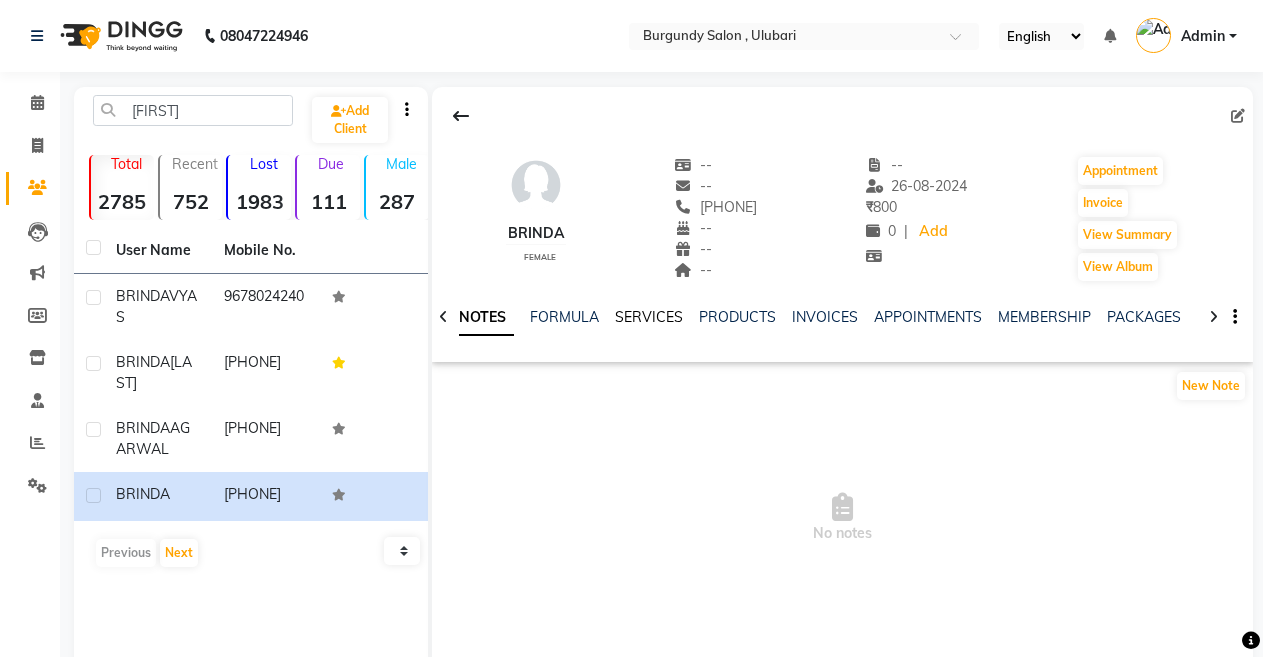 click on "SERVICES" 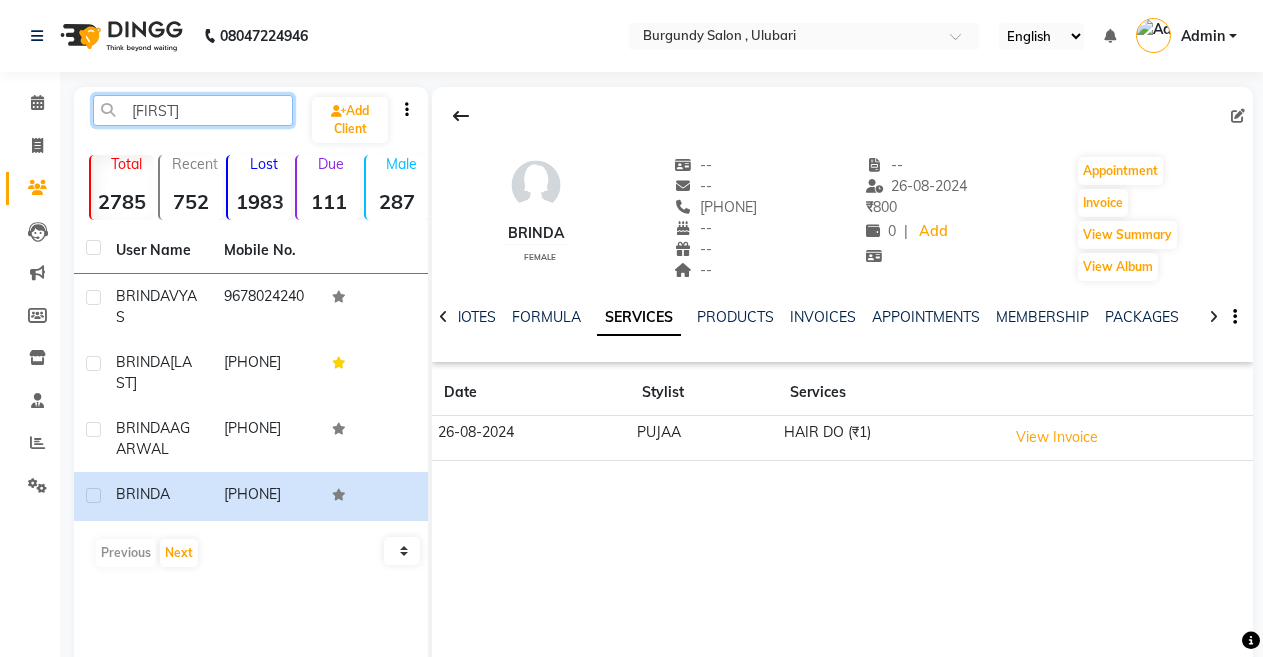 click on "[FIRST]" 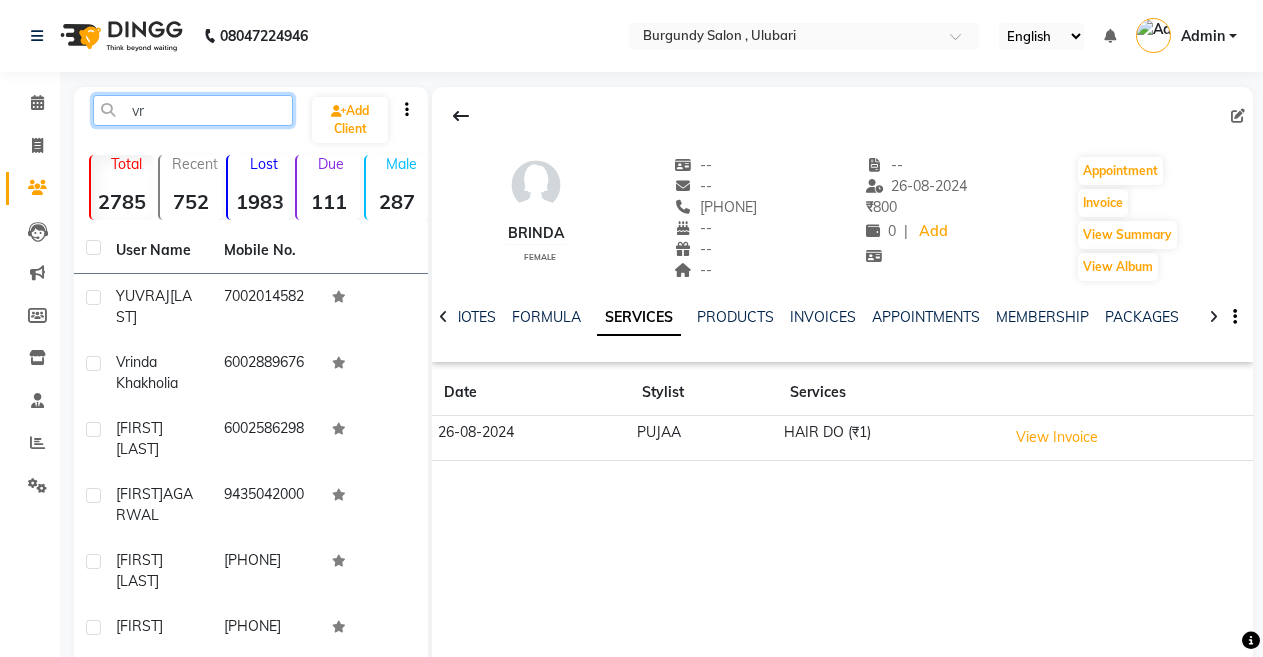 type on "v" 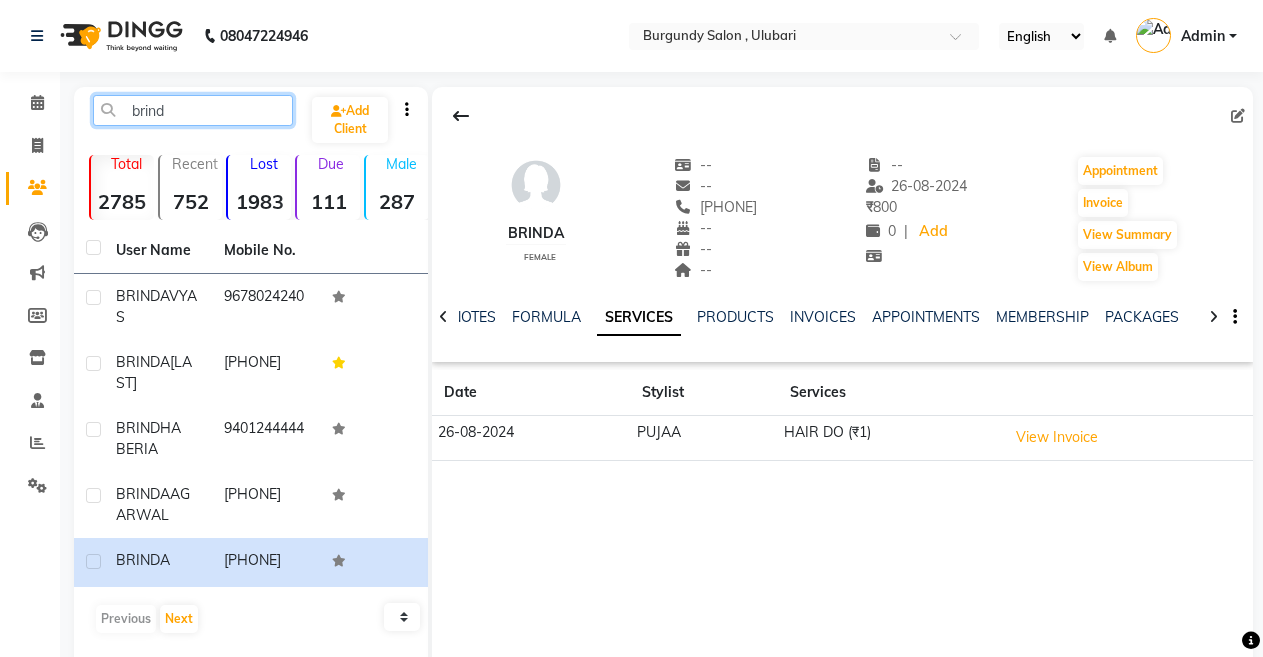 type on "[FIRST]" 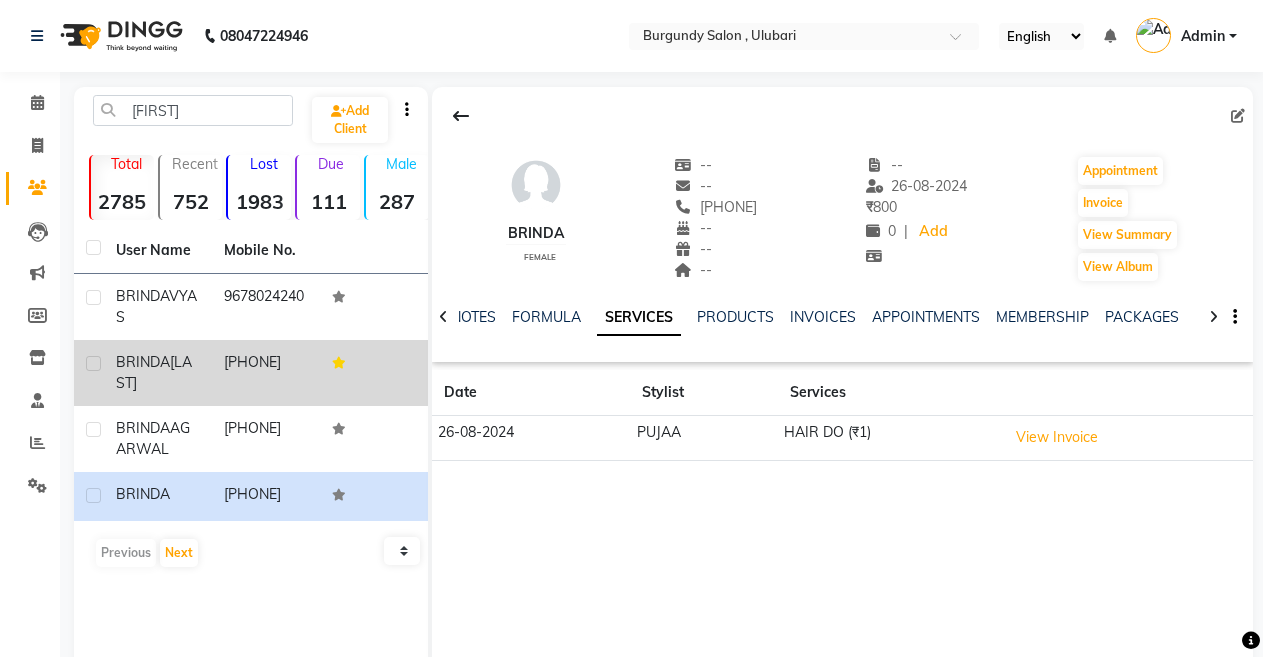 click on "[FIRST] [LAST]" 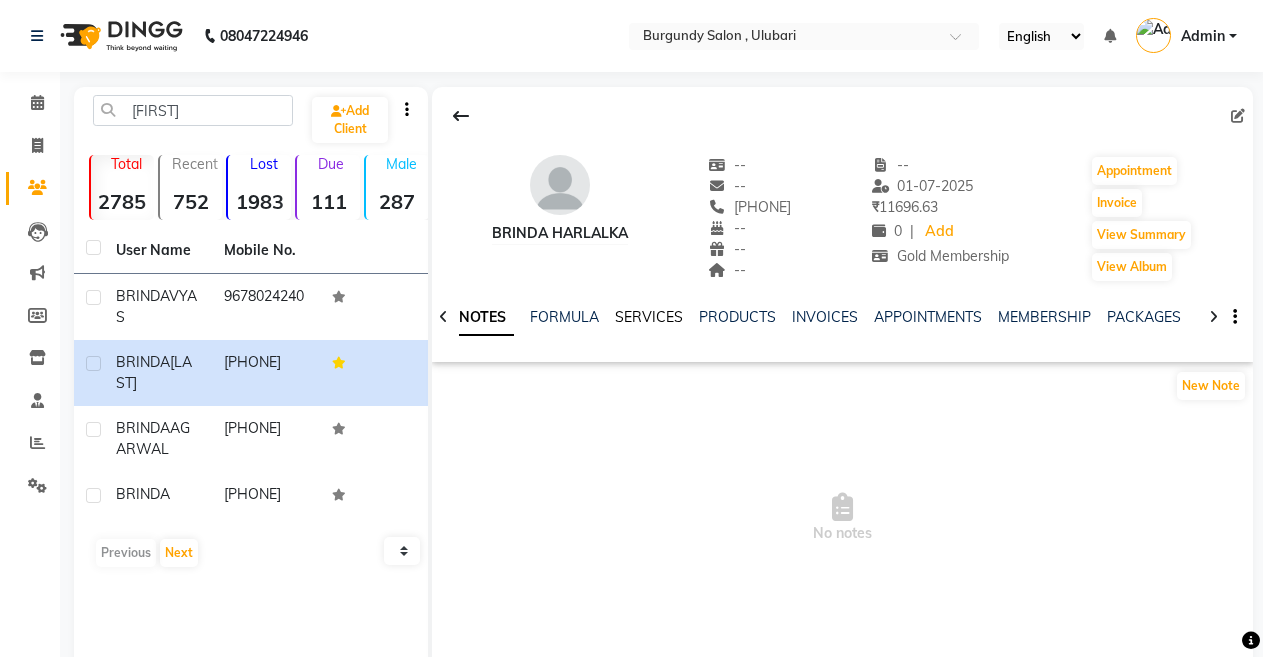 click on "SERVICES" 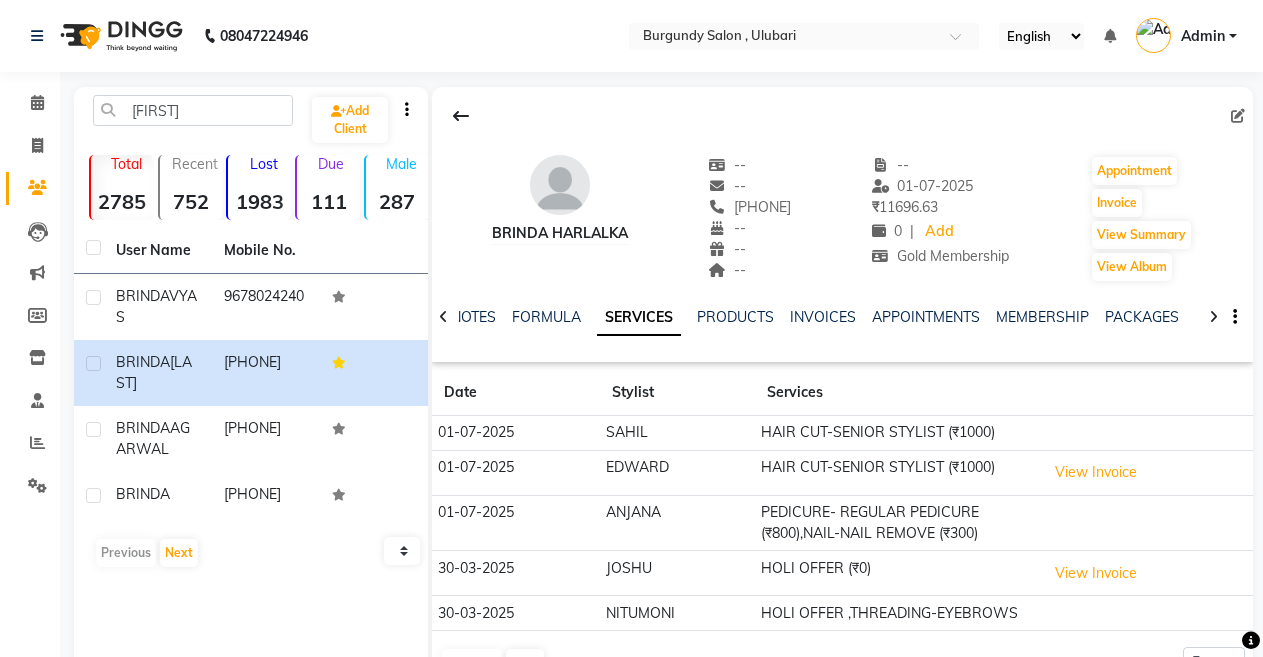 click on "View Invoice" 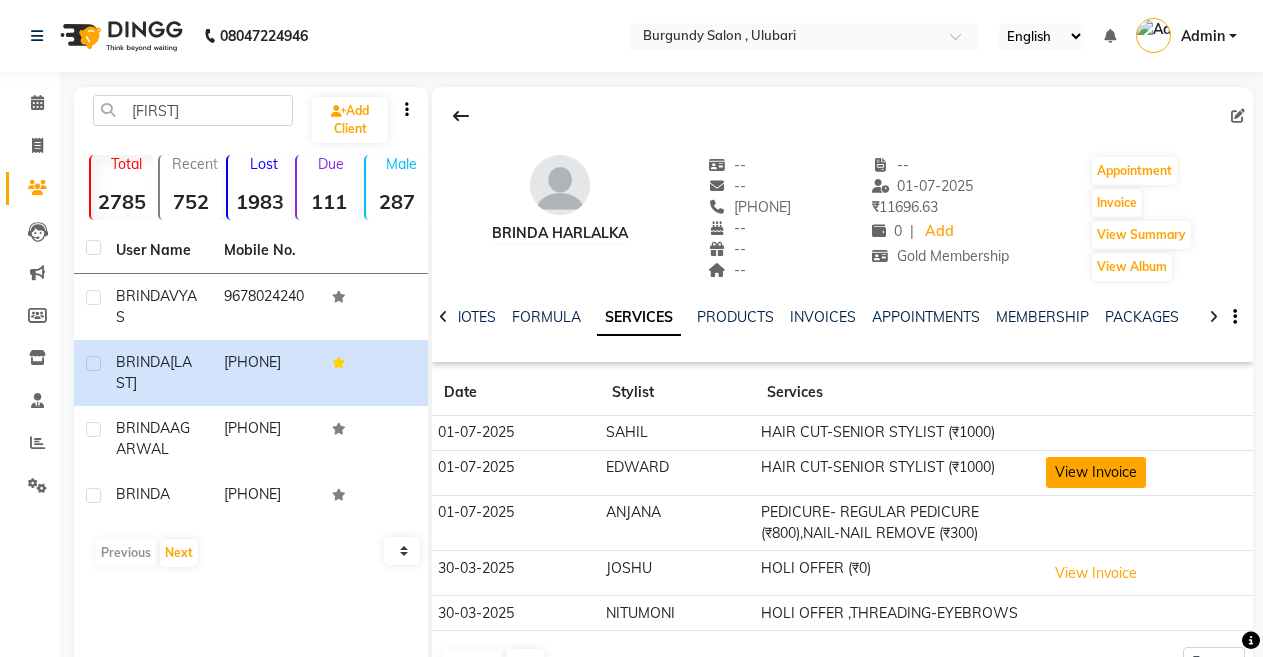 click on "View Invoice" 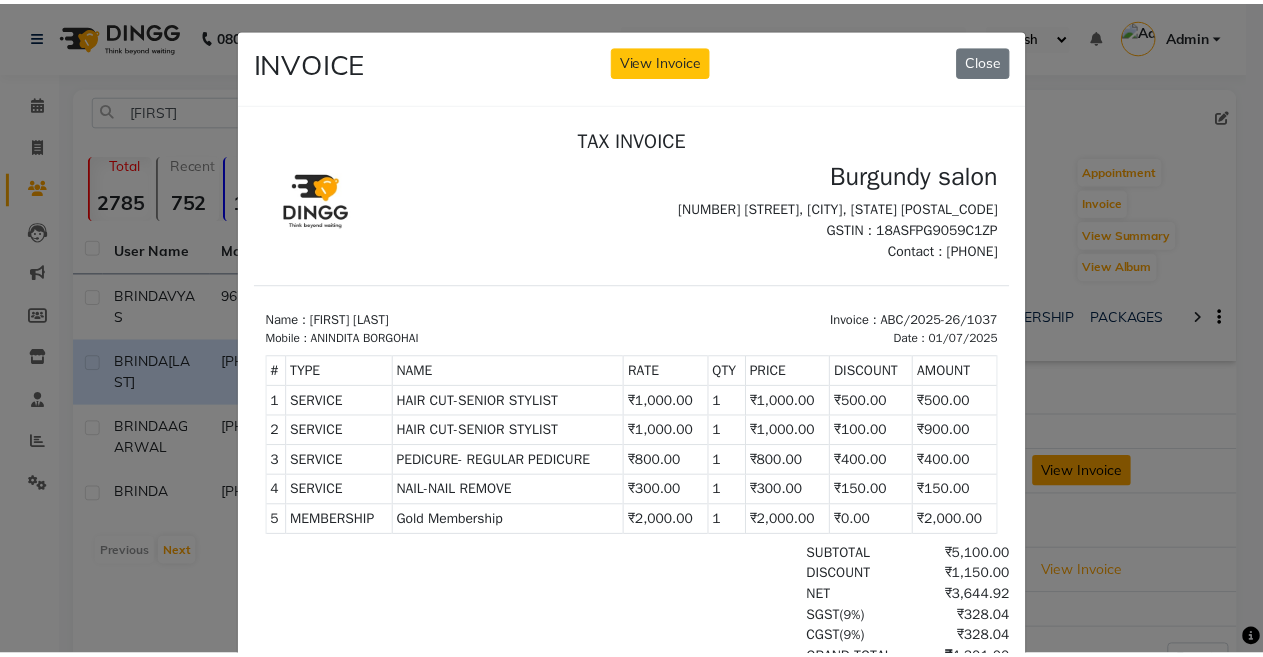 scroll, scrollTop: 0, scrollLeft: 0, axis: both 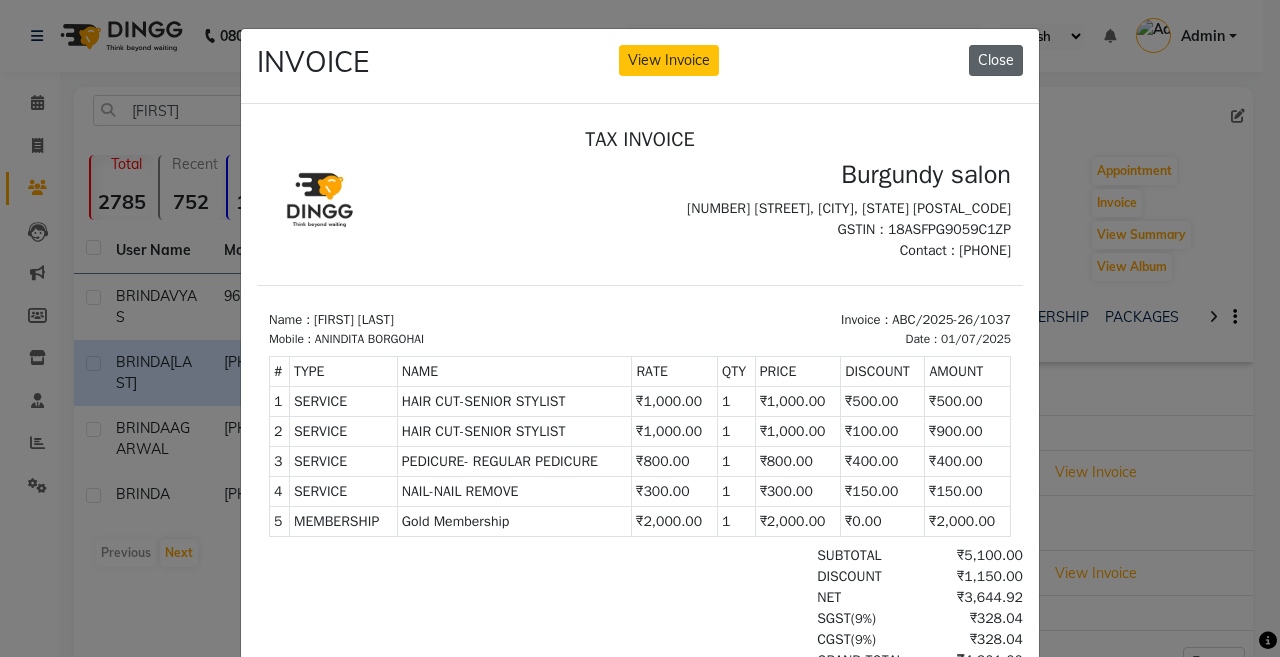 click on "Close" 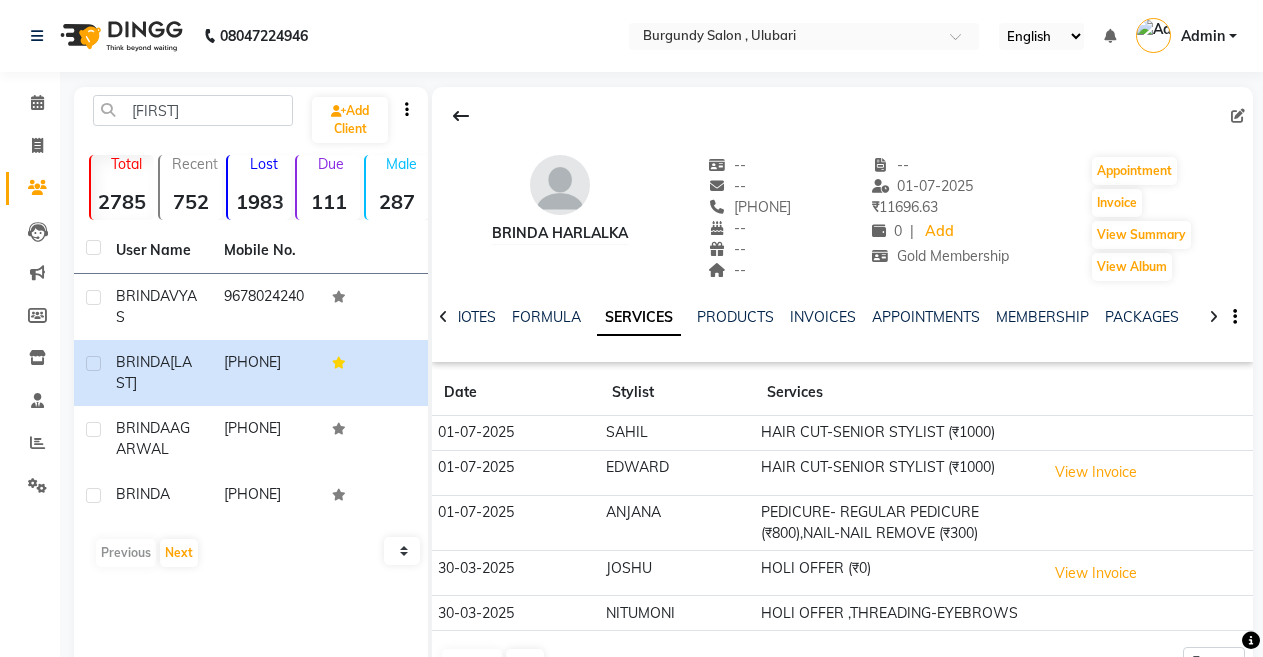 scroll, scrollTop: 11, scrollLeft: 0, axis: vertical 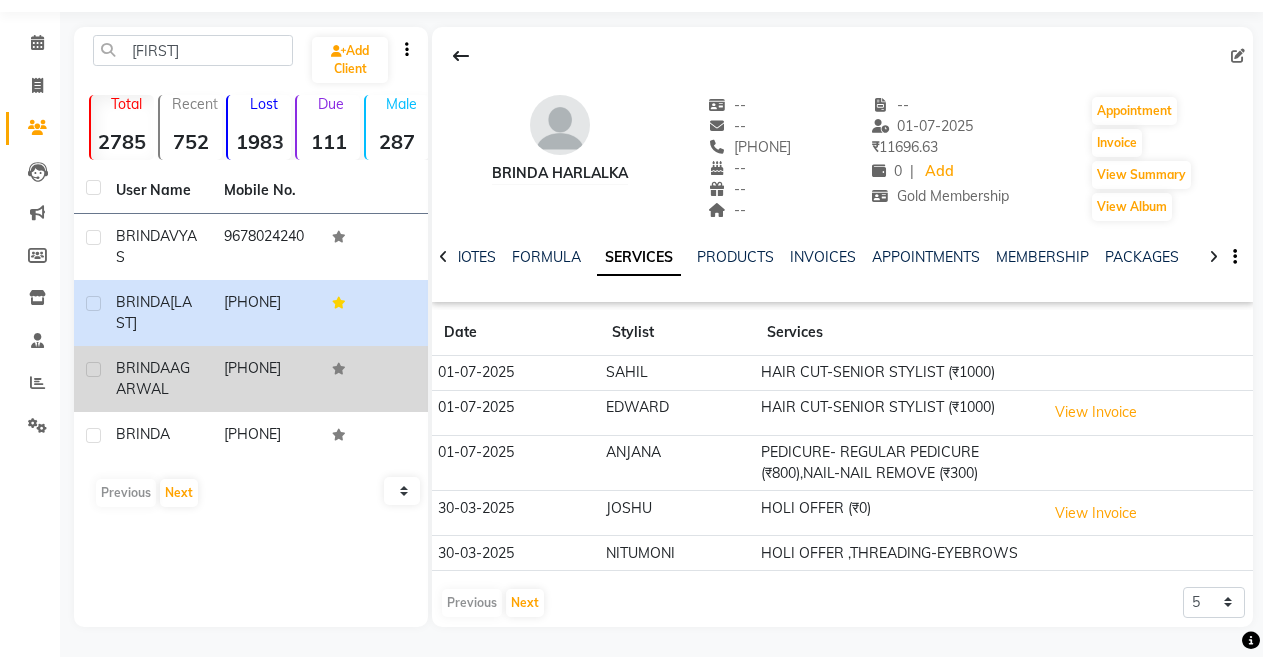 click on "[PHONE]" 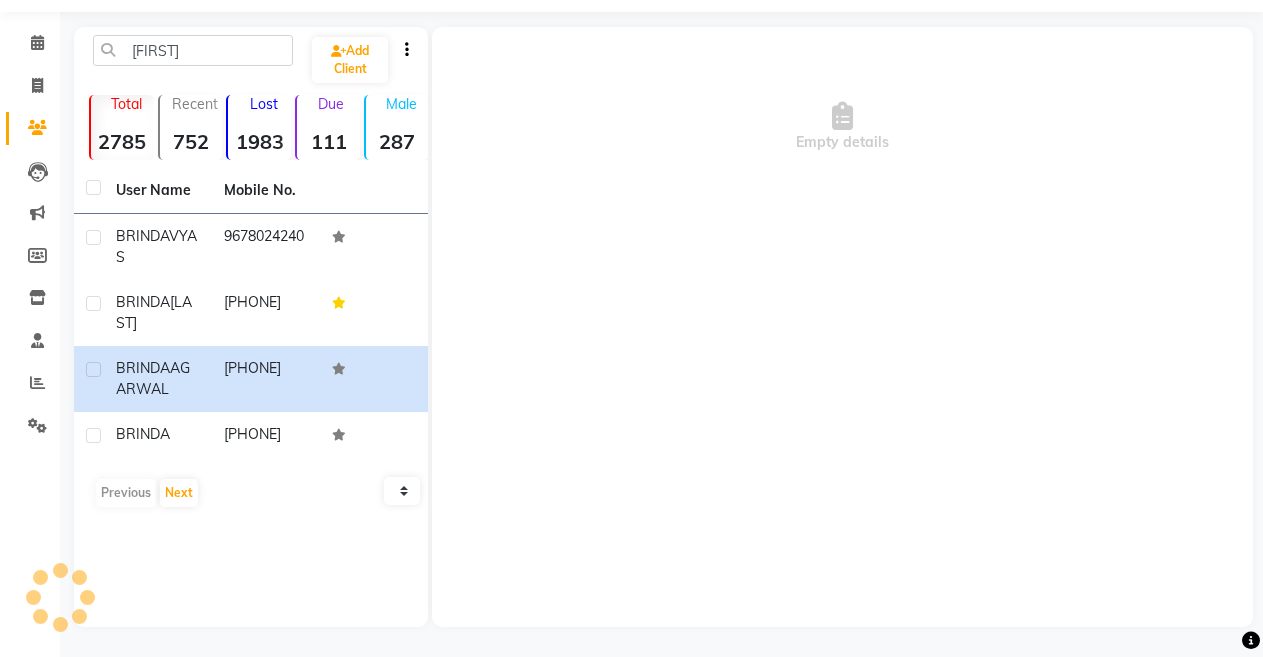 scroll, scrollTop: 60, scrollLeft: 0, axis: vertical 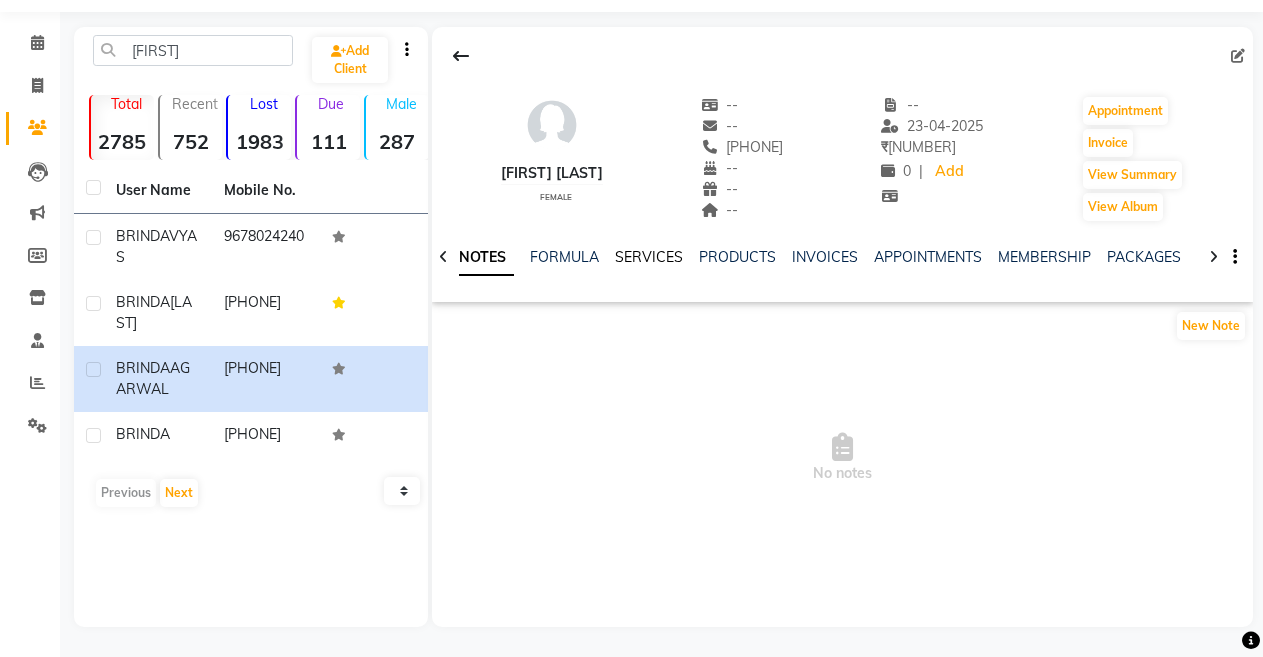 click on "SERVICES" 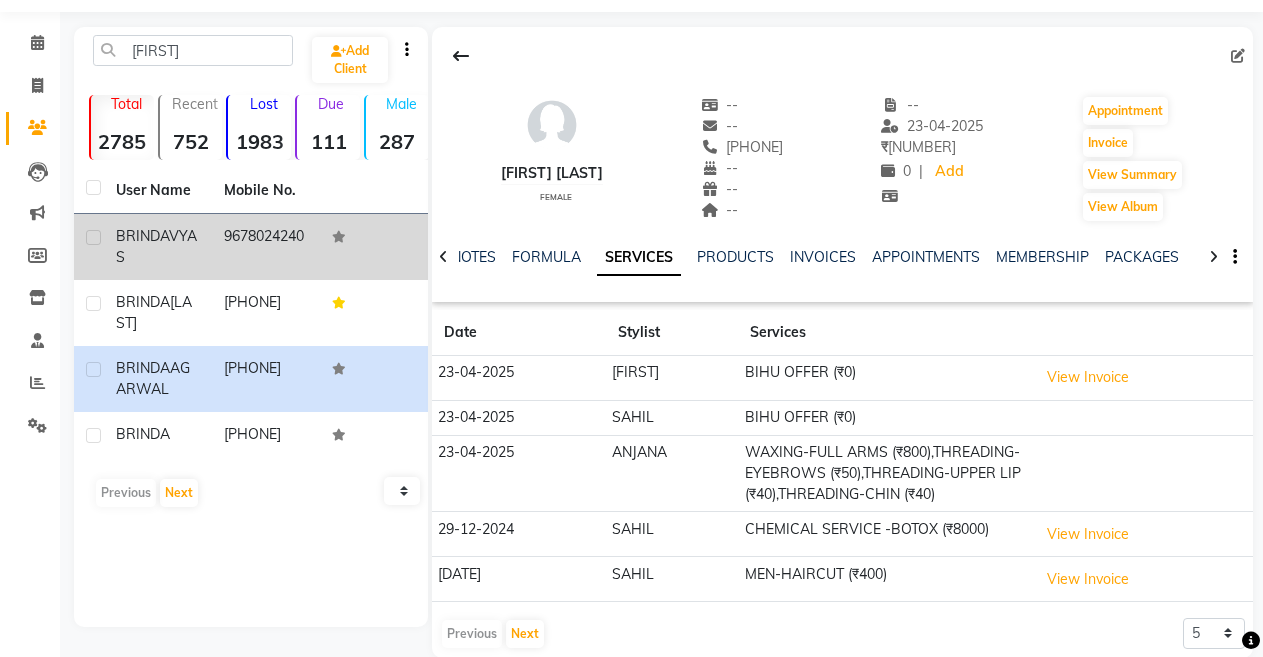 click on "9678024240" 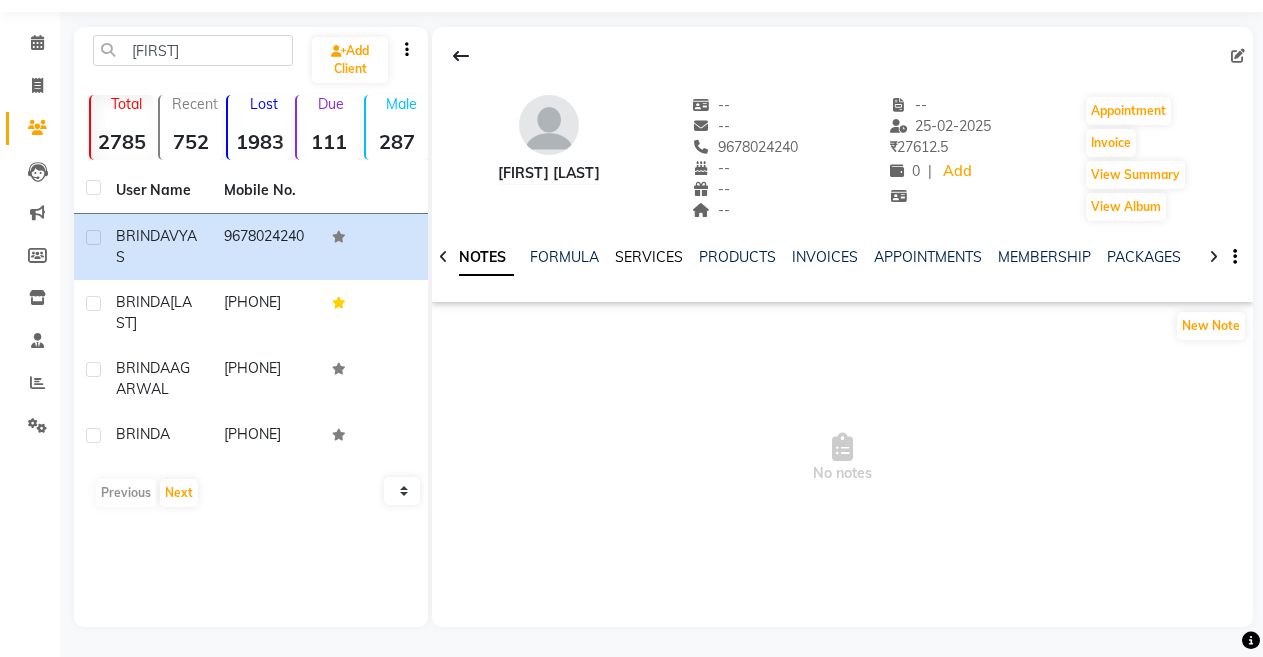 click on "SERVICES" 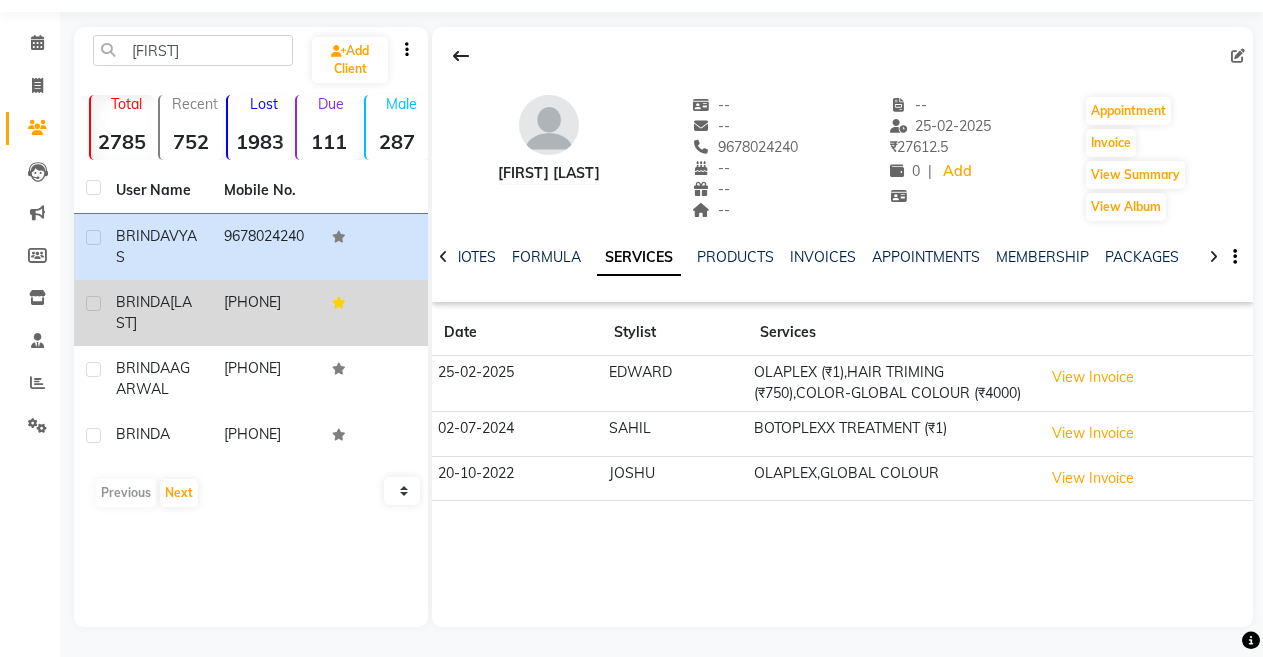 click on "[PHONE]" 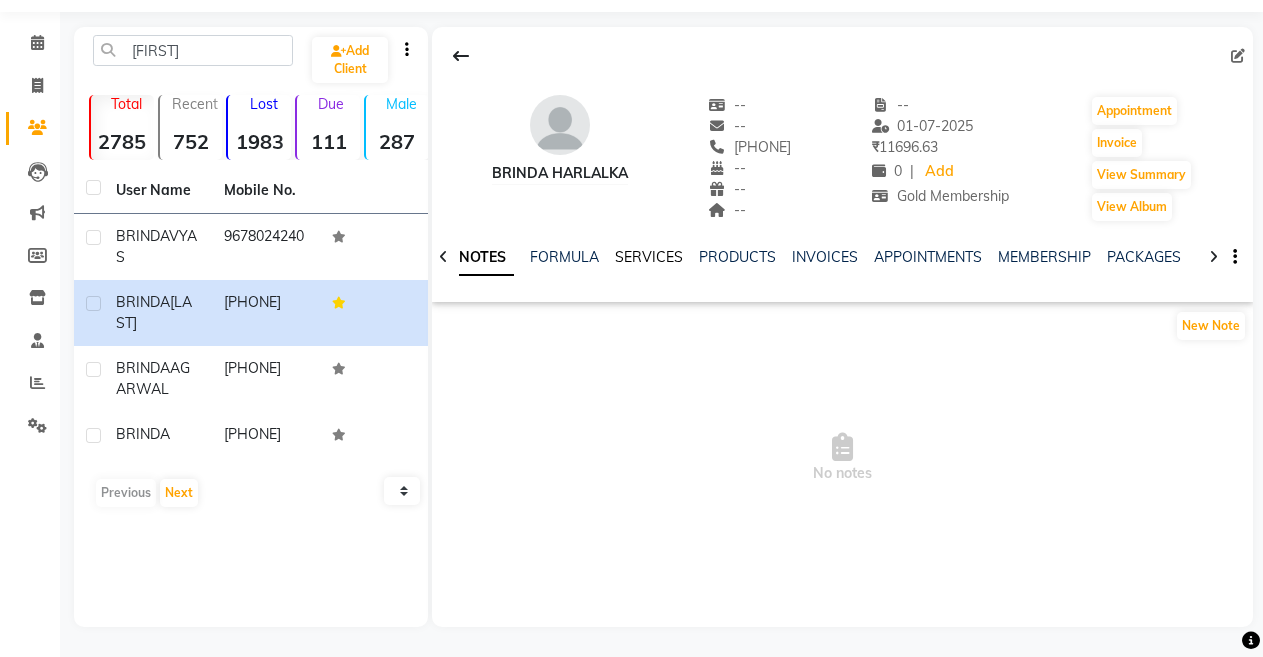 click on "SERVICES" 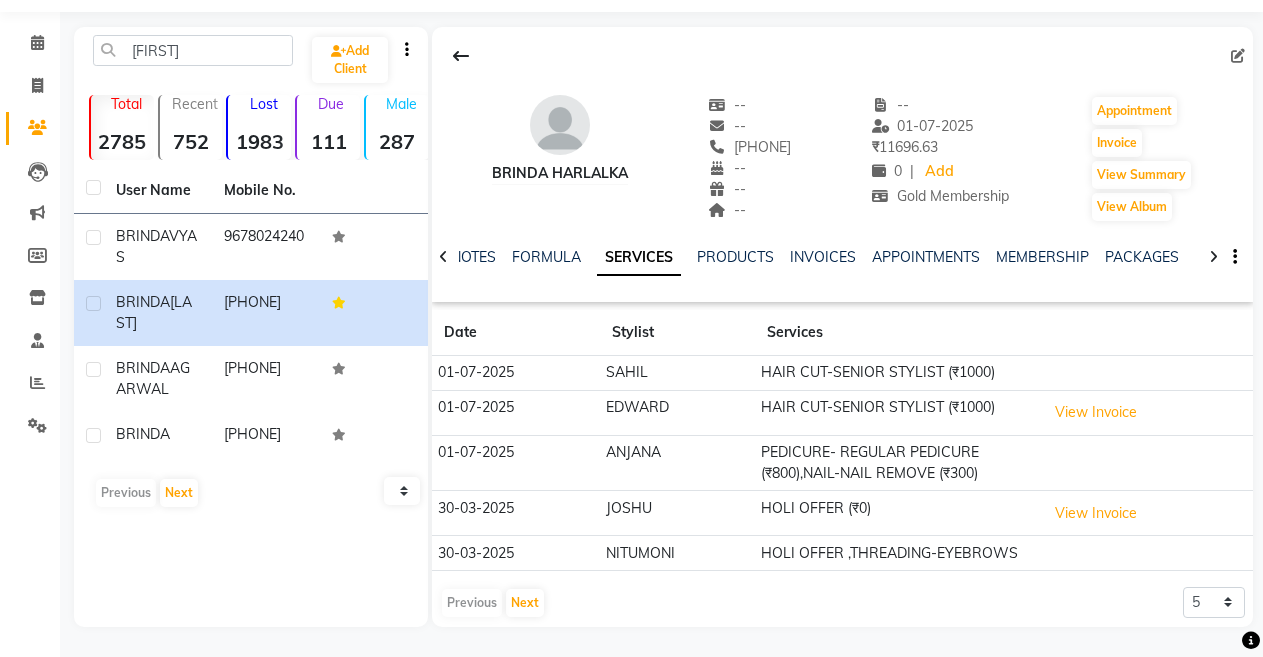click on "SERVICES" 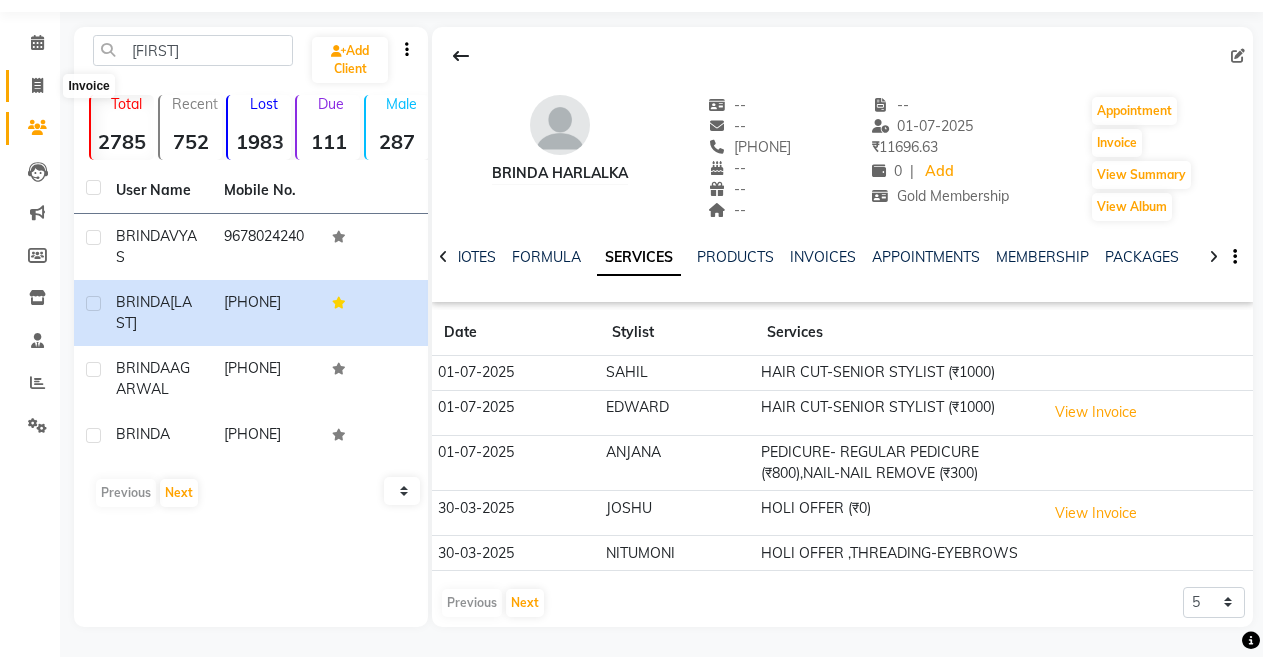 click 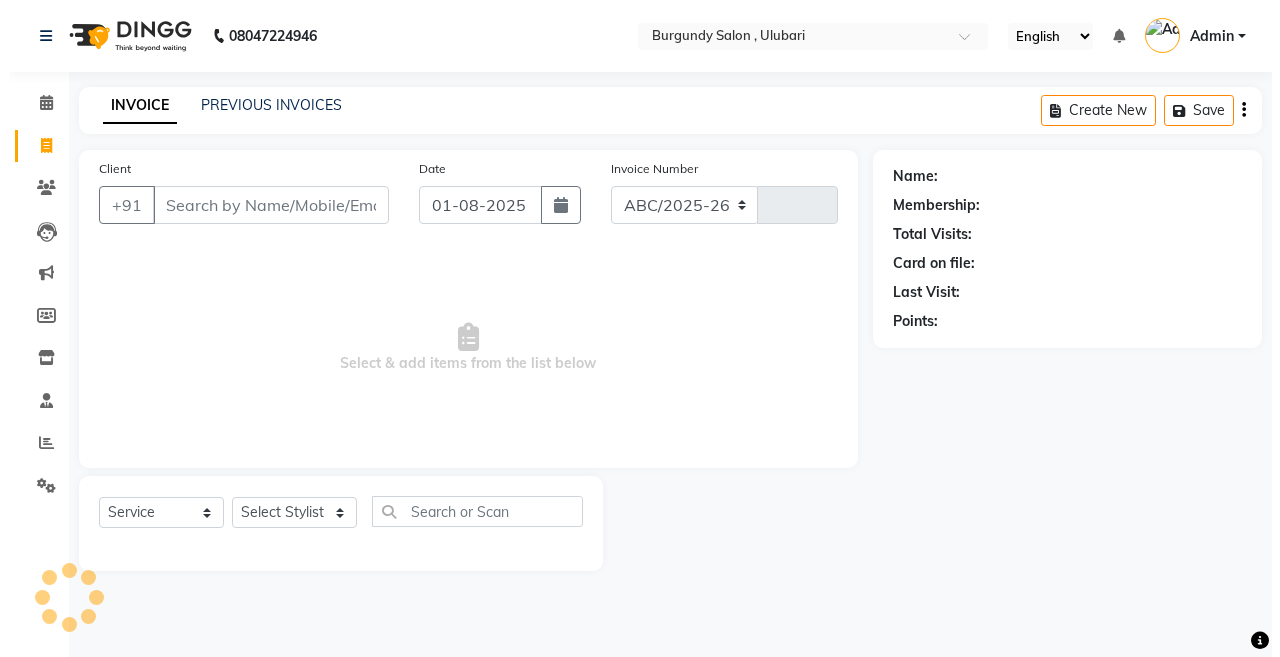 scroll, scrollTop: 0, scrollLeft: 0, axis: both 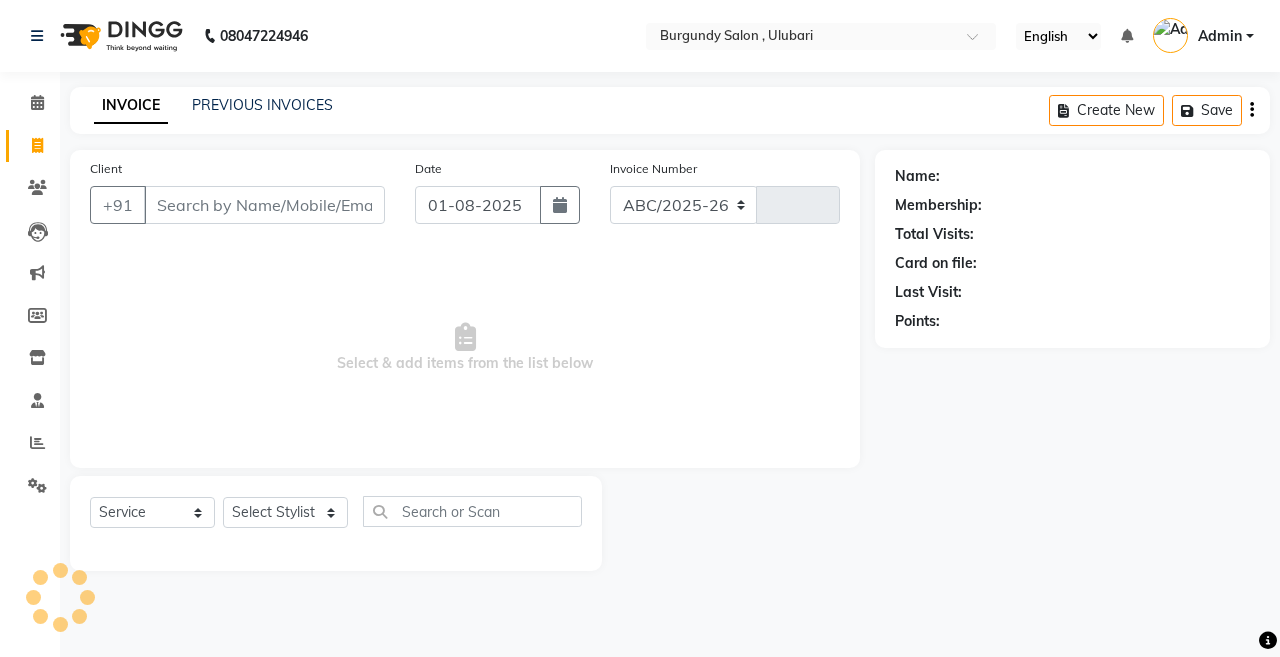 select on "5345" 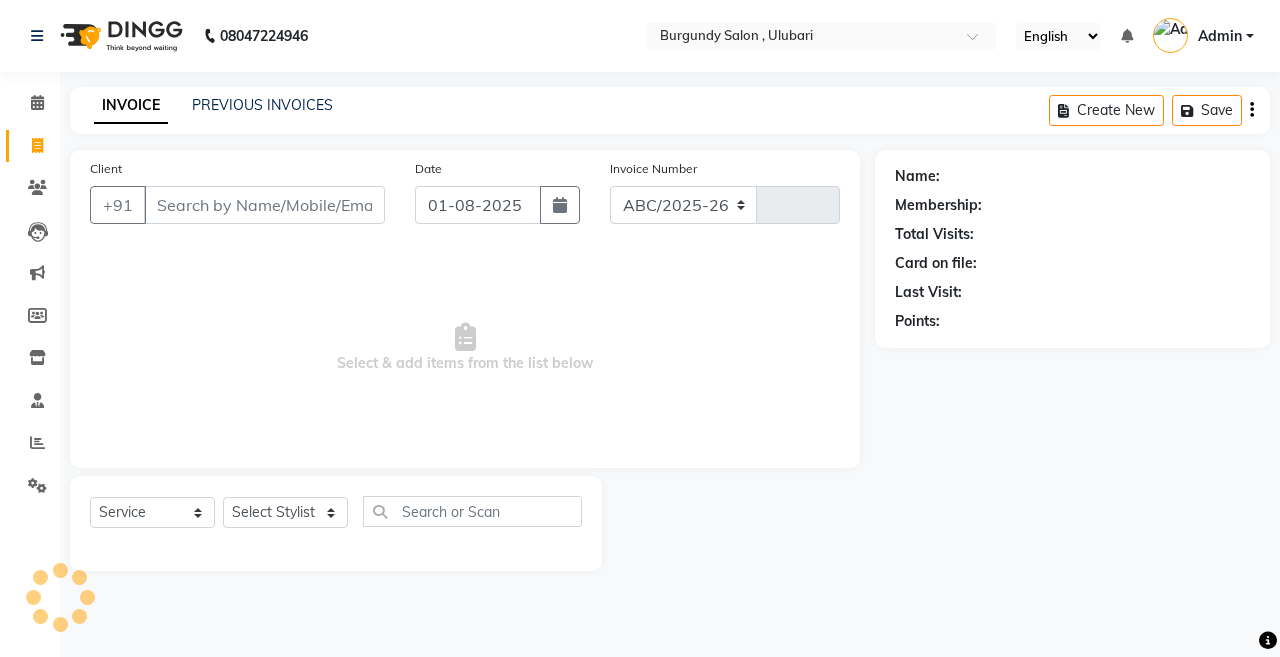 type on "1365" 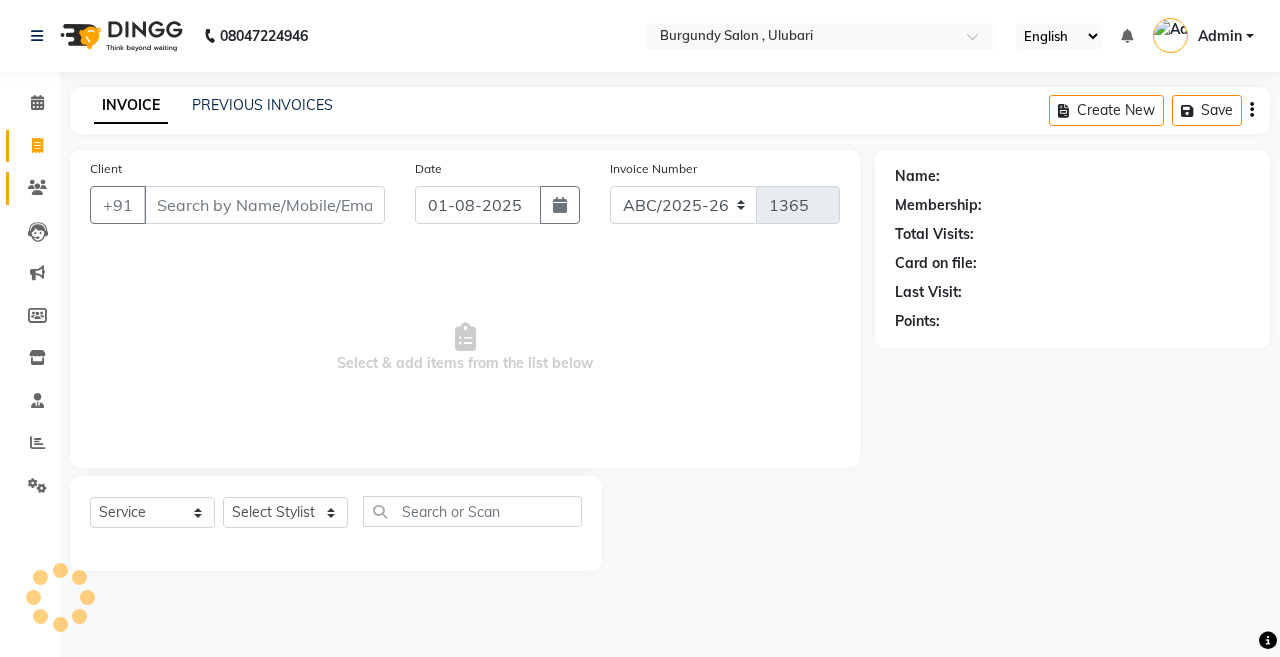 click 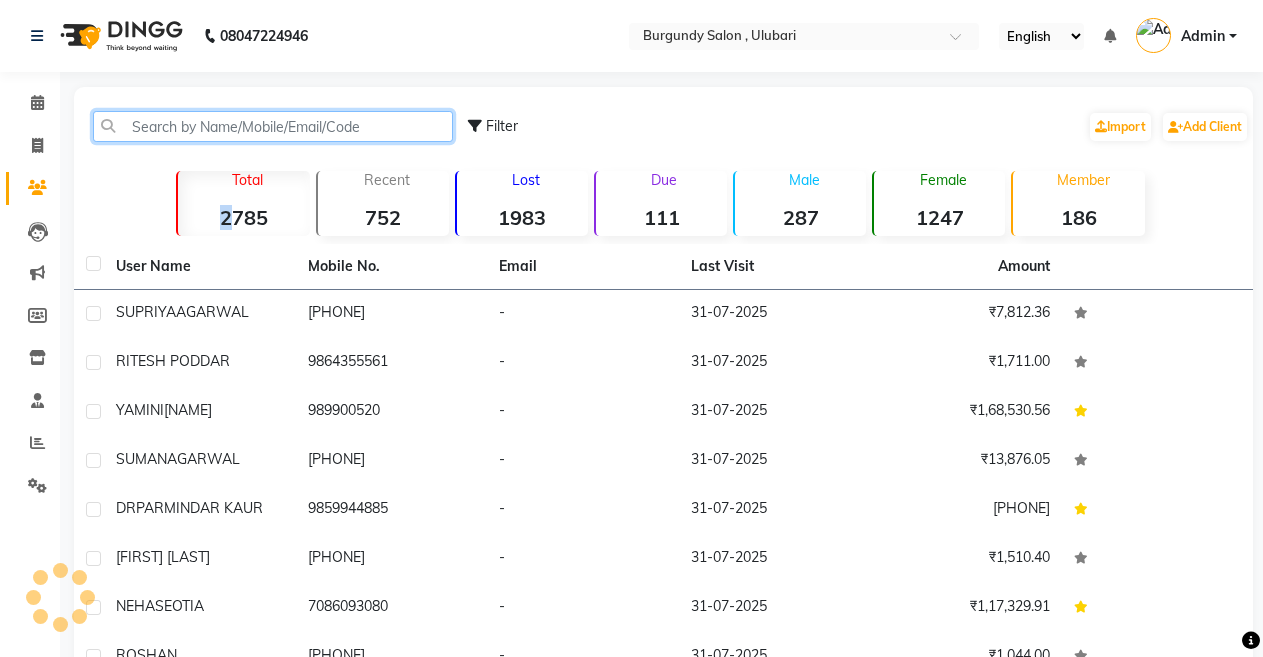 click 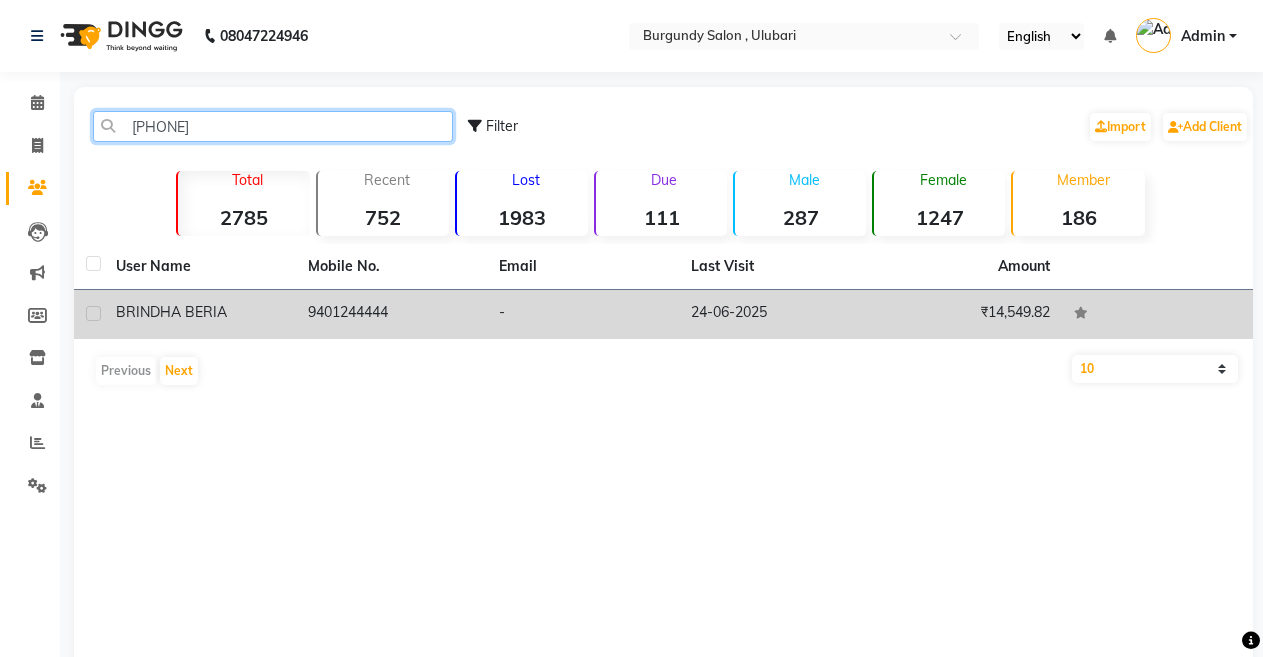 type on "[PHONE]" 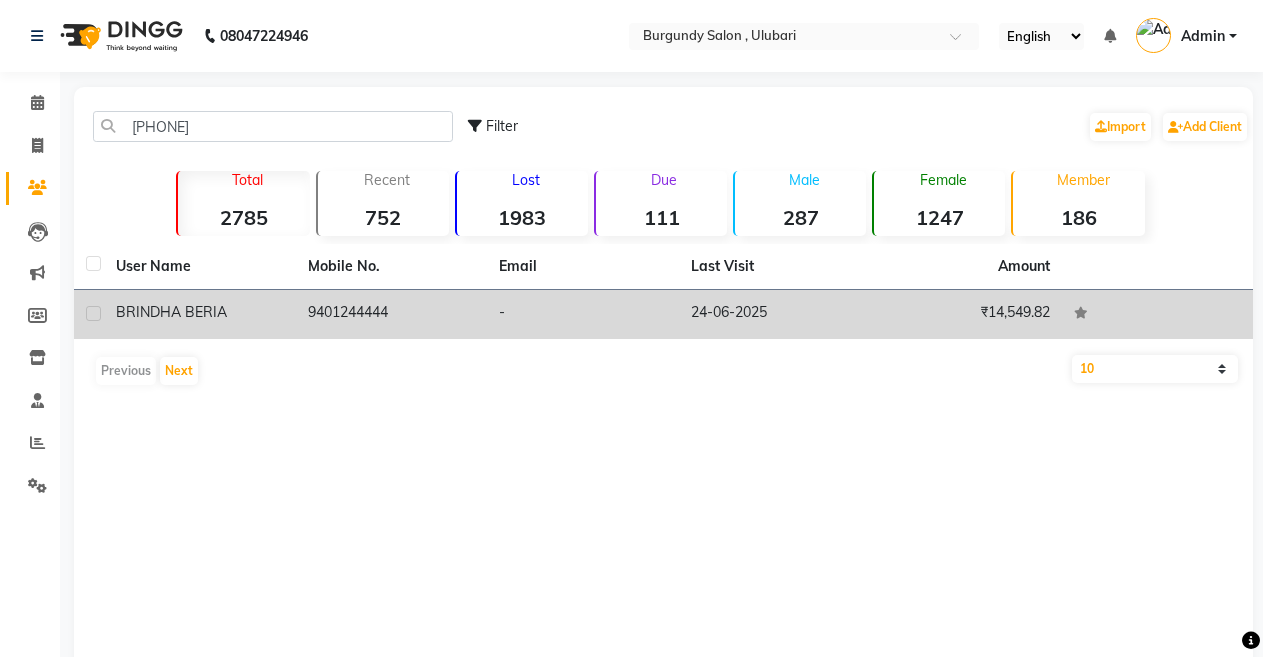 click on "BRINDHA BERIA" 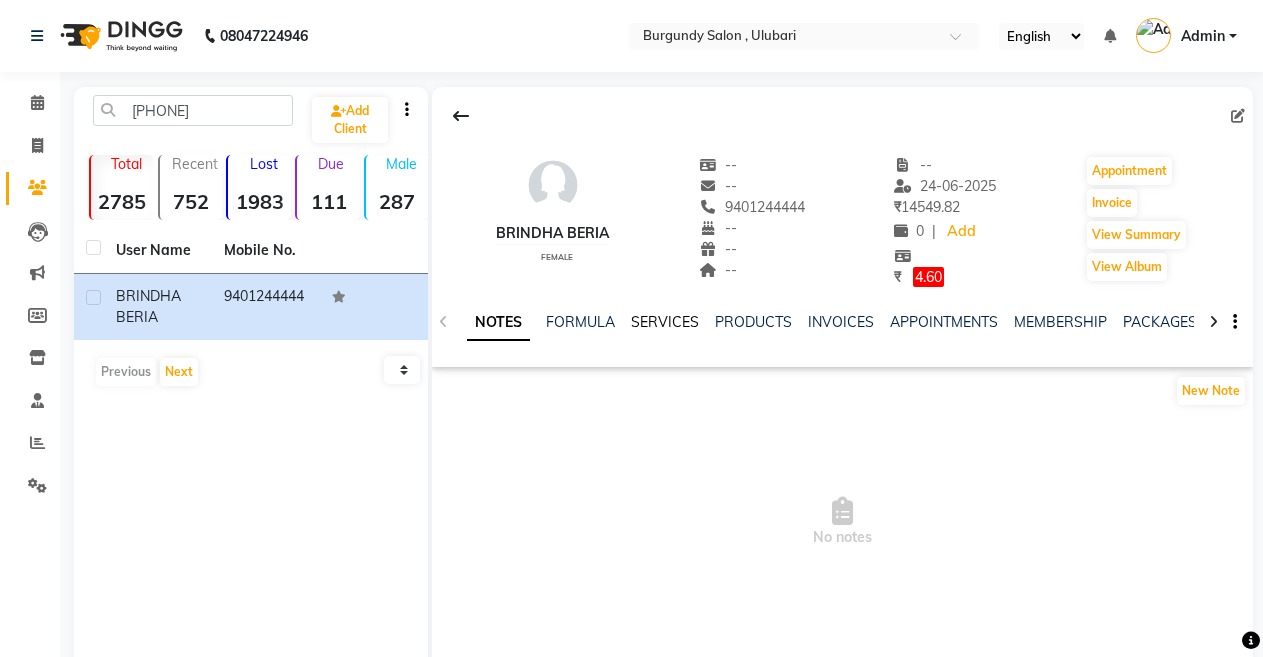 click on "SERVICES" 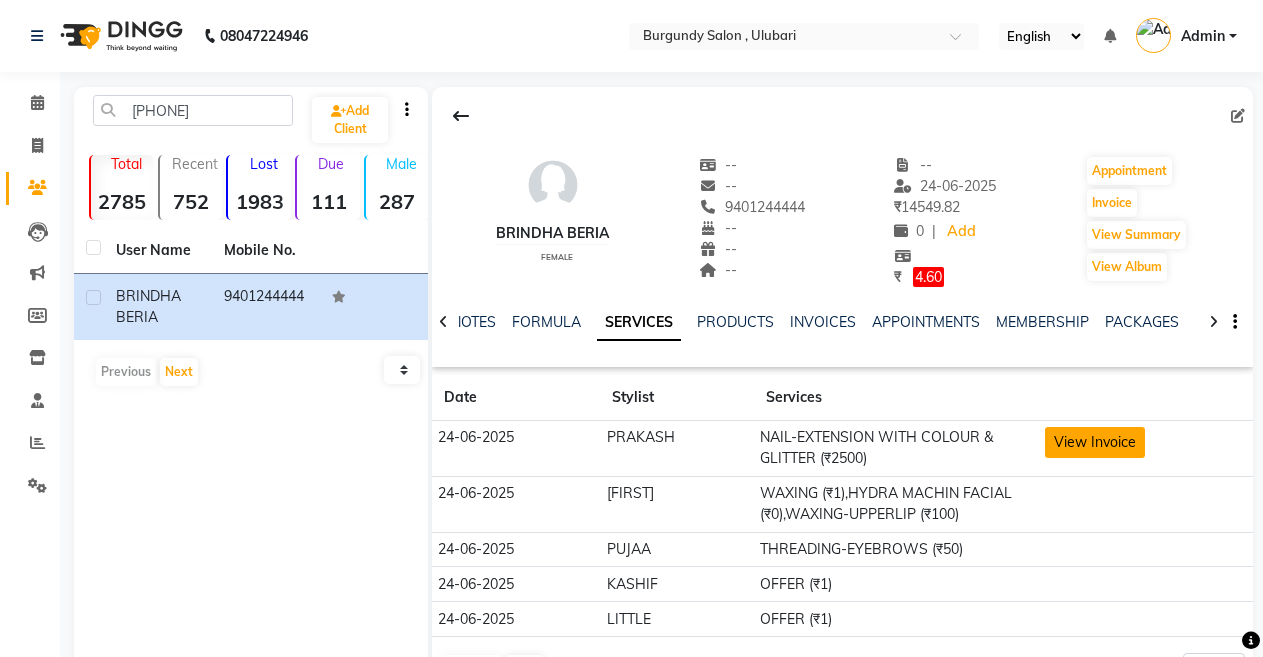 click on "View Invoice" 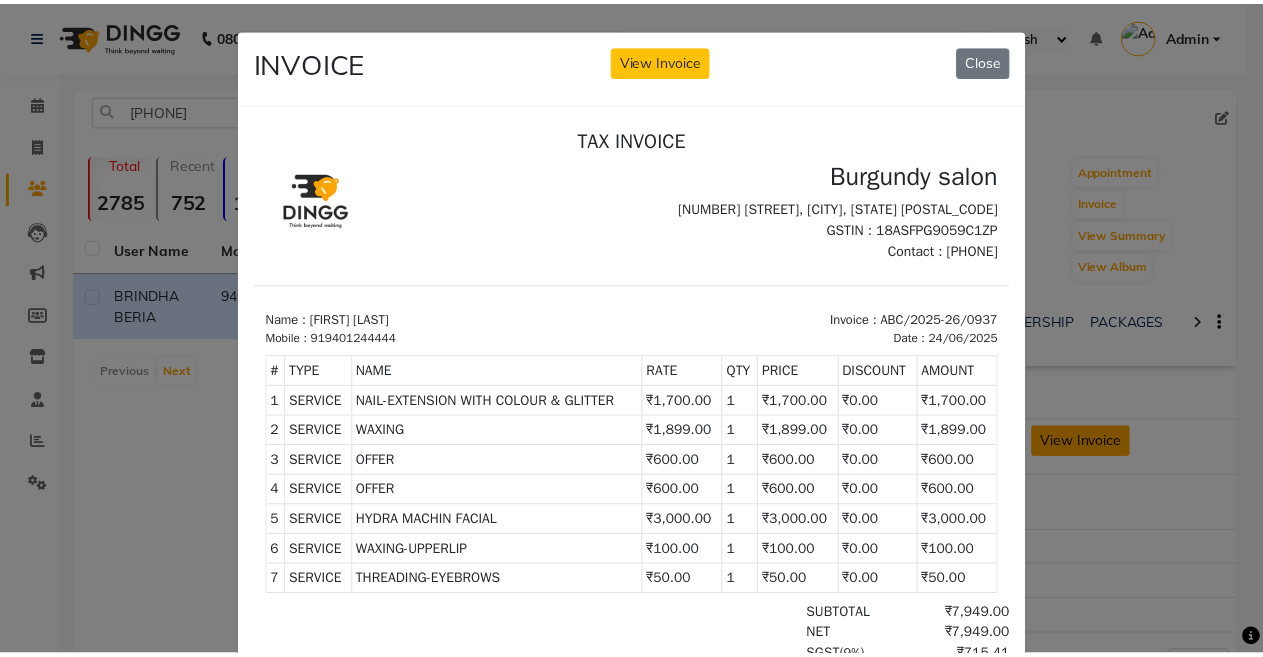 scroll, scrollTop: 0, scrollLeft: 0, axis: both 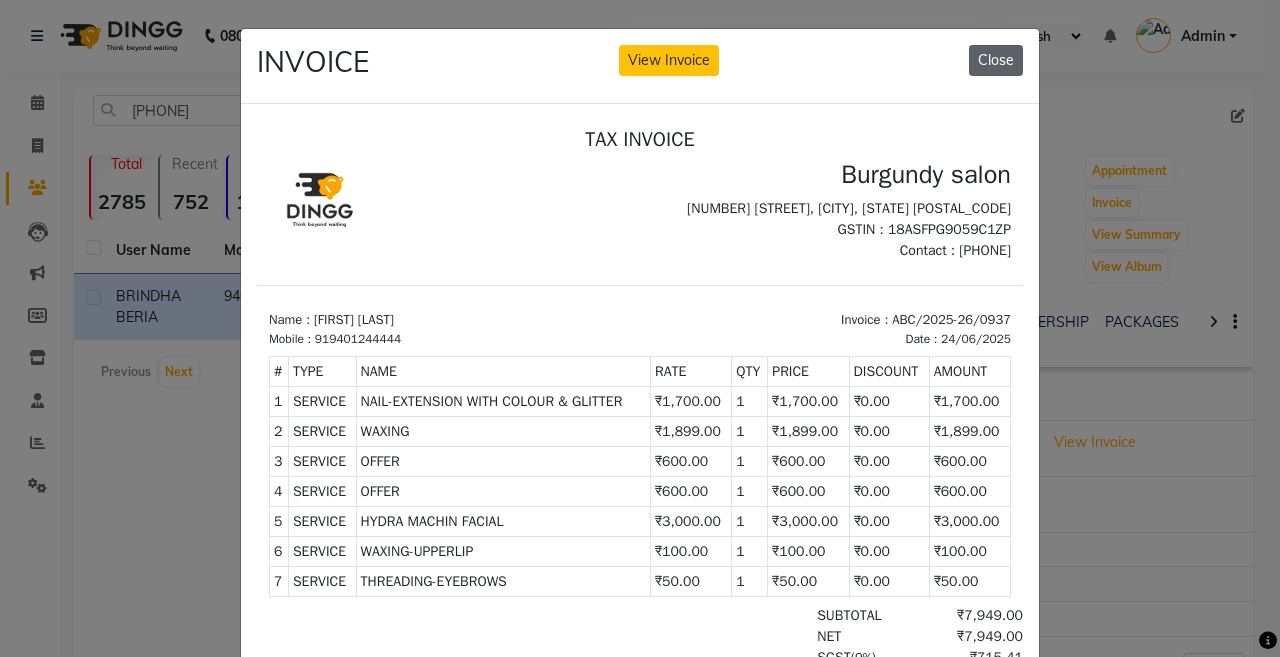 click on "Close" 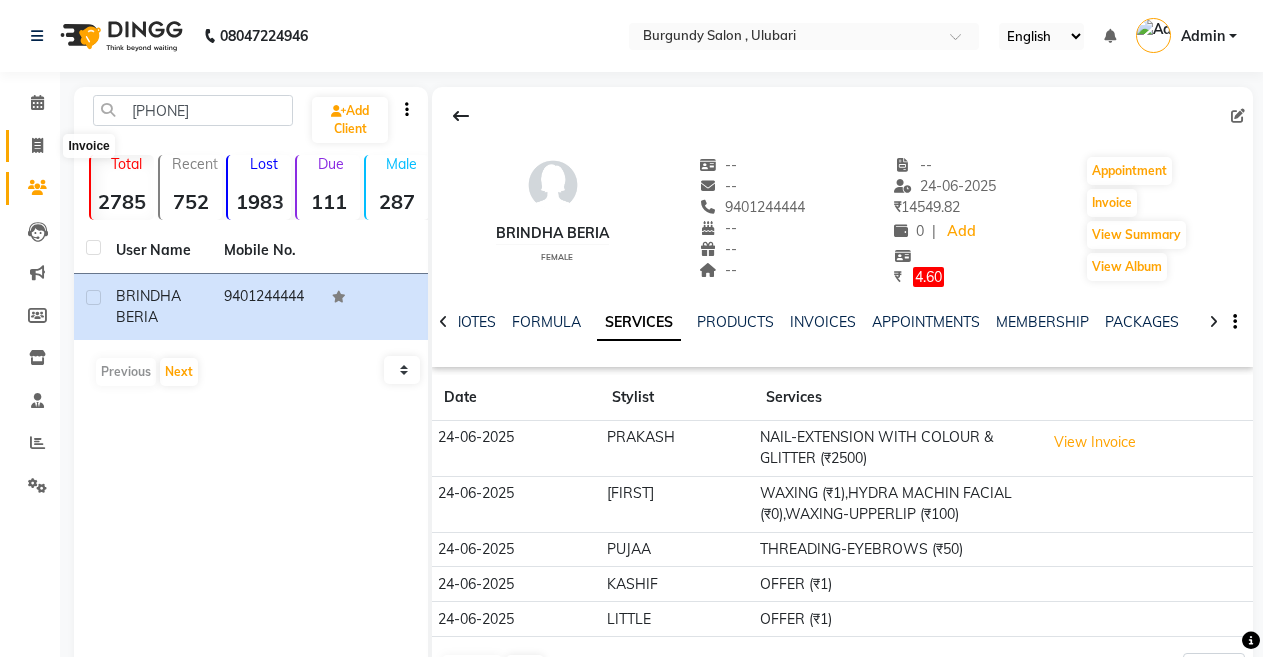 click 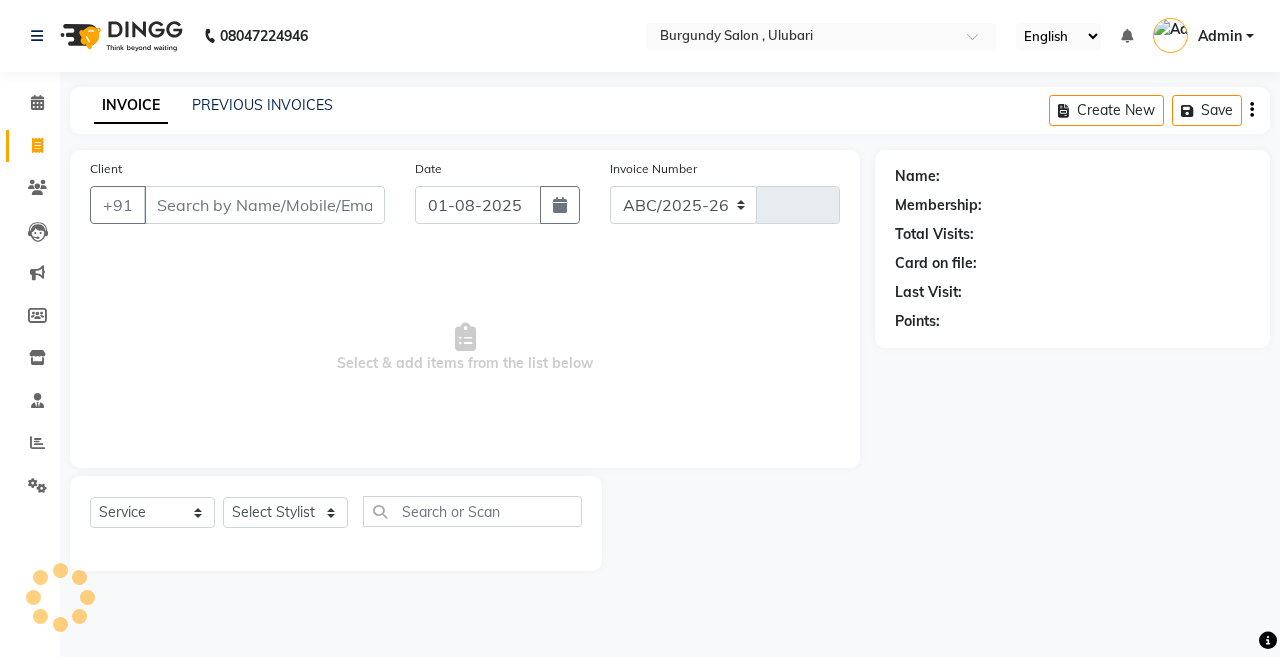 select on "5345" 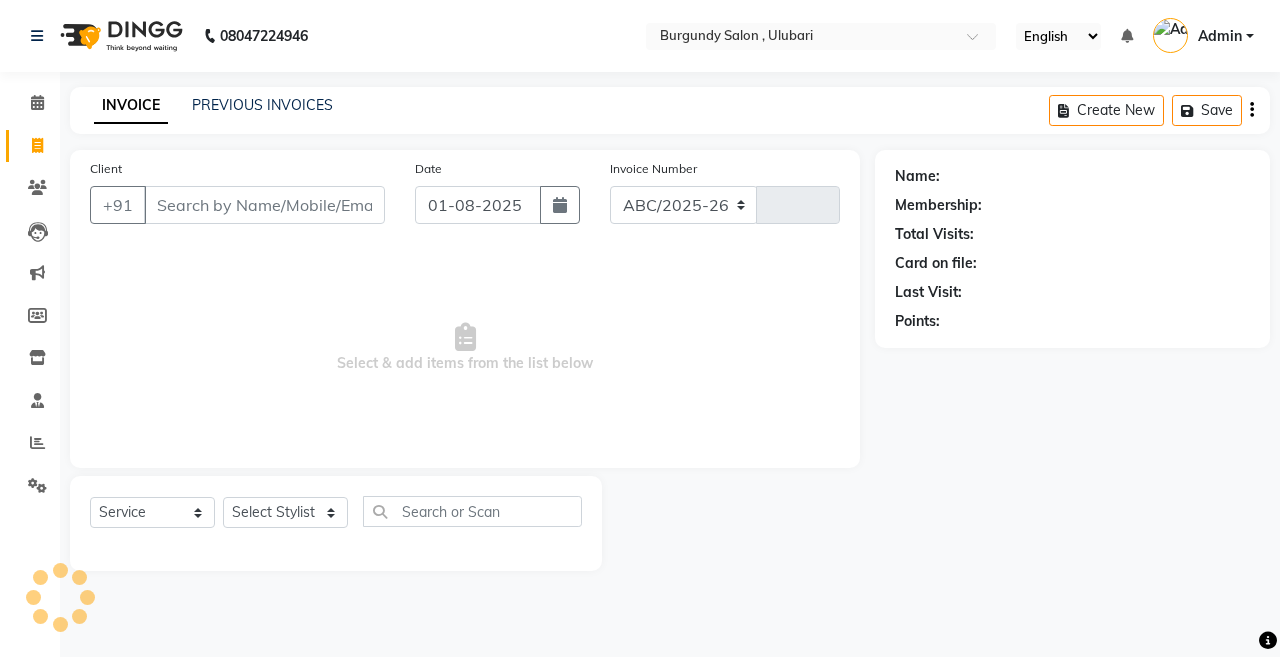 type on "1365" 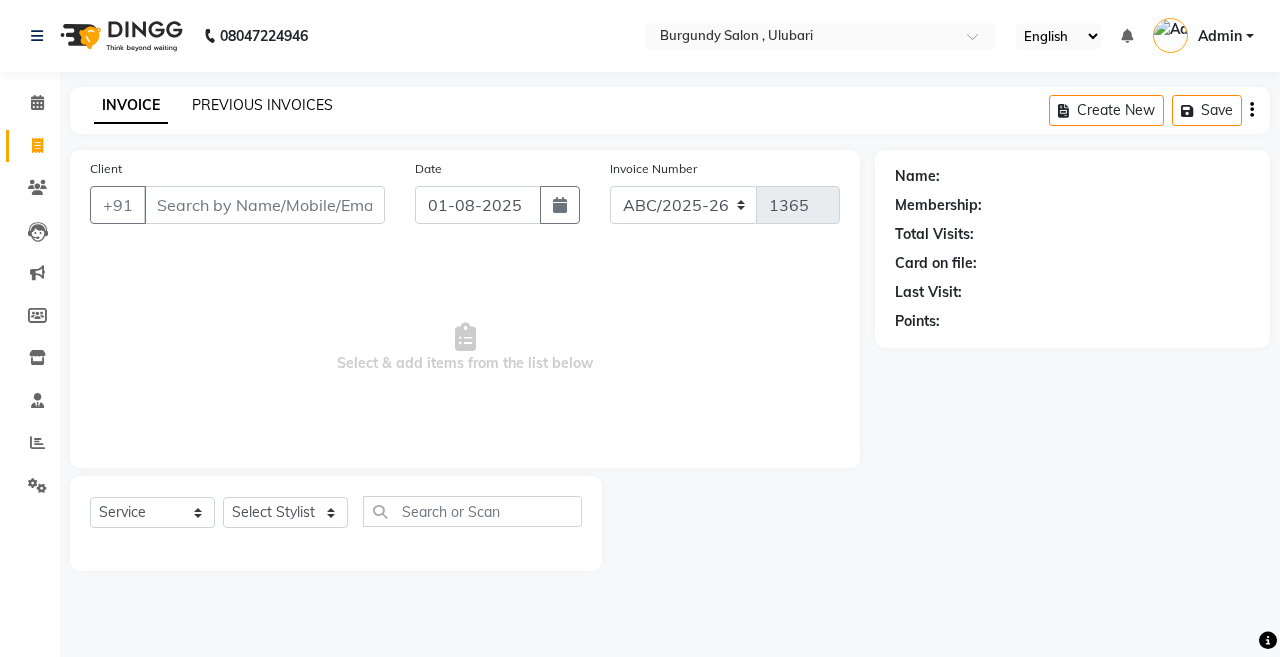 click on "PREVIOUS INVOICES" 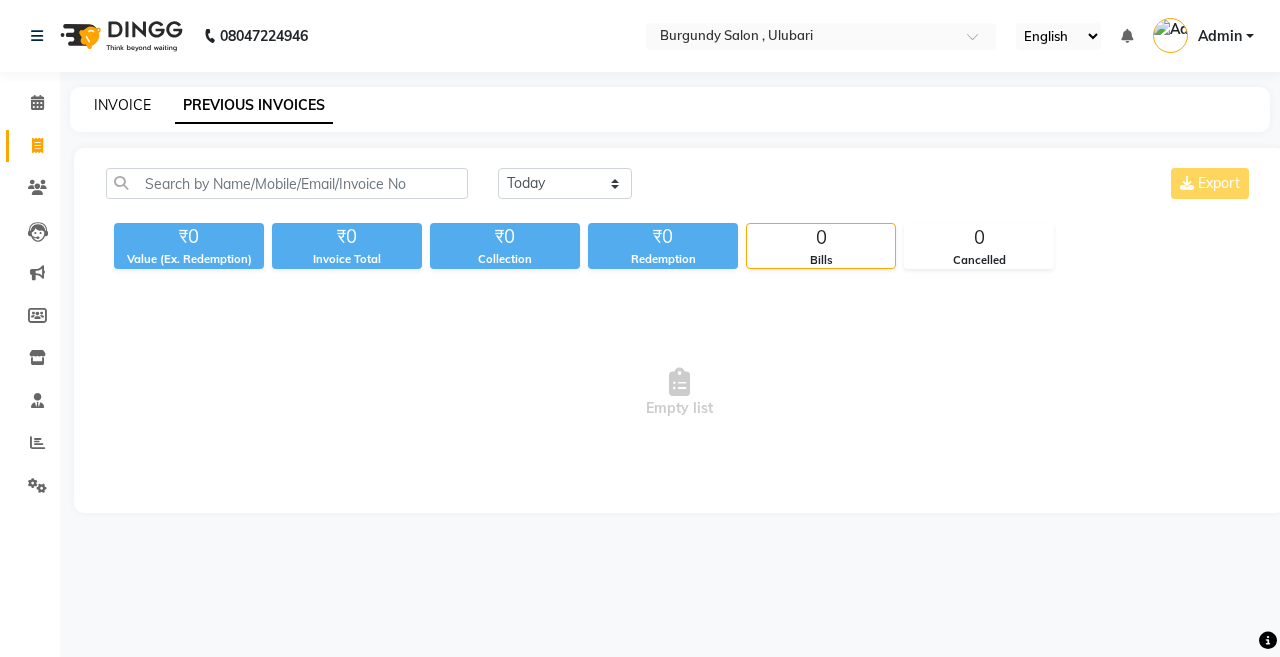 click on "INVOICE" 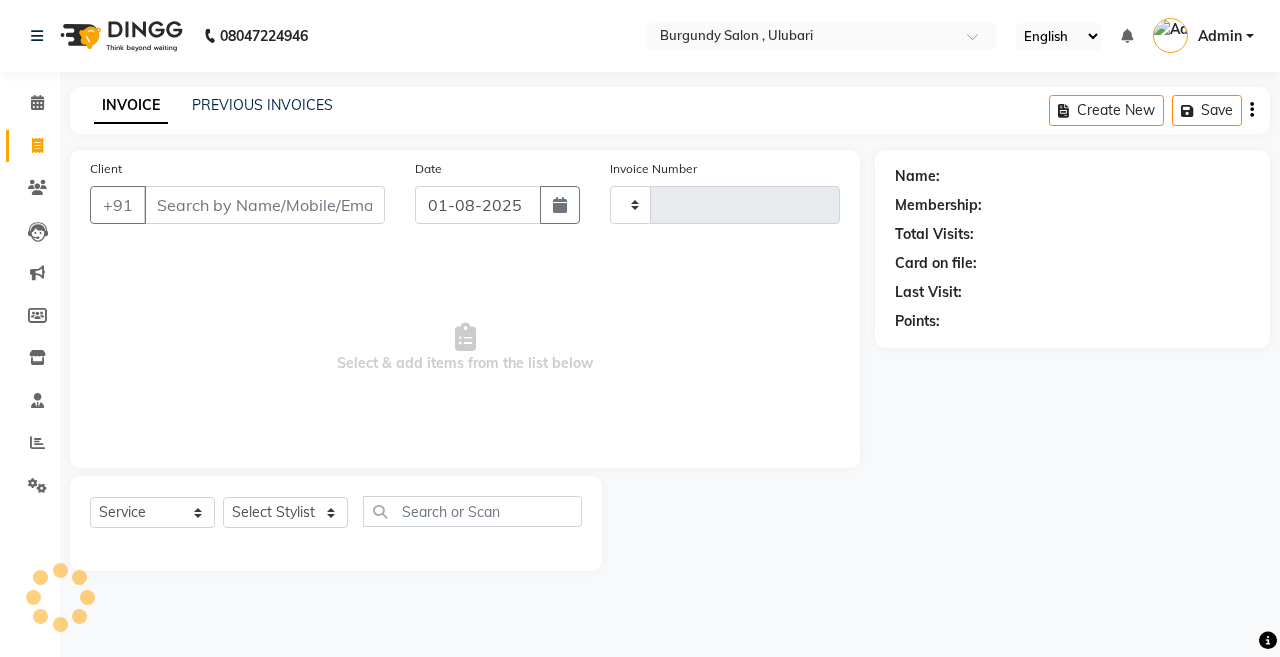 type on "1365" 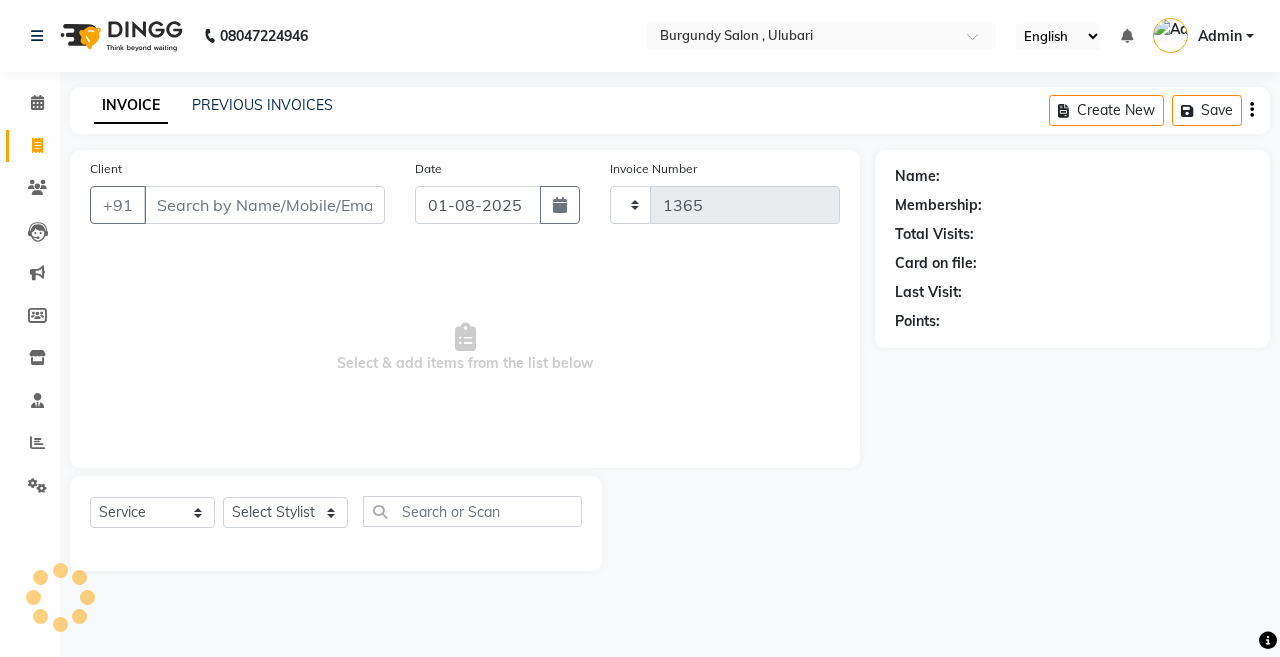 select on "5345" 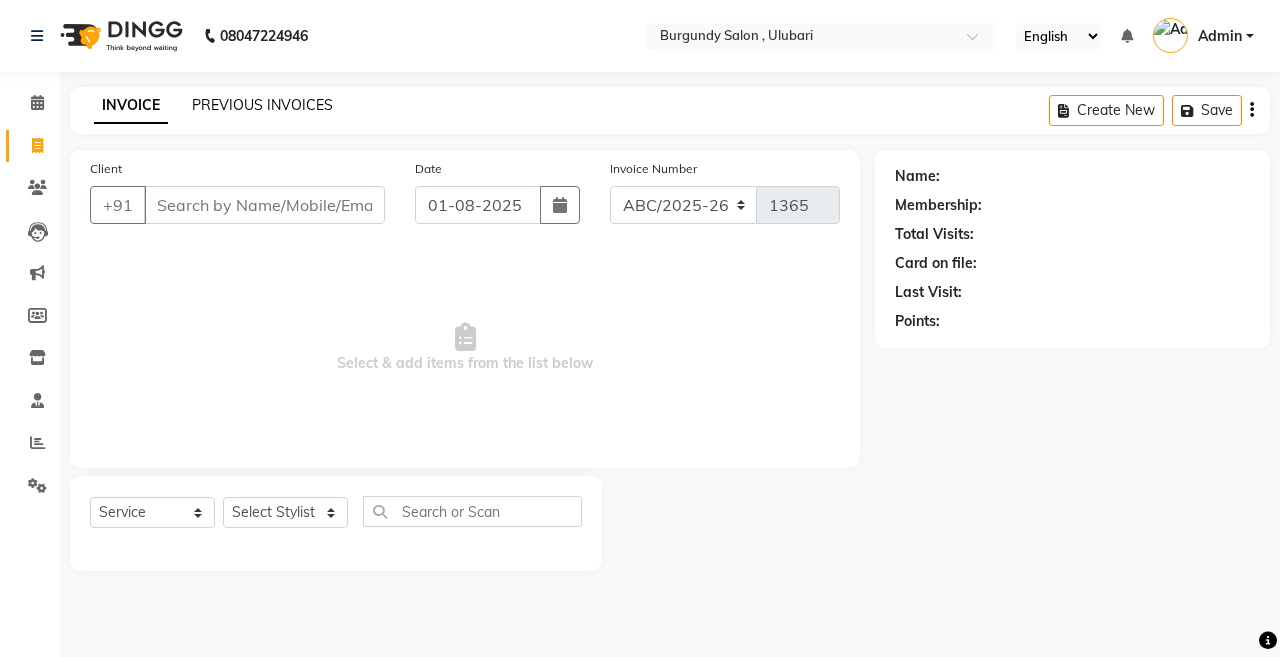 click on "PREVIOUS INVOICES" 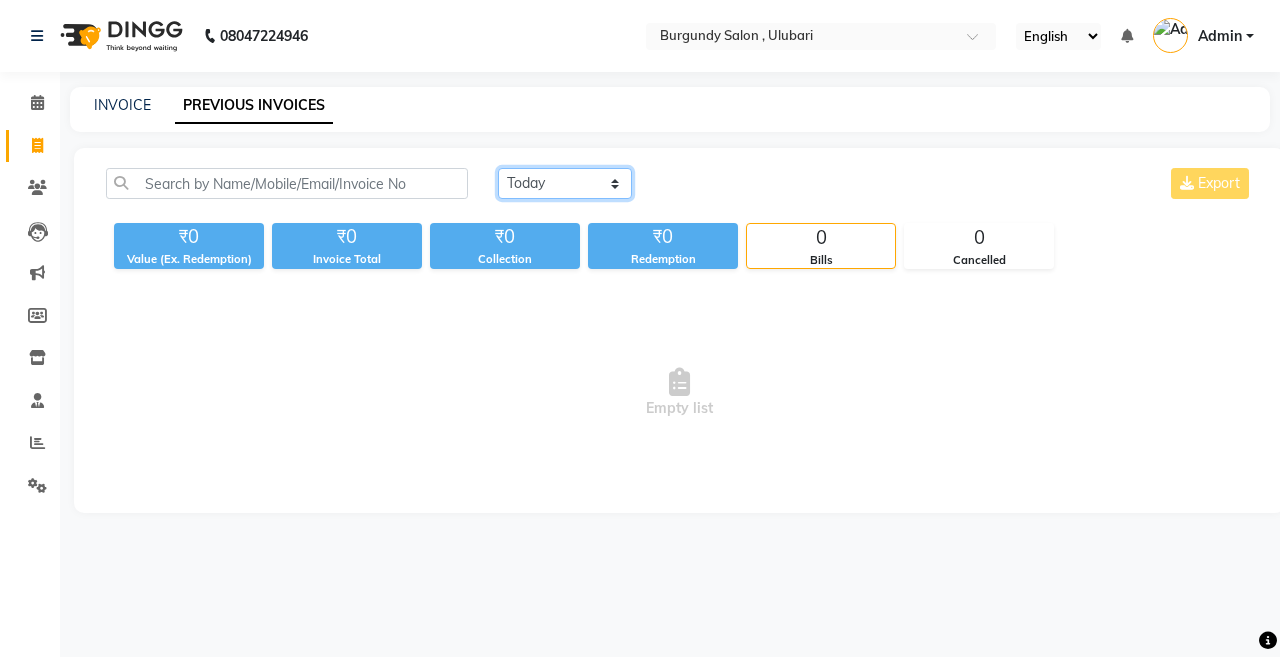 click on "Today Yesterday Custom Range" 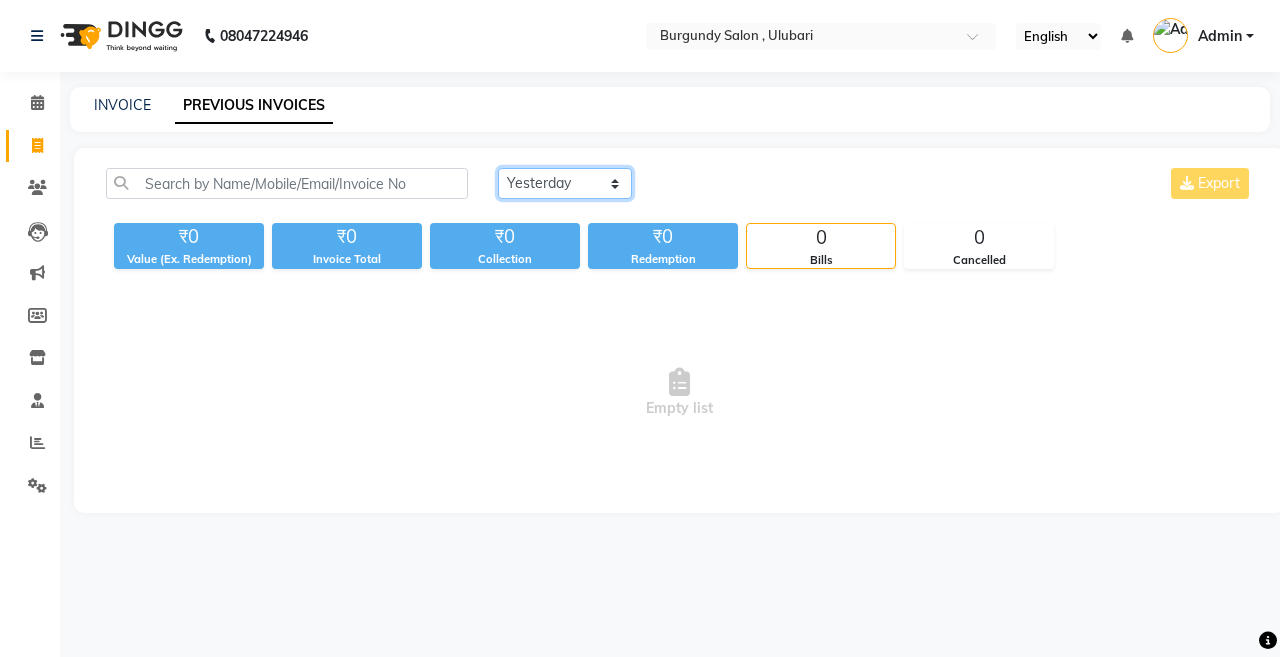 click on "Today Yesterday Custom Range" 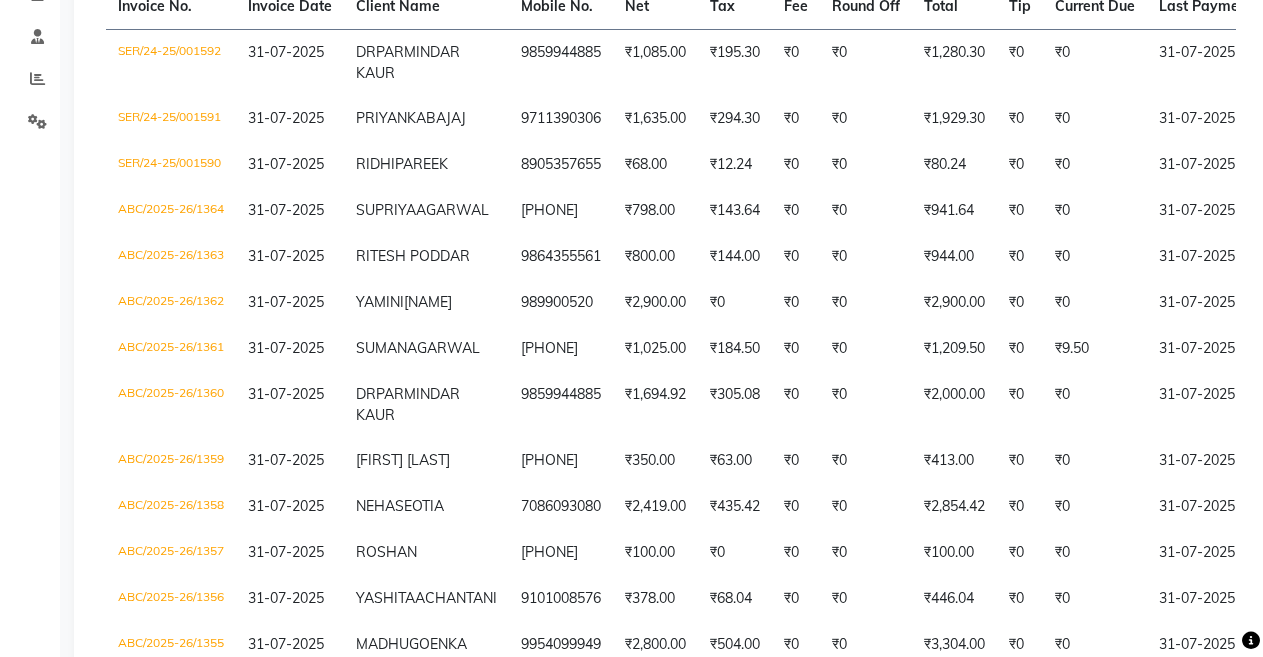 scroll, scrollTop: 366, scrollLeft: 0, axis: vertical 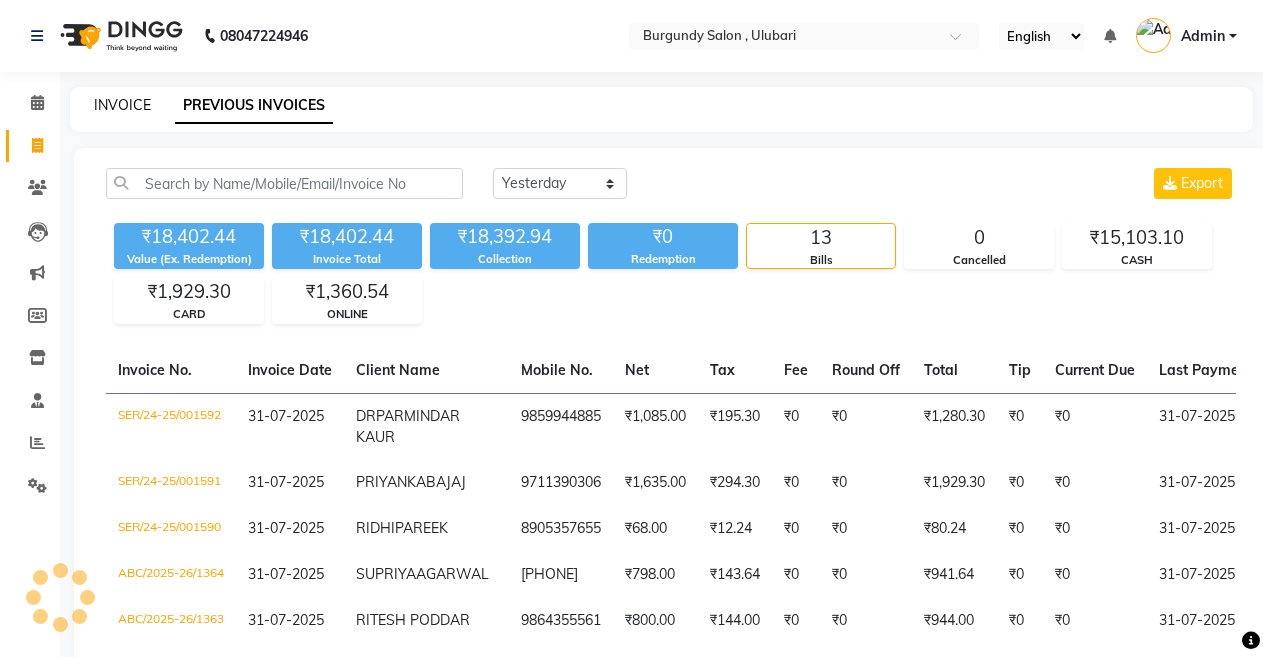 click on "INVOICE" 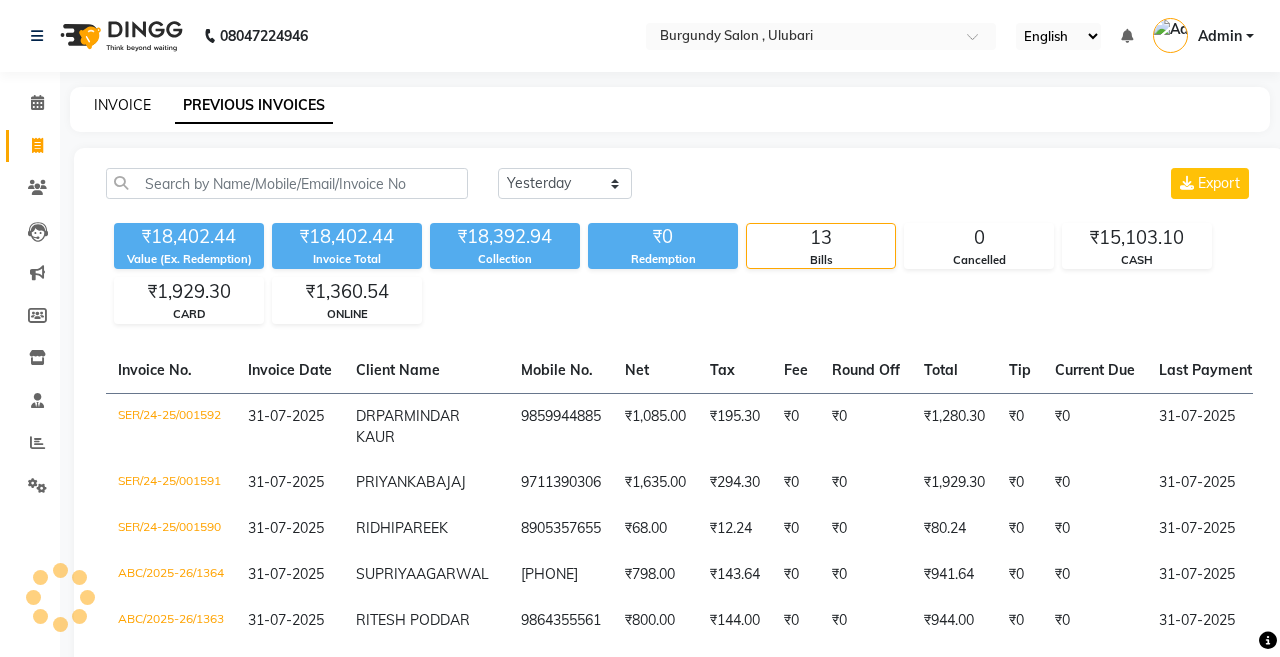 select on "service" 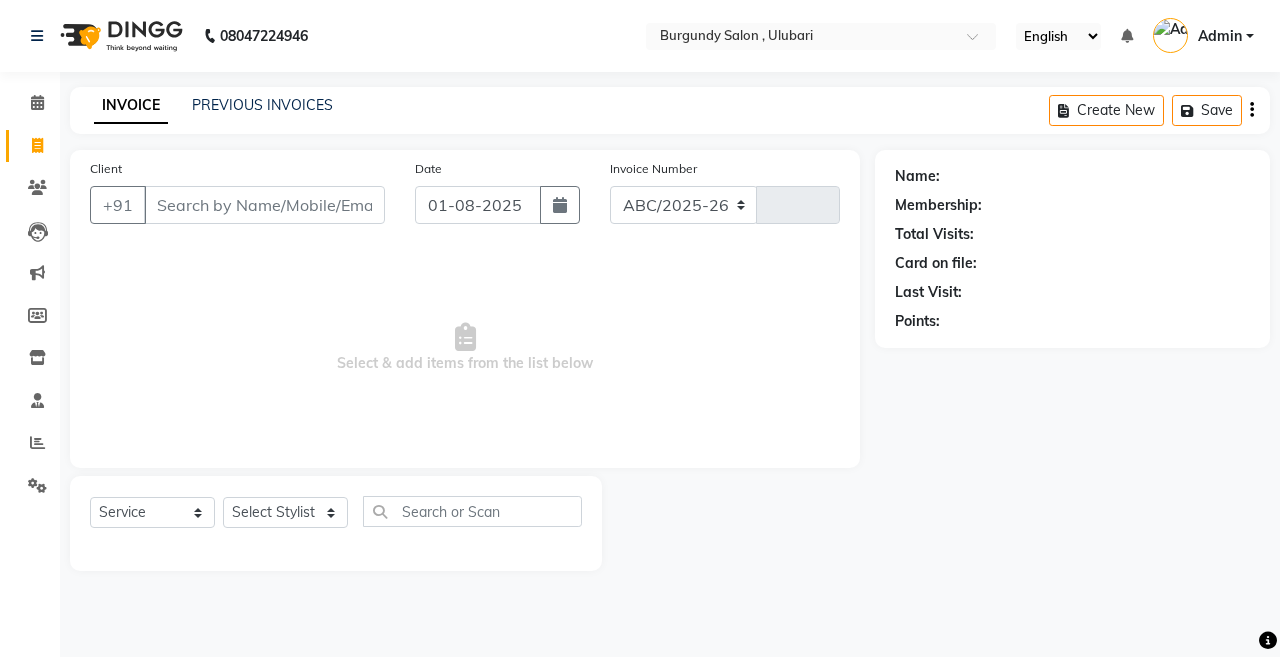 select on "5345" 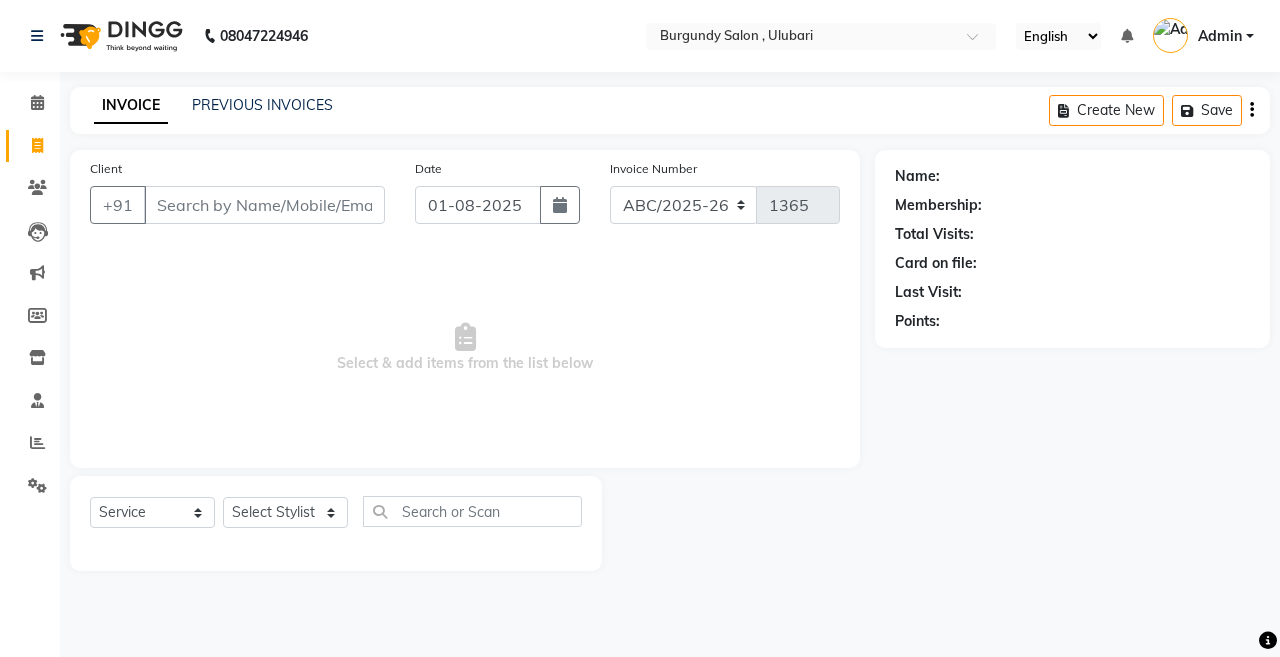 type on "R" 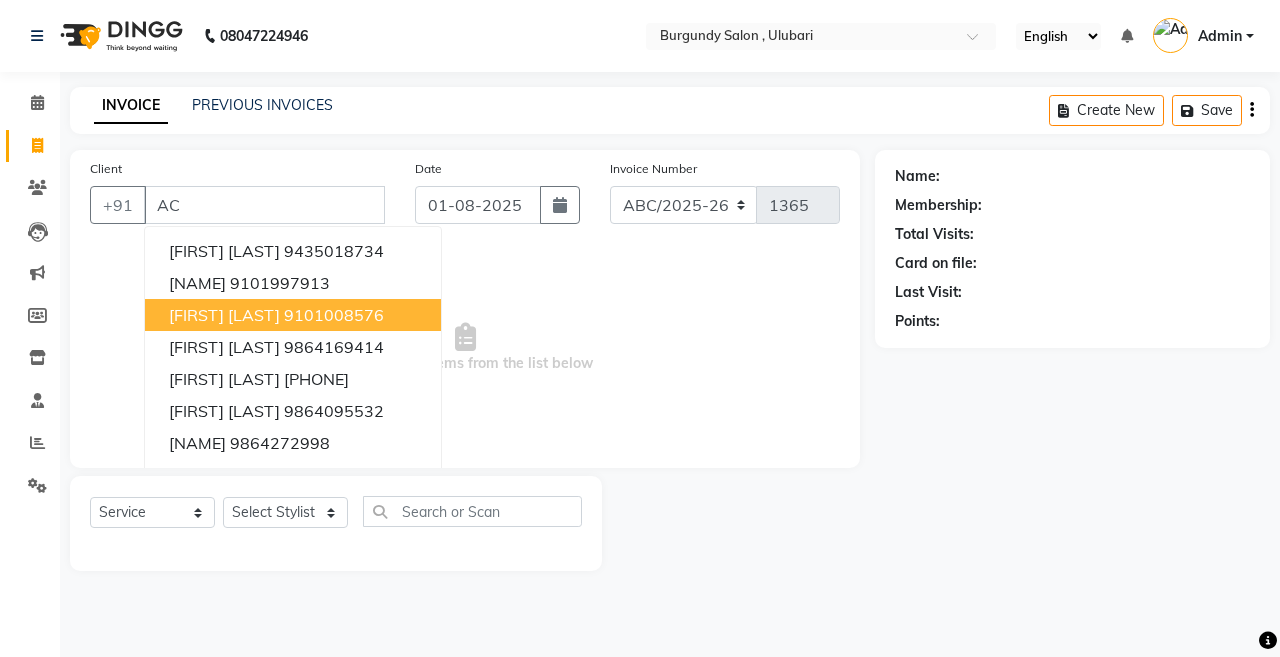 type on "A" 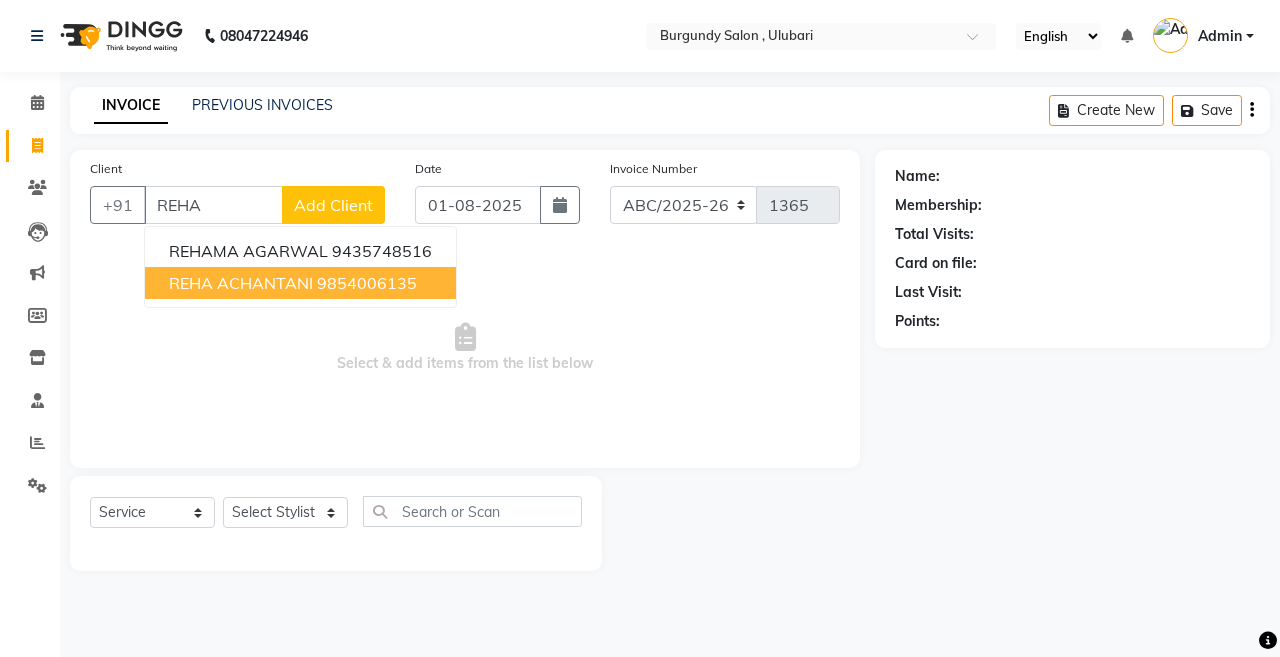 click on "REHA ACHANTANI" at bounding box center (241, 283) 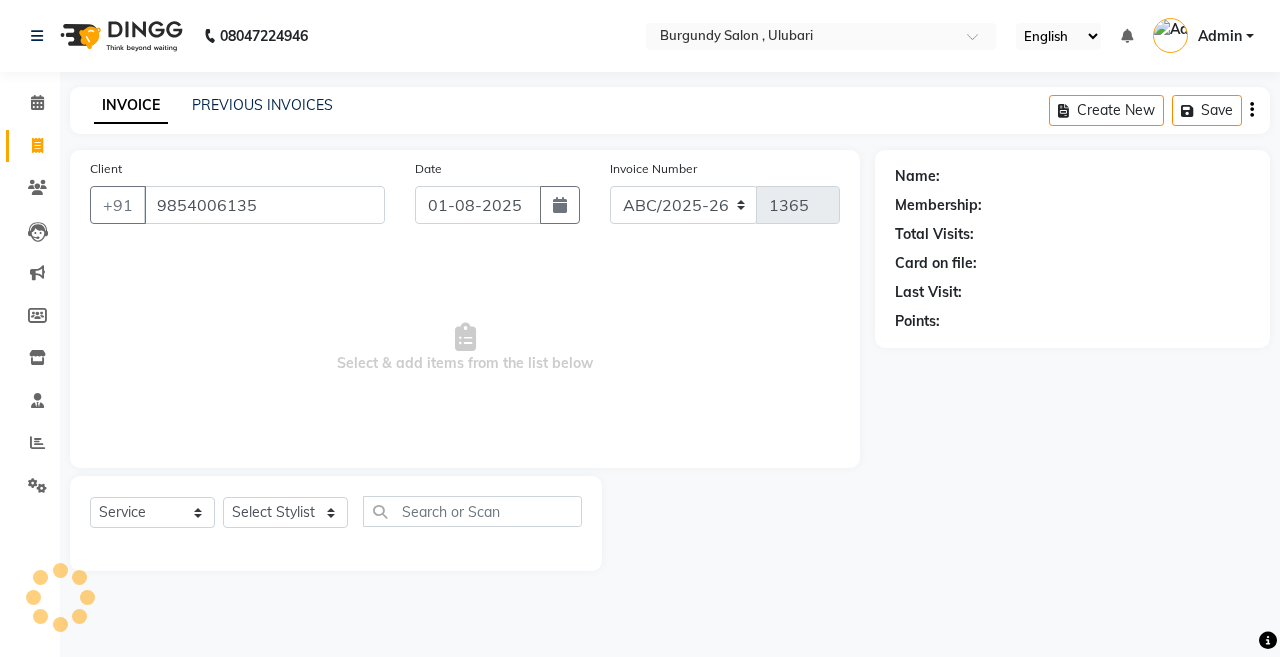 type on "9854006135" 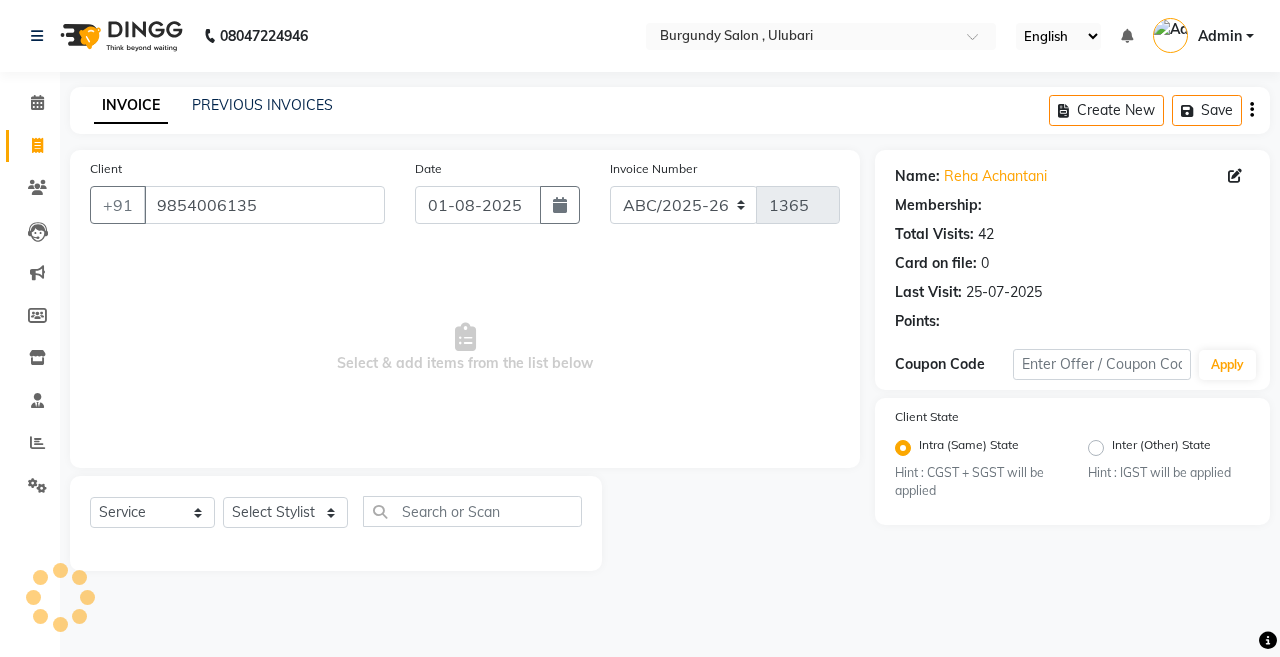 select on "1: Object" 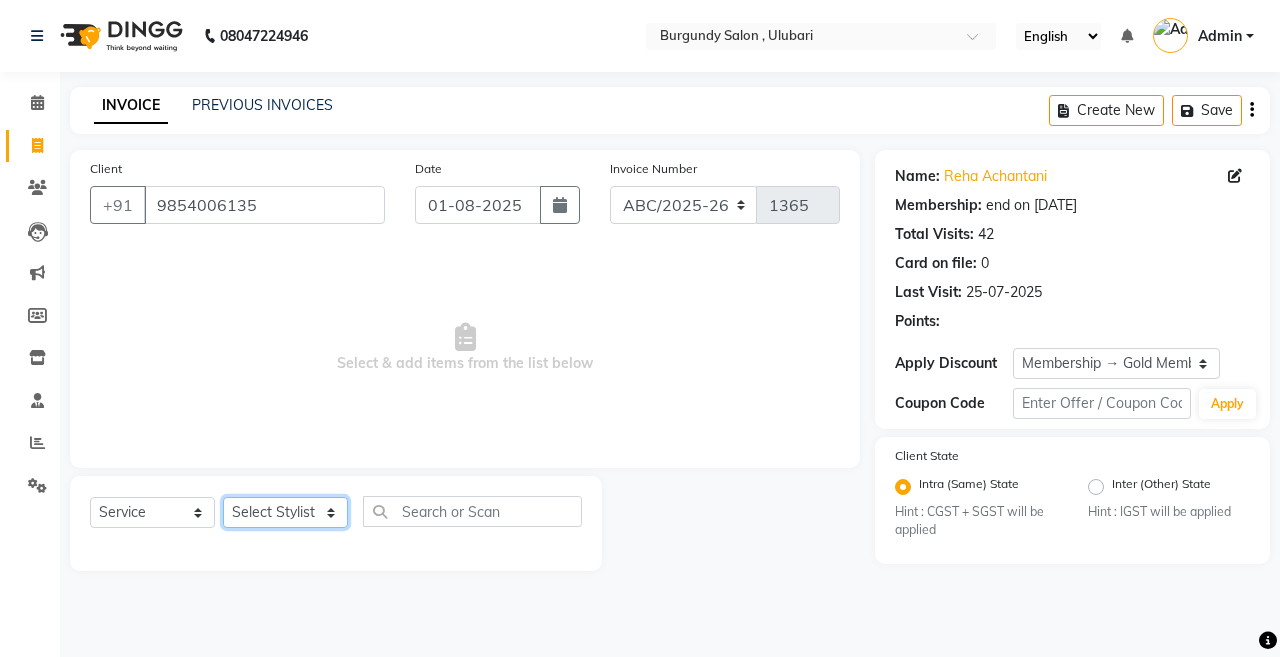 click on "Select Stylist ANIL  ANJANA BARSHA DEEPSHIKHA  DHON DAS DHON / NITUMONI EDWARD EDWARD/ LAXMI JOSHU JUNMONI KASHIF LAXI / ANJANA LAXMI LITTLE MAAM MINTUL MITALI NEETU RANA NITUMONI NITUMONI/POJA/ LAXMI NITUMONI / SAGARIKA NITUMONI/ SAGRIKA PRAKASH PUJAA Rubi RUBI / LAXMI SAGARIKA  SAGARIKA / RUBI SAHIL SAHIL / DHON SAHIL / EDWARD SAHIL/ JOSHU SAHIL/JOSHU/PRAKASH/ RUBI SAHIL/NITUMONI/ MITALI SAHIL/ RUBI SHABIR SHADHAB SIMA KALITA SONALI DEKA SOPEM staff 1 staff 1 TANU" 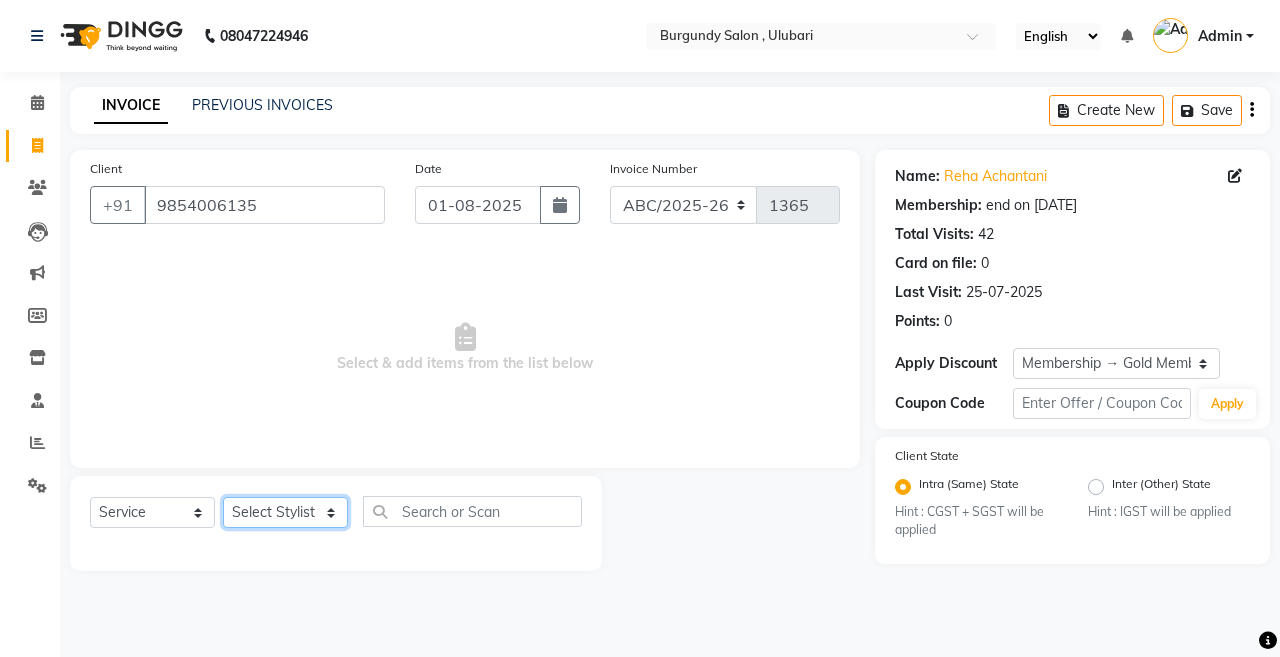 select on "35062" 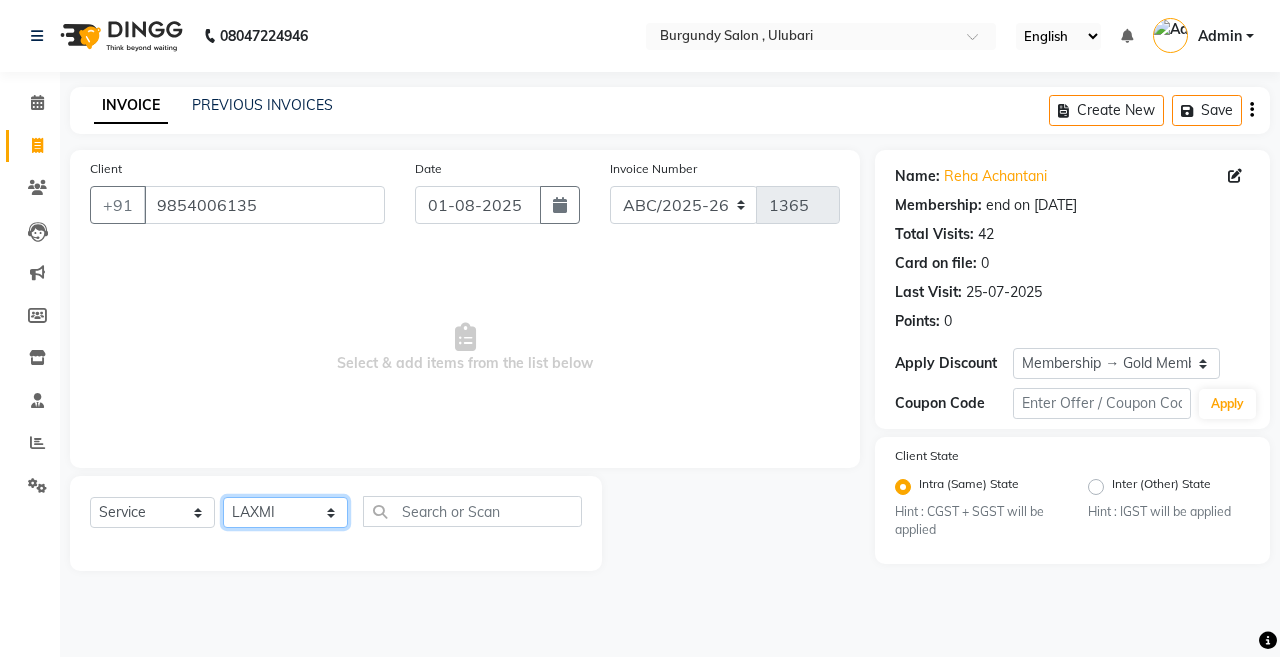 click on "Select Stylist ANIL  ANJANA BARSHA DEEPSHIKHA  DHON DAS DHON / NITUMONI EDWARD EDWARD/ LAXMI JOSHU JUNMONI KASHIF LAXI / ANJANA LAXMI LITTLE MAAM MINTUL MITALI NEETU RANA NITUMONI NITUMONI/POJA/ LAXMI NITUMONI / SAGARIKA NITUMONI/ SAGRIKA PRAKASH PUJAA Rubi RUBI / LAXMI SAGARIKA  SAGARIKA / RUBI SAHIL SAHIL / DHON SAHIL / EDWARD SAHIL/ JOSHU SAHIL/JOSHU/PRAKASH/ RUBI SAHIL/NITUMONI/ MITALI SAHIL/ RUBI SHABIR SHADHAB SIMA KALITA SONALI DEKA SOPEM staff 1 staff 1 TANU" 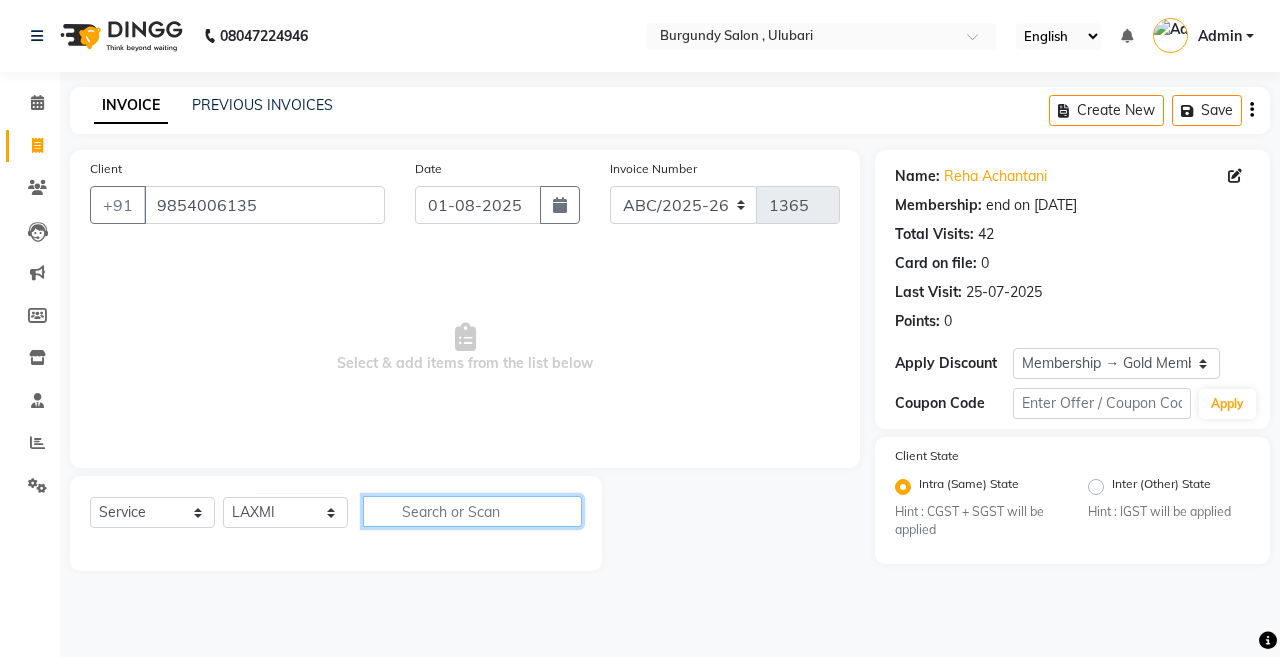click 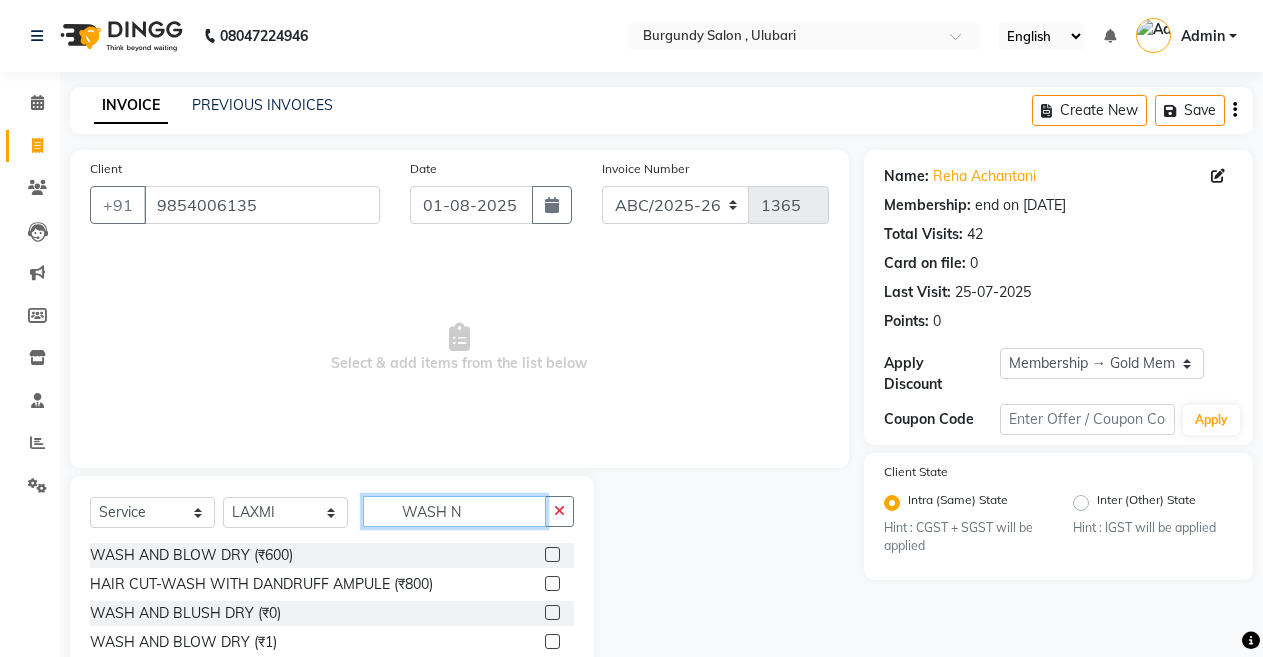 type on "WASH N" 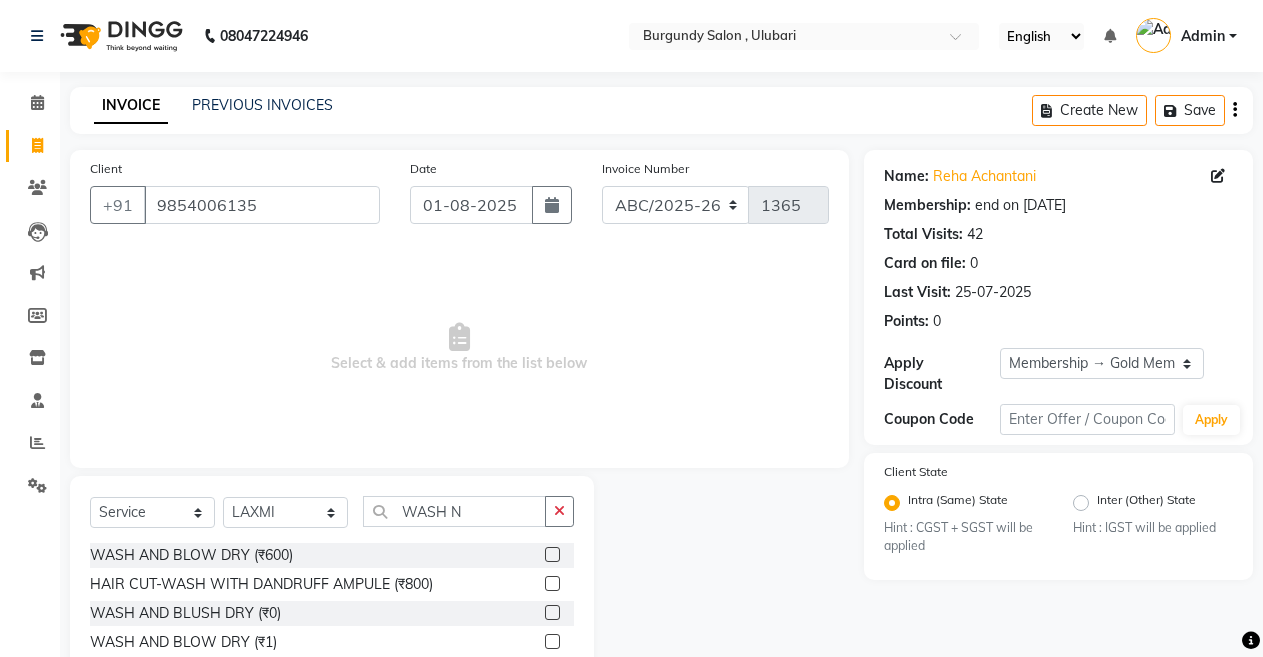 click 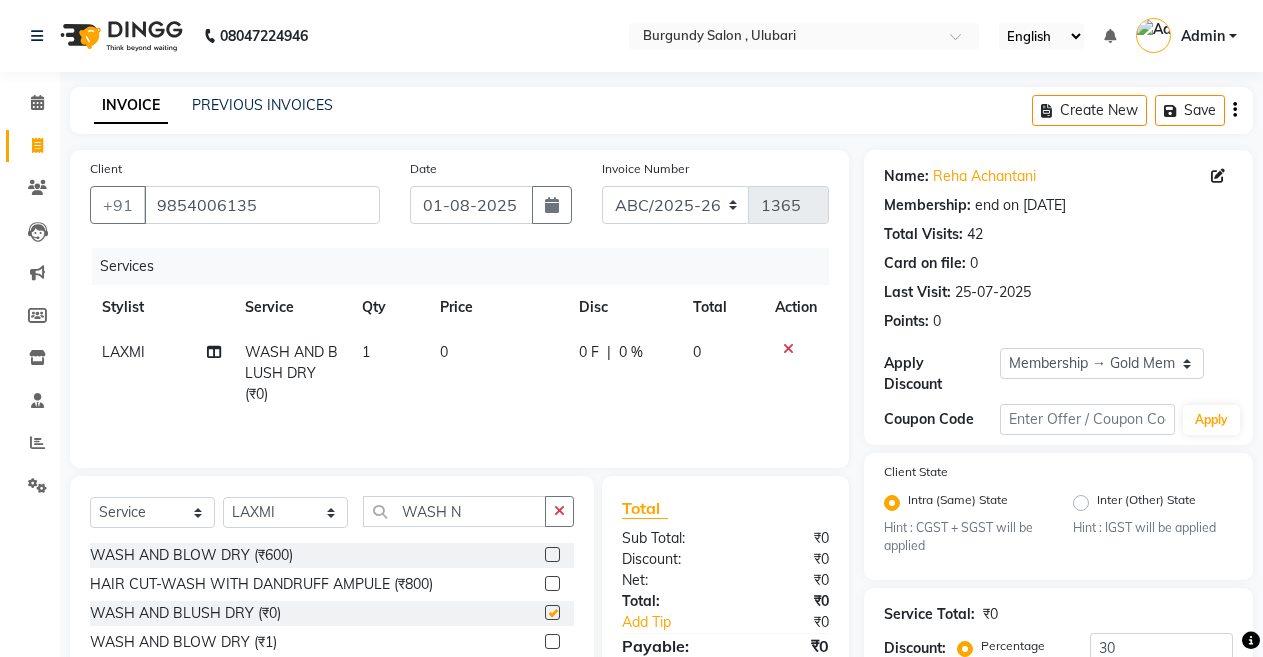 checkbox on "false" 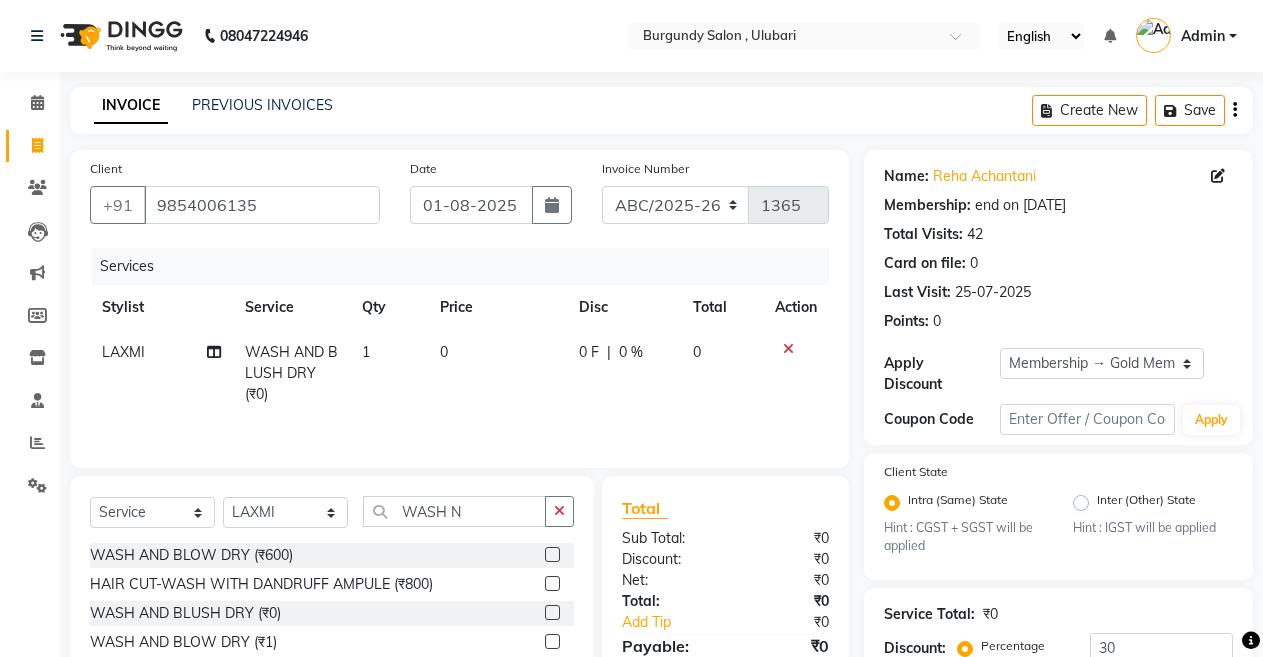 click on "0" 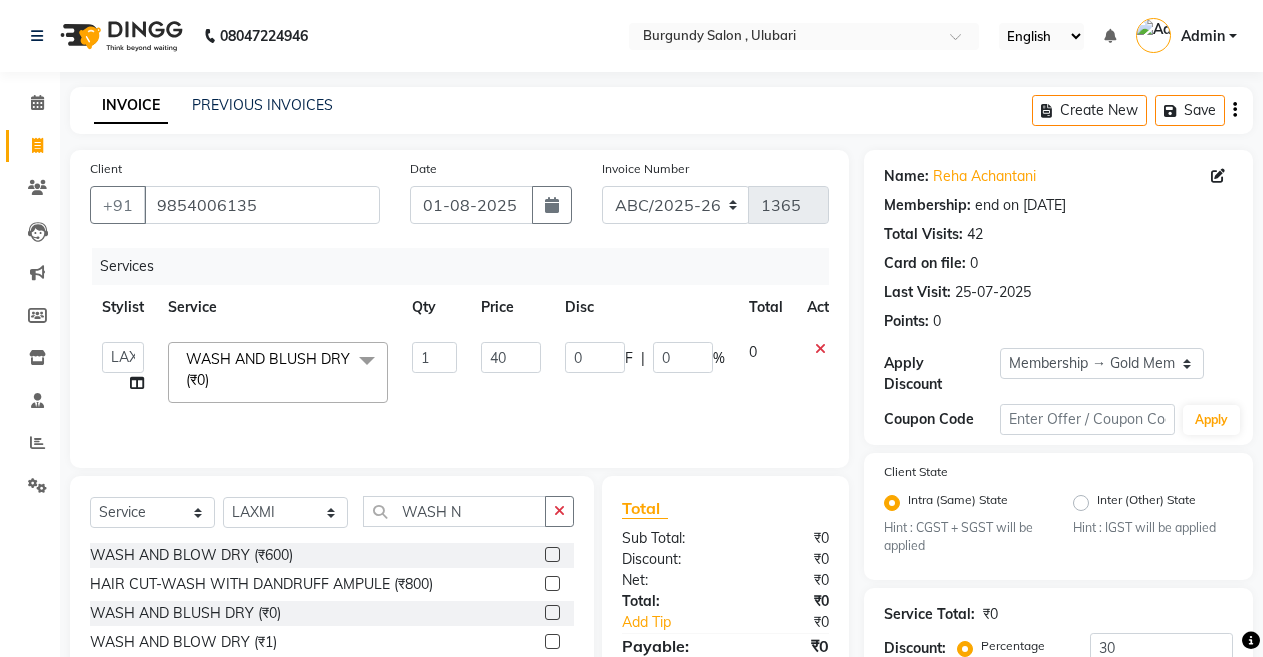 type on "400" 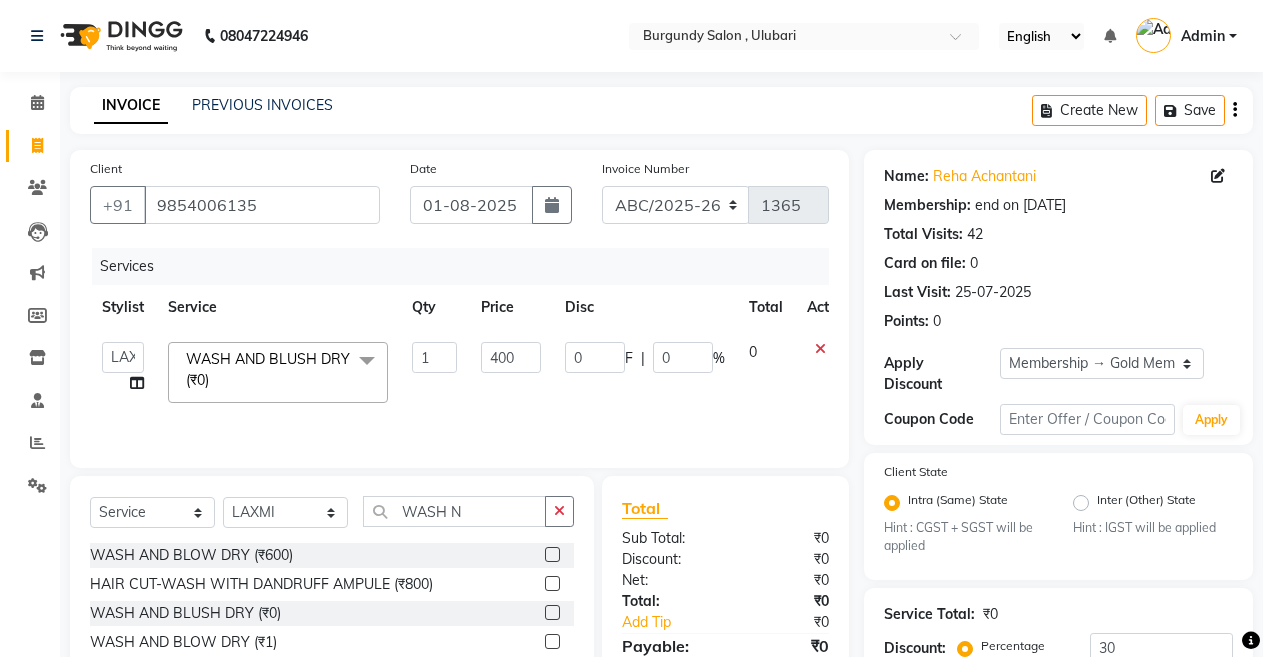 click on "400" 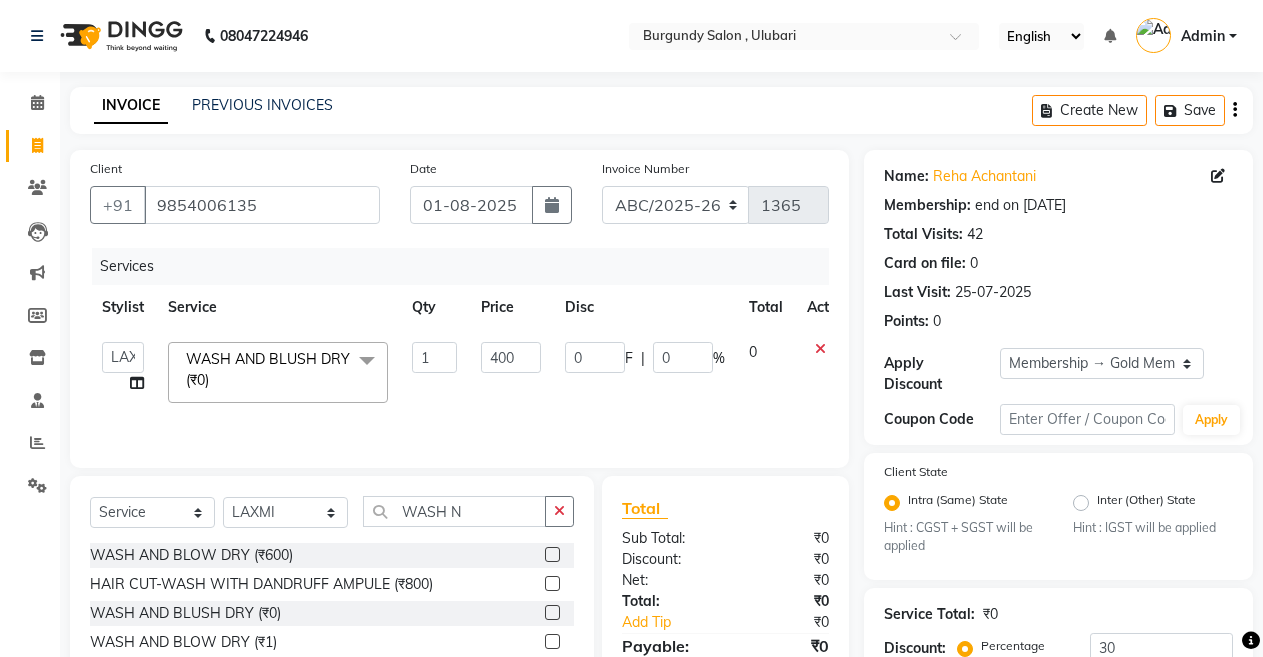 select on "35062" 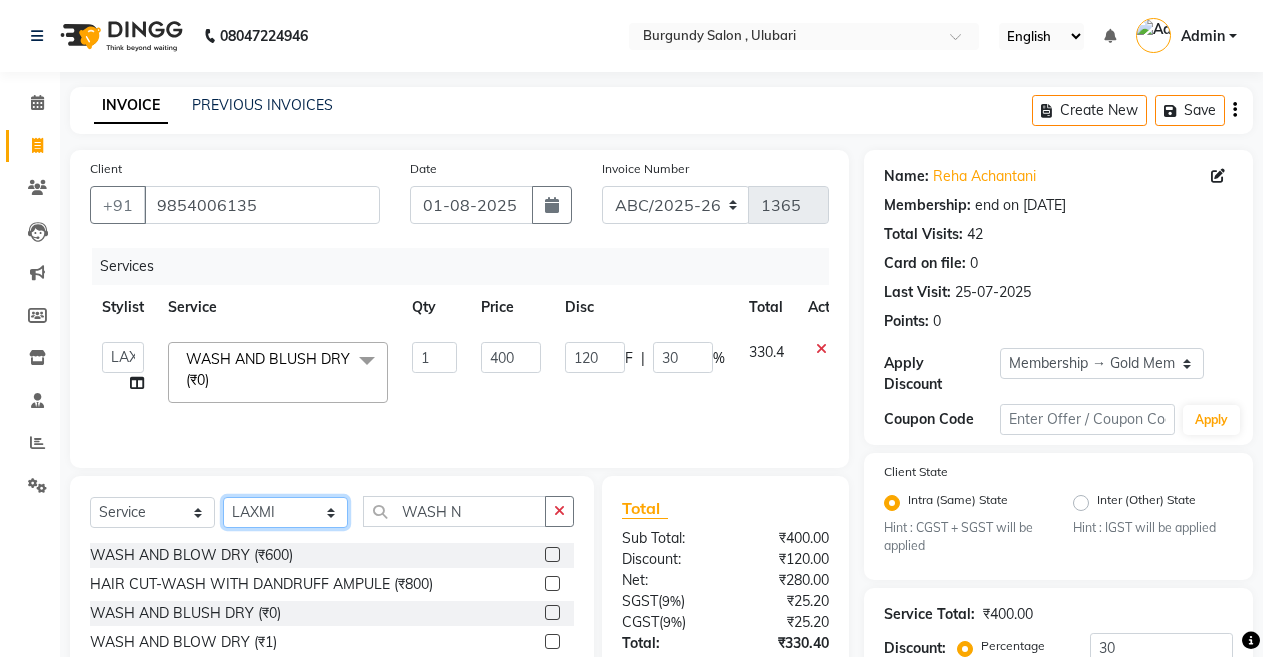 click on "Select Stylist ANIL  ANJANA BARSHA DEEPSHIKHA  DHON DAS DHON / NITUMONI EDWARD EDWARD/ LAXMI JOSHU JUNMONI KASHIF LAXI / ANJANA LAXMI LITTLE MAAM MINTUL MITALI NEETU RANA NITUMONI NITUMONI/POJA/ LAXMI NITUMONI / SAGARIKA NITUMONI/ SAGRIKA PRAKASH PUJAA Rubi RUBI / LAXMI SAGARIKA  SAGARIKA / RUBI SAHIL SAHIL / DHON SAHIL / EDWARD SAHIL/ JOSHU SAHIL/JOSHU/PRAKASH/ RUBI SAHIL/NITUMONI/ MITALI SAHIL/ RUBI SHABIR SHADHAB SIMA KALITA SONALI DEKA SOPEM staff 1 staff 1 TANU" 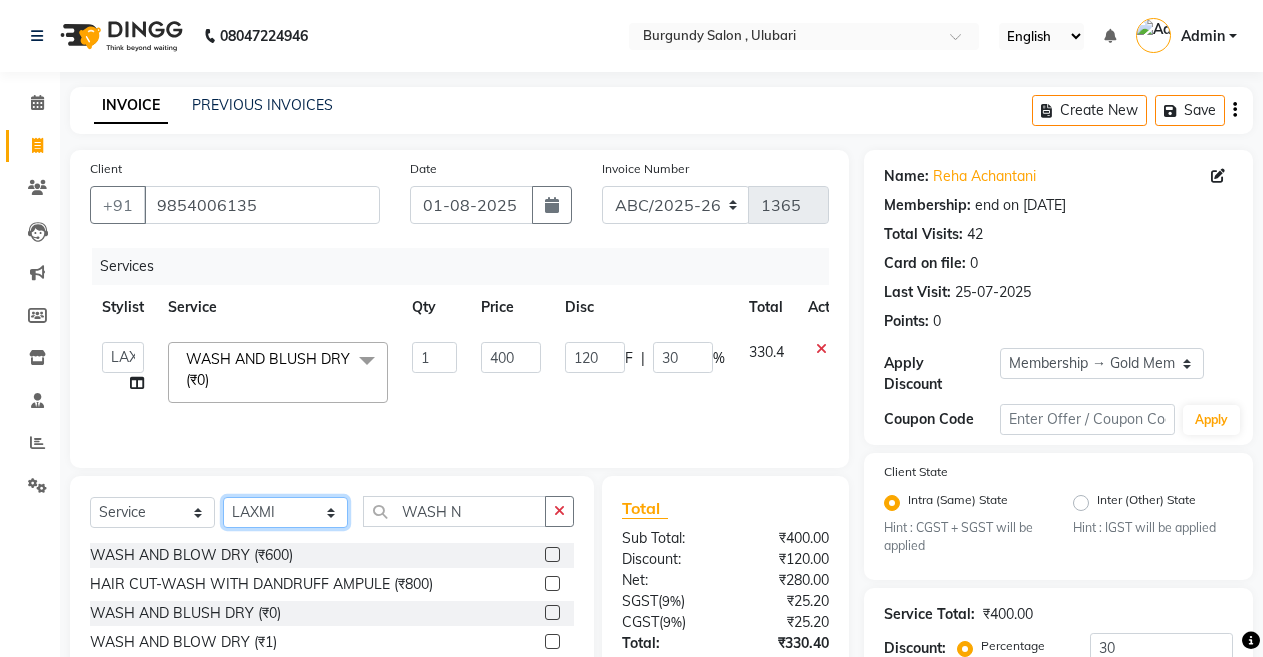 select on "32580" 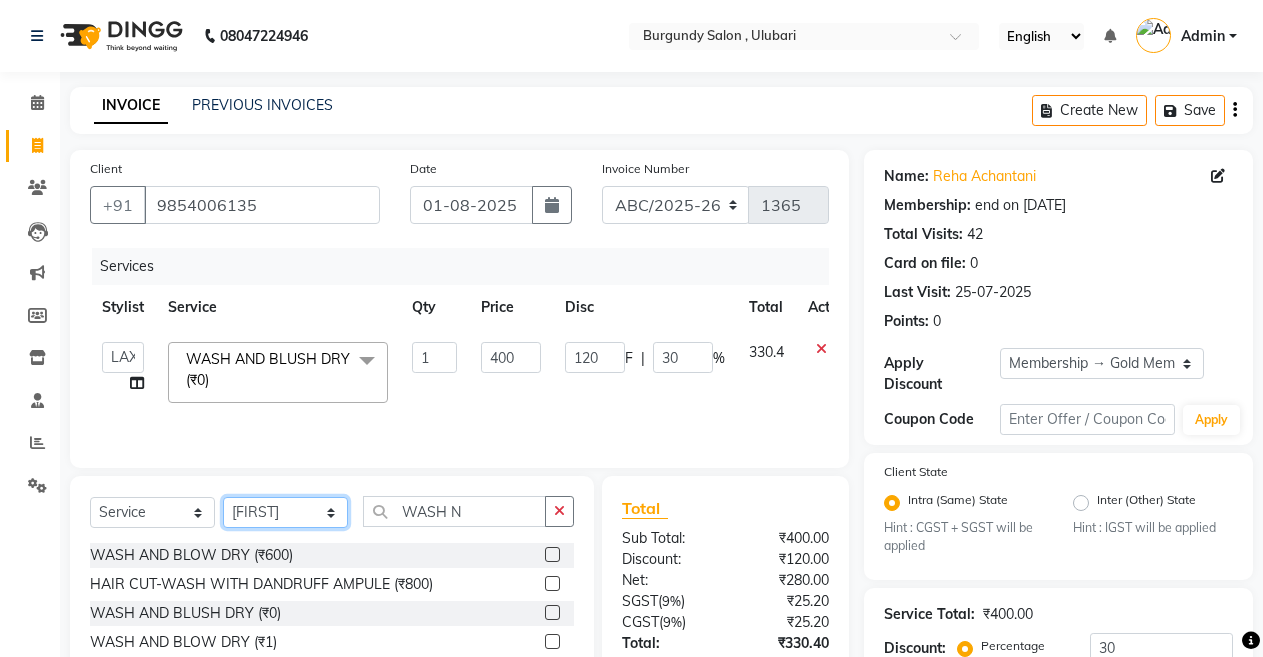 click on "Select Stylist ANIL  ANJANA BARSHA DEEPSHIKHA  DHON DAS DHON / NITUMONI EDWARD EDWARD/ LAXMI JOSHU JUNMONI KASHIF LAXI / ANJANA LAXMI LITTLE MAAM MINTUL MITALI NEETU RANA NITUMONI NITUMONI/POJA/ LAXMI NITUMONI / SAGARIKA NITUMONI/ SAGRIKA PRAKASH PUJAA Rubi RUBI / LAXMI SAGARIKA  SAGARIKA / RUBI SAHIL SAHIL / DHON SAHIL / EDWARD SAHIL/ JOSHU SAHIL/JOSHU/PRAKASH/ RUBI SAHIL/NITUMONI/ MITALI SAHIL/ RUBI SHABIR SHADHAB SIMA KALITA SONALI DEKA SOPEM staff 1 staff 1 TANU" 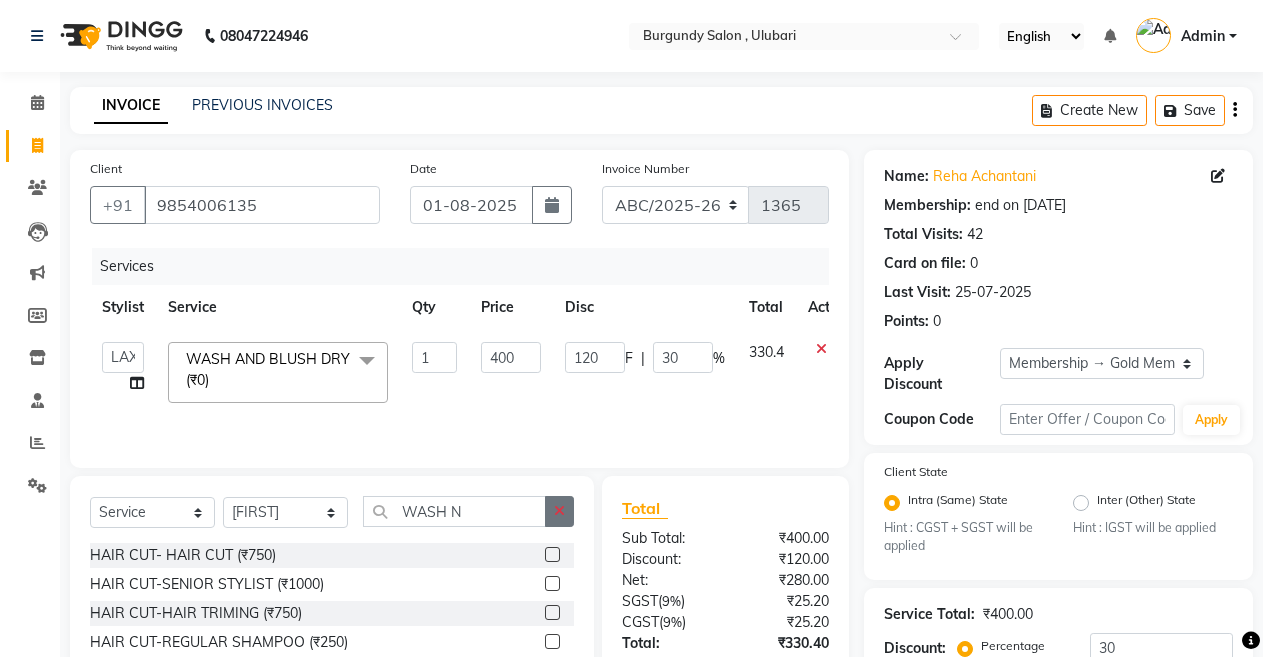 click 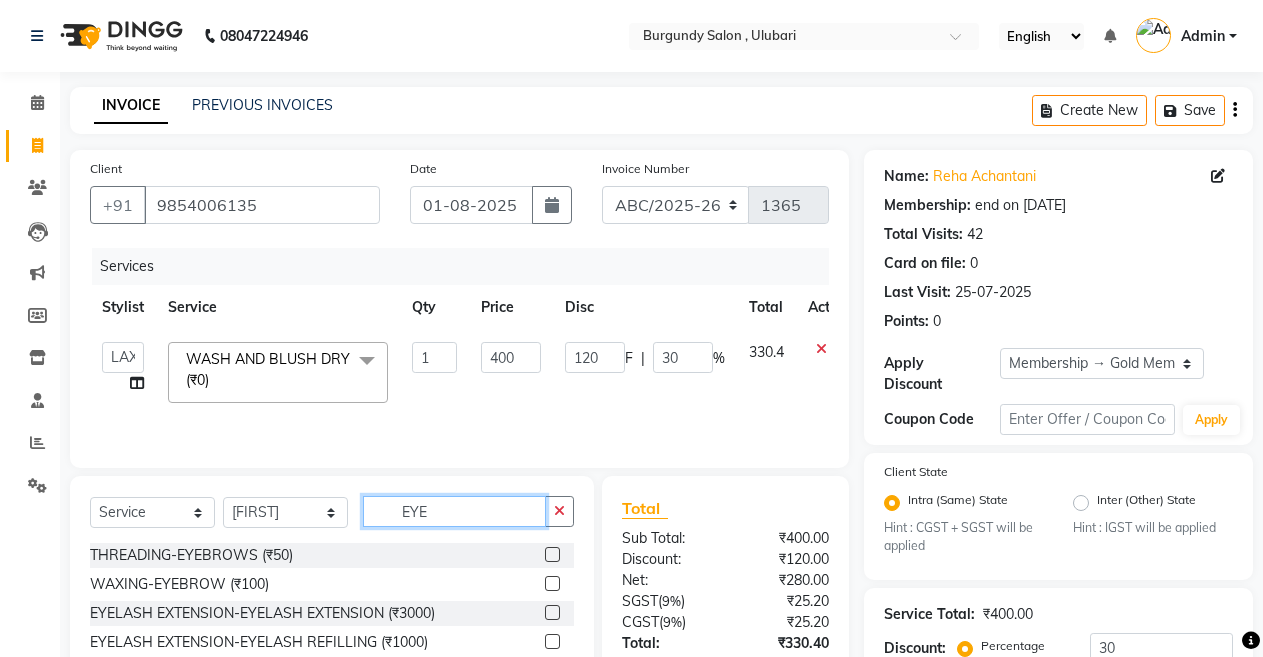type on "EYE" 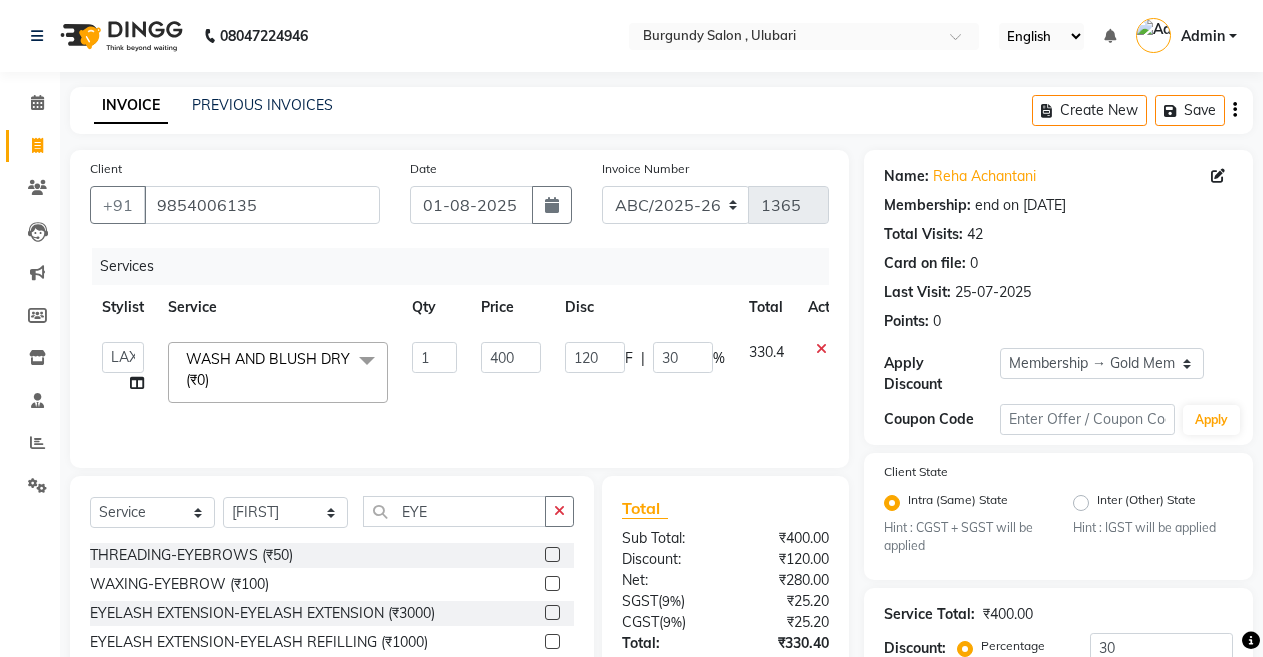click 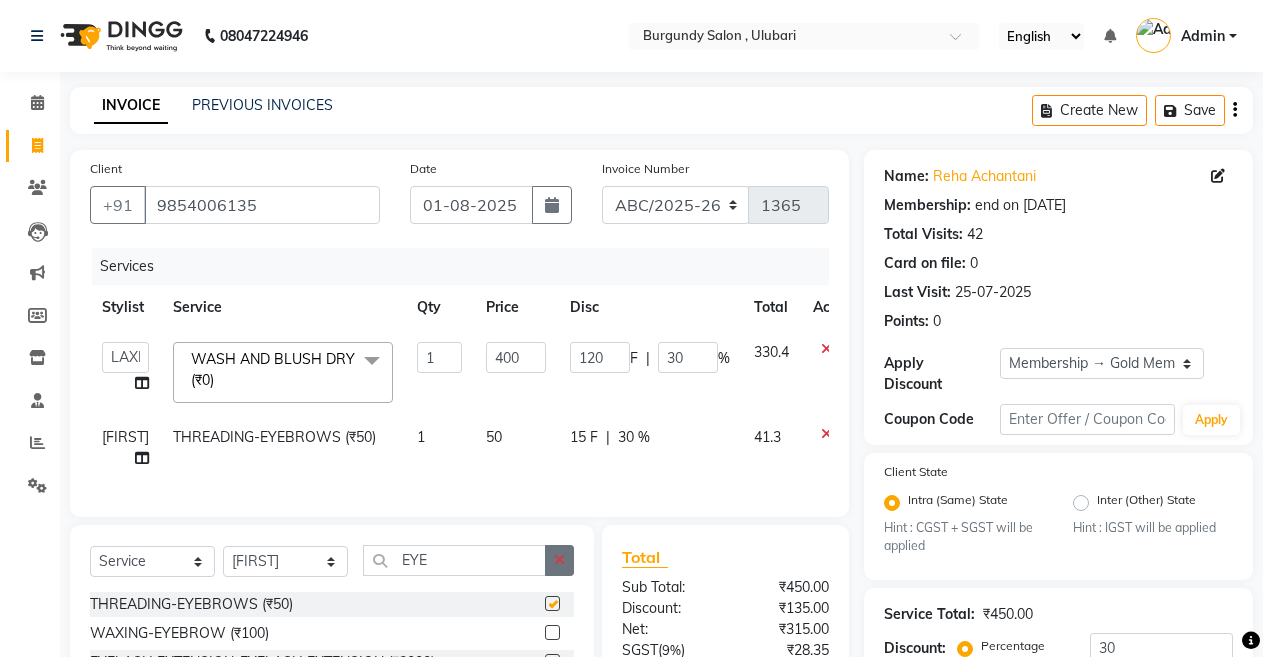 checkbox on "false" 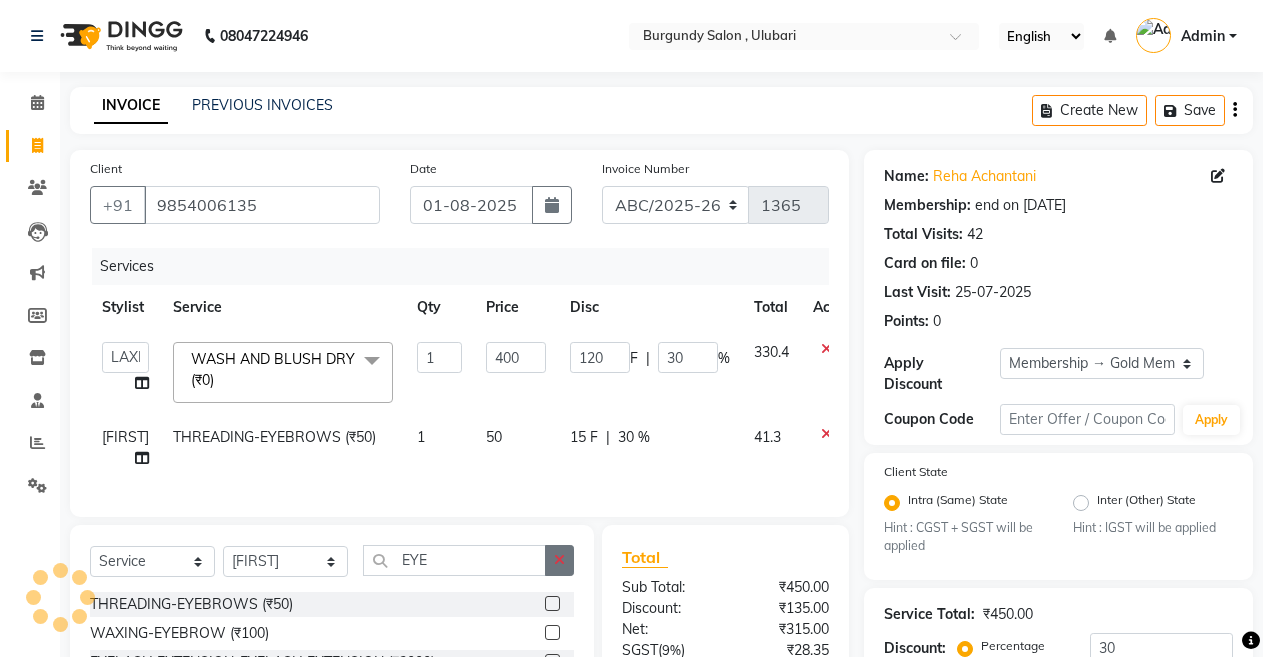 click 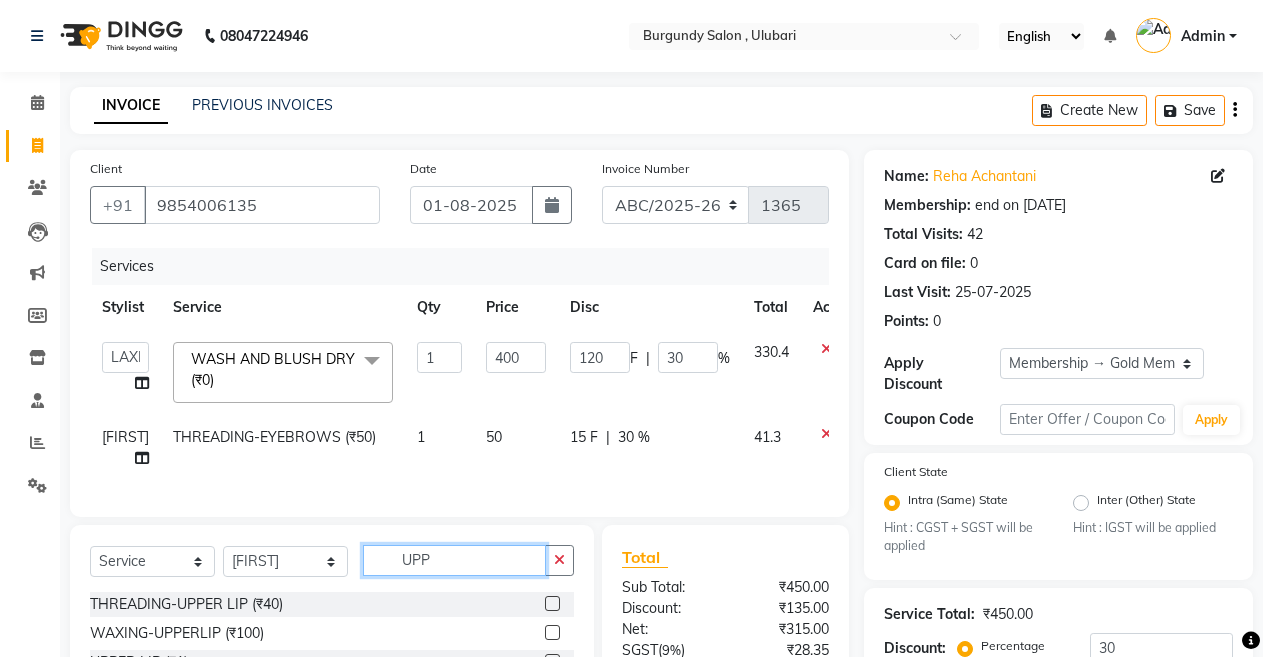 type on "UPP" 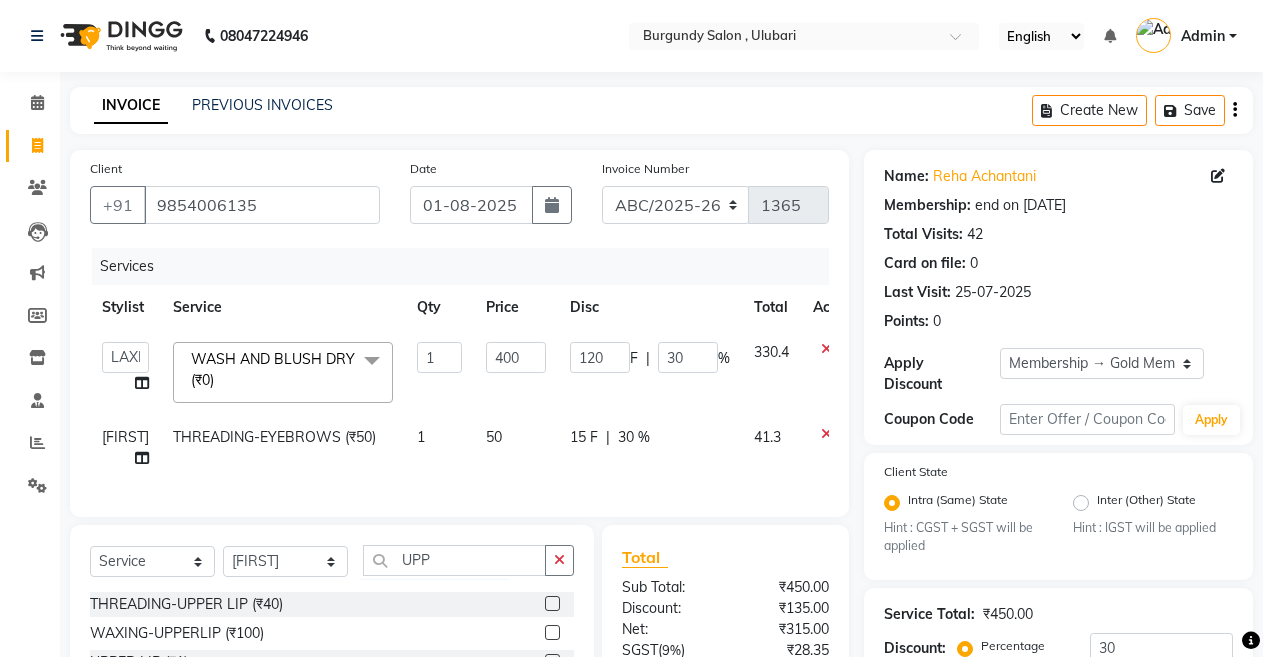 click 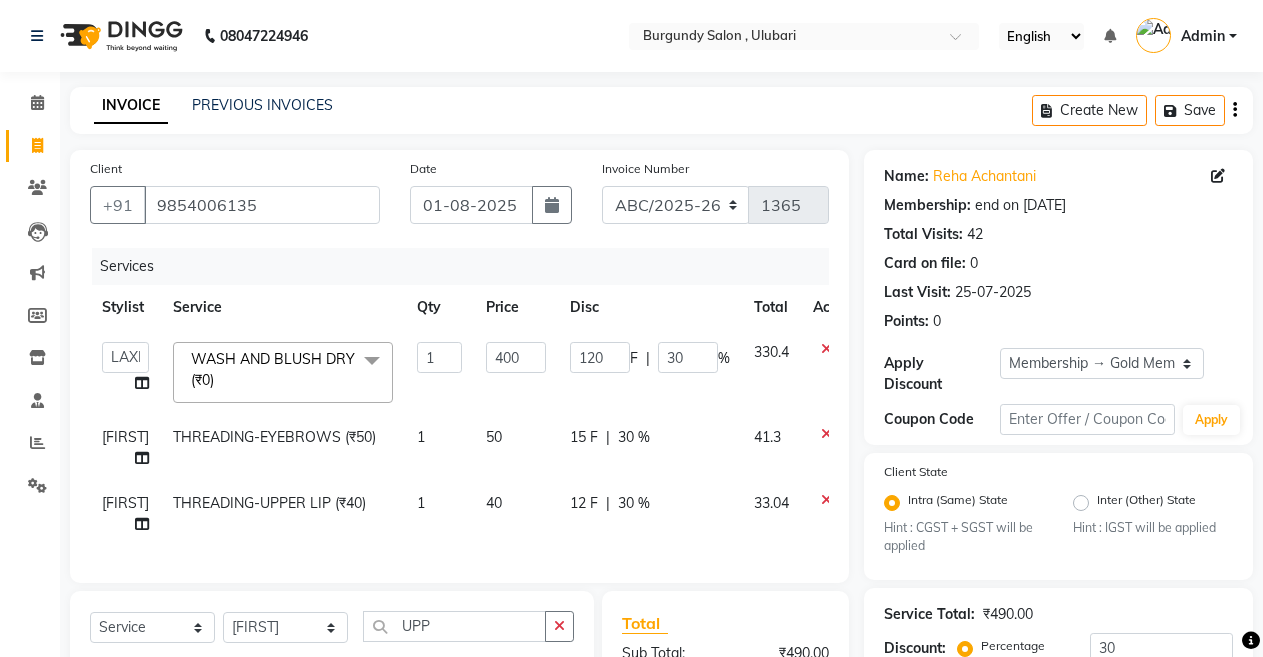 checkbox on "false" 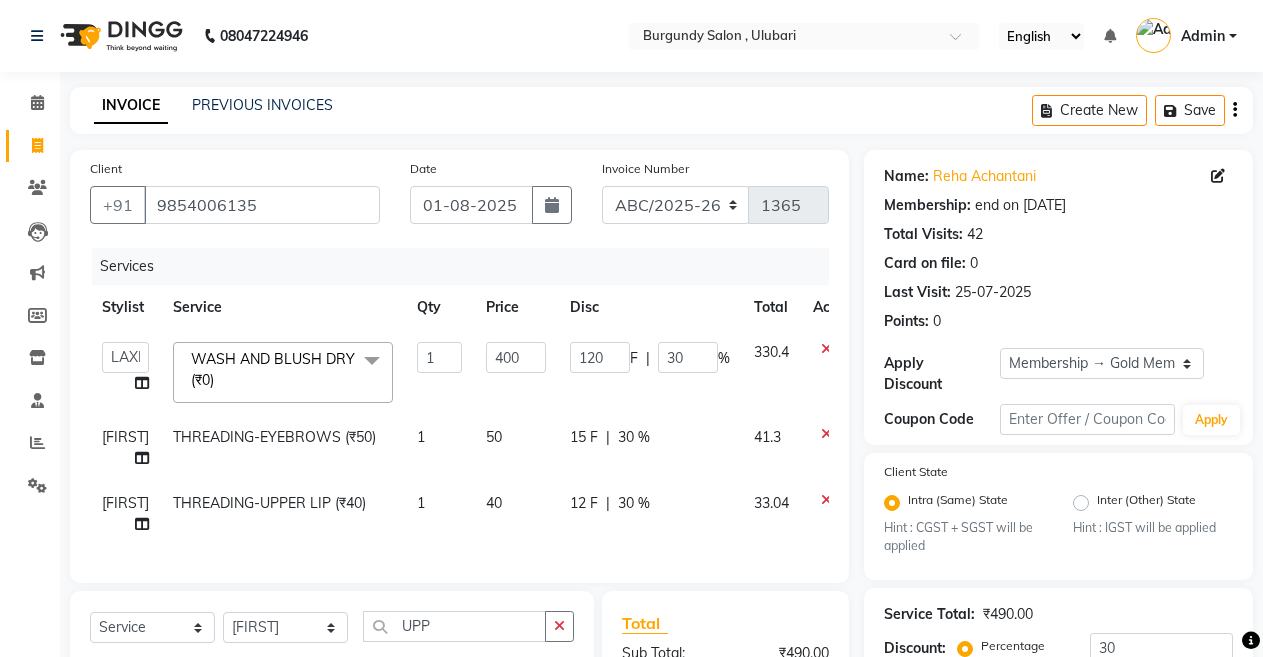 scroll, scrollTop: 275, scrollLeft: 0, axis: vertical 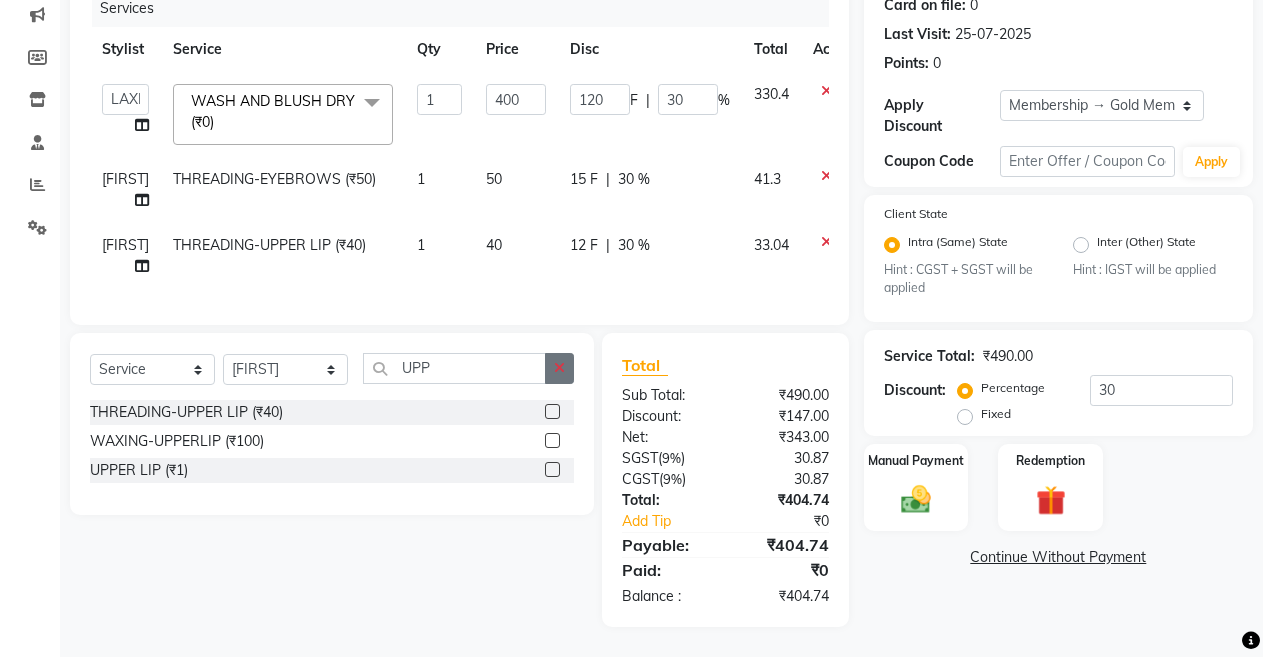 click 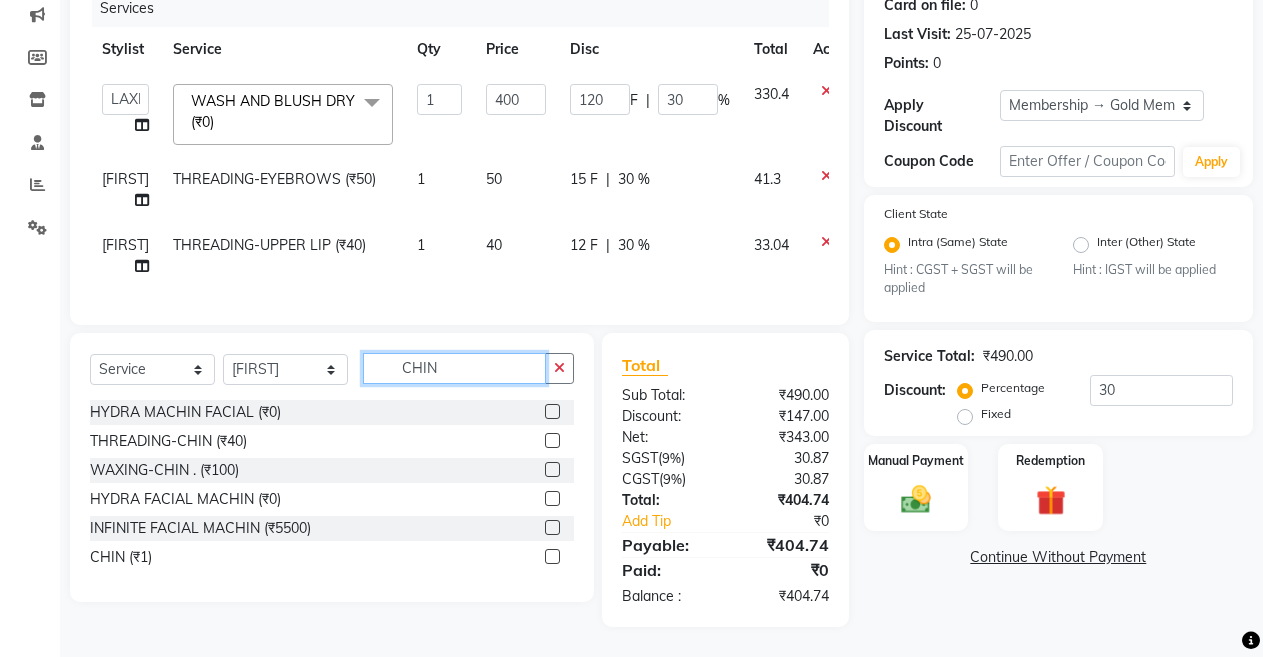 type on "CHIN" 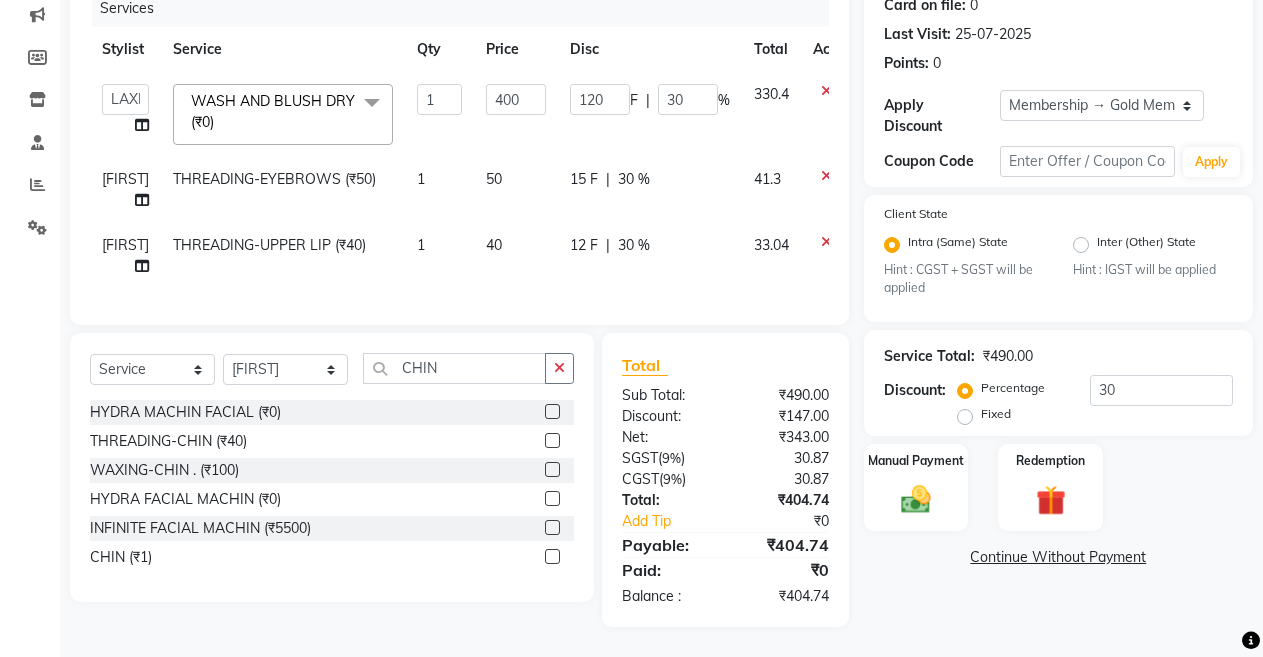 click 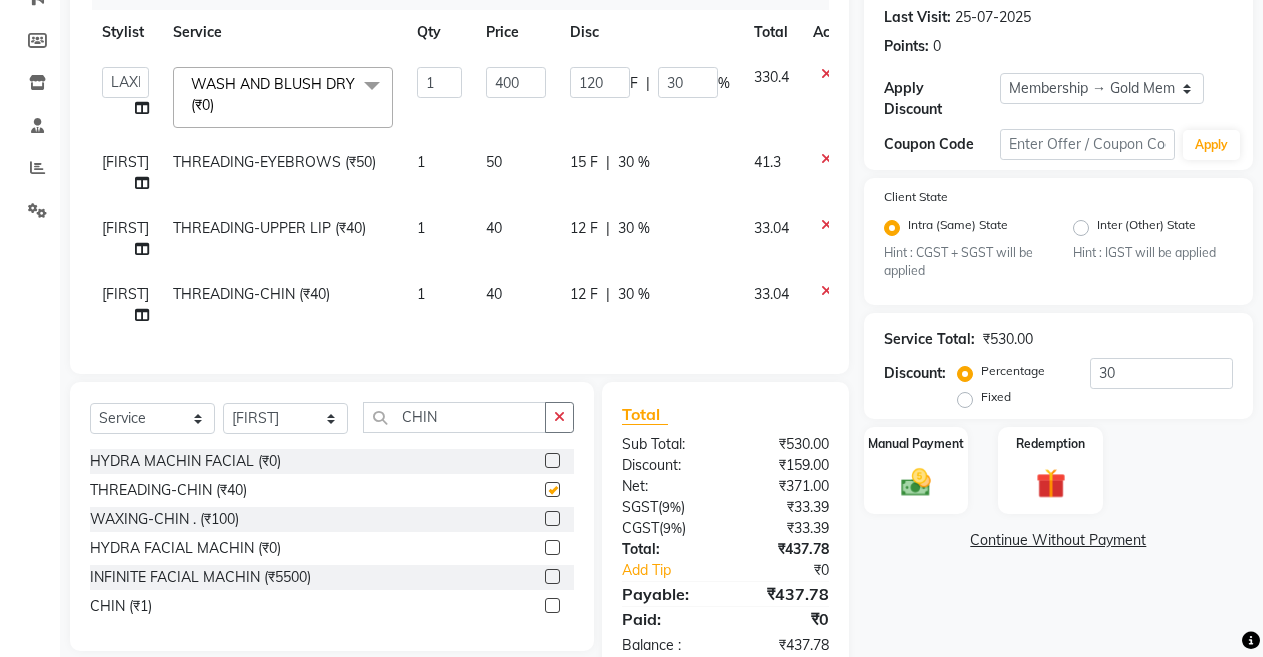 checkbox on "false" 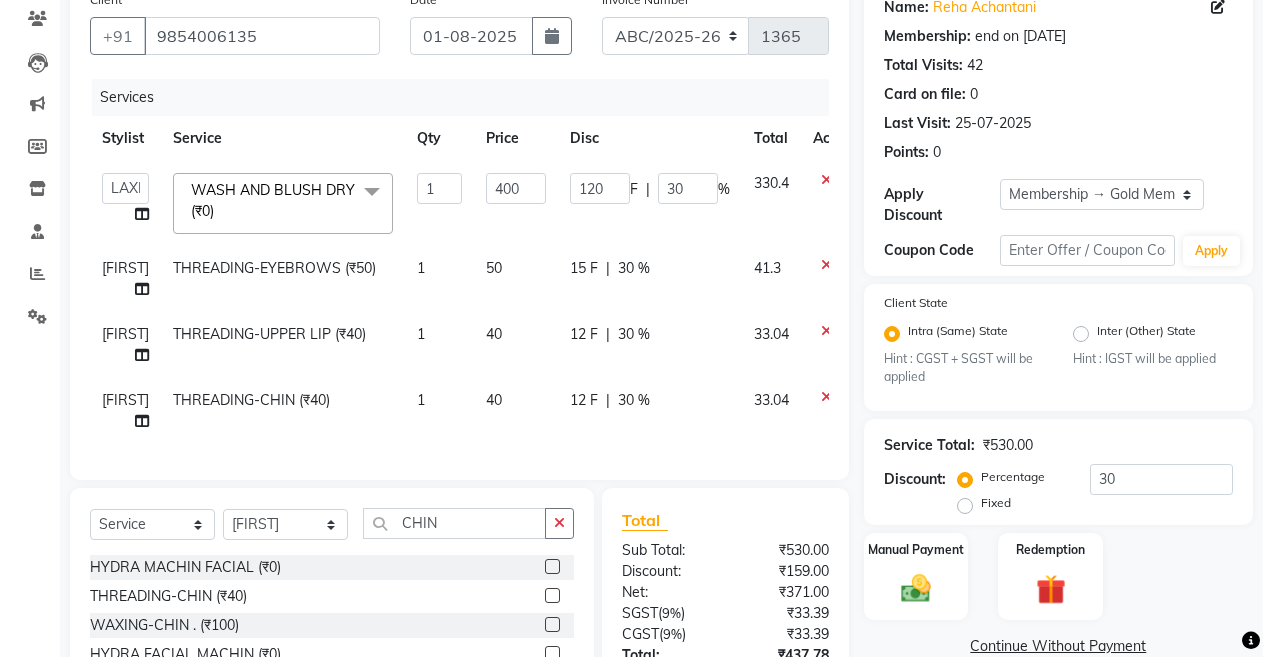 scroll, scrollTop: 168, scrollLeft: 0, axis: vertical 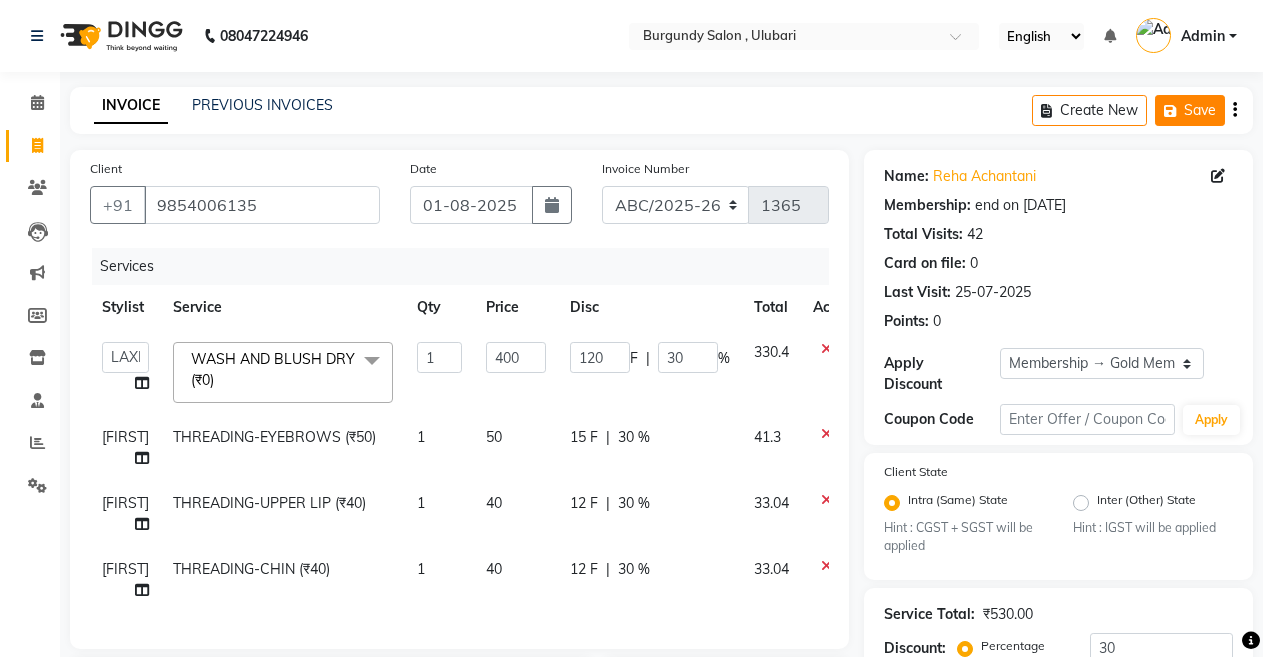 click on "Save" 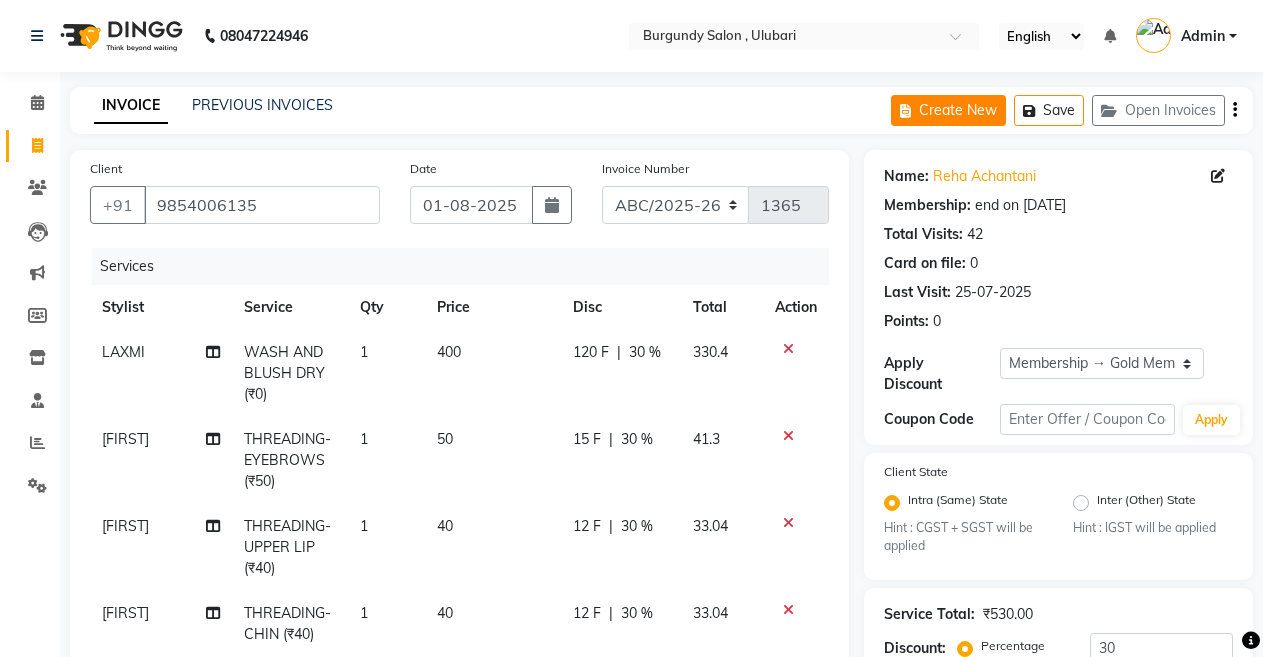 click on "Create New" 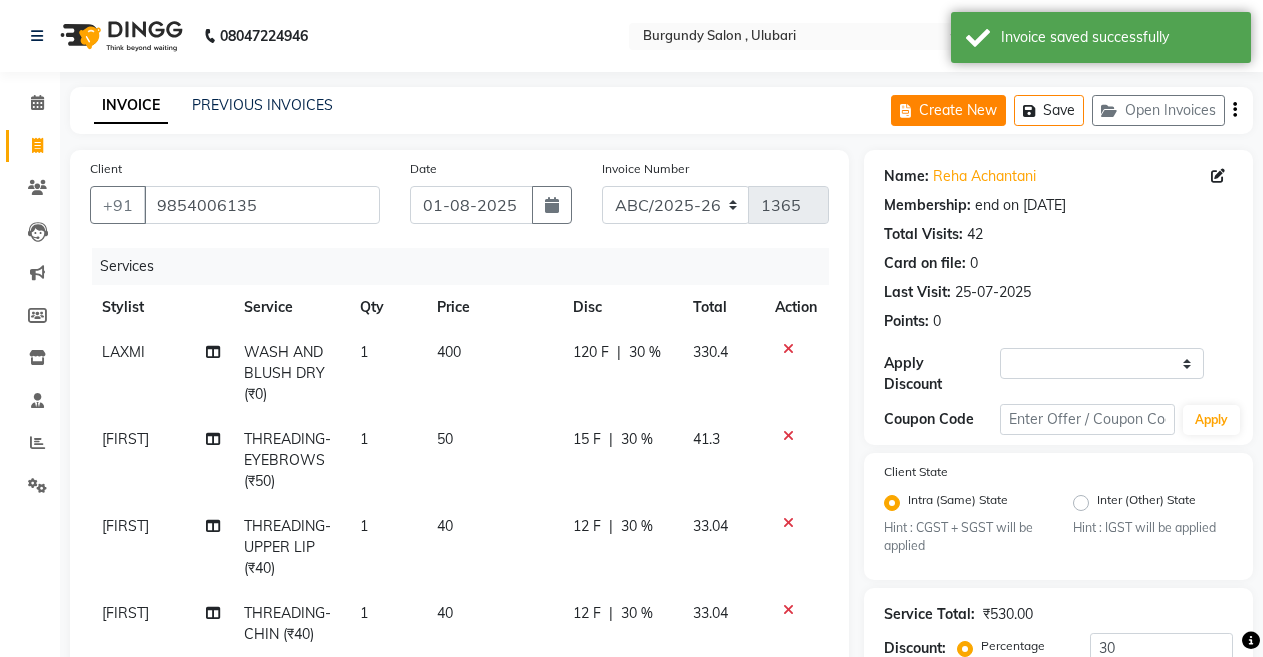 select on "service" 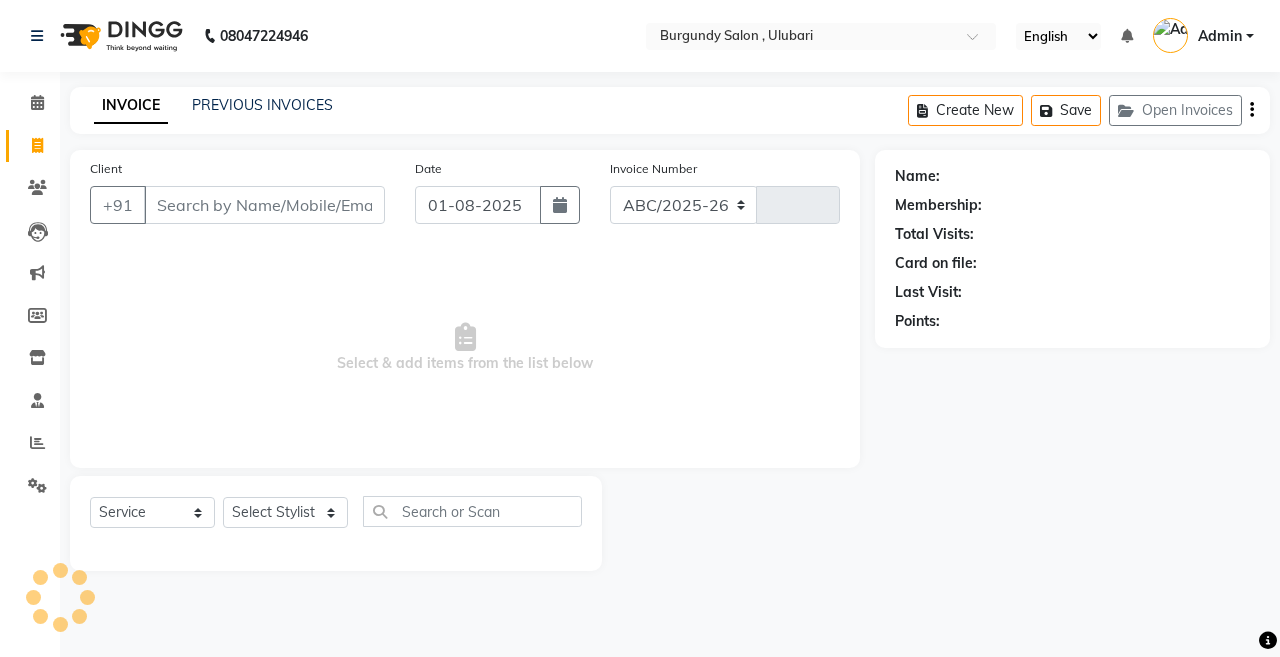 select on "5345" 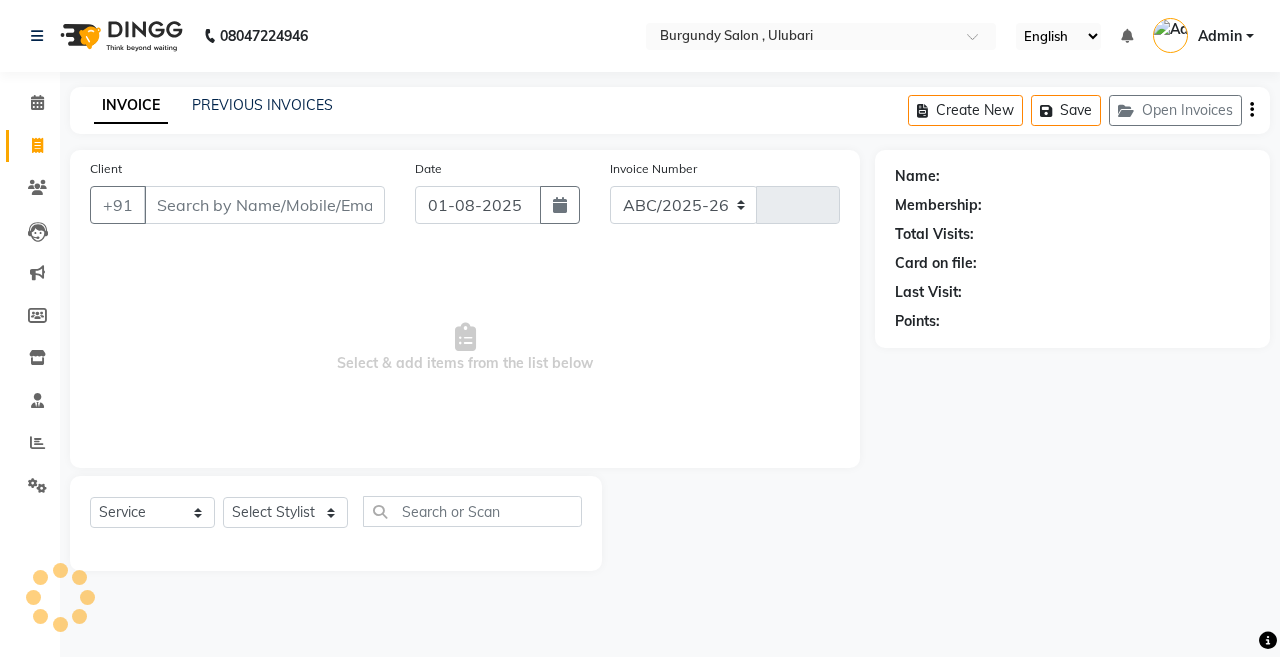 type on "1365" 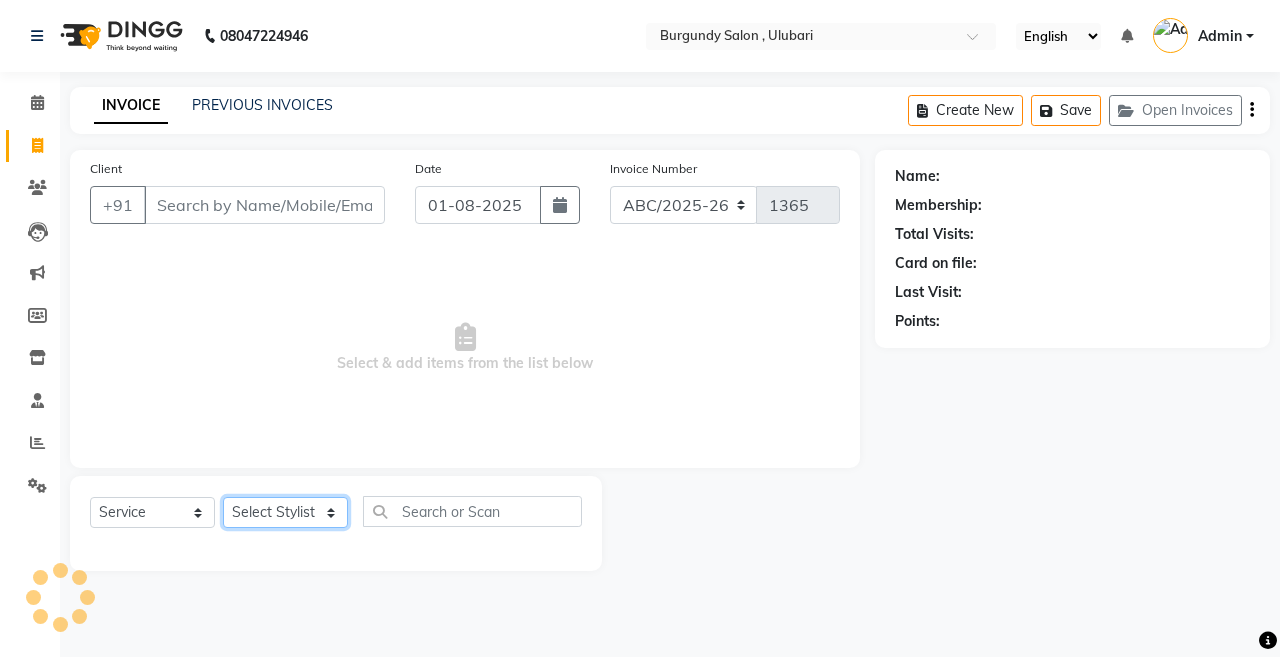 click on "Select Stylist" 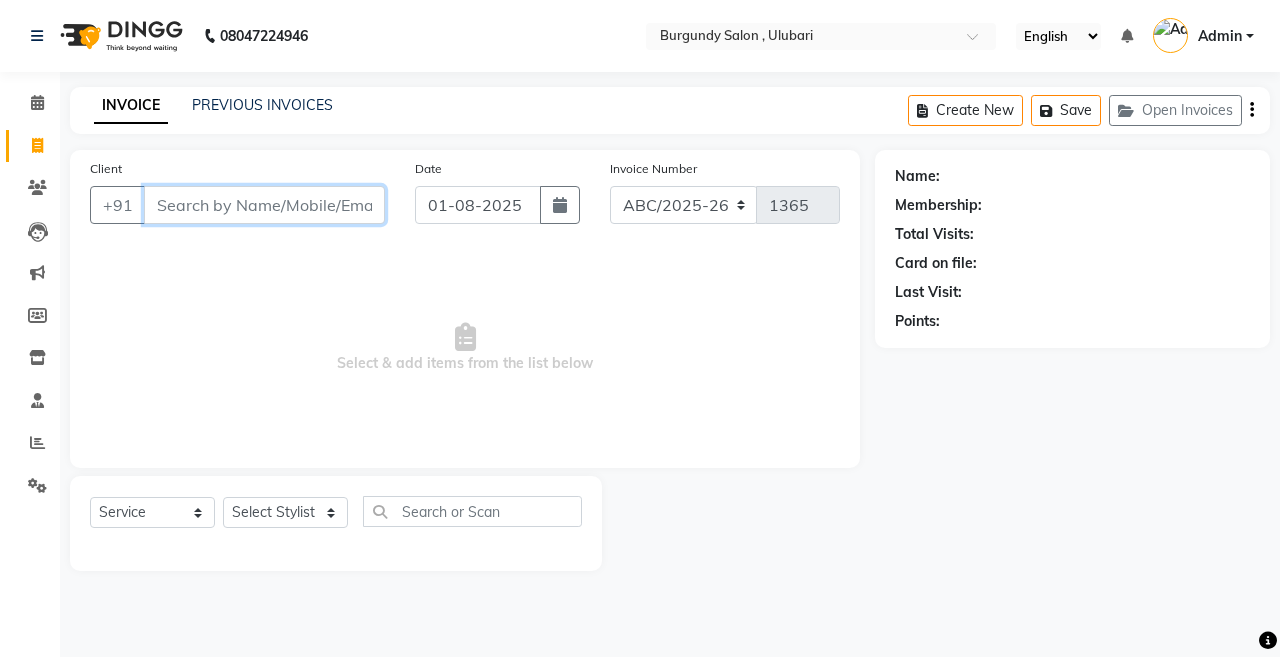 click on "Client" at bounding box center [264, 205] 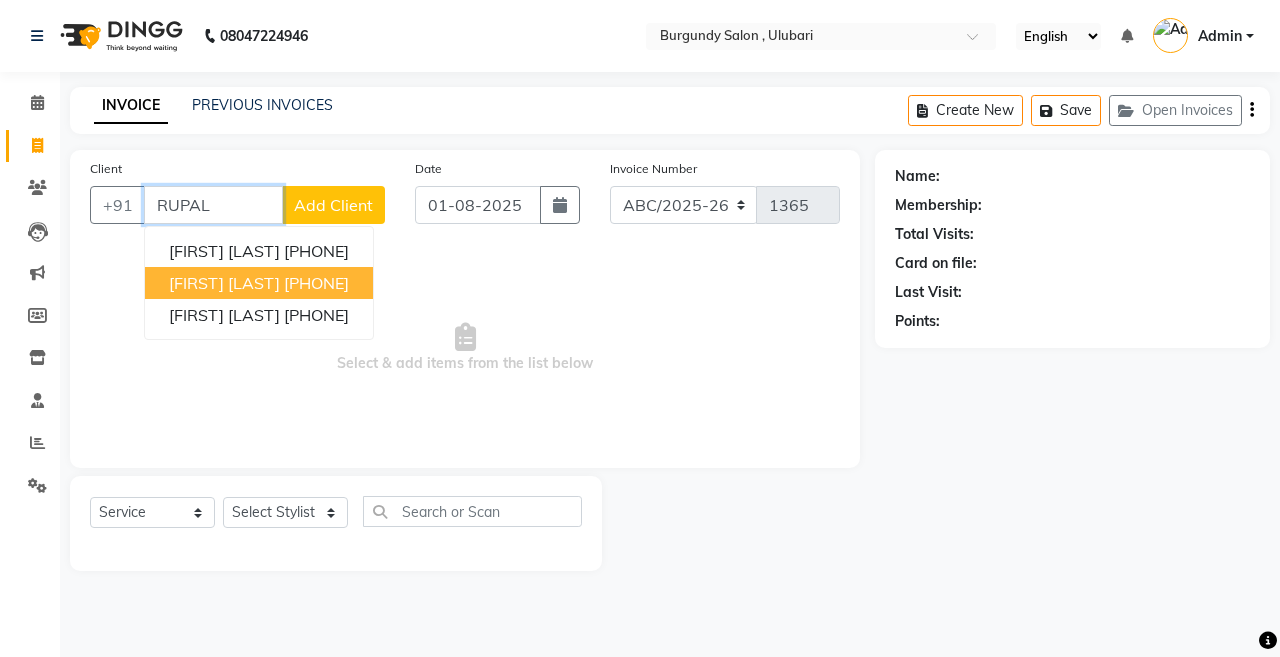 click on "[FIRST] [LAST]" at bounding box center (224, 283) 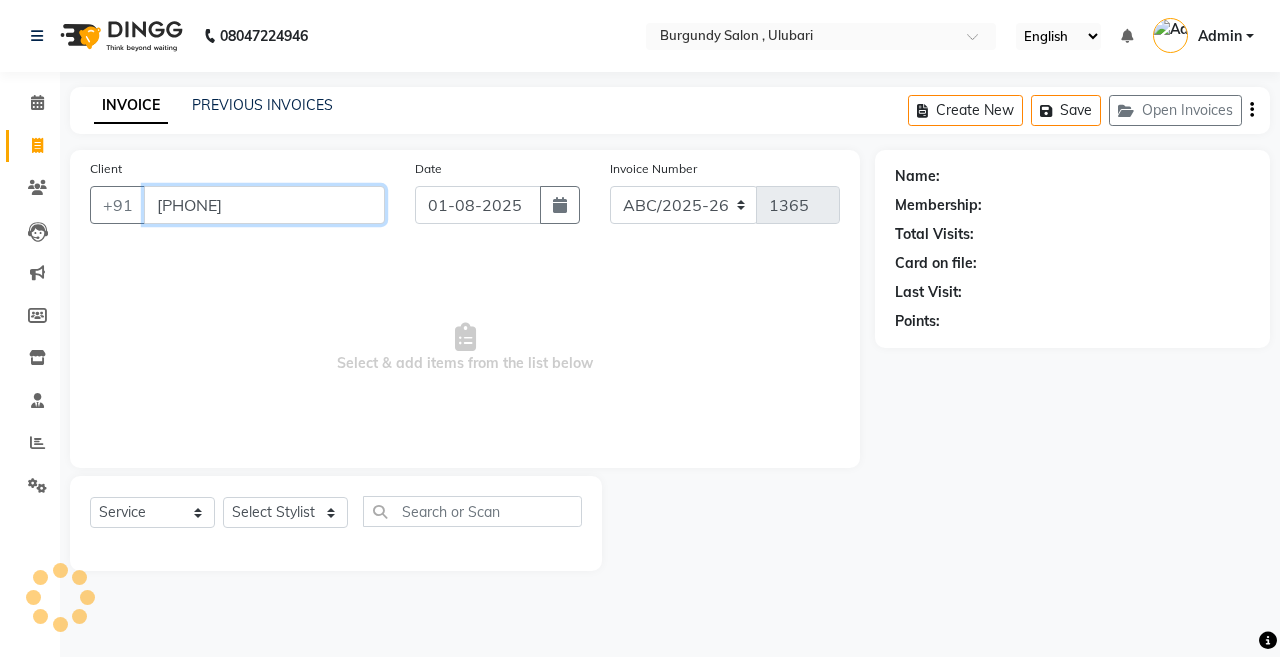 type on "[PHONE]" 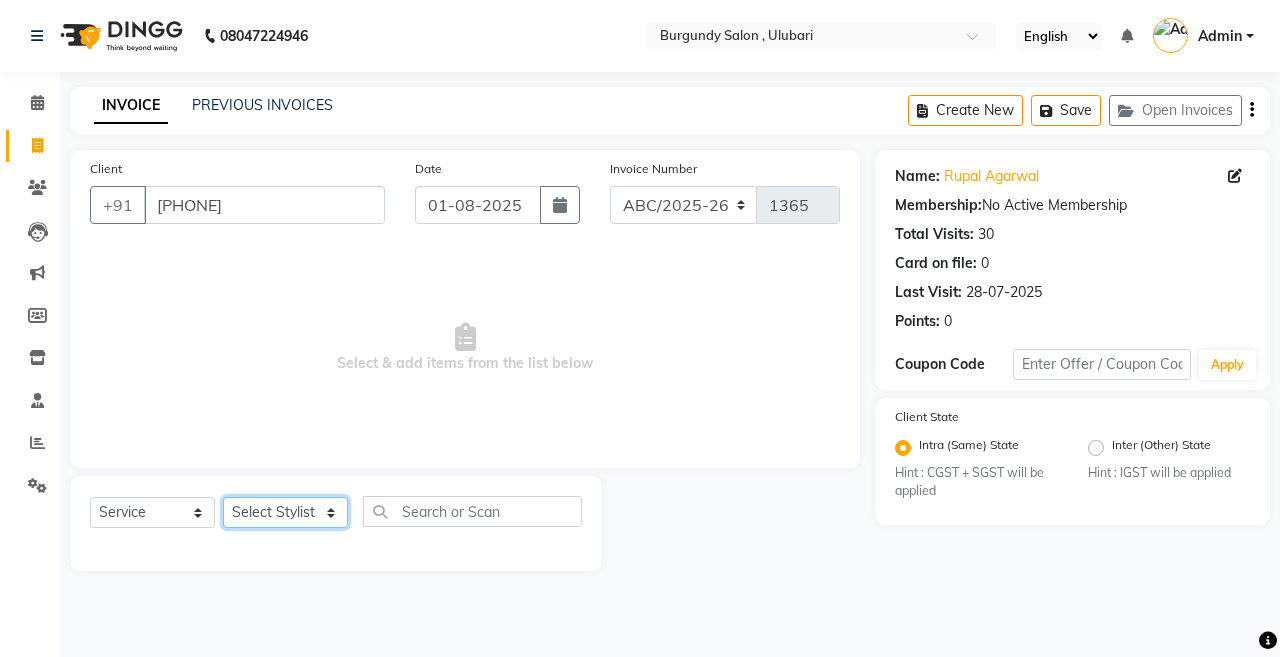 click on "Select Stylist ANIL  ANJANA BARSHA DEEPSHIKHA  DHON DAS DHON / NITUMONI EDWARD EDWARD/ LAXMI JOSHU JUNMONI KASHIF LAXI / ANJANA LAXMI LITTLE MAAM MINTUL MITALI NEETU RANA NITUMONI NITUMONI/POJA/ LAXMI NITUMONI / SAGARIKA NITUMONI/ SAGRIKA PRAKASH PUJAA Rubi RUBI / LAXMI SAGARIKA  SAGARIKA / RUBI SAHIL SAHIL / DHON SAHIL / EDWARD SAHIL/ JOSHU SAHIL/JOSHU/PRAKASH/ RUBI SAHIL/NITUMONI/ MITALI SAHIL/ RUBI SHABIR SHADHAB SIMA KALITA SONALI DEKA SOPEM staff 1 staff 1 TANU" 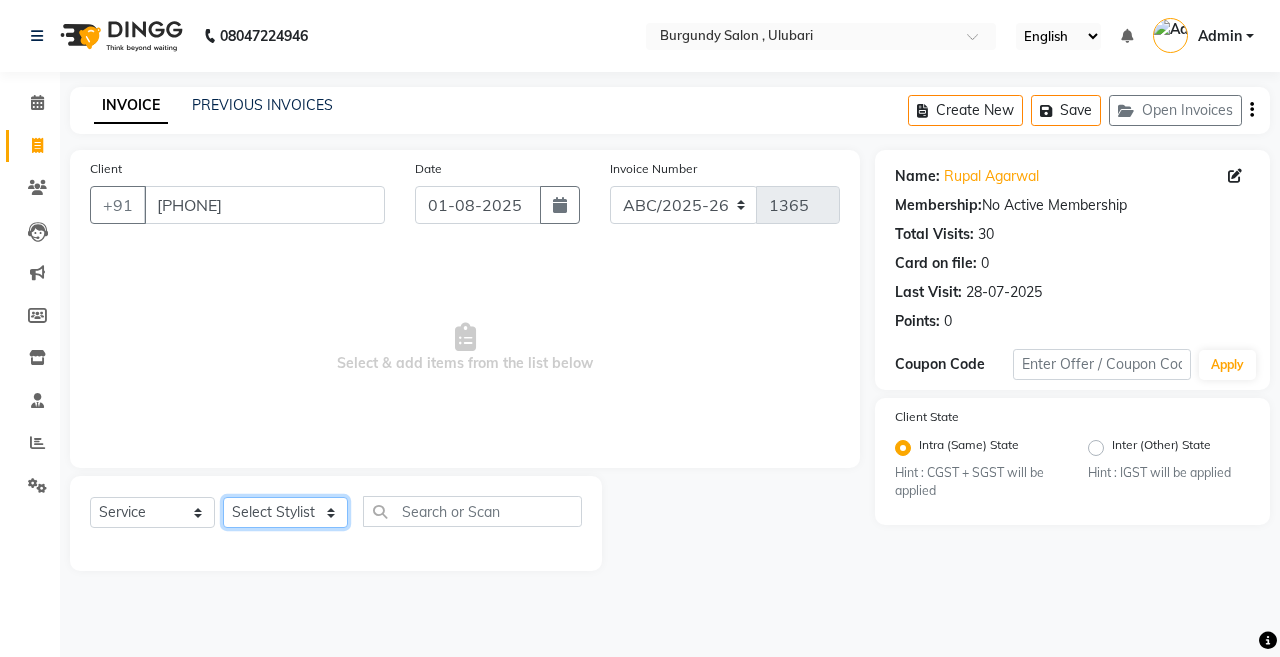 select on "32568" 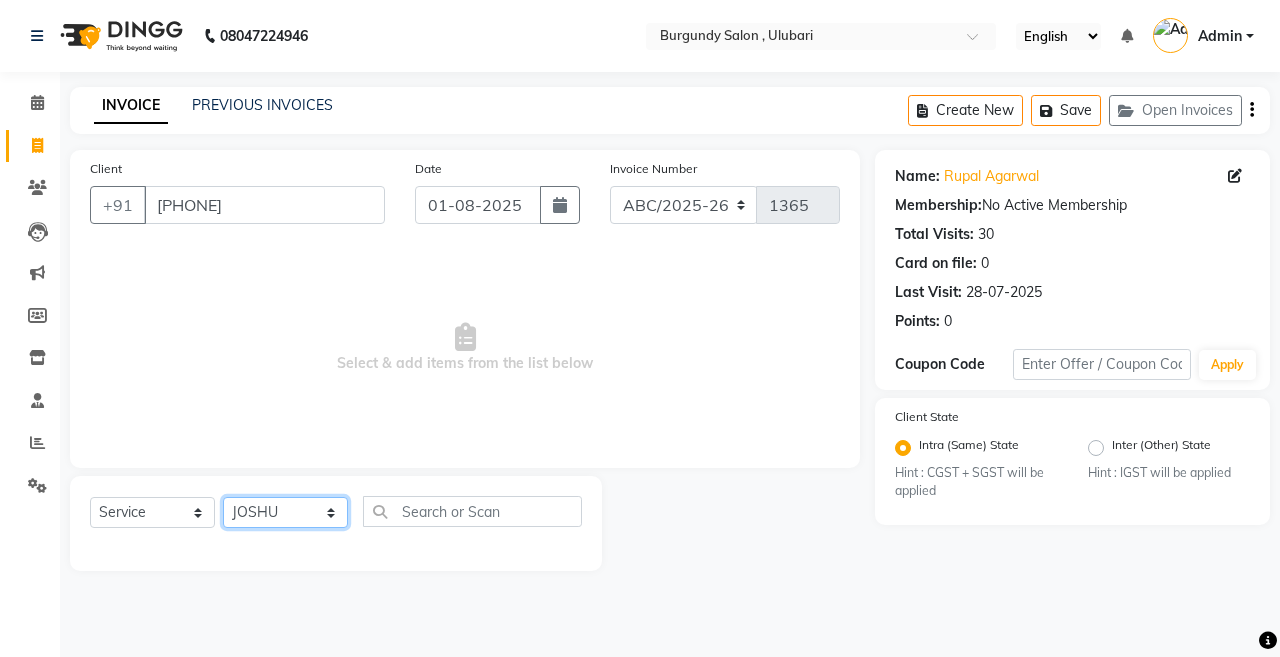 click on "Select Stylist ANIL  ANJANA BARSHA DEEPSHIKHA  DHON DAS DHON / NITUMONI EDWARD EDWARD/ LAXMI JOSHU JUNMONI KASHIF LAXI / ANJANA LAXMI LITTLE MAAM MINTUL MITALI NEETU RANA NITUMONI NITUMONI/POJA/ LAXMI NITUMONI / SAGARIKA NITUMONI/ SAGRIKA PRAKASH PUJAA Rubi RUBI / LAXMI SAGARIKA  SAGARIKA / RUBI SAHIL SAHIL / DHON SAHIL / EDWARD SAHIL/ JOSHU SAHIL/JOSHU/PRAKASH/ RUBI SAHIL/NITUMONI/ MITALI SAHIL/ RUBI SHABIR SHADHAB SIMA KALITA SONALI DEKA SOPEM staff 1 staff 1 TANU" 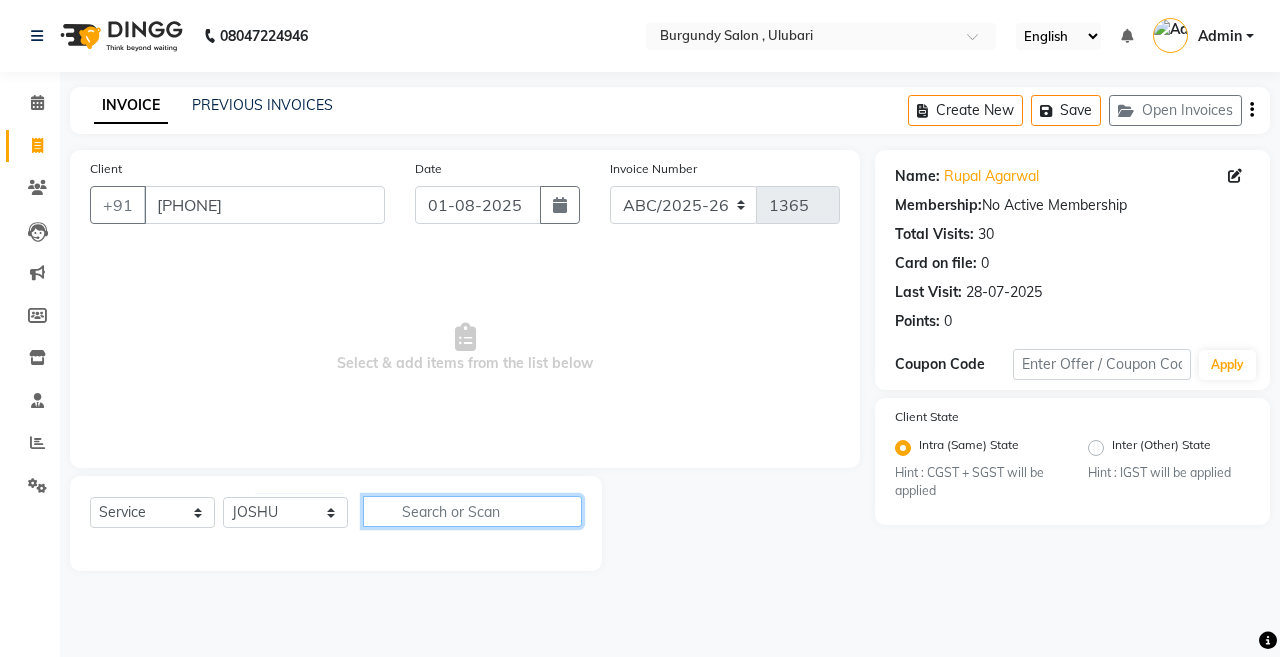 click 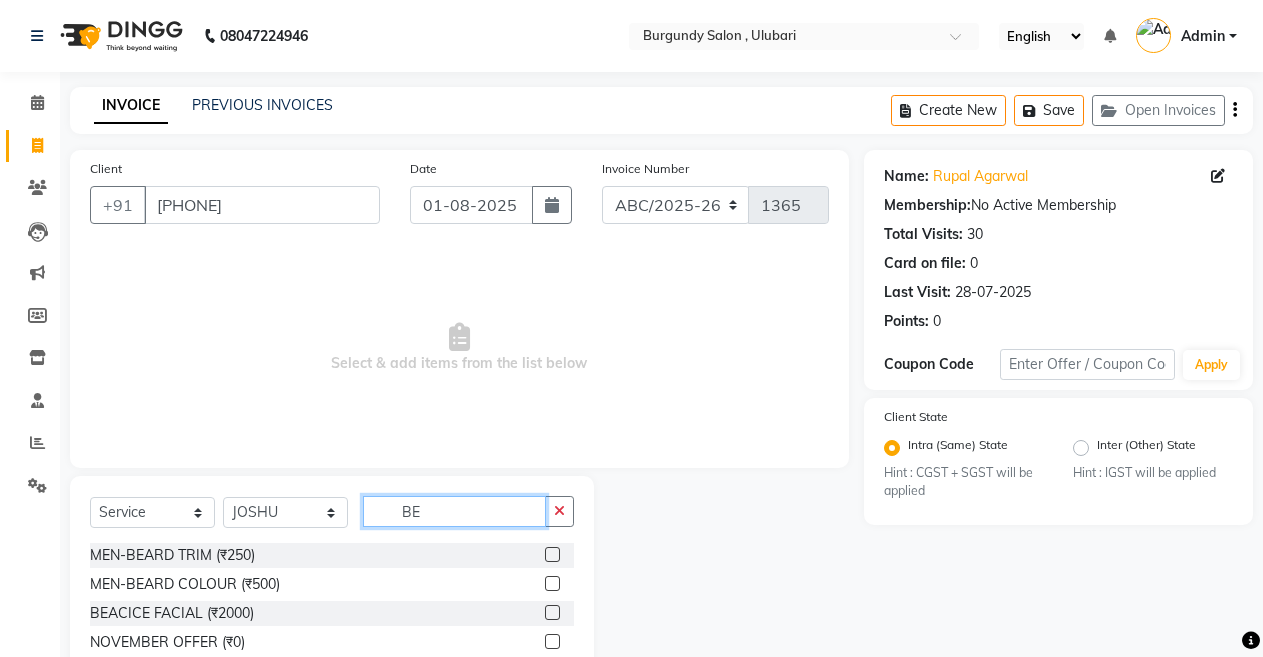 type on "BE" 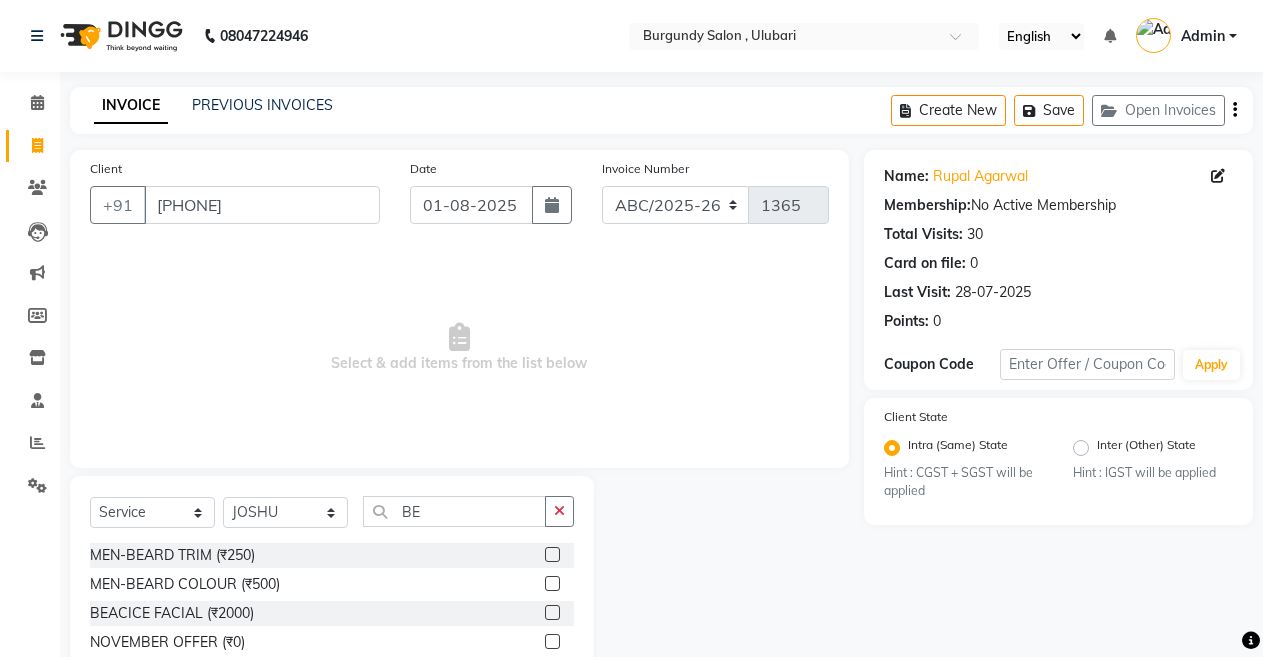 click 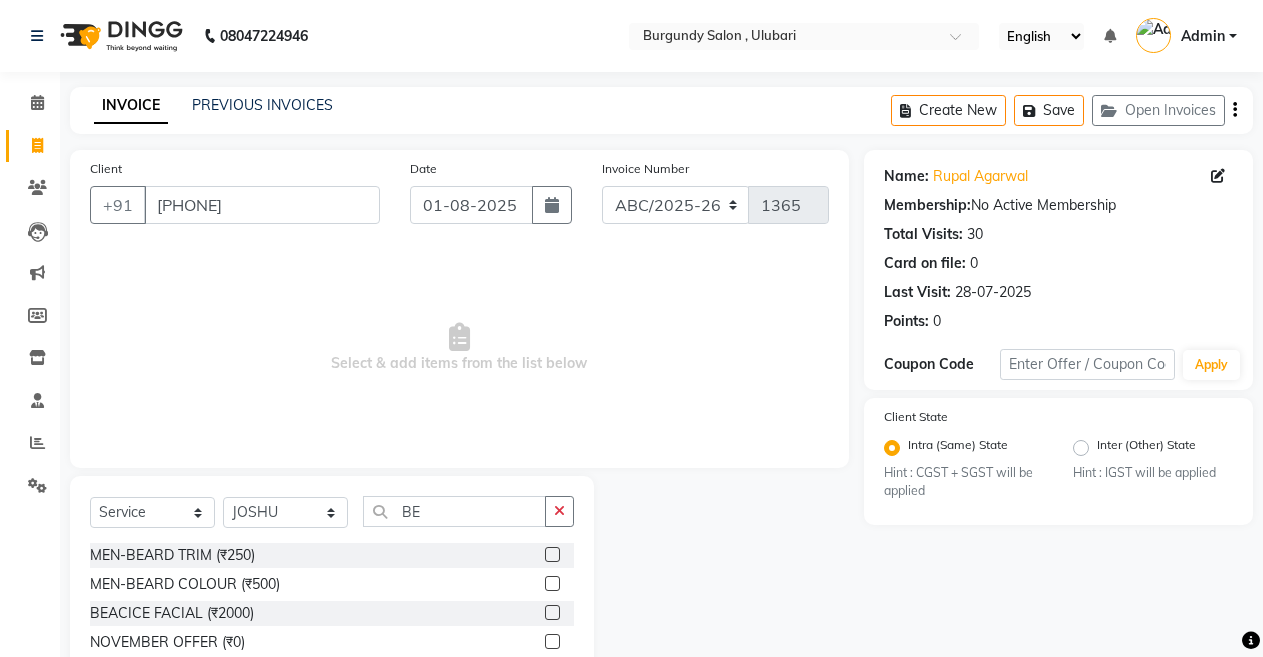 click 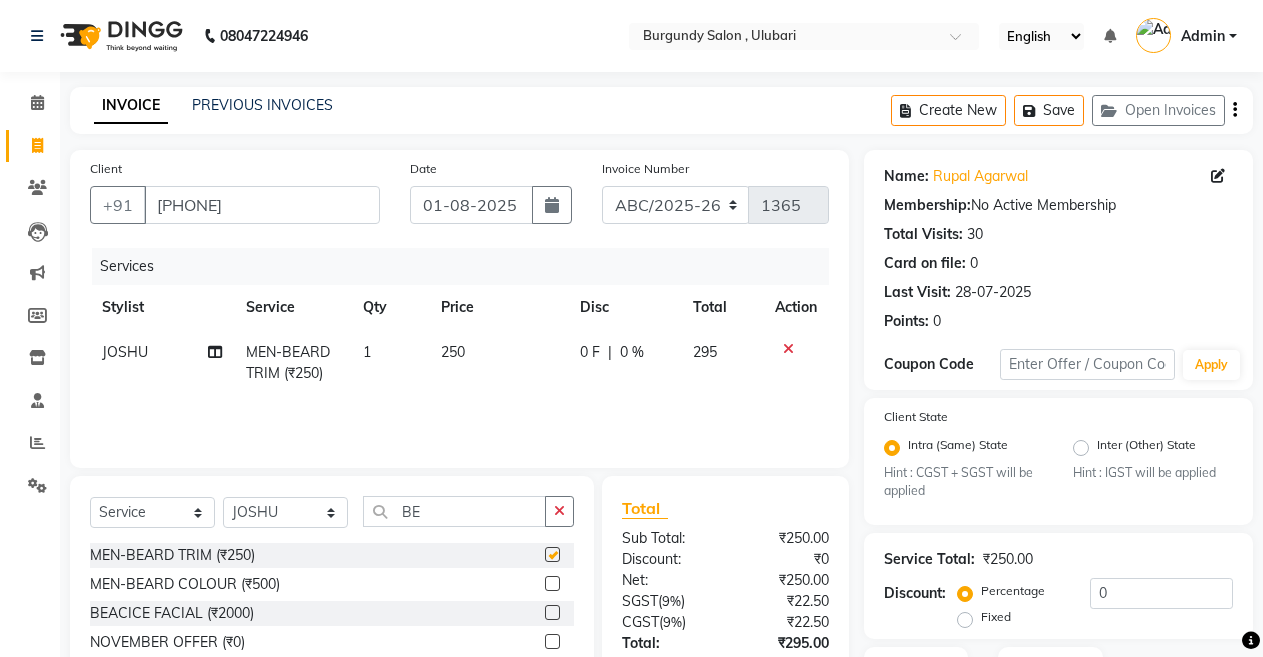 checkbox on "false" 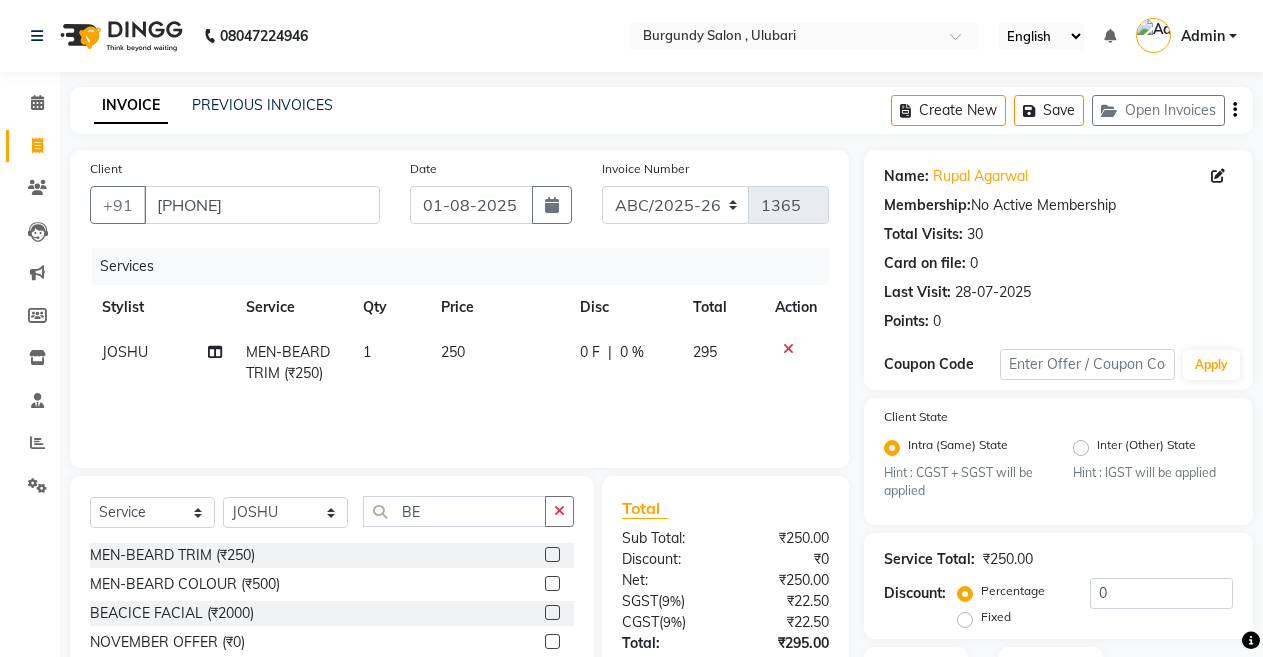 scroll, scrollTop: 148, scrollLeft: 0, axis: vertical 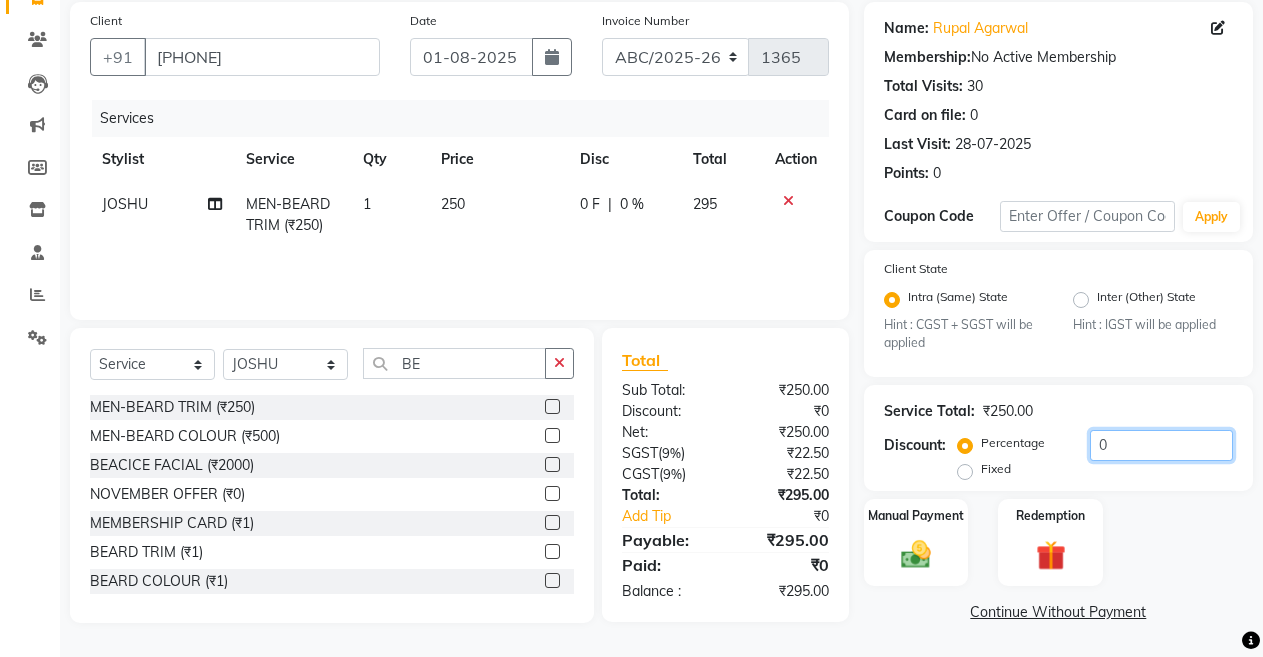 click on "0" 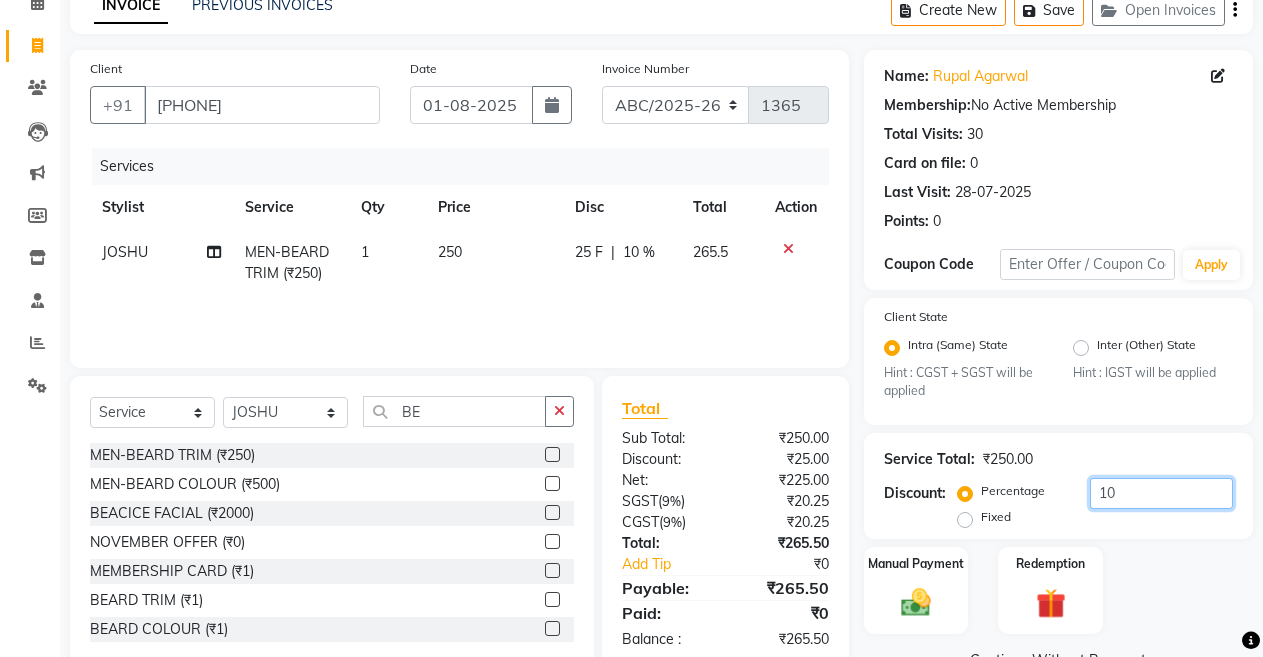 scroll, scrollTop: 102, scrollLeft: 0, axis: vertical 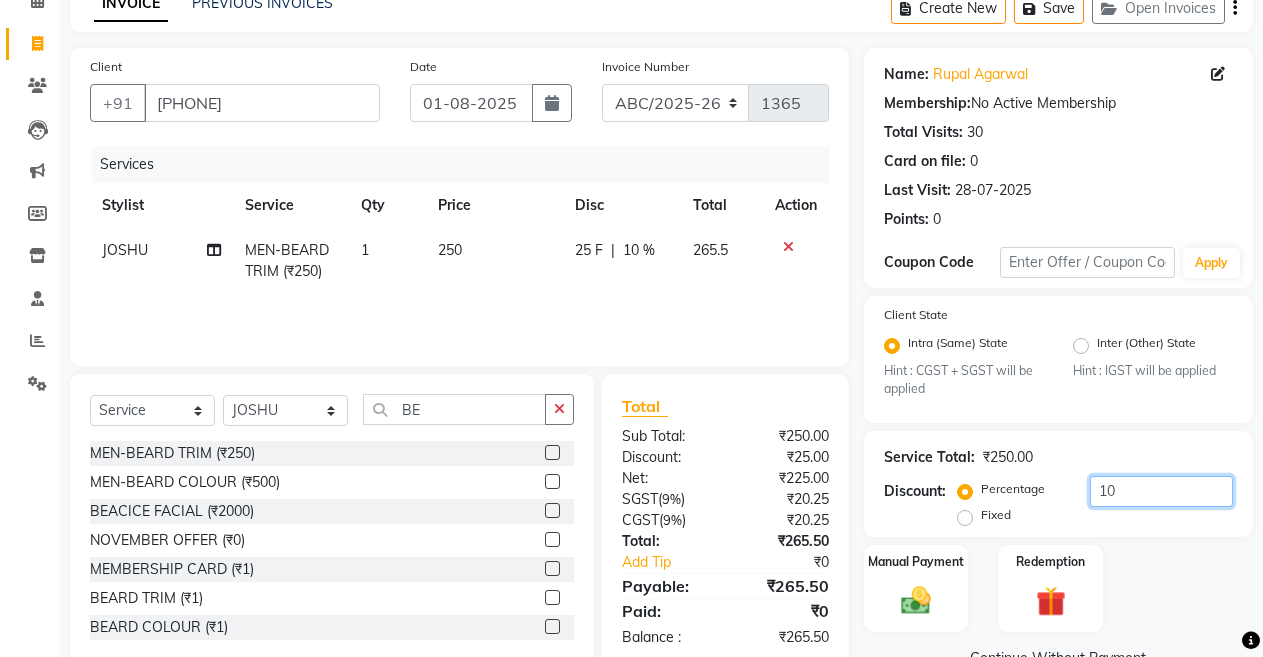 type on "10" 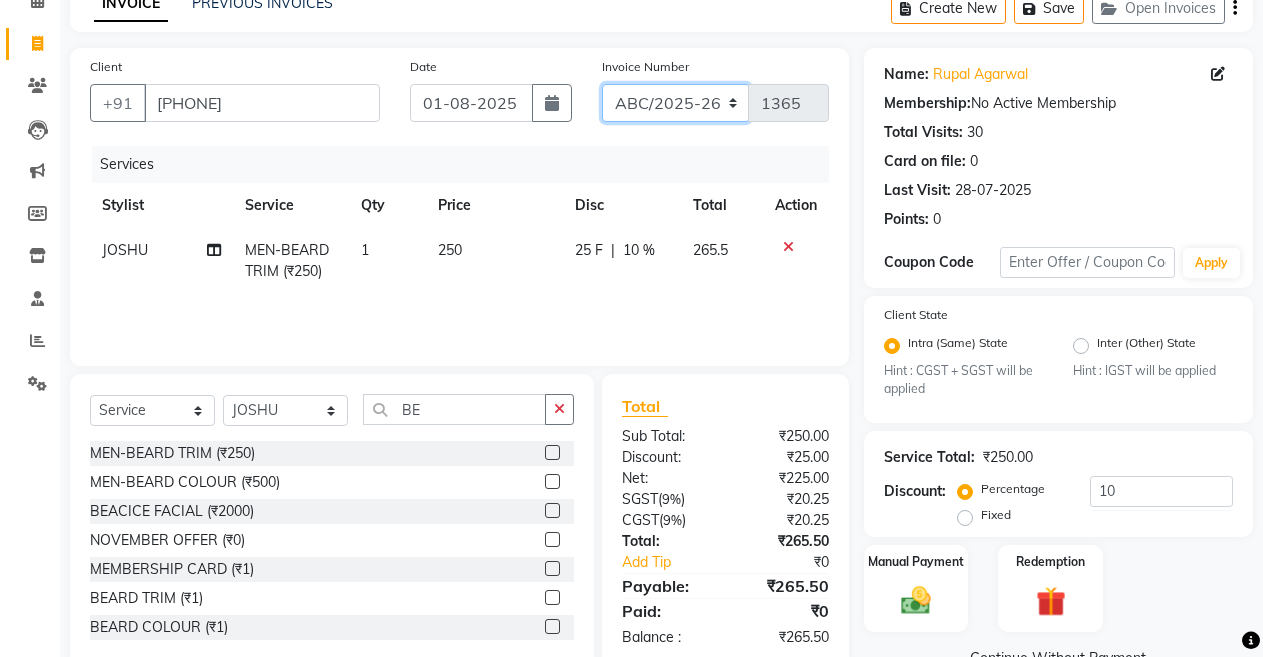 click on "ABC/2025-26 SER/24-25 V/2025-26" 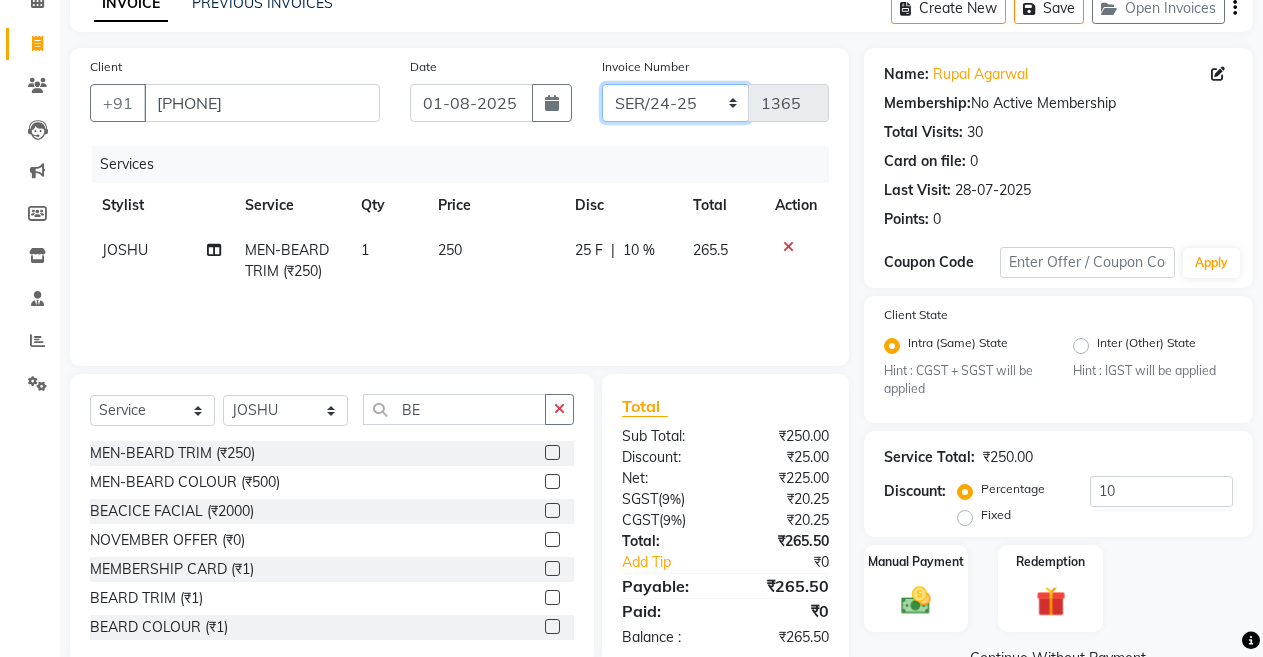 click on "ABC/2025-26 SER/24-25 V/2025-26" 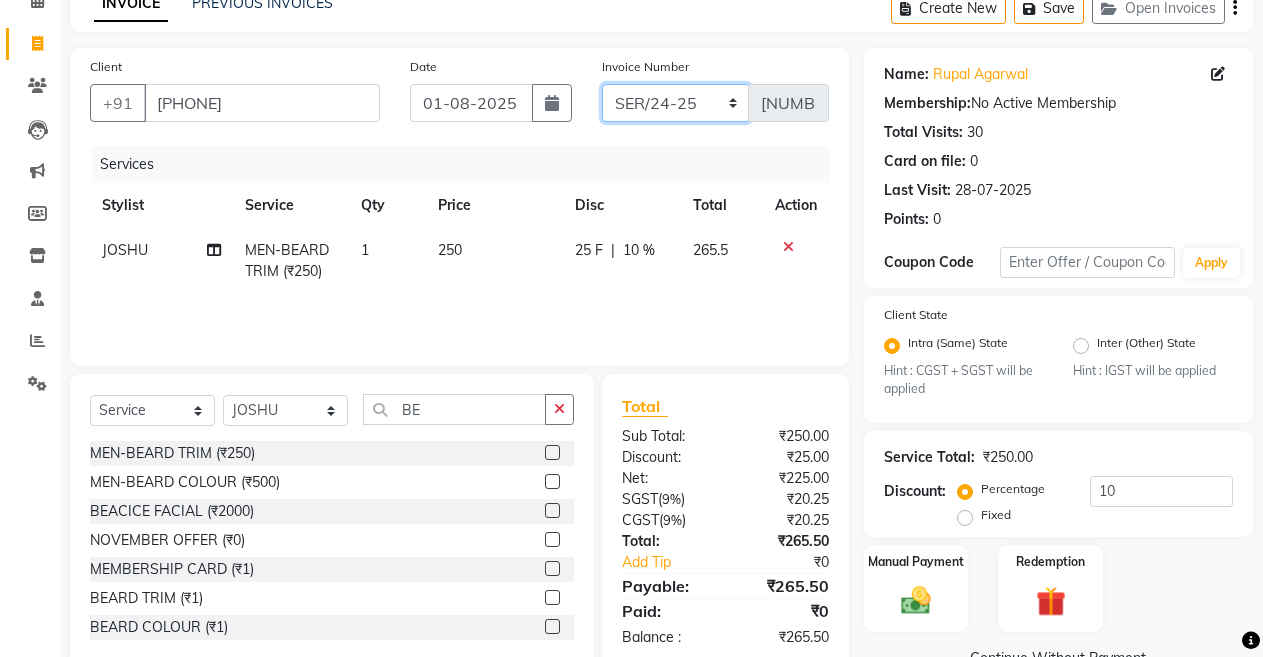 scroll, scrollTop: 148, scrollLeft: 0, axis: vertical 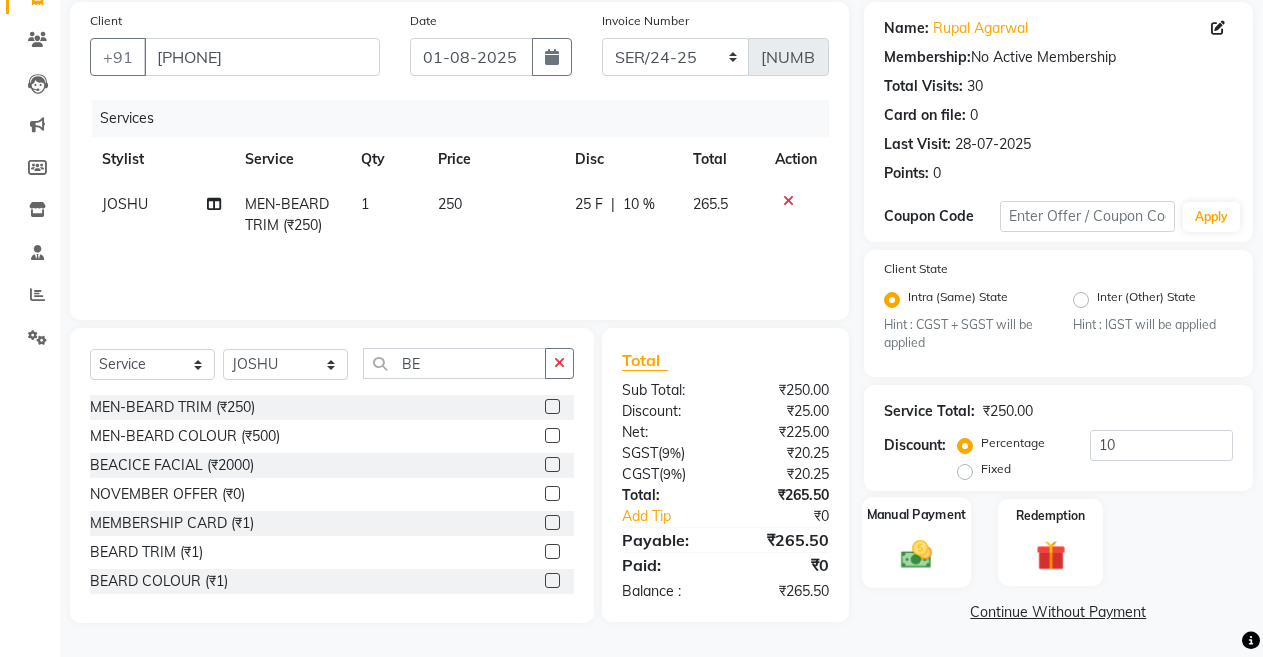 click 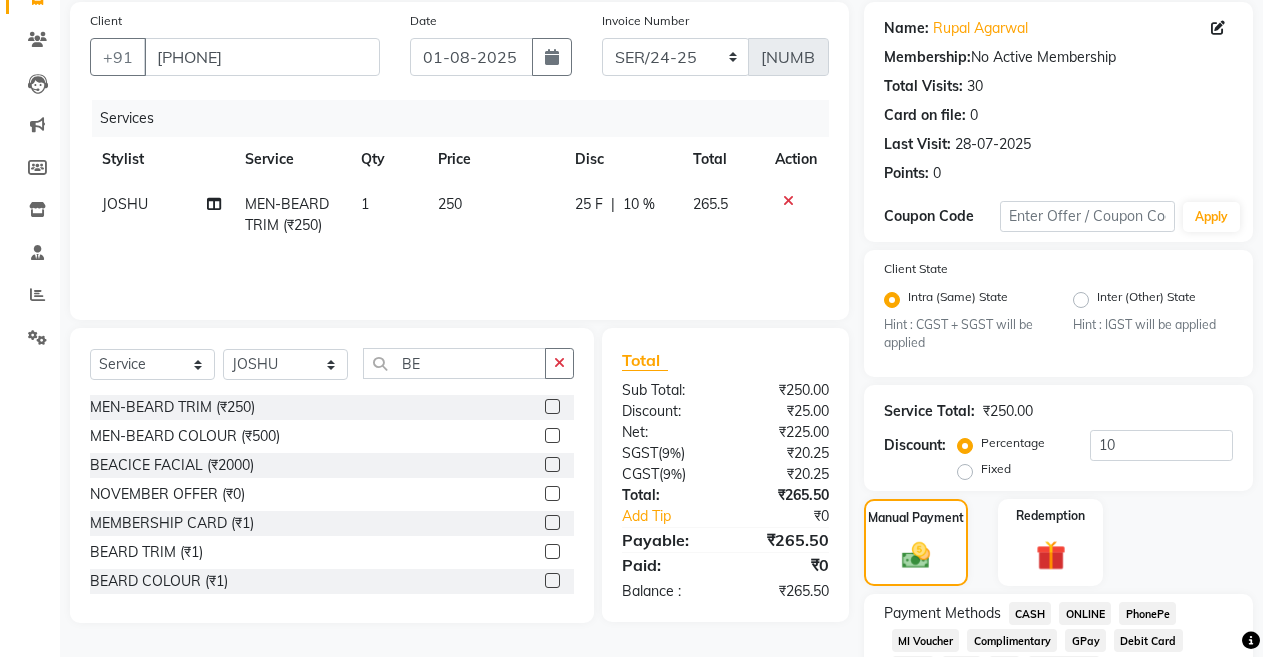 click on "ONLINE" 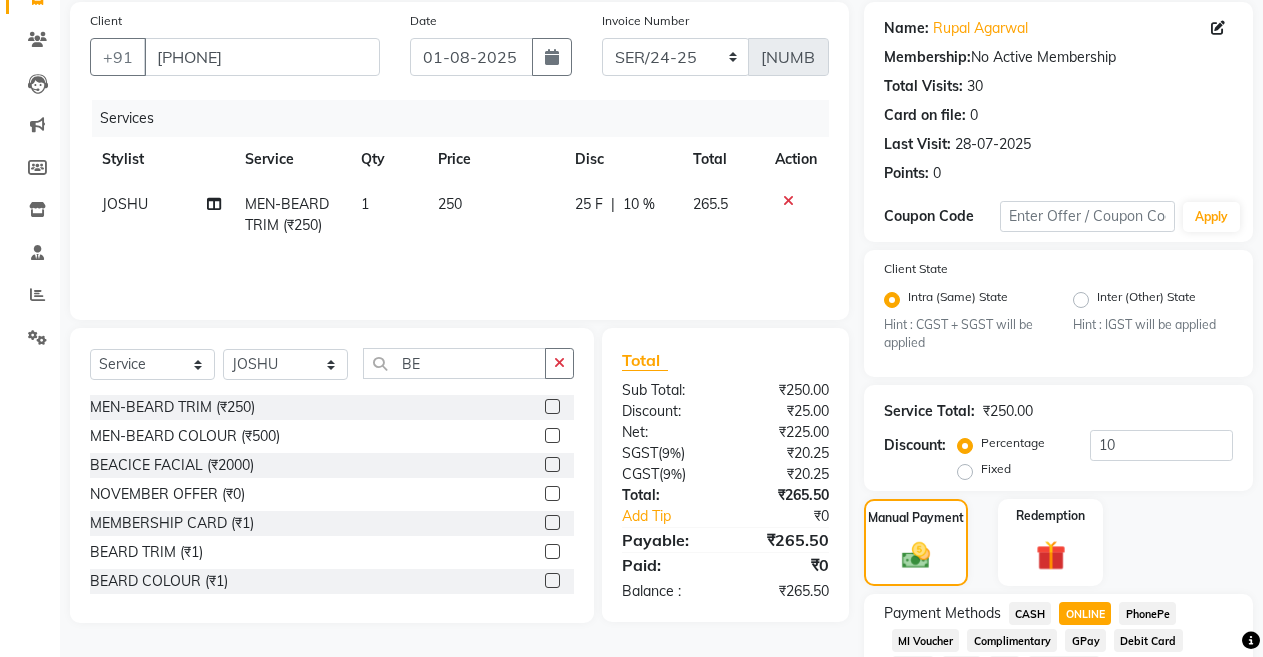 scroll, scrollTop: 359, scrollLeft: 0, axis: vertical 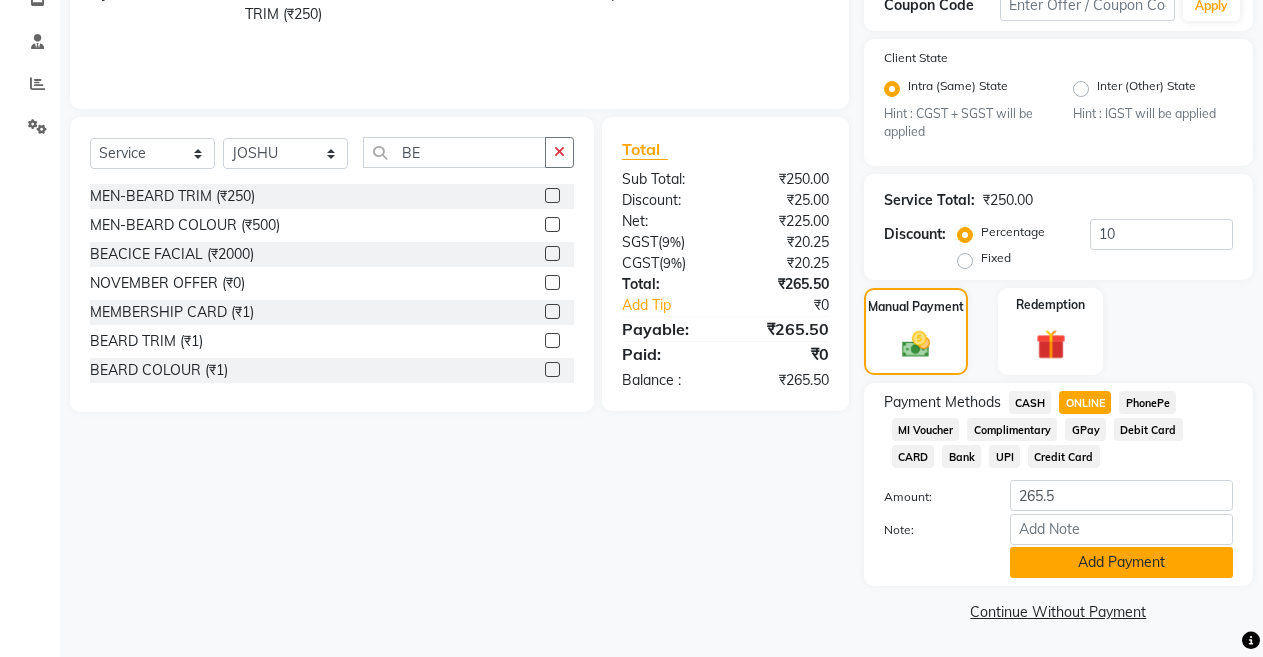 click on "Add Payment" 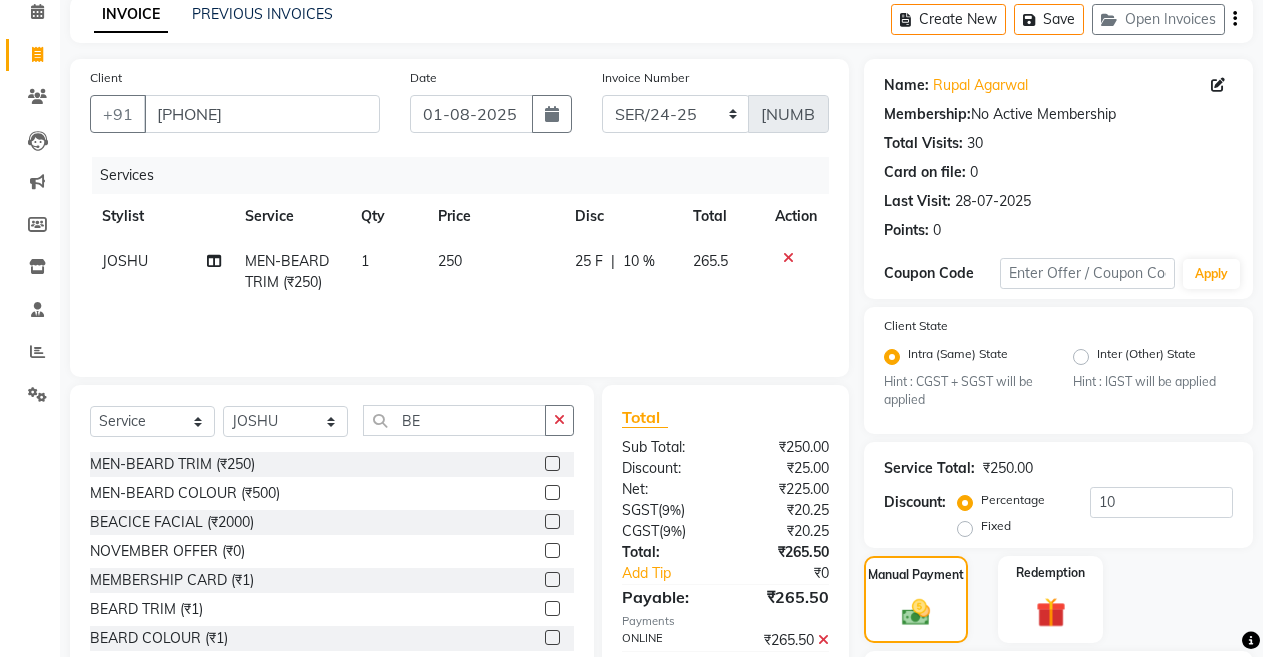 scroll, scrollTop: 82, scrollLeft: 0, axis: vertical 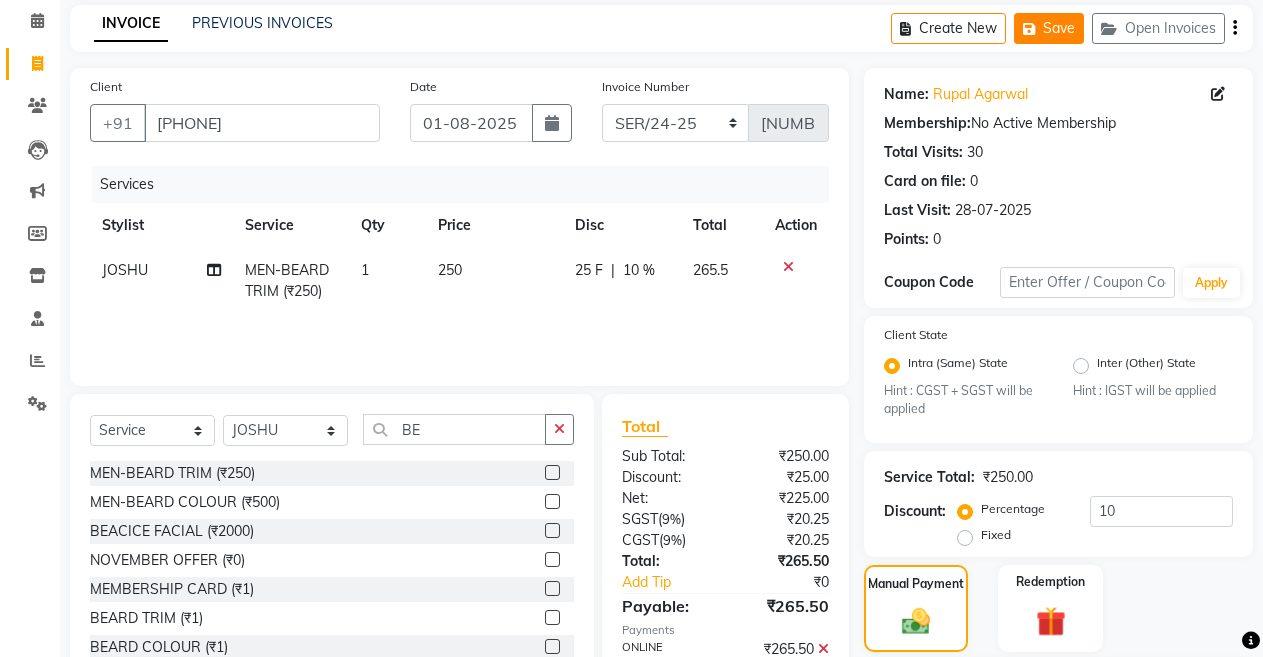 click 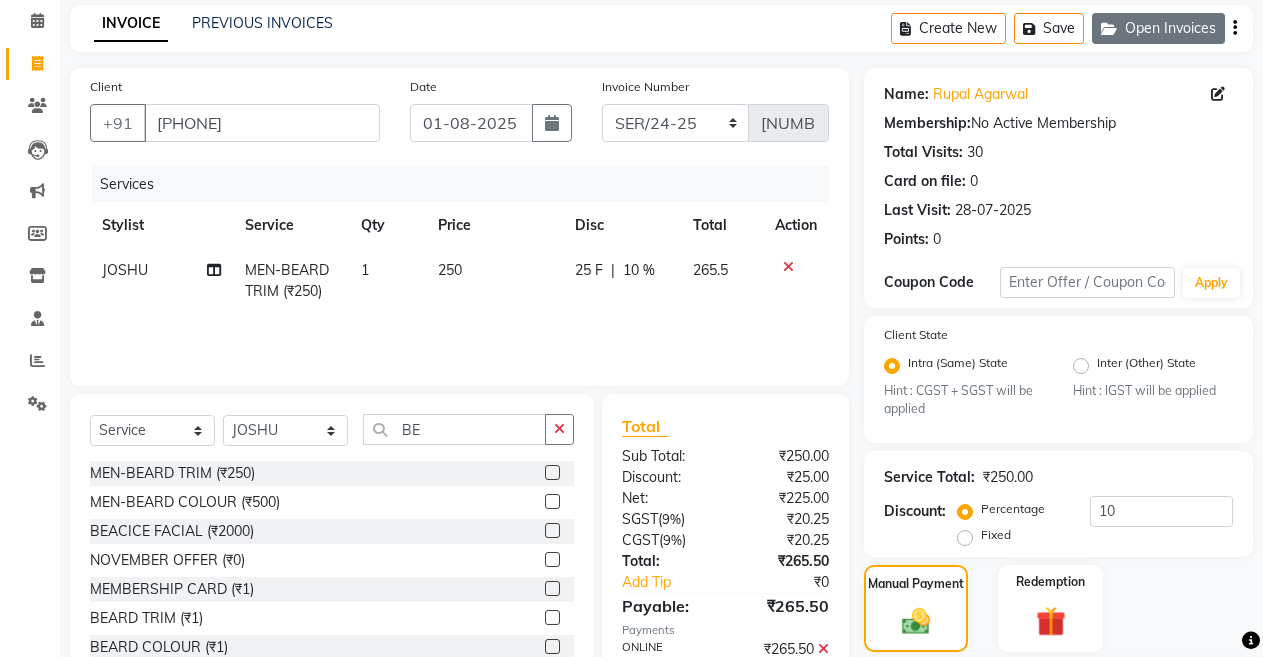 click on "Open Invoices" 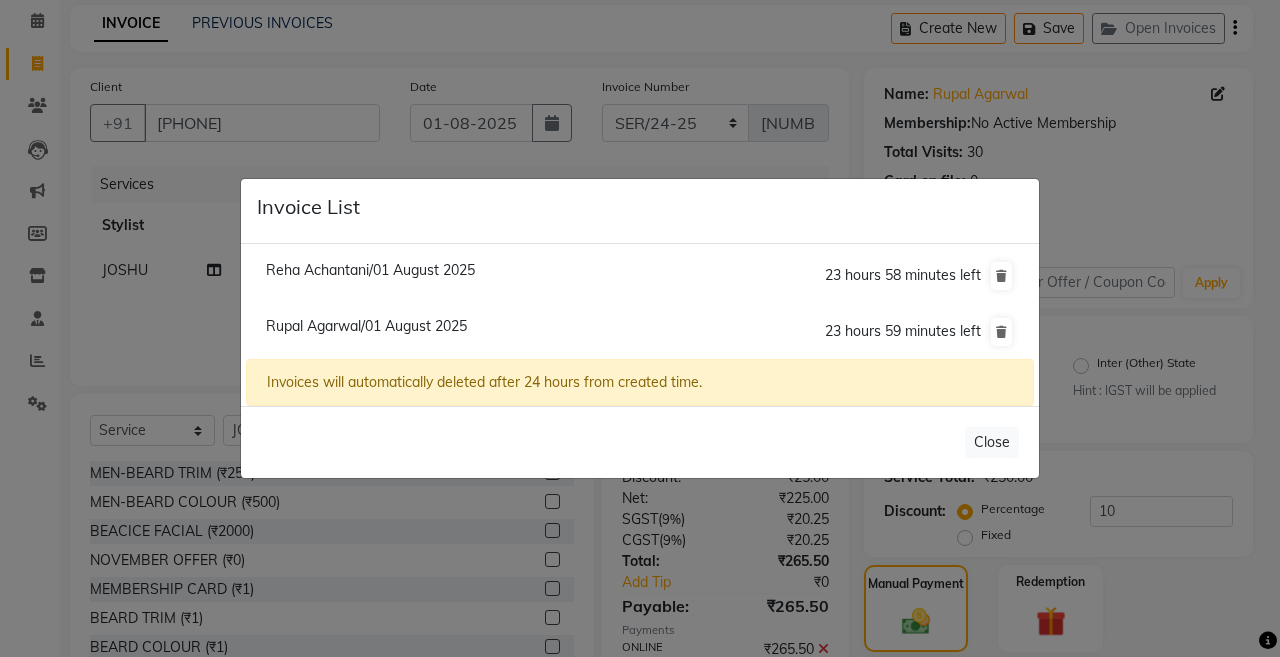 click on "Reha Achantani/01 August 2025" 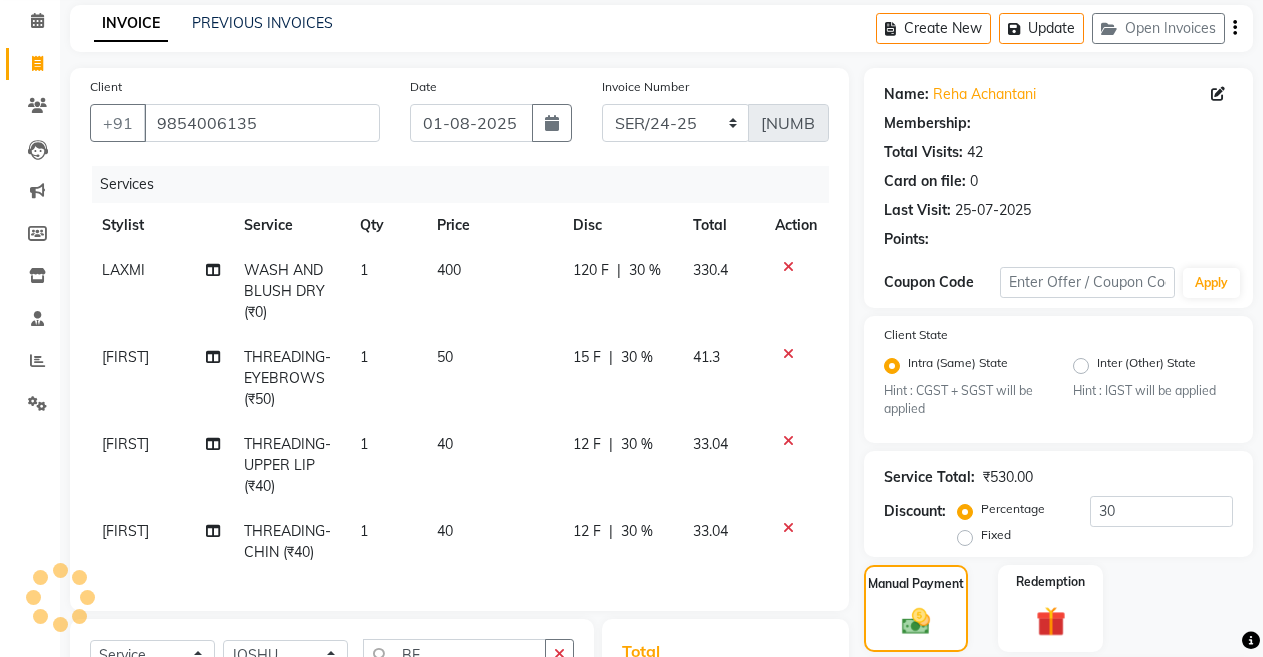 select on "1: Object" 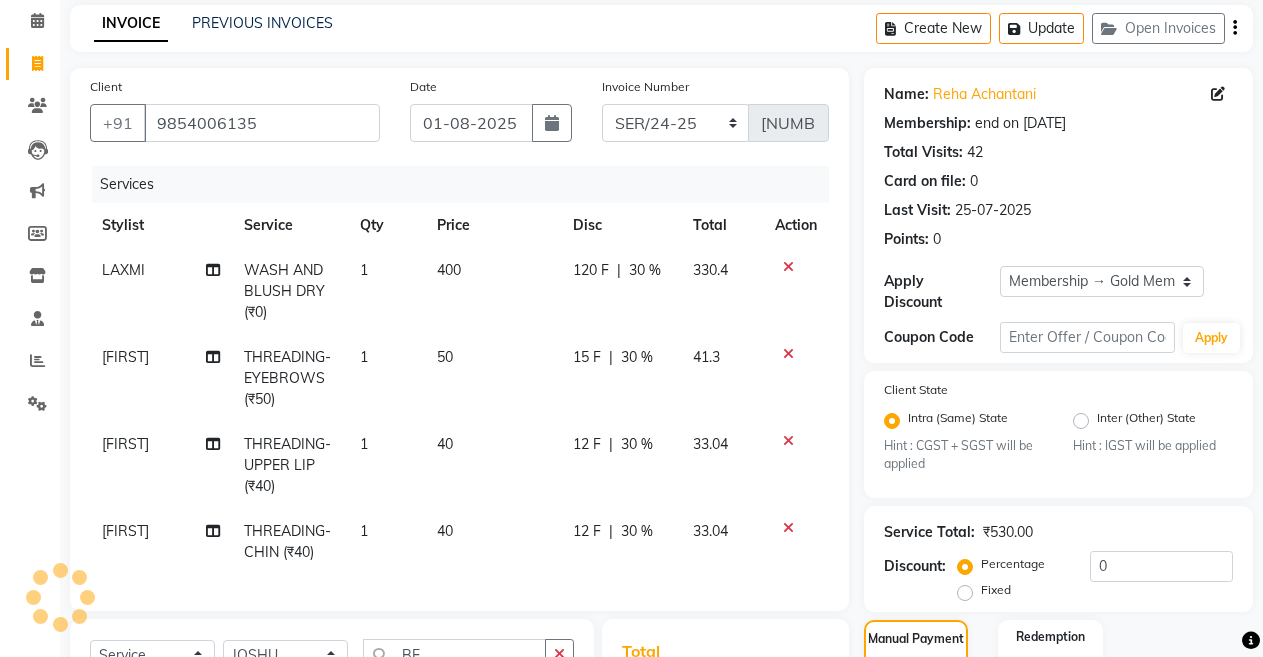 type on "30" 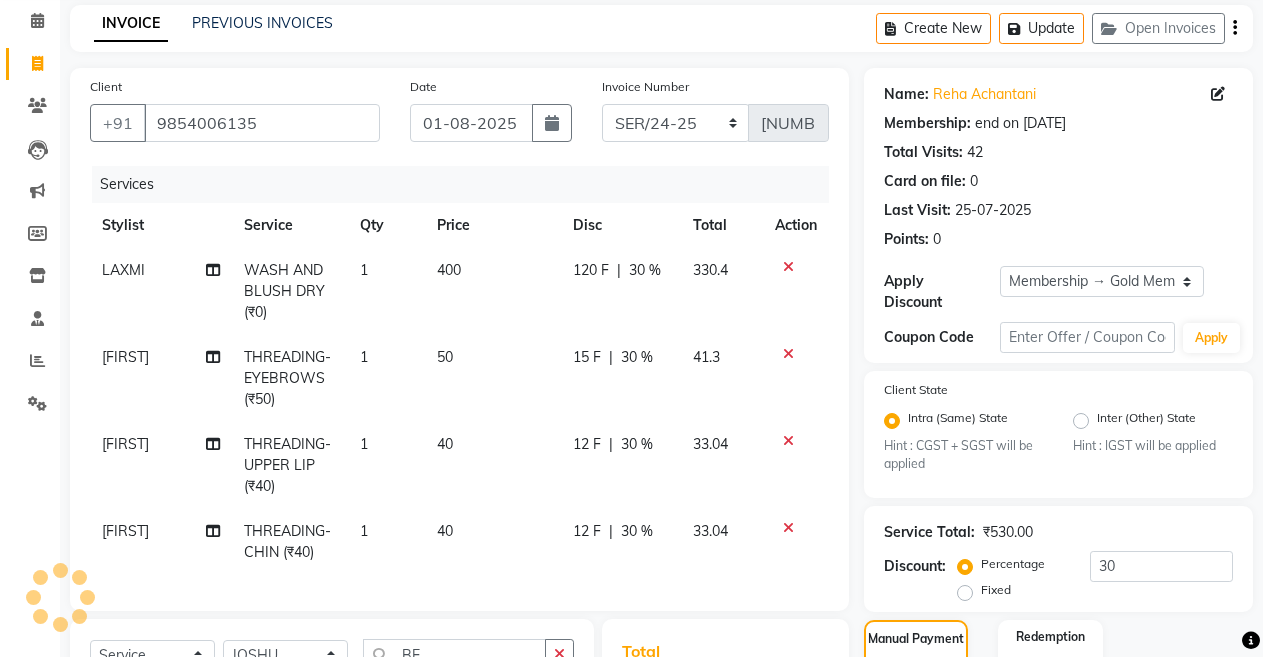 select 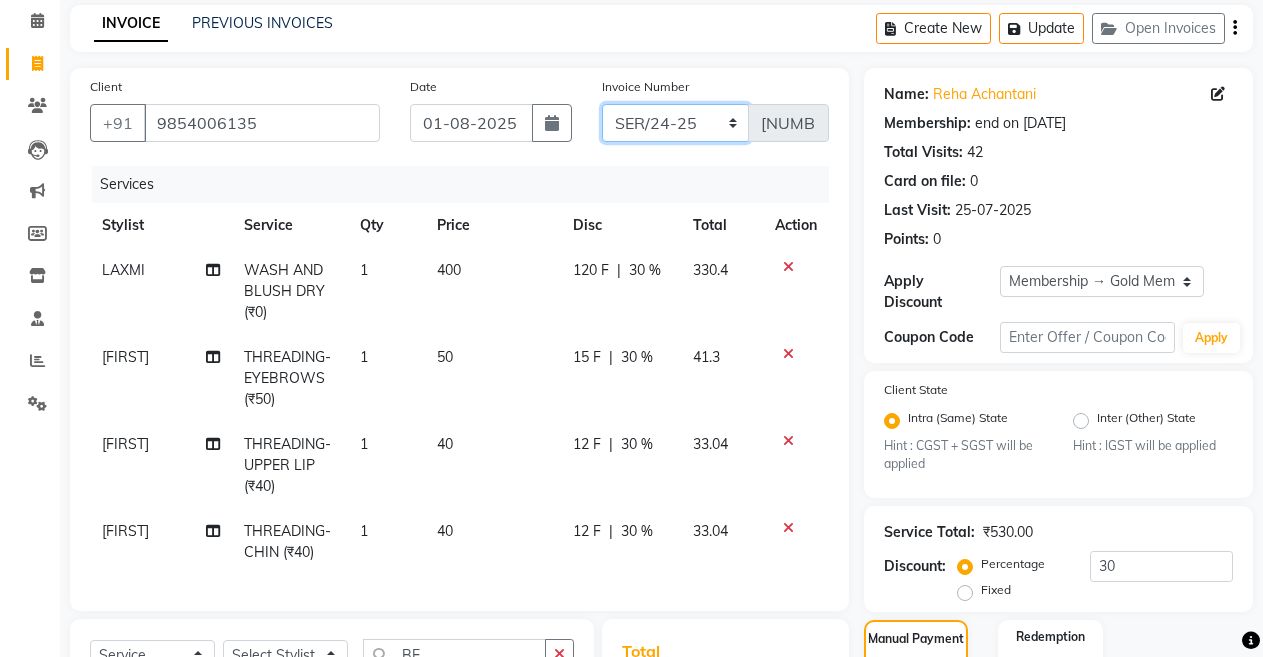 click on "ABC/2025-26 SER/24-25 V/2025-26" 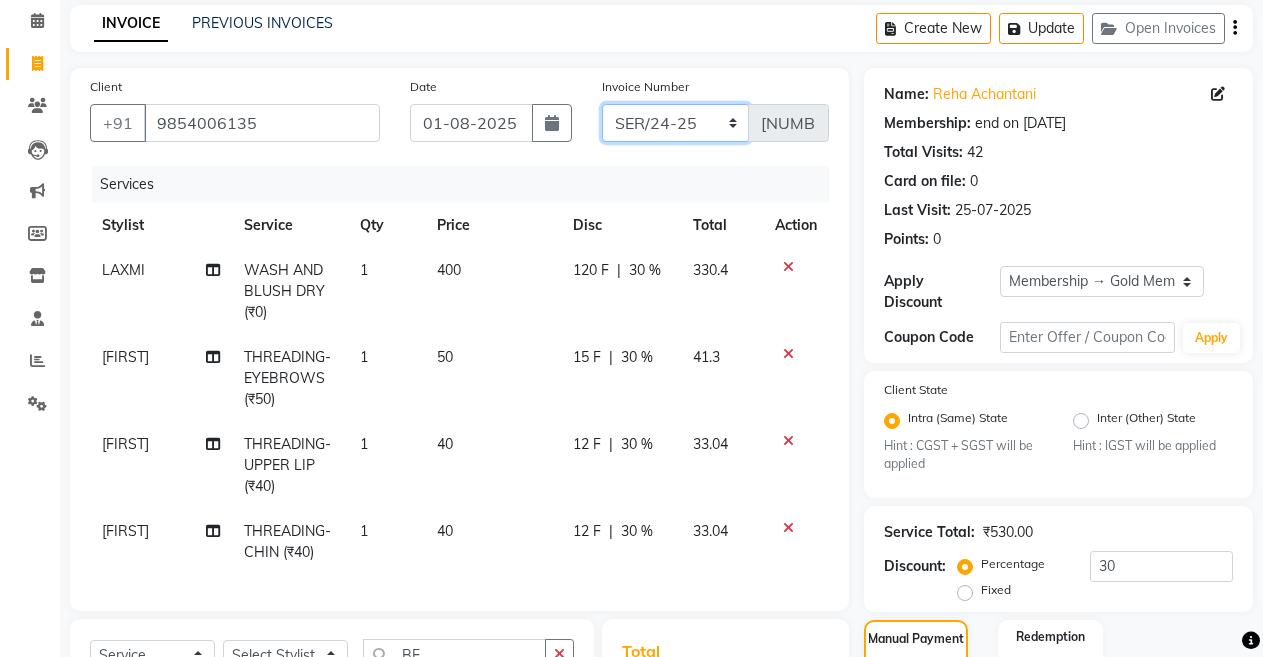 select on "5345" 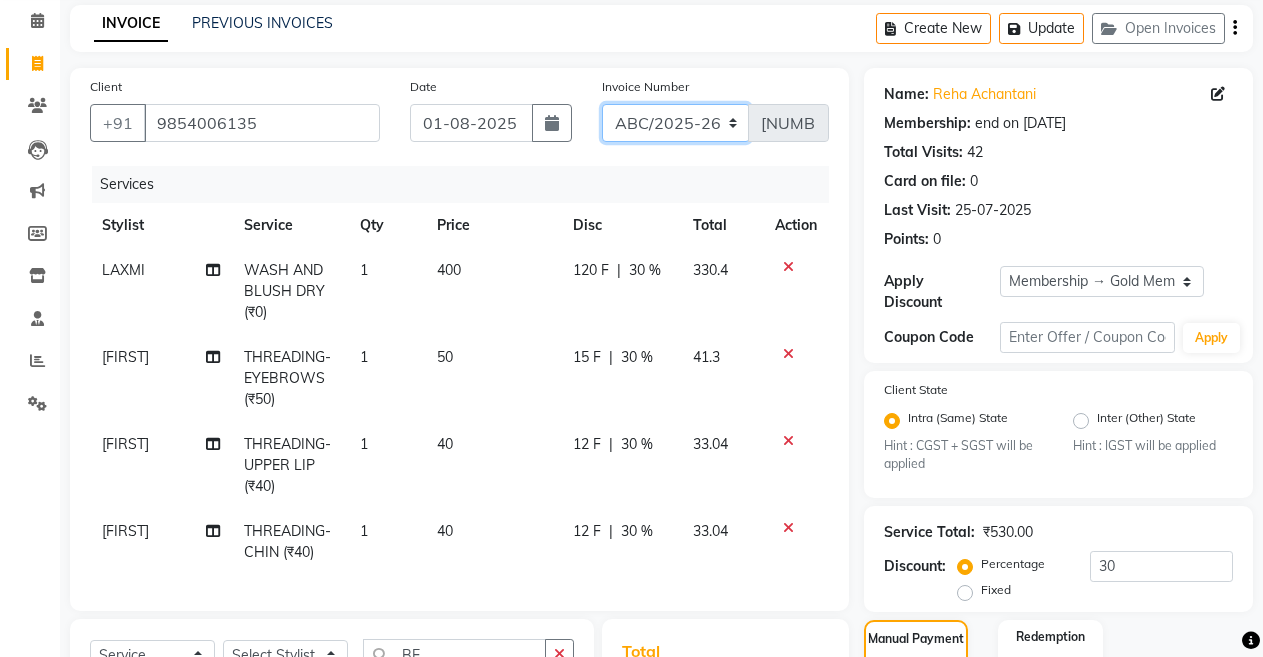 click on "ABC/2025-26 SER/24-25 V/2025-26" 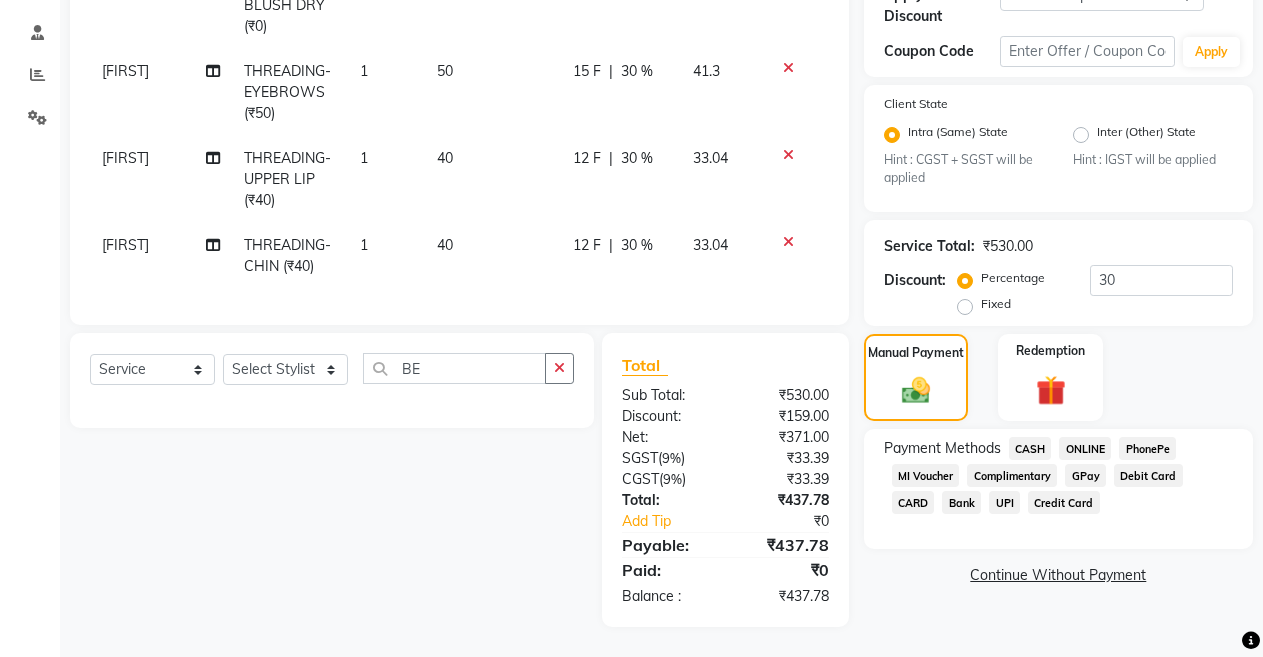 scroll, scrollTop: 385, scrollLeft: 0, axis: vertical 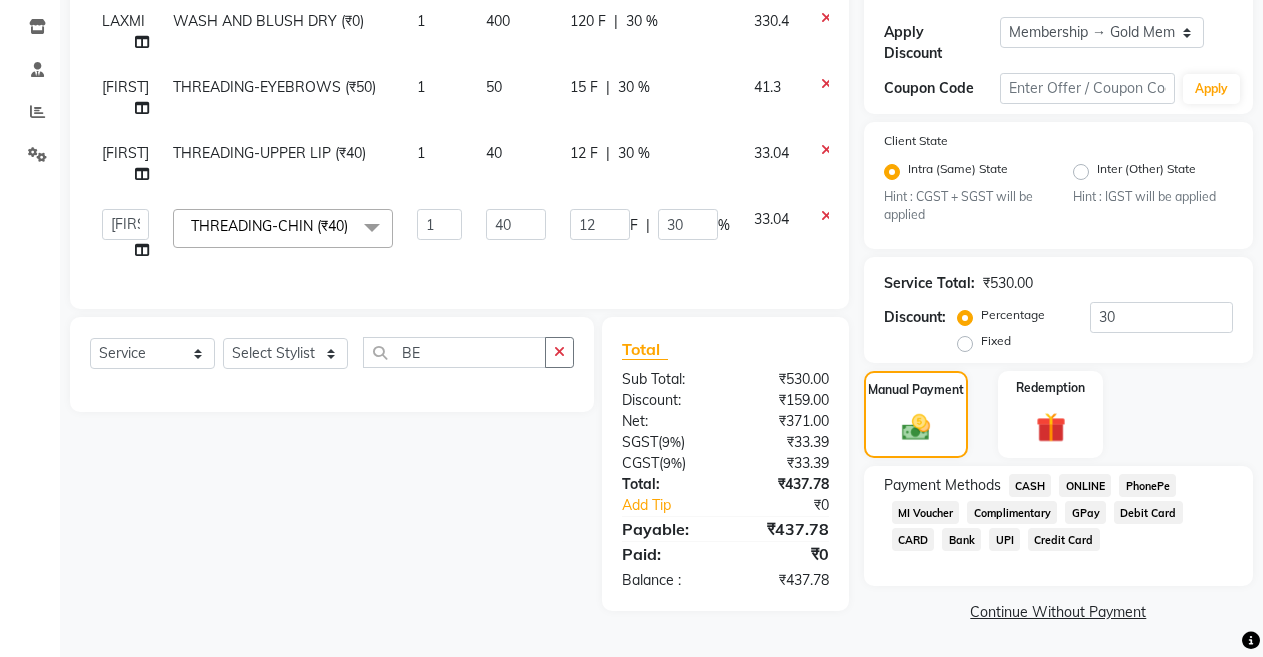 click on "CASH" 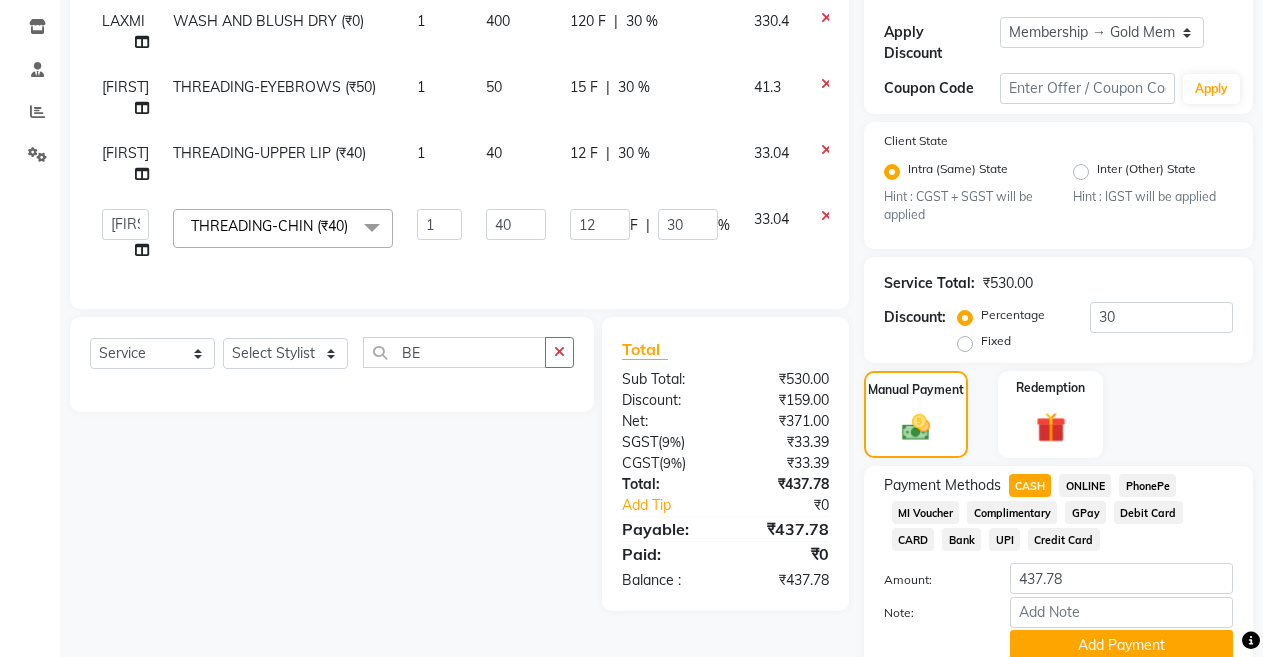 scroll, scrollTop: 385, scrollLeft: 0, axis: vertical 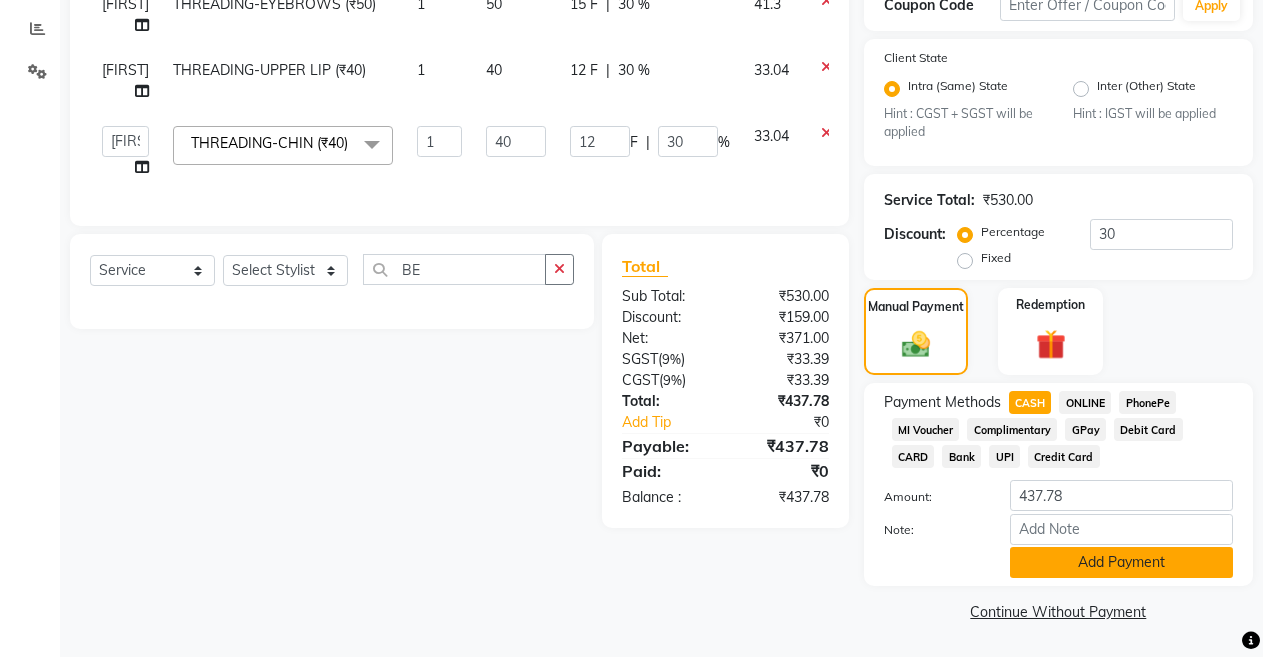 click on "Add Payment" 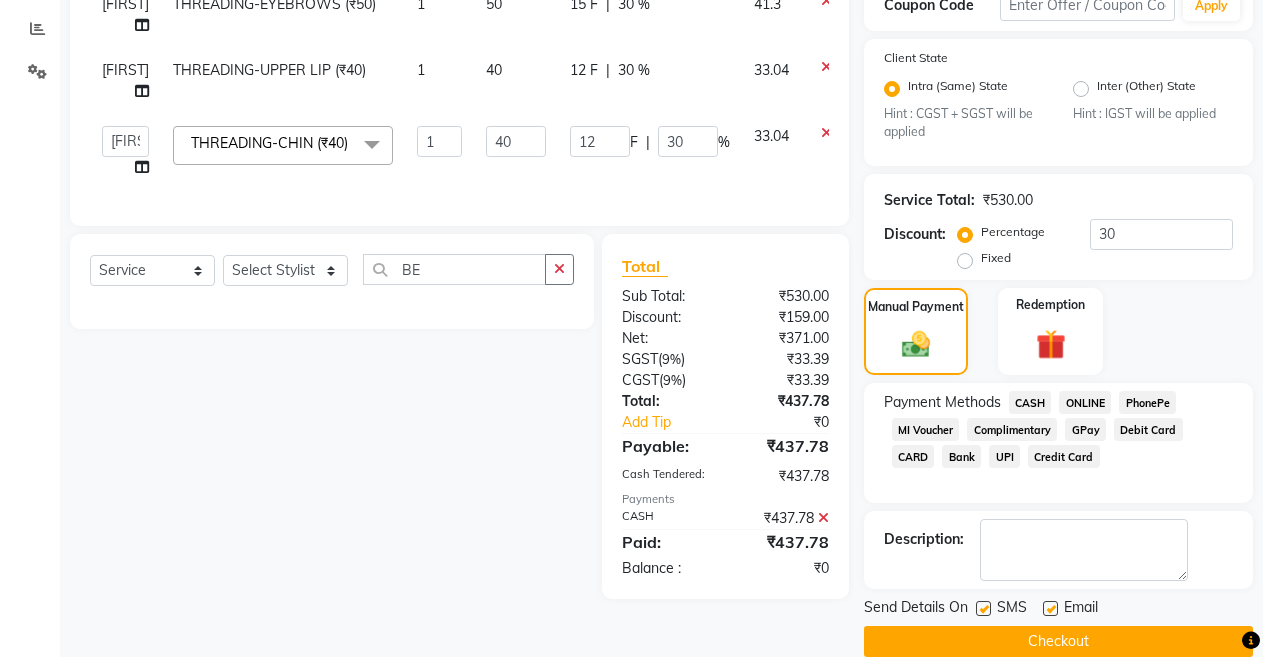click on "Checkout" 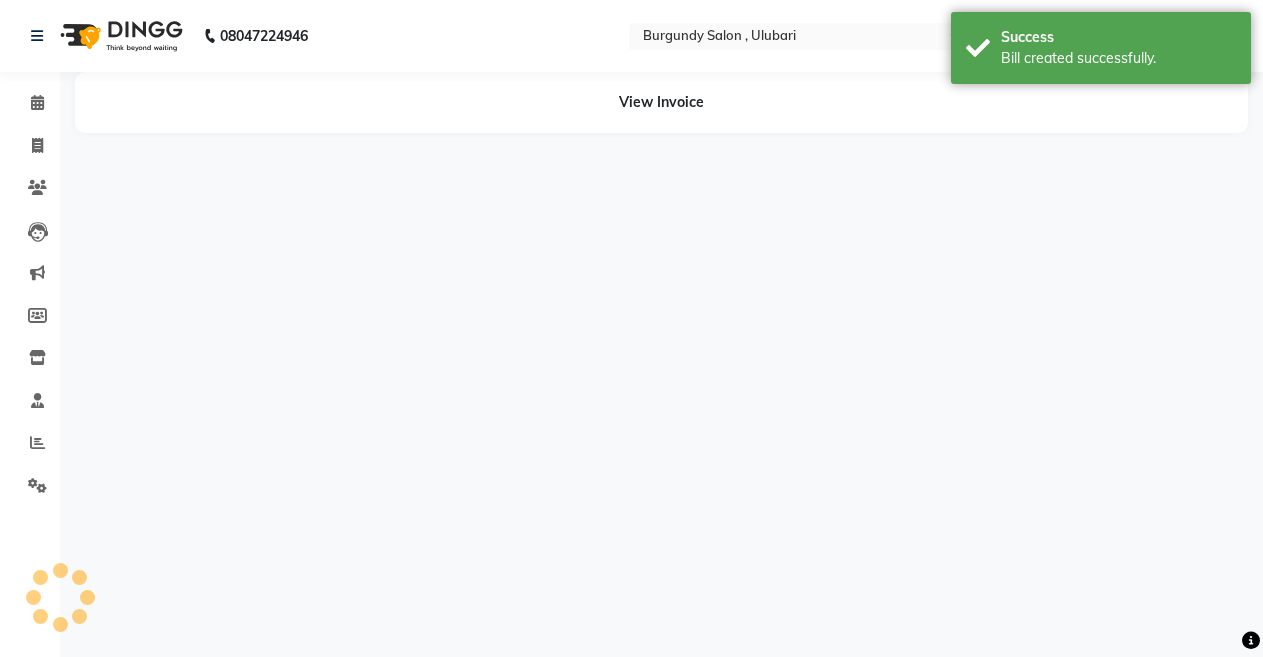 scroll, scrollTop: 0, scrollLeft: 0, axis: both 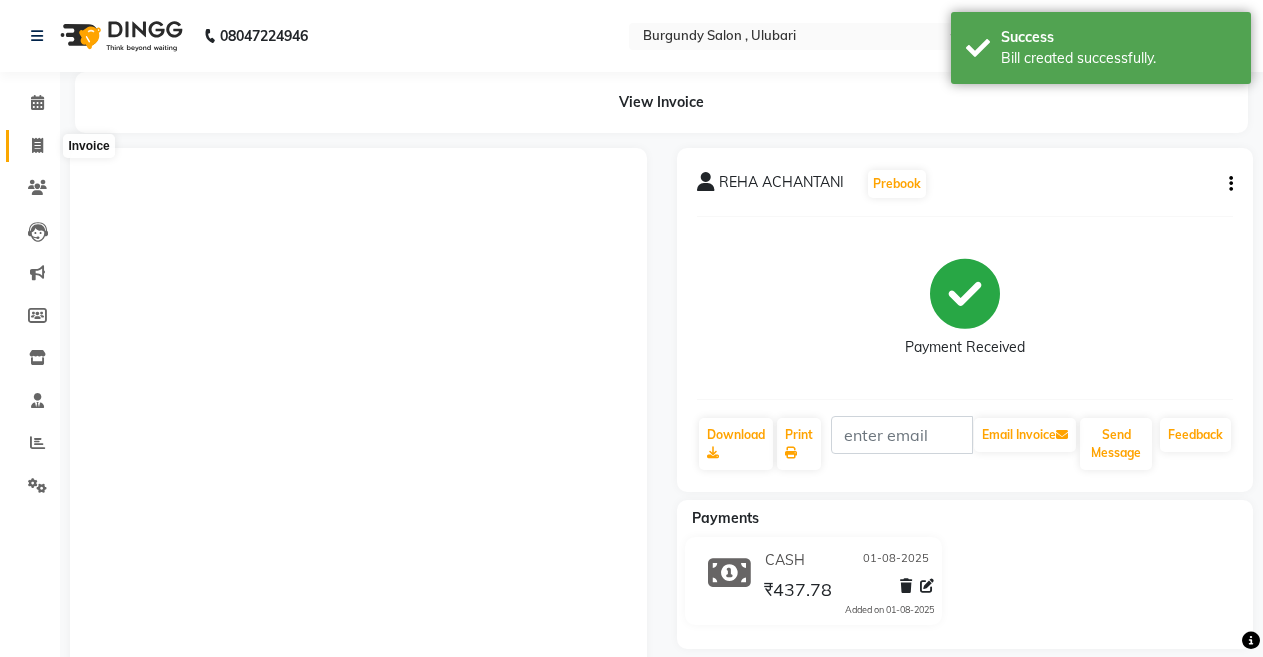 click 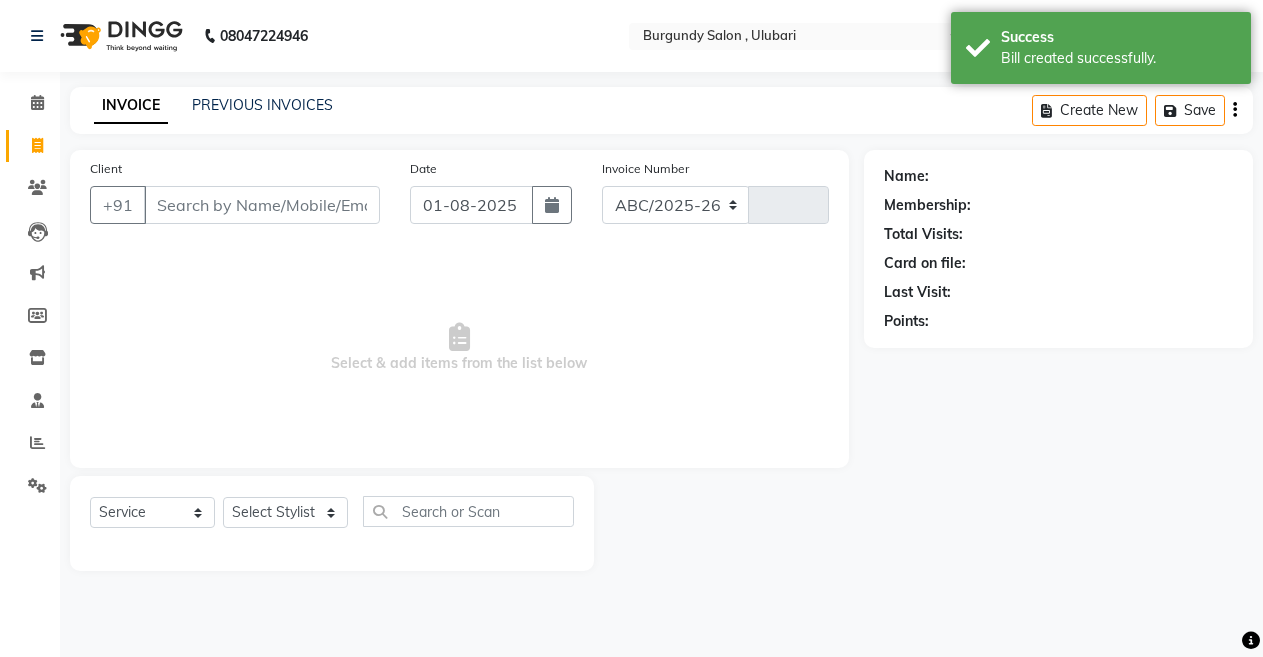select on "5345" 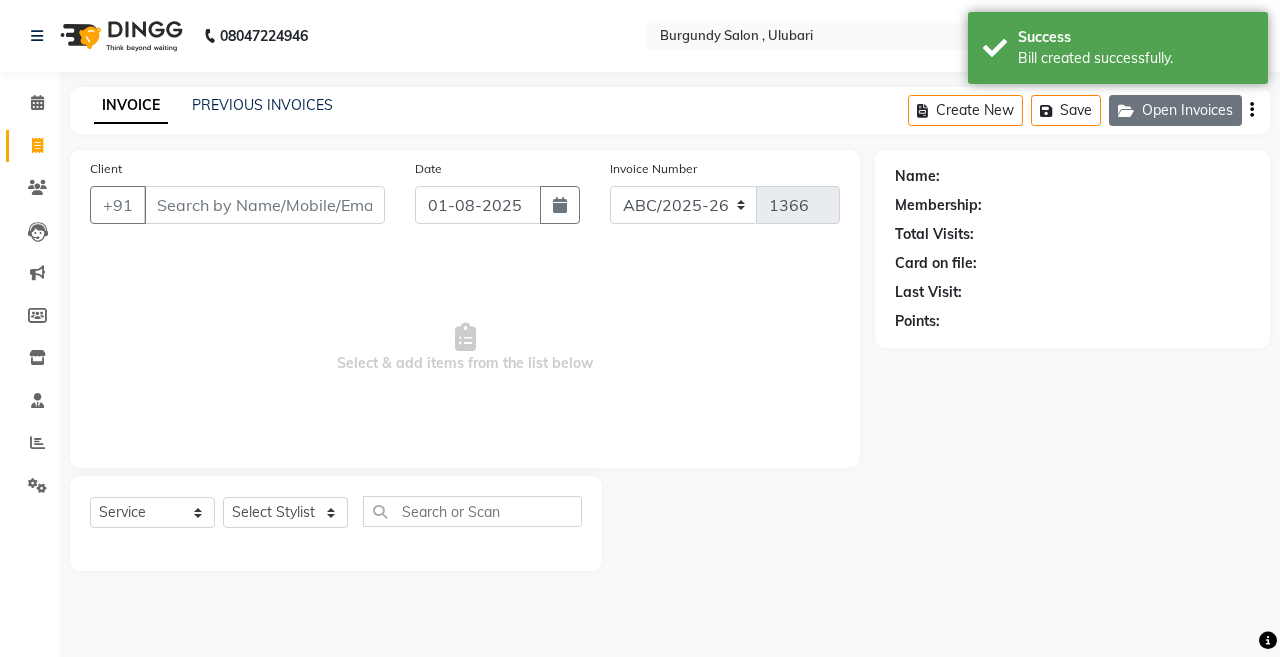 click on "Open Invoices" 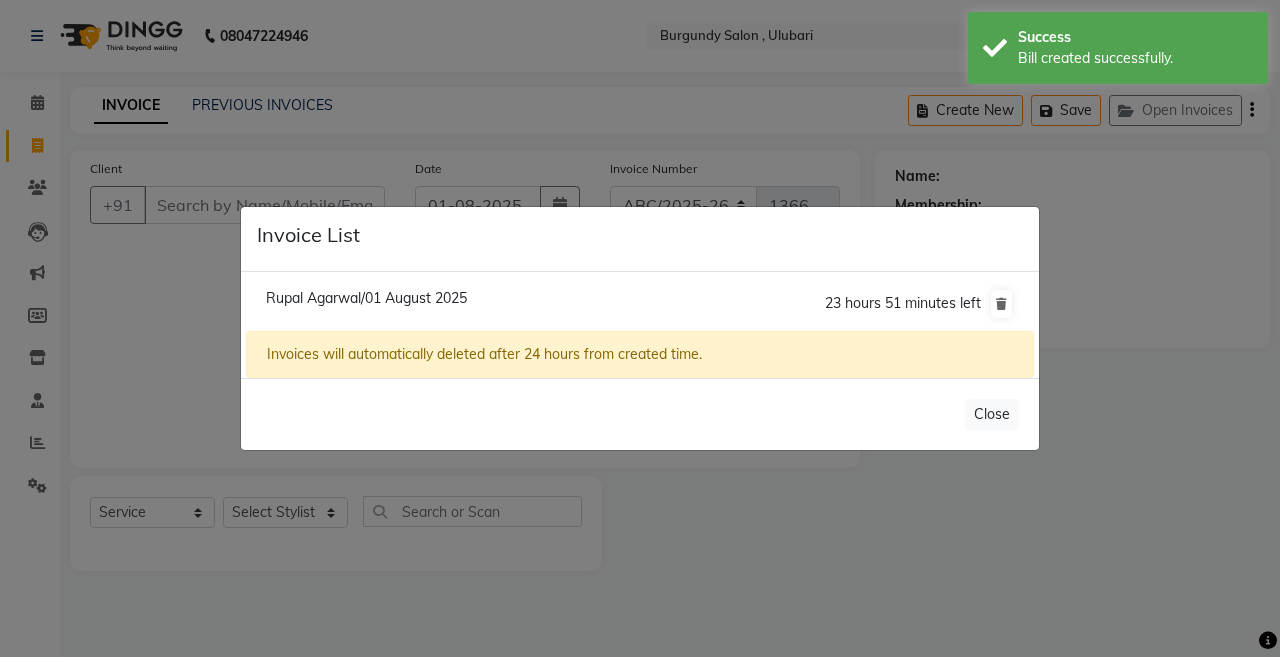 click on "Rupal Agarwal/01 August 2025" 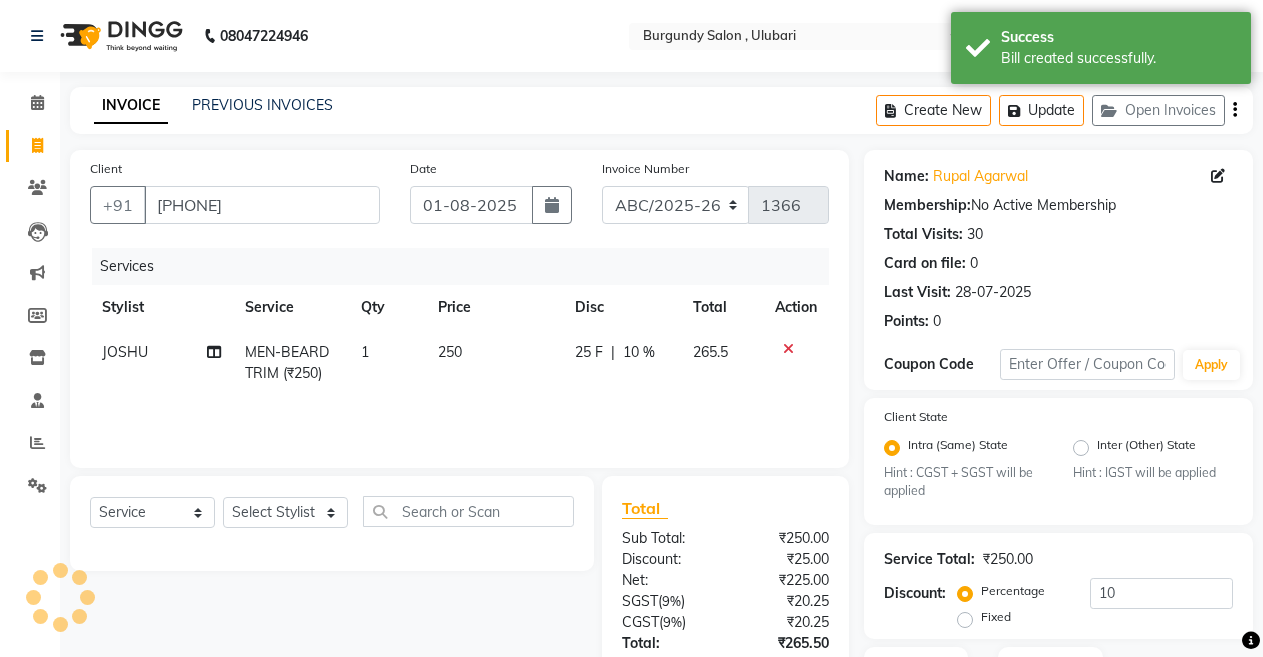 scroll, scrollTop: 236, scrollLeft: 0, axis: vertical 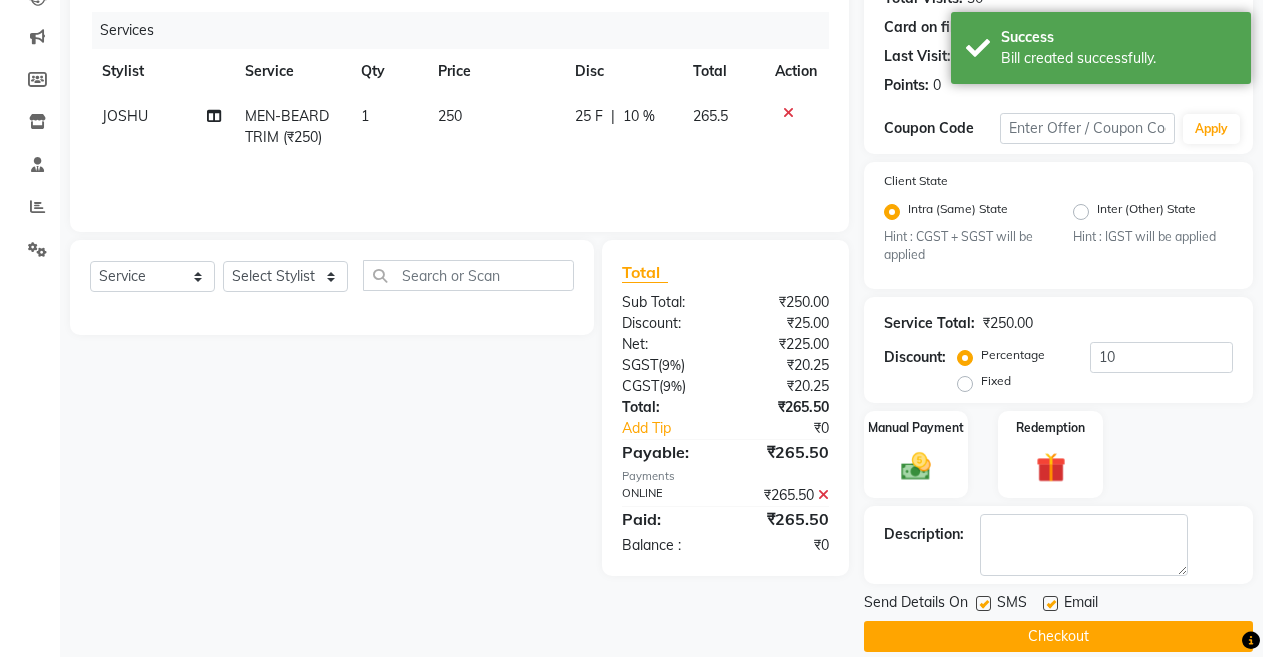 click on "Checkout" 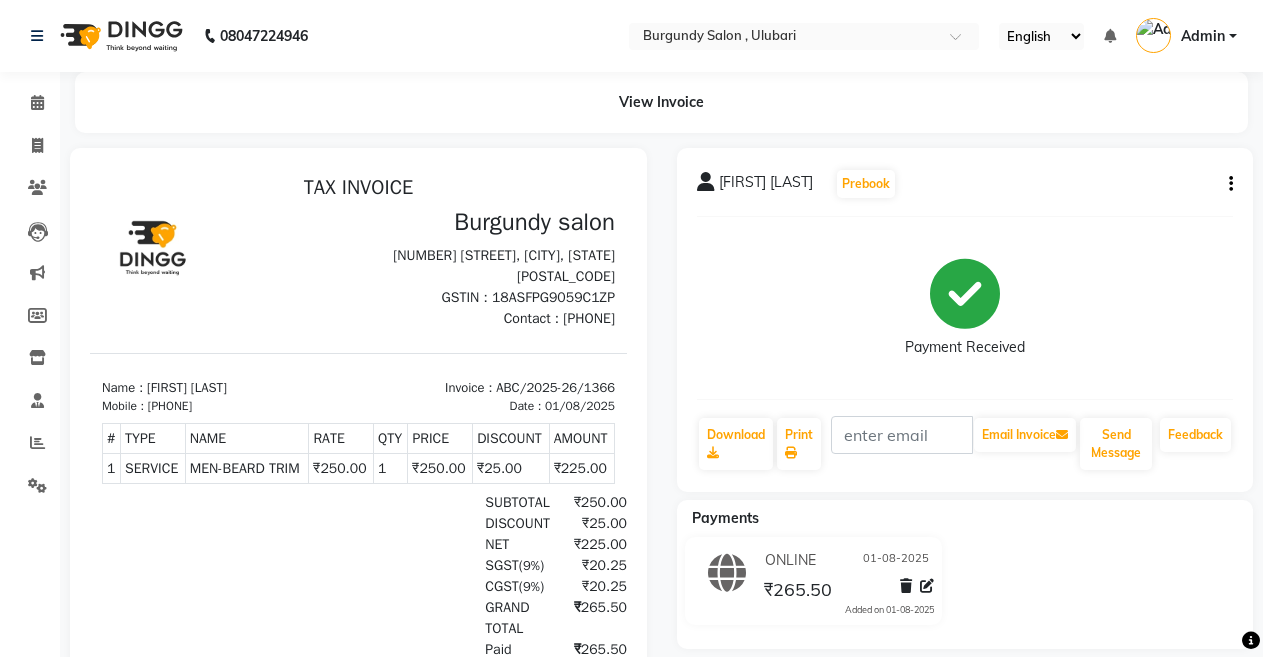 scroll, scrollTop: 0, scrollLeft: 0, axis: both 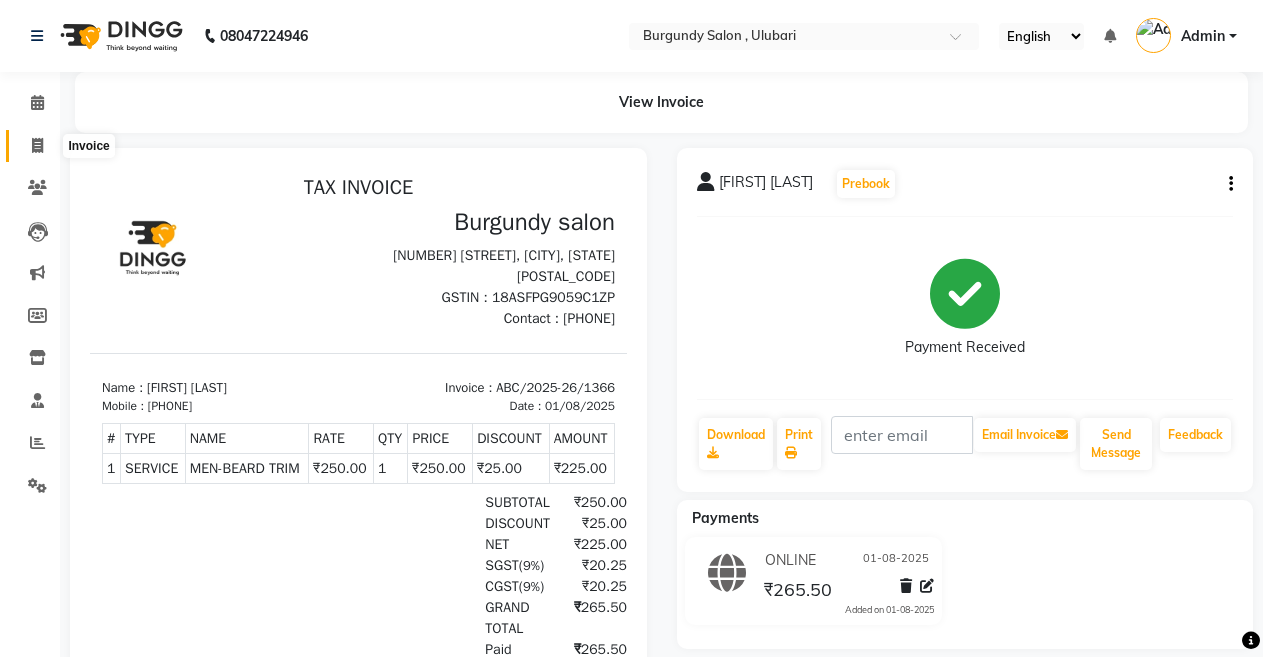 click 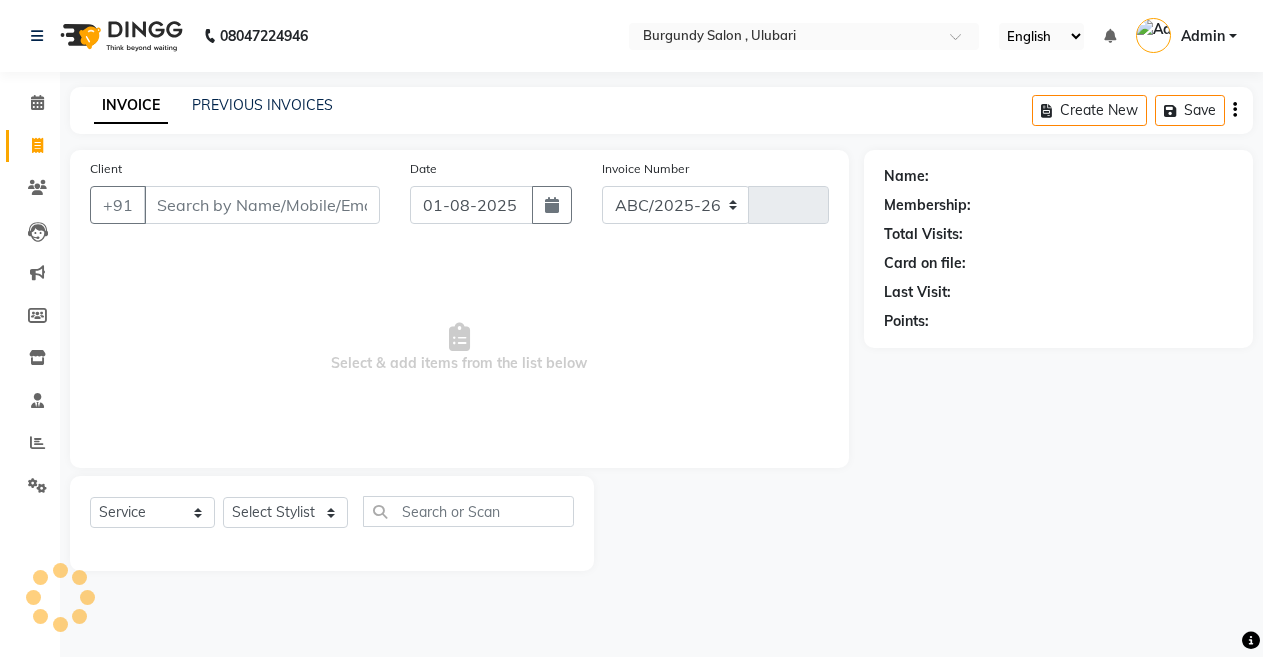select on "5345" 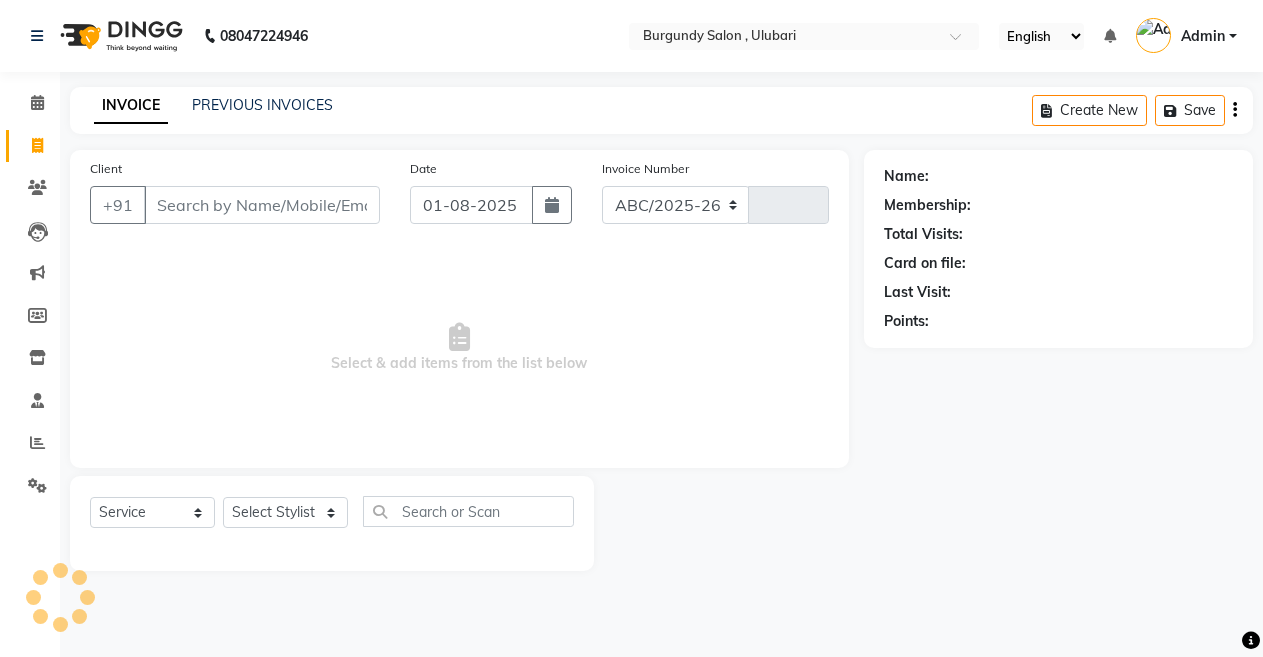 type on "1367" 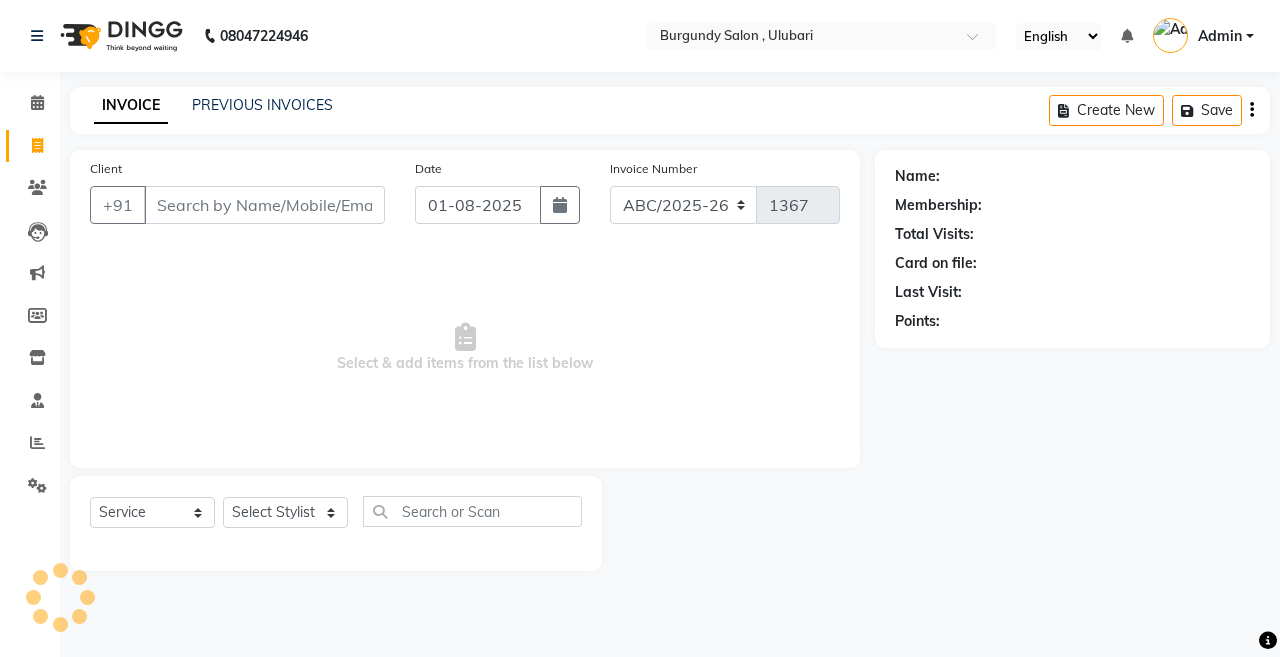 click on "Client" at bounding box center [264, 205] 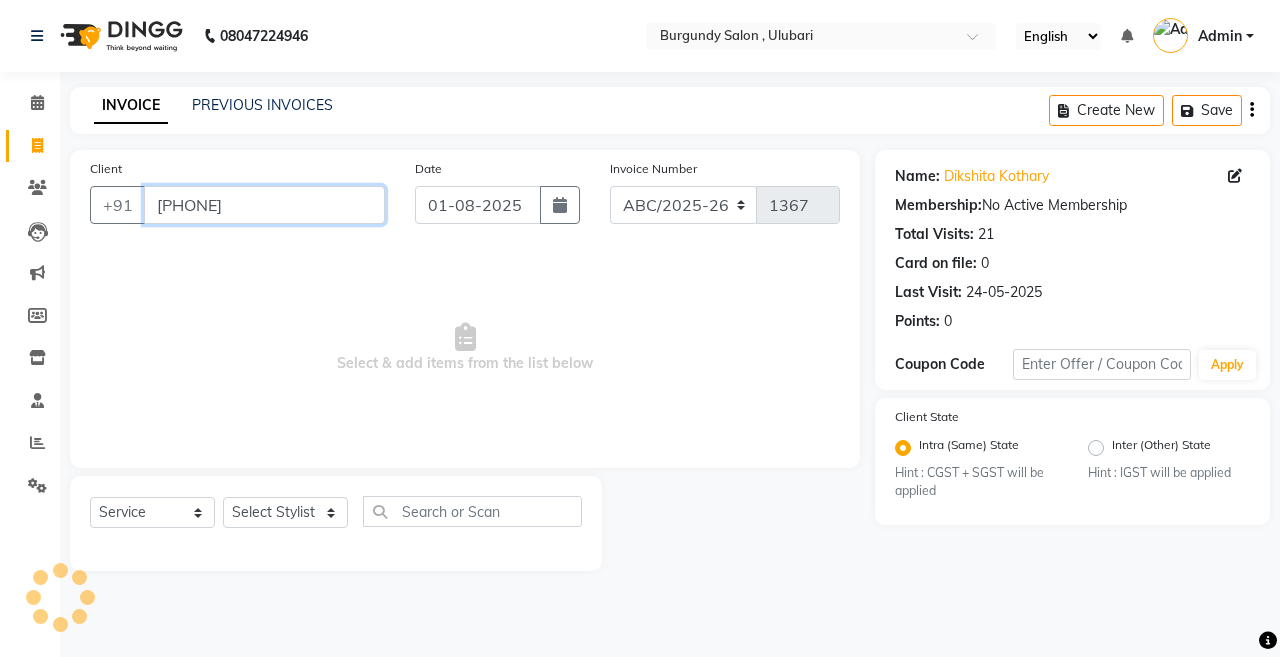 click on "[PHONE]" at bounding box center [264, 205] 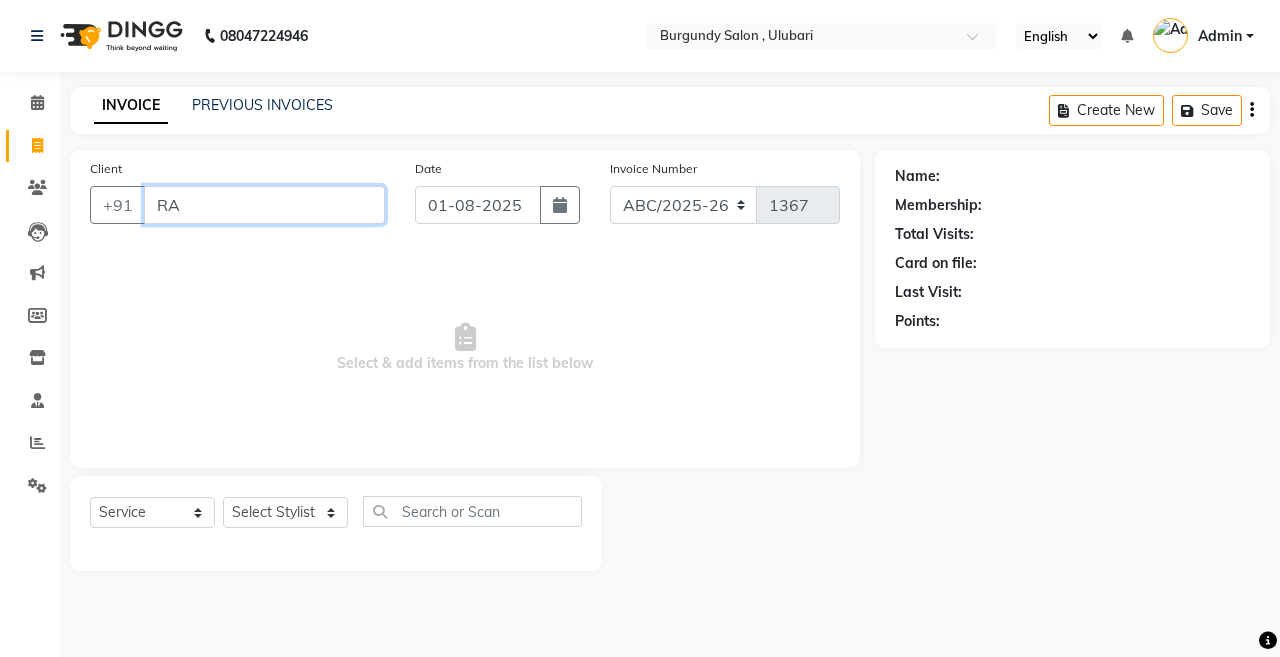 type on "RAS" 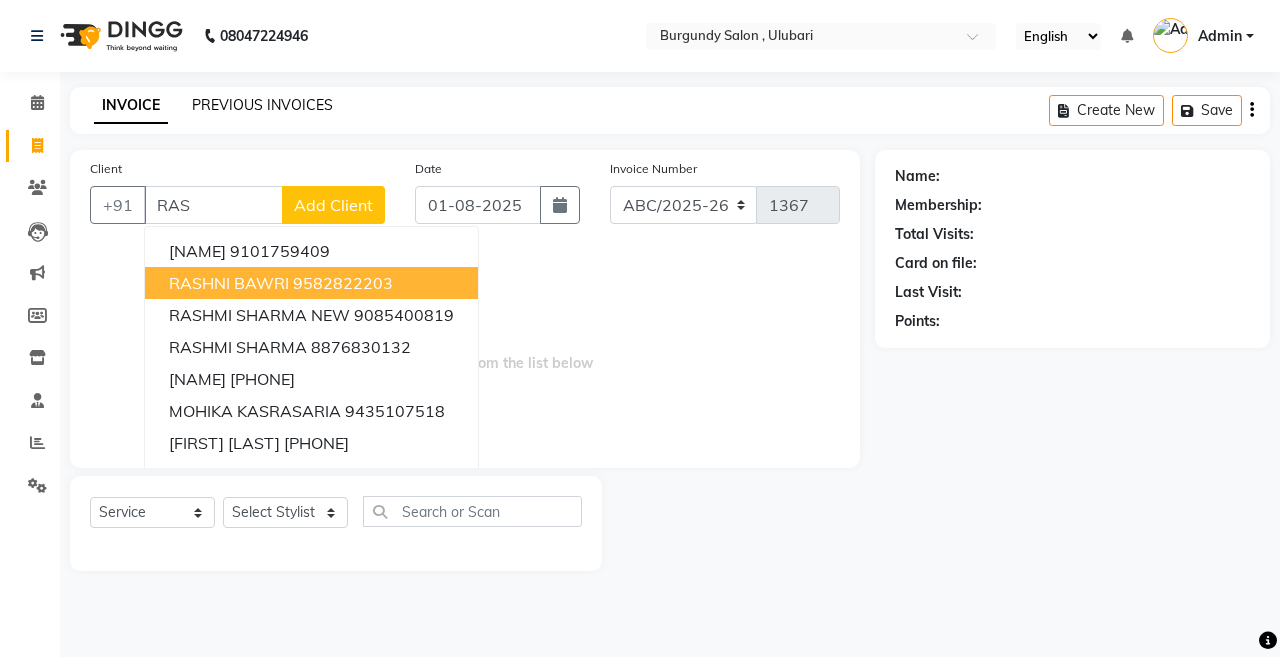 click on "PREVIOUS INVOICES" 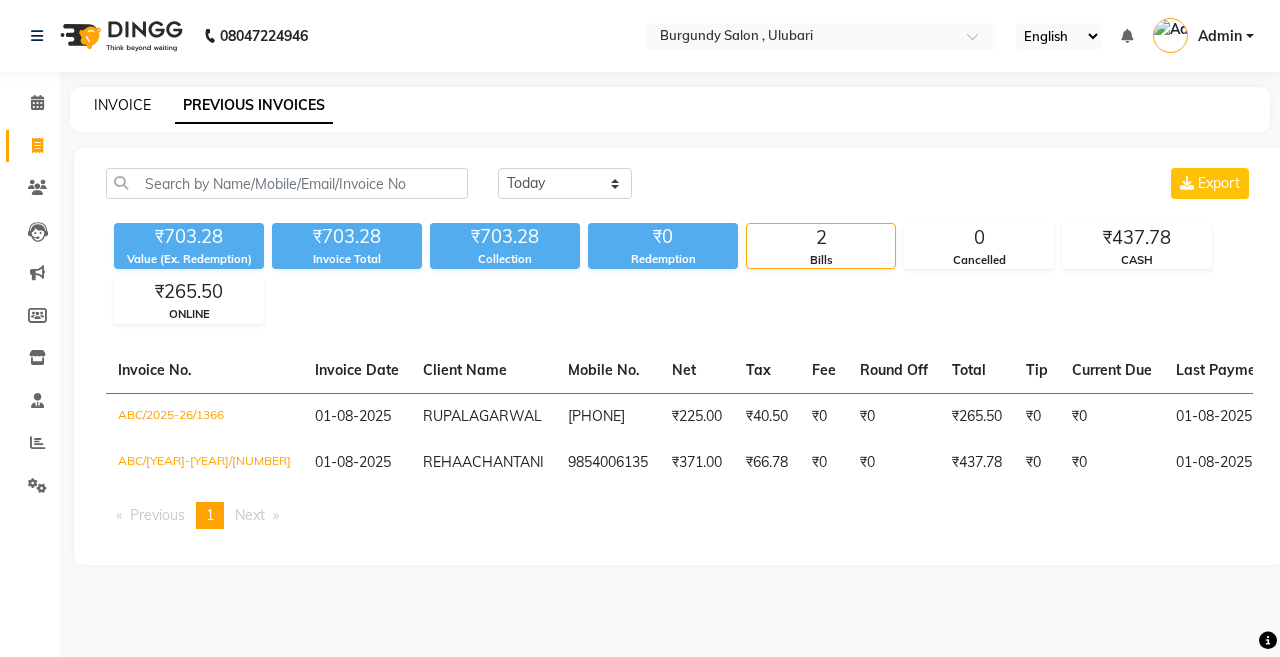 click on "INVOICE" 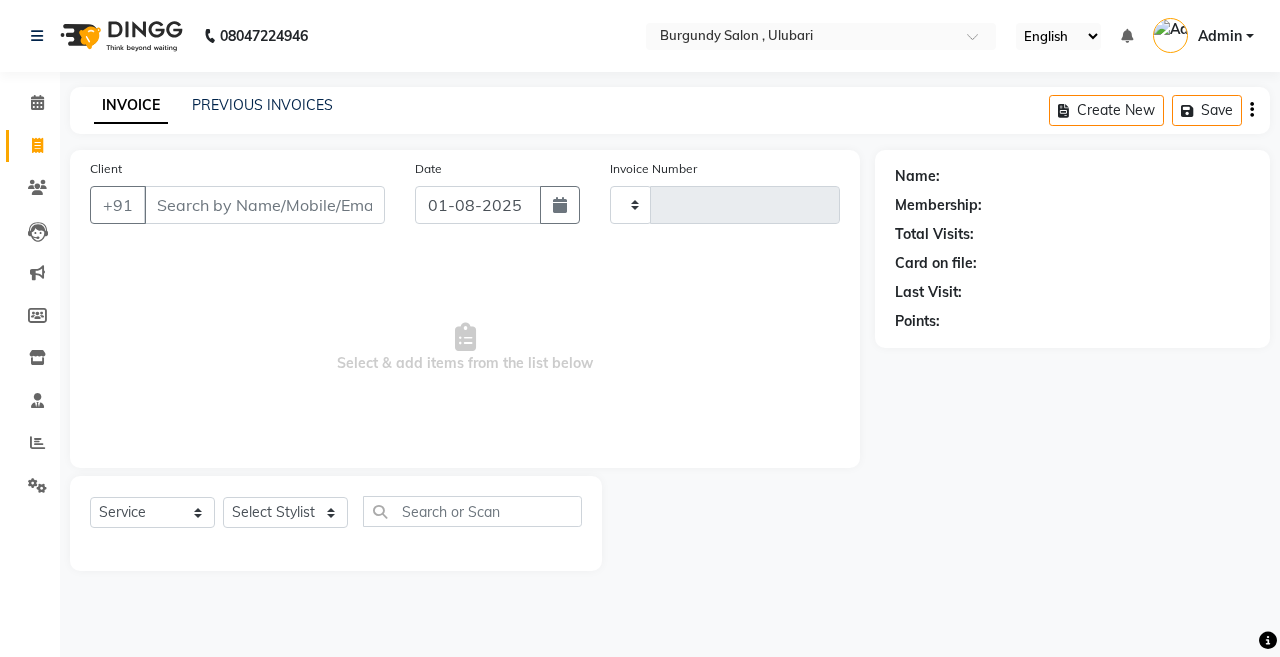 type on "1367" 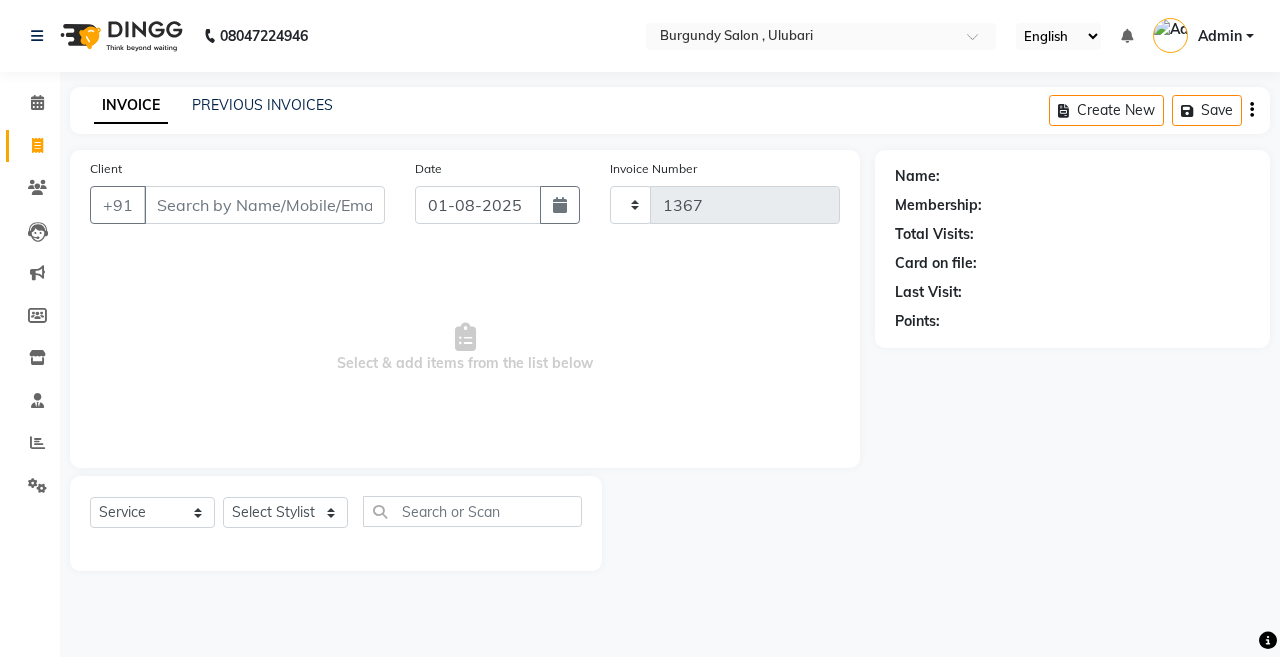 select on "5345" 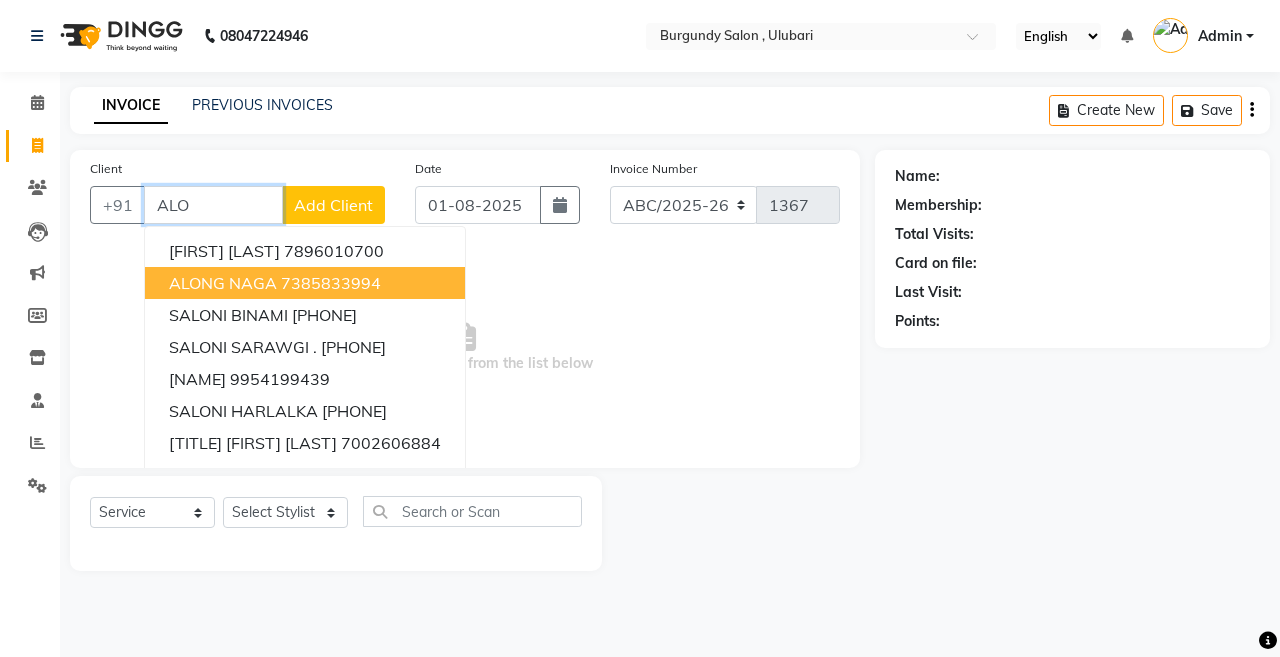 click on "[FIRST] [LAST] [PHONE]" at bounding box center (305, 283) 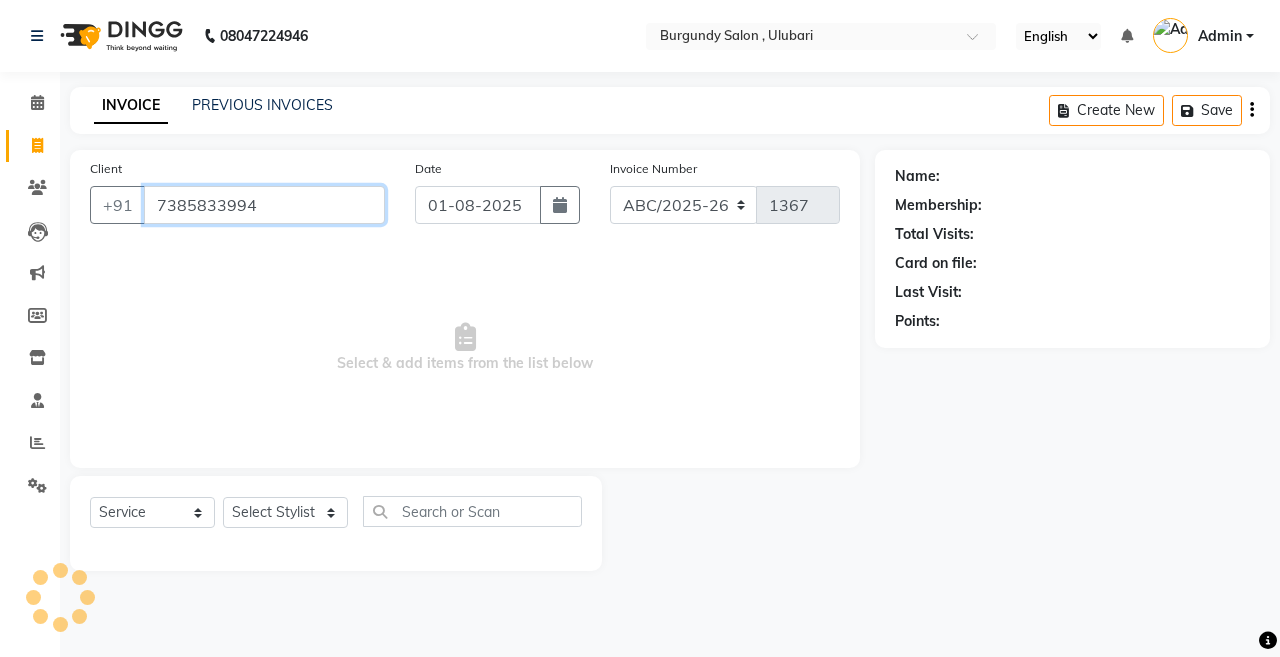type on "7385833994" 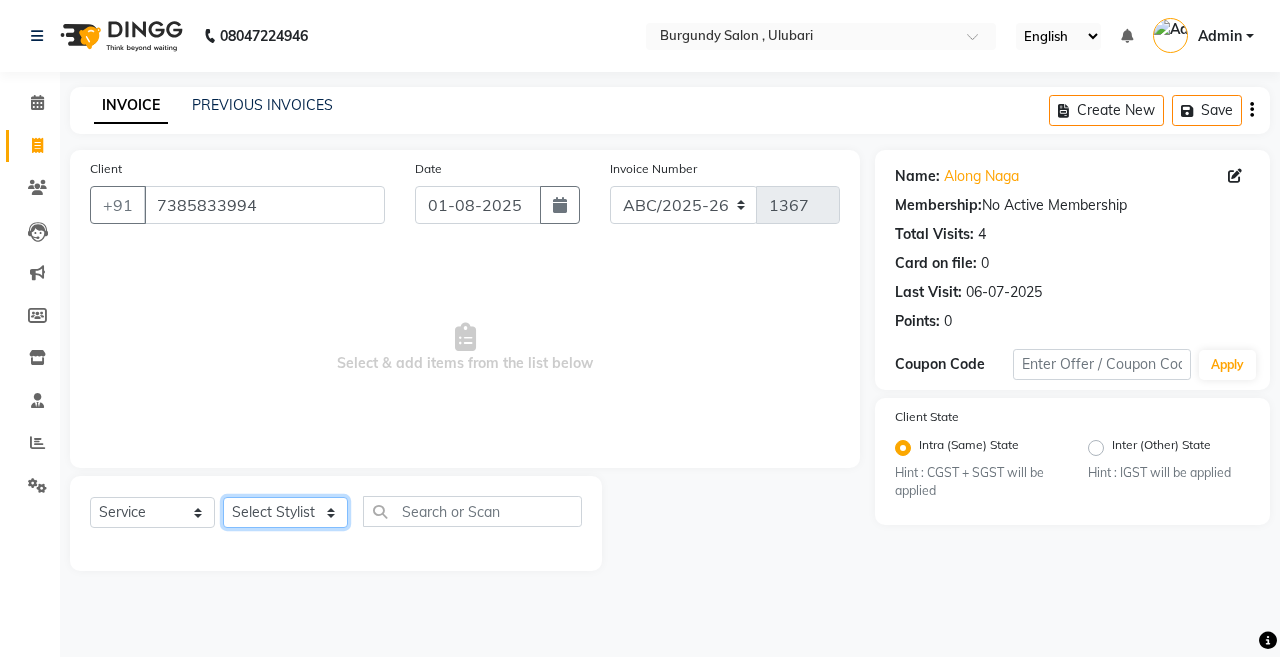 click on "Select Stylist ANIL  ANJANA BARSHA DEEPSHIKHA  DHON DAS DHON / NITUMONI EDWARD EDWARD/ LAXMI JOSHU JUNMONI KASHIF LAXI / ANJANA LAXMI LITTLE MAAM MINTUL MITALI NEETU RANA NITUMONI NITUMONI/POJA/ LAXMI NITUMONI / SAGARIKA NITUMONI/ SAGRIKA PRAKASH PUJAA Rubi RUBI / LAXMI SAGARIKA  SAGARIKA / RUBI SAHIL SAHIL / DHON SAHIL / EDWARD SAHIL/ JOSHU SAHIL/JOSHU/PRAKASH/ RUBI SAHIL/NITUMONI/ MITALI SAHIL/ RUBI SHABIR SHADHAB SIMA KALITA SONALI DEKA SOPEM staff 1 staff 1 TANU" 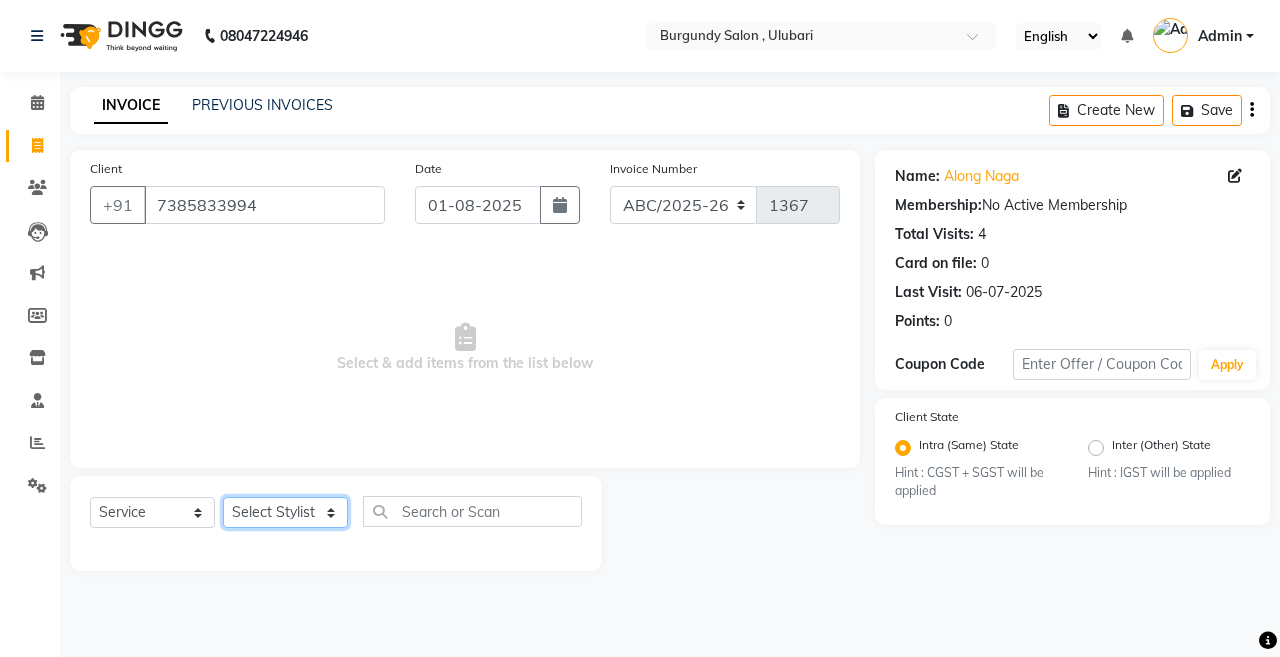 select on "58941" 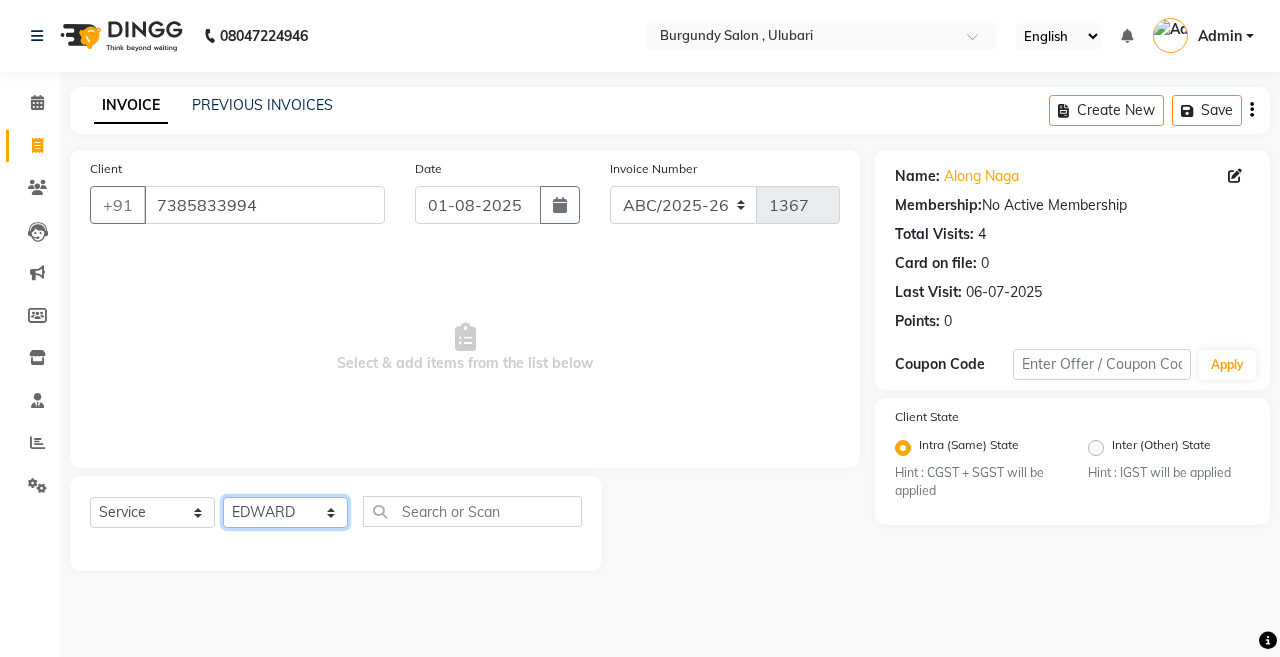 click on "Select Stylist ANIL  ANJANA BARSHA DEEPSHIKHA  DHON DAS DHON / NITUMONI EDWARD EDWARD/ LAXMI JOSHU JUNMONI KASHIF LAXI / ANJANA LAXMI LITTLE MAAM MINTUL MITALI NEETU RANA NITUMONI NITUMONI/POJA/ LAXMI NITUMONI / SAGARIKA NITUMONI/ SAGRIKA PRAKASH PUJAA Rubi RUBI / LAXMI SAGARIKA  SAGARIKA / RUBI SAHIL SAHIL / DHON SAHIL / EDWARD SAHIL/ JOSHU SAHIL/JOSHU/PRAKASH/ RUBI SAHIL/NITUMONI/ MITALI SAHIL/ RUBI SHABIR SHADHAB SIMA KALITA SONALI DEKA SOPEM staff 1 staff 1 TANU" 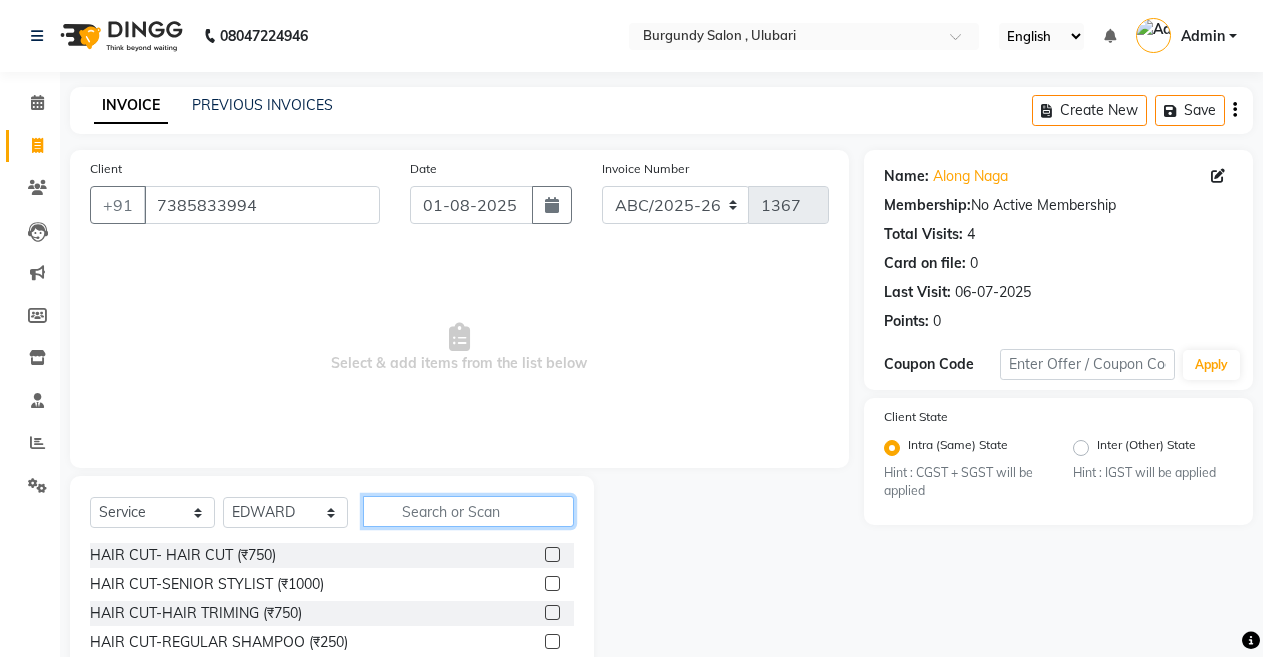 click 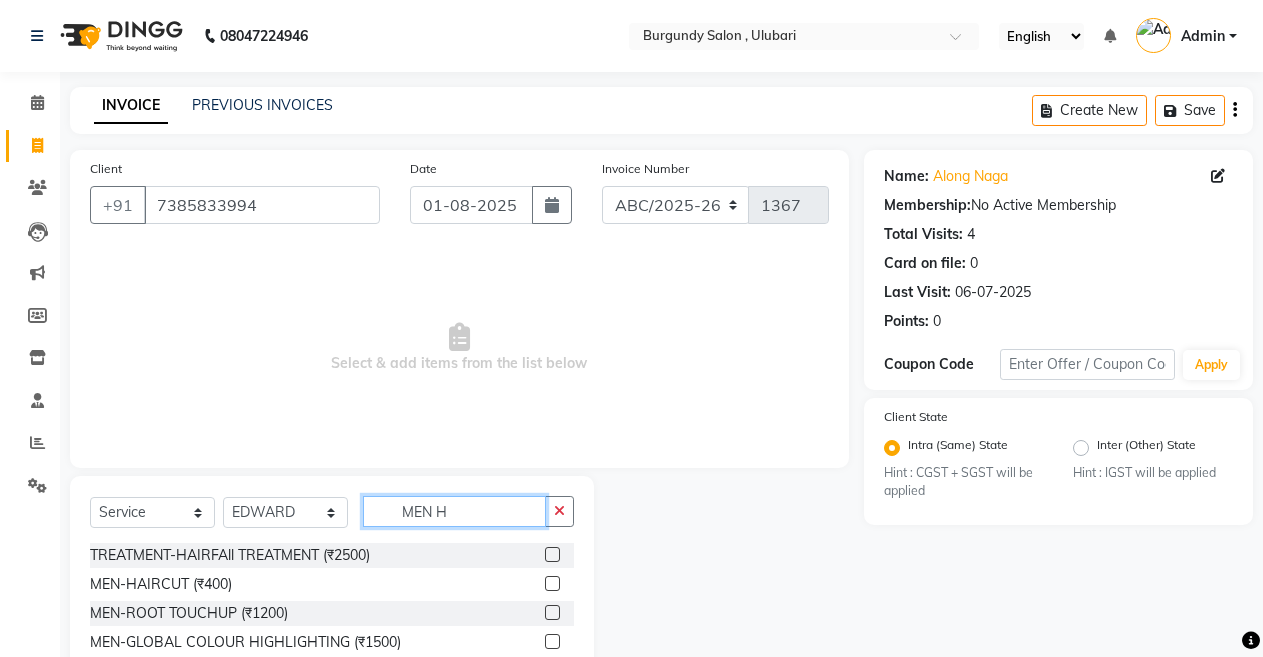 type on "MEN H" 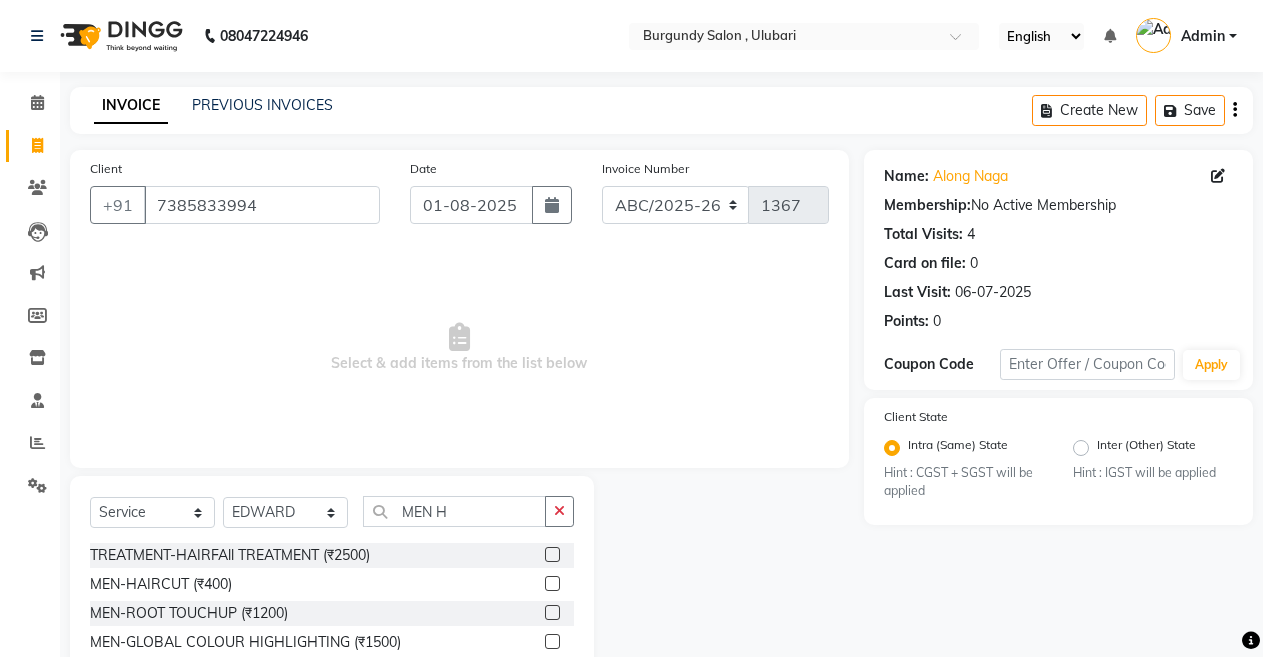 click 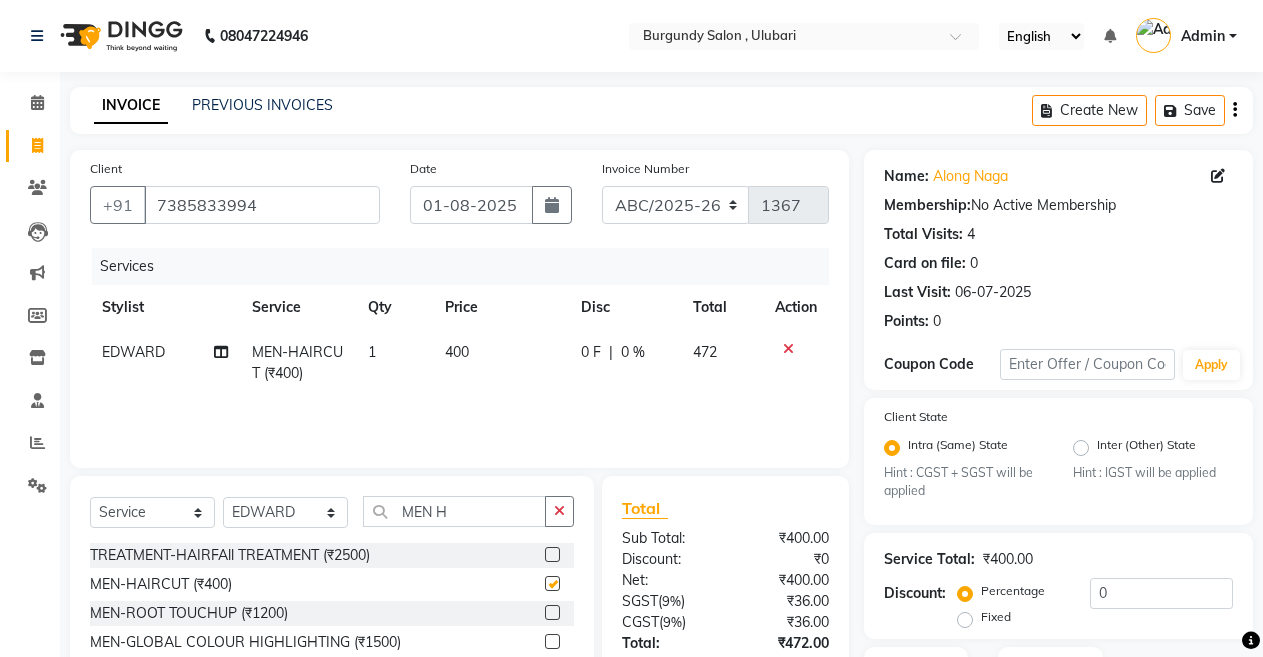 checkbox on "false" 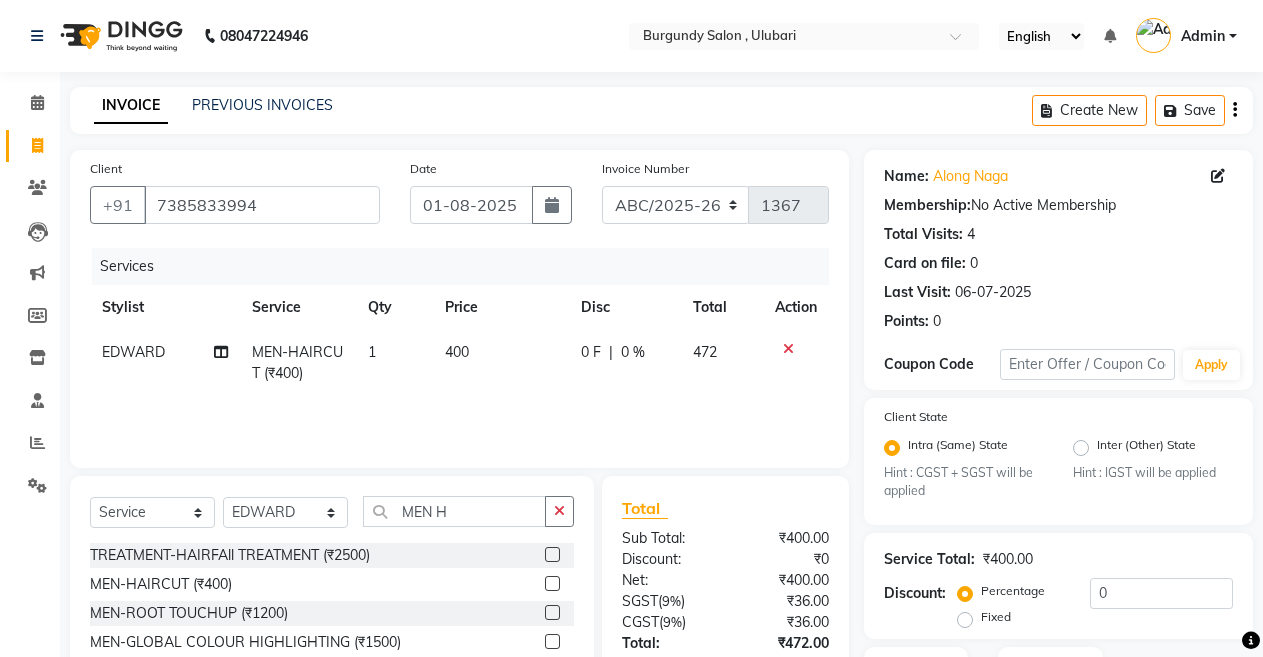 scroll, scrollTop: 148, scrollLeft: 0, axis: vertical 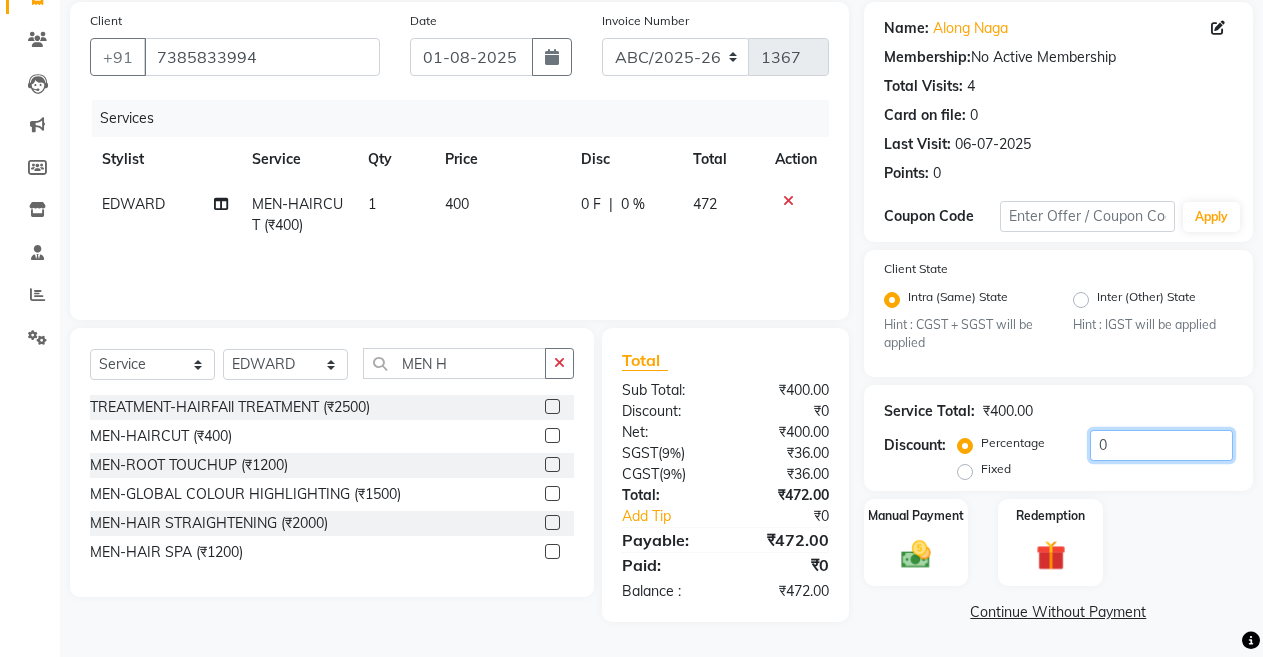 click on "0" 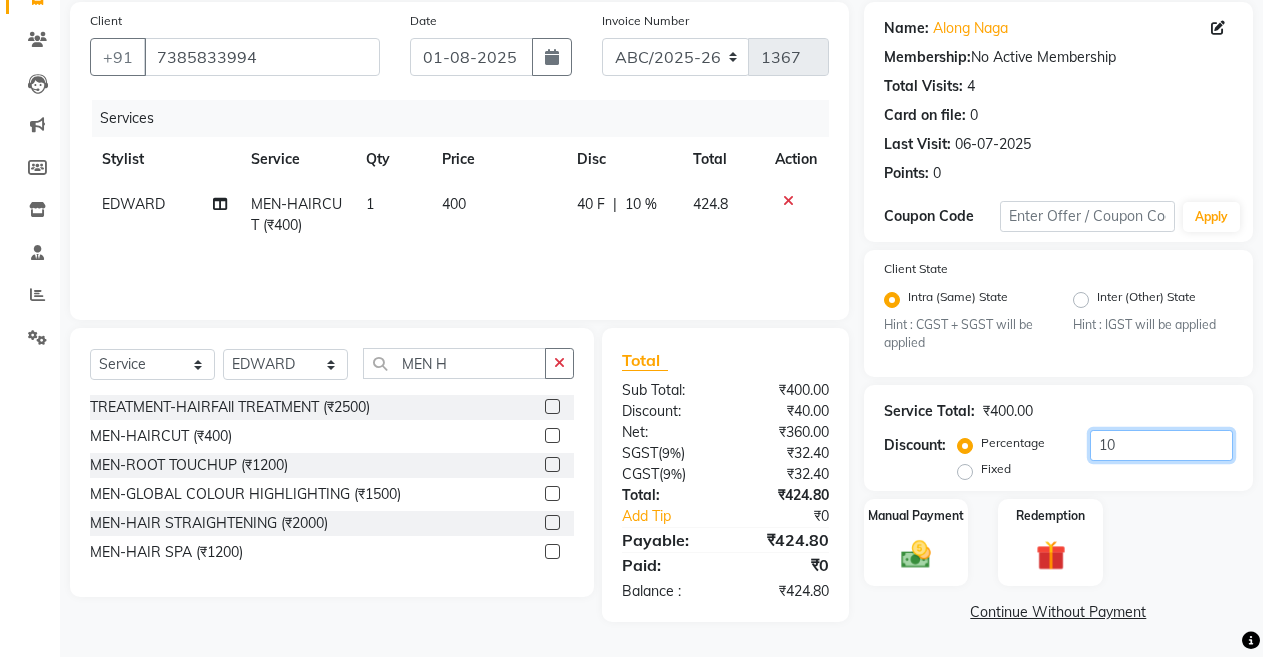 type on "10" 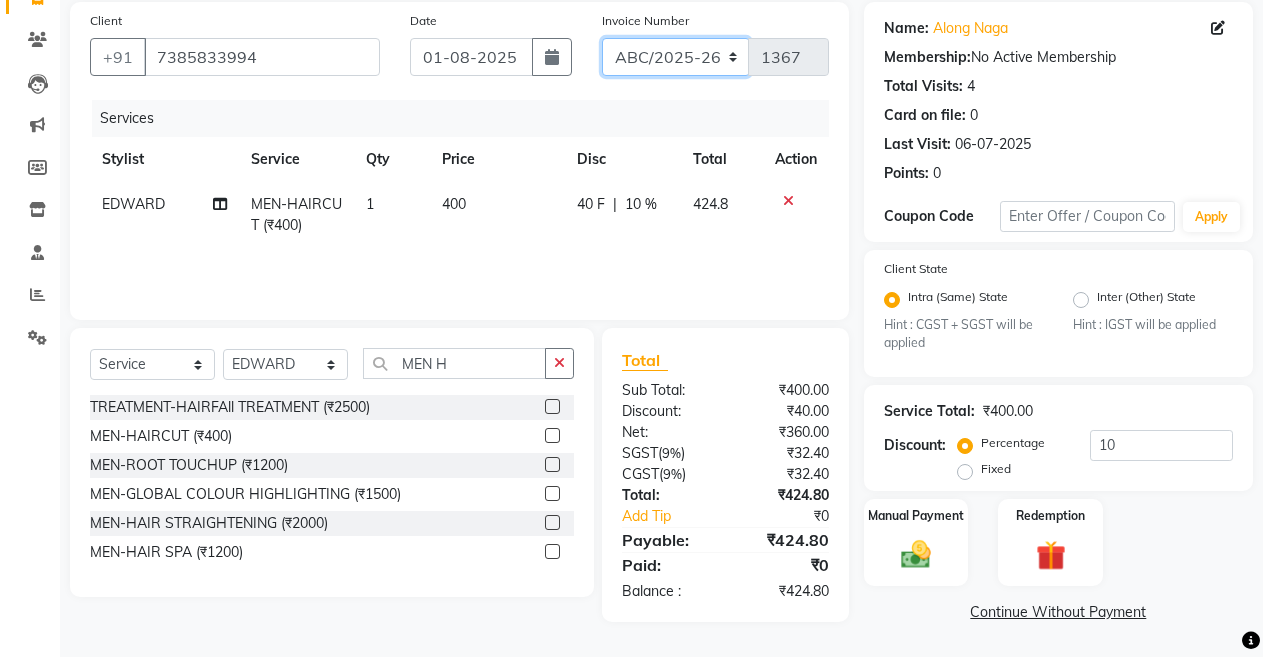 click on "ABC/2025-26 SER/24-25 V/2025-26" 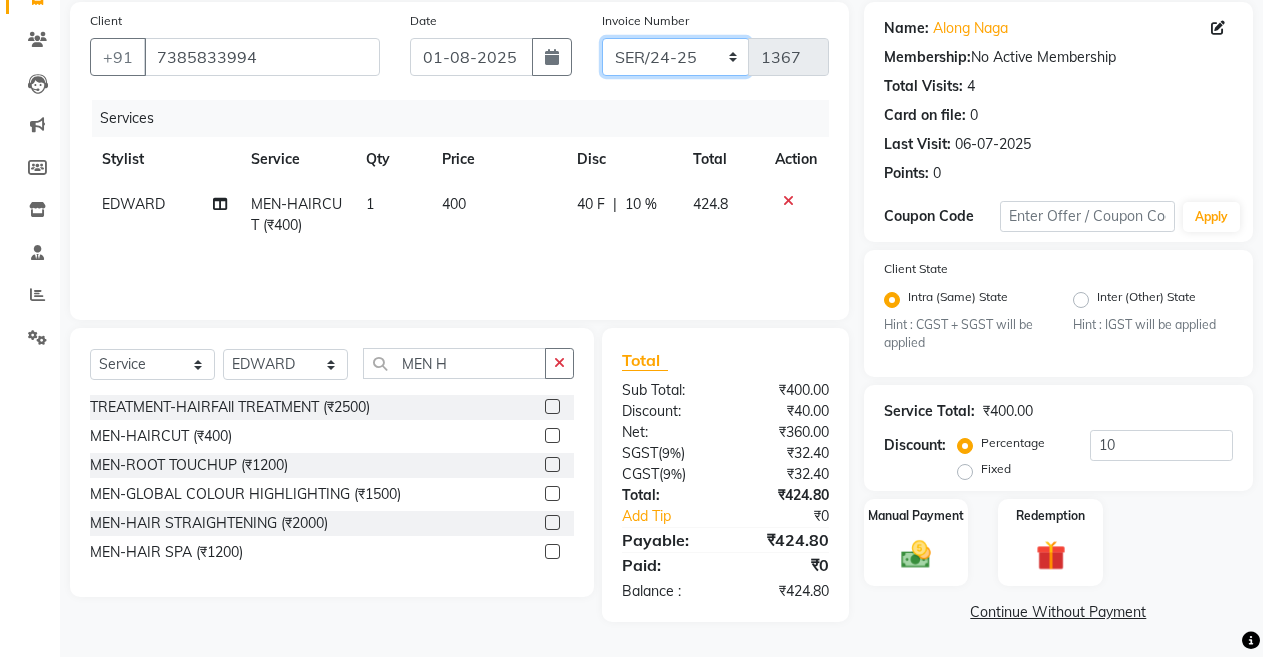 click on "ABC/2025-26 SER/24-25 V/2025-26" 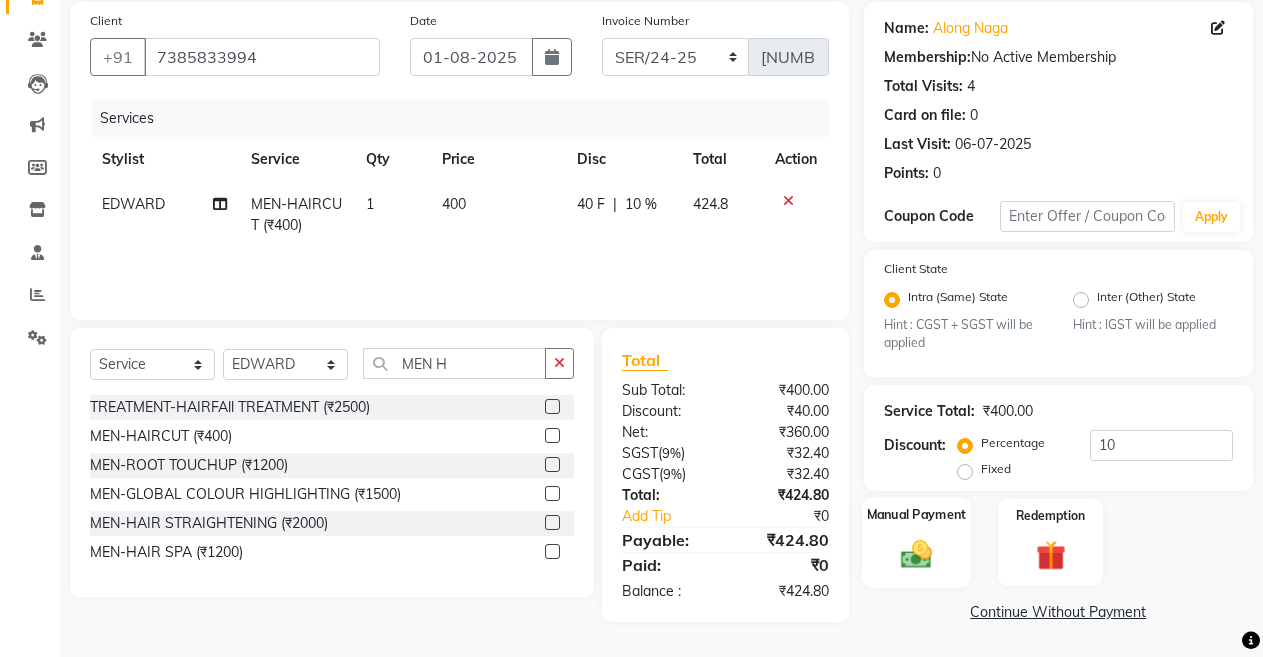 click 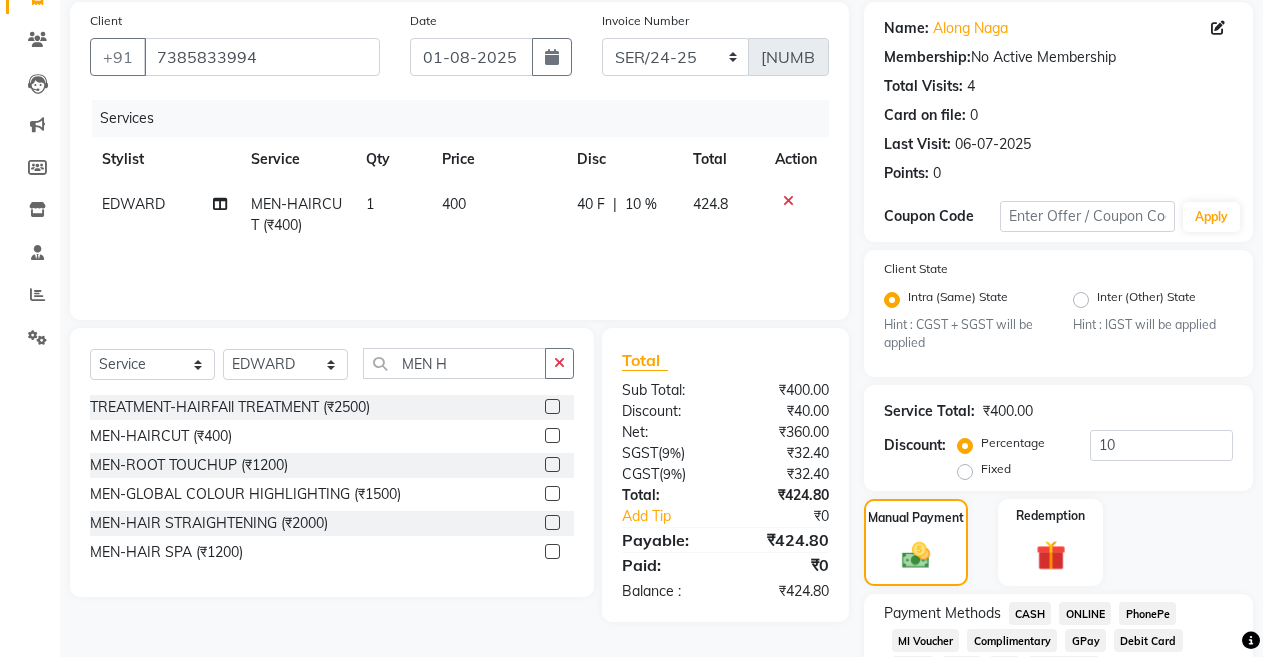 scroll, scrollTop: 276, scrollLeft: 0, axis: vertical 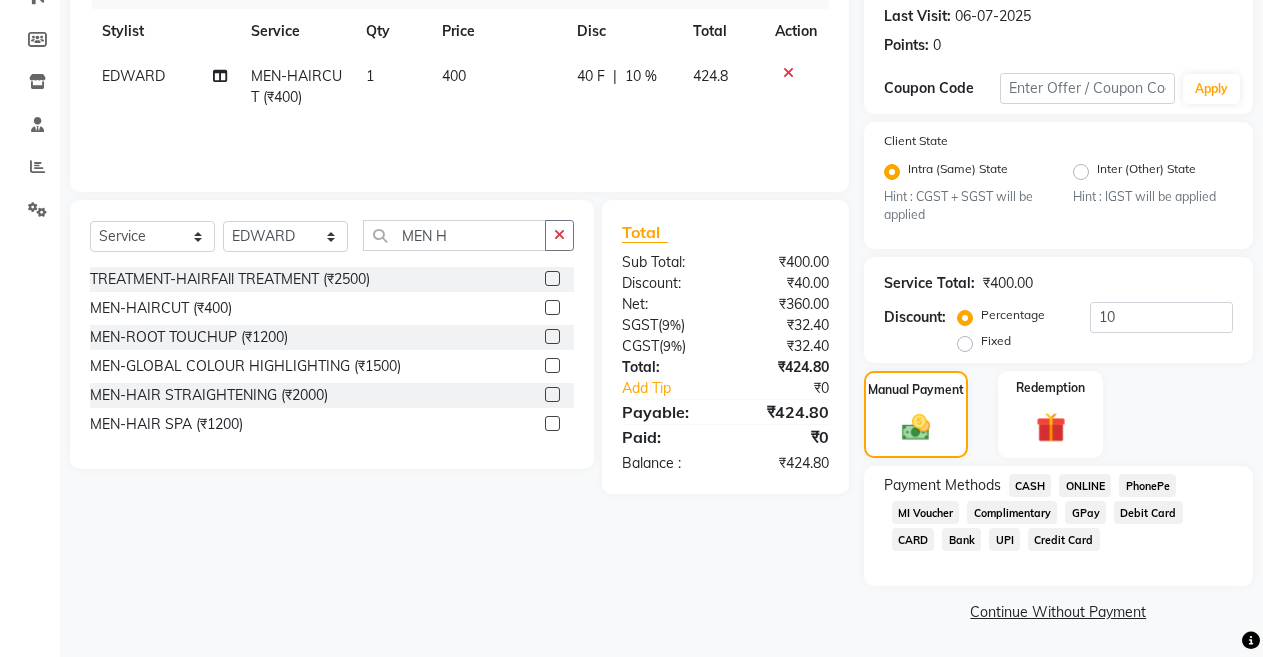 click on "ONLINE" 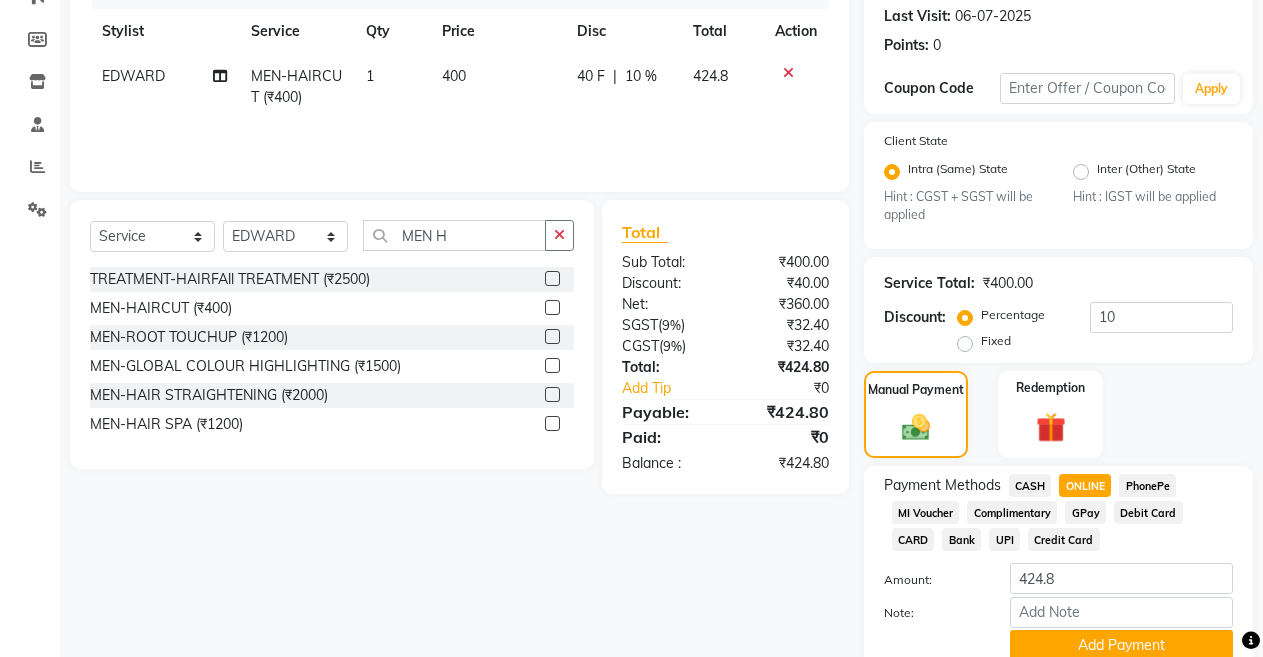 scroll, scrollTop: 359, scrollLeft: 0, axis: vertical 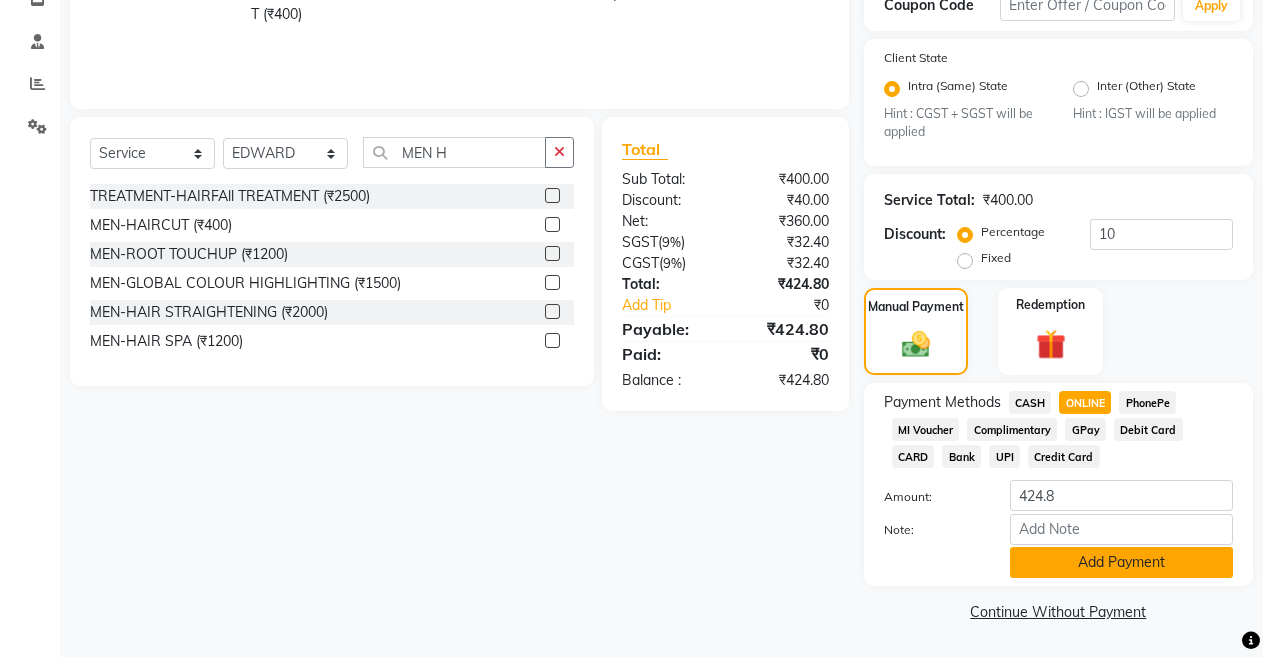 click on "Add Payment" 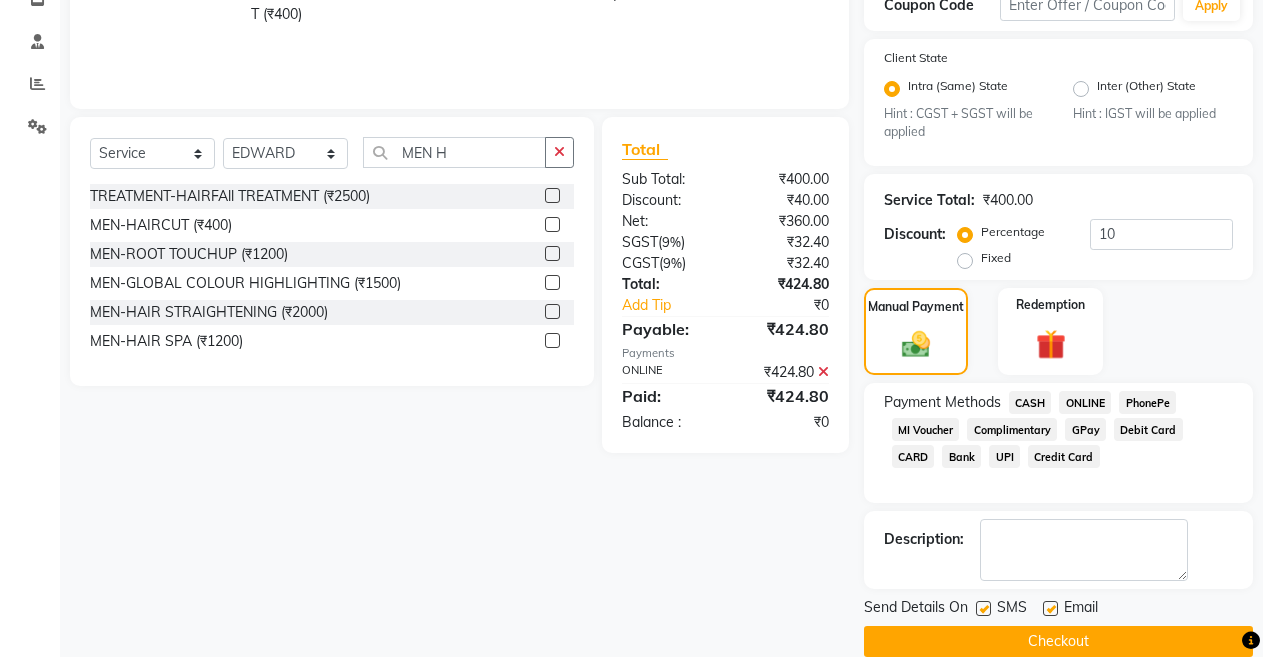 scroll, scrollTop: 389, scrollLeft: 0, axis: vertical 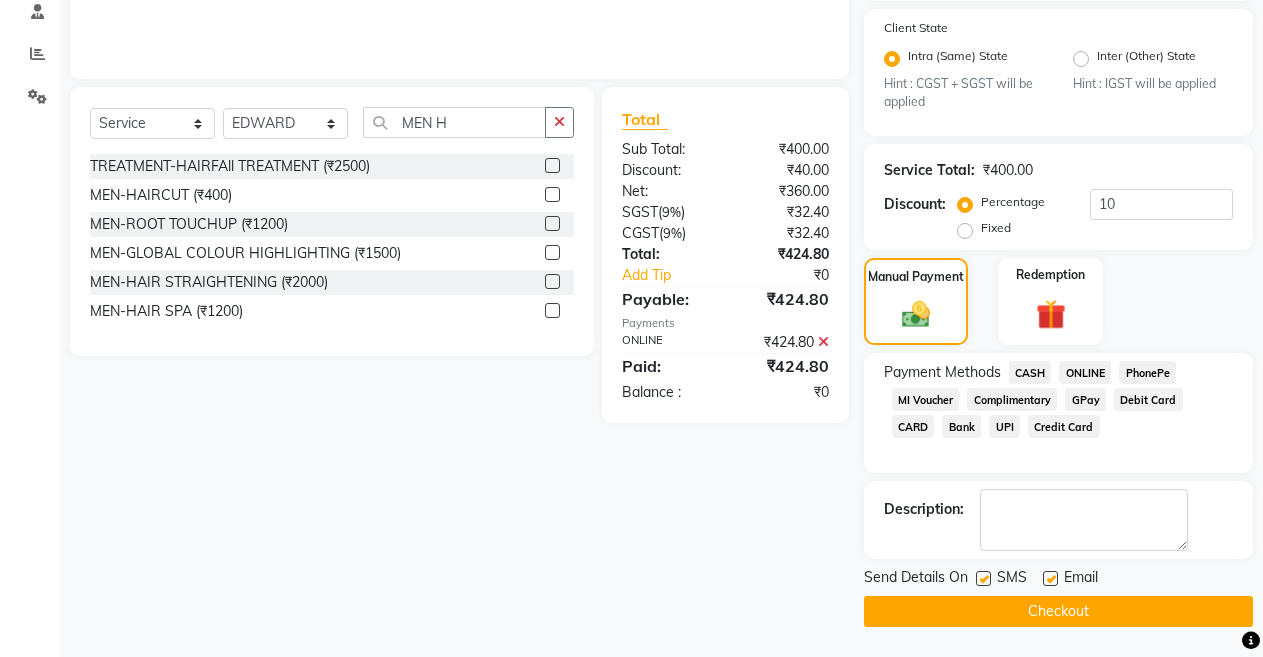 click on "Checkout" 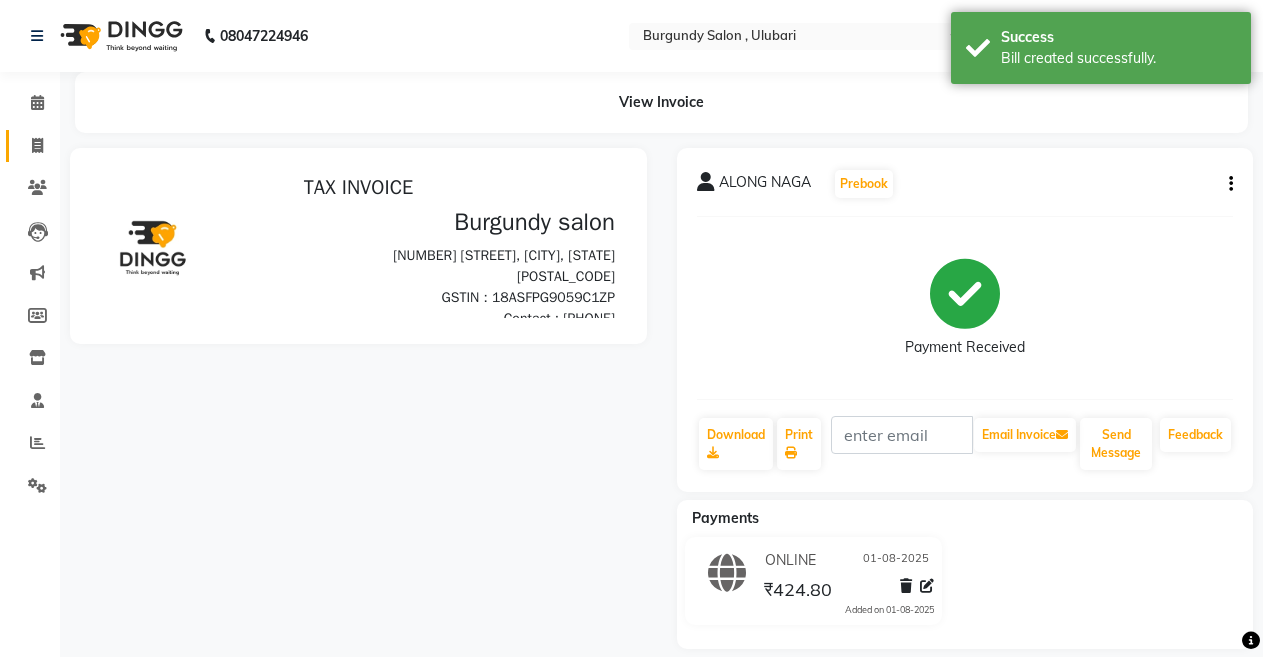 scroll, scrollTop: 0, scrollLeft: 0, axis: both 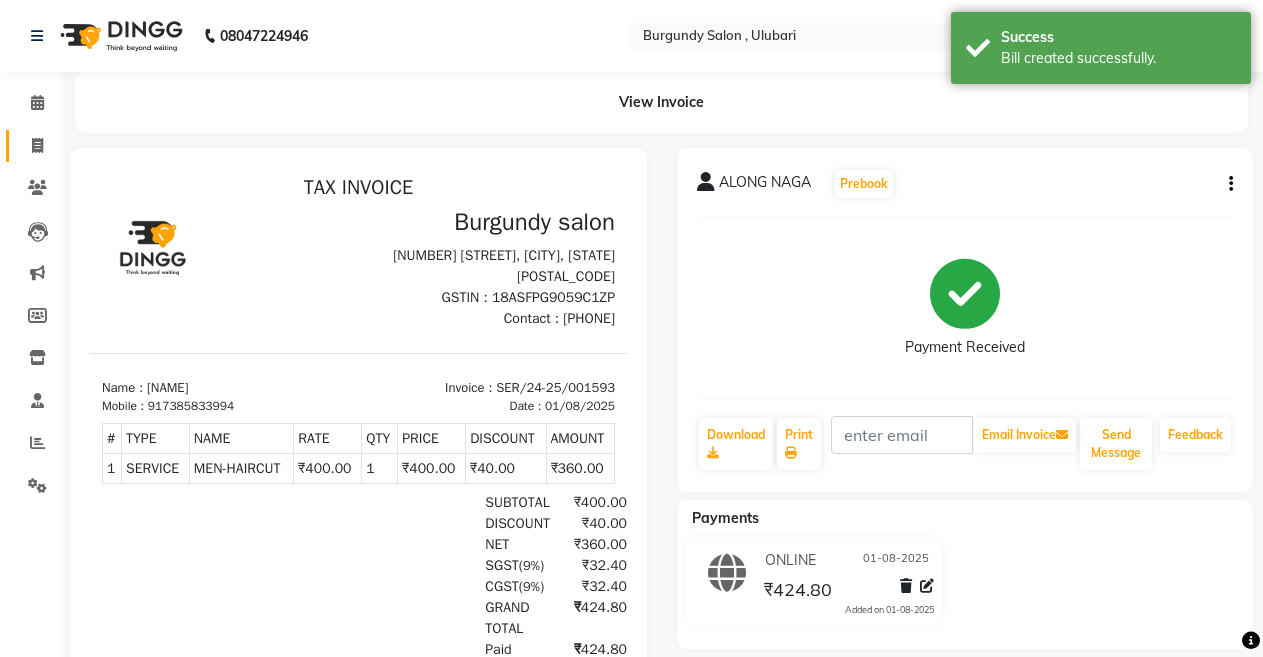 click 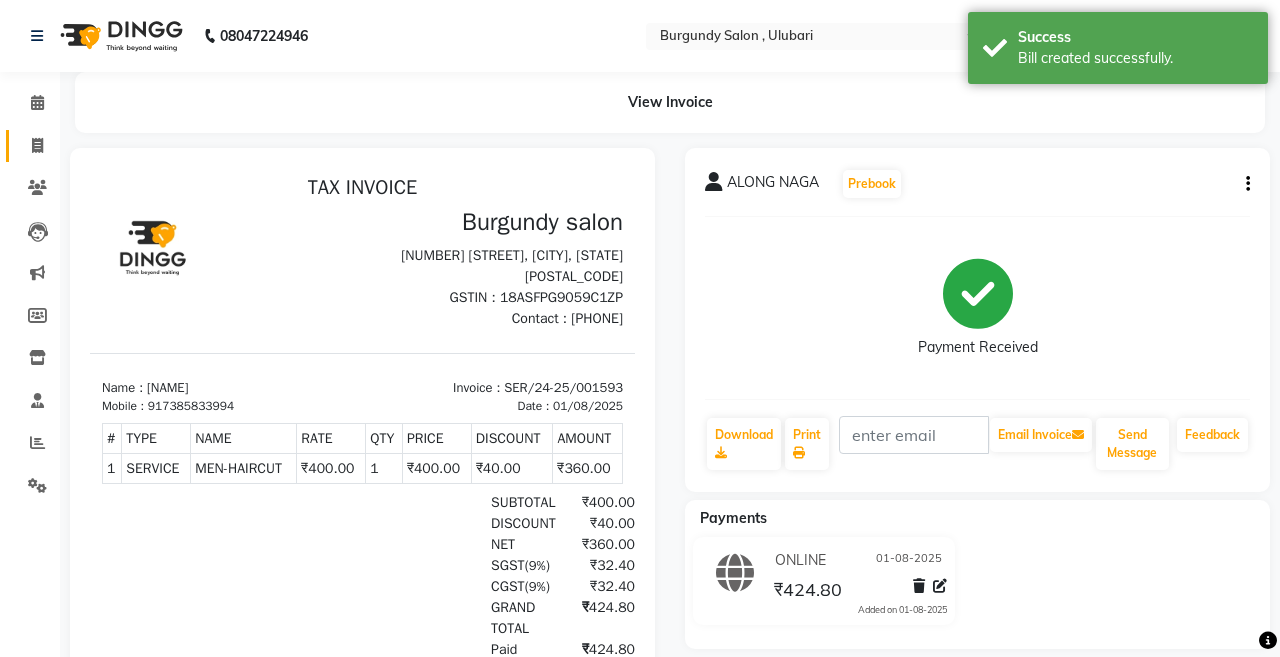select on "service" 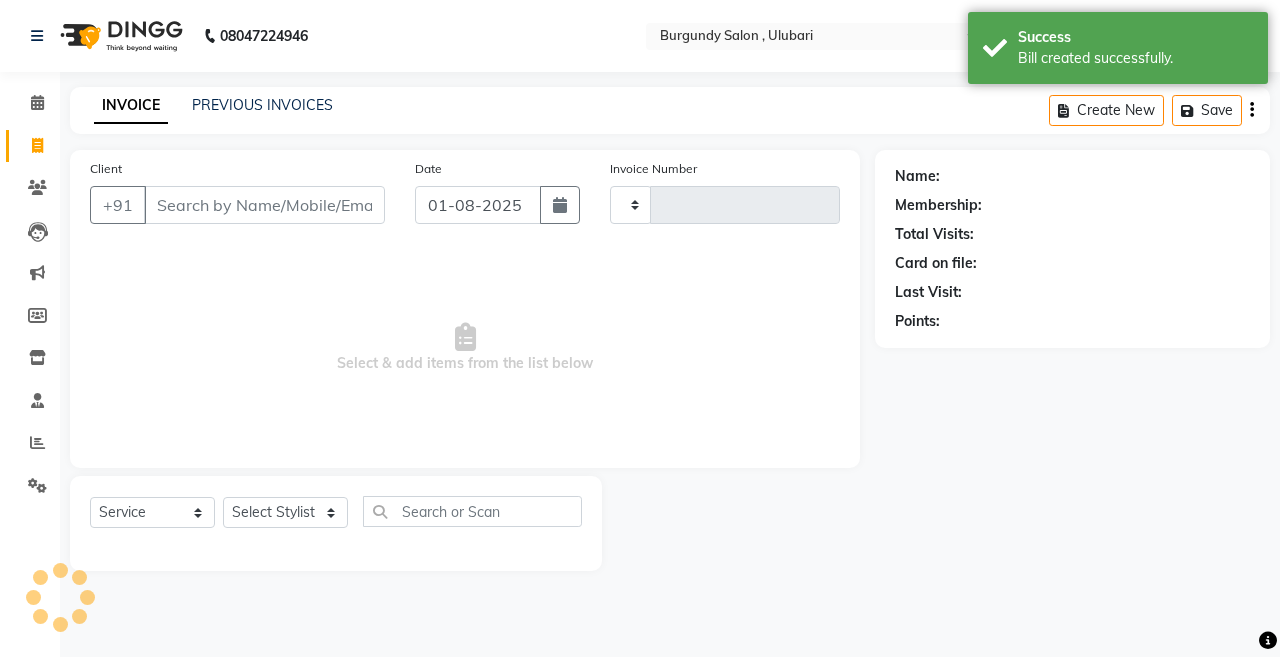 type on "1367" 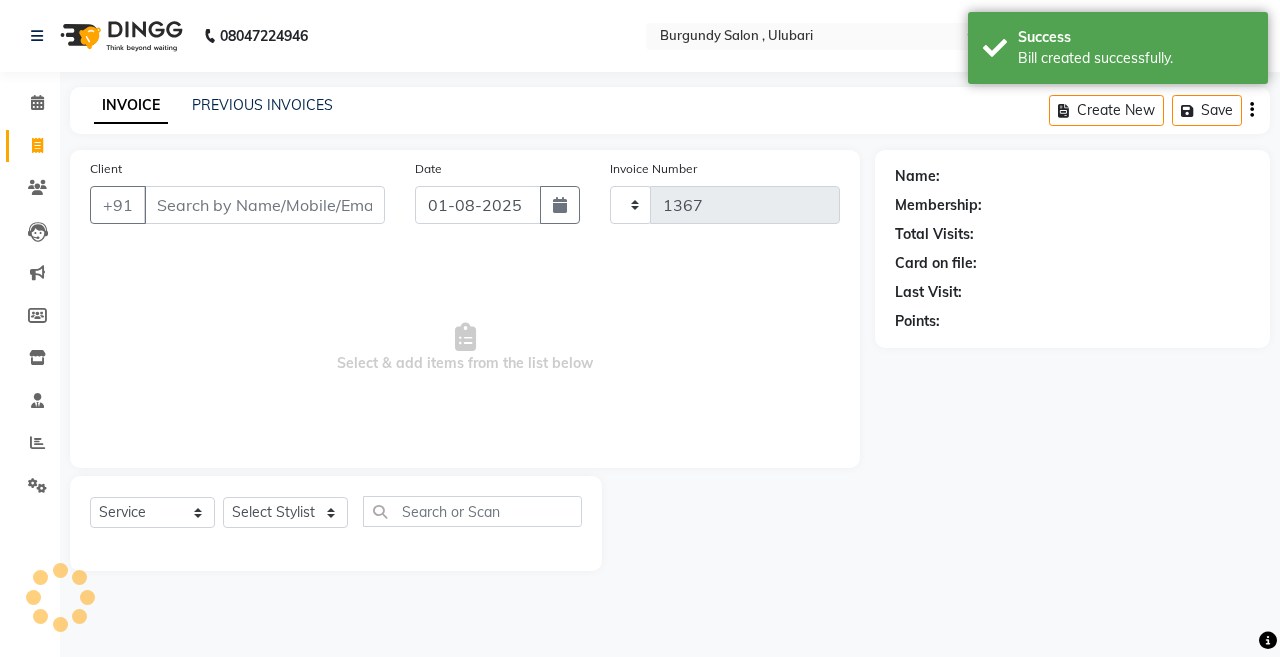 select on "5345" 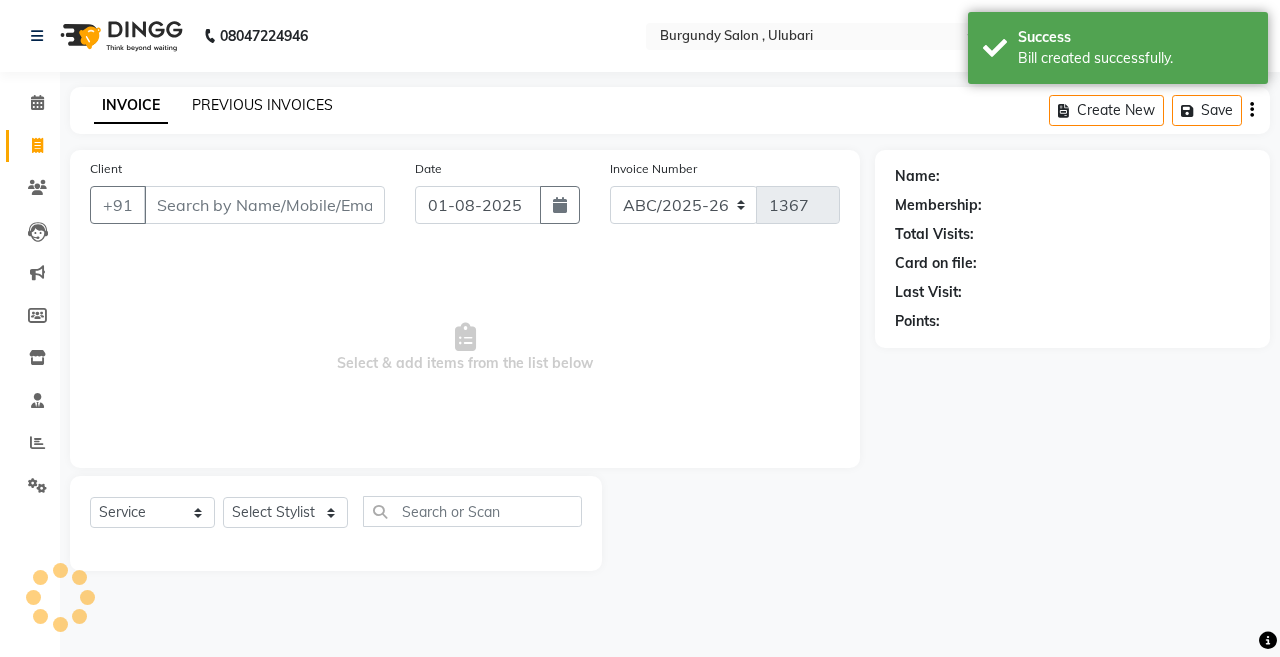 click on "PREVIOUS INVOICES" 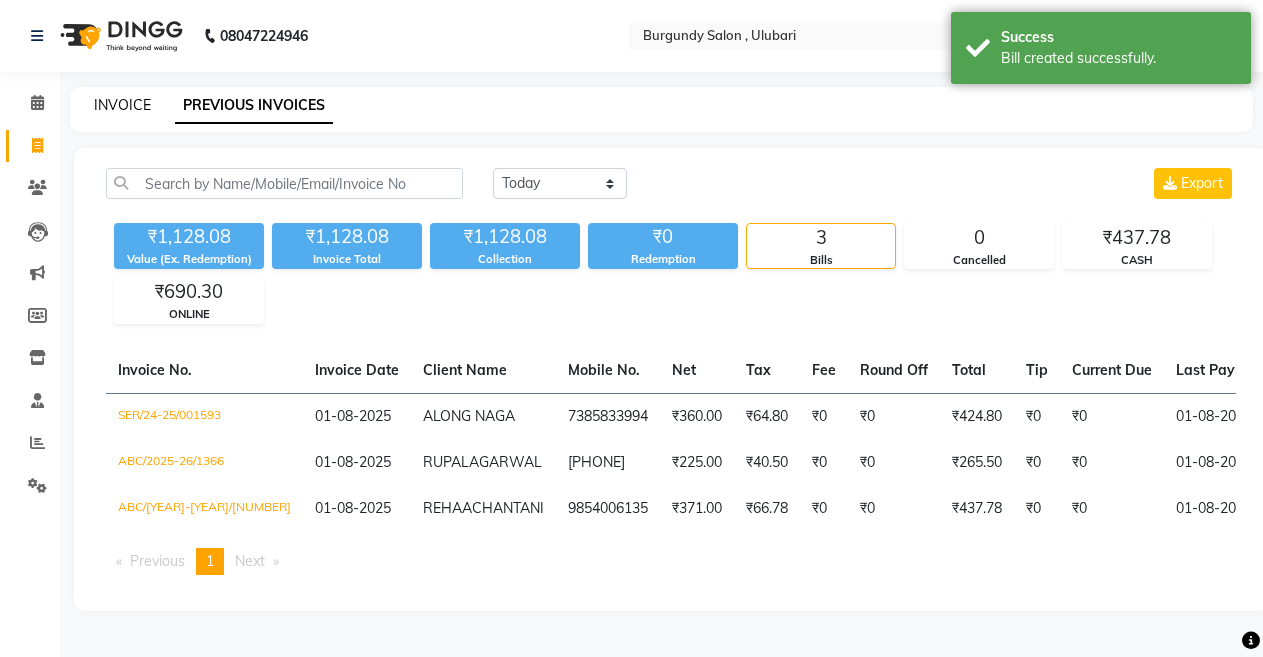 click on "INVOICE" 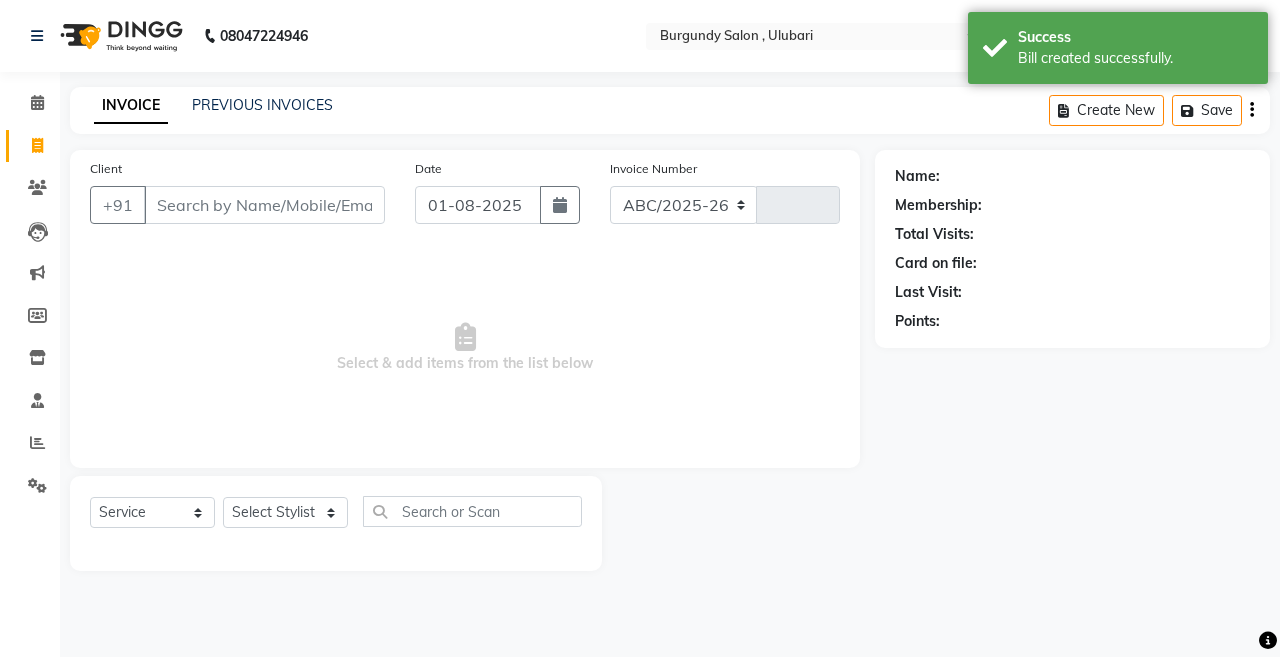 select on "5345" 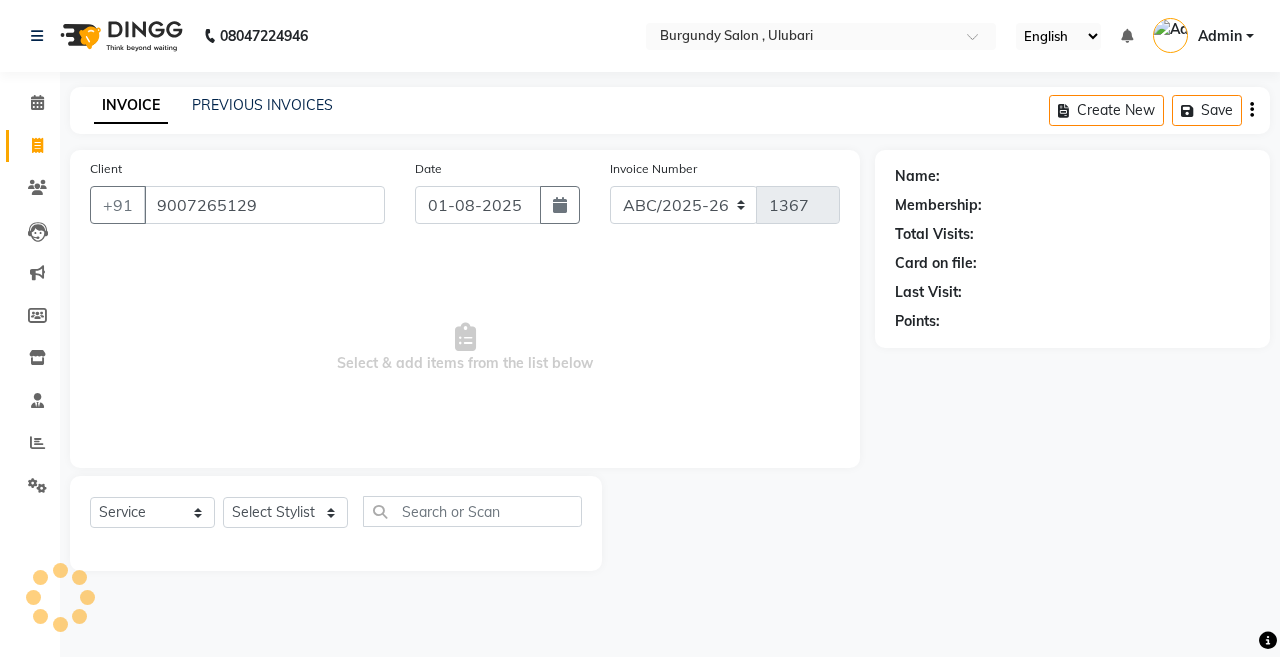 type on "9007265129" 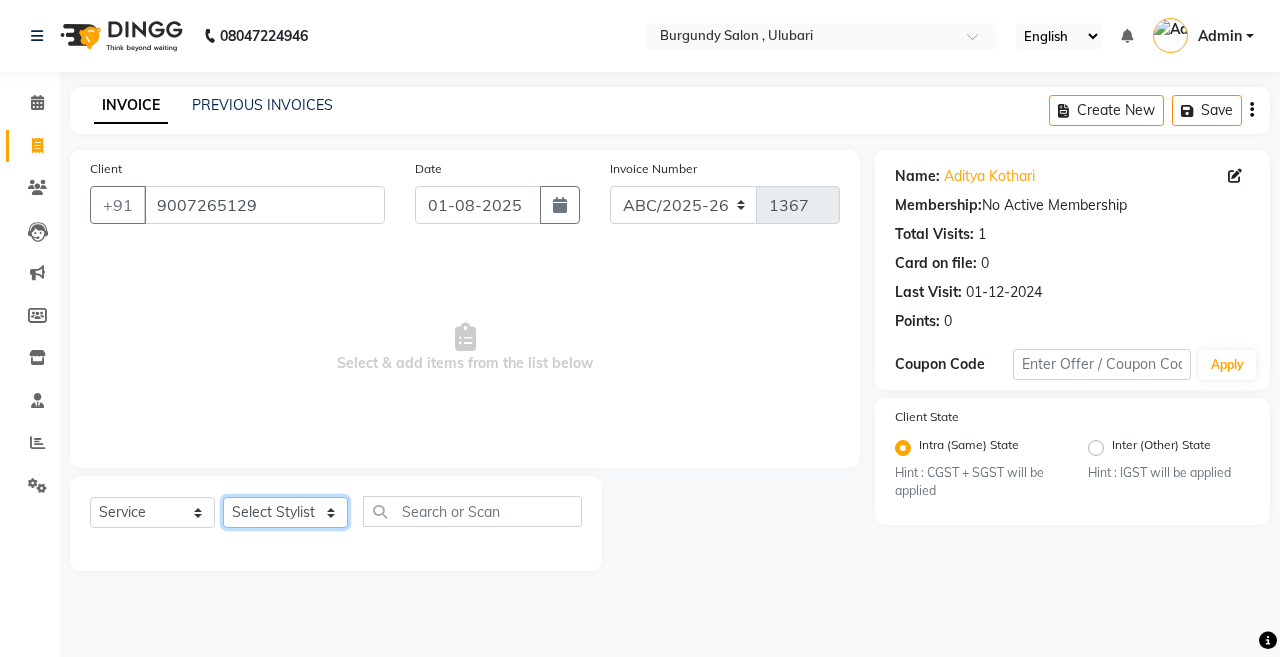 click on "Select Stylist ANIL  ANJANA BARSHA DEEPSHIKHA  DHON DAS DHON / NITUMONI EDWARD EDWARD/ LAXMI JOSHU JUNMONI KASHIF LAXI / ANJANA LAXMI LITTLE MAAM MINTUL MITALI NEETU RANA NITUMONI NITUMONI/POJA/ LAXMI NITUMONI / SAGARIKA NITUMONI/ SAGRIKA PRAKASH PUJAA Rubi RUBI / LAXMI SAGARIKA  SAGARIKA / RUBI SAHIL SAHIL / DHON SAHIL / EDWARD SAHIL/ JOSHU SAHIL/JOSHU/PRAKASH/ RUBI SAHIL/NITUMONI/ MITALI SAHIL/ RUBI SHABIR SHADHAB SIMA KALITA SONALI DEKA SOPEM staff 1 staff 1 TANU" 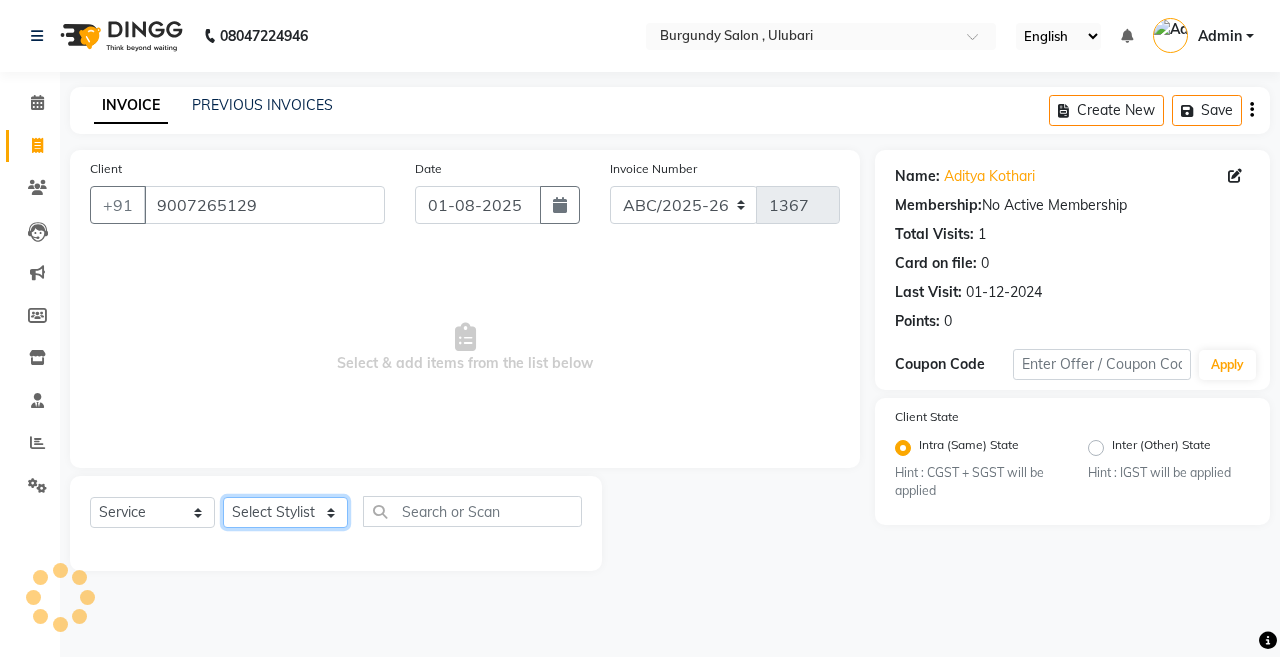 select on "32568" 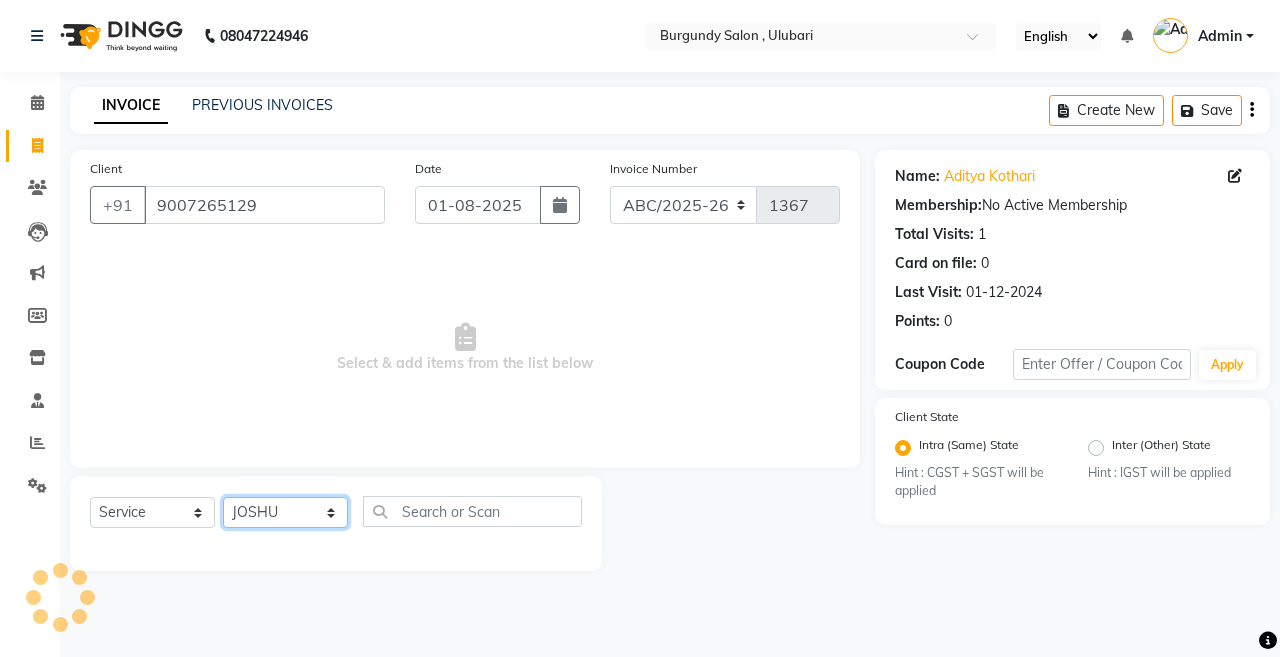 click on "Select Stylist ANIL  ANJANA BARSHA DEEPSHIKHA  DHON DAS DHON / NITUMONI EDWARD EDWARD/ LAXMI JOSHU JUNMONI KASHIF LAXI / ANJANA LAXMI LITTLE MAAM MINTUL MITALI NEETU RANA NITUMONI NITUMONI/POJA/ LAXMI NITUMONI / SAGARIKA NITUMONI/ SAGRIKA PRAKASH PUJAA Rubi RUBI / LAXMI SAGARIKA  SAGARIKA / RUBI SAHIL SAHIL / DHON SAHIL / EDWARD SAHIL/ JOSHU SAHIL/JOSHU/PRAKASH/ RUBI SAHIL/NITUMONI/ MITALI SAHIL/ RUBI SHABIR SHADHAB SIMA KALITA SONALI DEKA SOPEM staff 1 staff 1 TANU" 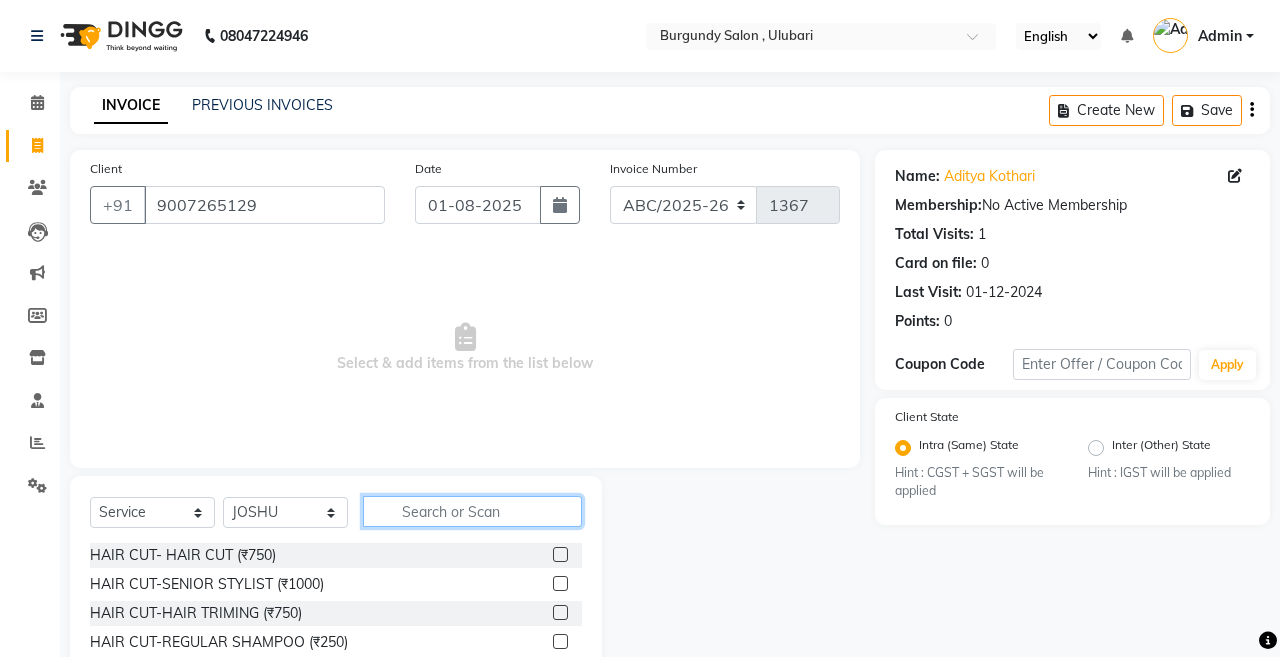 click 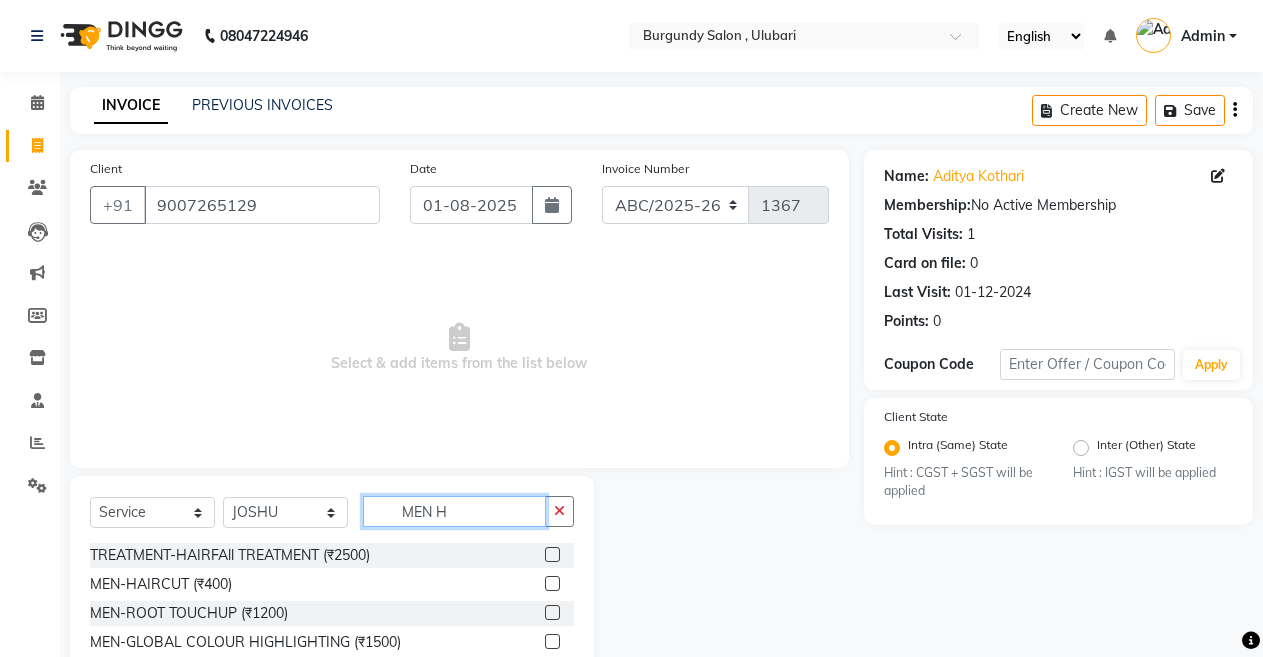type on "MEN H" 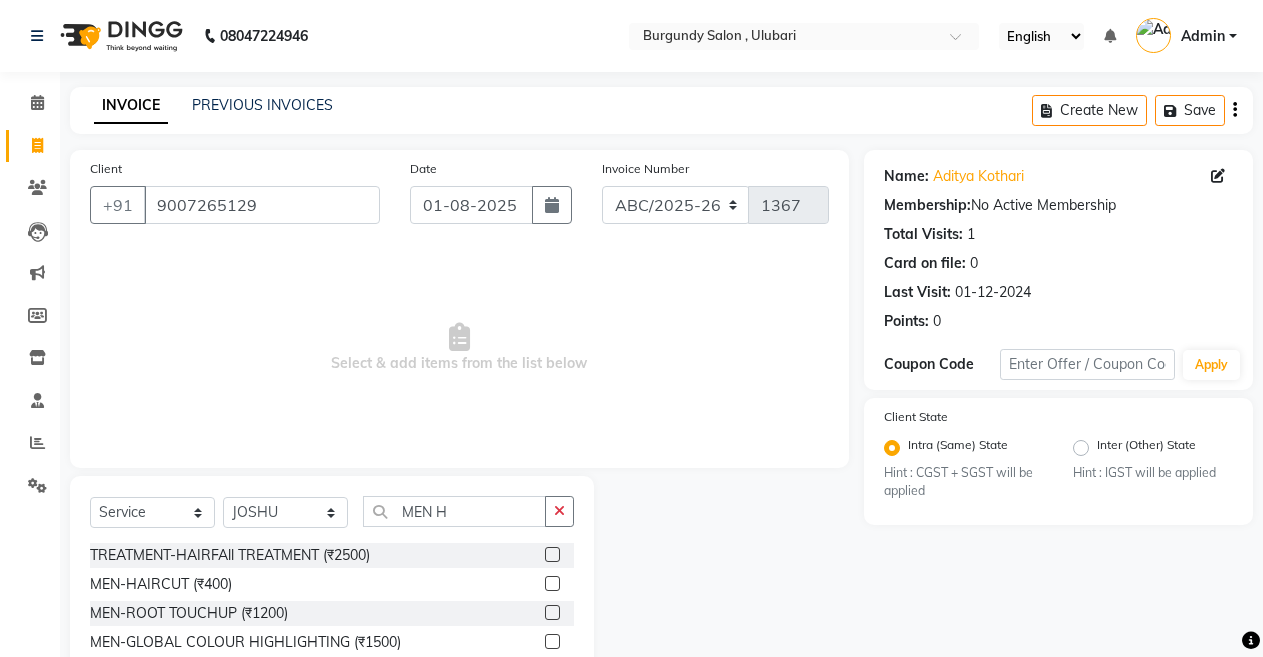 click 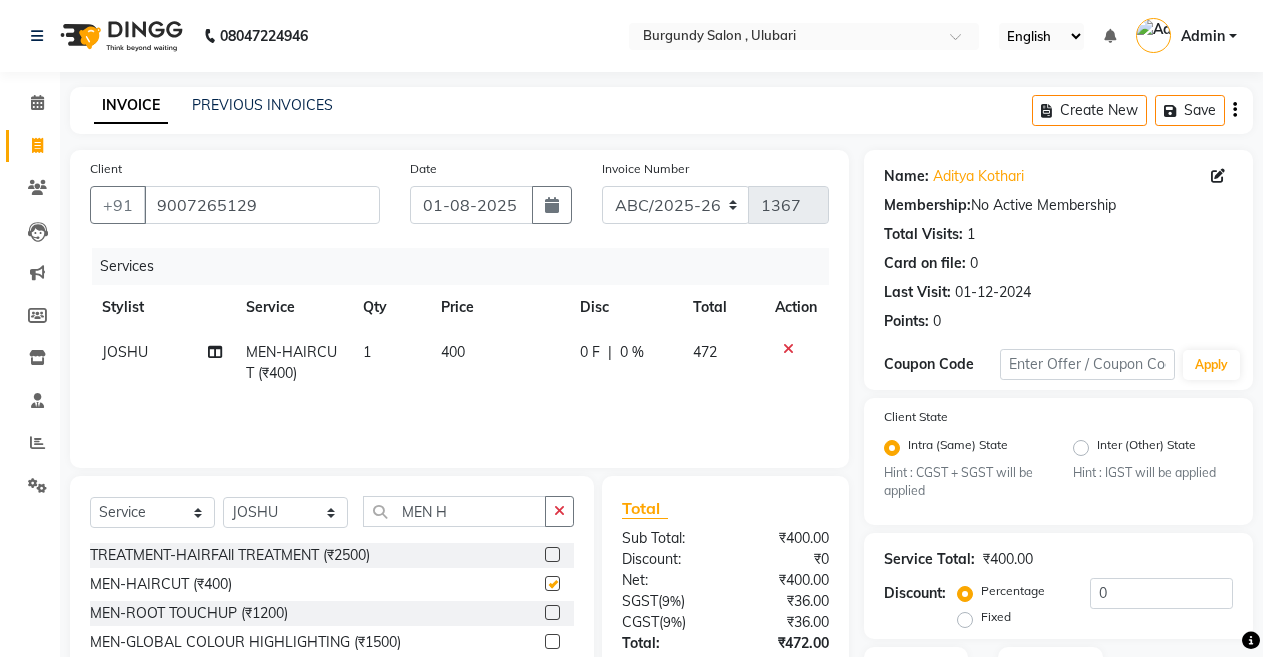 checkbox on "false" 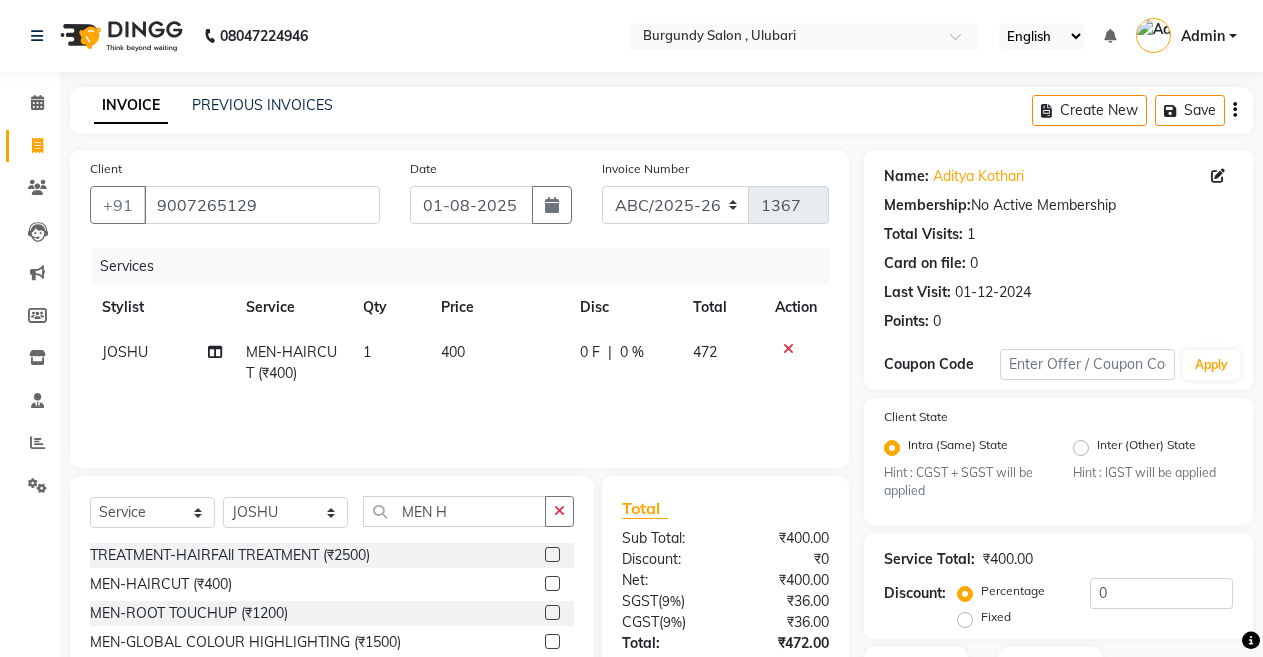click on "Select  Service  Product  Membership  Package Voucher Prepaid Gift Card  Select Stylist ANIL  ANJANA BARSHA DEEPSHIKHA  DHON DAS DHON / NITUMONI EDWARD EDWARD/ LAXMI JOSHU JUNMONI KASHIF LAXI / ANJANA LAXMI LITTLE MAAM MINTUL MITALI NEETU RANA NITUMONI NITUMONI/POJA/ LAXMI NITUMONI / SAGARIKA NITUMONI/ SAGRIKA PRAKASH PUJAA Rubi RUBI / LAXMI SAGARIKA  SAGARIKA / RUBI SAHIL SAHIL / DHON SAHIL / EDWARD SAHIL/ JOSHU SAHIL/JOSHU/PRAKASH/ RUBI SAHIL/NITUMONI/ MITALI SAHIL/ RUBI SHABIR SHADHAB SIMA KALITA SONALI DEKA SOPEM staff 1 staff 1 TANU MEN H TREATMENT-HAIRFAll TREATMENT (₹2500)  MEN-HAIRCUT (₹400)  MEN-ROOT TOUCHUP (₹1200)  MEN-GLOBAL COLOUR HIGHLIGHTING (₹1500)  MEN-HAIR STRAIGHTENING (₹2000)  MEN-HAIR SPA (₹1200)" 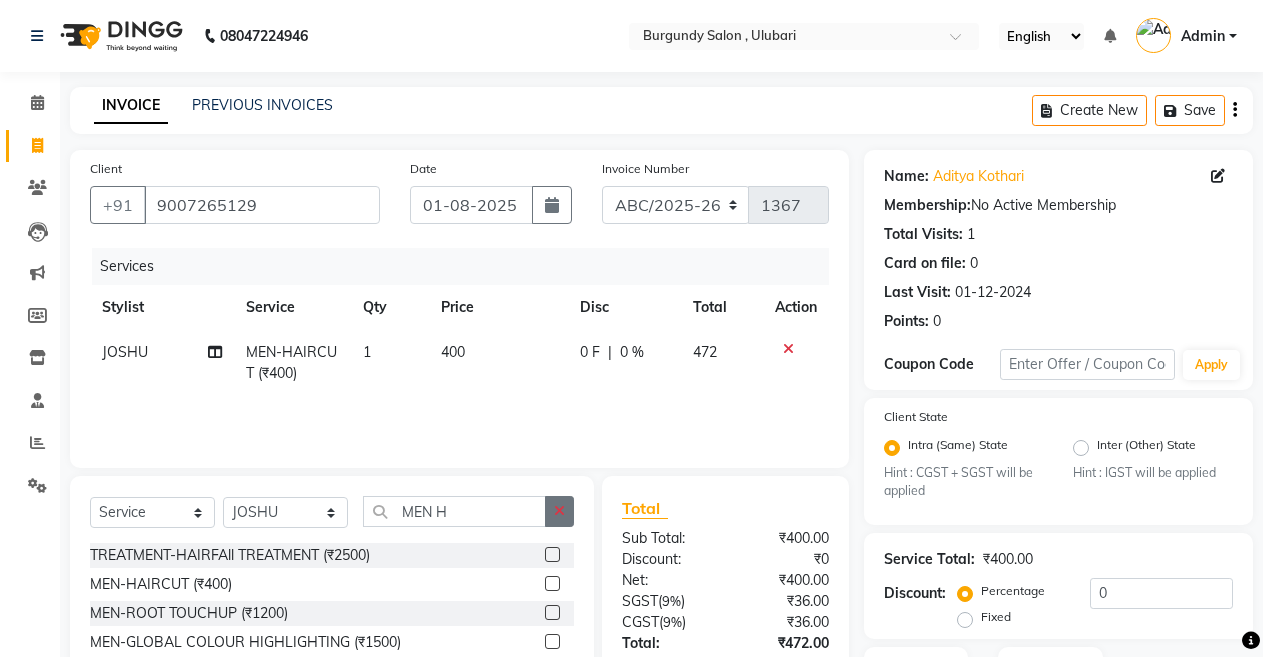 click 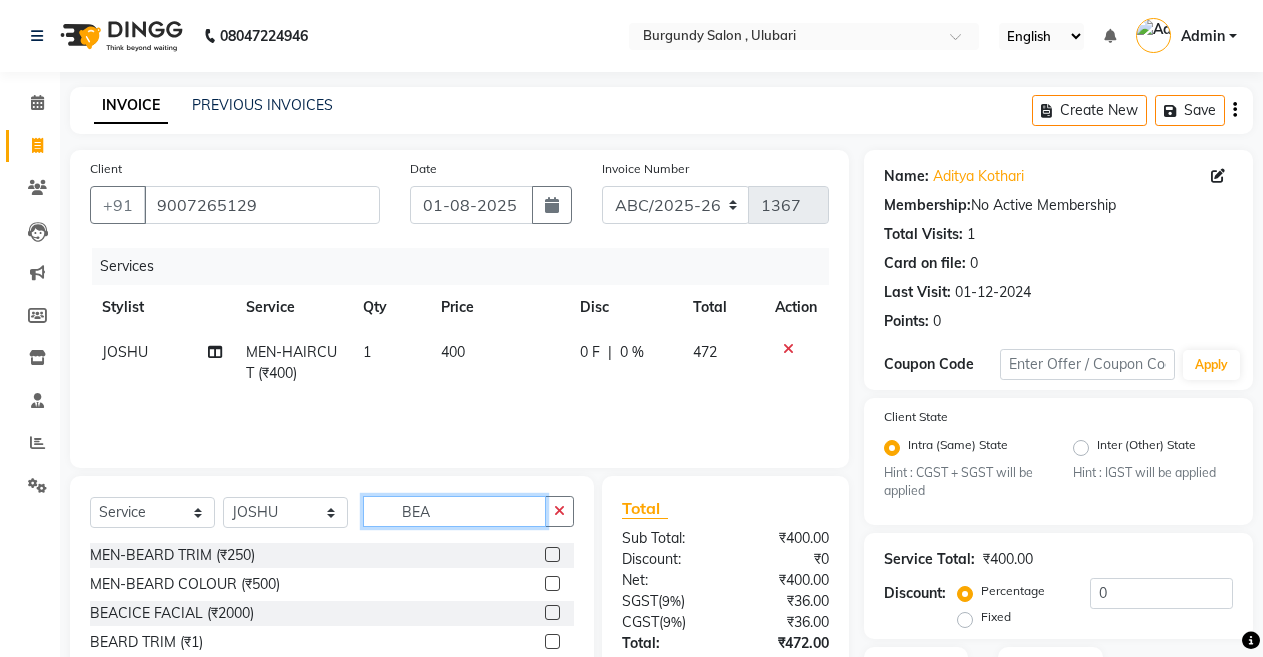 type on "BEA" 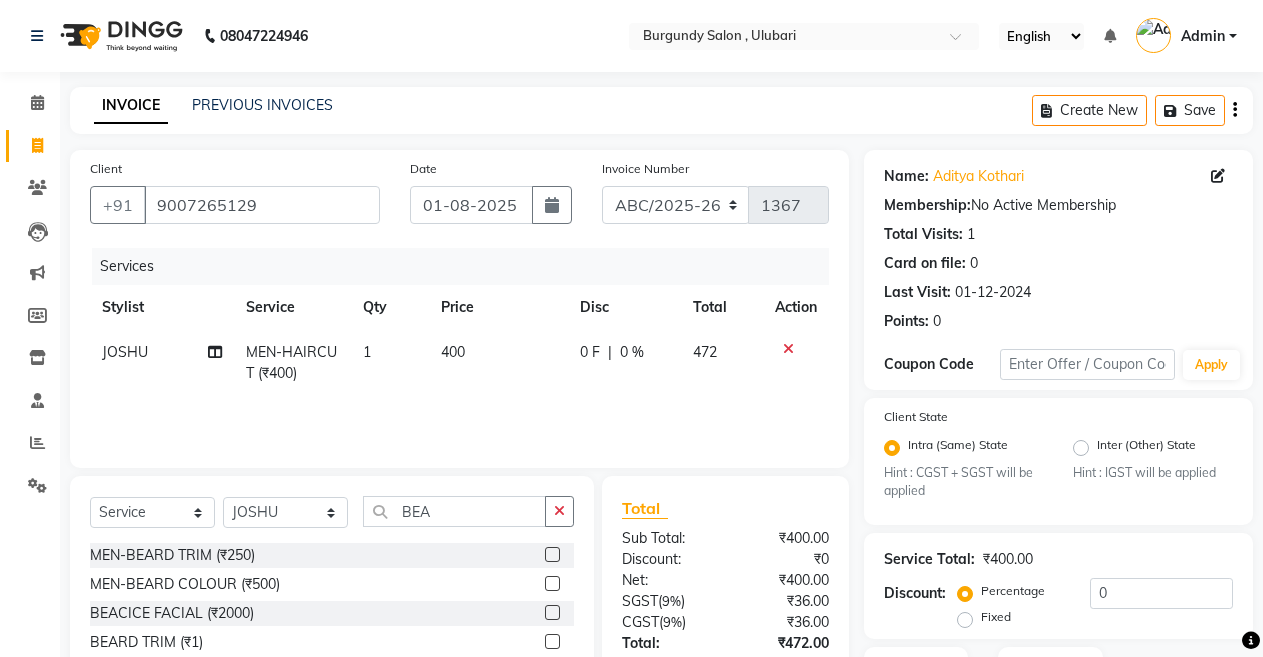 click 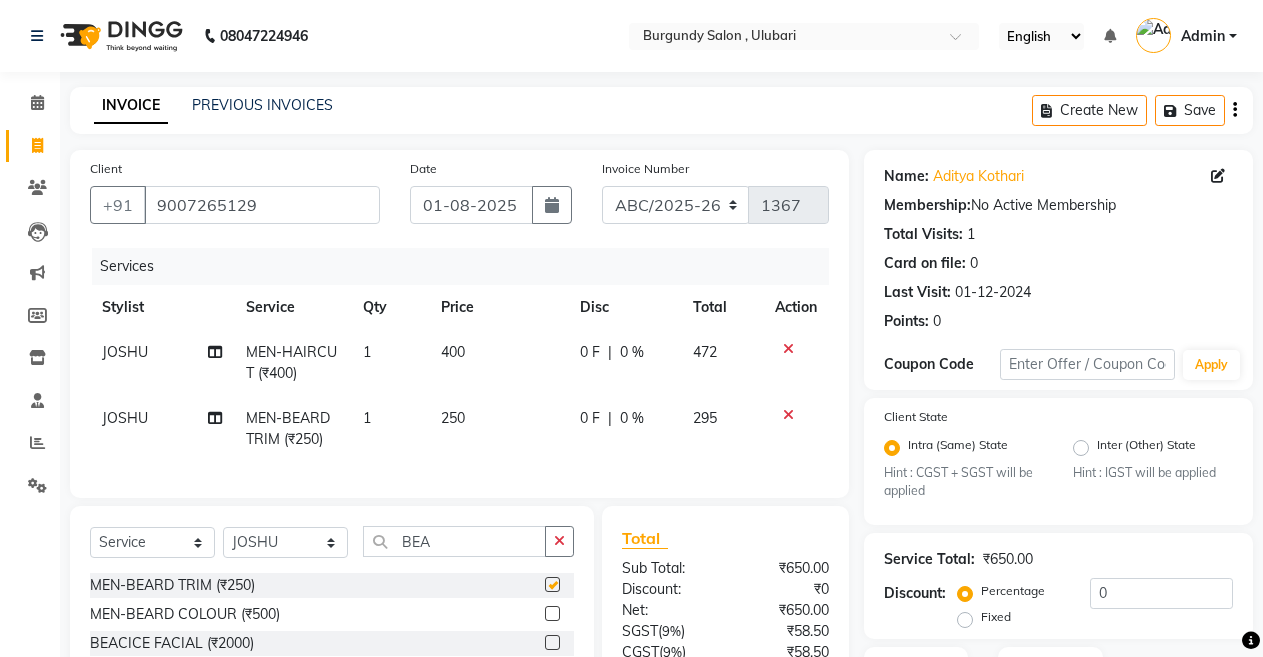 checkbox on "false" 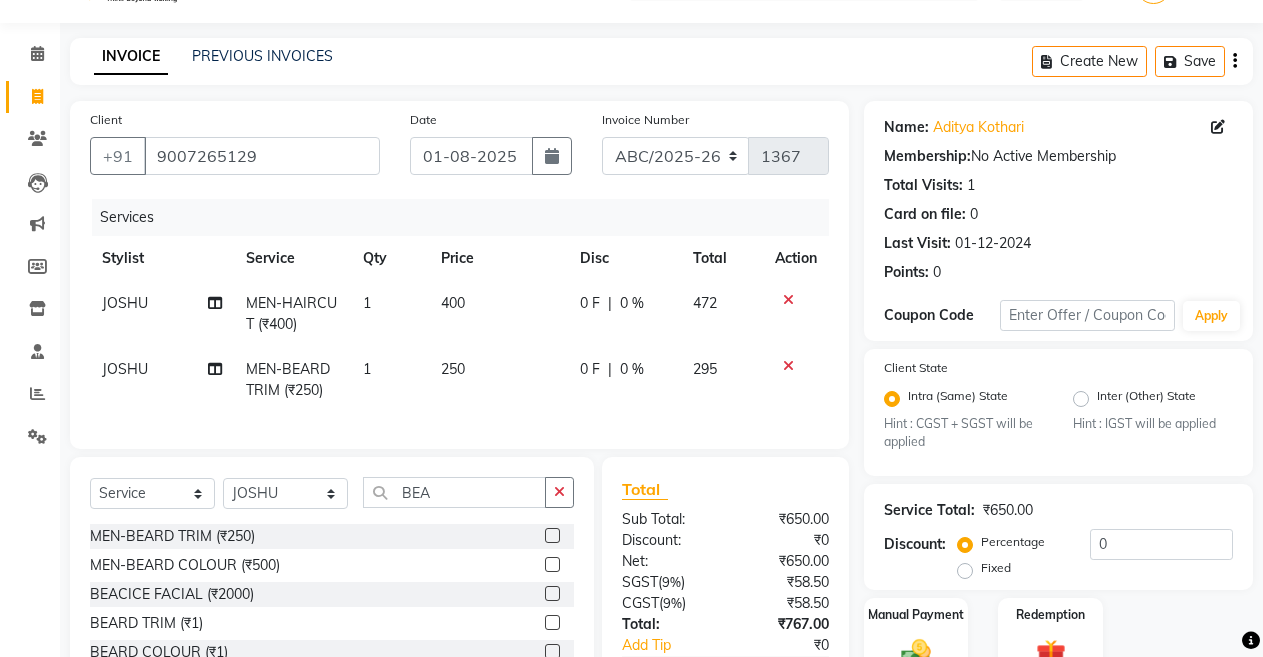scroll, scrollTop: 107, scrollLeft: 0, axis: vertical 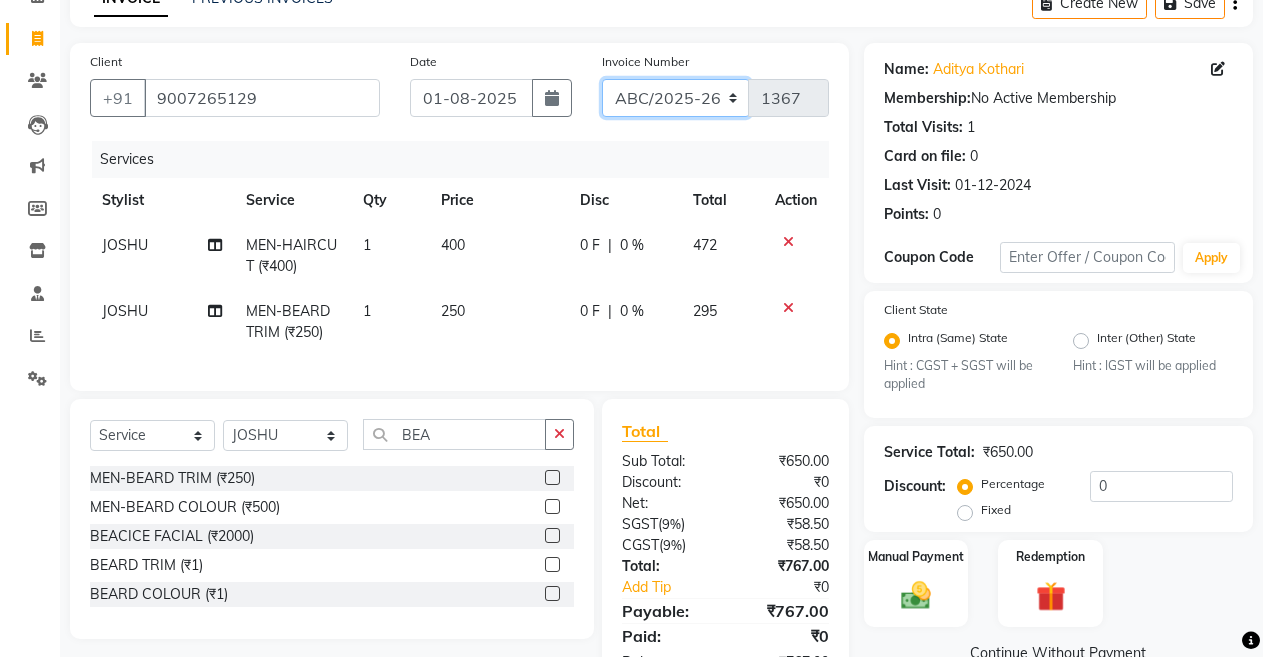 click on "ABC/2025-26 SER/24-25 V/2025-26" 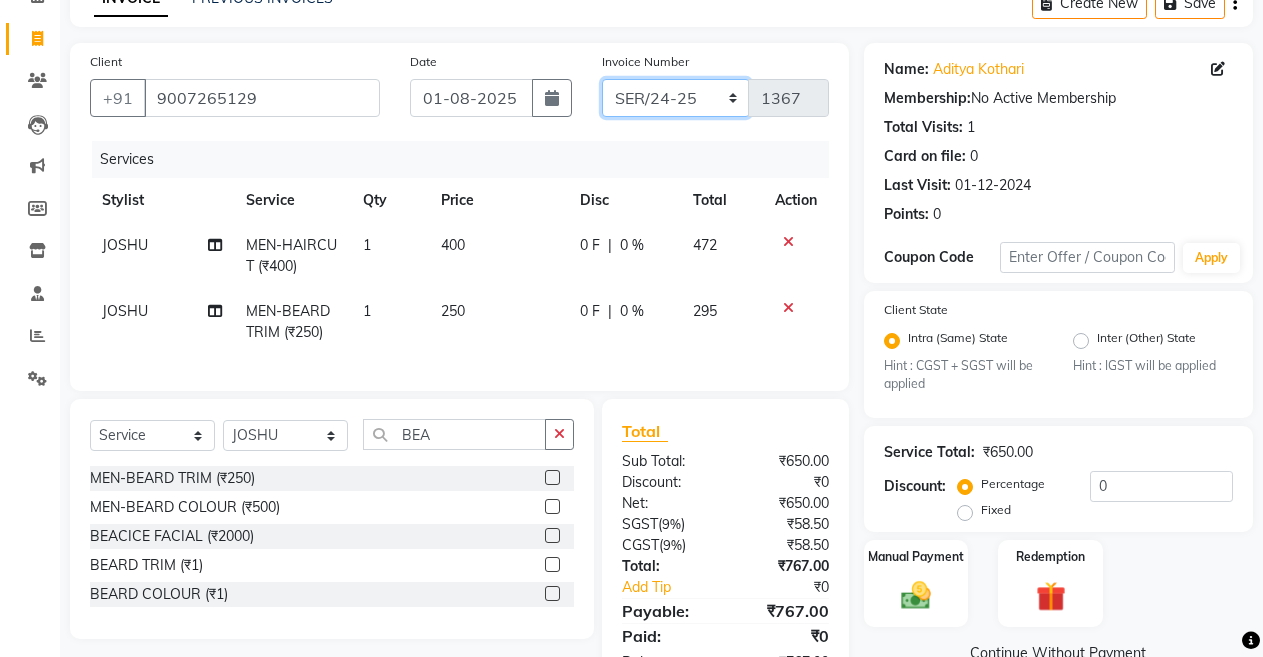 click on "ABC/2025-26 SER/24-25 V/2025-26" 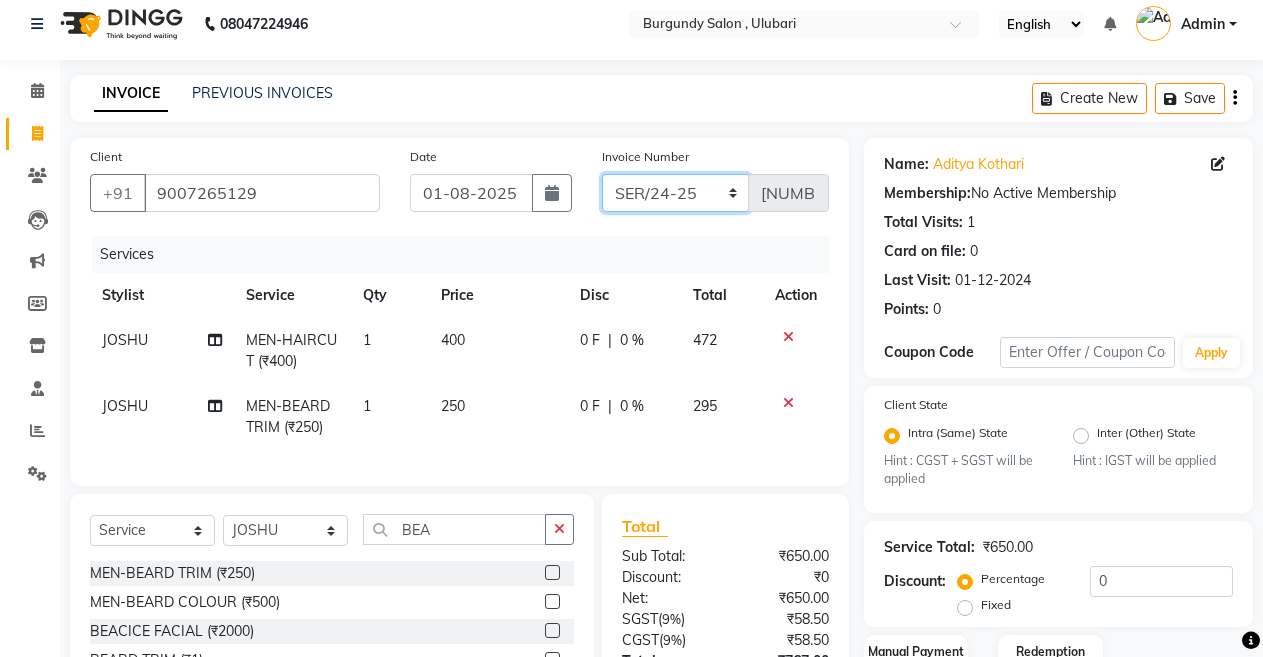 scroll, scrollTop: 0, scrollLeft: 0, axis: both 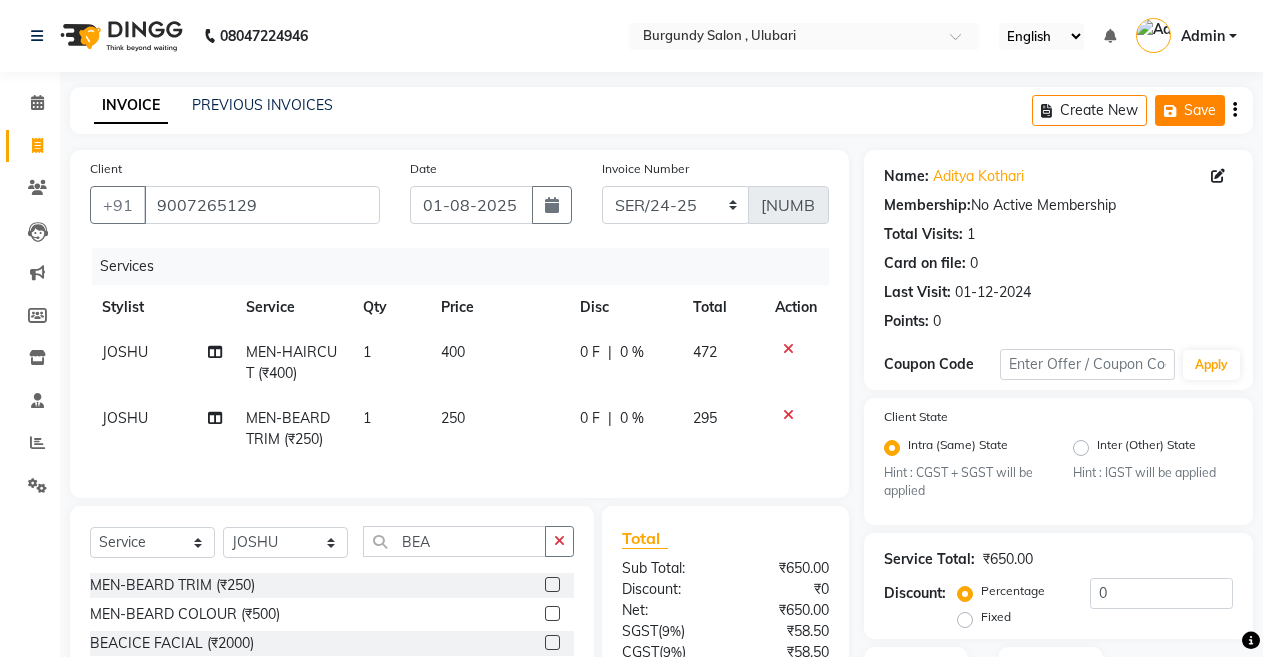 click on "Save" 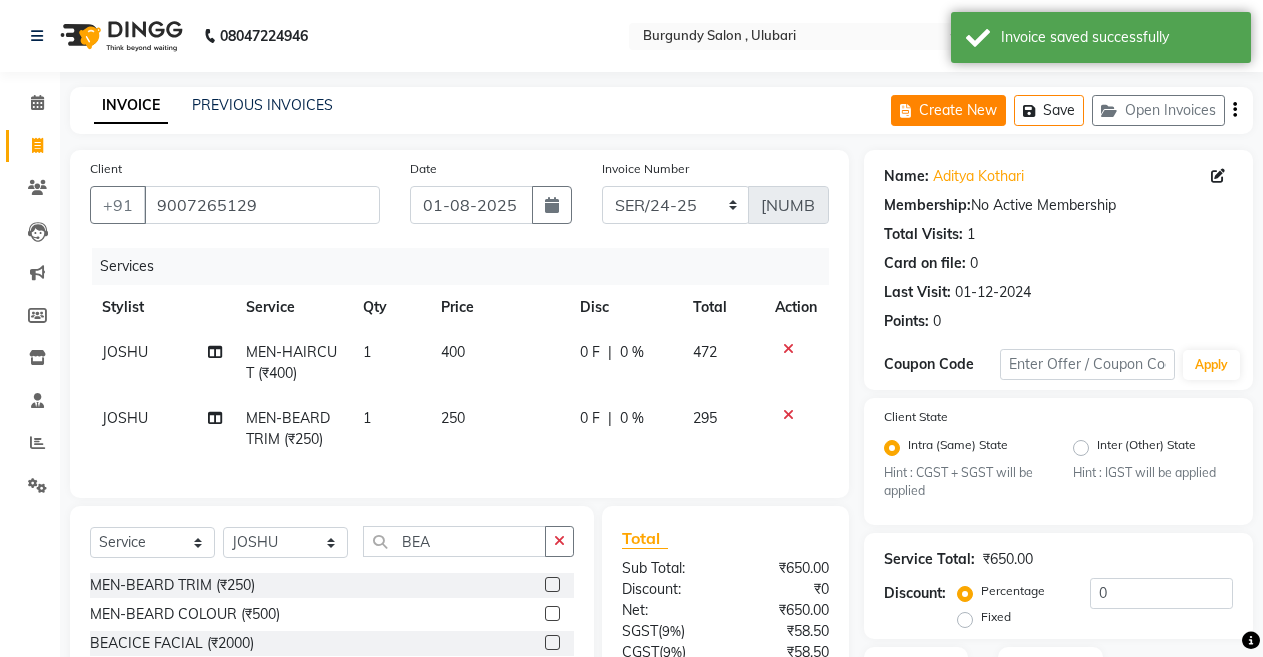 click on "Create New" 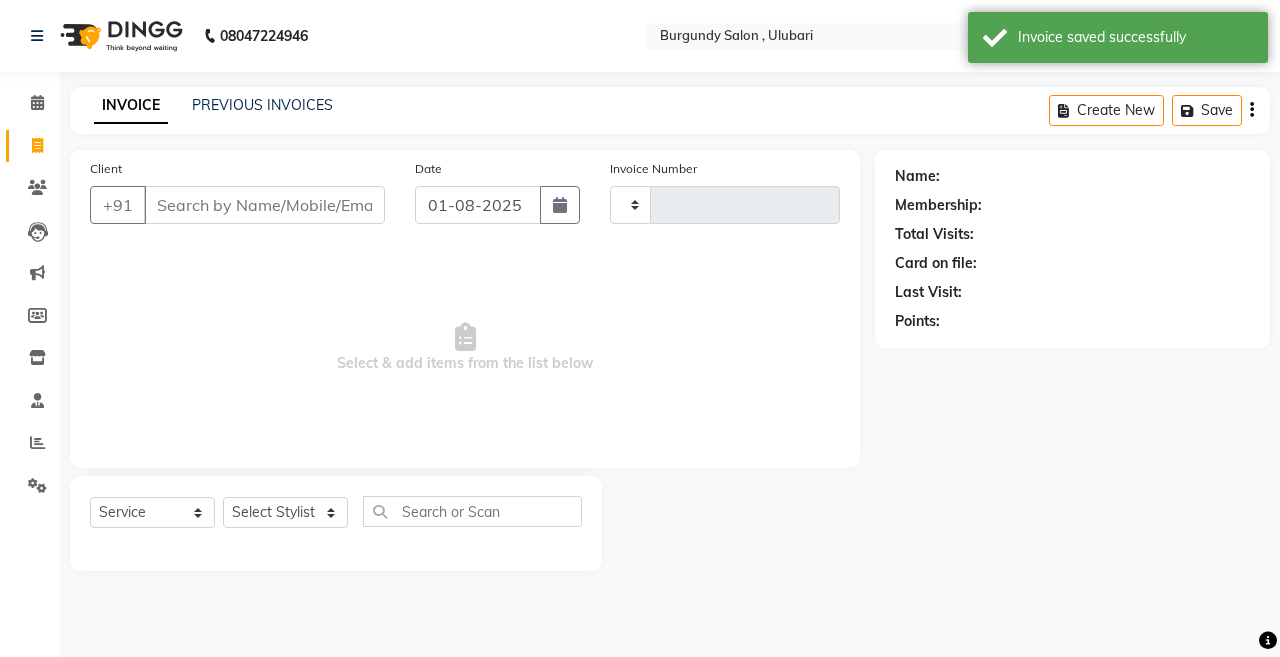 type on "1367" 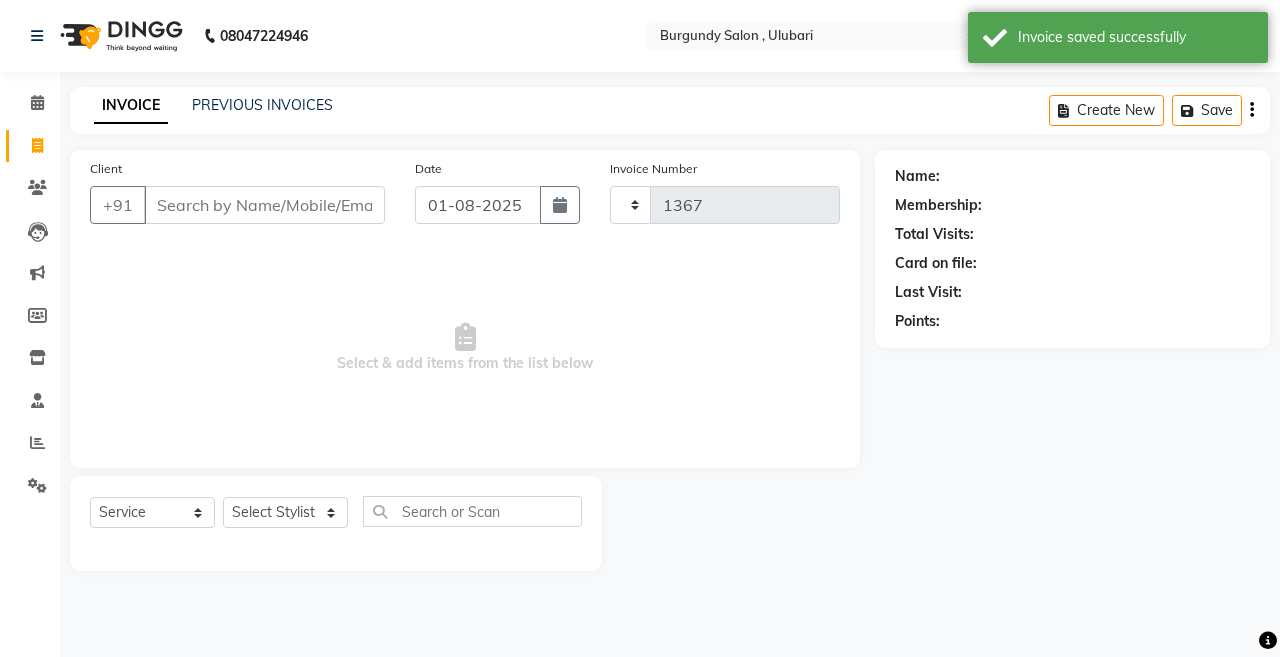 select on "5345" 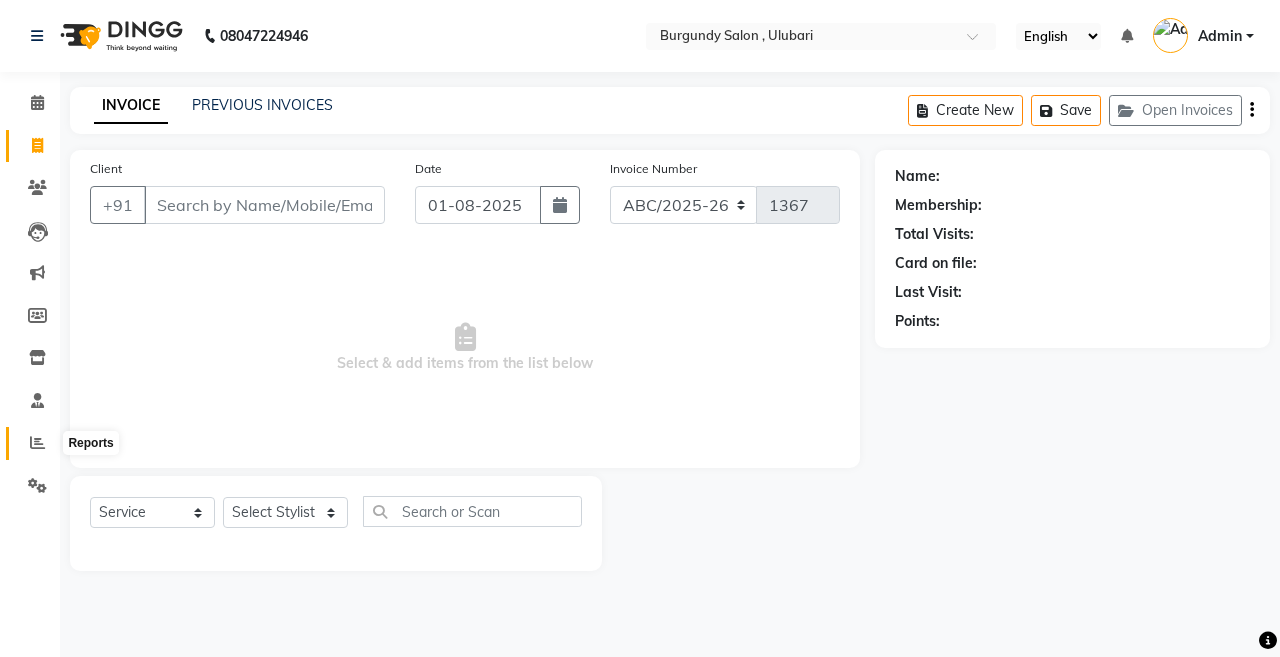click 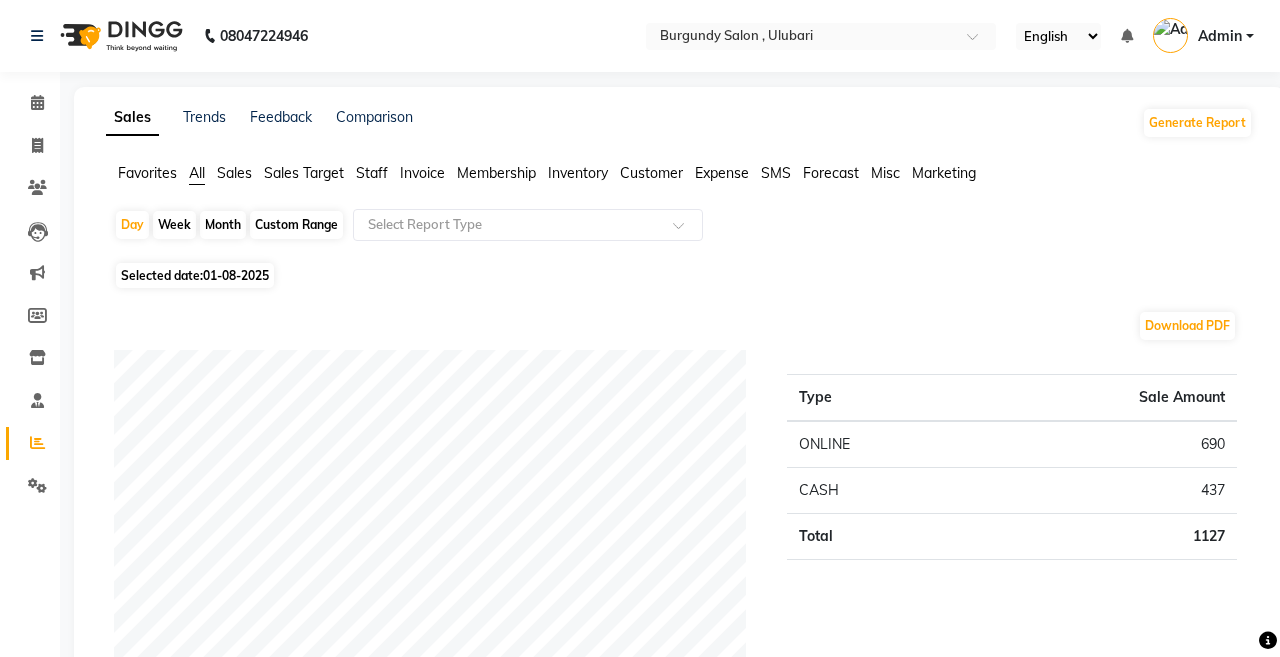 click on "Staff" 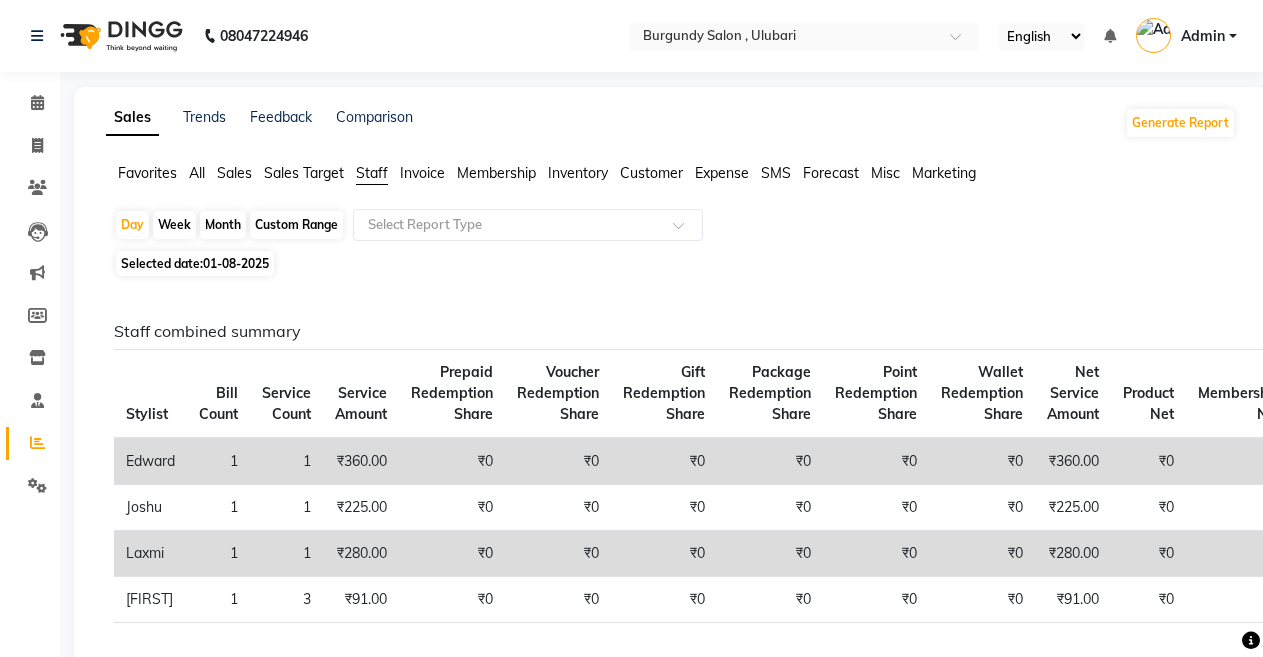 click on "Custom Range" 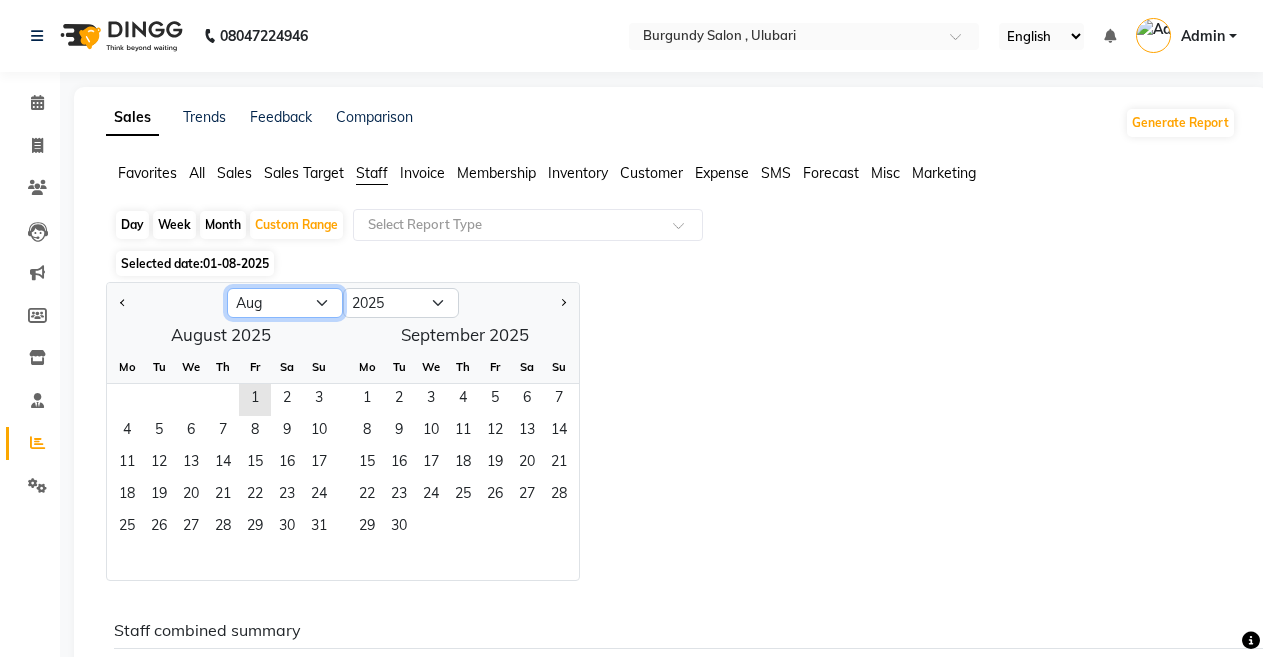 click on "Jan Feb Mar Apr May Jun Jul Aug Sep Oct Nov Dec" 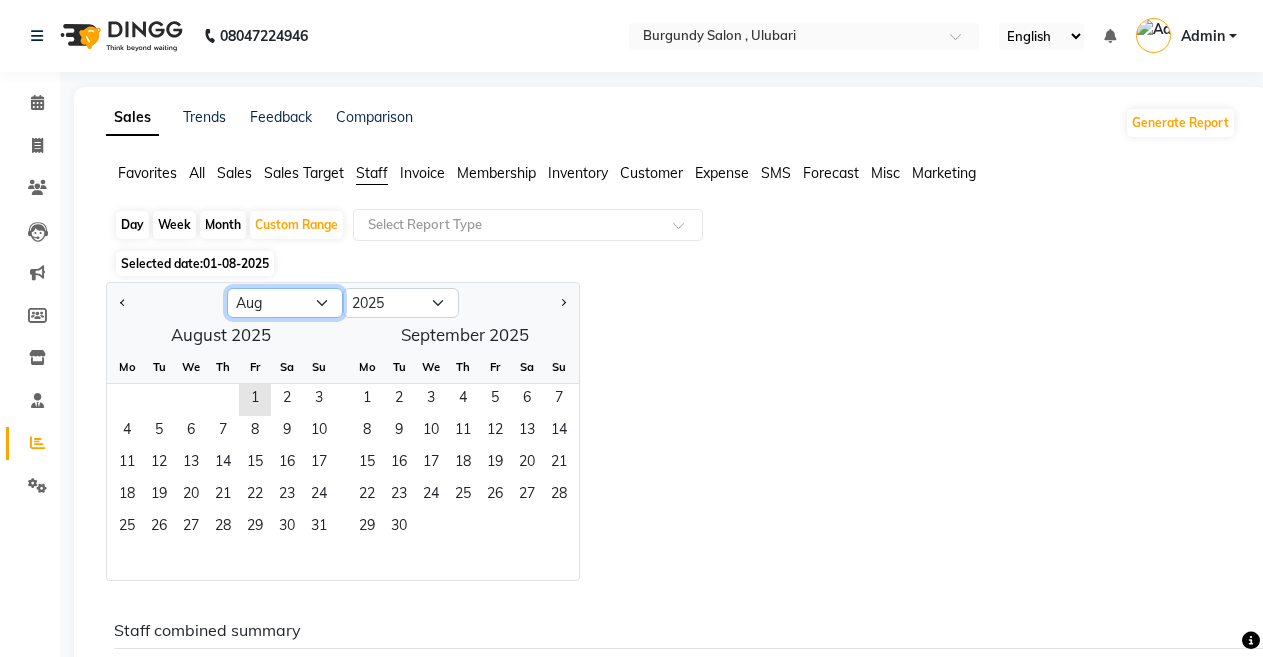 select on "7" 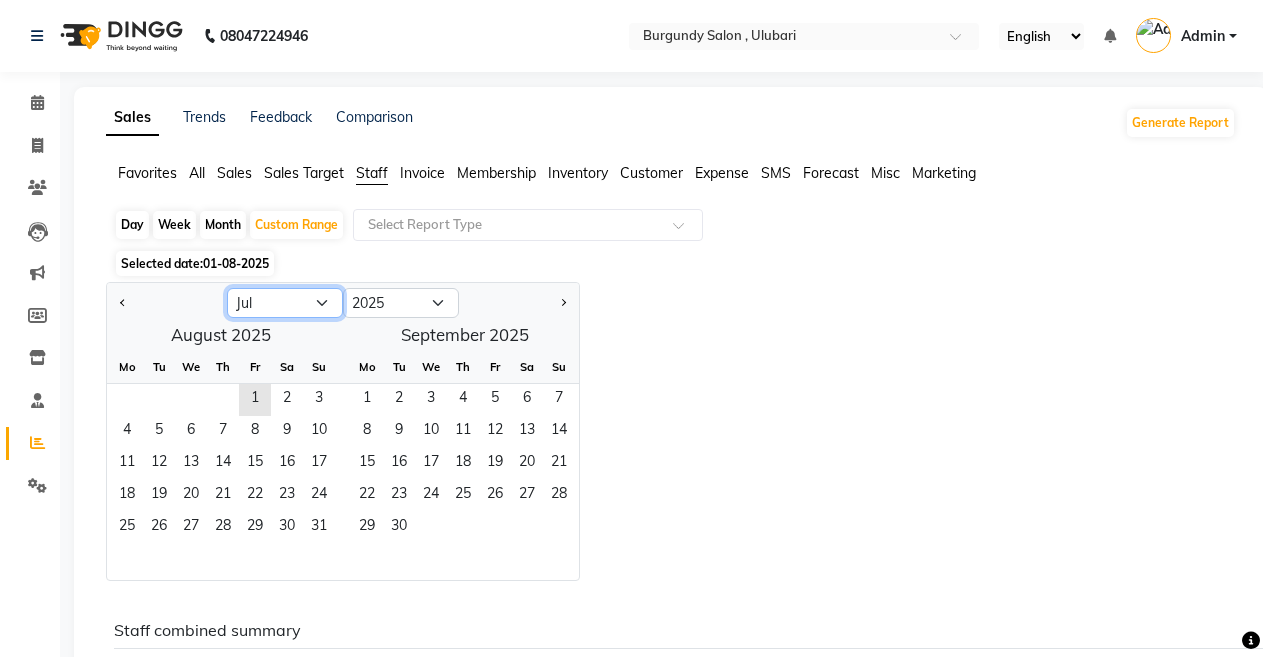 click on "Jan Feb Mar Apr May Jun Jul Aug Sep Oct Nov Dec" 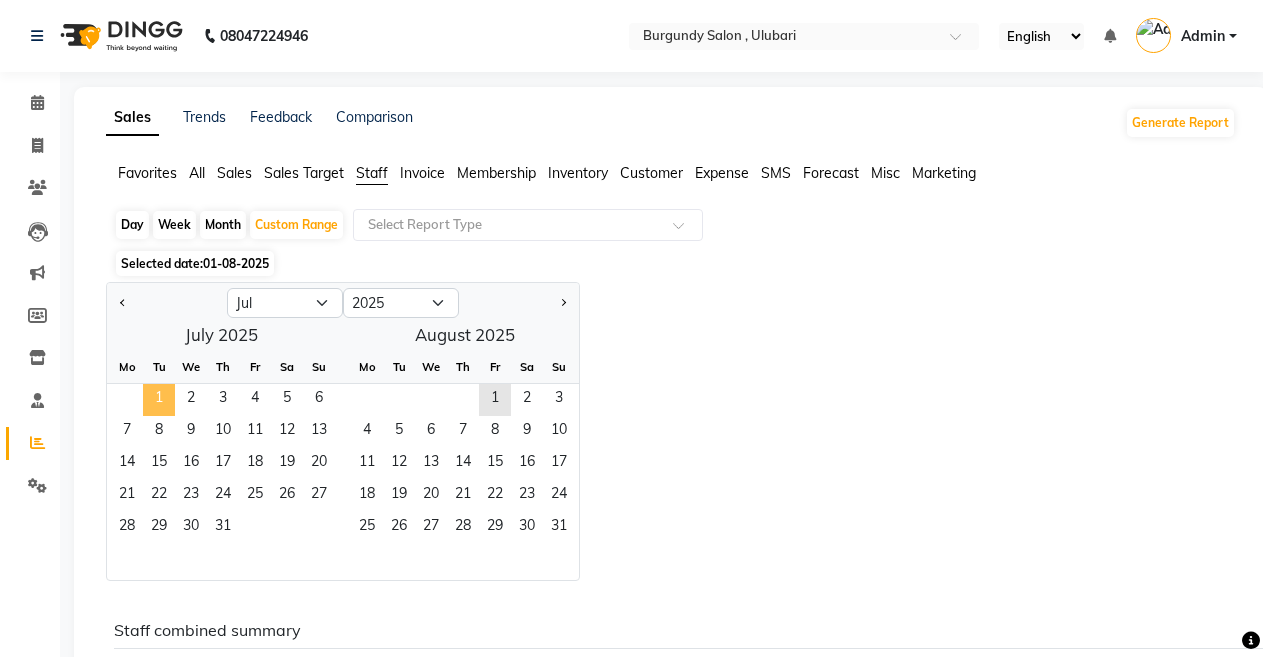click on "1" 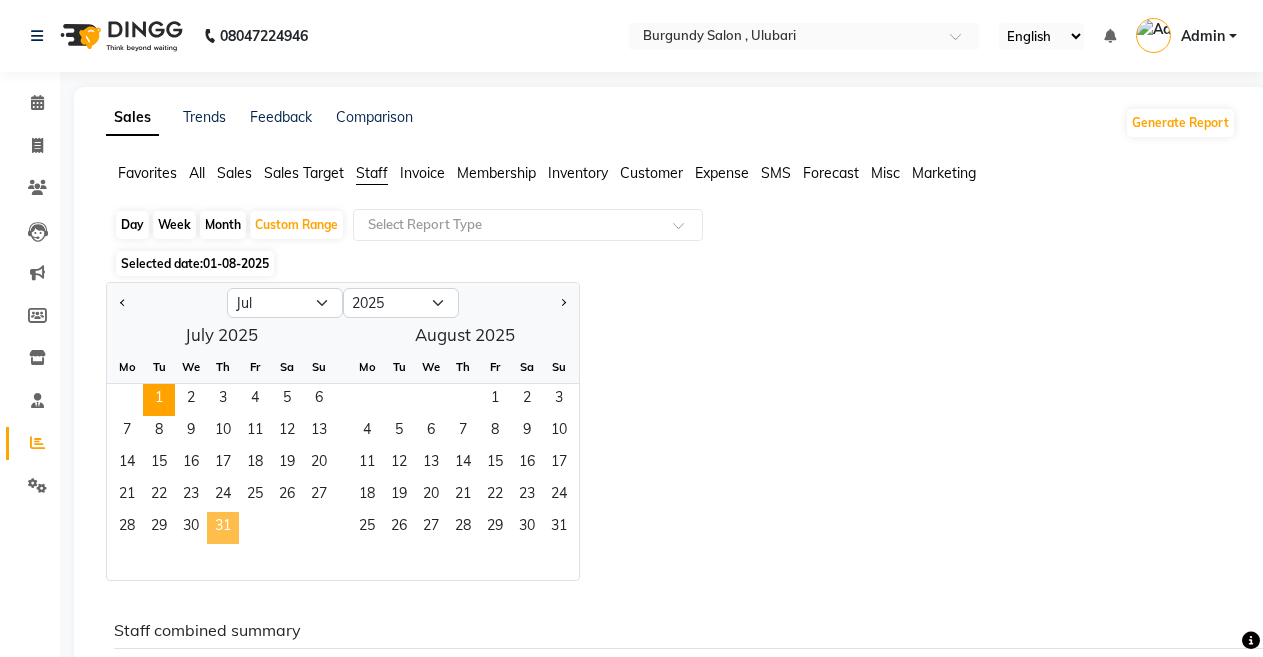 click on "31" 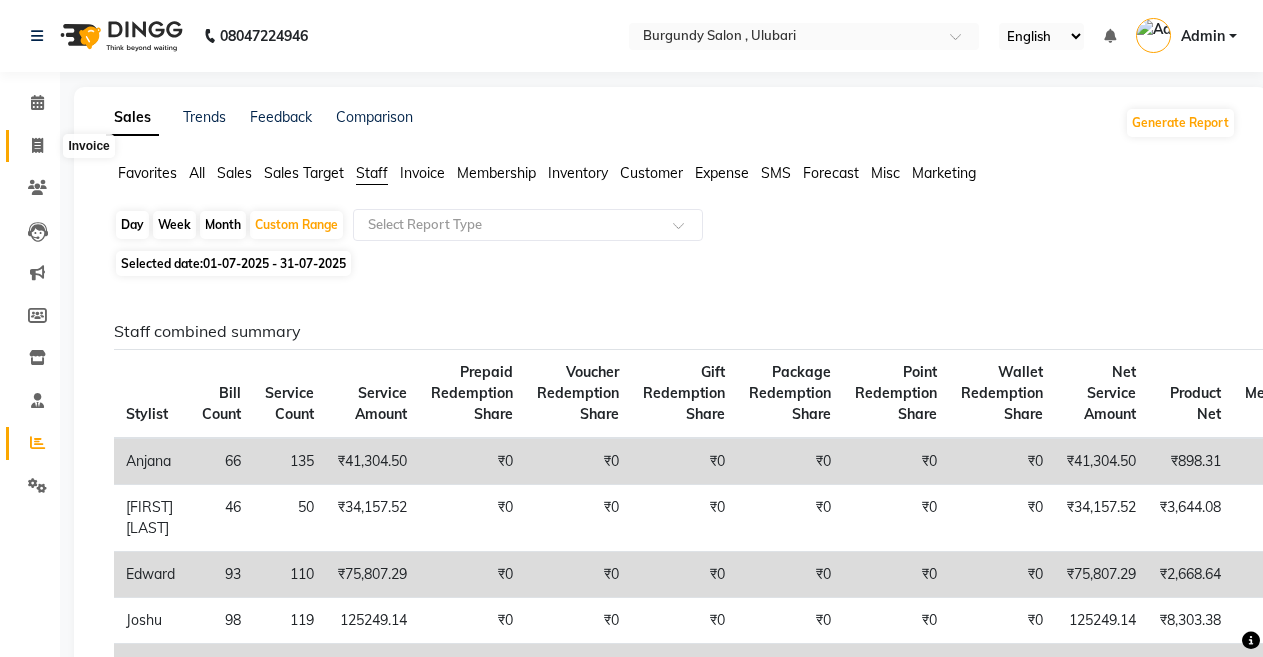 click 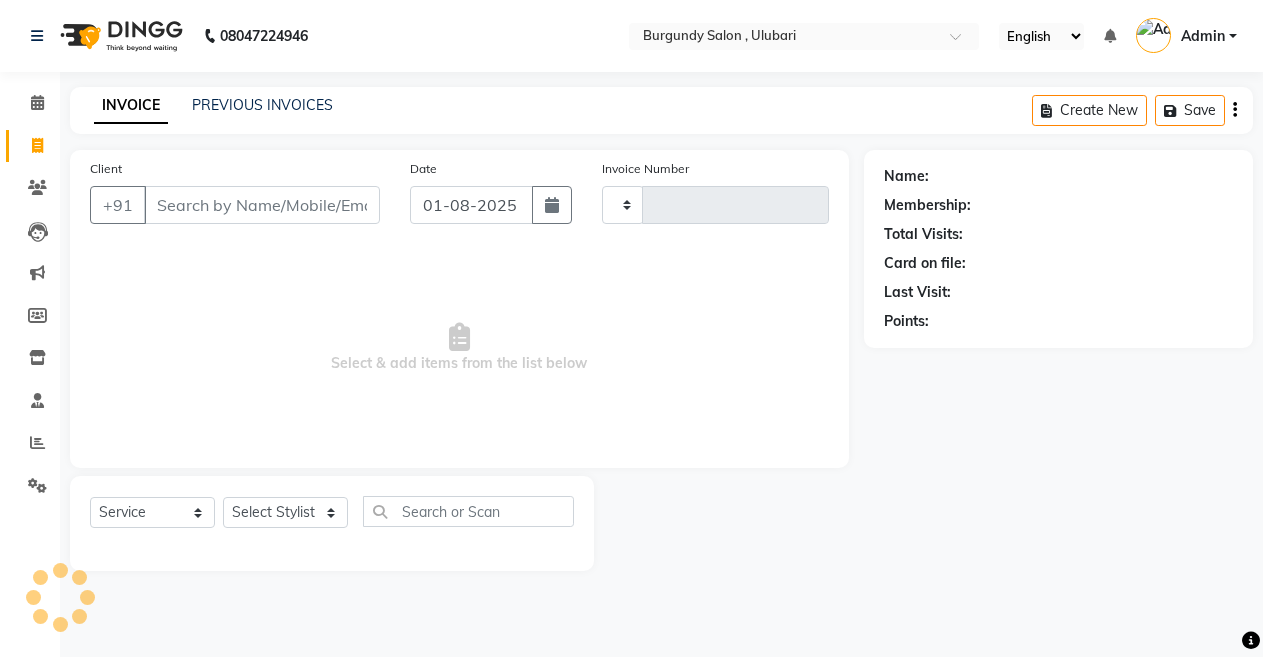type on "1367" 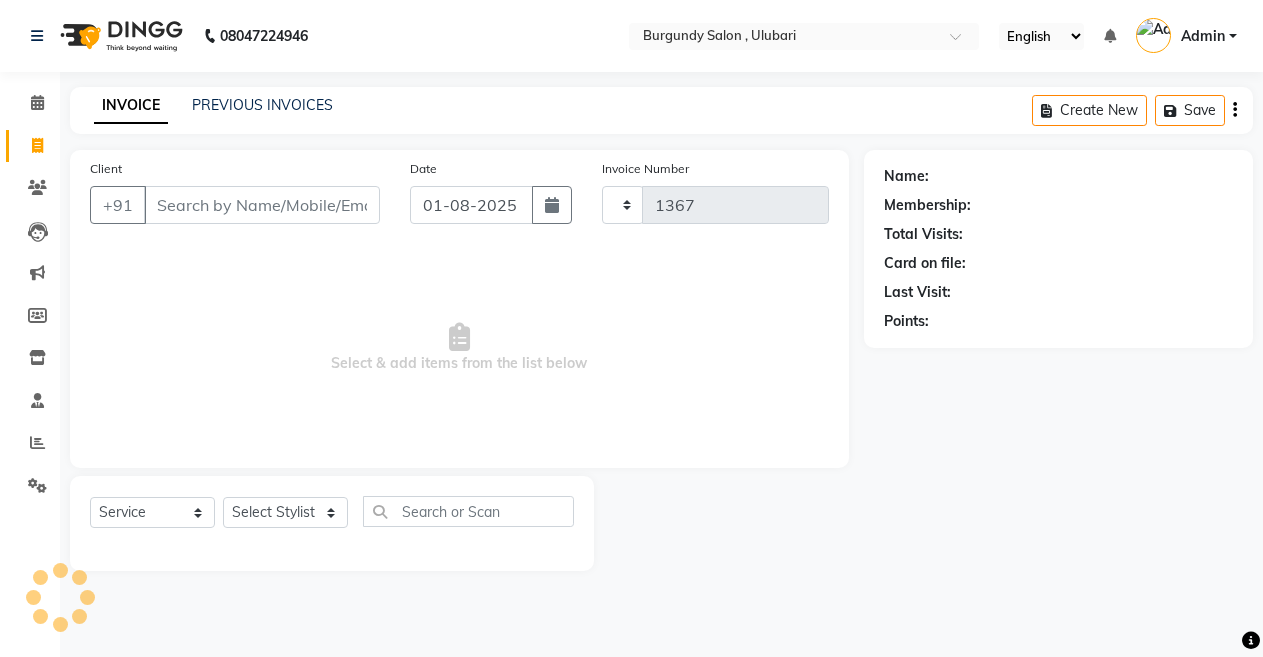 select on "5345" 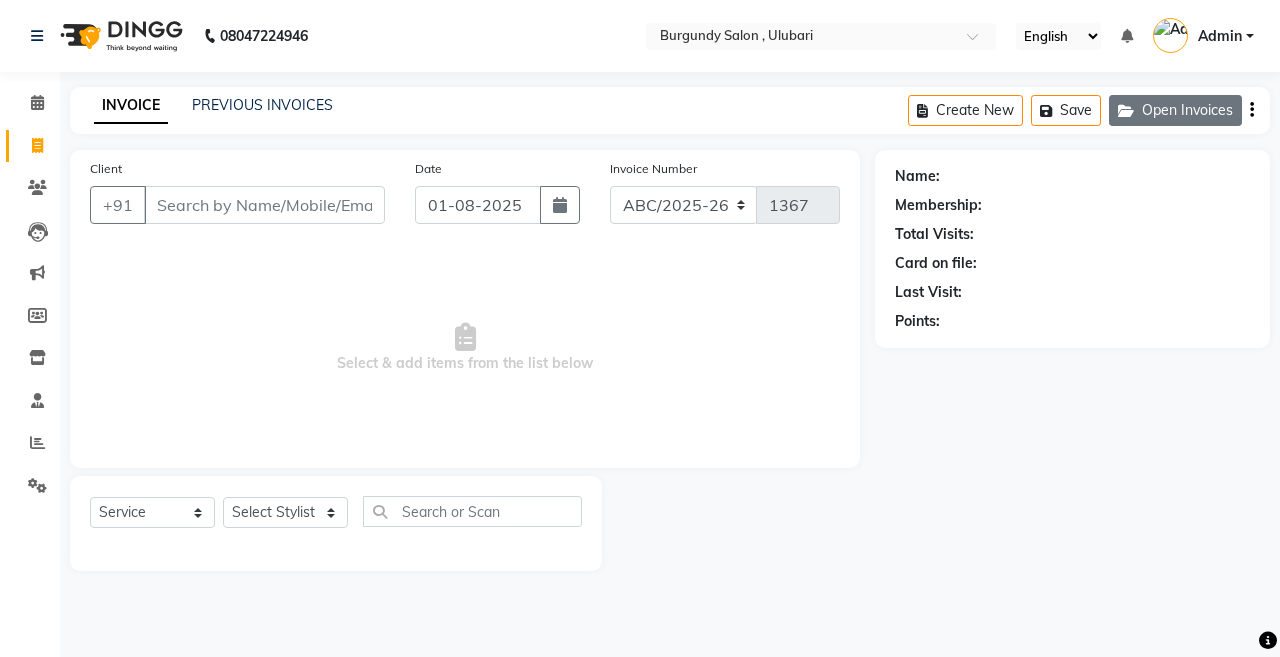 click on "Open Invoices" 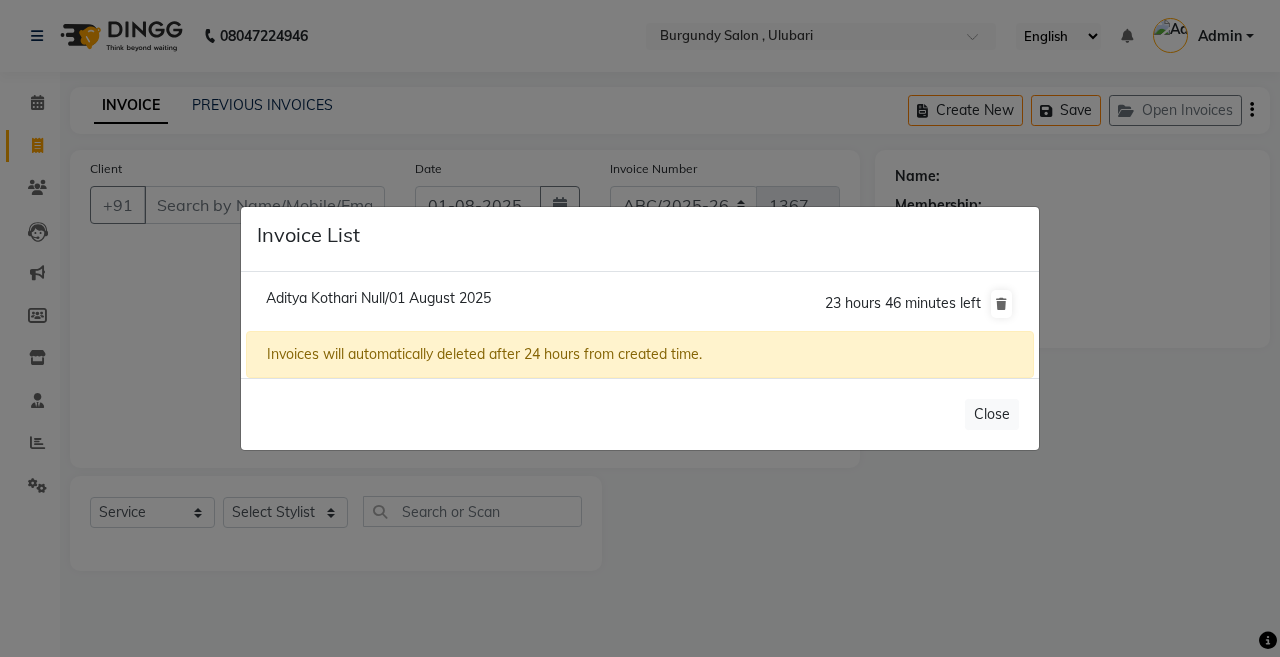 click on "Aditya Kothari Null/01 August 2025" 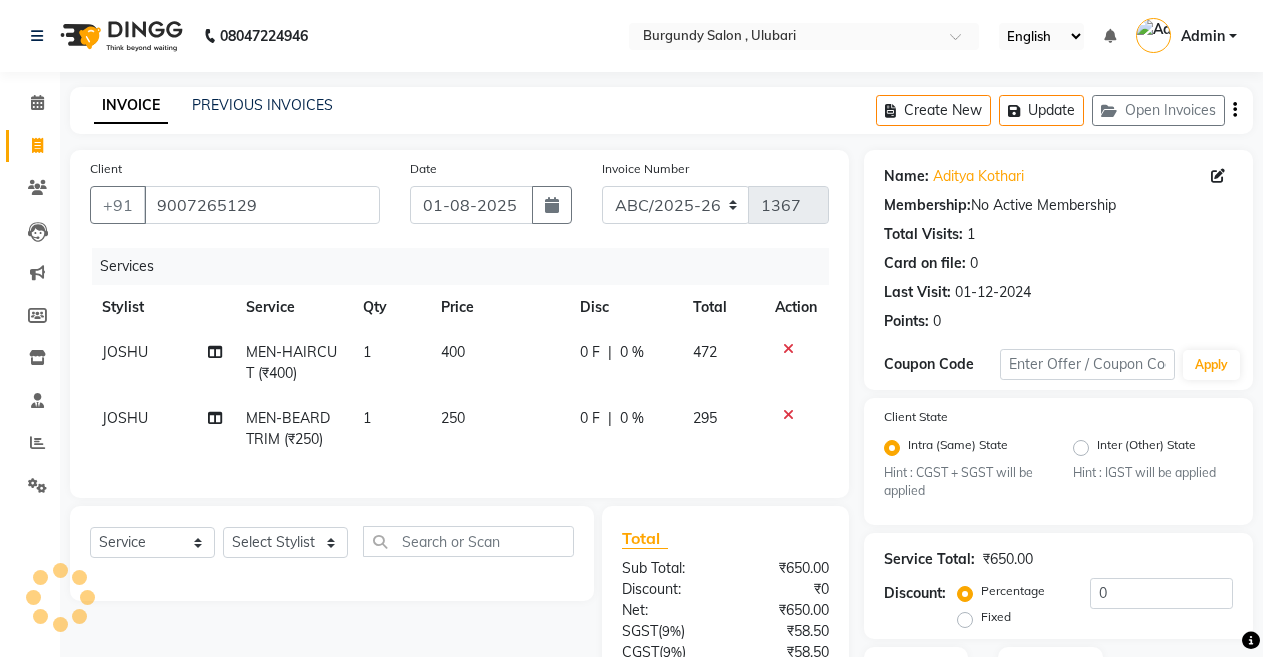 scroll, scrollTop: 190, scrollLeft: 0, axis: vertical 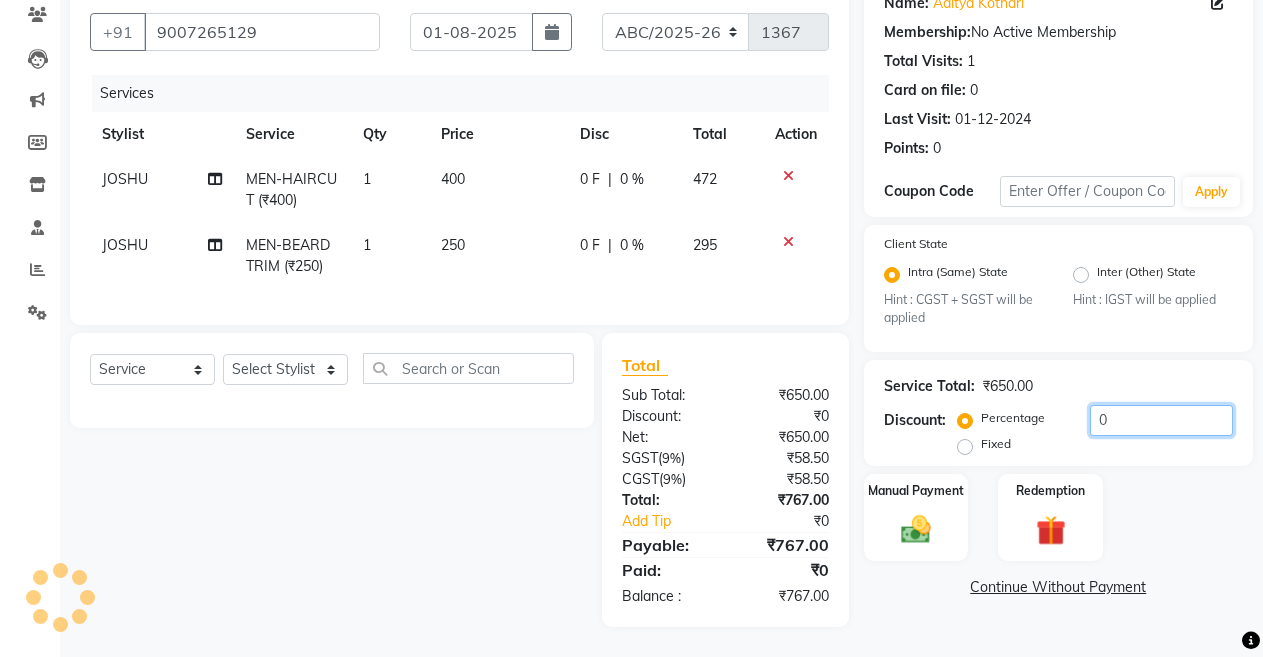 click on "0" 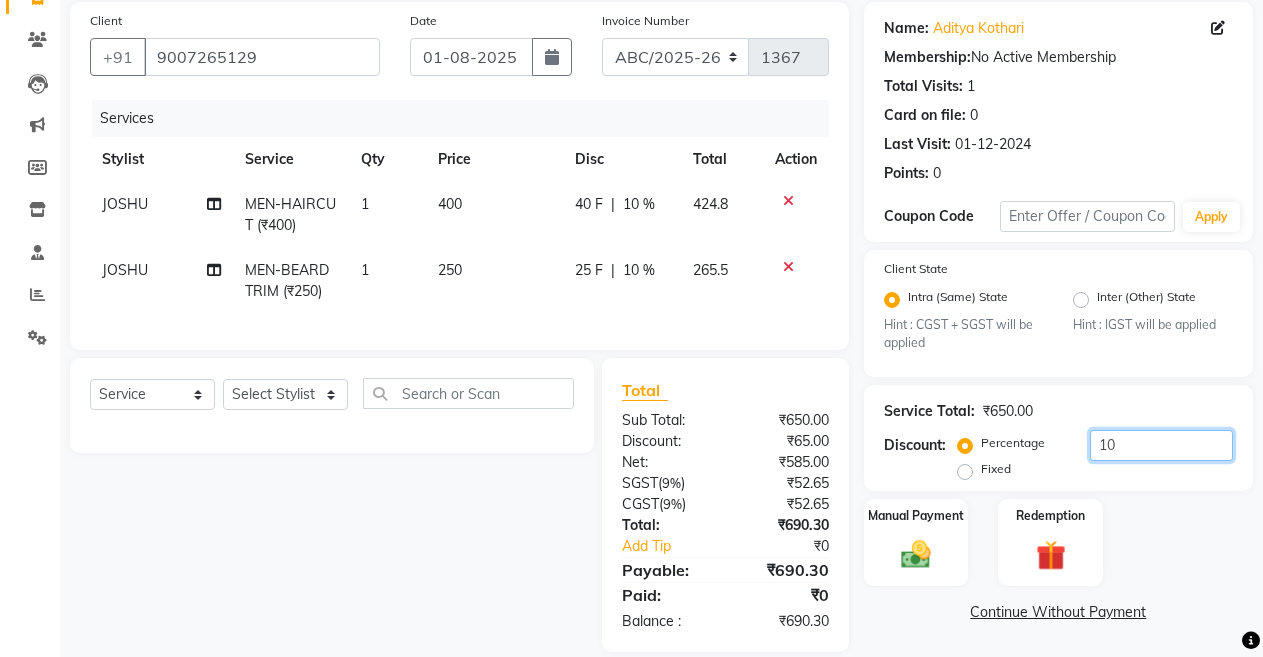 scroll, scrollTop: 190, scrollLeft: 0, axis: vertical 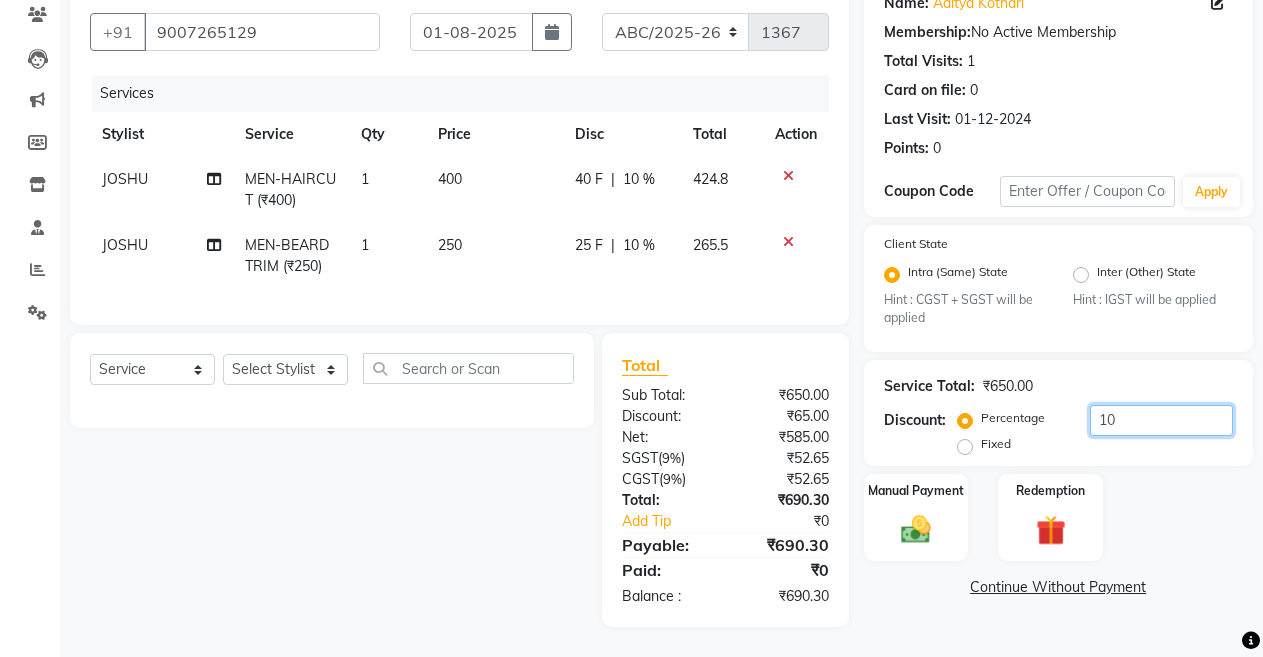 type on "10" 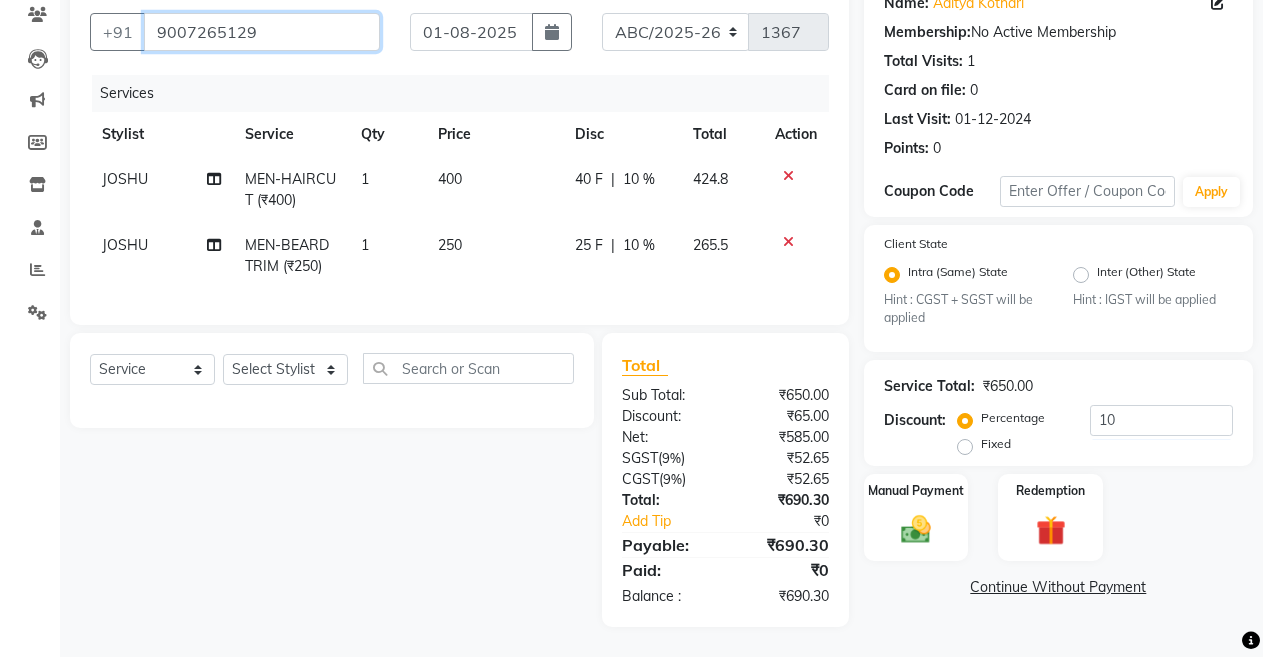 click on "9007265129" at bounding box center [262, 32] 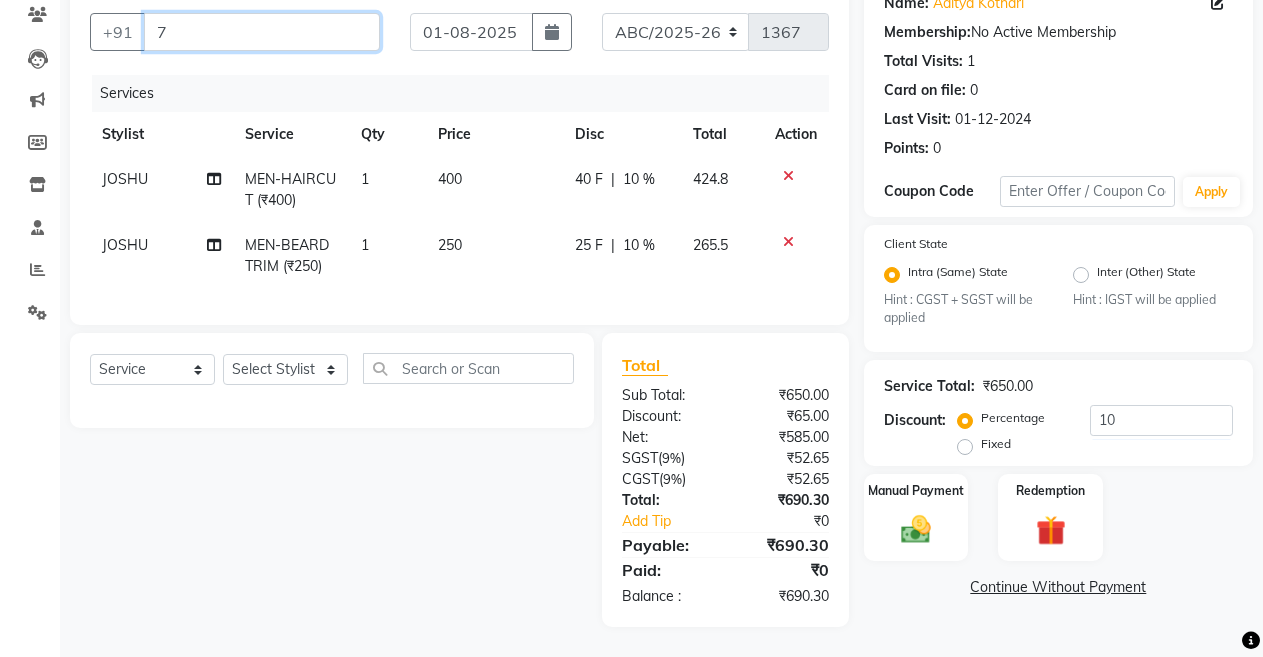 type on "0" 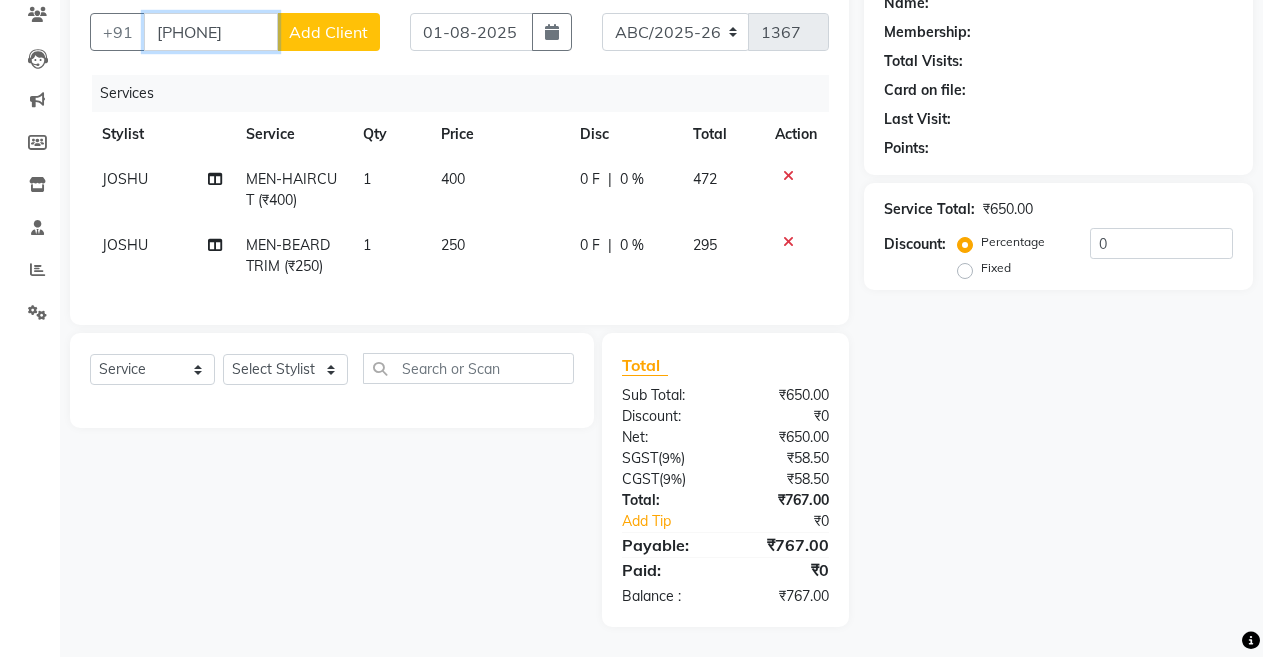 click on "[PHONE]" at bounding box center [211, 32] 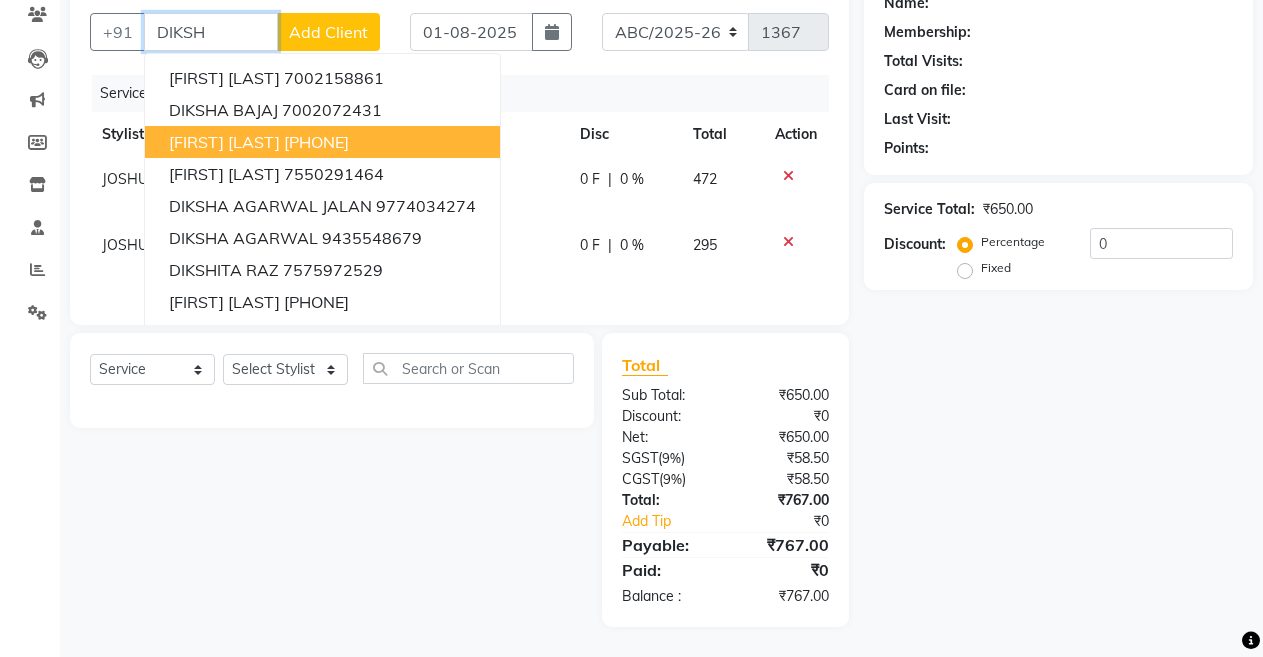 click on "[FIRST] [LAST]" at bounding box center [224, 142] 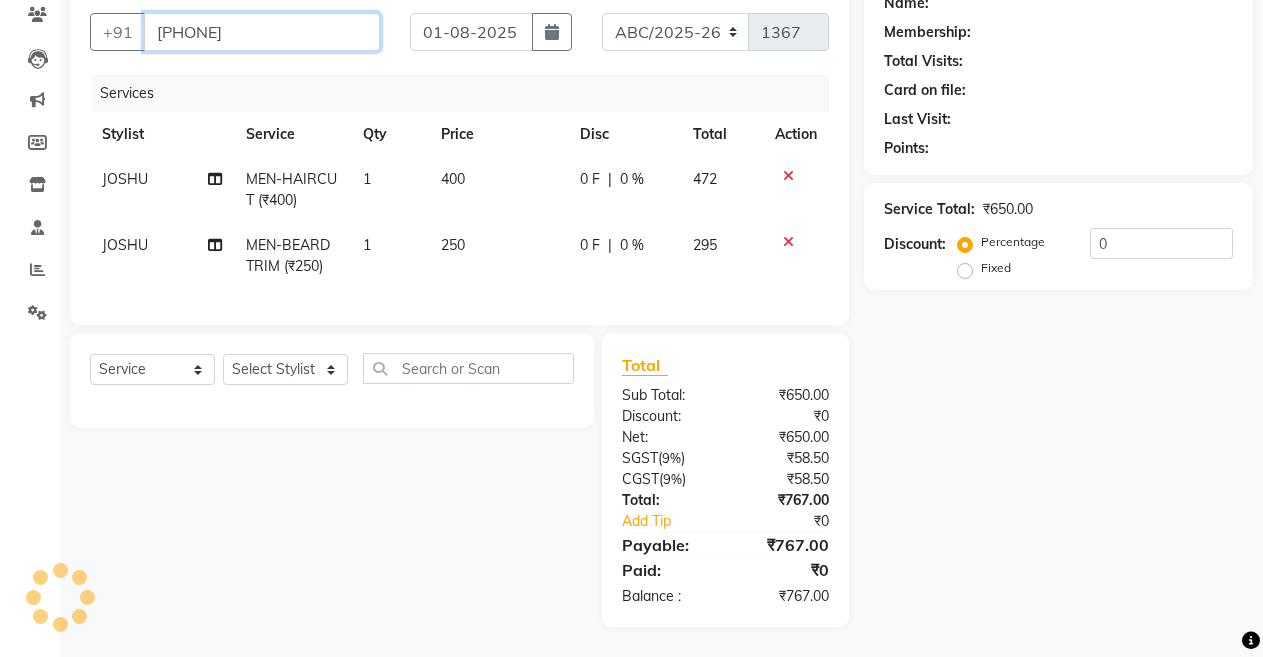 type on "[PHONE]" 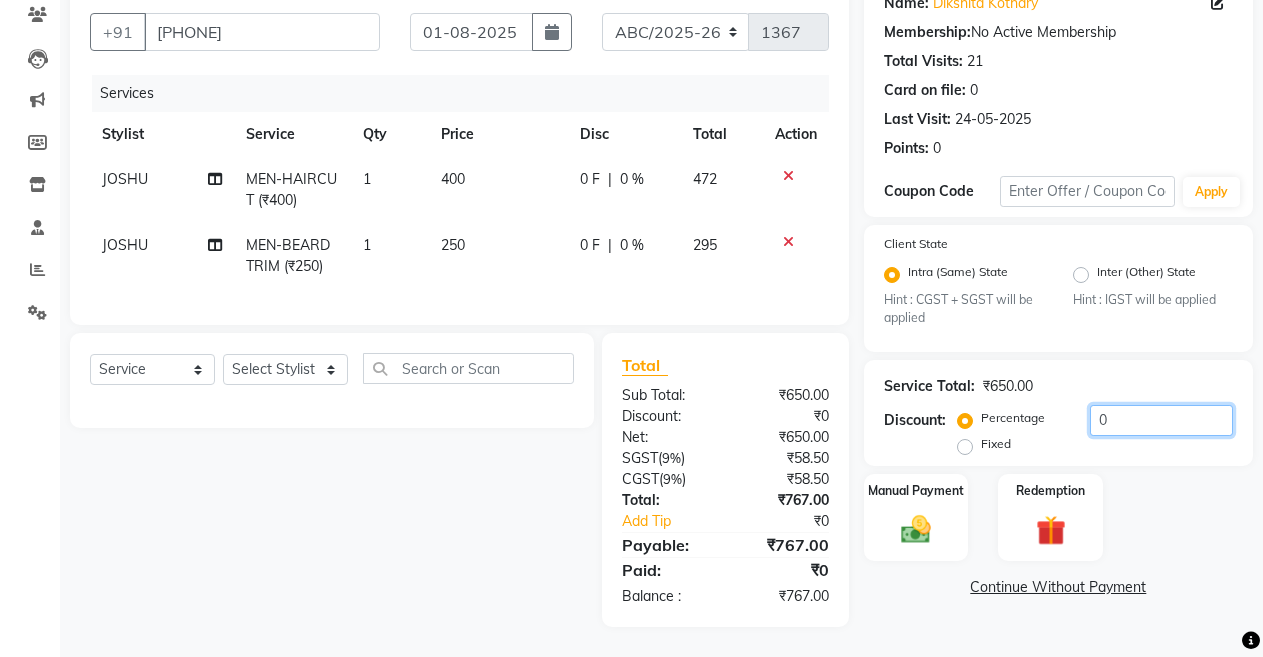 click on "0" 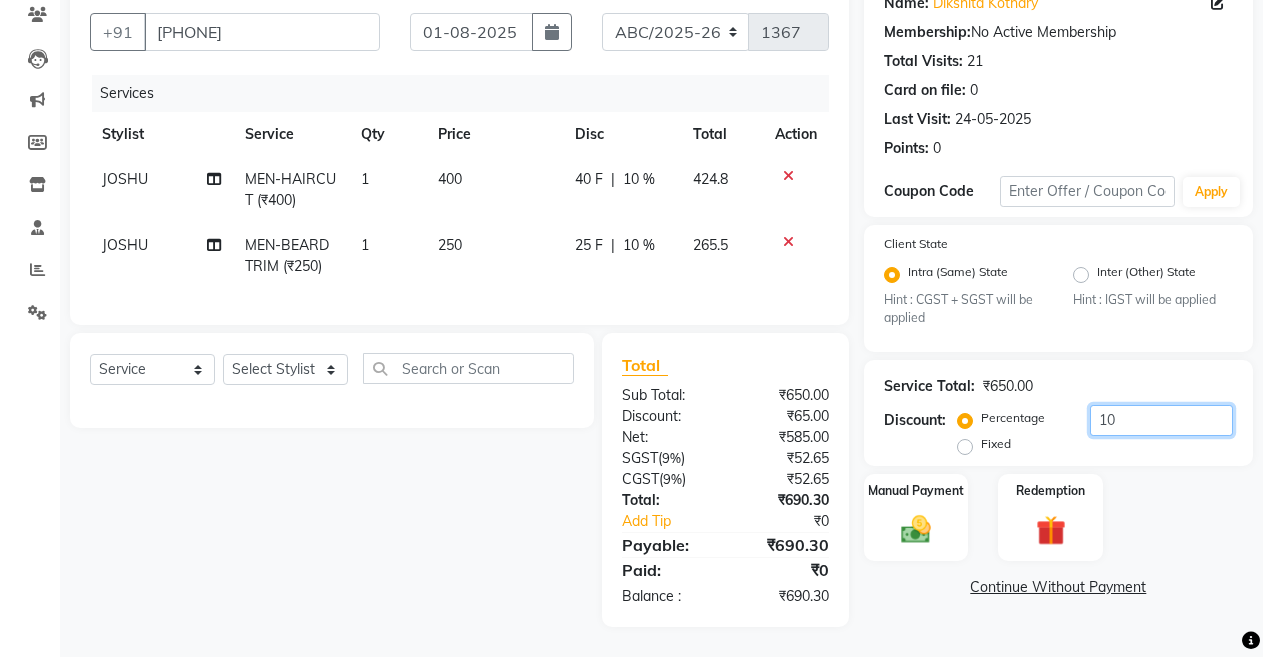 type on "10" 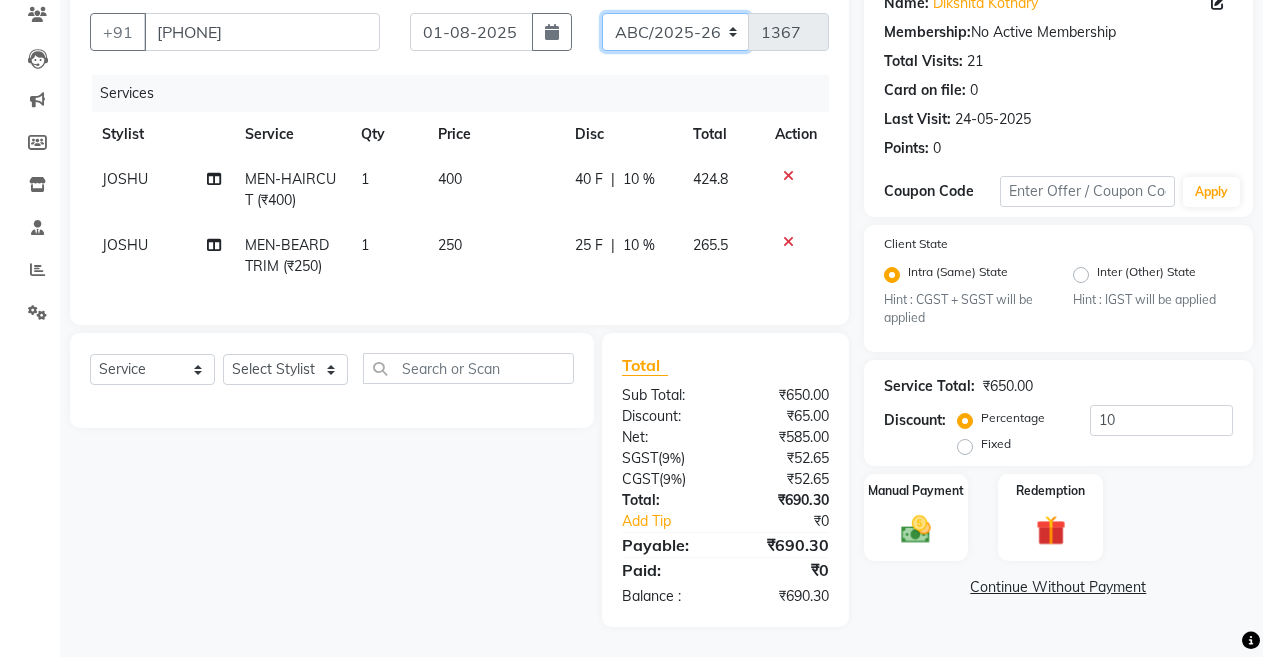 click on "ABC/2025-26 SER/24-25 V/2025-26" 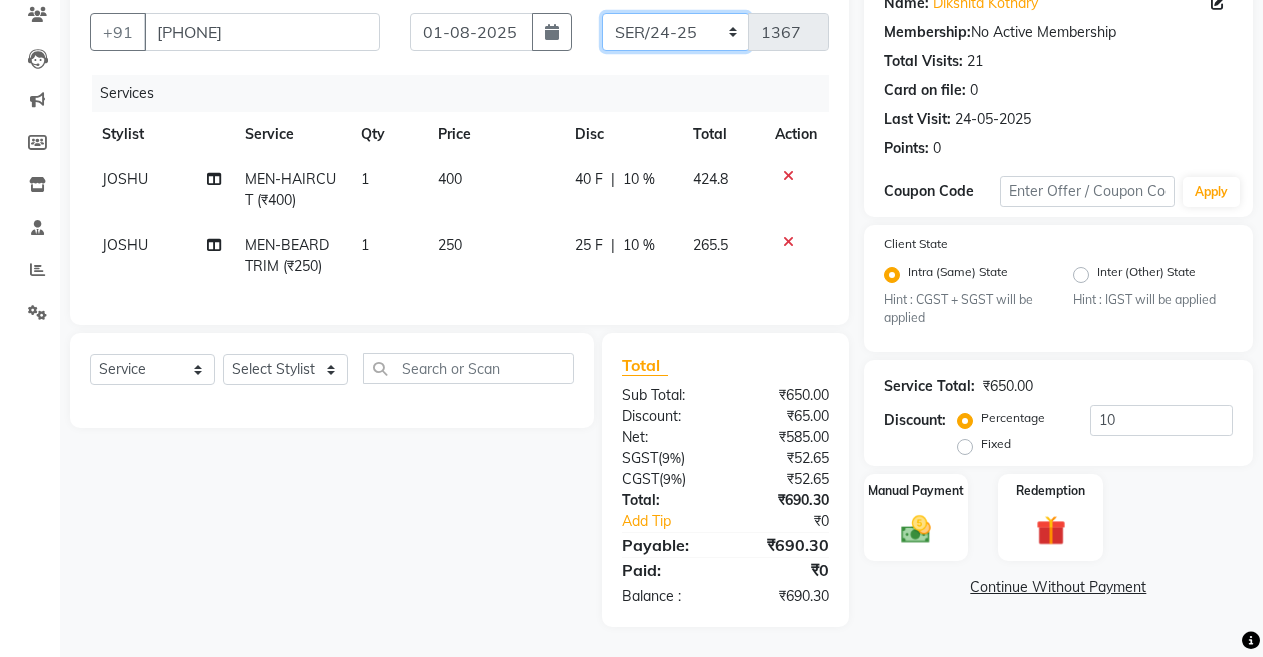 click on "ABC/2025-26 SER/24-25 V/2025-26" 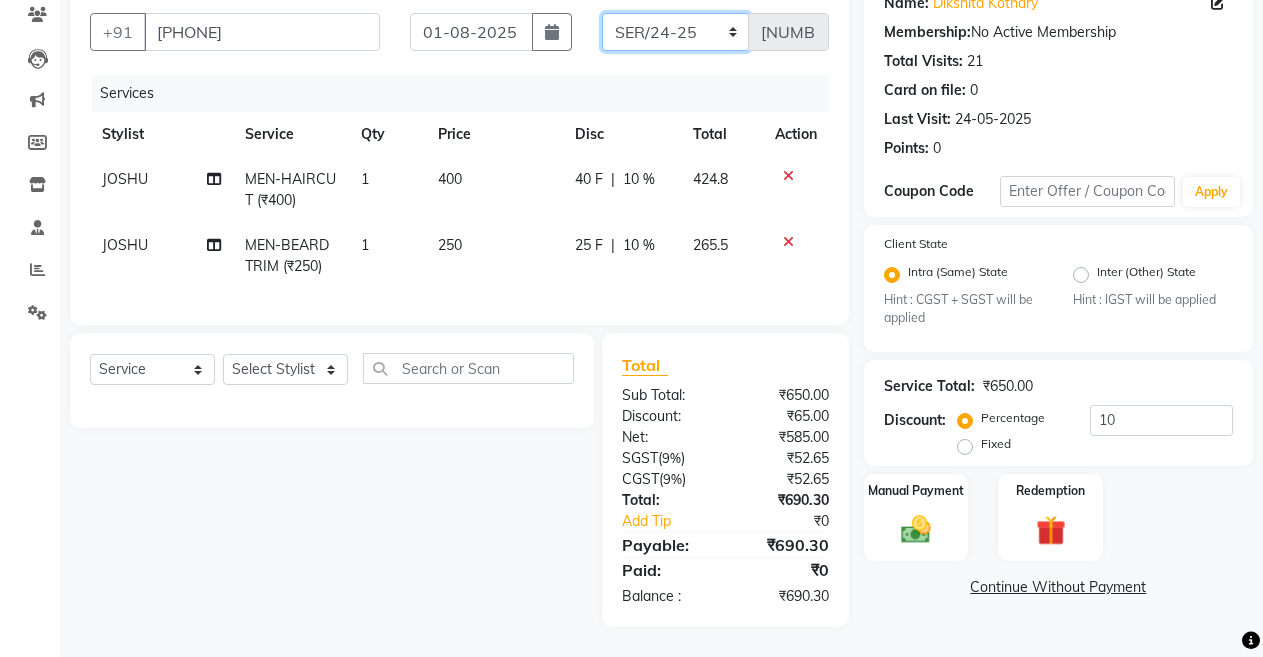 click on "ABC/2025-26 SER/24-25 V/2025-26" 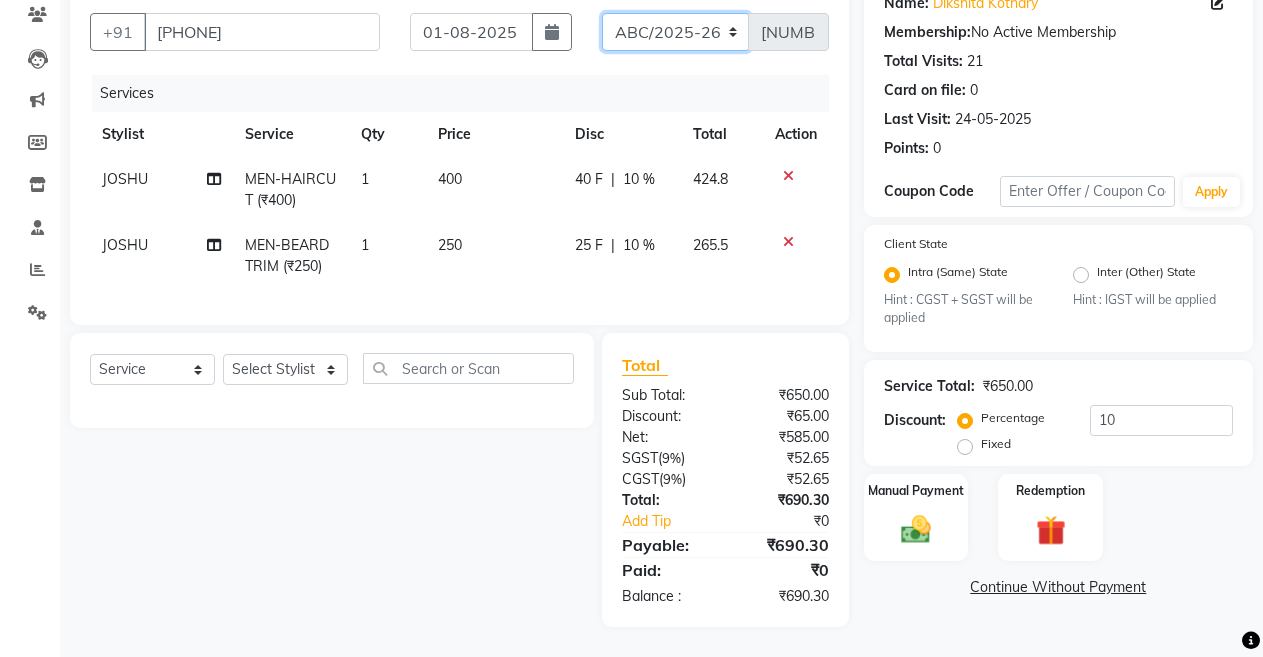 click on "ABC/2025-26 SER/24-25 V/2025-26" 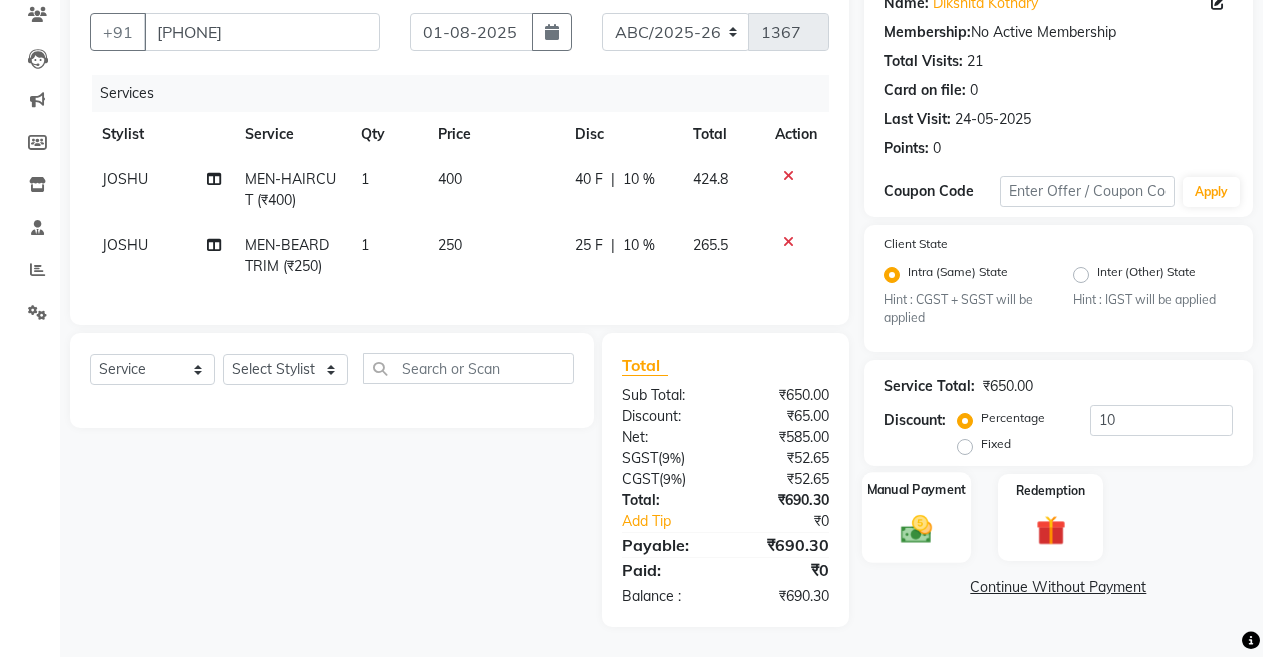 click 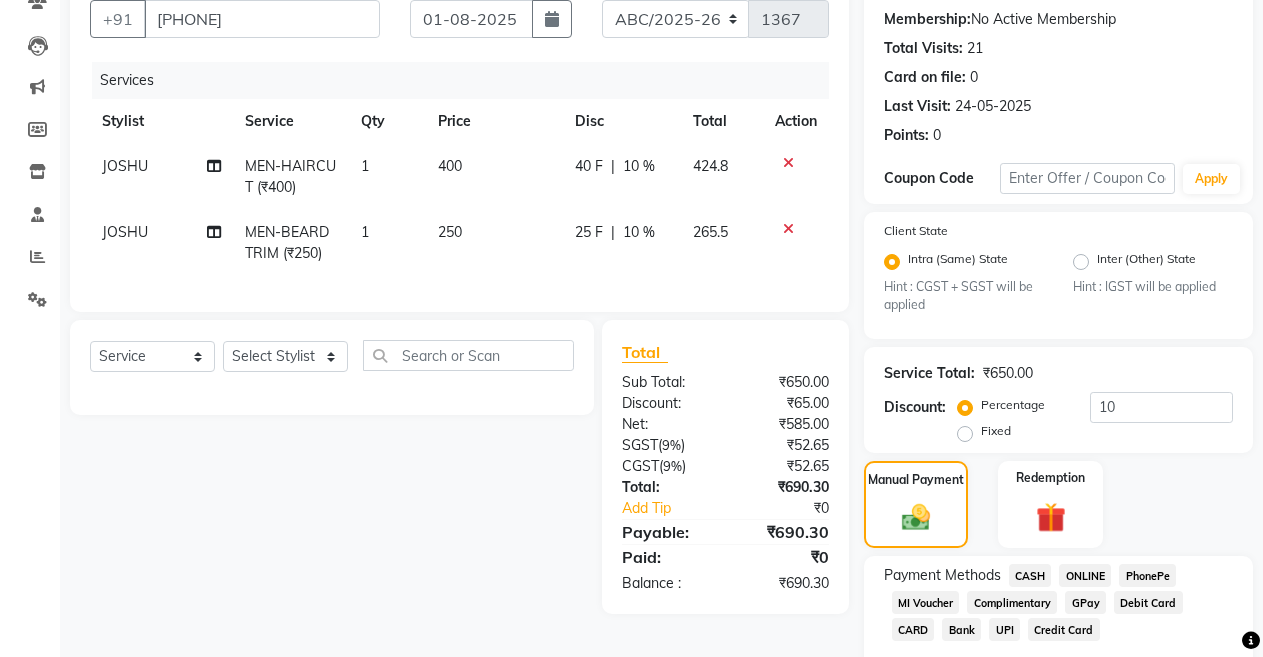 scroll, scrollTop: 276, scrollLeft: 0, axis: vertical 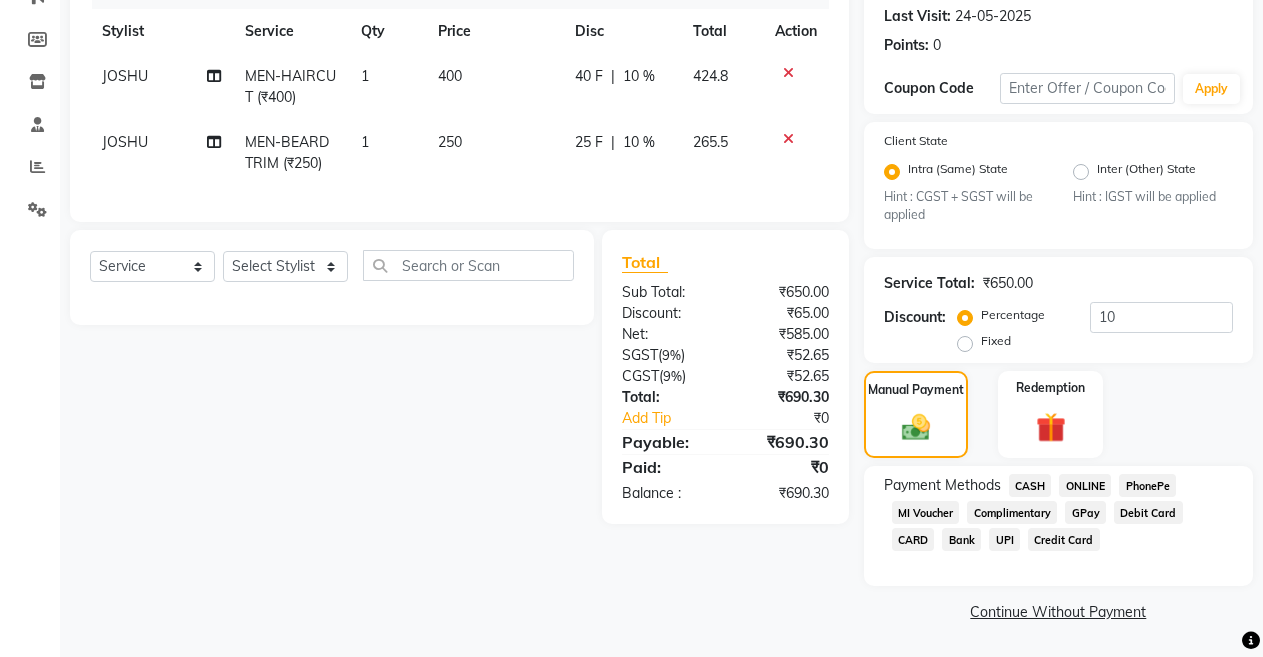 click on "CASH" 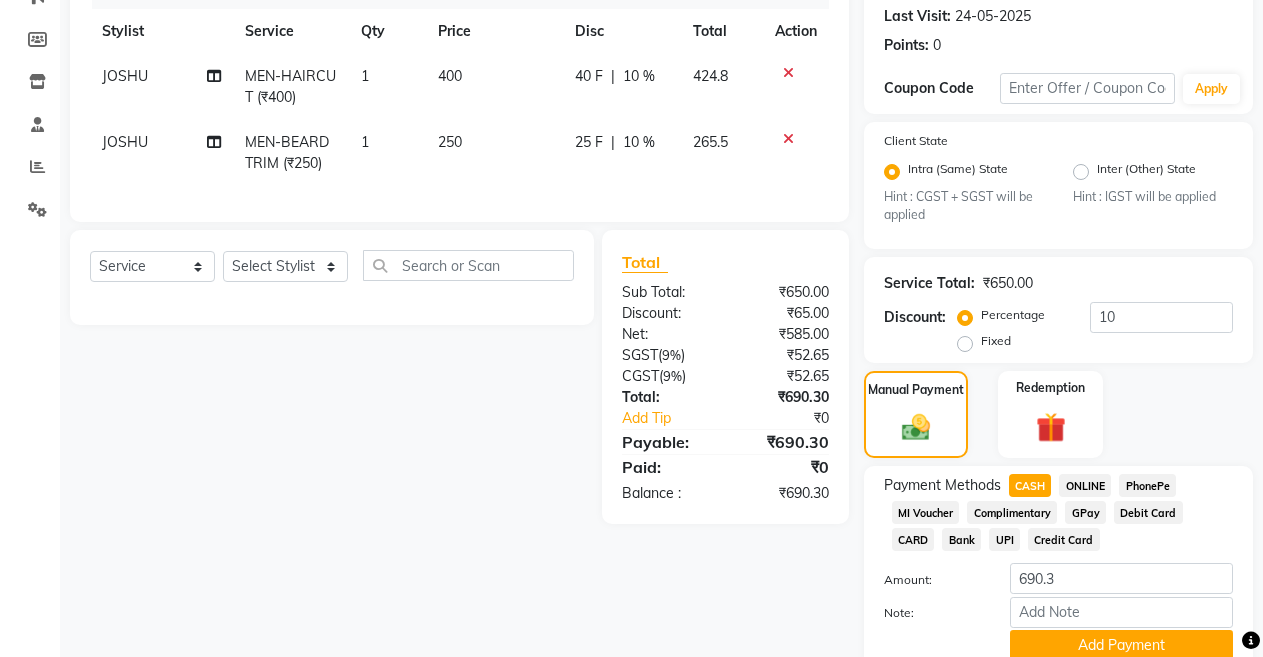 scroll, scrollTop: 359, scrollLeft: 0, axis: vertical 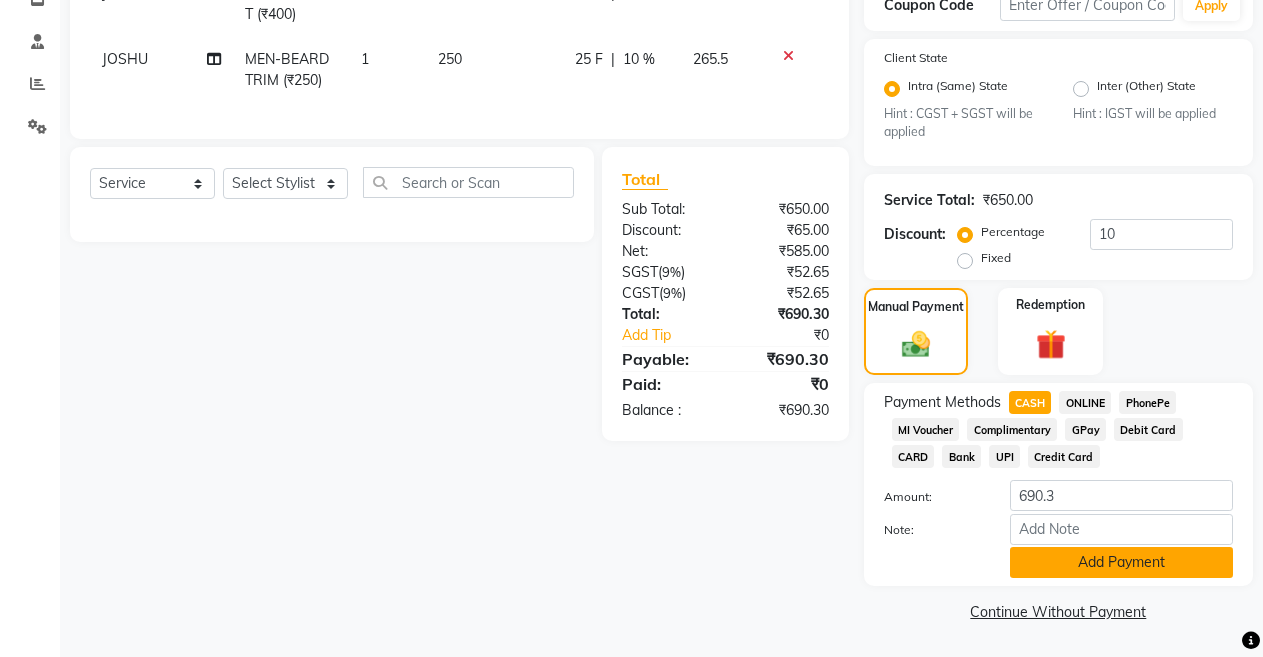drag, startPoint x: 1279, startPoint y: 573, endPoint x: 1120, endPoint y: 557, distance: 159.80301 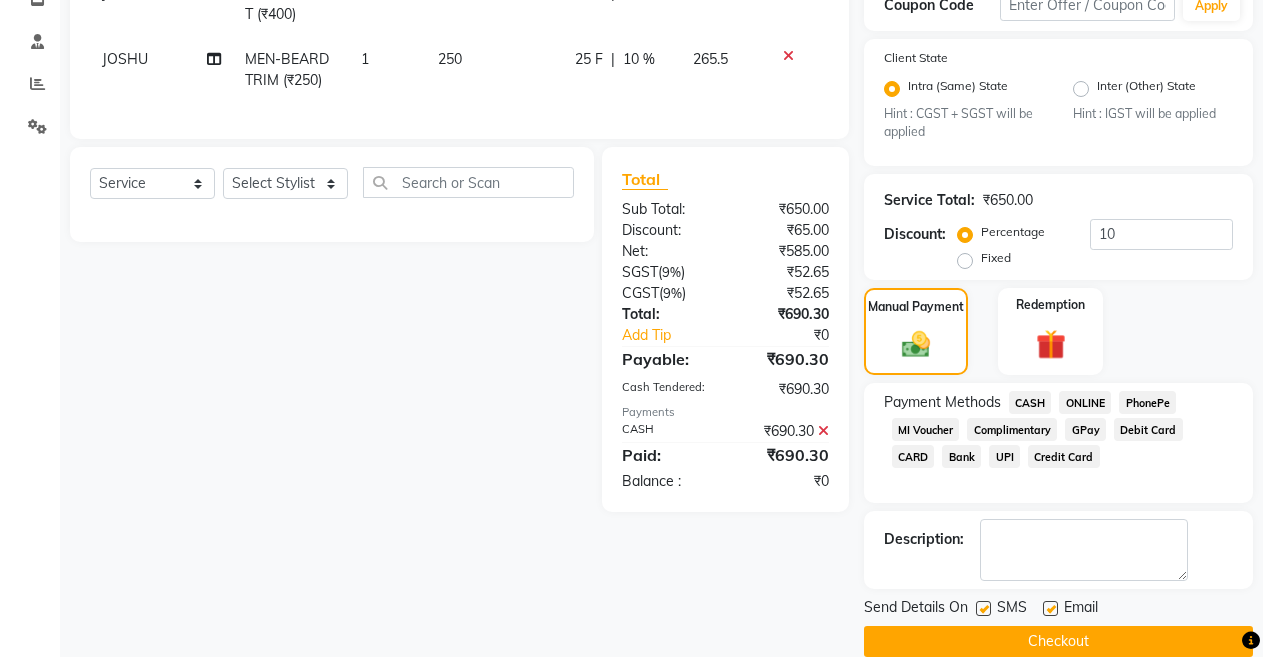 click on "Checkout" 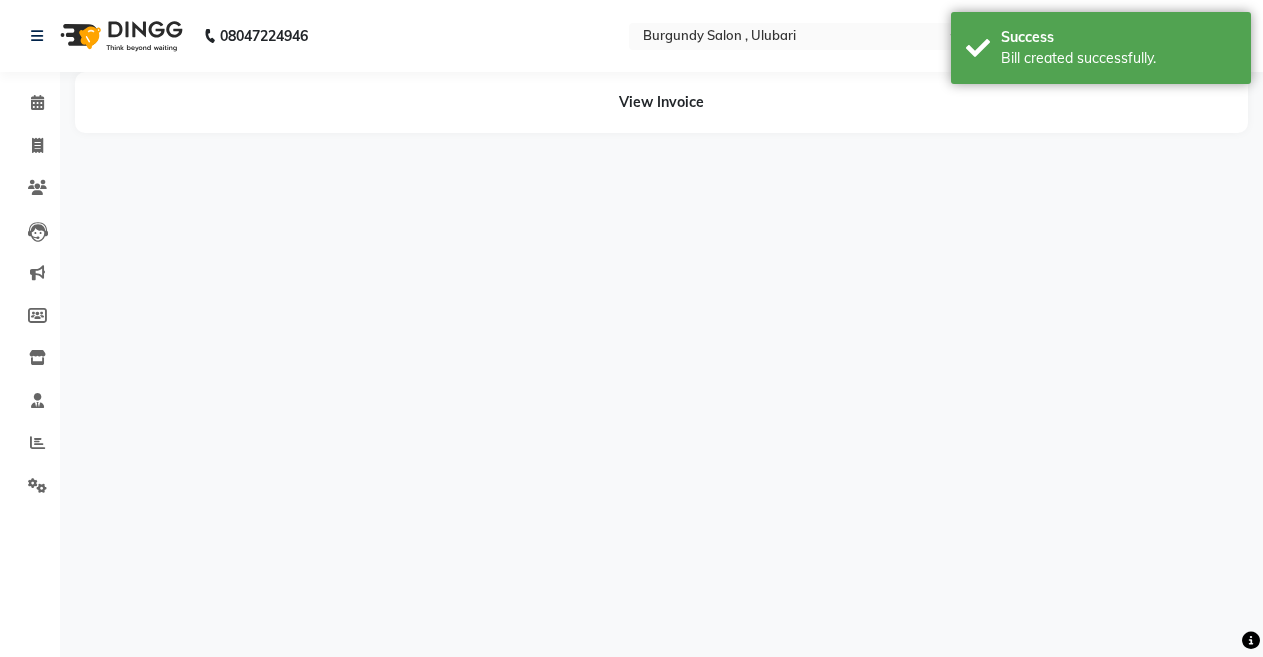 scroll, scrollTop: 0, scrollLeft: 0, axis: both 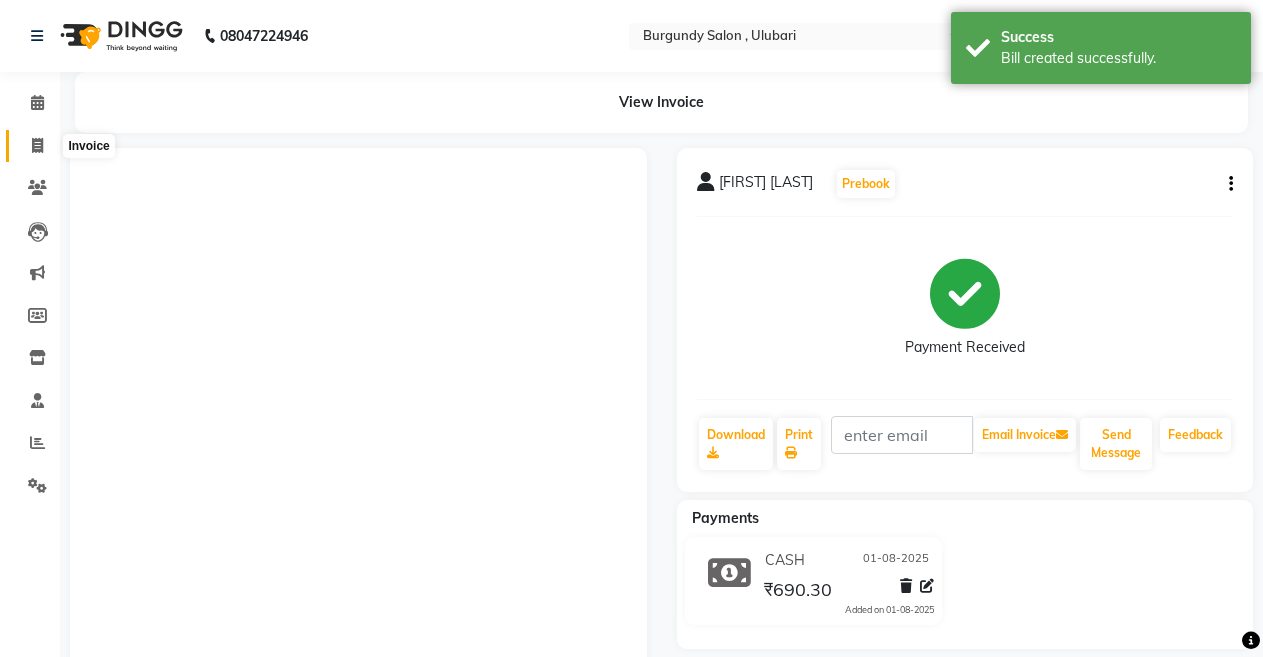 click 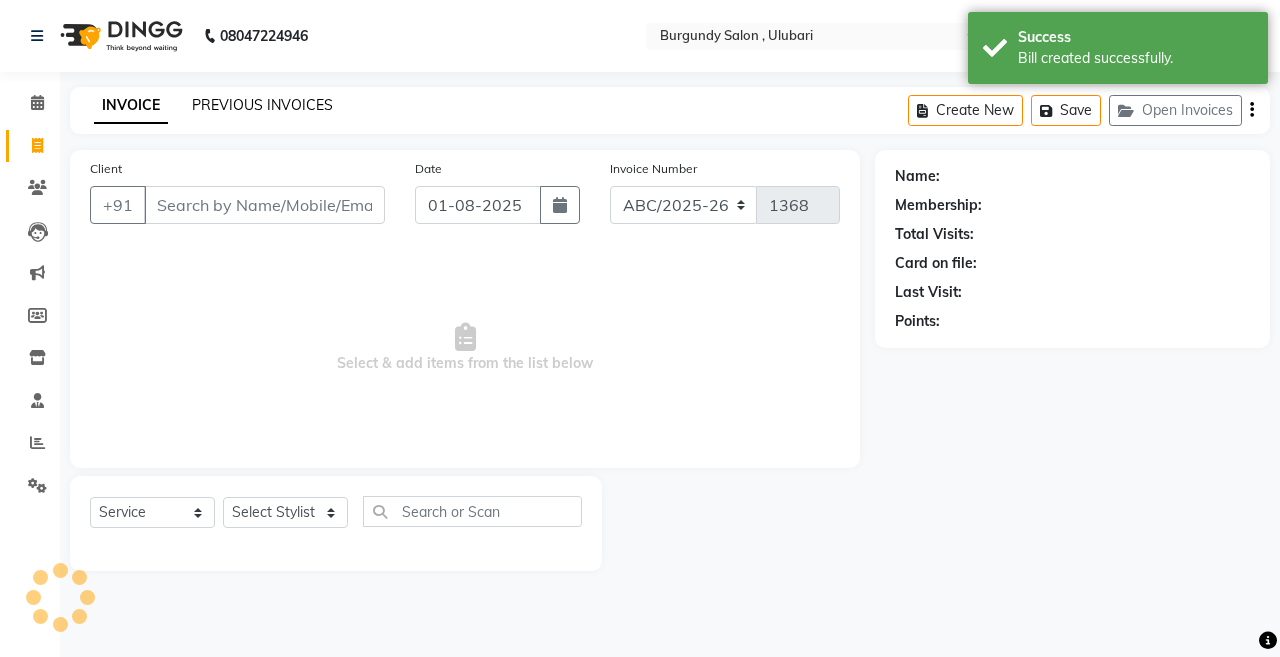 click on "PREVIOUS INVOICES" 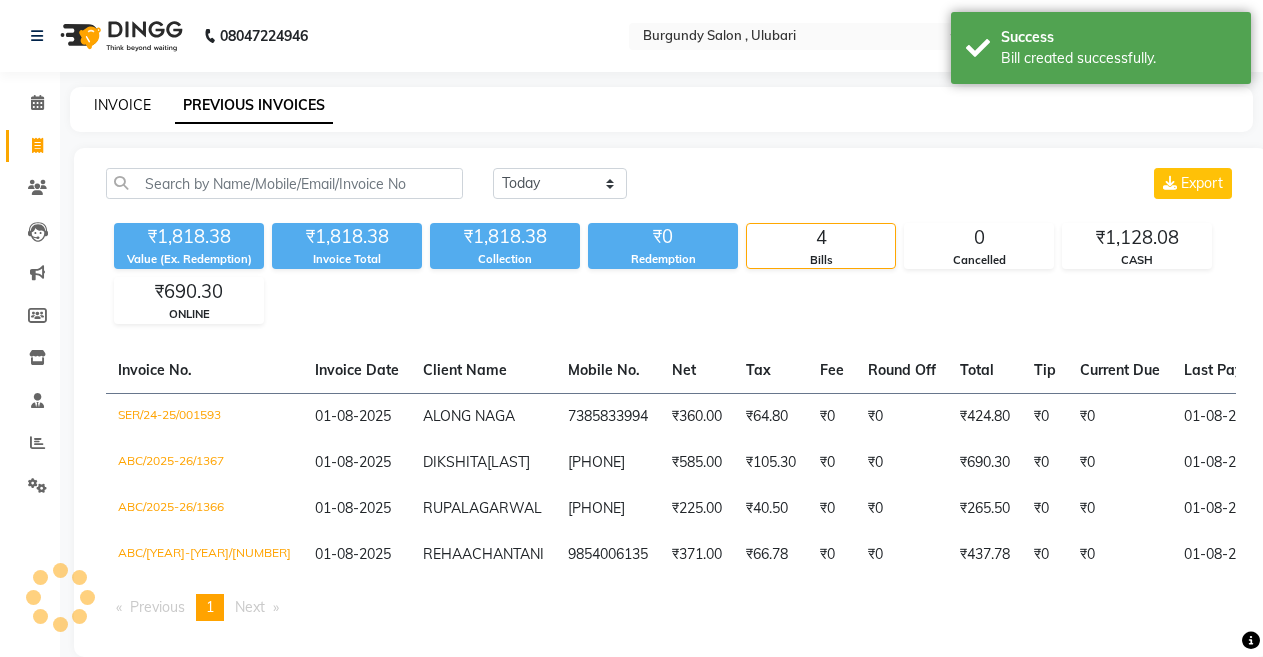 click on "INVOICE" 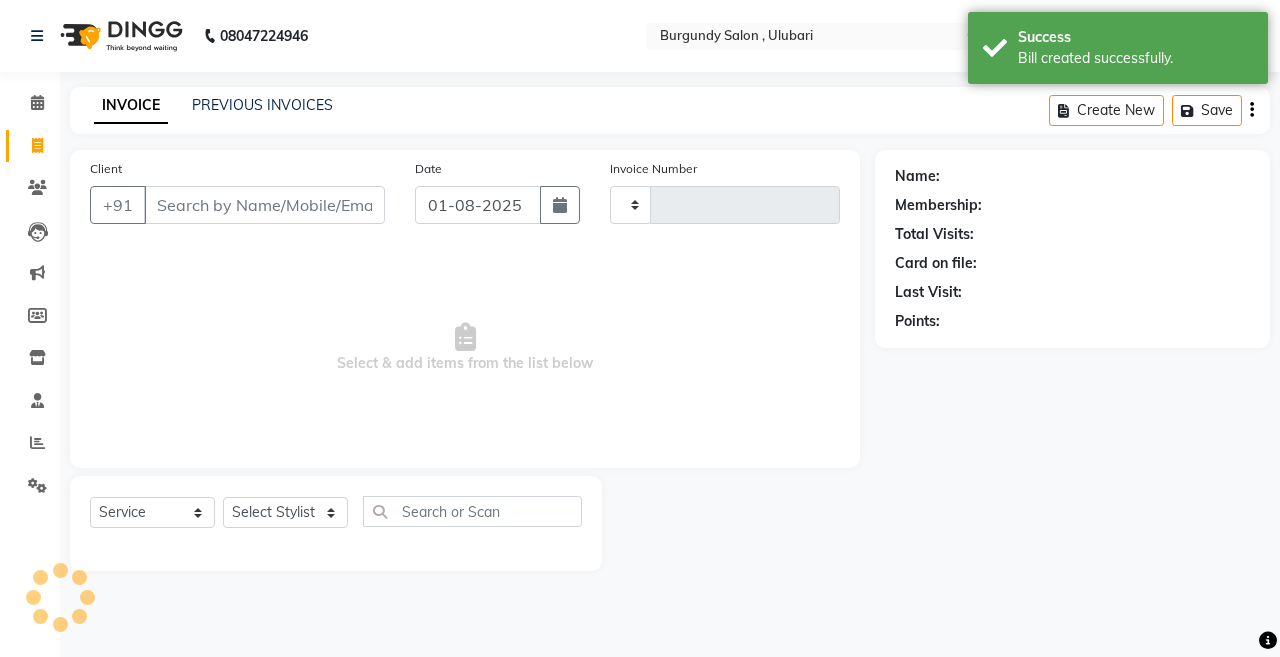 type on "1368" 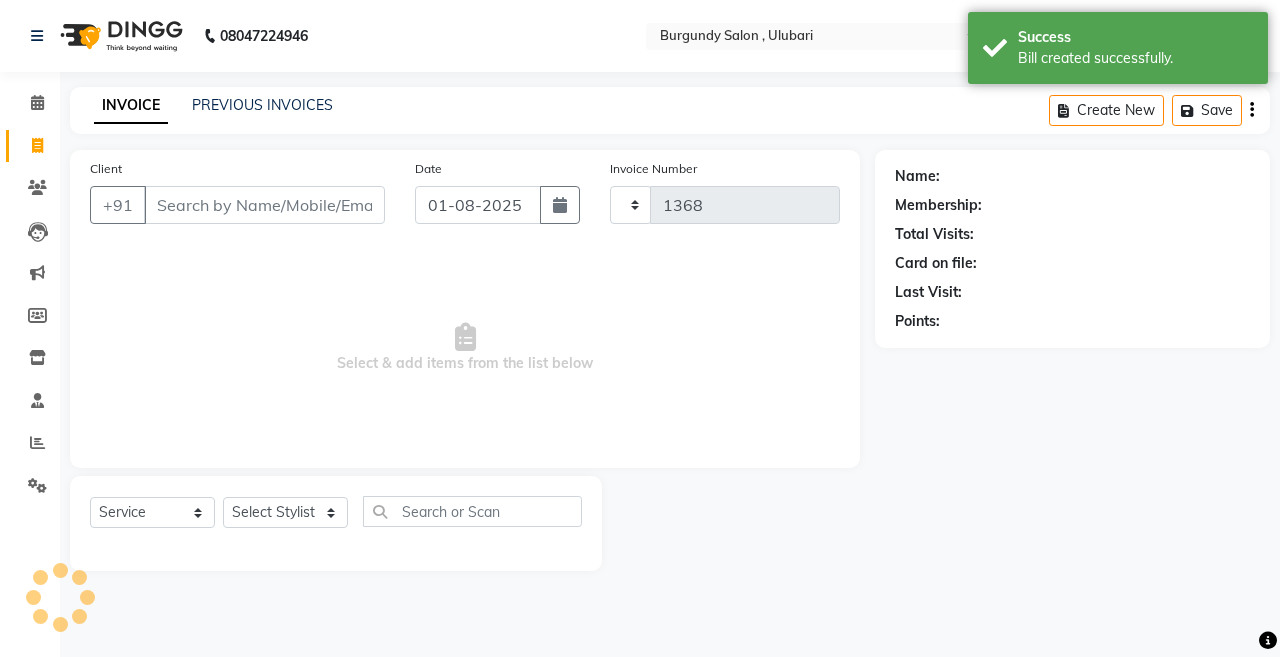 select on "5345" 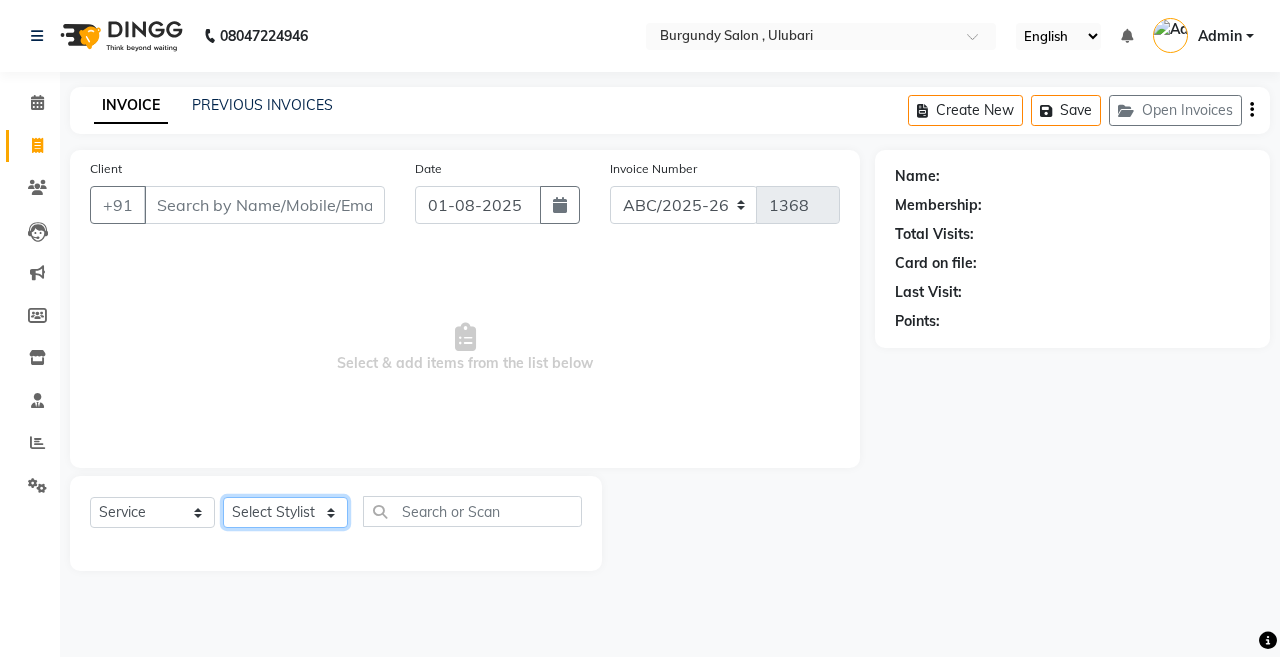 click on "Select Stylist ANIL  ANJANA BARSHA DEEPSHIKHA  DHON DAS DHON / NITUMONI EDWARD EDWARD/ LAXMI JOSHU JUNMONI KASHIF LAXI / ANJANA LAXMI LITTLE MAAM MINTUL MITALI NEETU RANA NITUMONI NITUMONI/POJA/ LAXMI NITUMONI / SAGARIKA NITUMONI/ SAGRIKA PRAKASH PUJAA Rubi RUBI / LAXMI SAGARIKA  SAGARIKA / RUBI SAHIL SAHIL / DHON SAHIL / EDWARD SAHIL/ JOSHU SAHIL/JOSHU/PRAKASH/ RUBI SAHIL/NITUMONI/ MITALI SAHIL/ RUBI SHABIR SHADHAB SIMA KALITA SONALI DEKA SOPEM staff 1 staff 1 TANU" 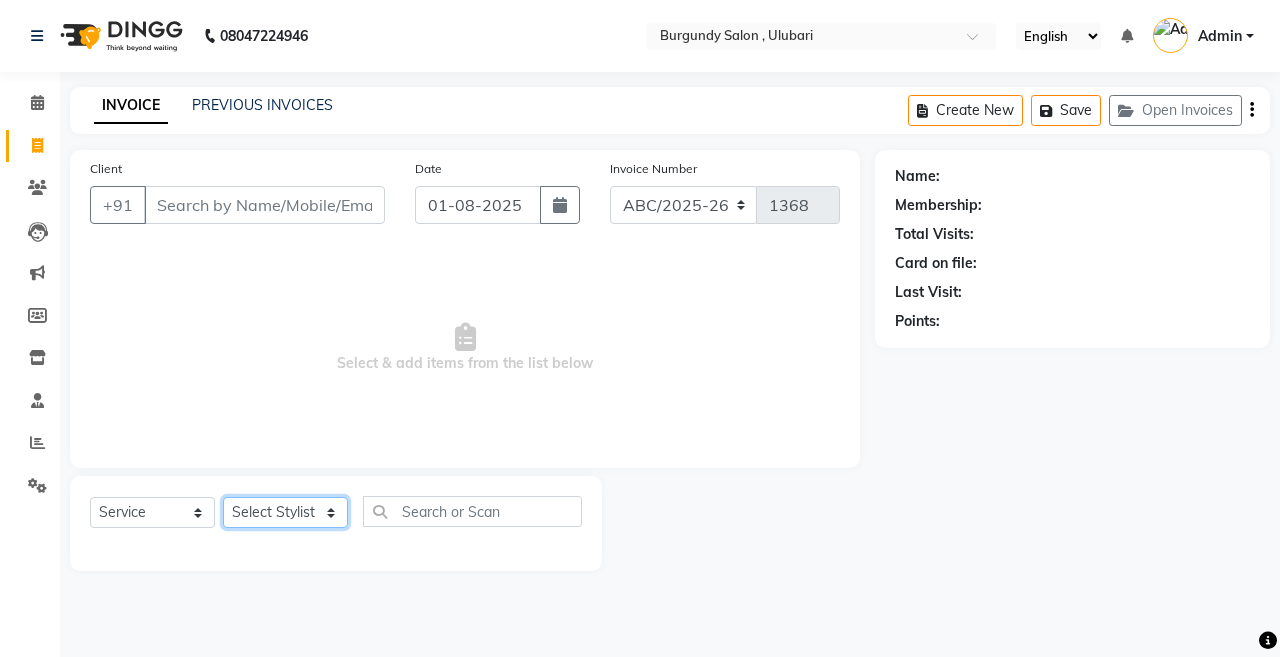 select on "82301" 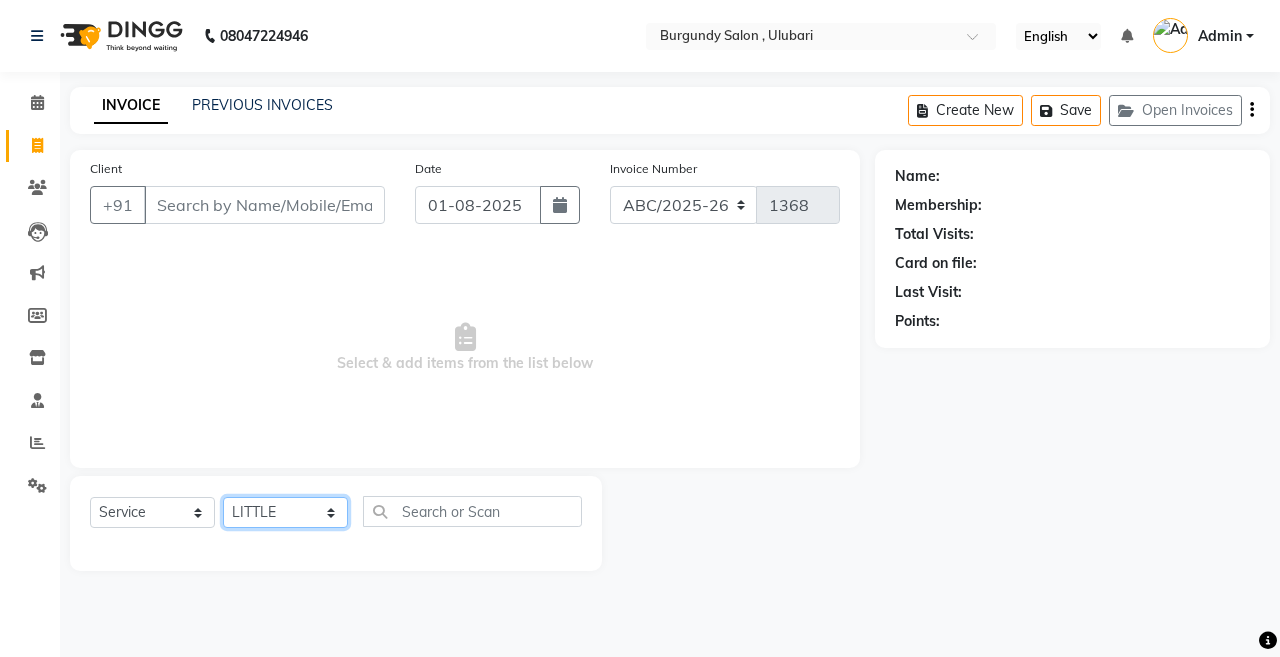 click on "Select Stylist ANIL  ANJANA BARSHA DEEPSHIKHA  DHON DAS DHON / NITUMONI EDWARD EDWARD/ LAXMI JOSHU JUNMONI KASHIF LAXI / ANJANA LAXMI LITTLE MAAM MINTUL MITALI NEETU RANA NITUMONI NITUMONI/POJA/ LAXMI NITUMONI / SAGARIKA NITUMONI/ SAGRIKA PRAKASH PUJAA Rubi RUBI / LAXMI SAGARIKA  SAGARIKA / RUBI SAHIL SAHIL / DHON SAHIL / EDWARD SAHIL/ JOSHU SAHIL/JOSHU/PRAKASH/ RUBI SAHIL/NITUMONI/ MITALI SAHIL/ RUBI SHABIR SHADHAB SIMA KALITA SONALI DEKA SOPEM staff 1 staff 1 TANU" 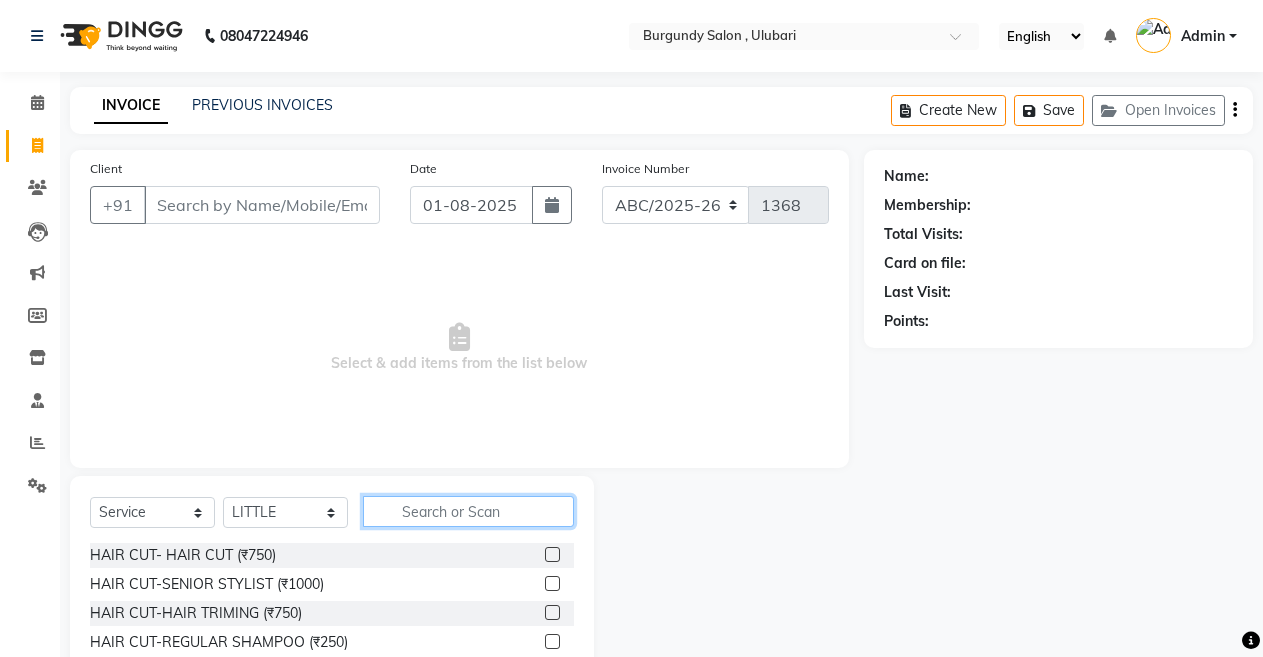 click 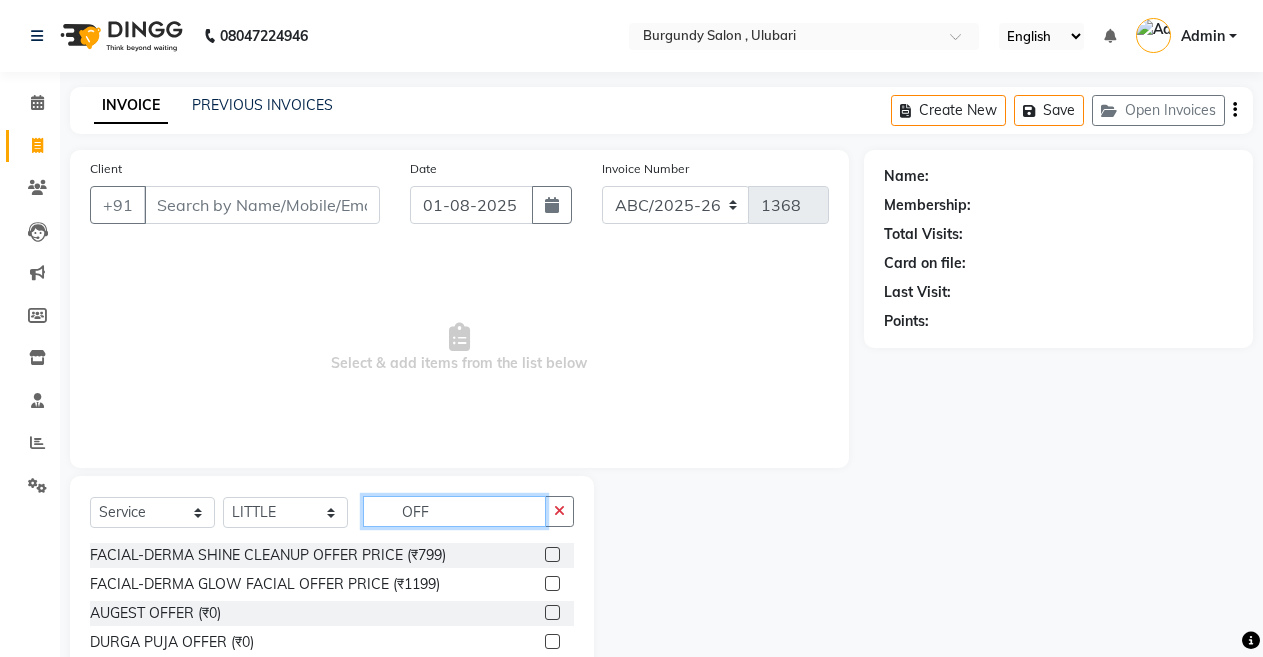 scroll, scrollTop: 144, scrollLeft: 0, axis: vertical 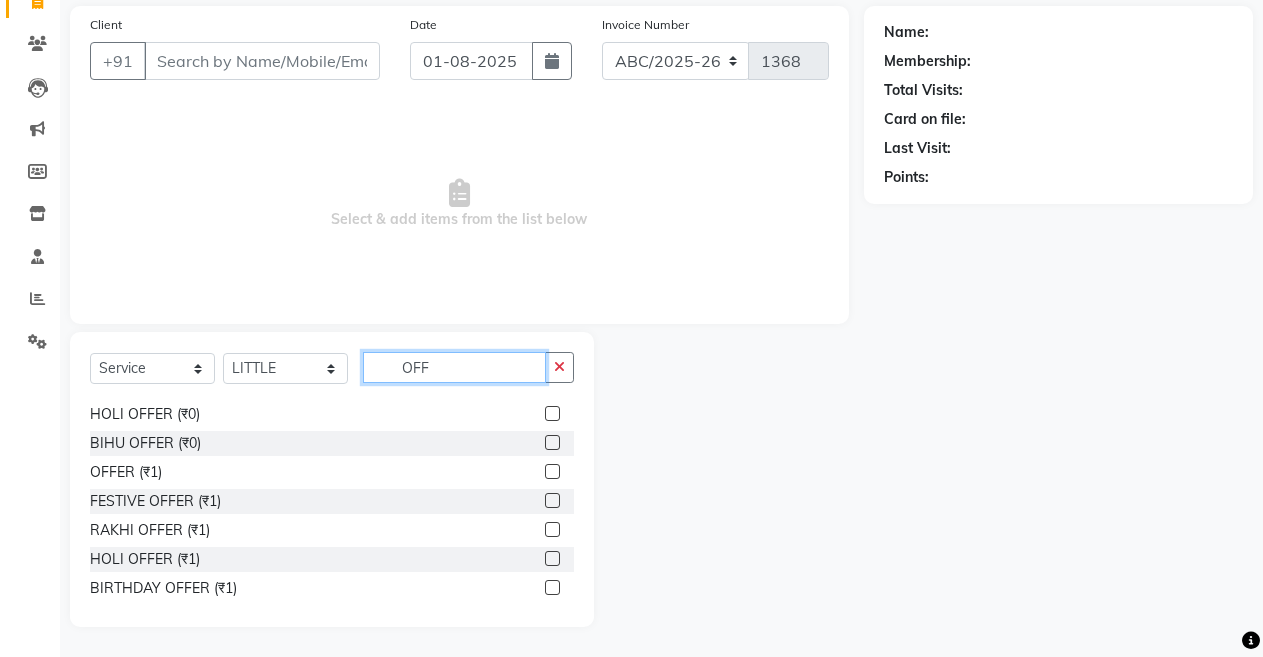 type on "OFF" 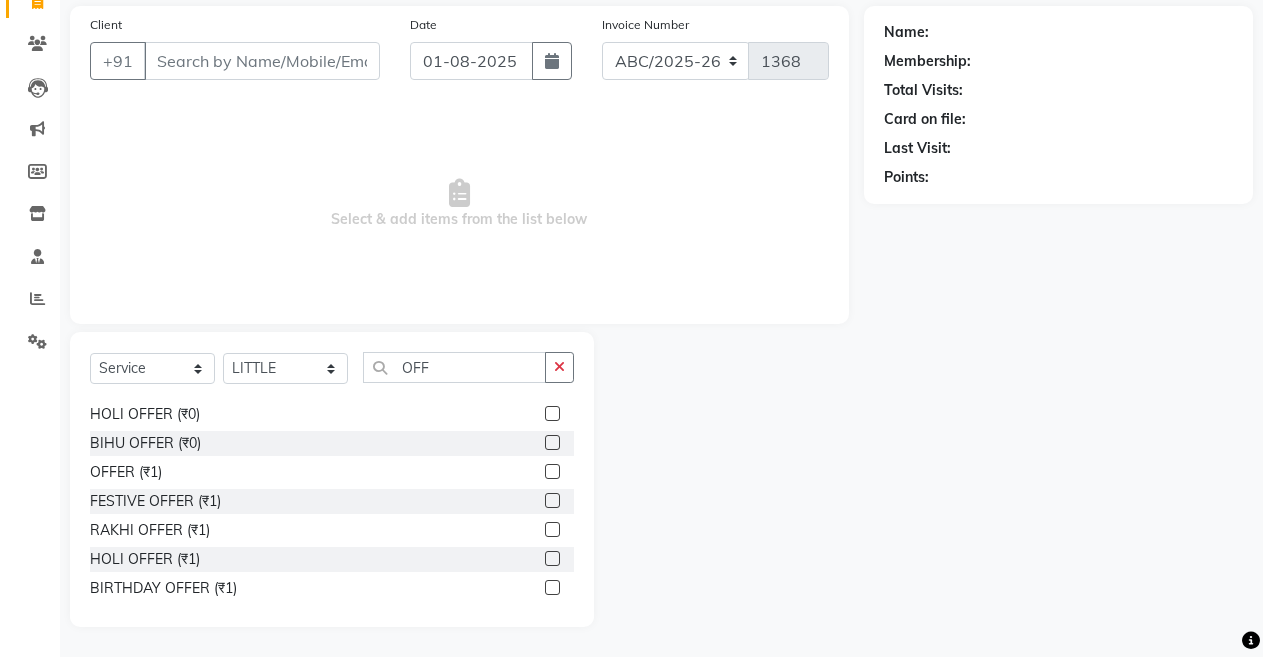 click 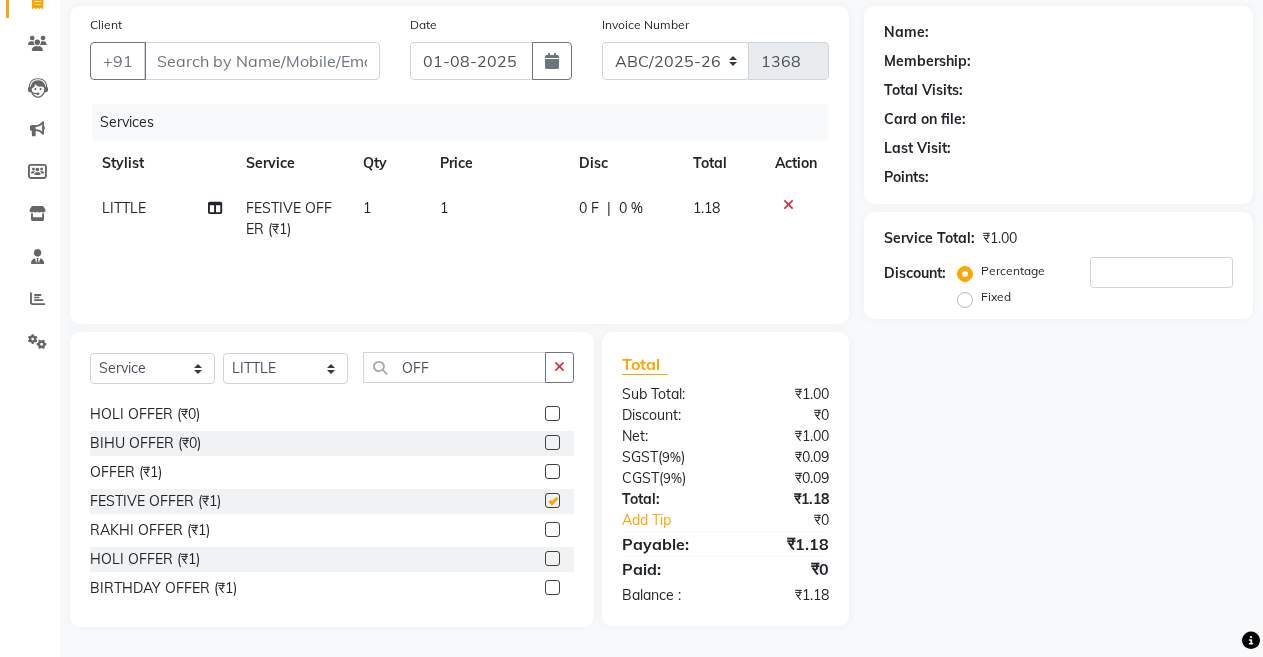 checkbox on "false" 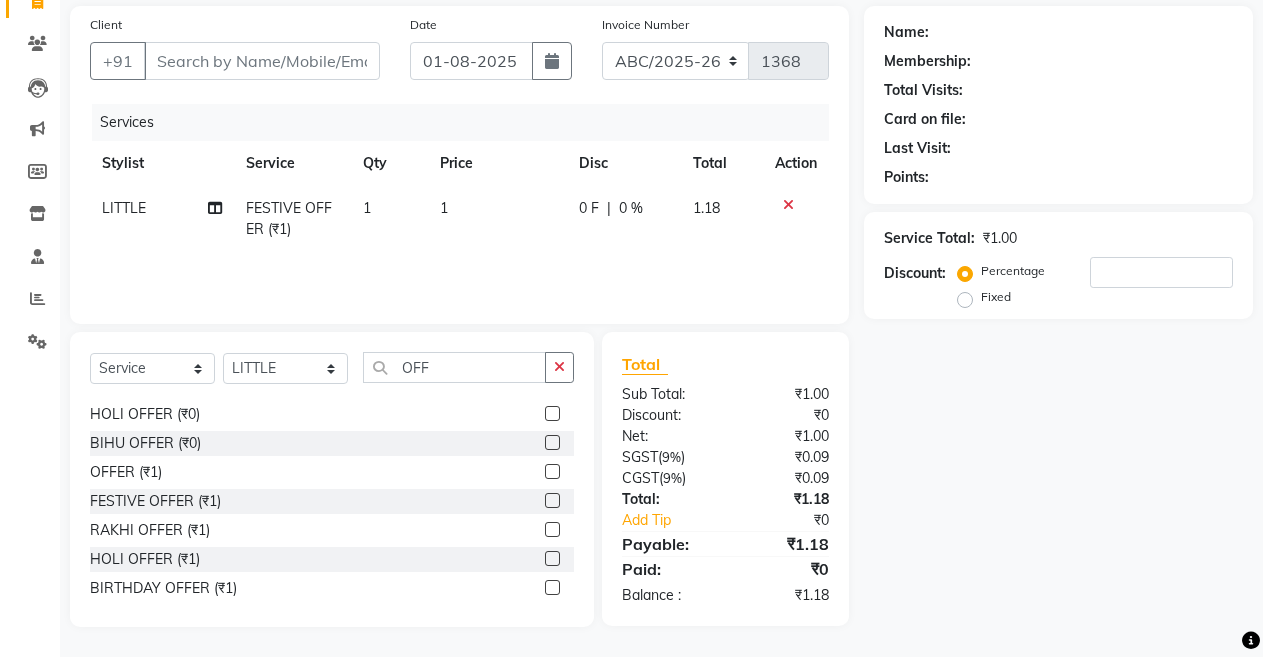 click on "1" 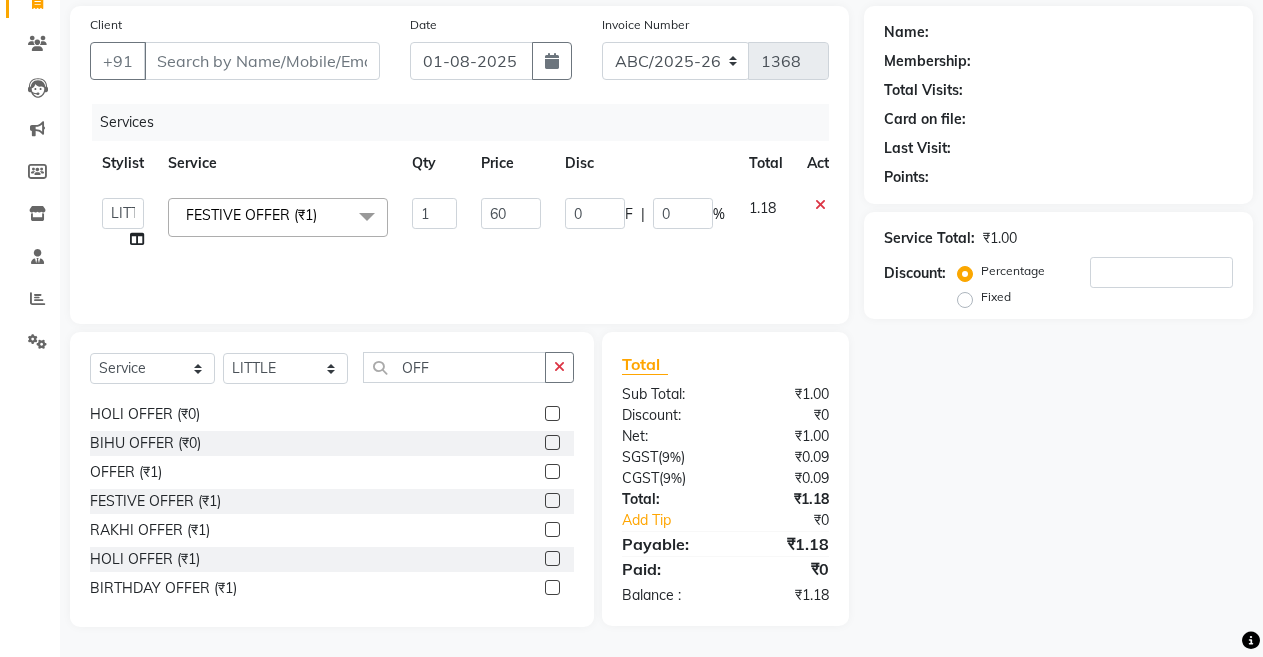 type on "600" 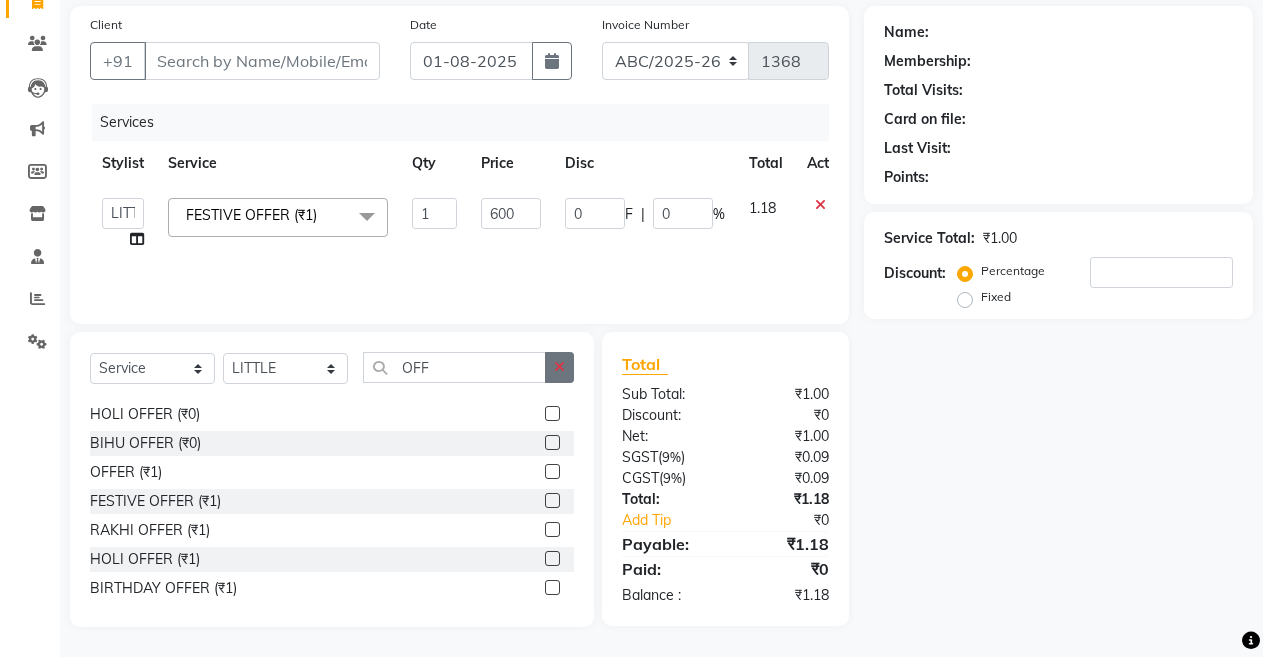click 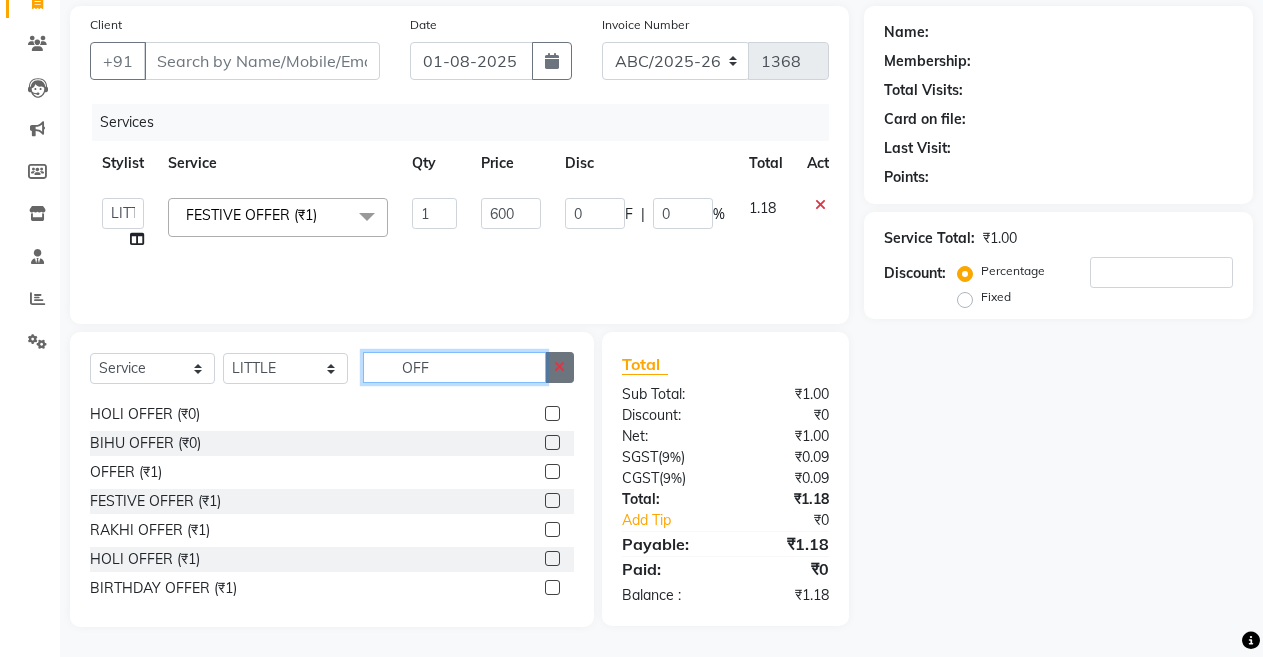 type 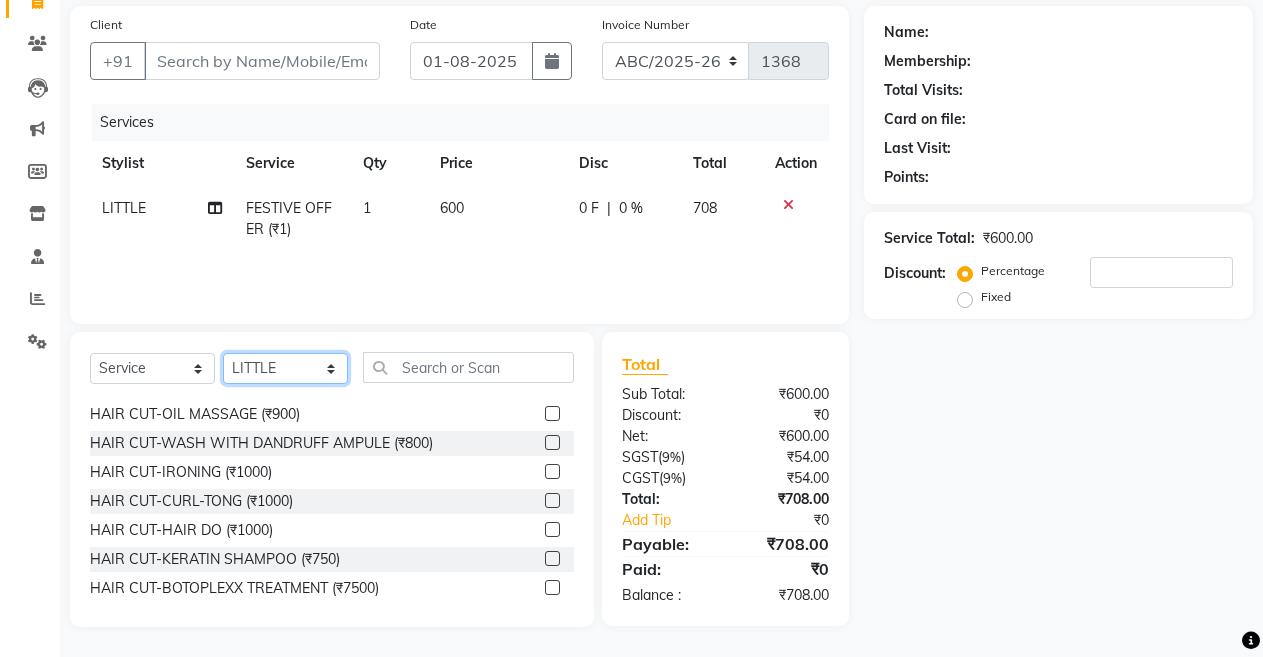 click on "Select Stylist ANIL  ANJANA BARSHA DEEPSHIKHA  DHON DAS DHON / NITUMONI EDWARD EDWARD/ LAXMI JOSHU JUNMONI KASHIF LAXI / ANJANA LAXMI LITTLE MAAM MINTUL MITALI NEETU RANA NITUMONI NITUMONI/POJA/ LAXMI NITUMONI / SAGARIKA NITUMONI/ SAGRIKA PRAKASH PUJAA Rubi RUBI / LAXMI SAGARIKA  SAGARIKA / RUBI SAHIL SAHIL / DHON SAHIL / EDWARD SAHIL/ JOSHU SAHIL/JOSHU/PRAKASH/ RUBI SAHIL/NITUMONI/ MITALI SAHIL/ RUBI SHABIR SHADHAB SIMA KALITA SONALI DEKA SOPEM staff 1 staff 1 TANU" 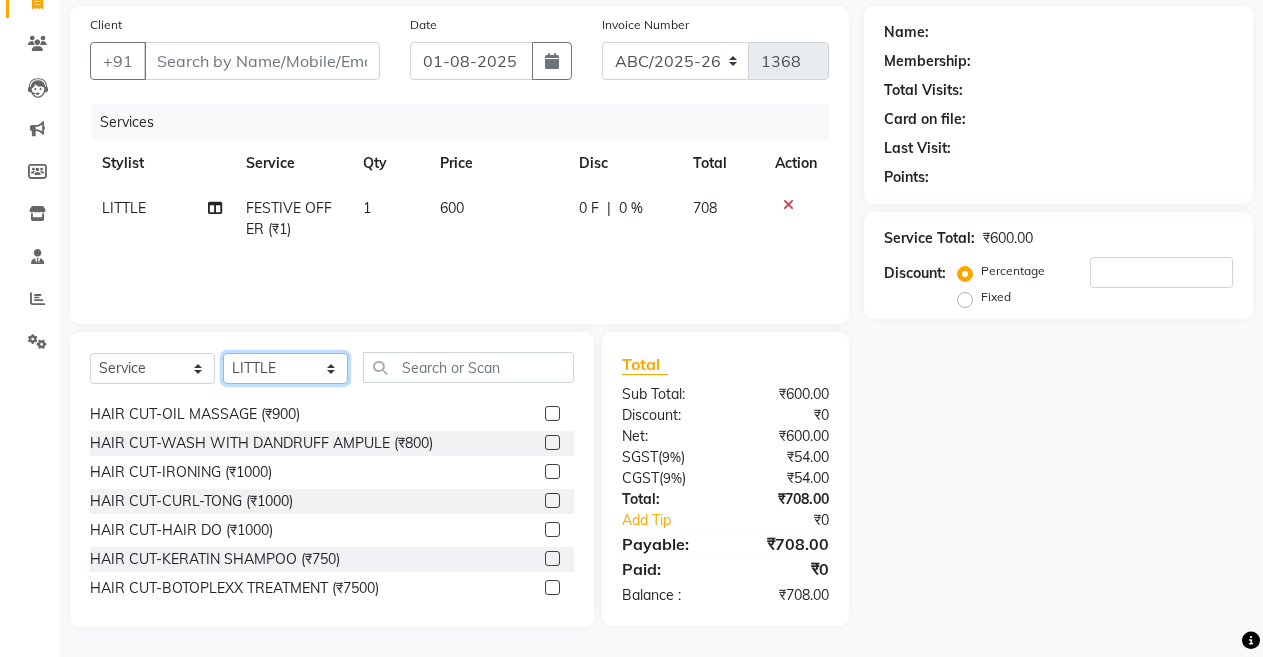 select on "54266" 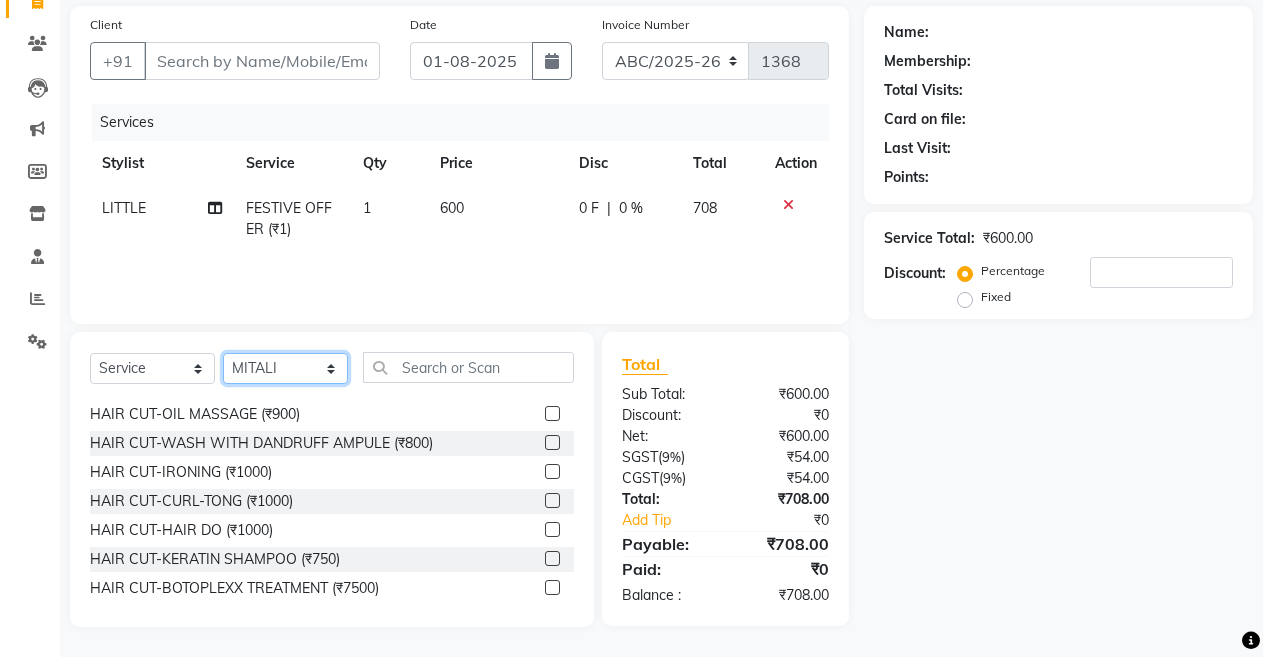 click on "Select Stylist ANIL  ANJANA BARSHA DEEPSHIKHA  DHON DAS DHON / NITUMONI EDWARD EDWARD/ LAXMI JOSHU JUNMONI KASHIF LAXI / ANJANA LAXMI LITTLE MAAM MINTUL MITALI NEETU RANA NITUMONI NITUMONI/POJA/ LAXMI NITUMONI / SAGARIKA NITUMONI/ SAGRIKA PRAKASH PUJAA Rubi RUBI / LAXMI SAGARIKA  SAGARIKA / RUBI SAHIL SAHIL / DHON SAHIL / EDWARD SAHIL/ JOSHU SAHIL/JOSHU/PRAKASH/ RUBI SAHIL/NITUMONI/ MITALI SAHIL/ RUBI SHABIR SHADHAB SIMA KALITA SONALI DEKA SOPEM staff 1 staff 1 TANU" 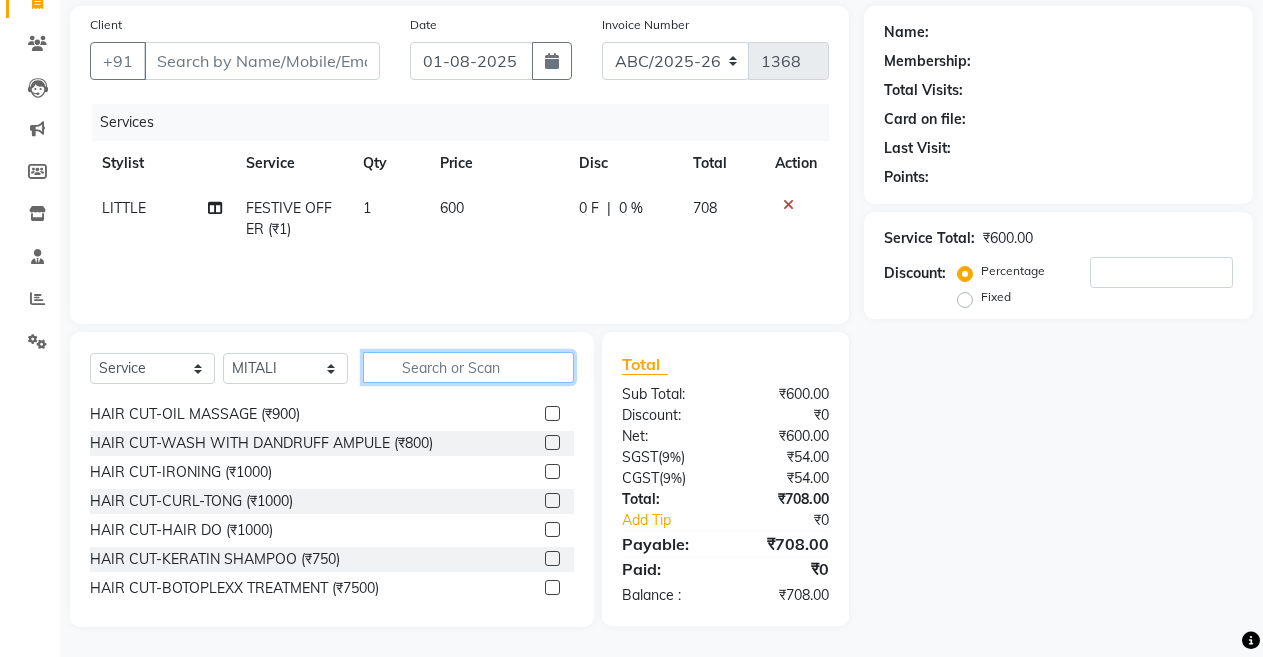 click 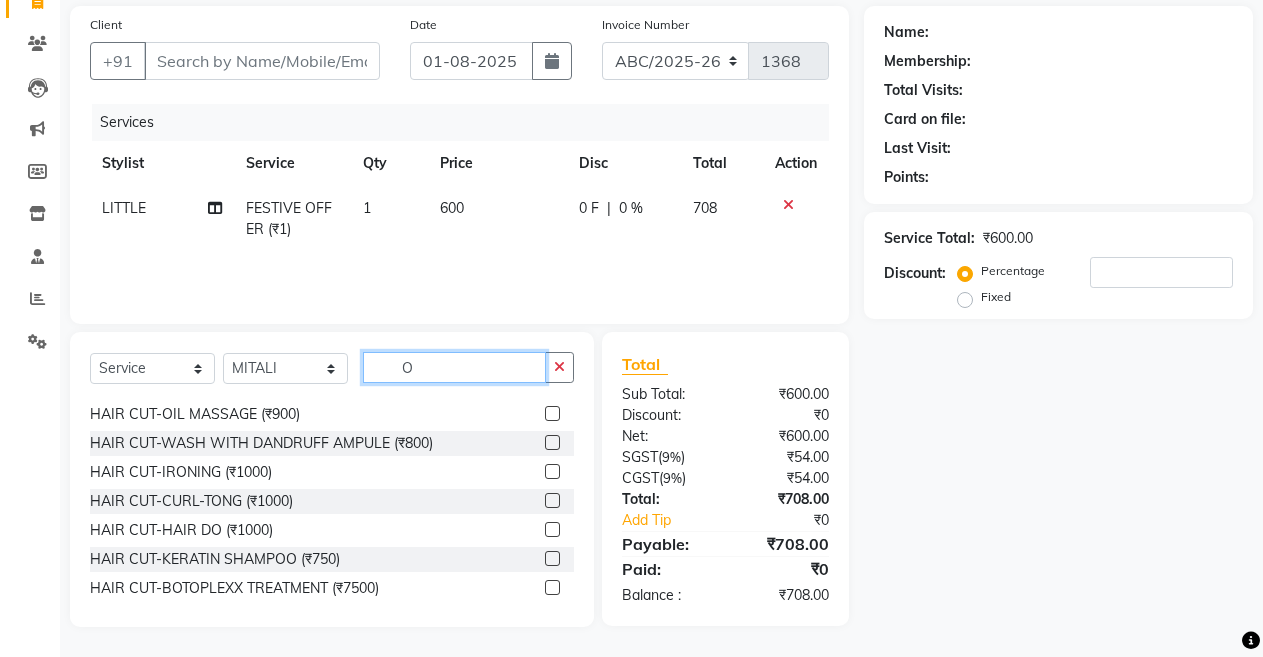 scroll, scrollTop: 84, scrollLeft: 0, axis: vertical 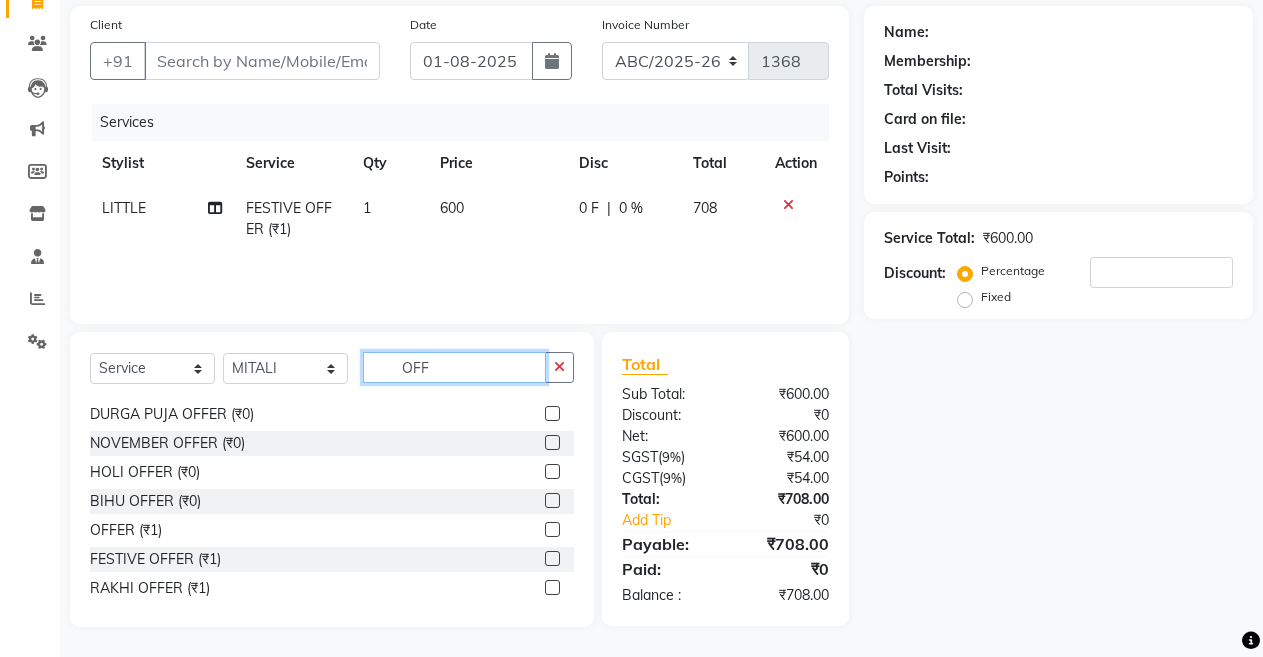 type on "OFF" 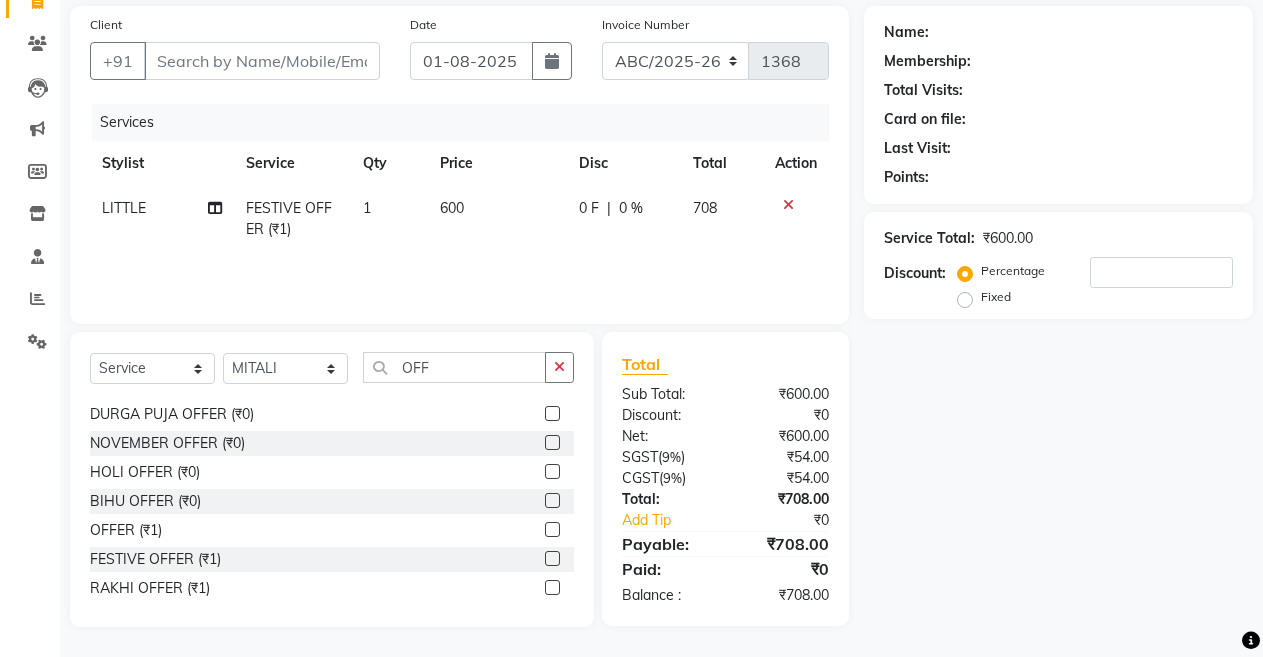 click 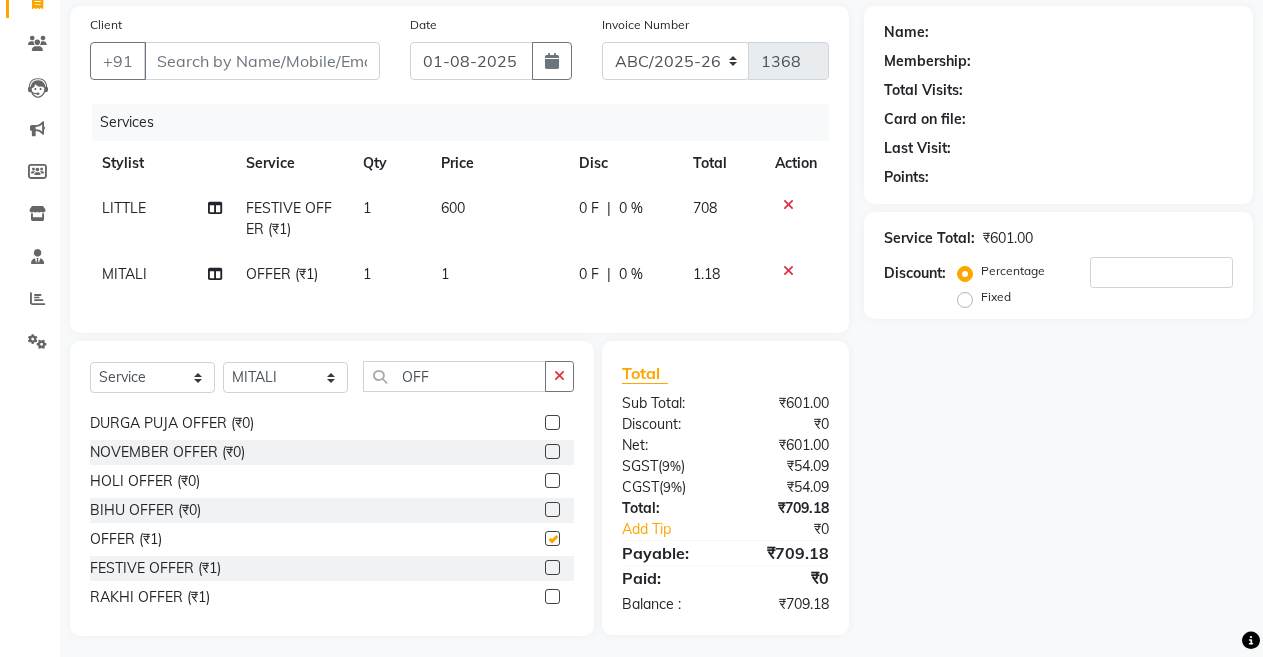 checkbox on "false" 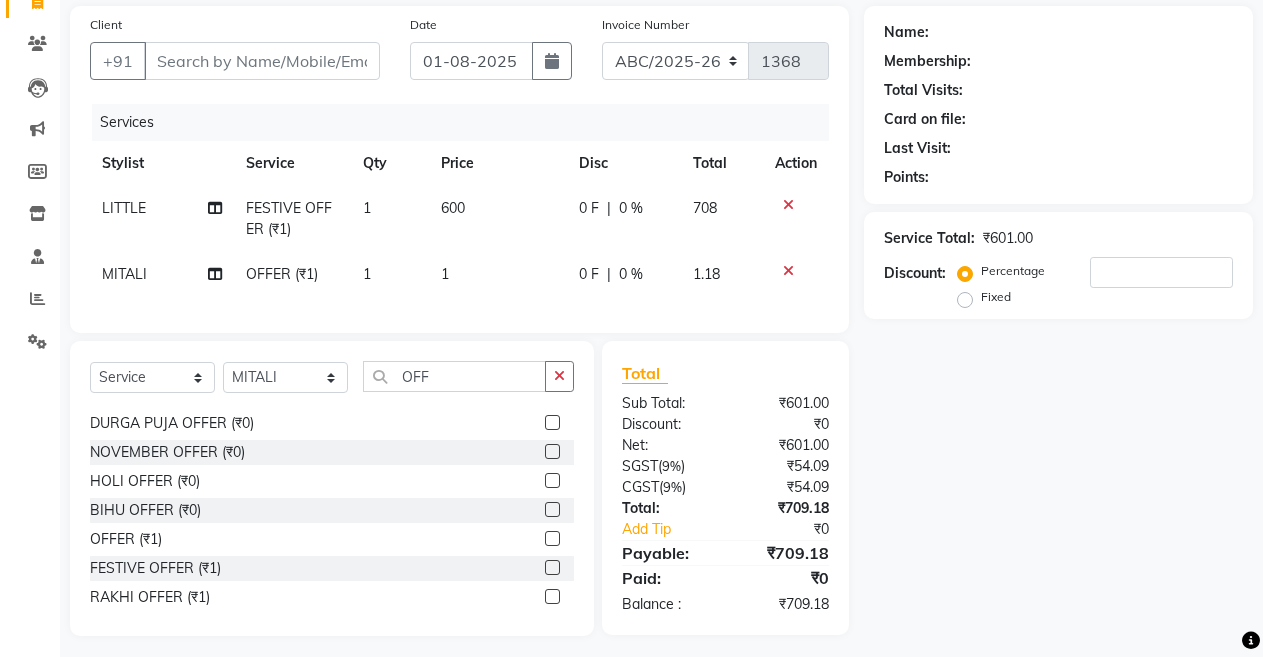 click on "1" 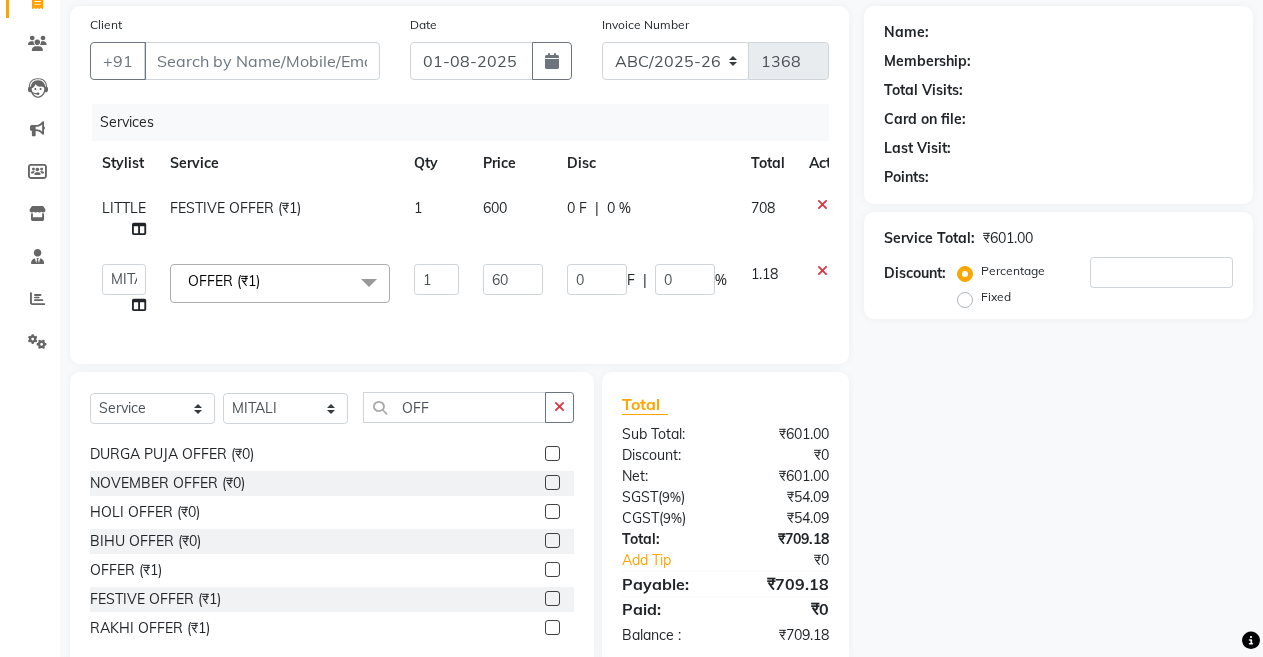 type on "600" 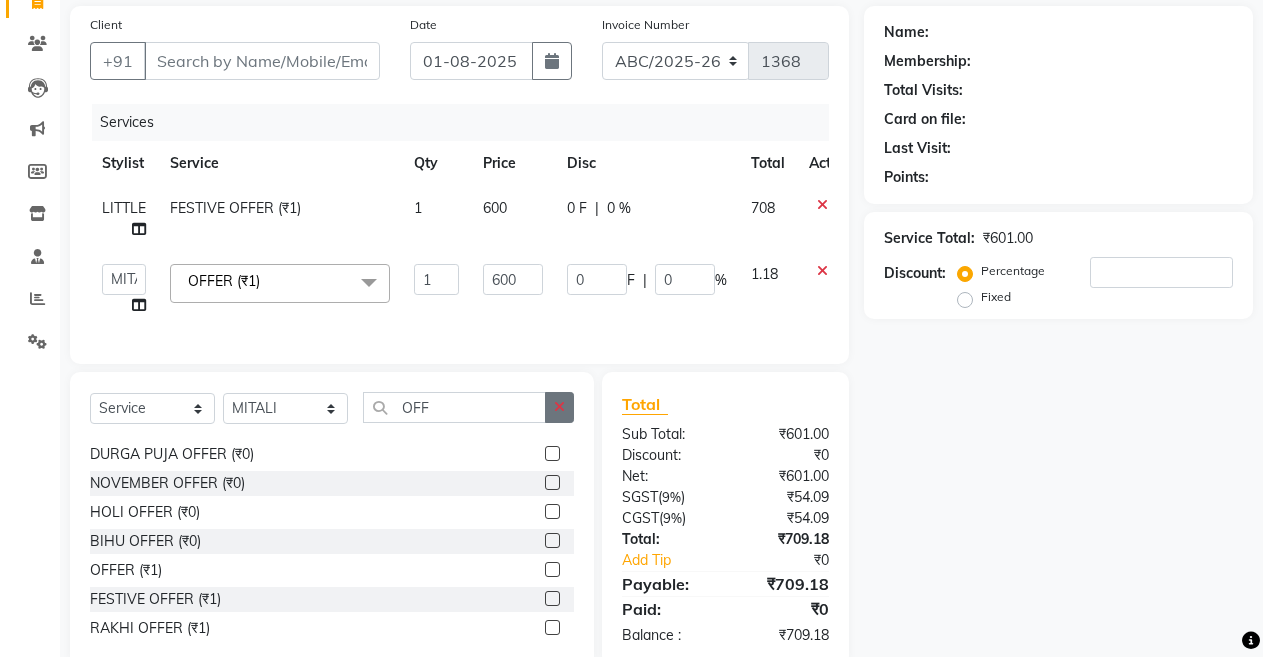click on "Select  Service  Product  Membership  Package Voucher Prepaid Gift Card  Select Stylist [FIRST]  [FIRST] [FIRST] [FIRST]    [FIRST] [LAST]   [FIRST] / [FIRST]   [FIRST]   [FIRST]/ [FIRST]   [FIRST]   [FIRST]   [FIRST]   [FIRST] / [FIRST]   [FIRST]   [FIRST]   [FIRST]   [FIRST]   [FIRST]   [FIRST] [FIRST]   [FIRST]   [FIRST]/[FIRST]/ [FIRST]   [FIRST] / [FIRST]   [FIRST]/ [FIRST]   [FIRST]   [FIRST]   [FIRST]   [FIRST] / [FIRST]   [FIRST]    [FIRST] / [FIRST]   [FIRST]   [FIRST] / [FIRST]   [FIRST] / [FIRST]   [FIRST]/ [FIRST]   [FIRST]/[FIRST]/[FIRST]/ [FIRST]   [FIRST]/[FIRST]/ [FIRST]   [FIRST]/ [FIRST]   [FIRST]   [FIRST]   [FIRST] [FIRST]   [FIRST]   [FIRST]  OFFER FACIAL-DERMA SHINE CLEANUP OFFER PRICE (₹799)  FACIAL-DERMA GLOW FACIAL OFFER PRICE (₹1199)  AUGEST OFFER (₹0)  DURGA PUJA OFFER  (₹0)  NOVEMBER OFFER (₹0)  HOLI OFFER (₹0)  BIHU OFFER (₹0)  OFFER (₹1)  FESTIVE OFFER (₹1)  RAKHI OFFER (₹1)  HOLI OFFER (₹1)  BIRTHDAY OFFER (₹1)  HAIR COLOR +CLENUP+PRODICT OFFER (₹4999)  BOTOX + PRODUCT OFFER (₹6999)  KERATHERAPY+ PRODUCT OFFER (₹4999)  FACIAL+PRODUCT OFFER (₹2499)" 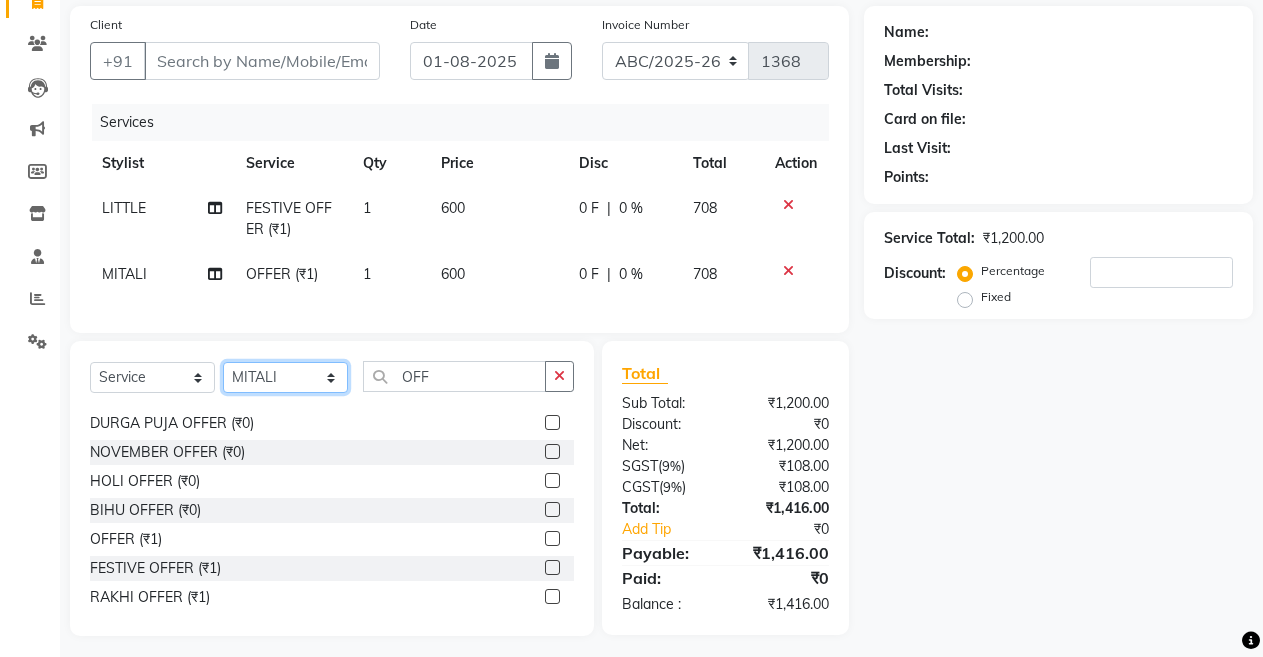 click on "Select Stylist ANIL  ANJANA BARSHA DEEPSHIKHA  DHON DAS DHON / NITUMONI EDWARD EDWARD/ LAXMI JOSHU JUNMONI KASHIF LAXI / ANJANA LAXMI LITTLE MAAM MINTUL MITALI NEETU RANA NITUMONI NITUMONI/POJA/ LAXMI NITUMONI / SAGARIKA NITUMONI/ SAGRIKA PRAKASH PUJAA Rubi RUBI / LAXMI SAGARIKA  SAGARIKA / RUBI SAHIL SAHIL / DHON SAHIL / EDWARD SAHIL/ JOSHU SAHIL/JOSHU/PRAKASH/ RUBI SAHIL/NITUMONI/ MITALI SAHIL/ RUBI SHABIR SHADHAB SIMA KALITA SONALI DEKA SOPEM staff 1 staff 1 TANU" 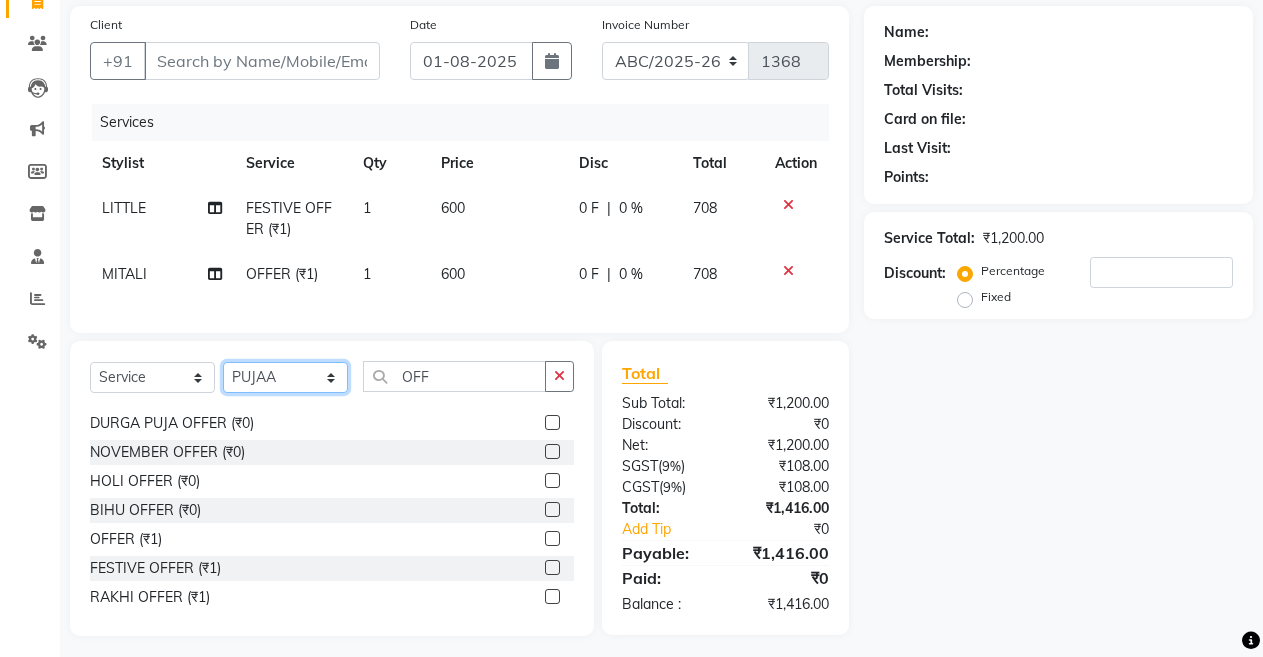 click on "Select Stylist ANIL  ANJANA BARSHA DEEPSHIKHA  DHON DAS DHON / NITUMONI EDWARD EDWARD/ LAXMI JOSHU JUNMONI KASHIF LAXI / ANJANA LAXMI LITTLE MAAM MINTUL MITALI NEETU RANA NITUMONI NITUMONI/POJA/ LAXMI NITUMONI / SAGARIKA NITUMONI/ SAGRIKA PRAKASH PUJAA Rubi RUBI / LAXMI SAGARIKA  SAGARIKA / RUBI SAHIL SAHIL / DHON SAHIL / EDWARD SAHIL/ JOSHU SAHIL/JOSHU/PRAKASH/ RUBI SAHIL/NITUMONI/ MITALI SAHIL/ RUBI SHABIR SHADHAB SIMA KALITA SONALI DEKA SOPEM staff 1 staff 1 TANU" 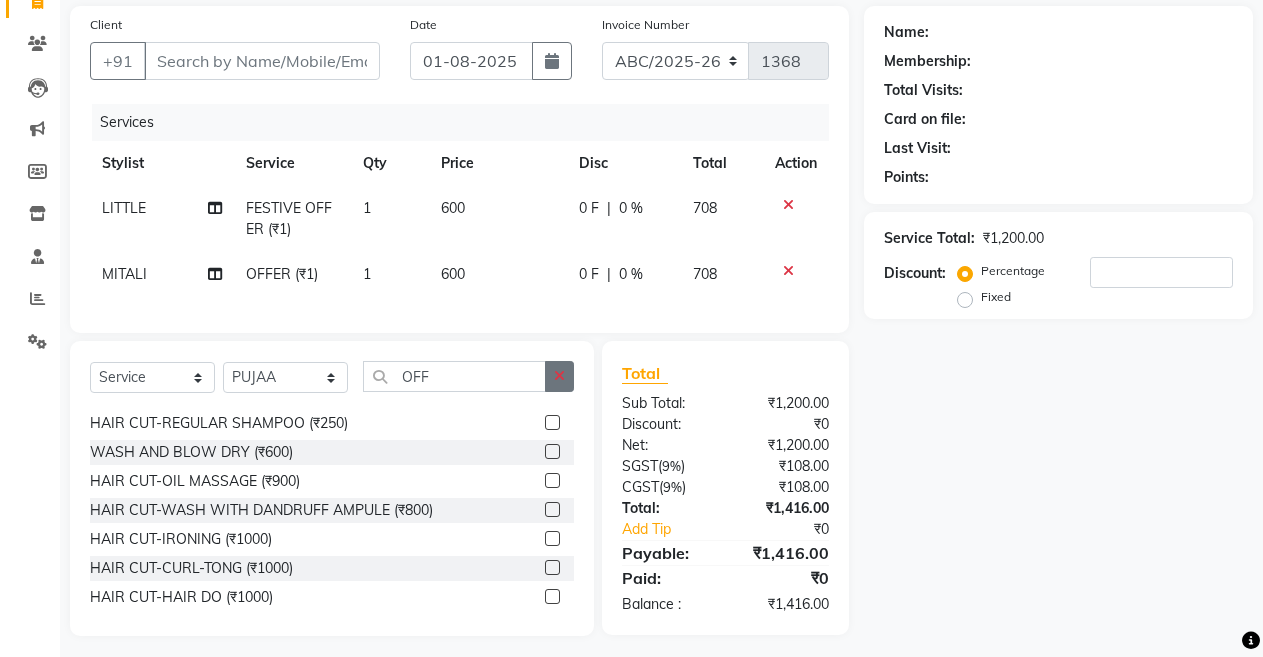 click 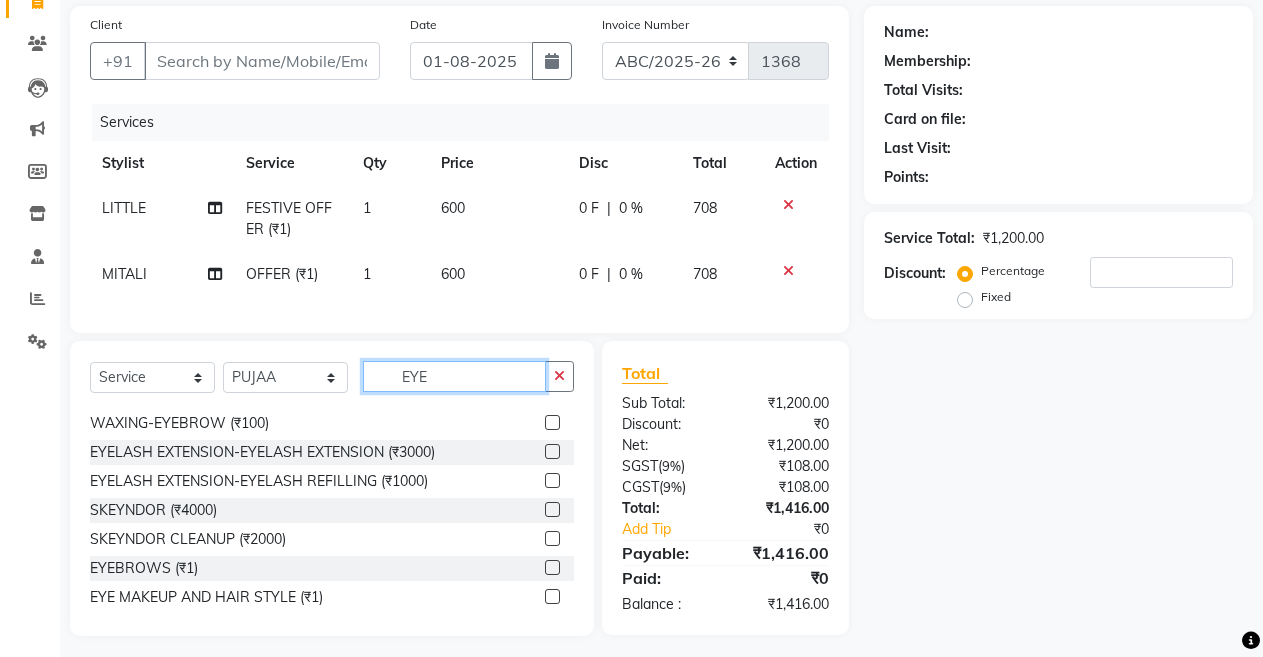 scroll, scrollTop: 3, scrollLeft: 0, axis: vertical 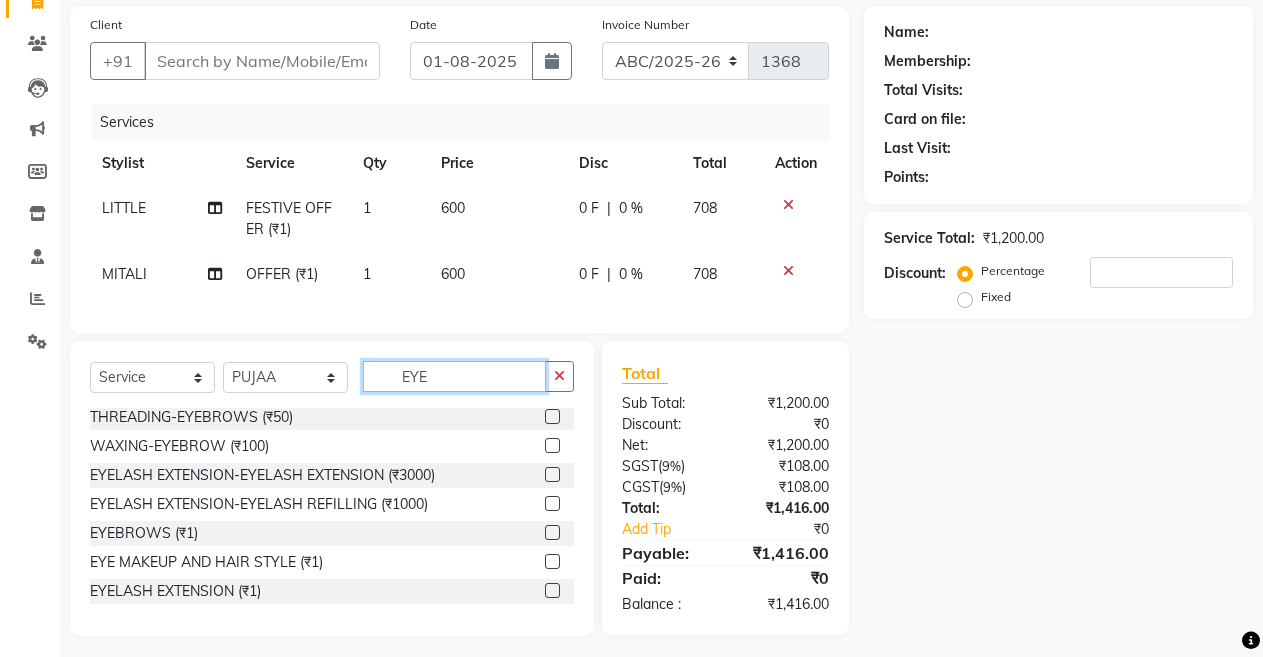 type on "EYE" 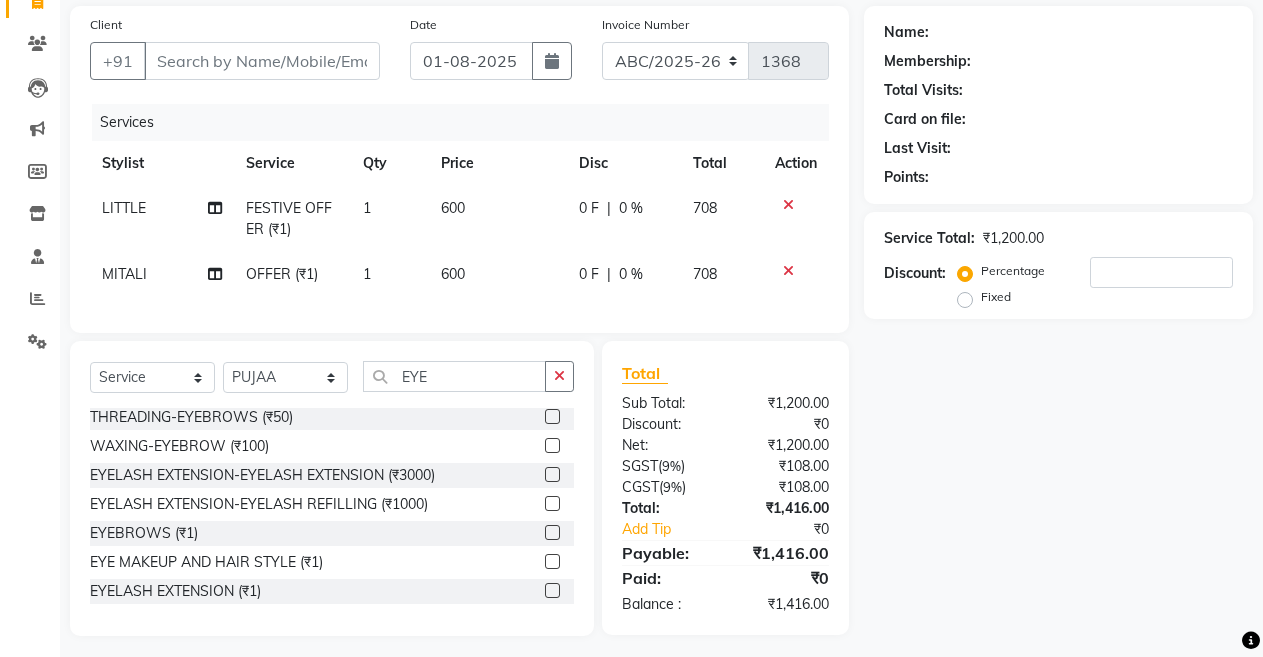 click 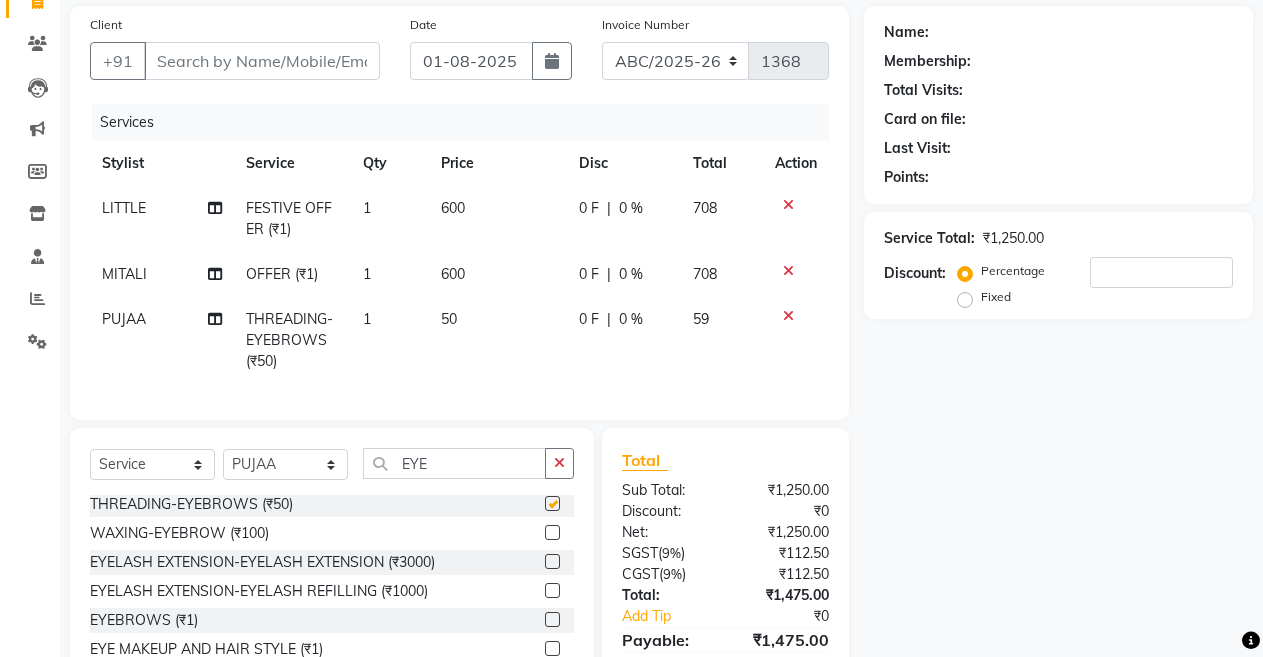 checkbox on "false" 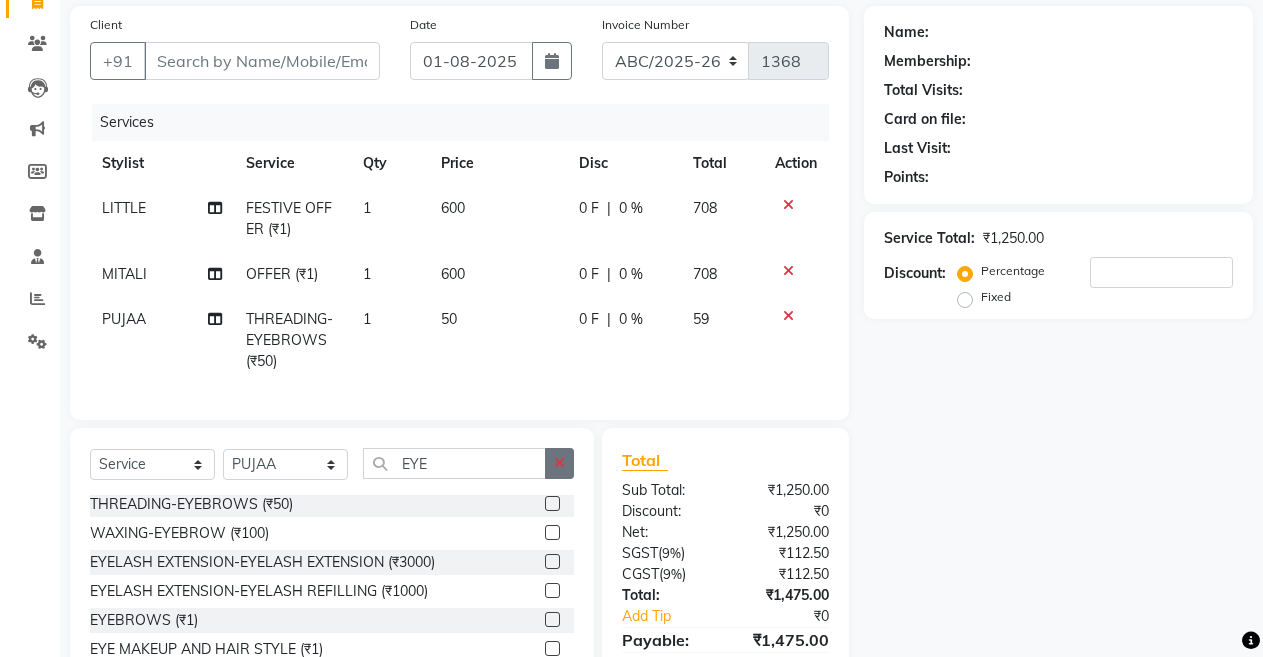 click 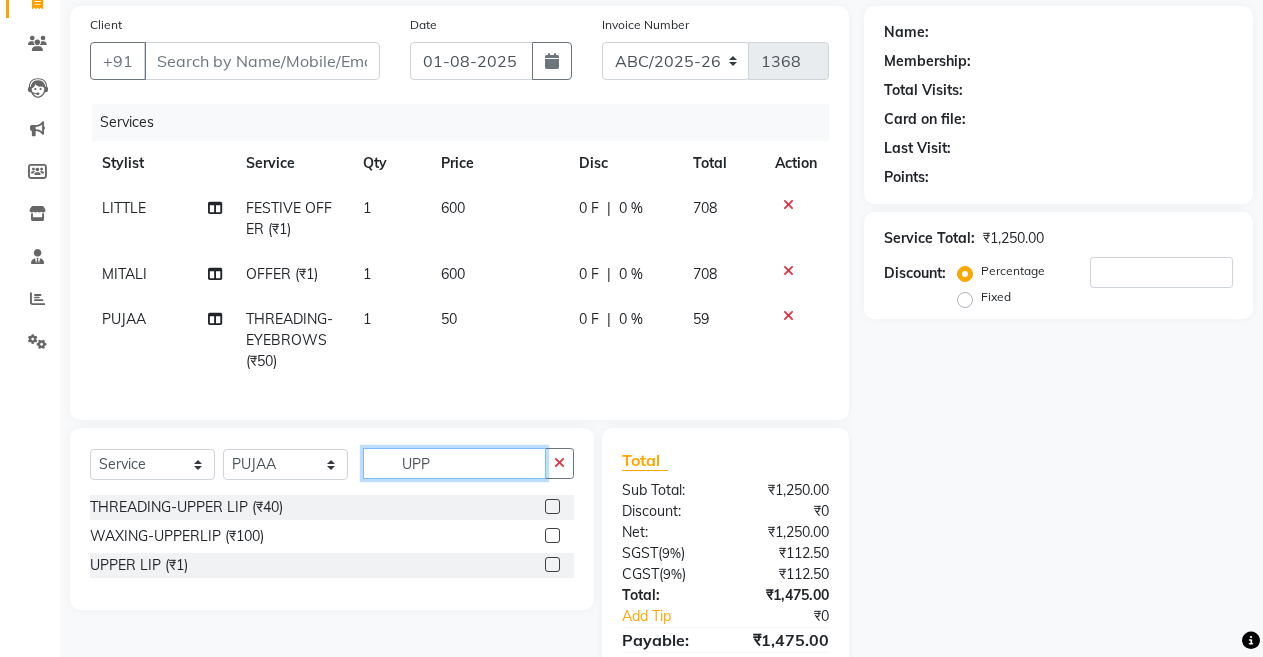 scroll, scrollTop: 0, scrollLeft: 0, axis: both 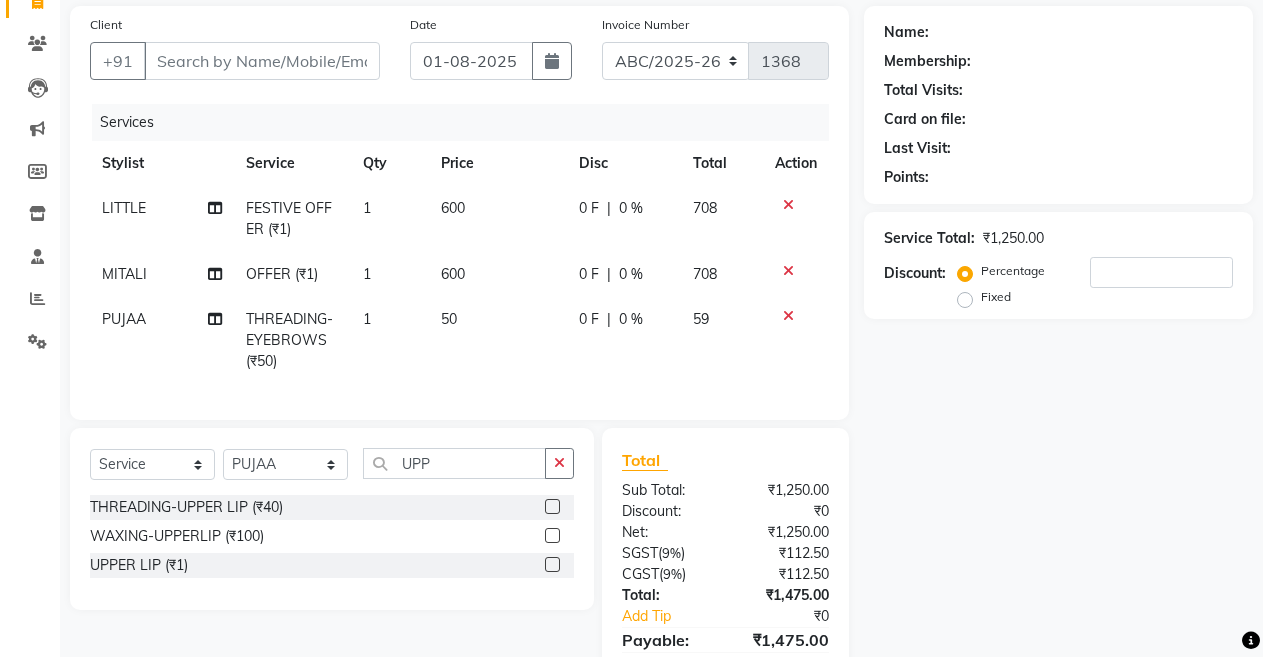 click 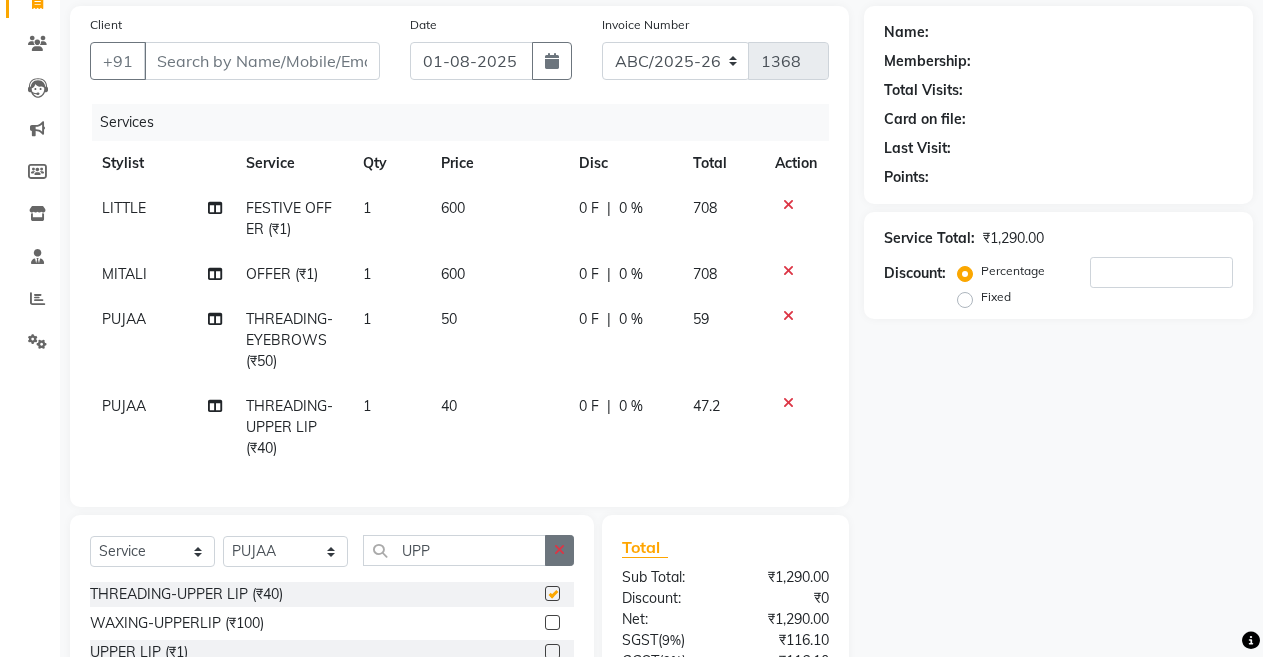 checkbox on "false" 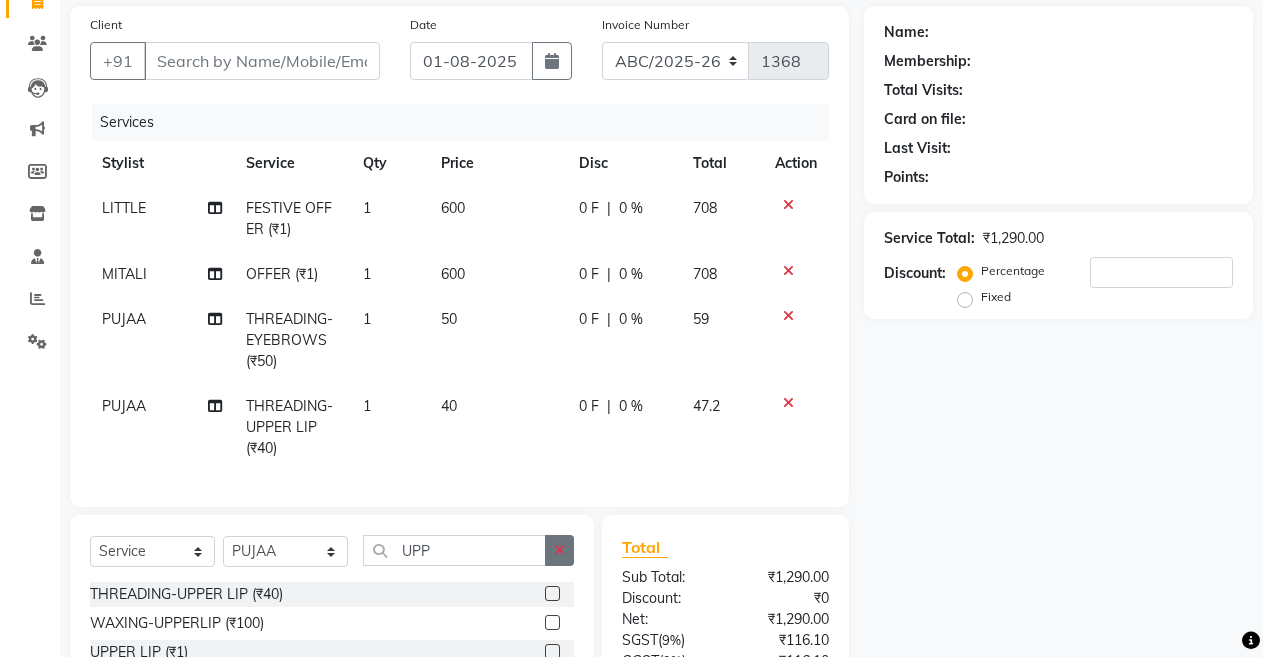 click 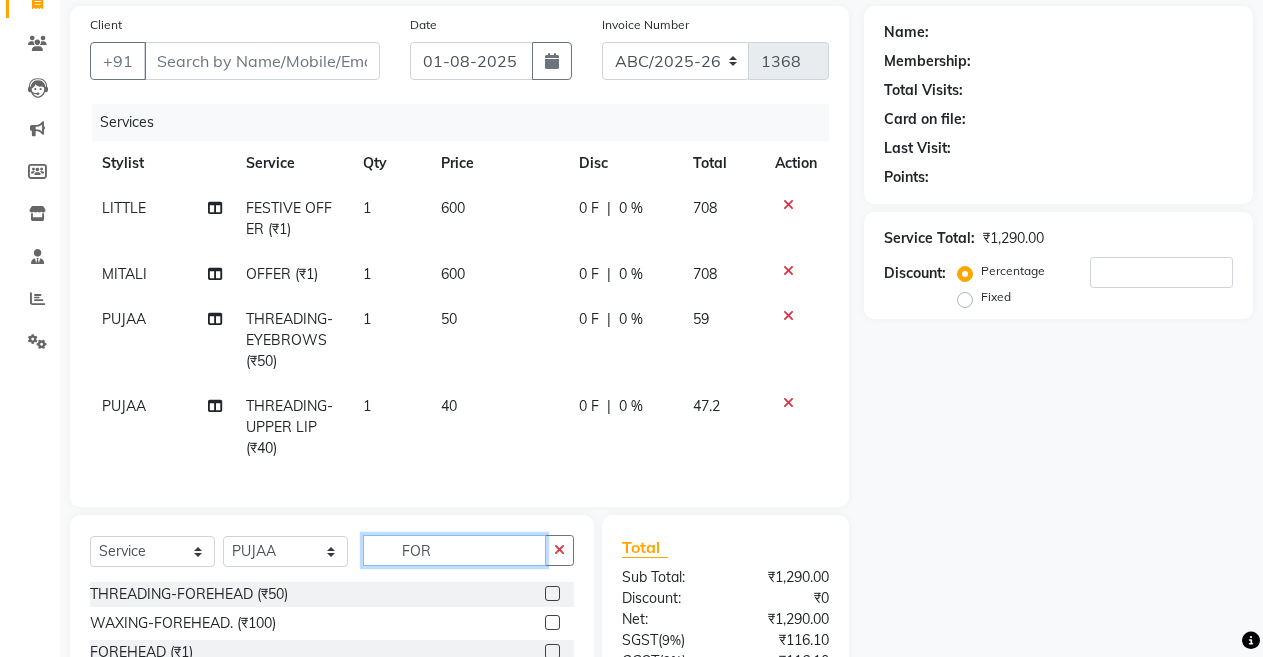 type on "FOR" 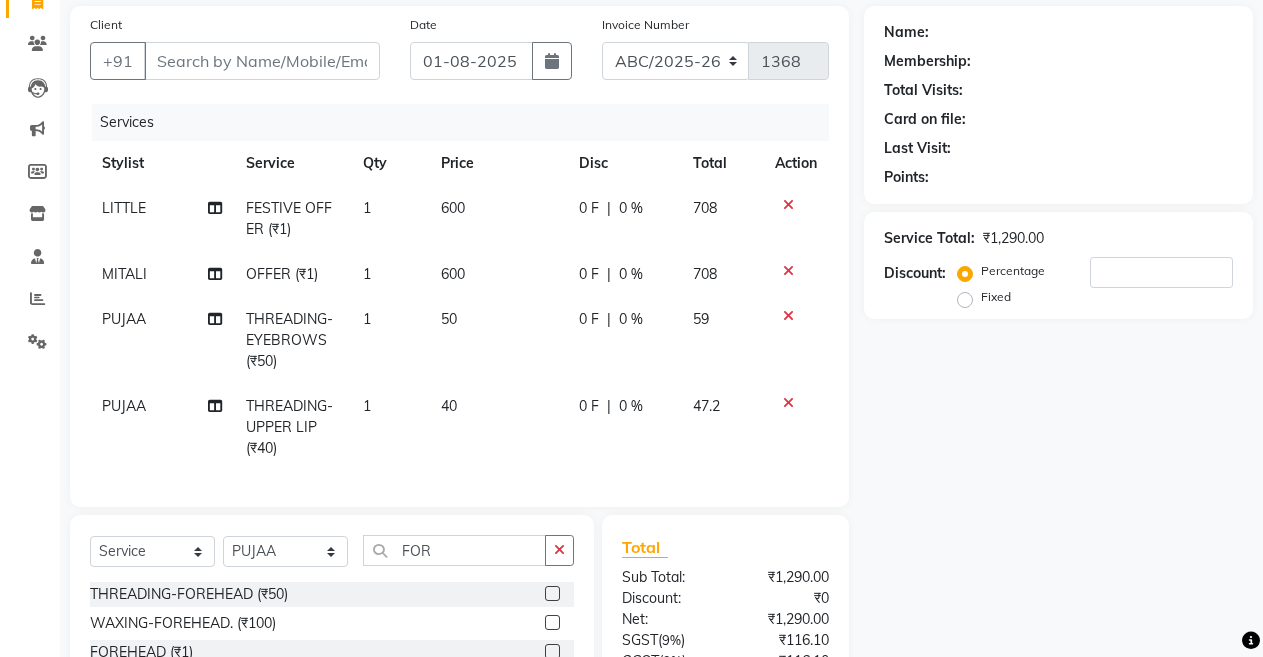 click 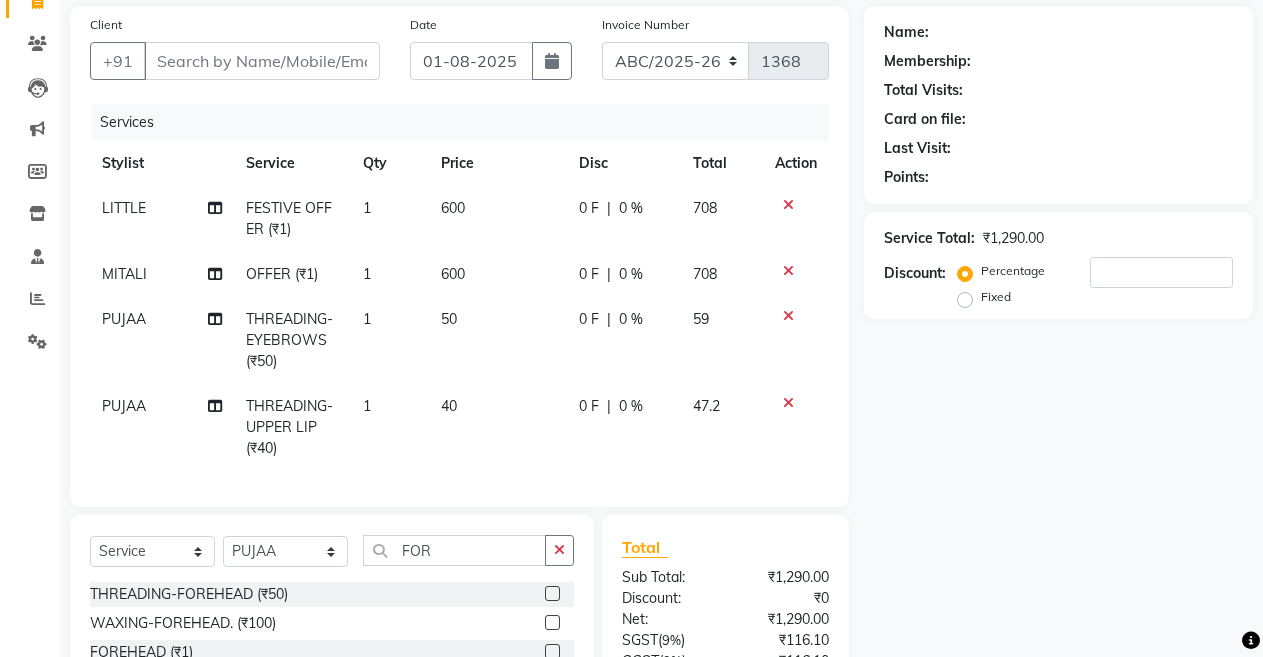 scroll, scrollTop: 202, scrollLeft: 0, axis: vertical 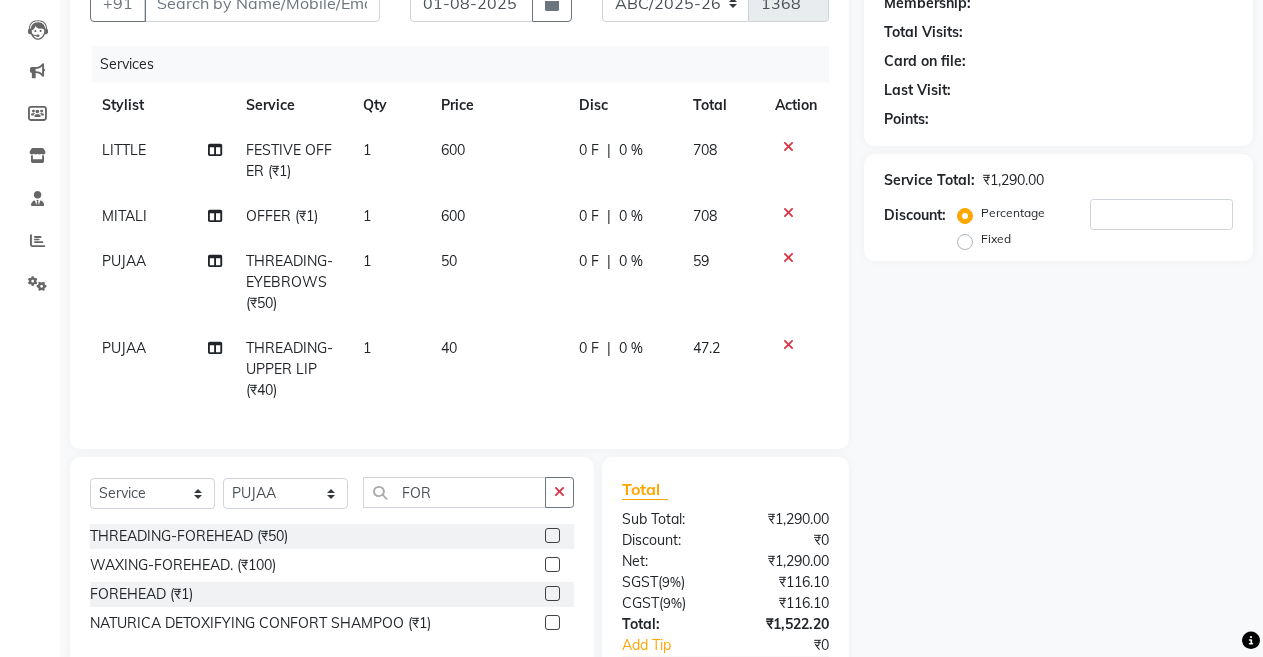 click 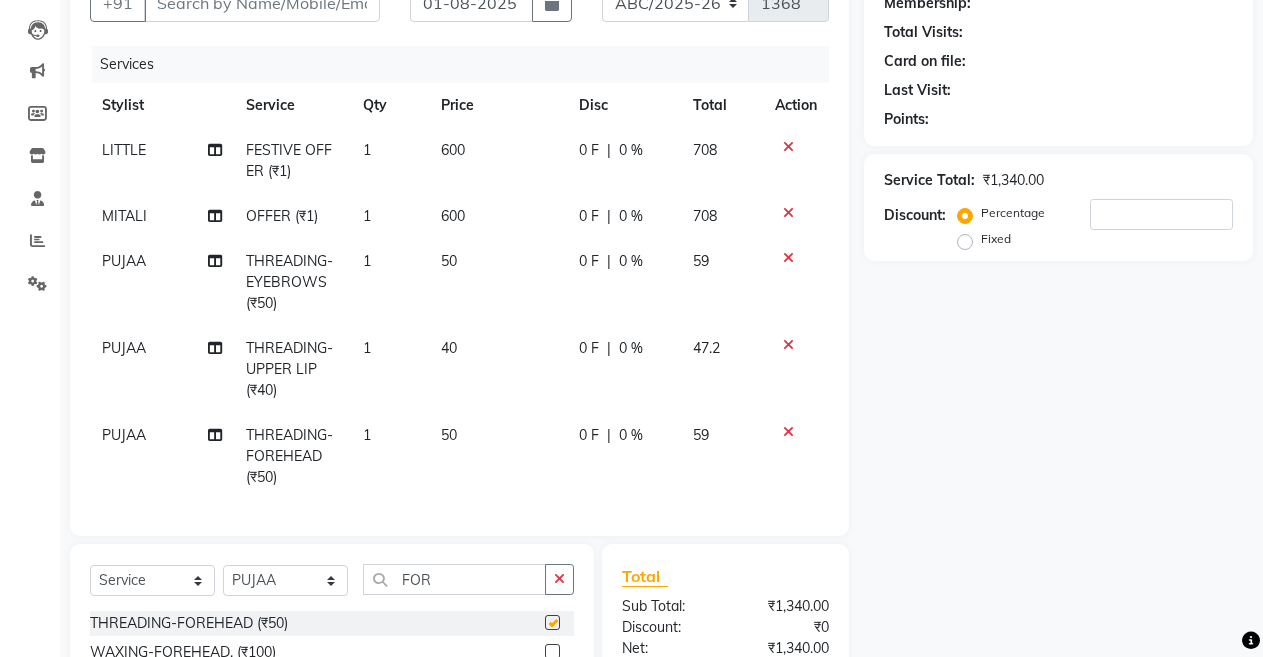 checkbox on "false" 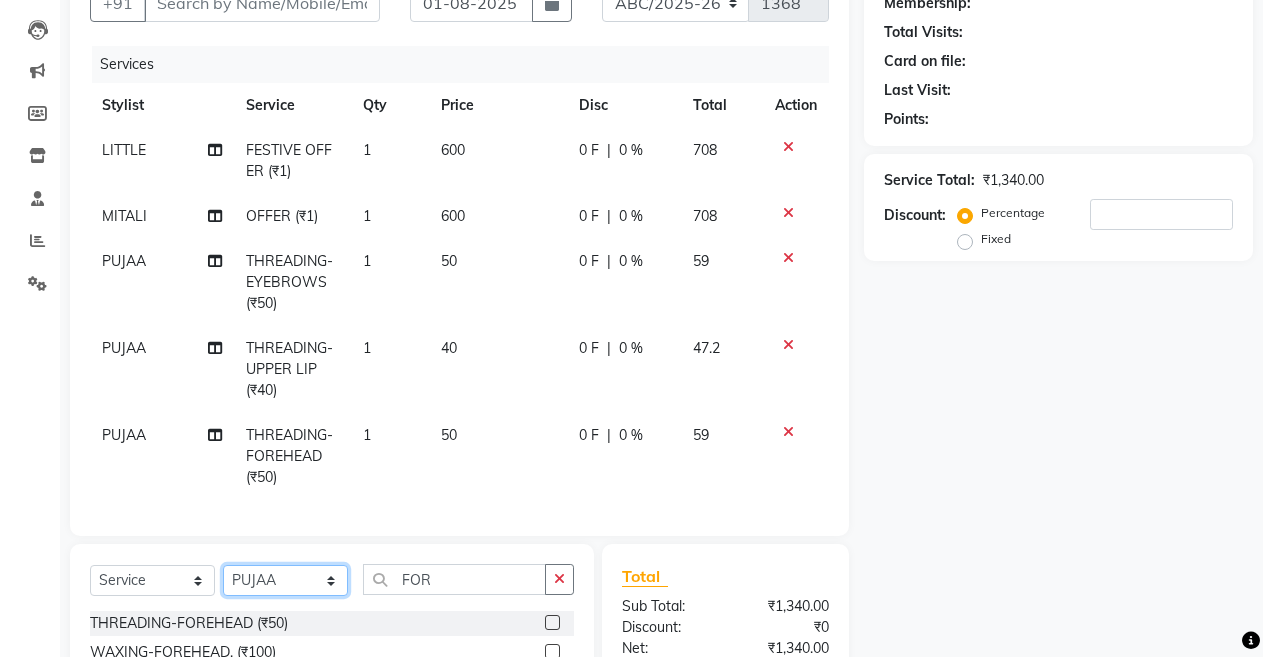click on "Select Stylist ANIL  ANJANA BARSHA DEEPSHIKHA  DHON DAS DHON / NITUMONI EDWARD EDWARD/ LAXMI JOSHU JUNMONI KASHIF LAXI / ANJANA LAXMI LITTLE MAAM MINTUL MITALI NEETU RANA NITUMONI NITUMONI/POJA/ LAXMI NITUMONI / SAGARIKA NITUMONI/ SAGRIKA PRAKASH PUJAA Rubi RUBI / LAXMI SAGARIKA  SAGARIKA / RUBI SAHIL SAHIL / DHON SAHIL / EDWARD SAHIL/ JOSHU SAHIL/JOSHU/PRAKASH/ RUBI SAHIL/NITUMONI/ MITALI SAHIL/ RUBI SHABIR SHADHAB SIMA KALITA SONALI DEKA SOPEM staff 1 staff 1 TANU" 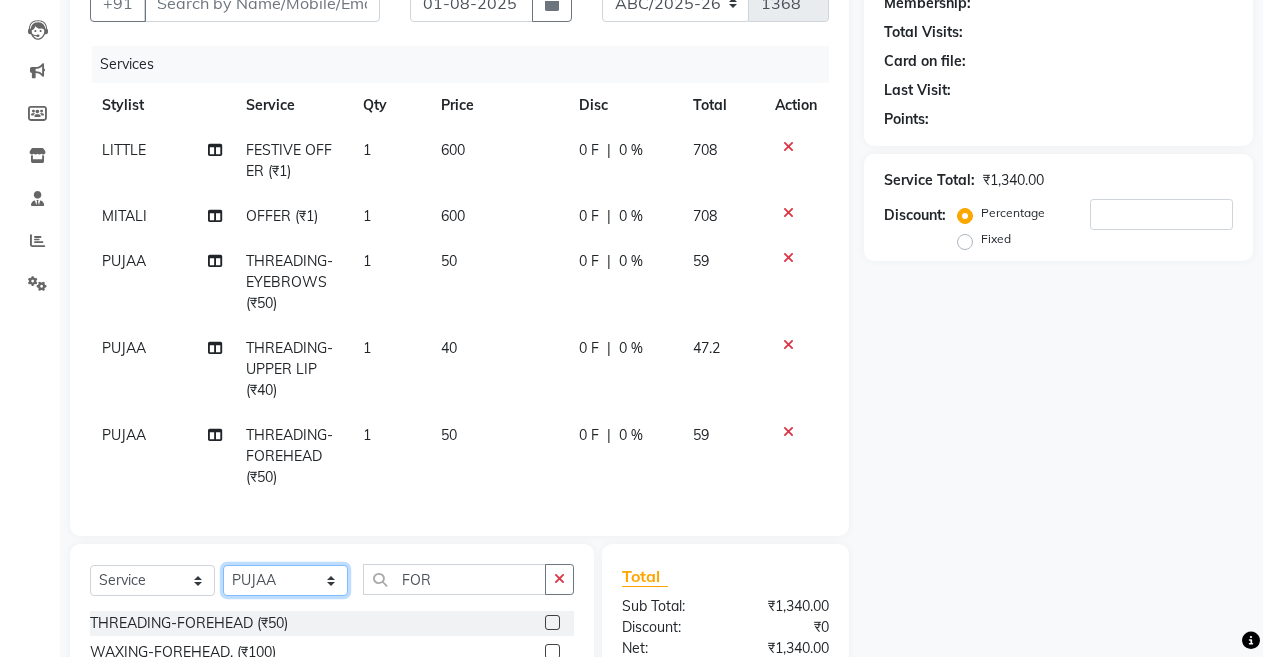 select on "33278" 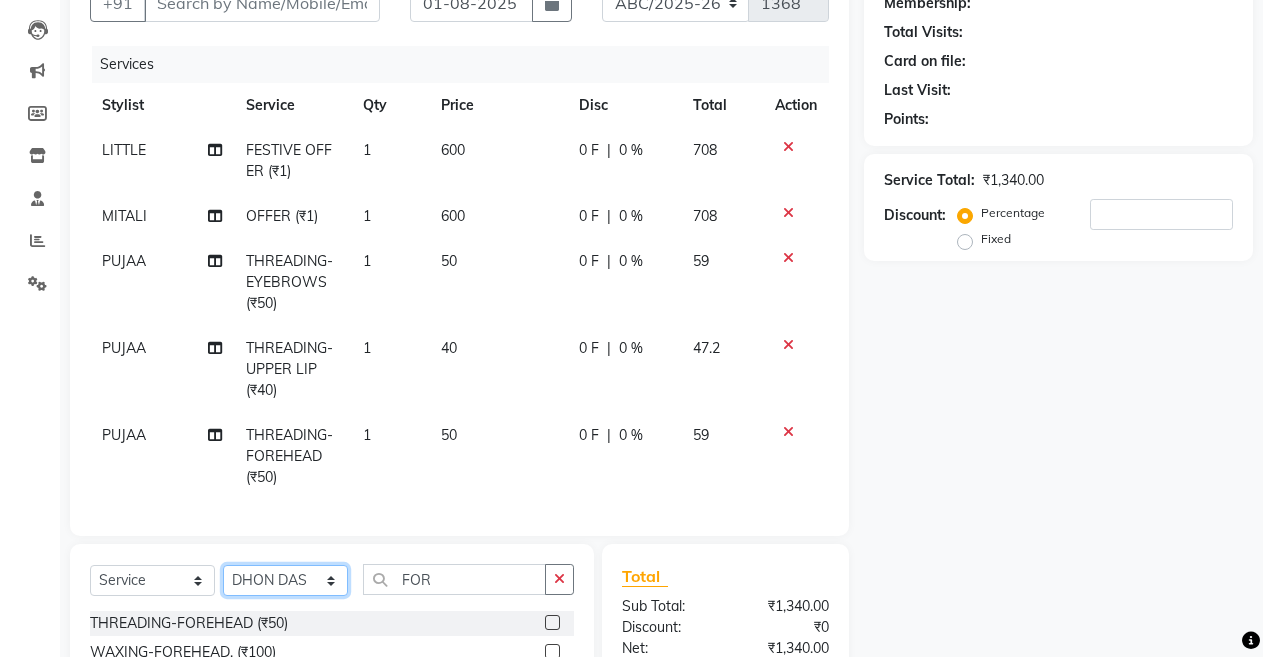 click on "Select Stylist ANIL  ANJANA BARSHA DEEPSHIKHA  DHON DAS DHON / NITUMONI EDWARD EDWARD/ LAXMI JOSHU JUNMONI KASHIF LAXI / ANJANA LAXMI LITTLE MAAM MINTUL MITALI NEETU RANA NITUMONI NITUMONI/POJA/ LAXMI NITUMONI / SAGARIKA NITUMONI/ SAGRIKA PRAKASH PUJAA Rubi RUBI / LAXMI SAGARIKA  SAGARIKA / RUBI SAHIL SAHIL / DHON SAHIL / EDWARD SAHIL/ JOSHU SAHIL/JOSHU/PRAKASH/ RUBI SAHIL/NITUMONI/ MITALI SAHIL/ RUBI SHABIR SHADHAB SIMA KALITA SONALI DEKA SOPEM staff 1 staff 1 TANU" 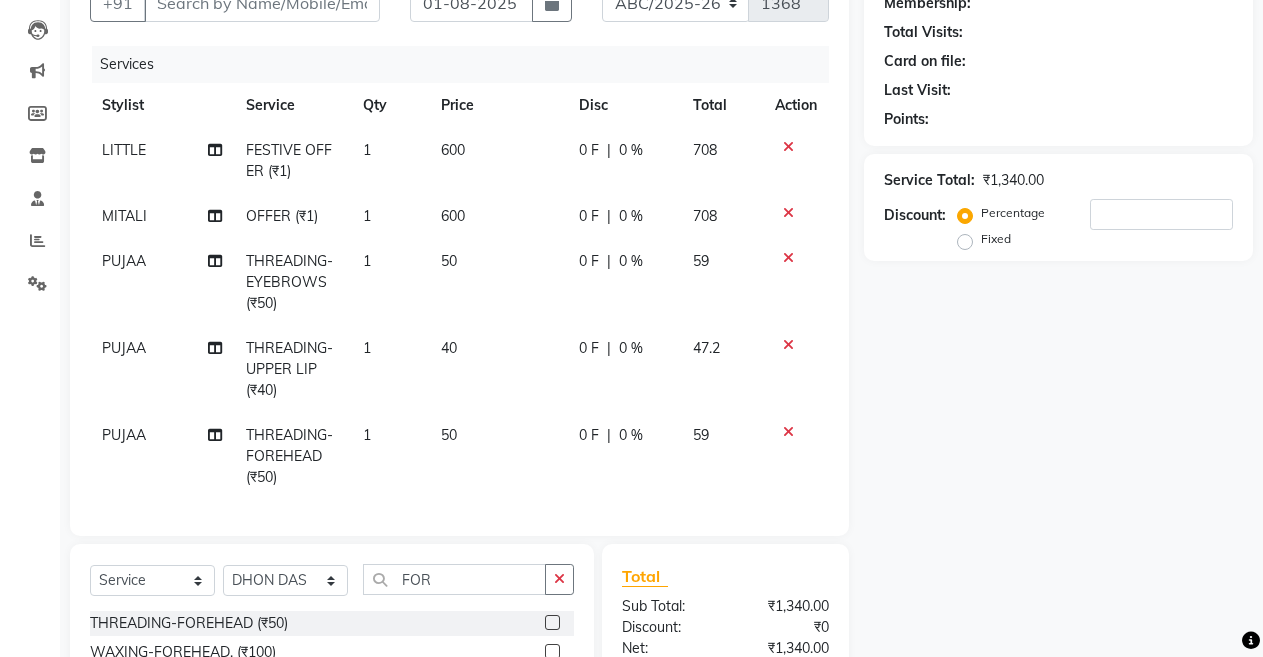 click on "OFFER (₹1)" 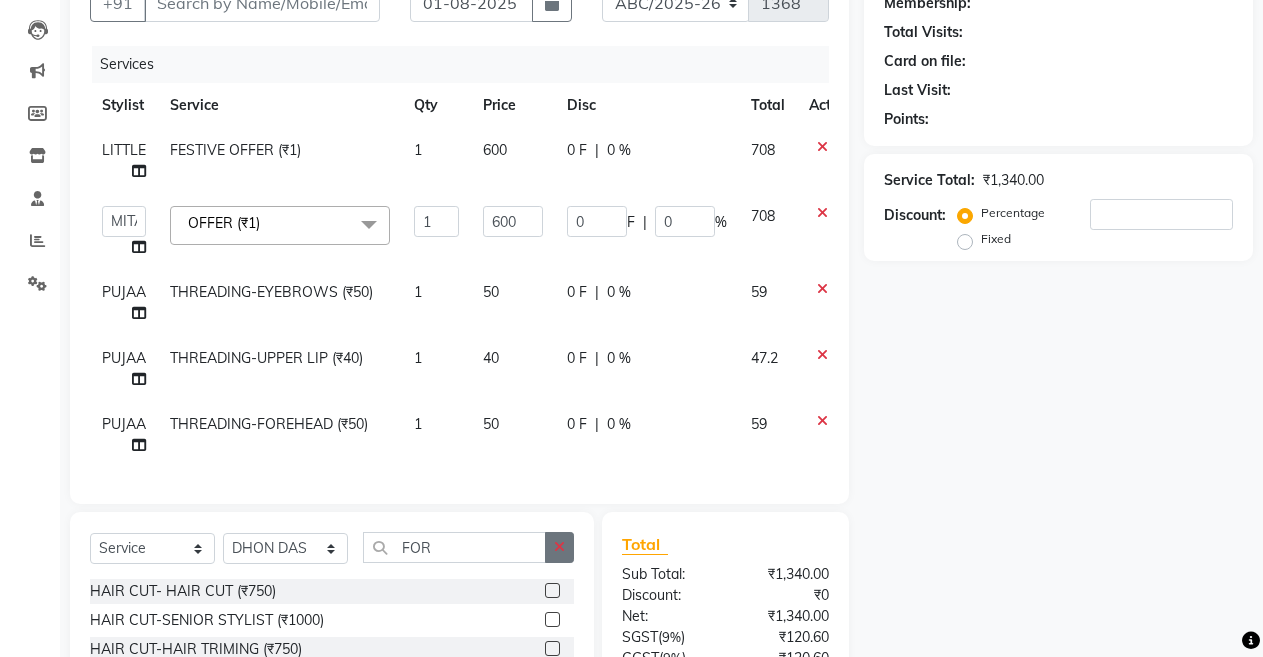 click 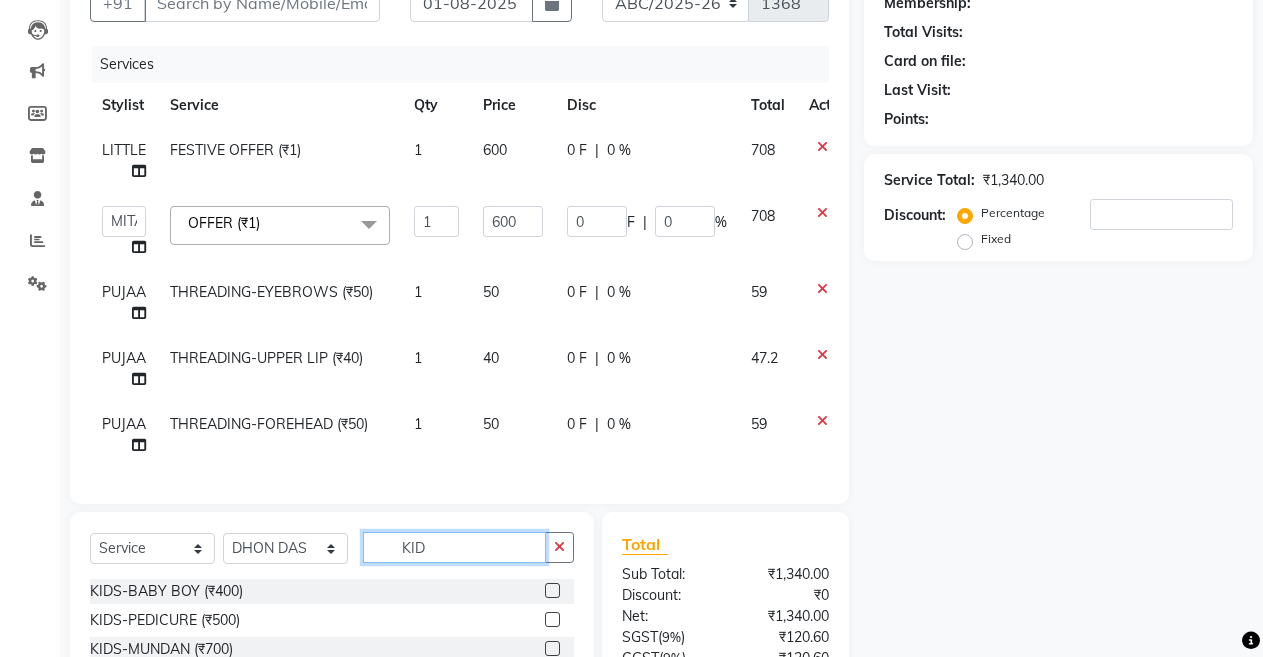 type on "KID" 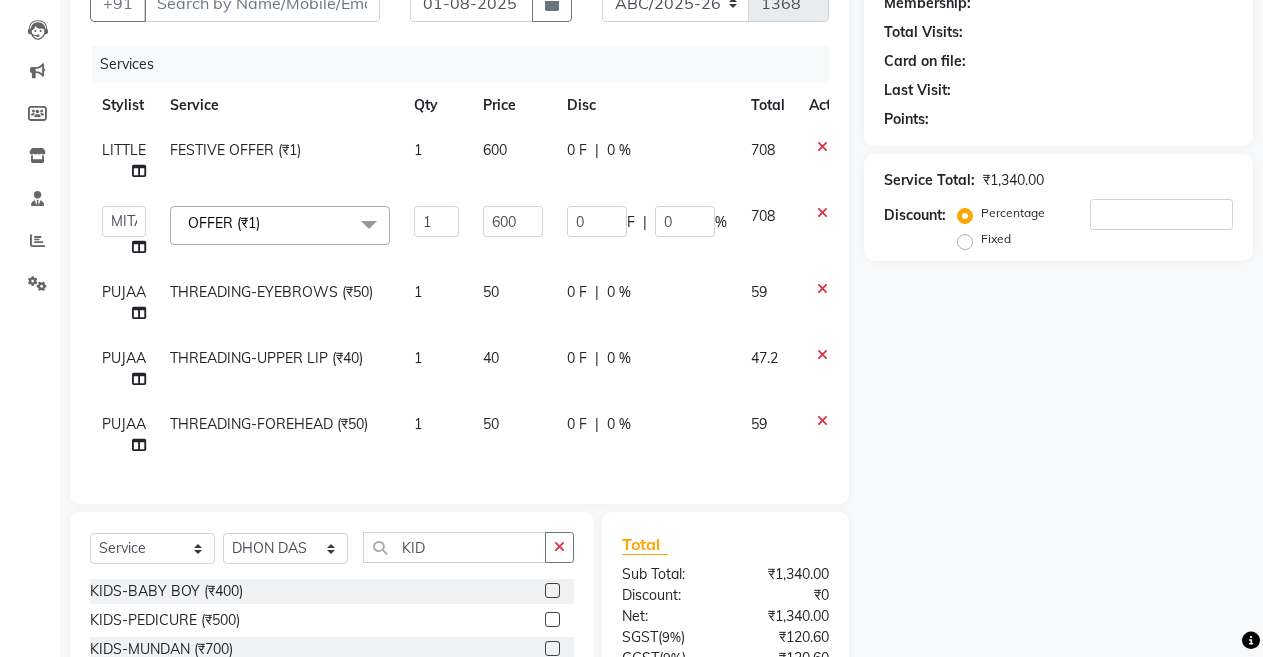 click 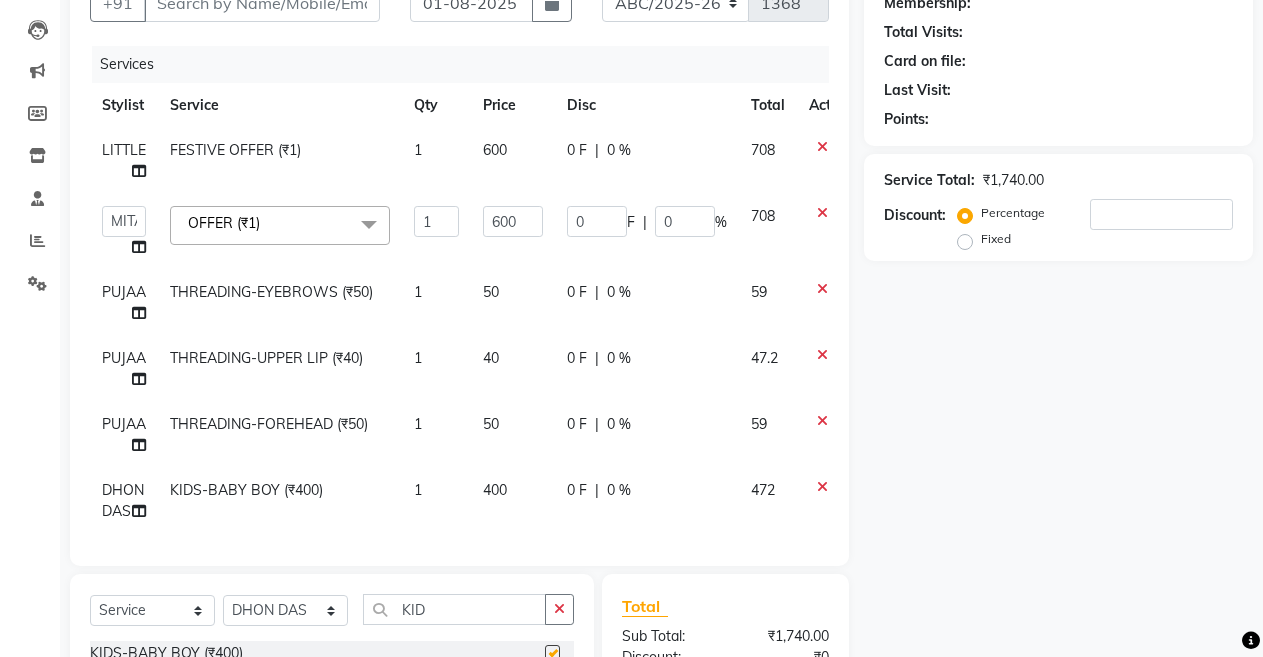 checkbox on "false" 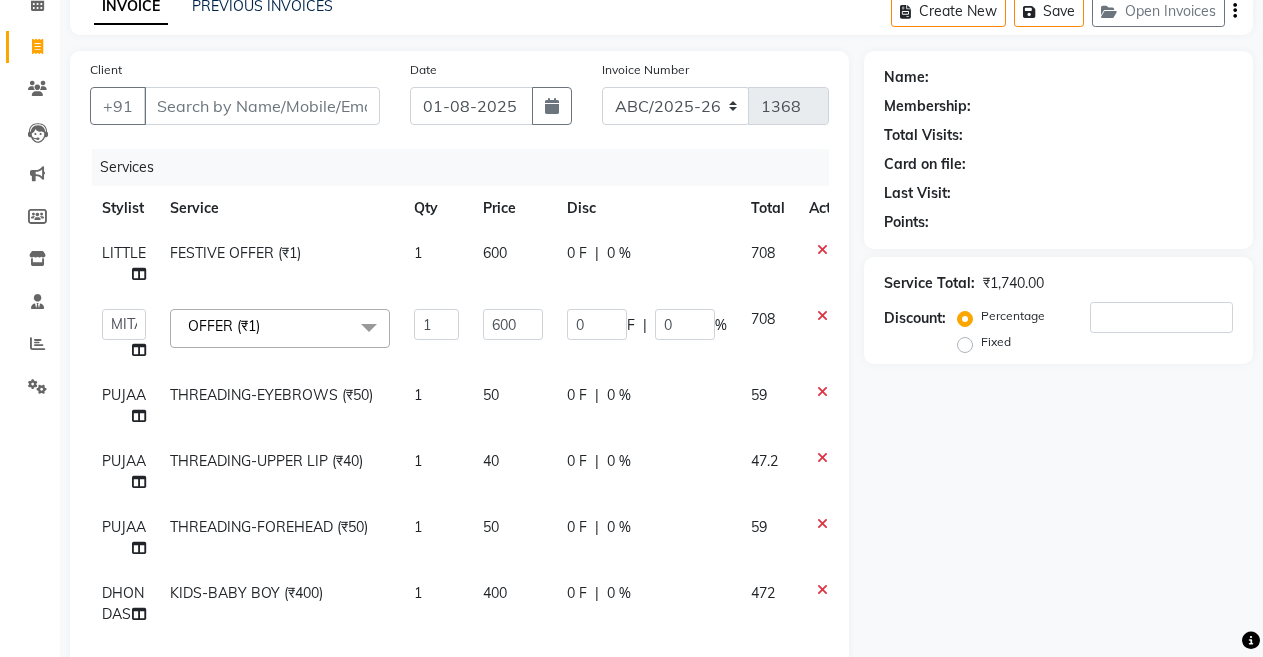 scroll, scrollTop: 96, scrollLeft: 0, axis: vertical 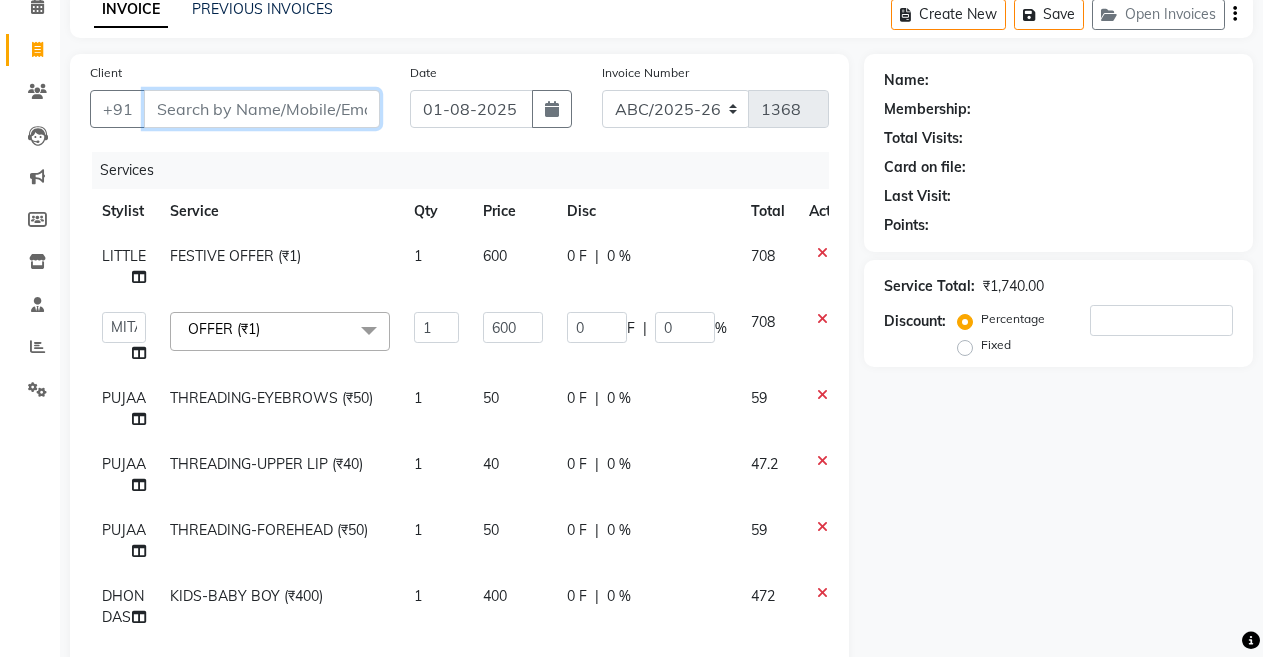 click on "Client" at bounding box center (262, 109) 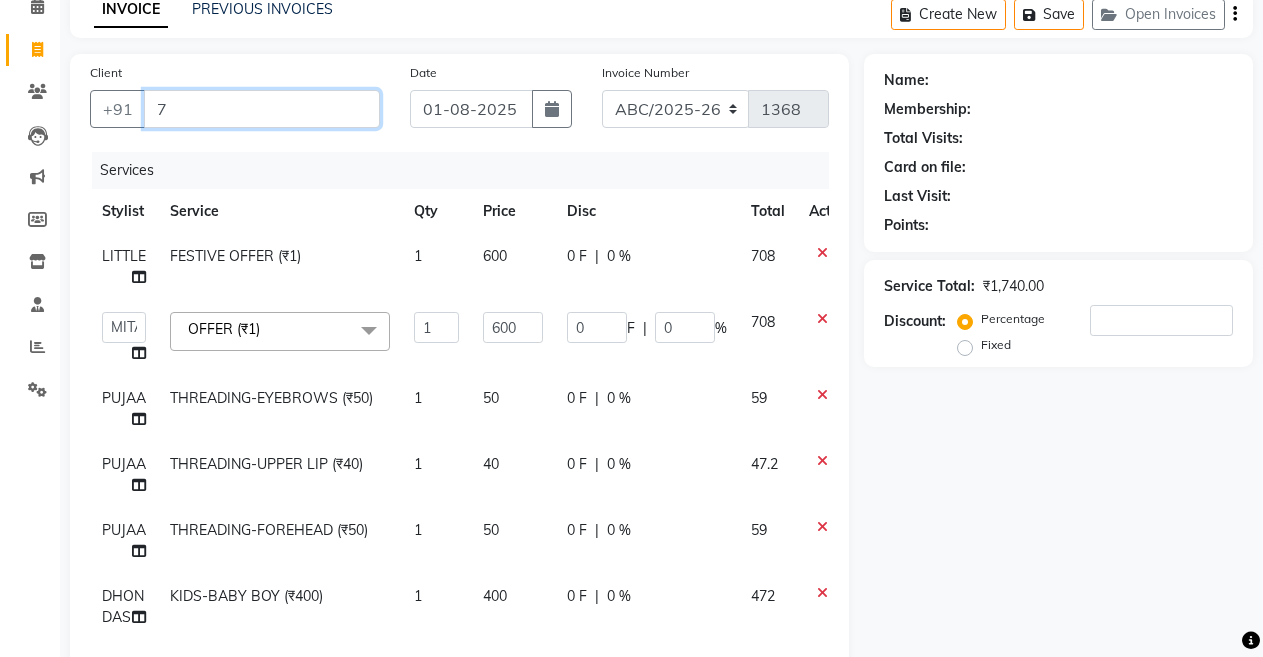 type on "0" 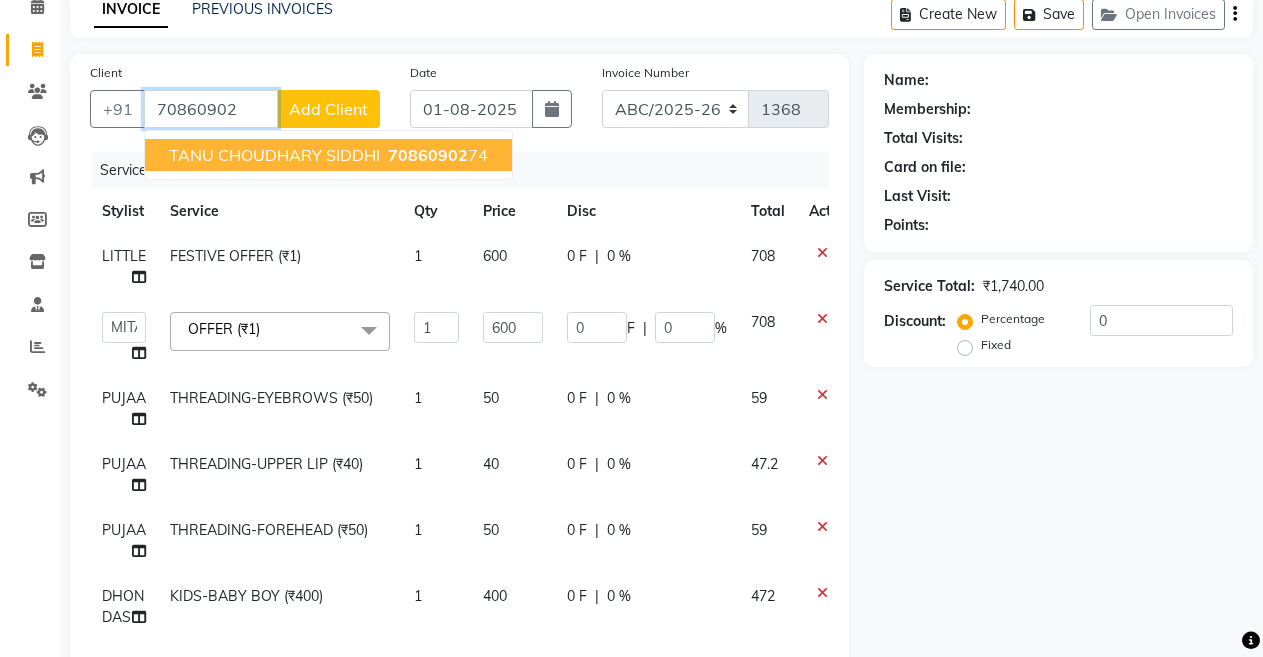 click on "TANU CHOUDHARY SIDDHI" at bounding box center [274, 155] 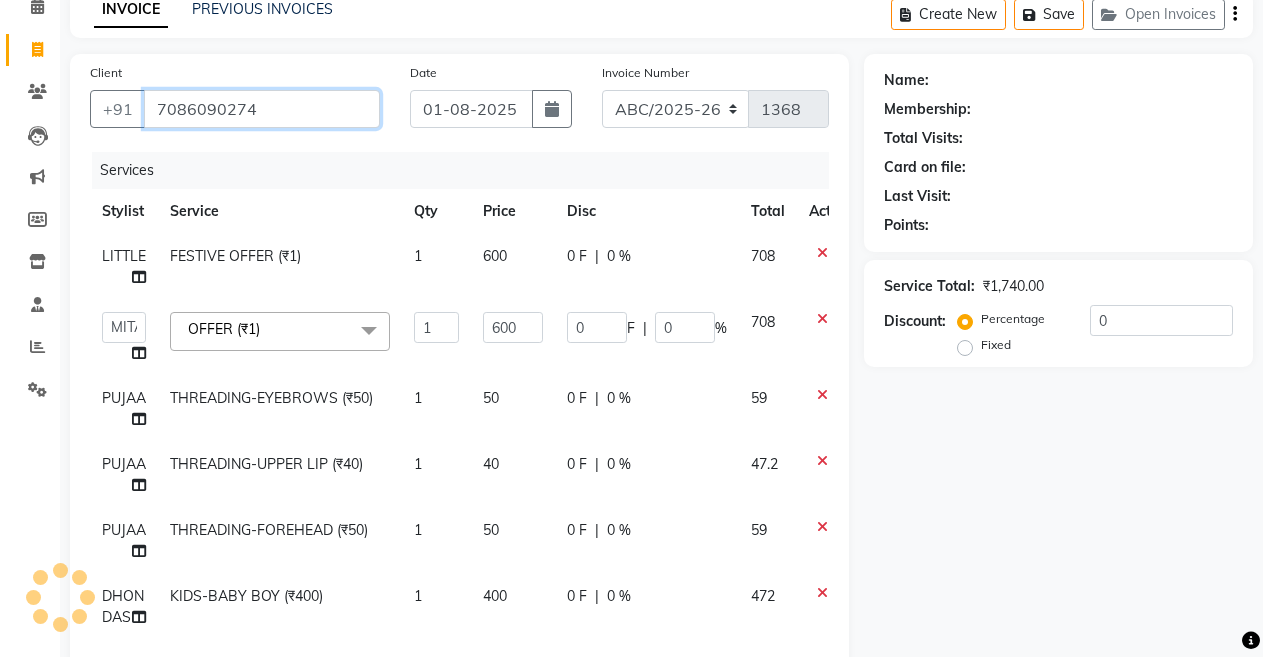 type on "7086090274" 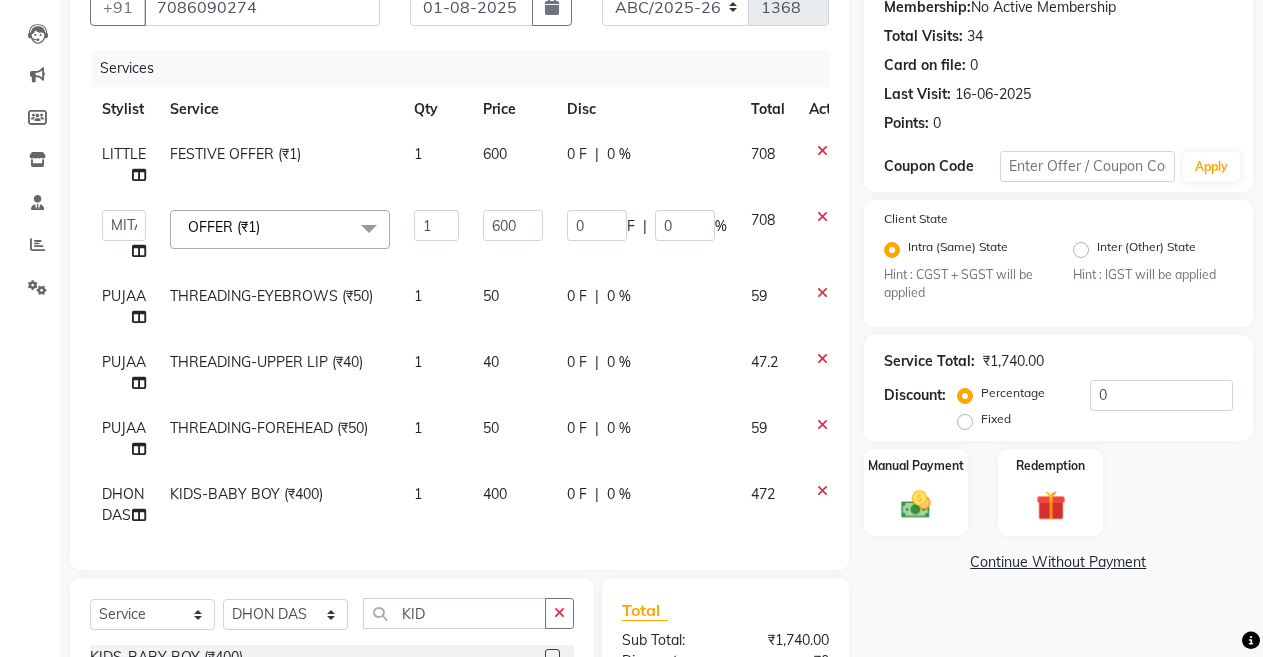 scroll, scrollTop: 241, scrollLeft: 0, axis: vertical 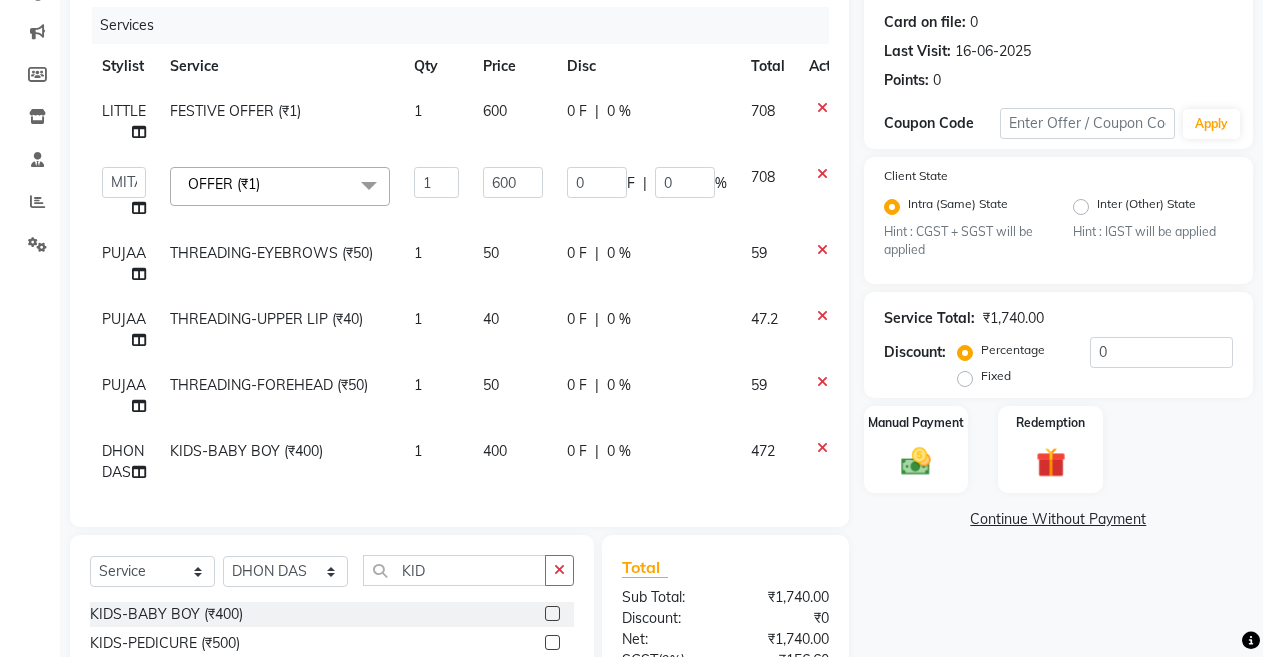 click on "0 F | 0 %" 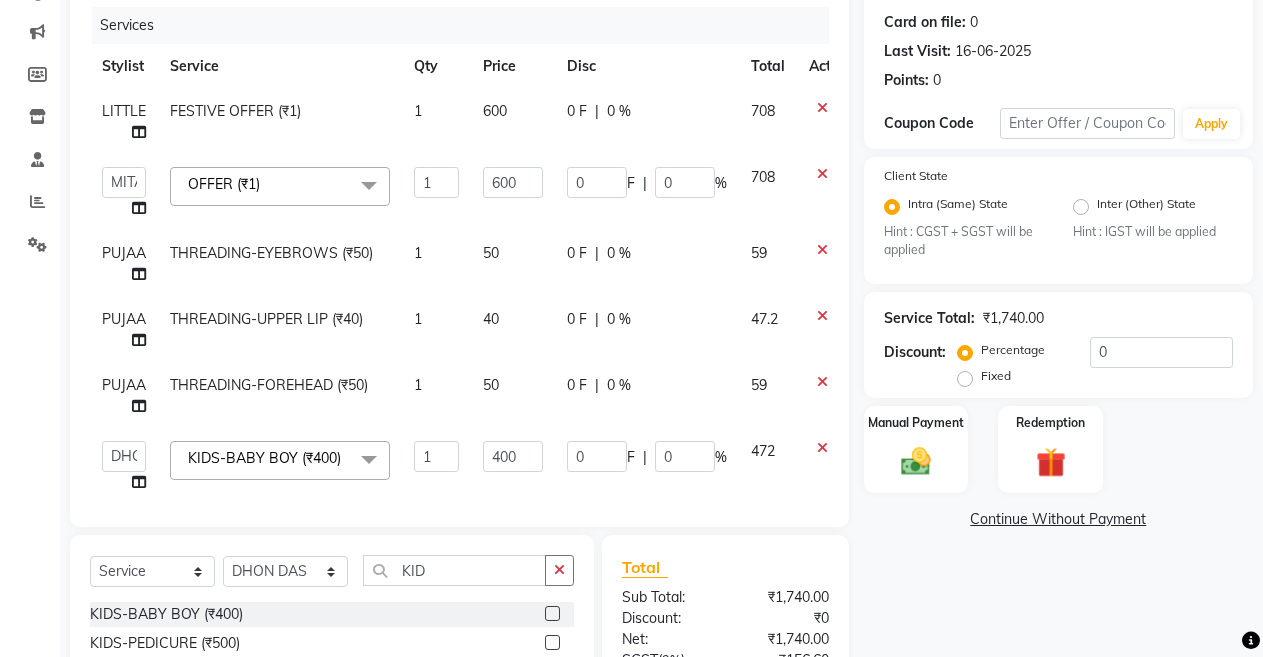 click on "0" 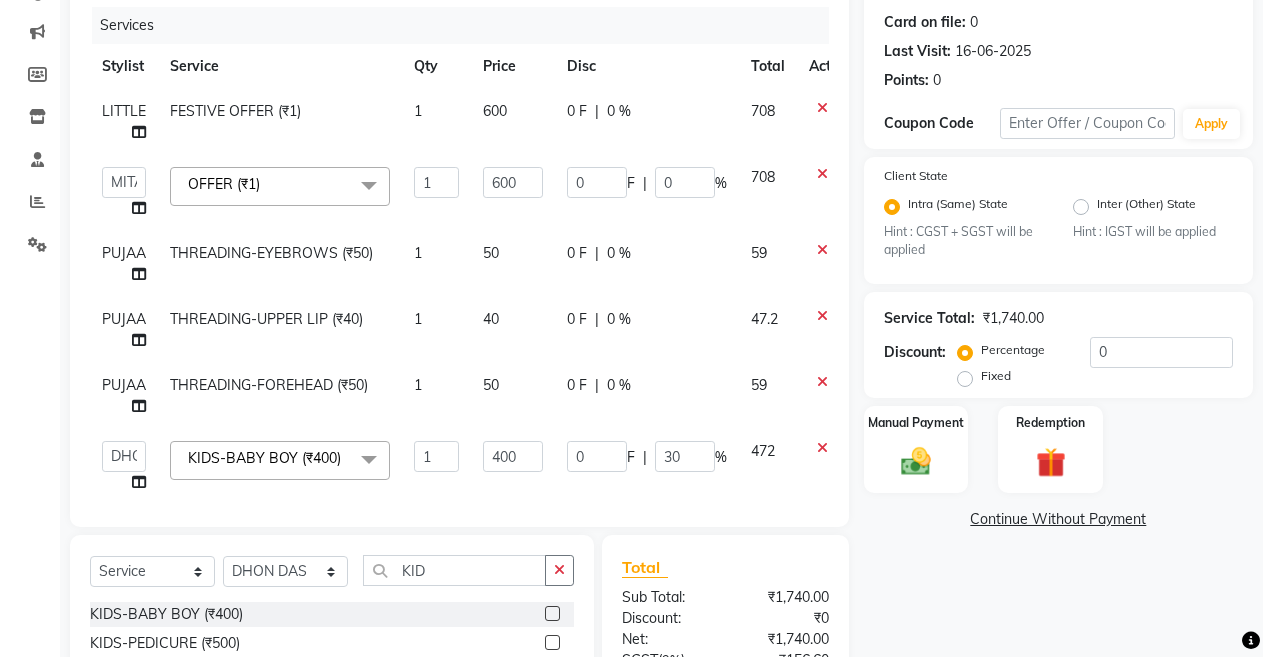 click on "0 F | 0 %" 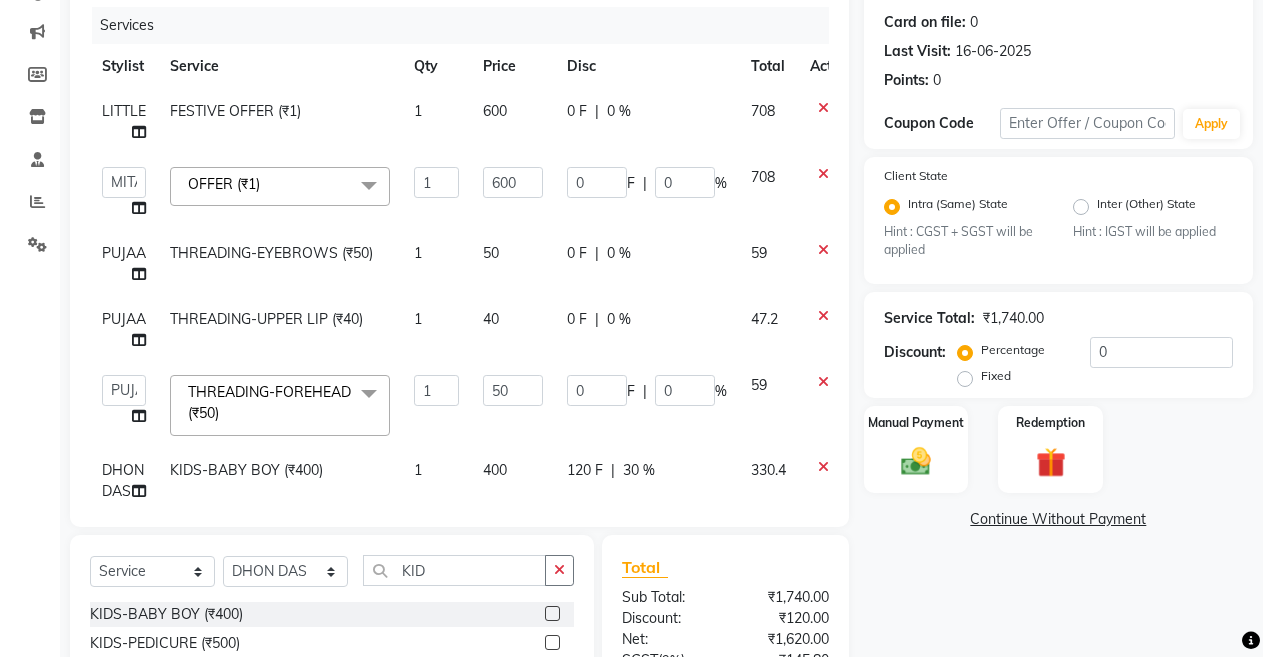 scroll, scrollTop: 443, scrollLeft: 0, axis: vertical 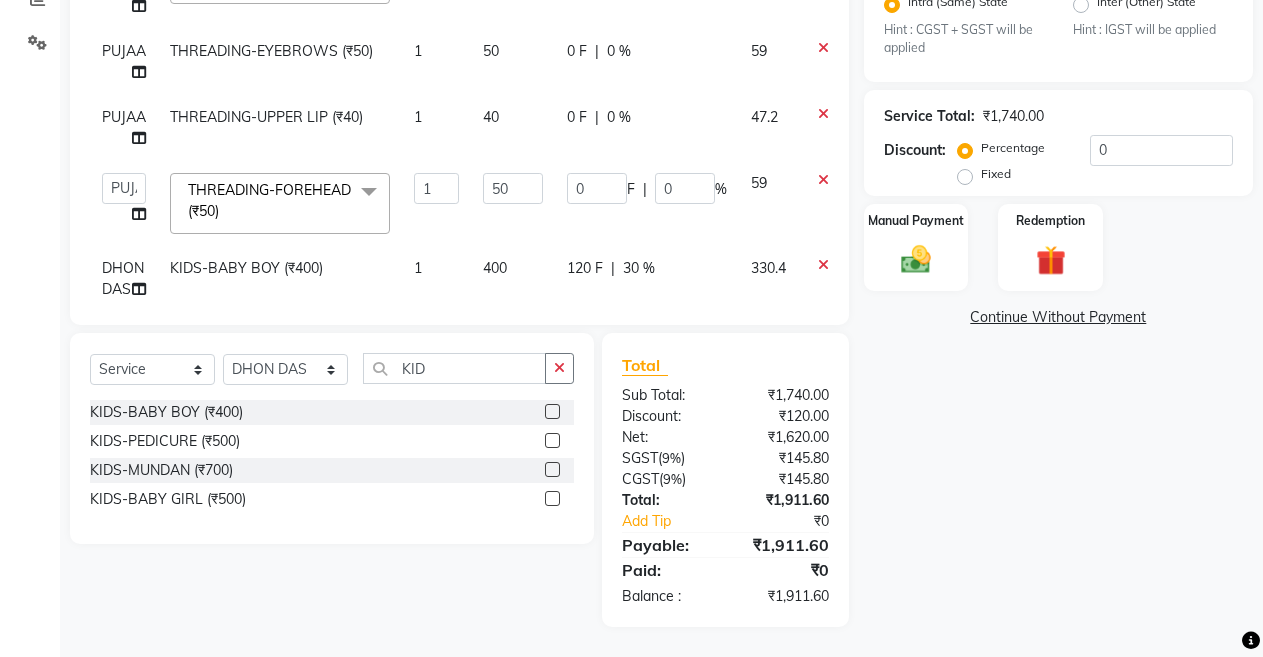 click on "120 F | 30 %" 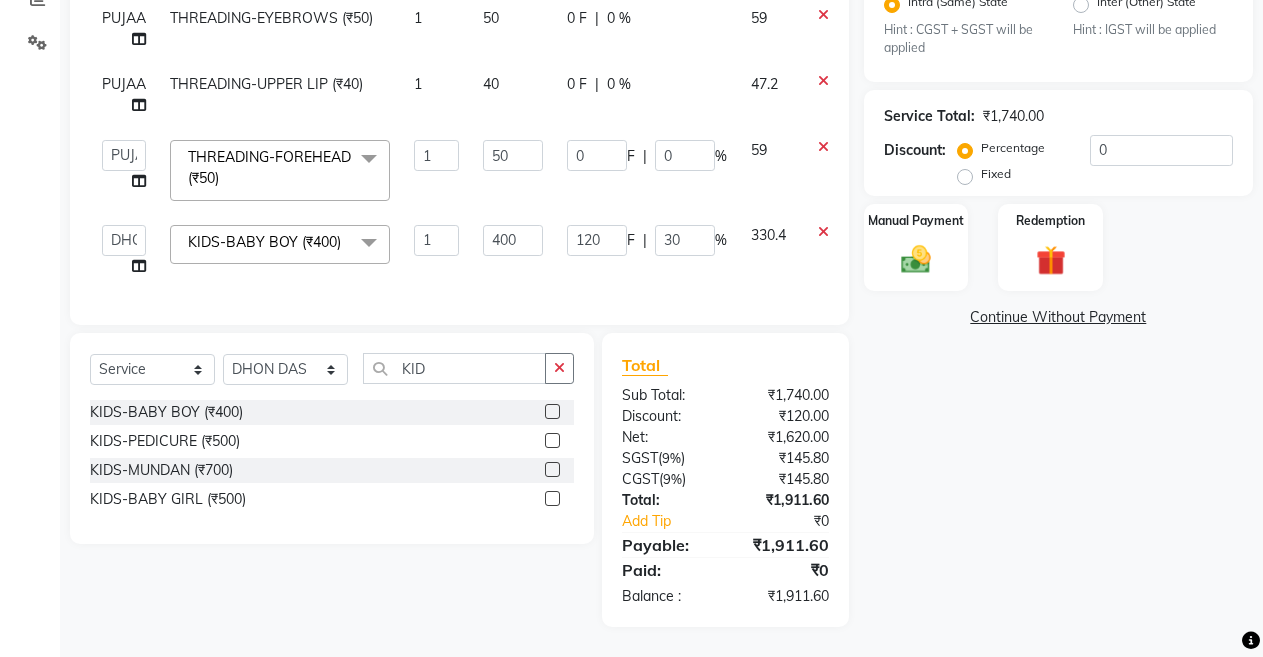 scroll, scrollTop: 59, scrollLeft: 0, axis: vertical 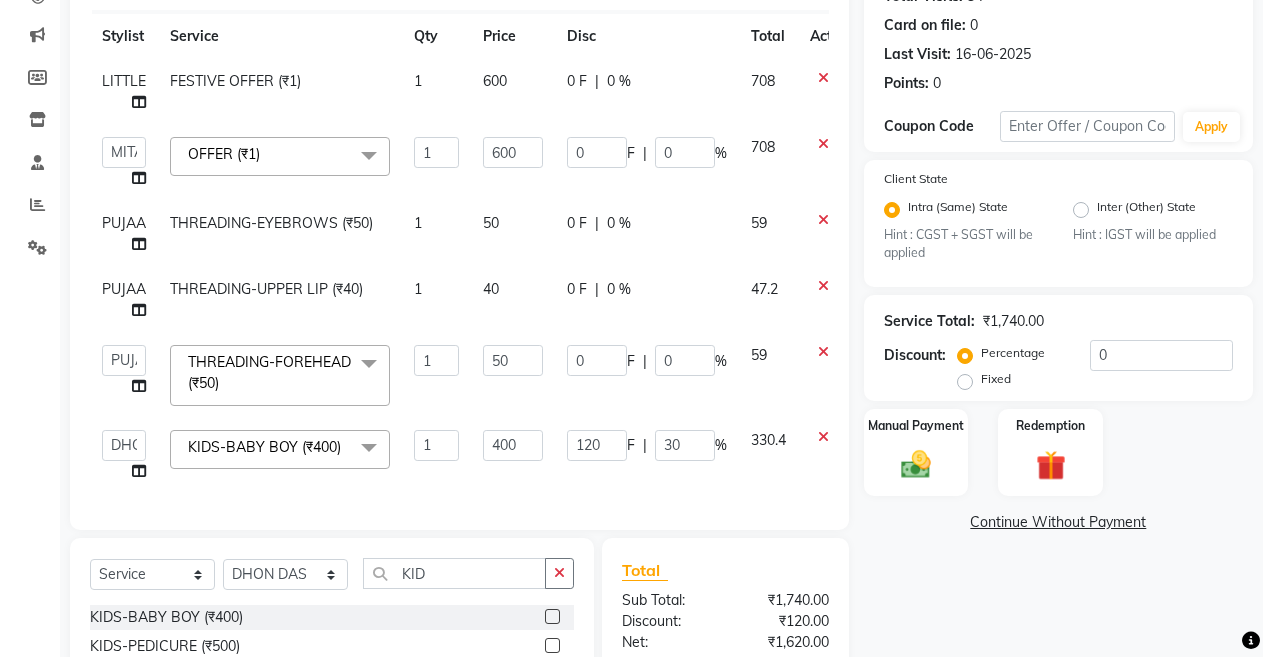 click on "0 F | 0 %" 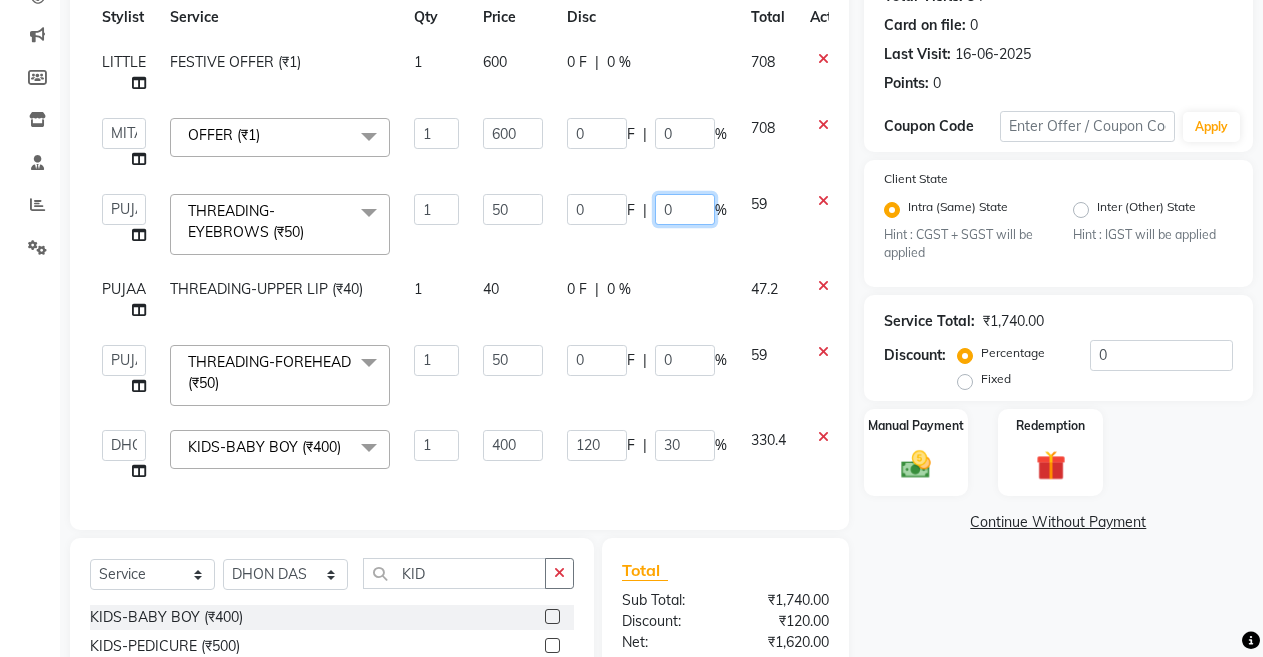 click on "0" 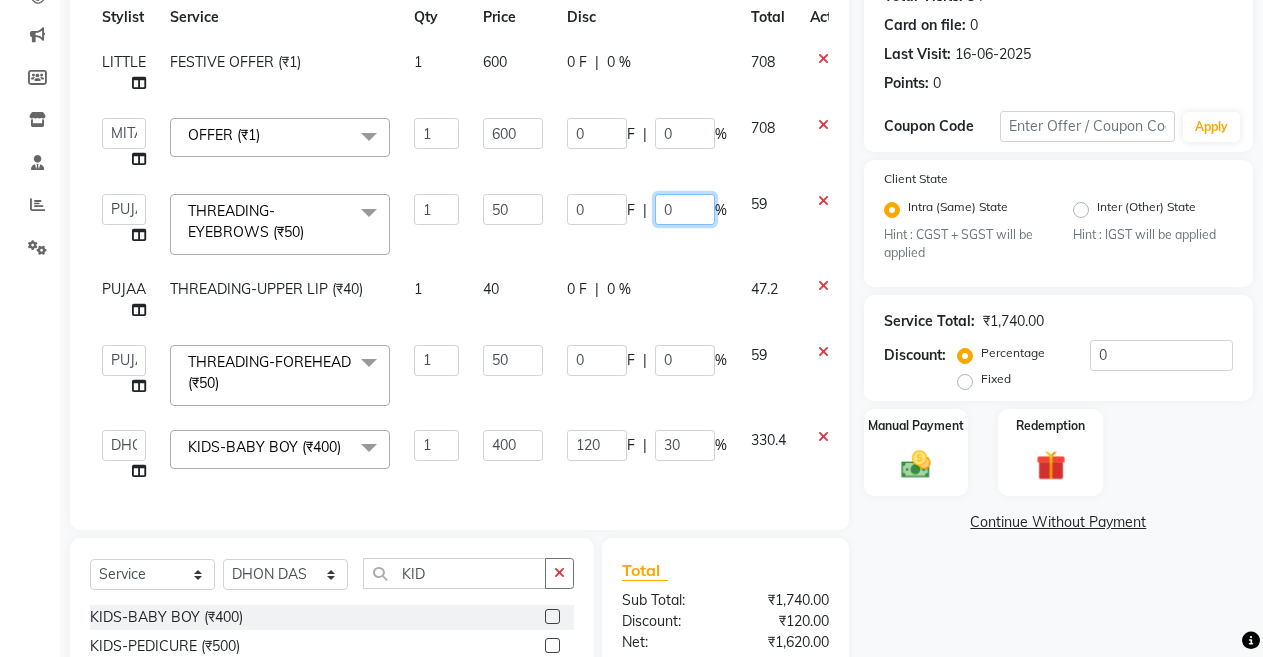 type on "10" 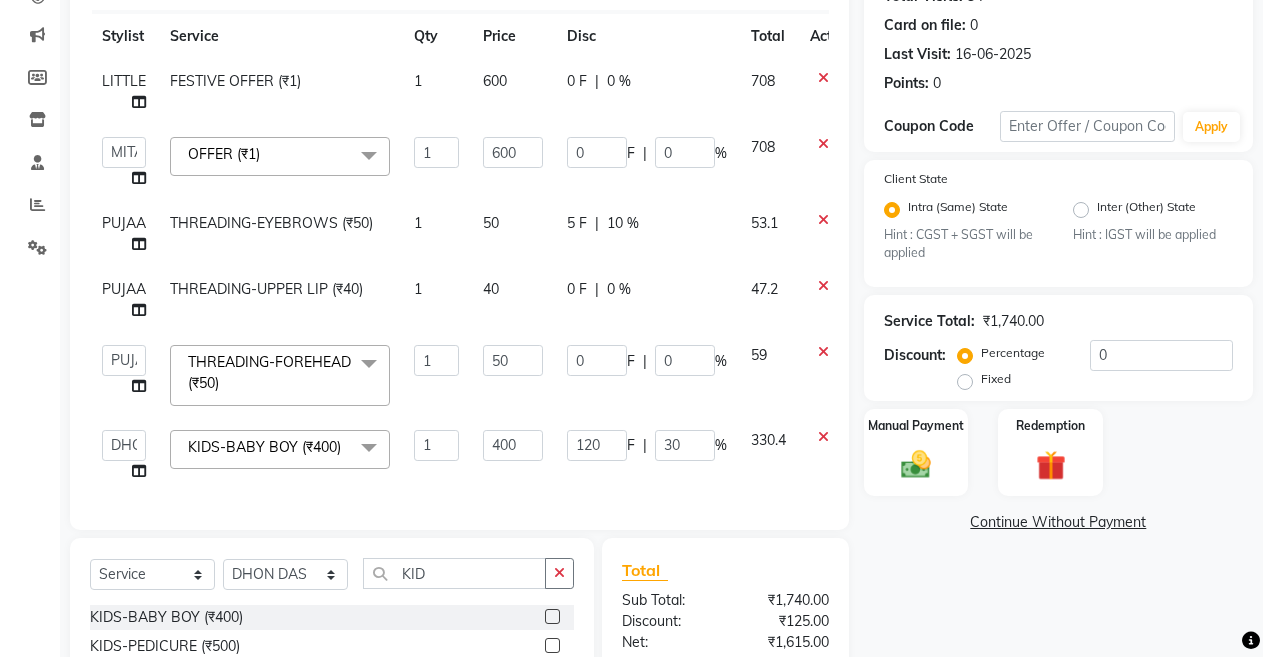 click on "0 F | 0 %" 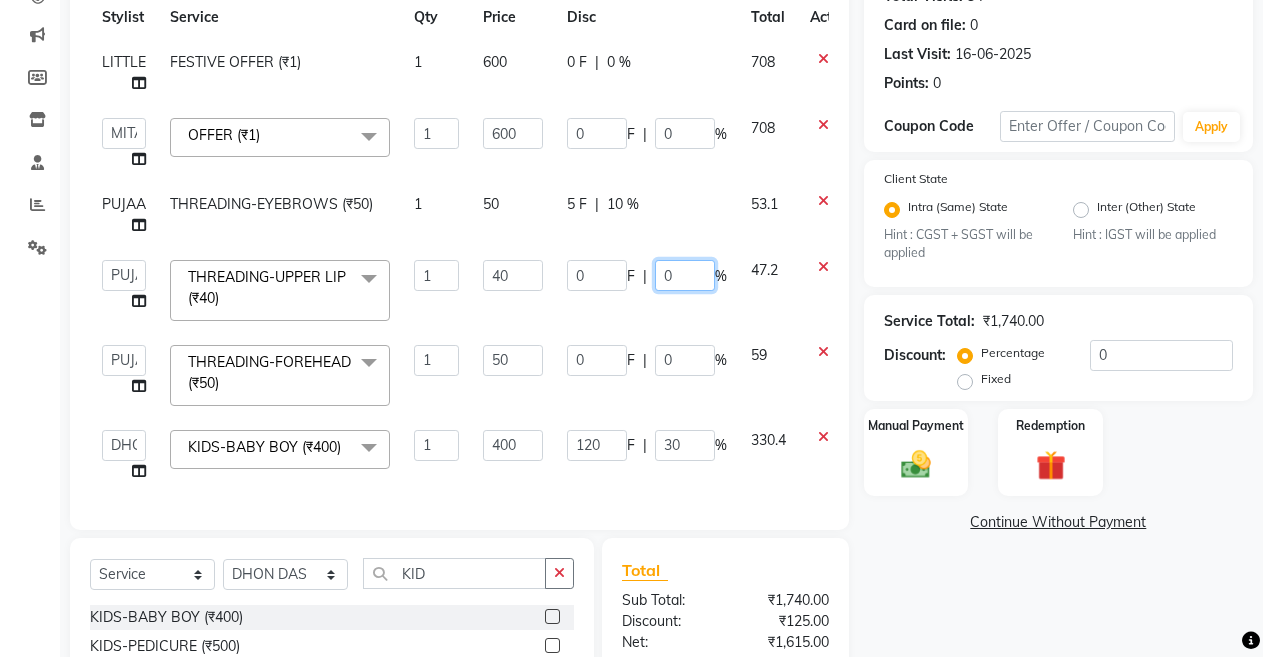 click on "0" 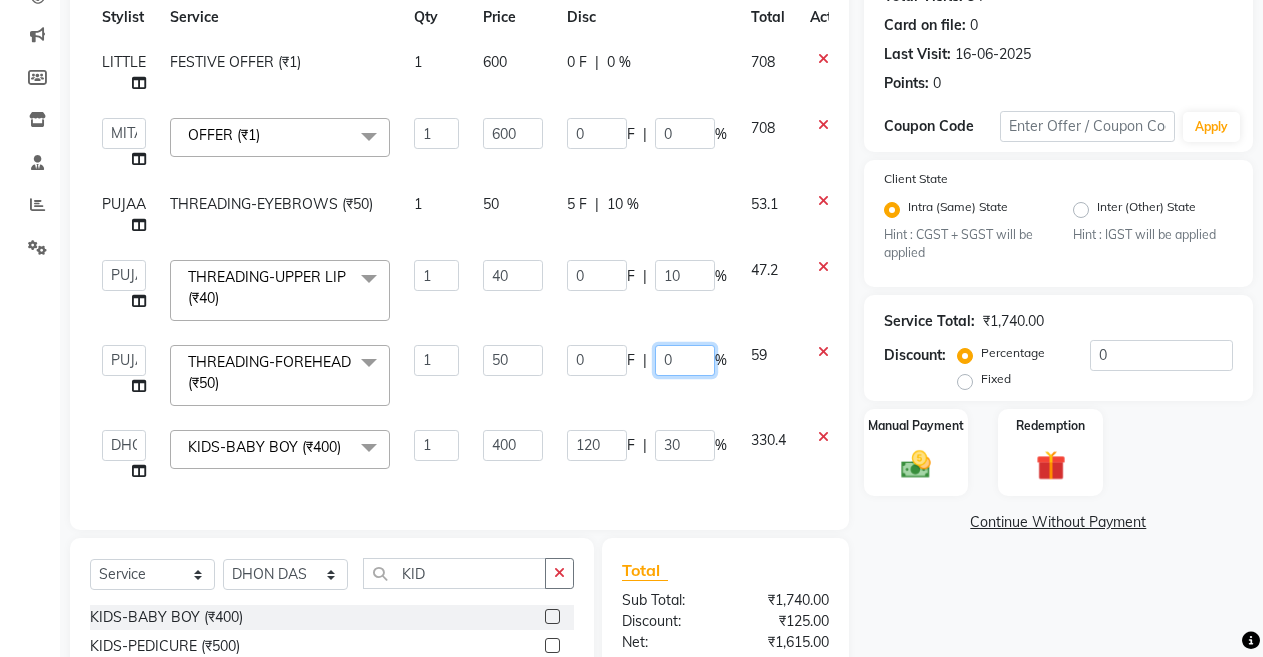 click on "0 F | 0 %" 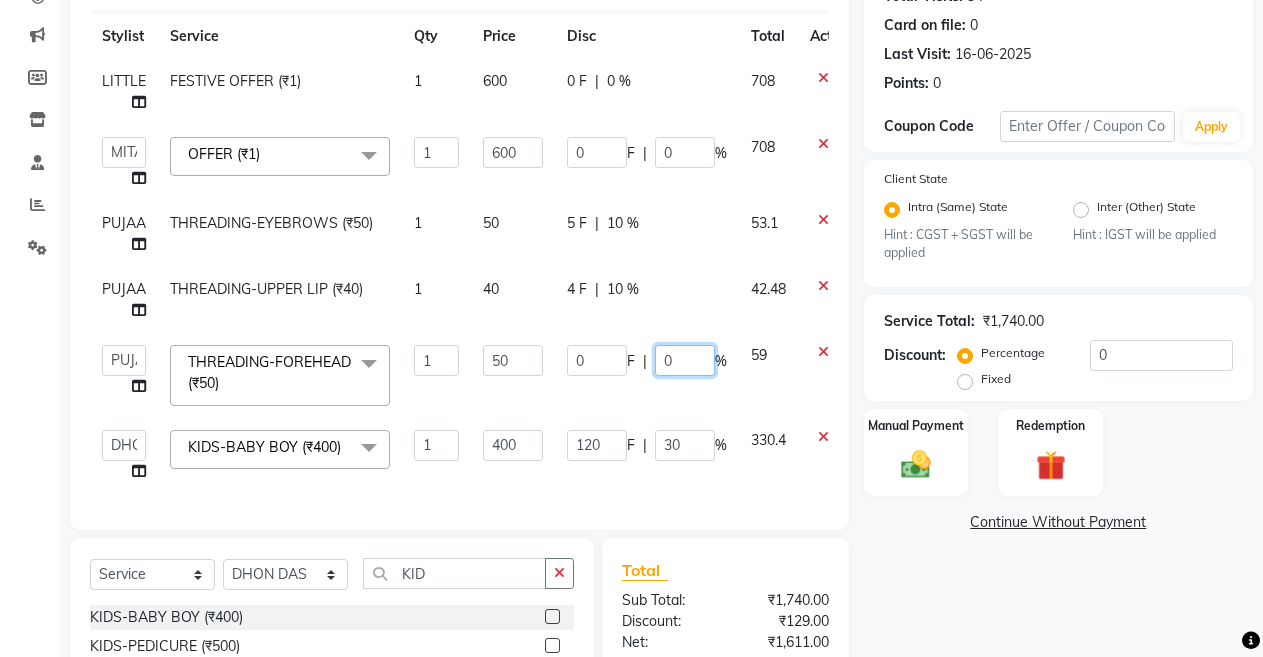type on "10" 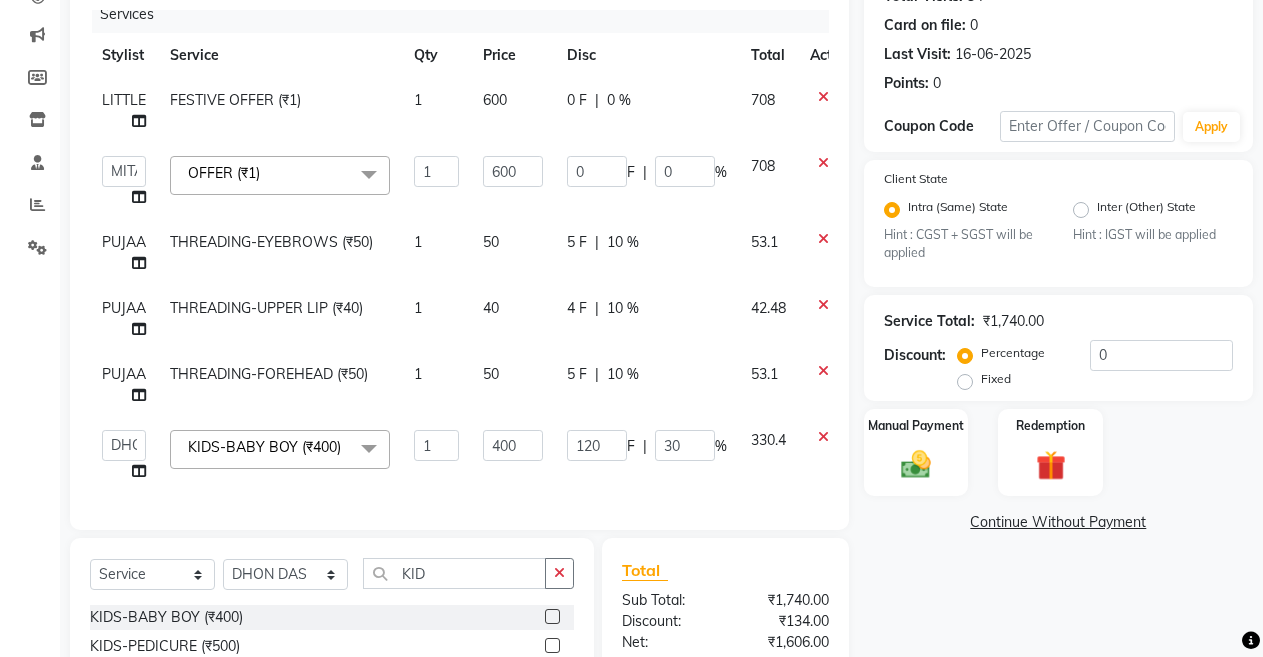 click on "120 F | 30 %" 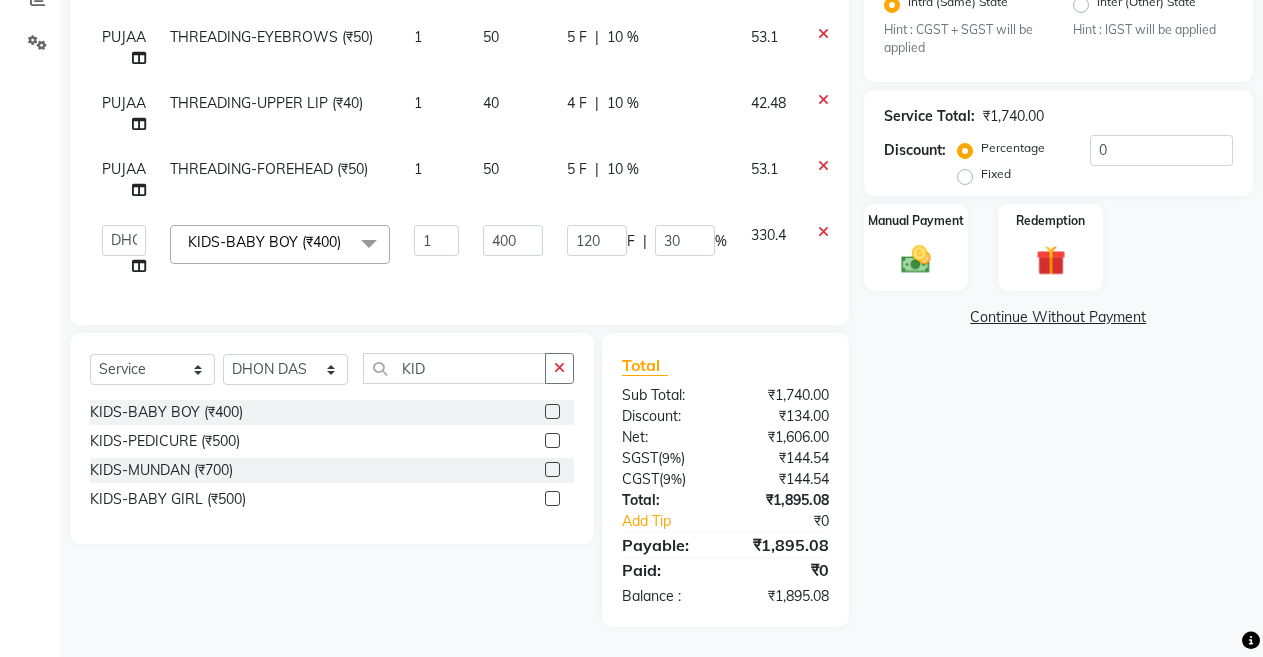 click on "120 F | 30 %" 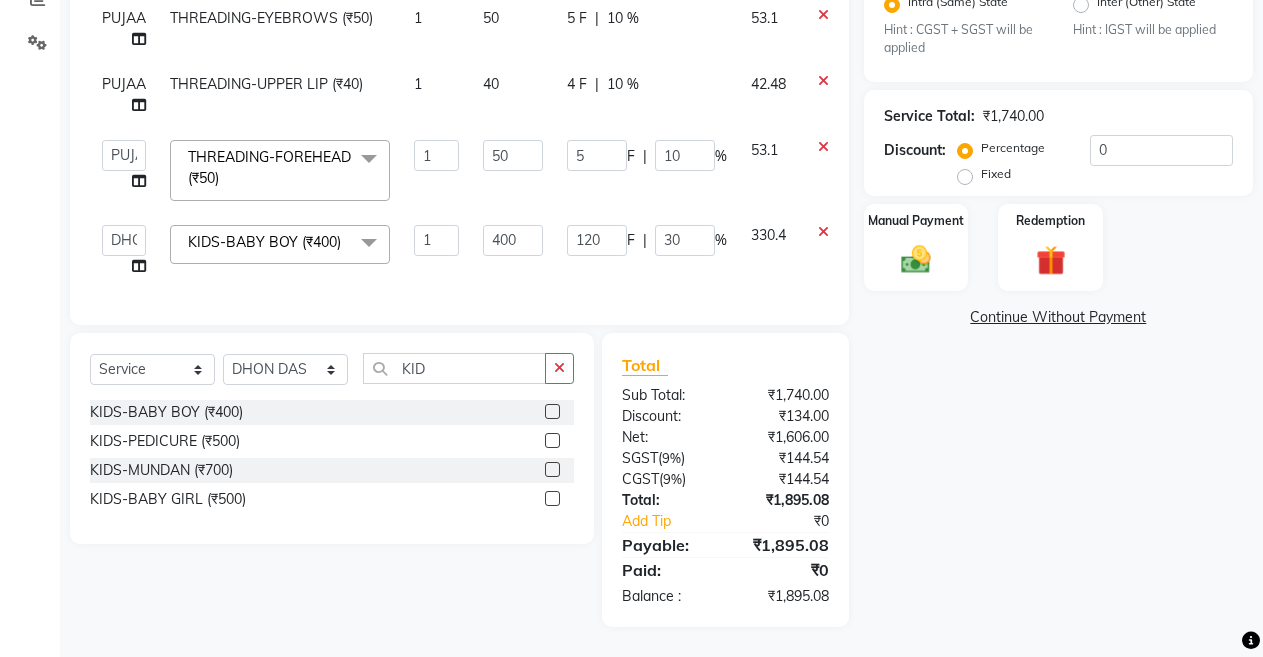 scroll, scrollTop: 59, scrollLeft: 0, axis: vertical 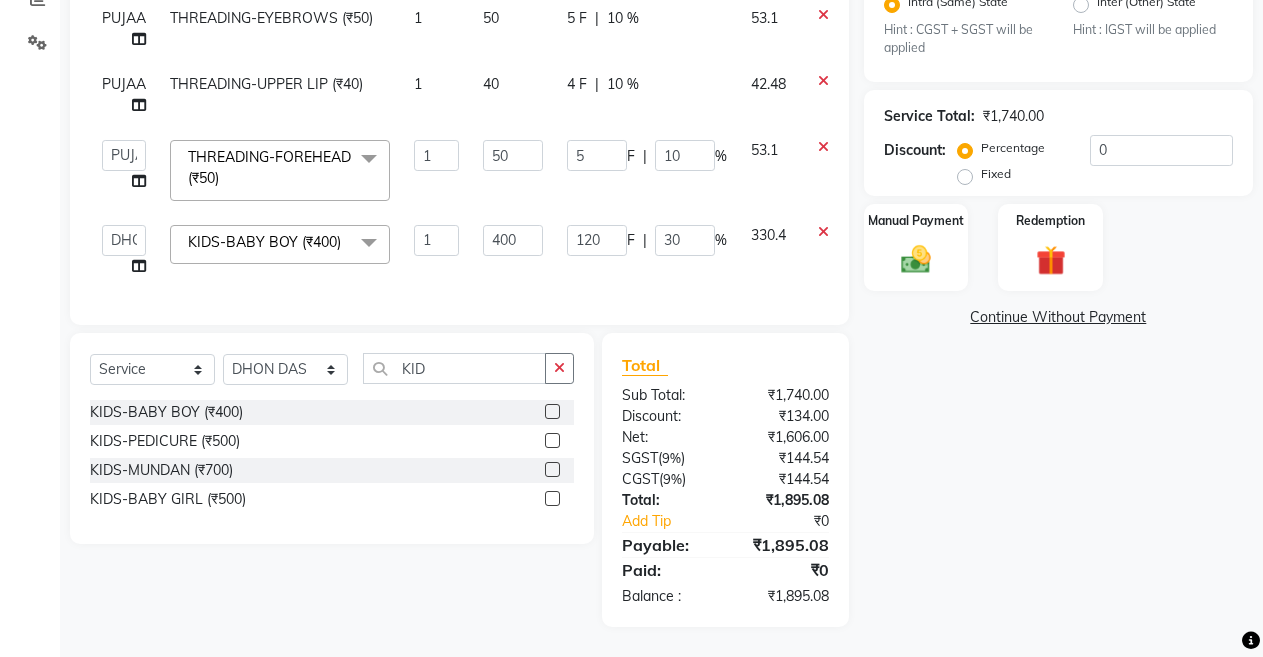 click on "5 F | 10 %" 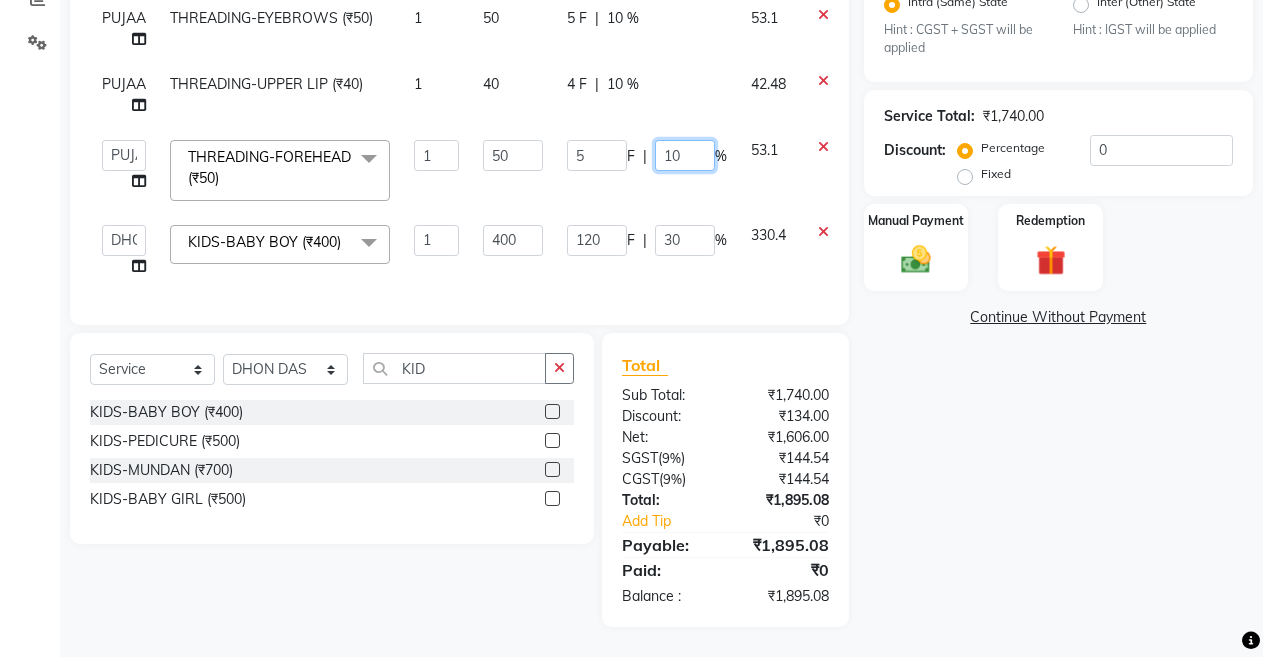 click on "10" 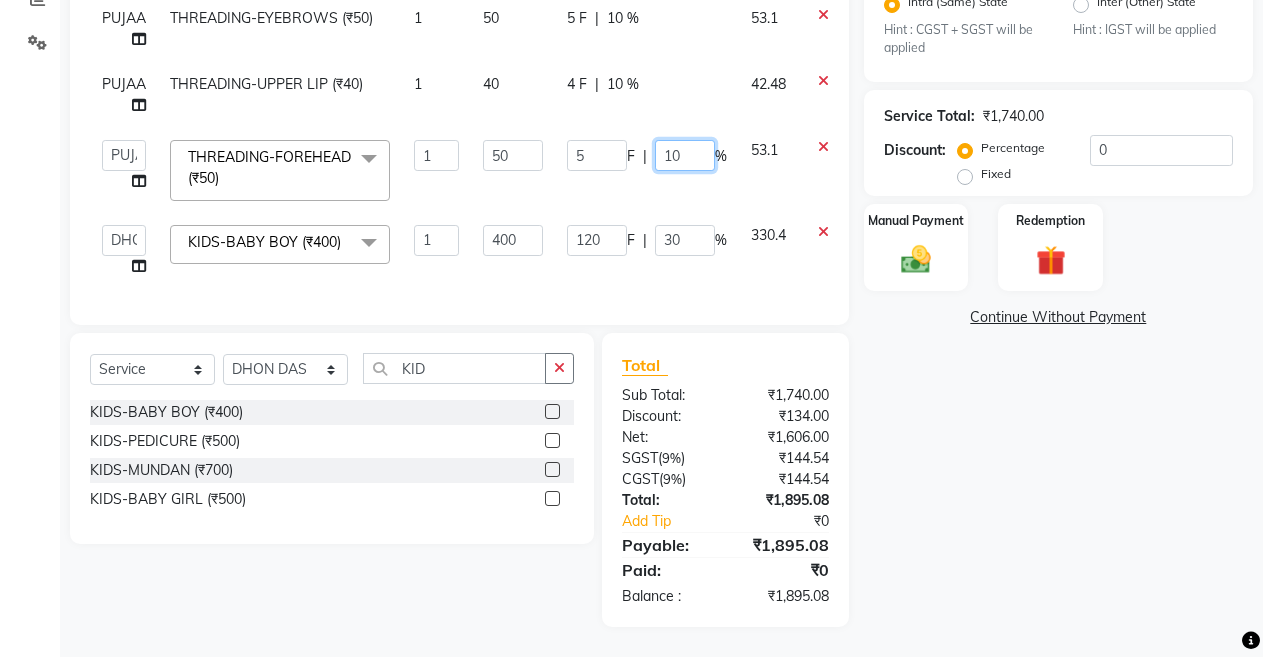 type 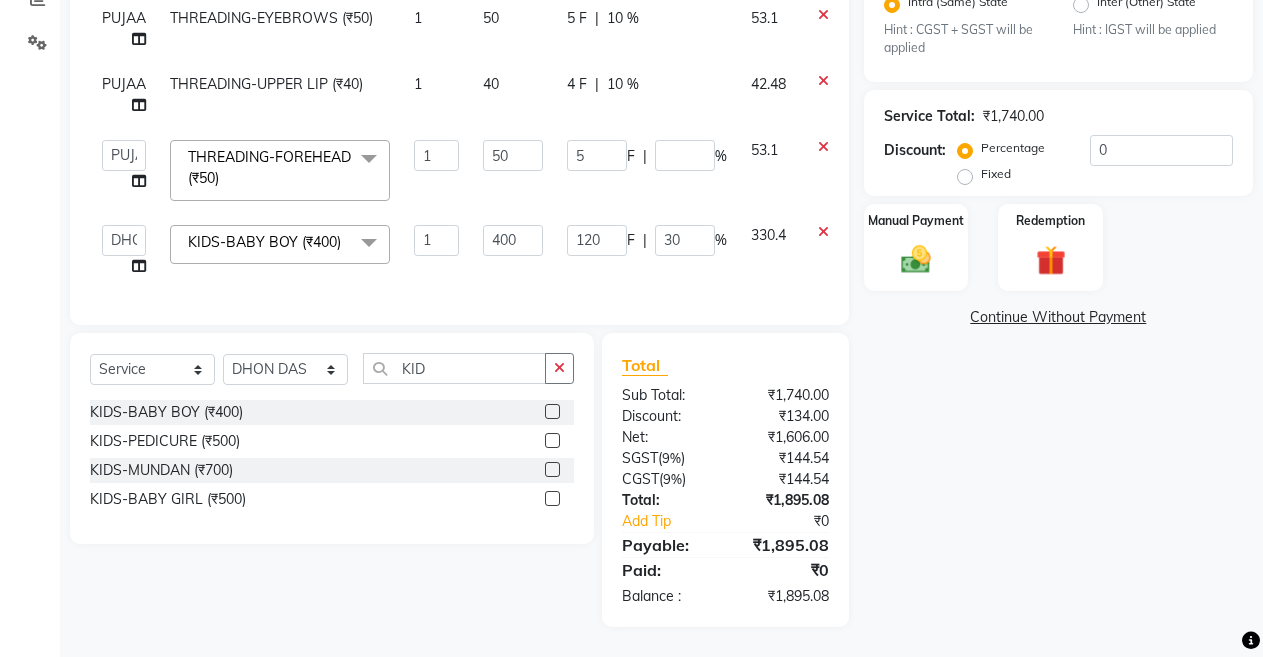 scroll, scrollTop: 40, scrollLeft: 0, axis: vertical 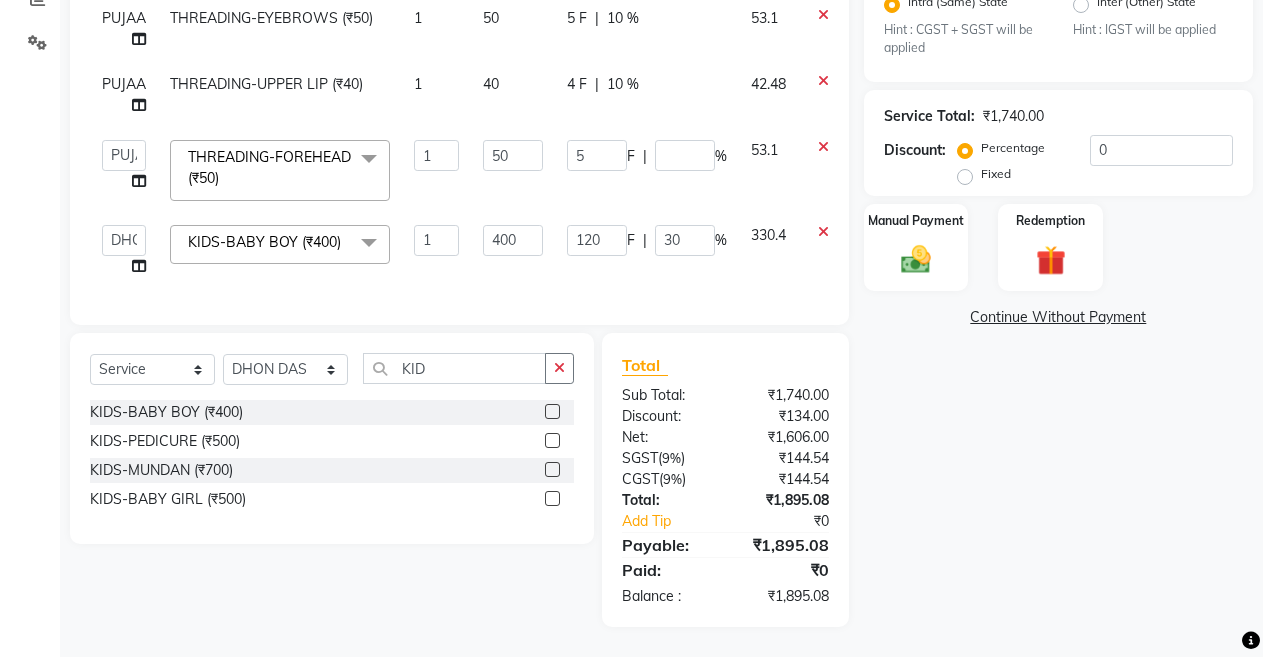 click on "4 F | 10 %" 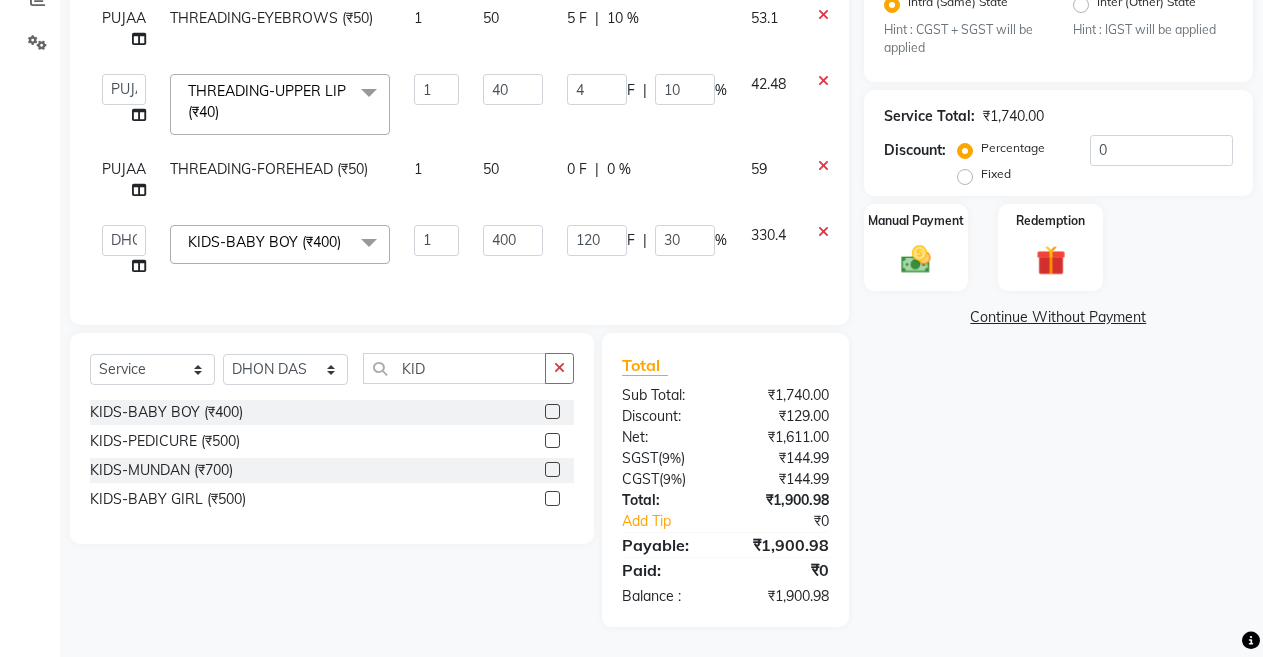 scroll, scrollTop: 59, scrollLeft: 0, axis: vertical 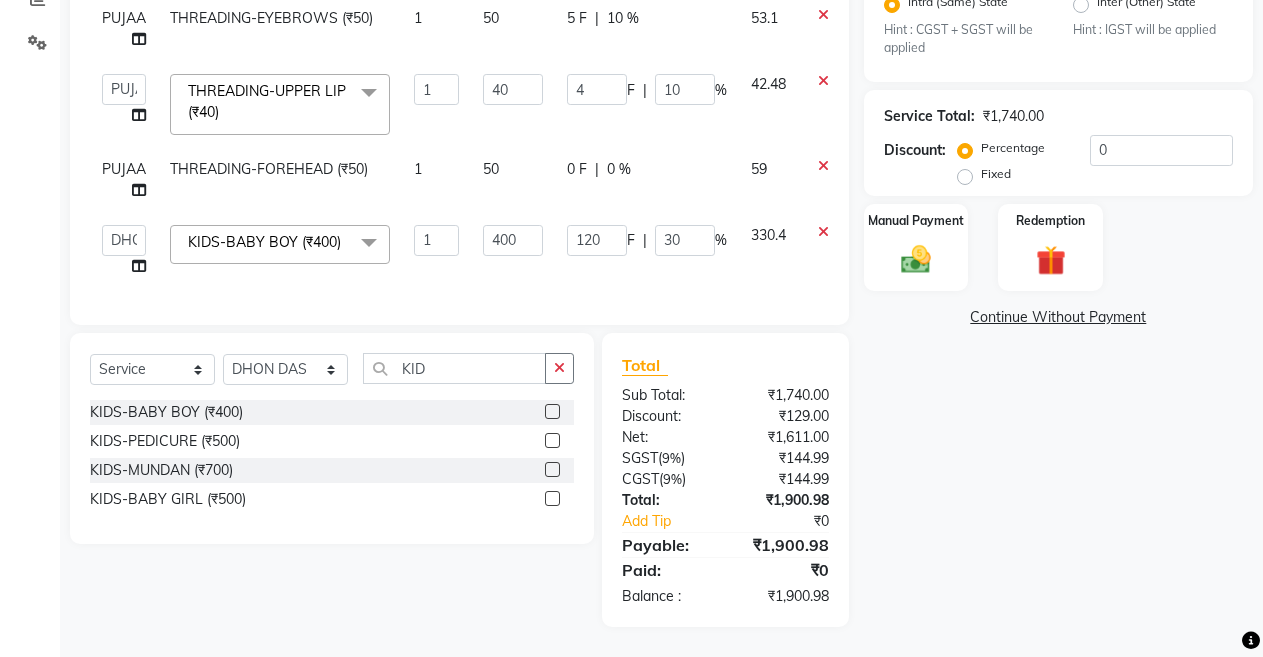 click on "10" 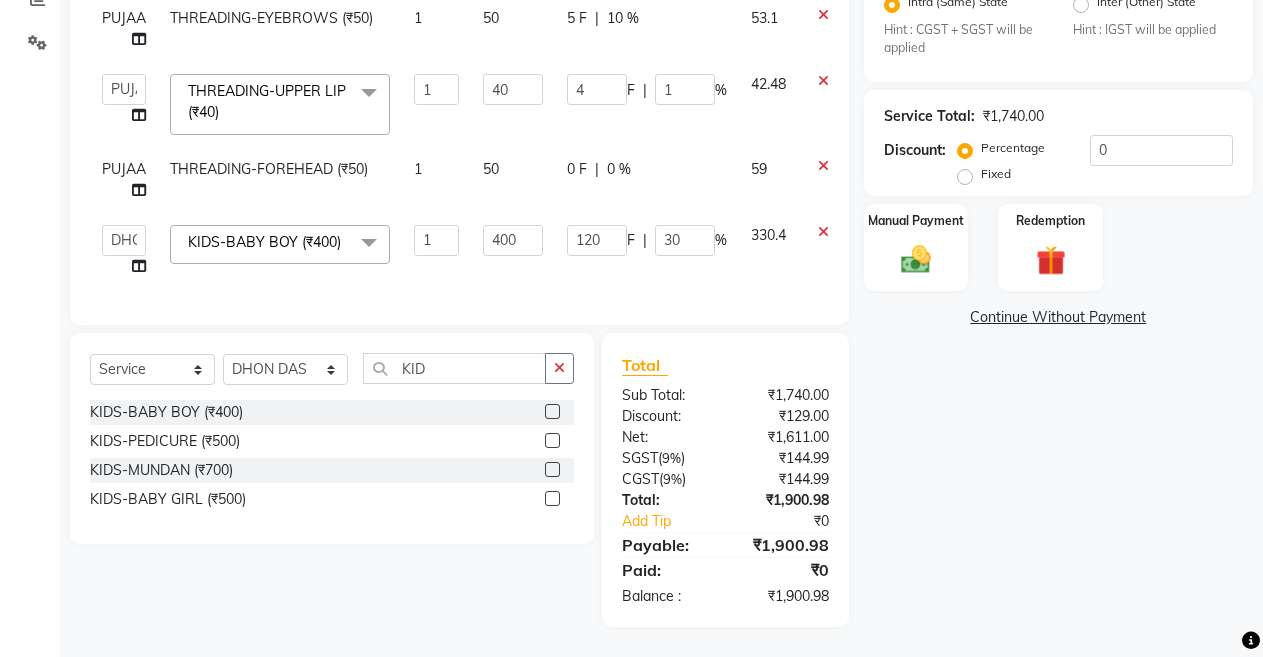 type 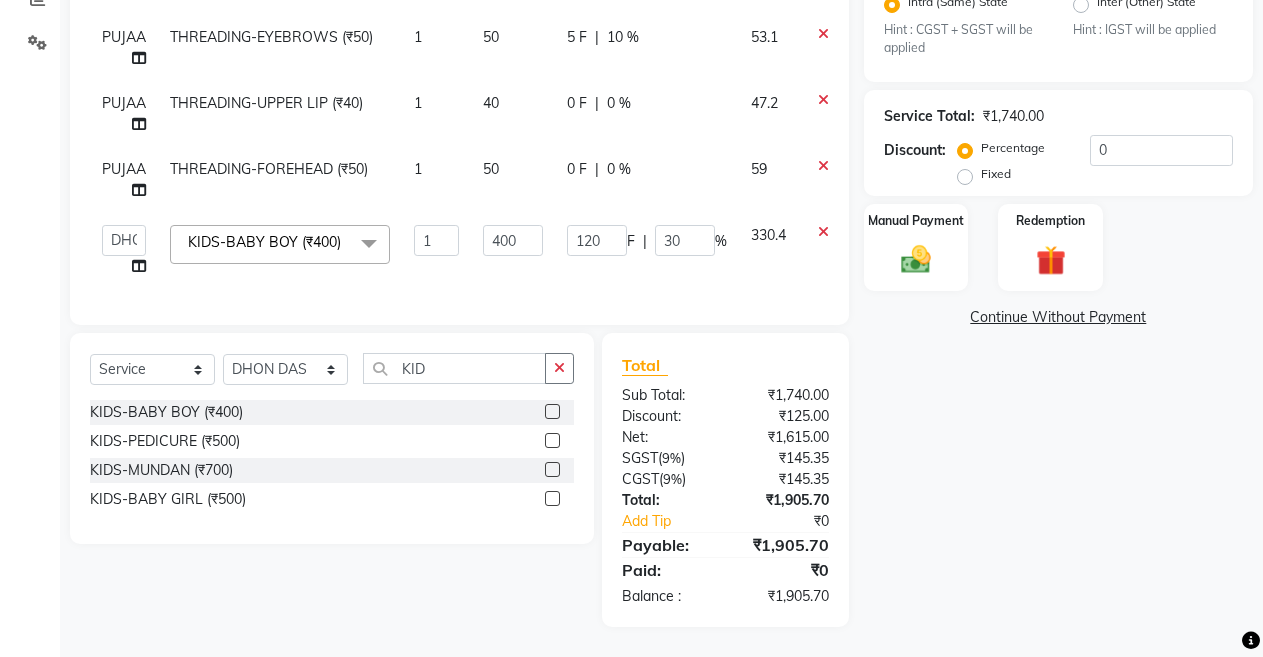 click on "0 F | 0 %" 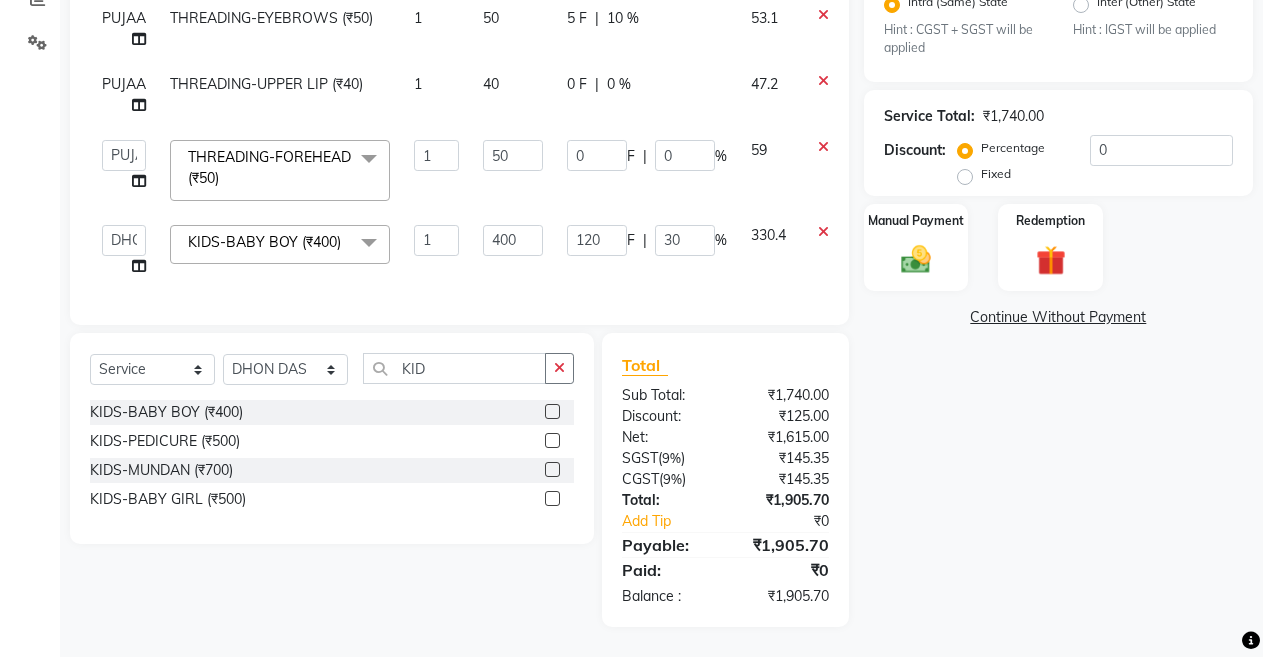 scroll, scrollTop: 59, scrollLeft: 0, axis: vertical 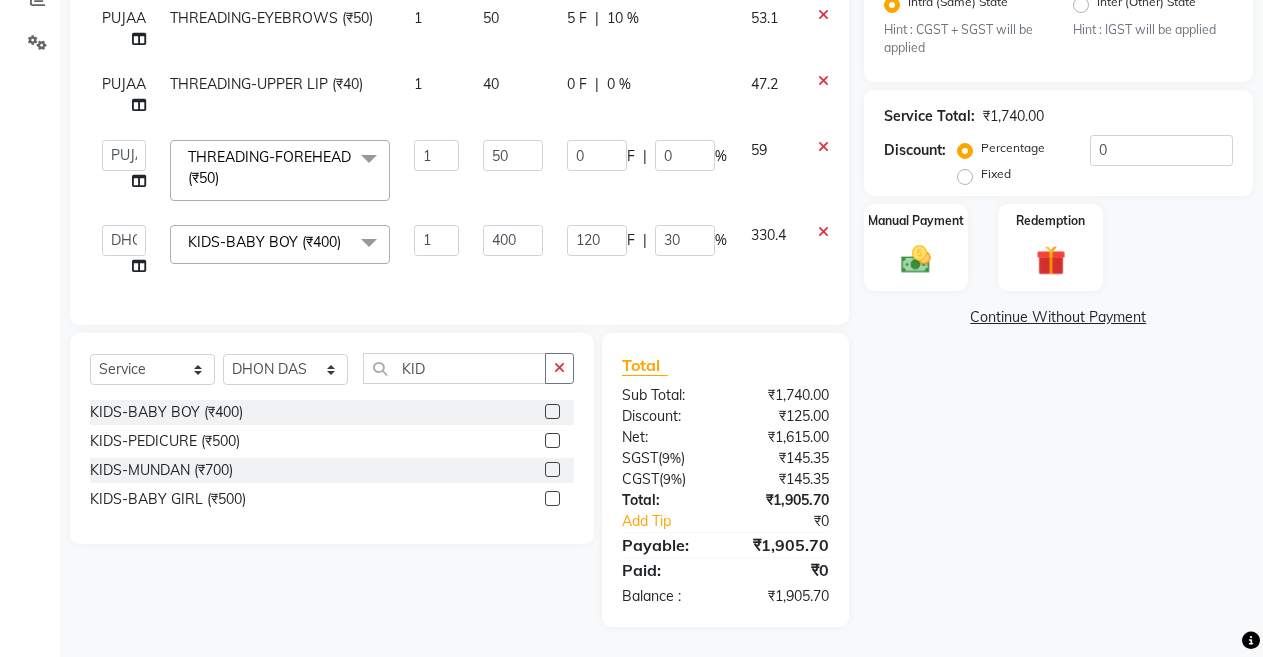 click on "0 F | 0 %" 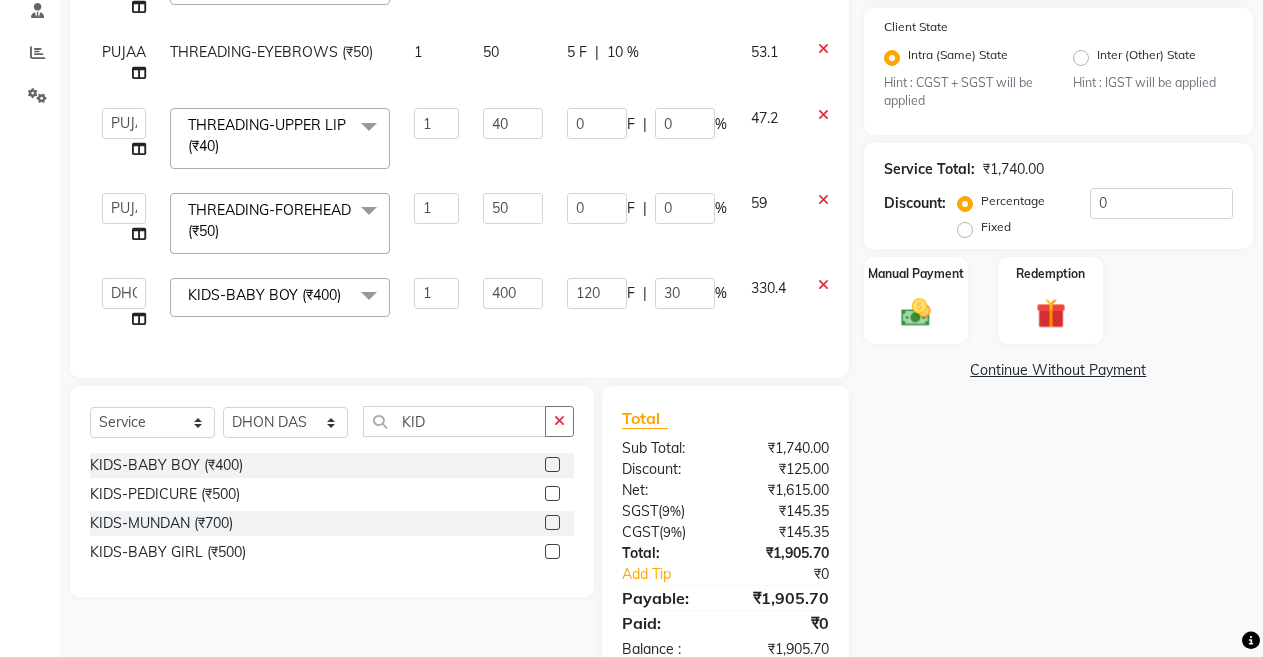 scroll, scrollTop: 379, scrollLeft: 0, axis: vertical 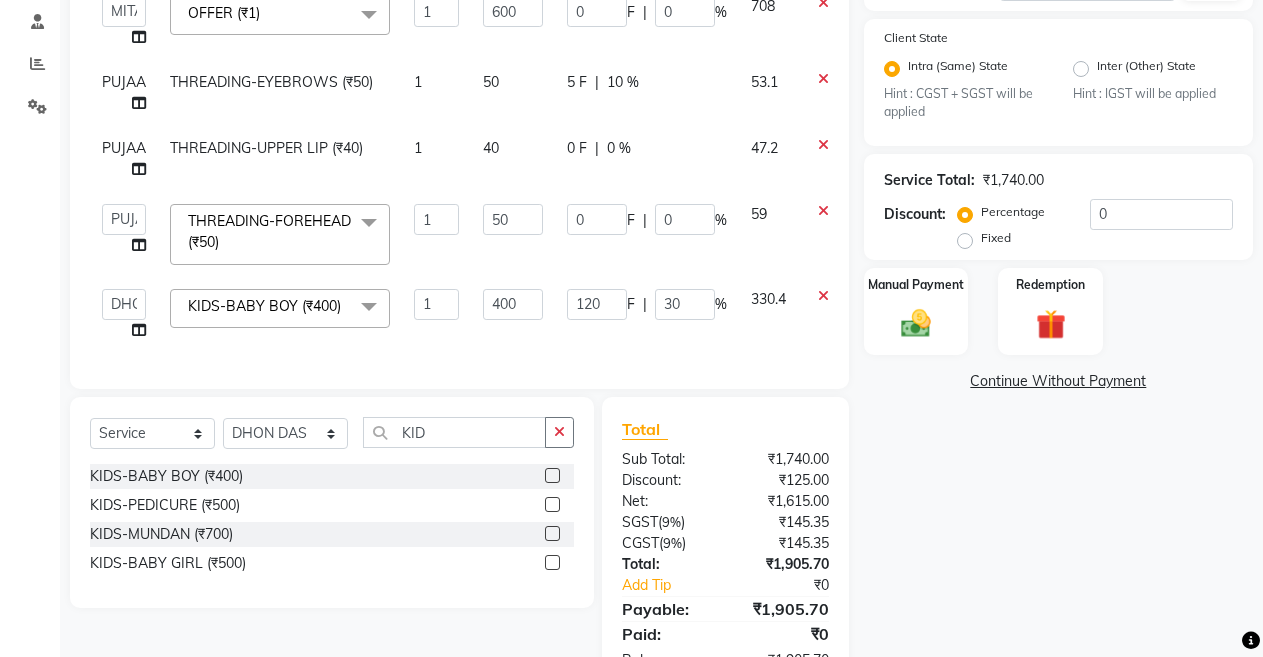 click on "5 F | 10 %" 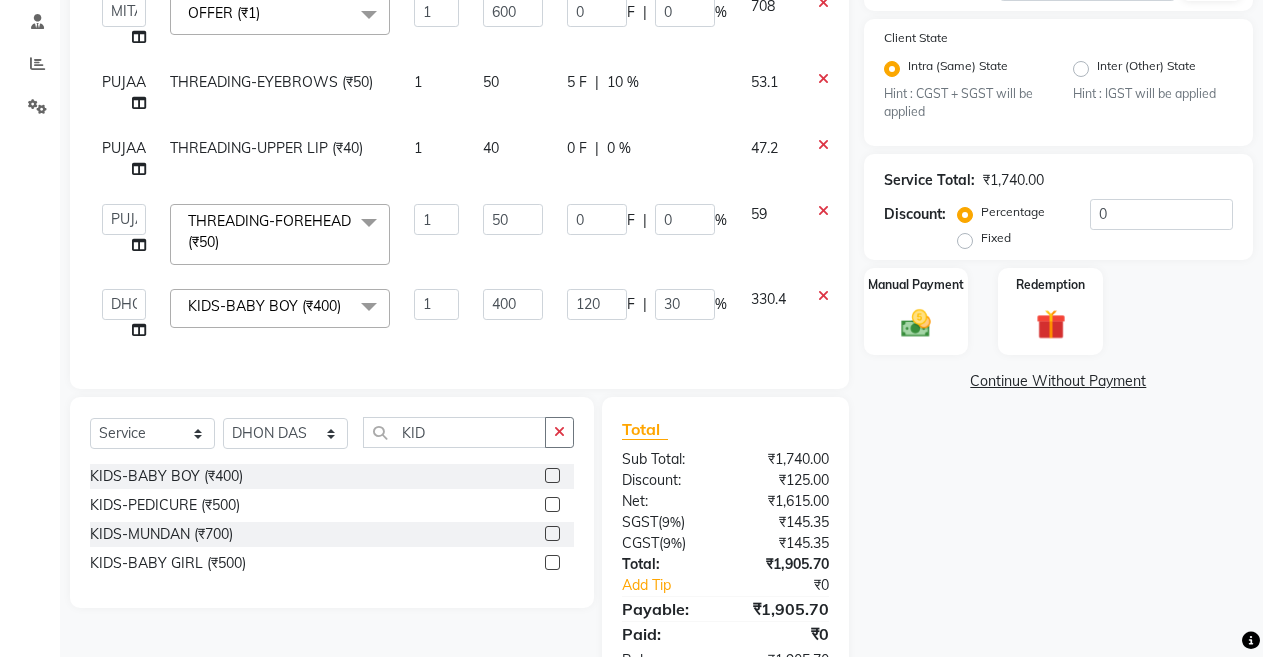 select on "47575" 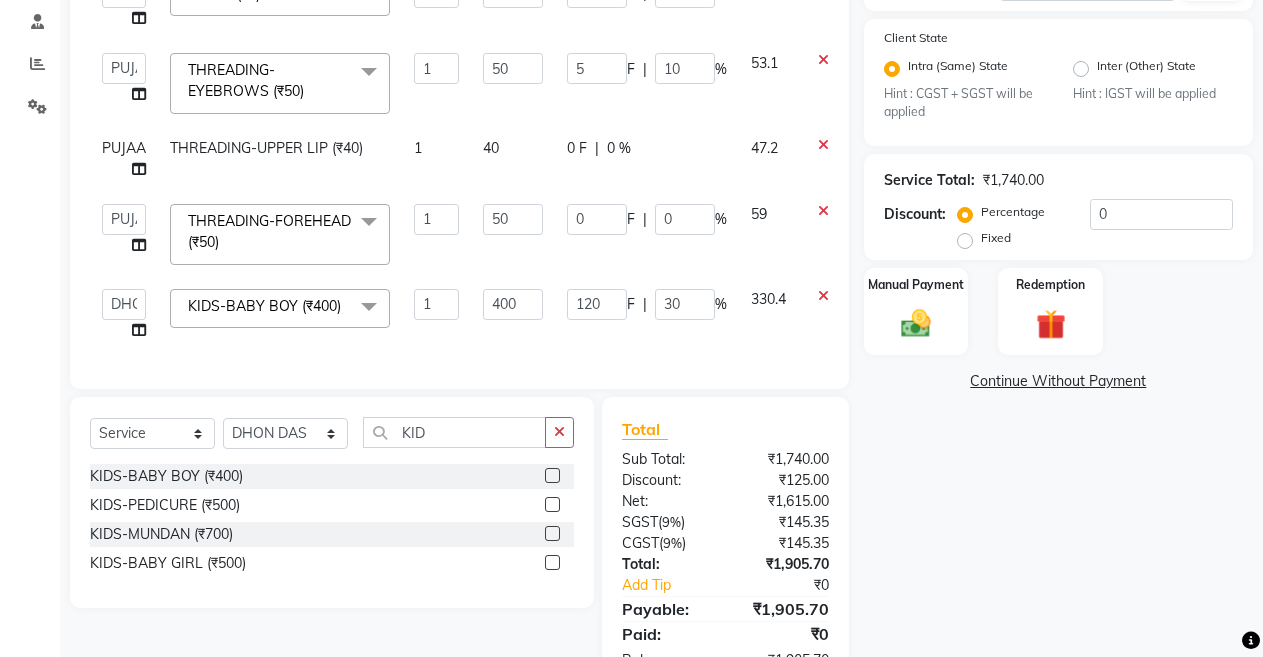 type on "1" 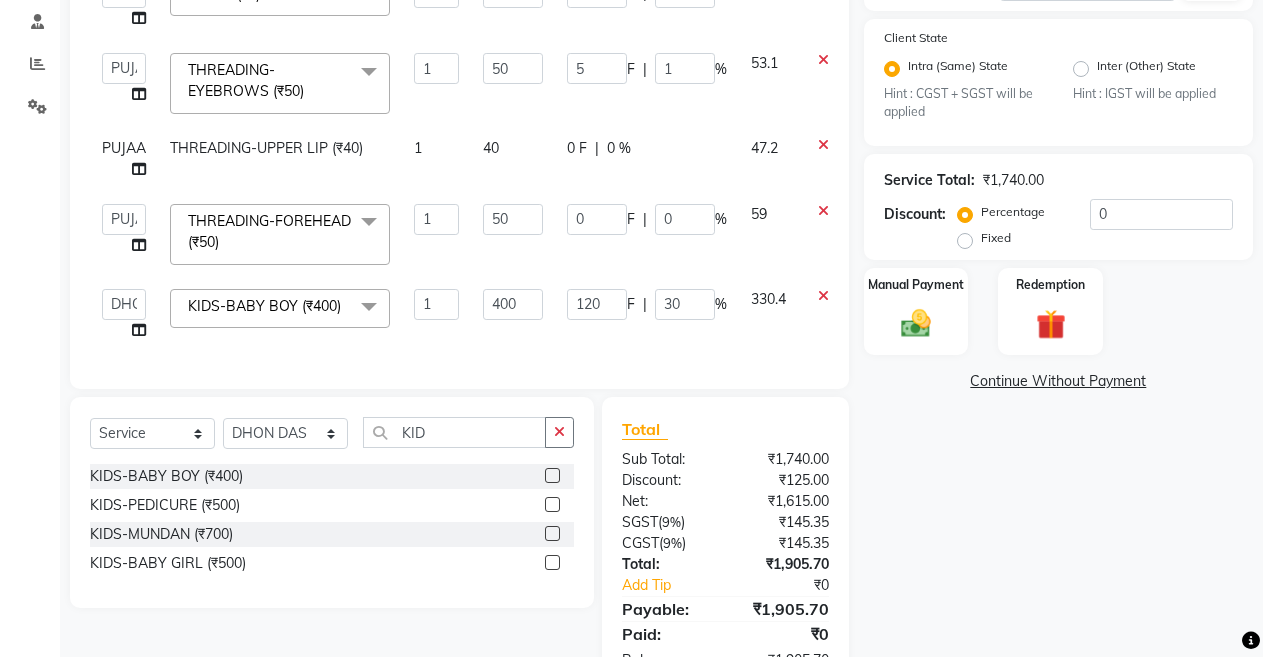 type 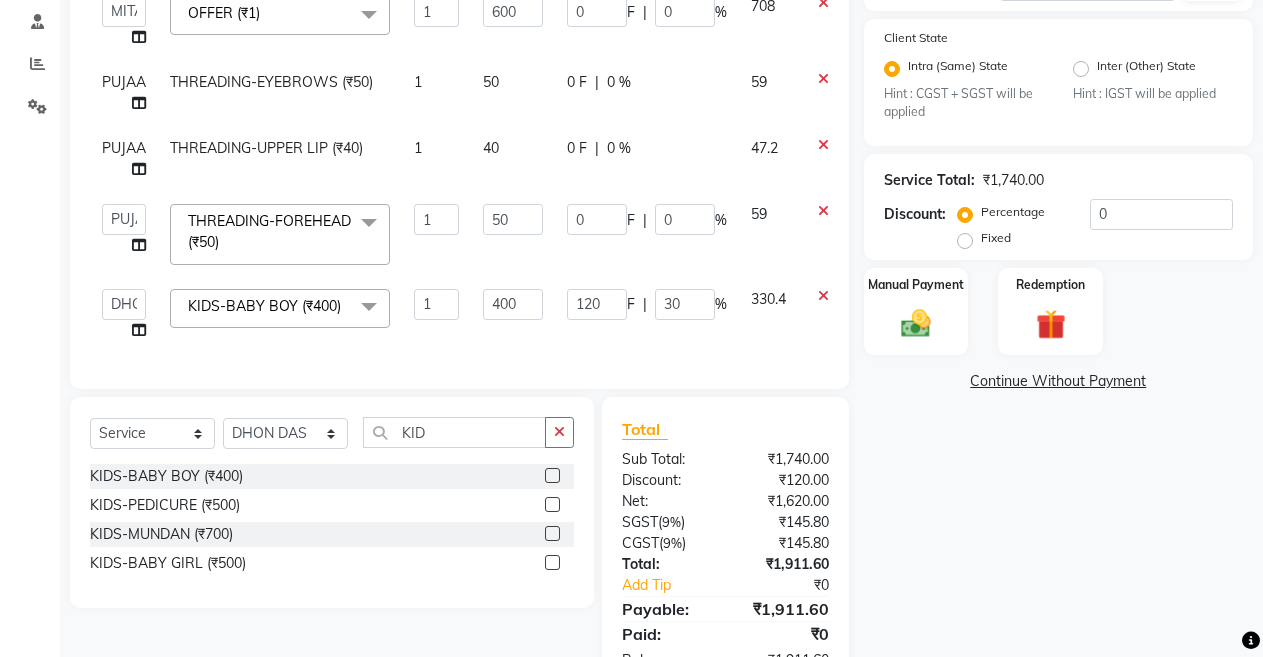 click on "330.4" 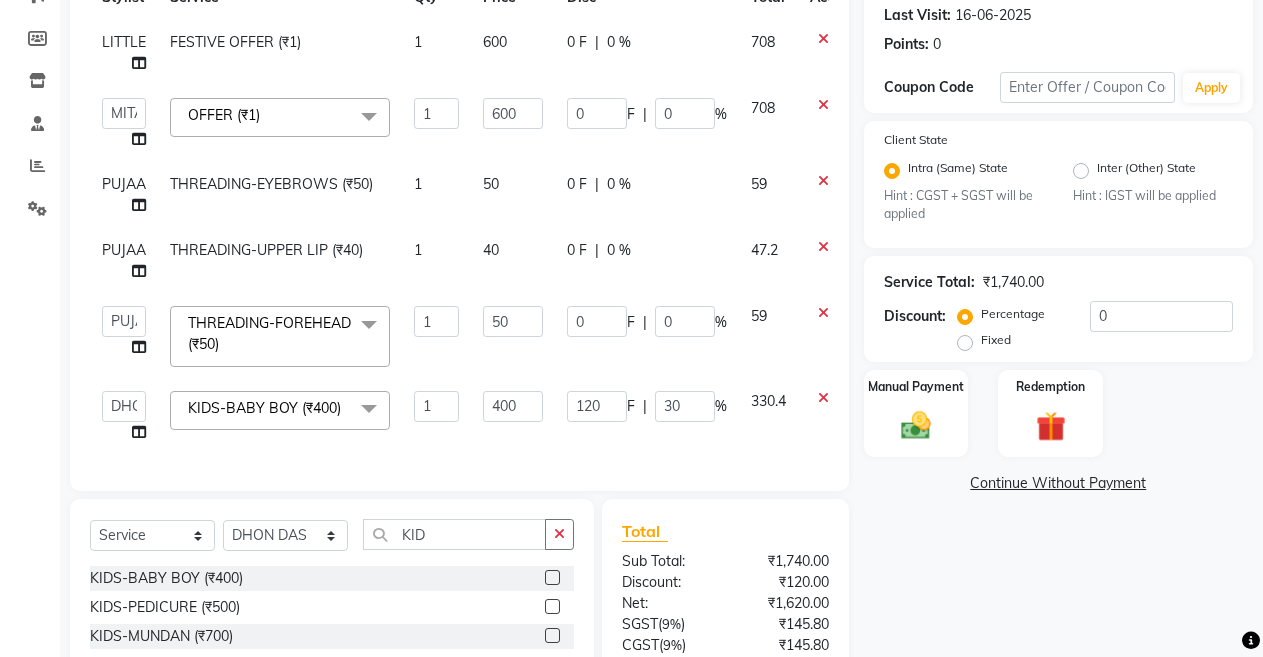 scroll, scrollTop: 291, scrollLeft: 0, axis: vertical 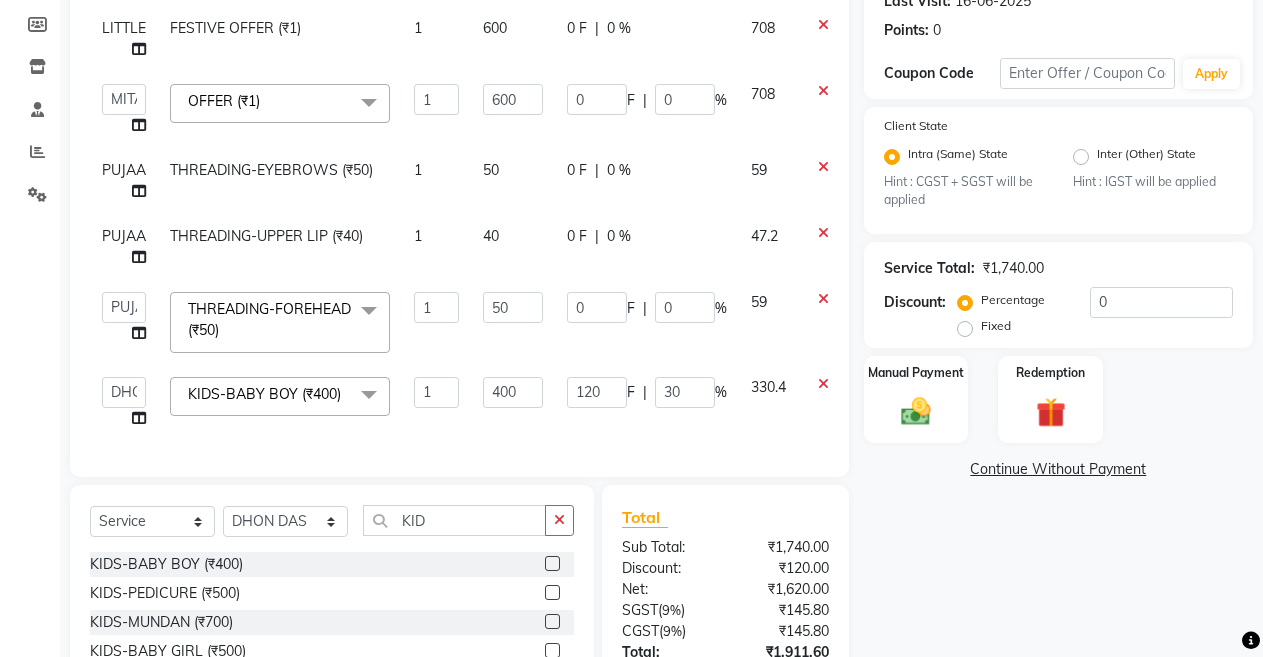 click on "120 F | 30 %" 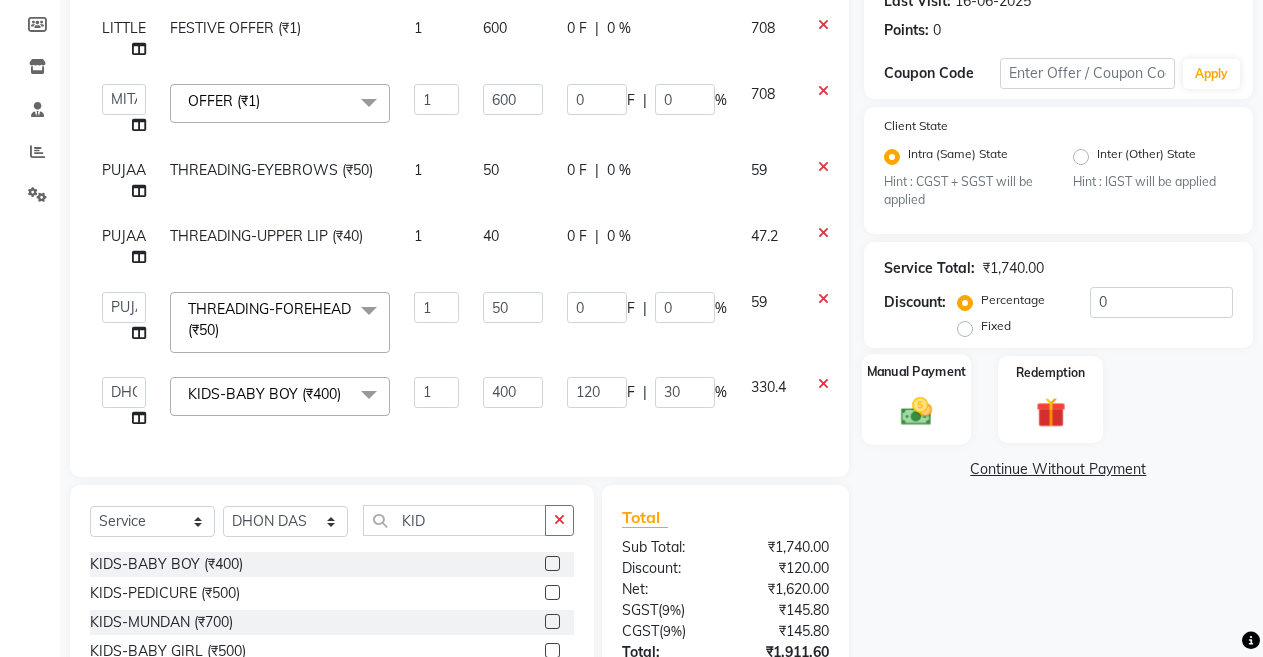 click 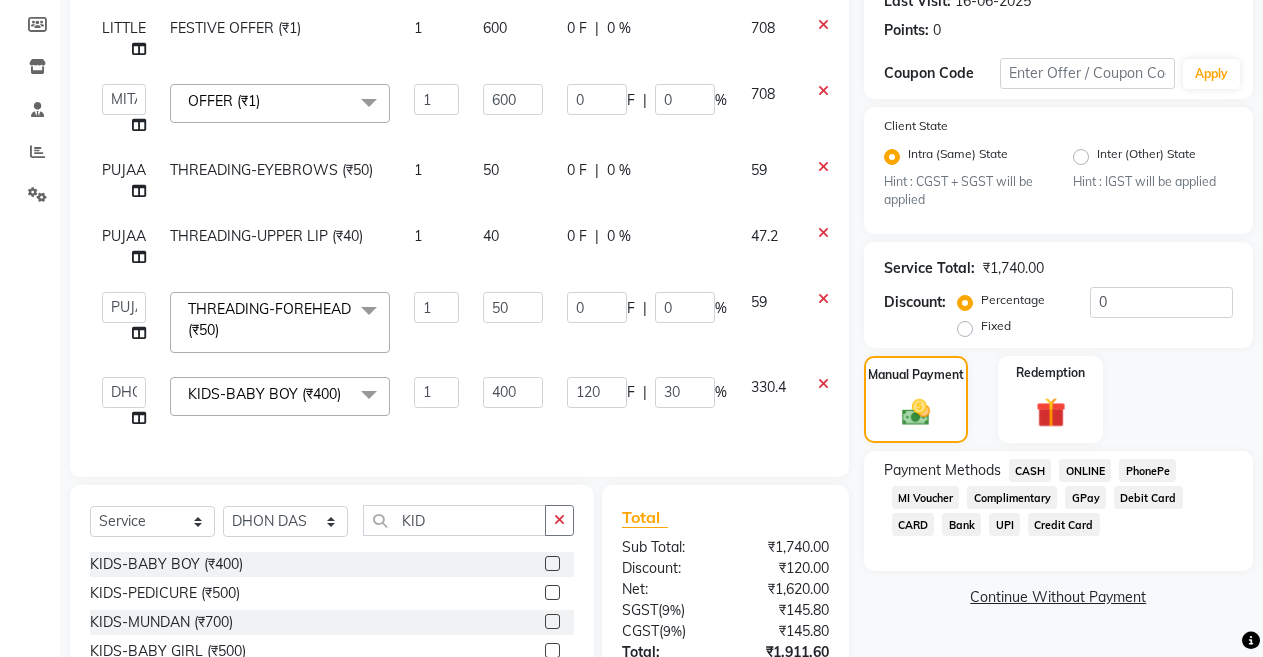 scroll, scrollTop: 443, scrollLeft: 0, axis: vertical 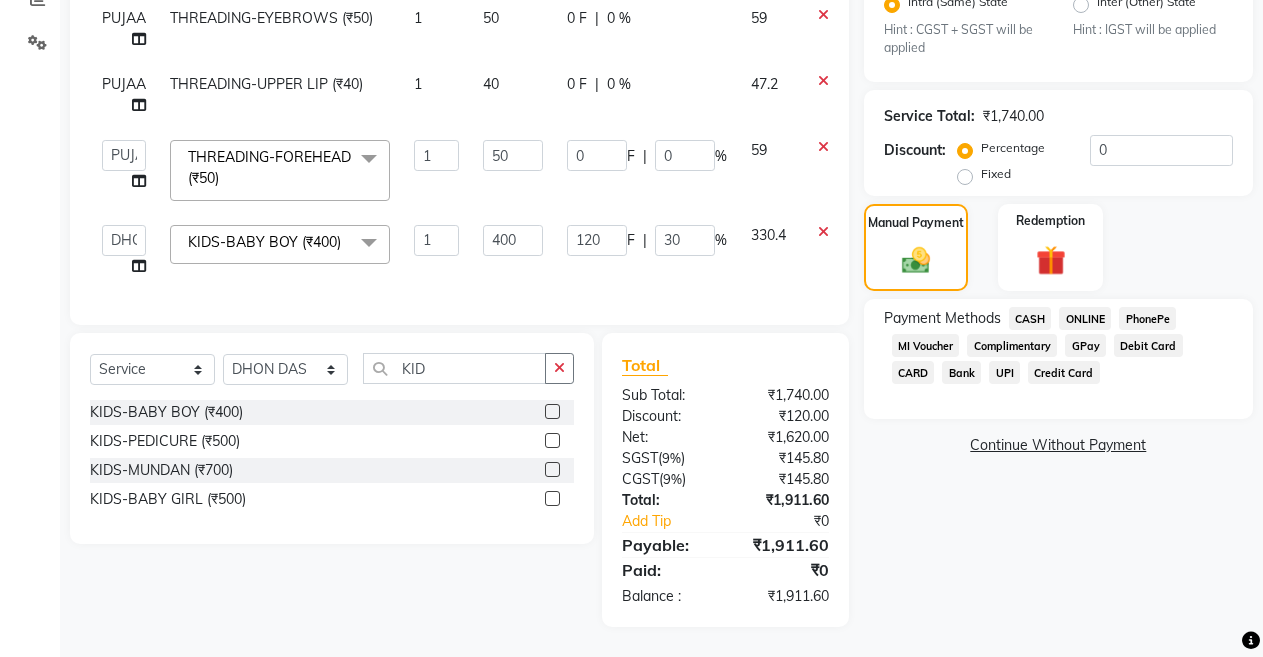 click on "CASH" 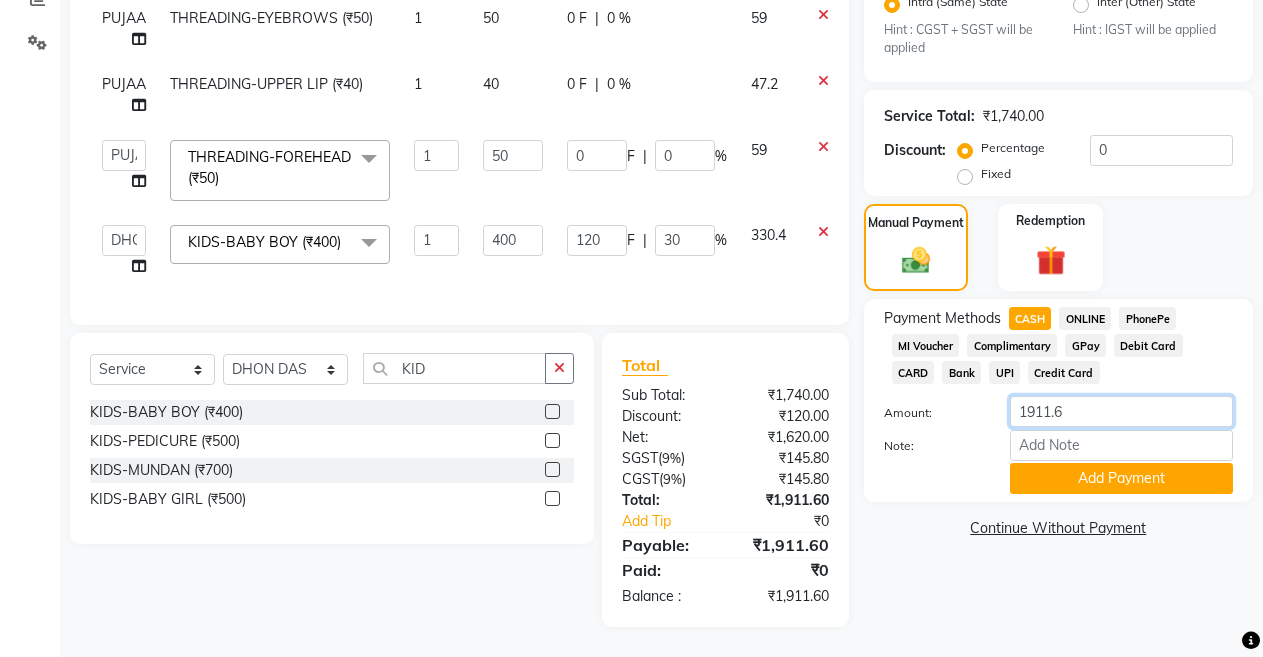 click on "1911.6" 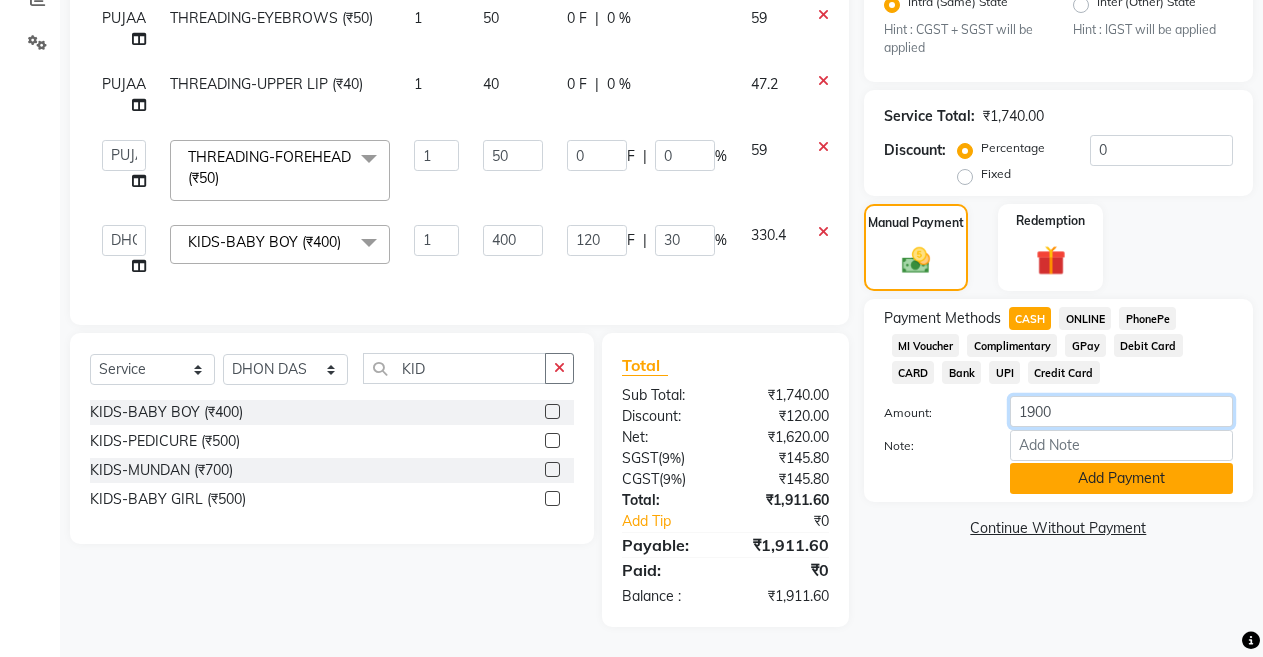 type on "1900" 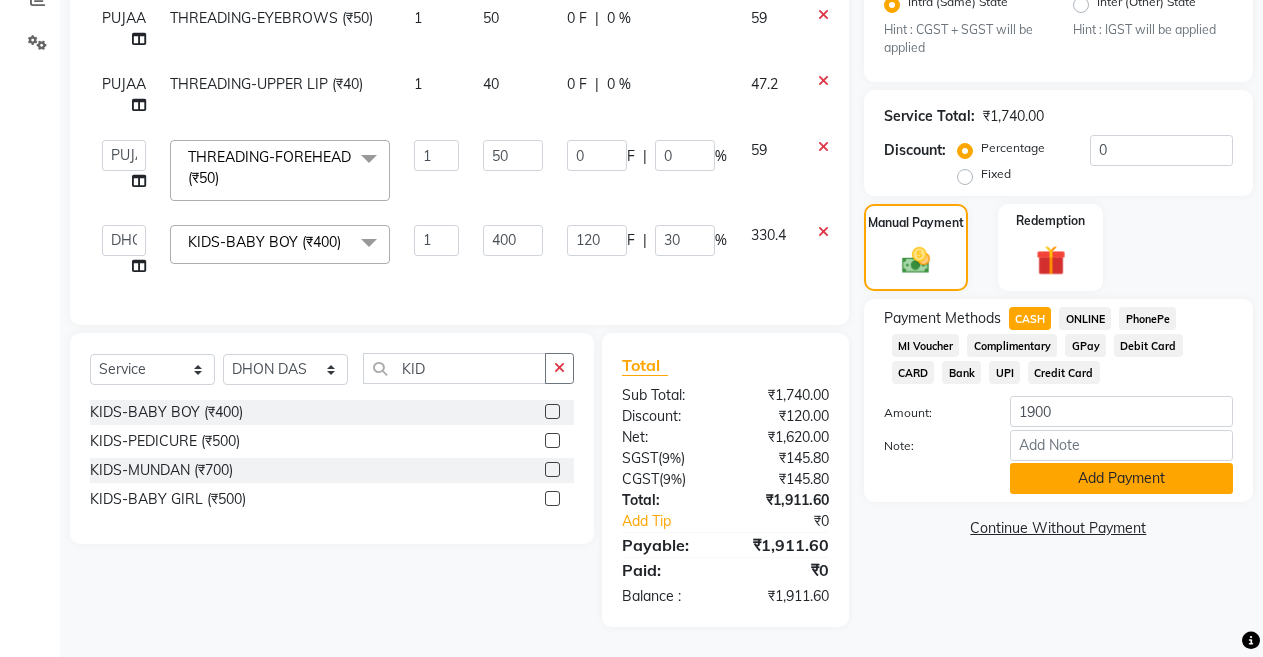 click on "Add Payment" 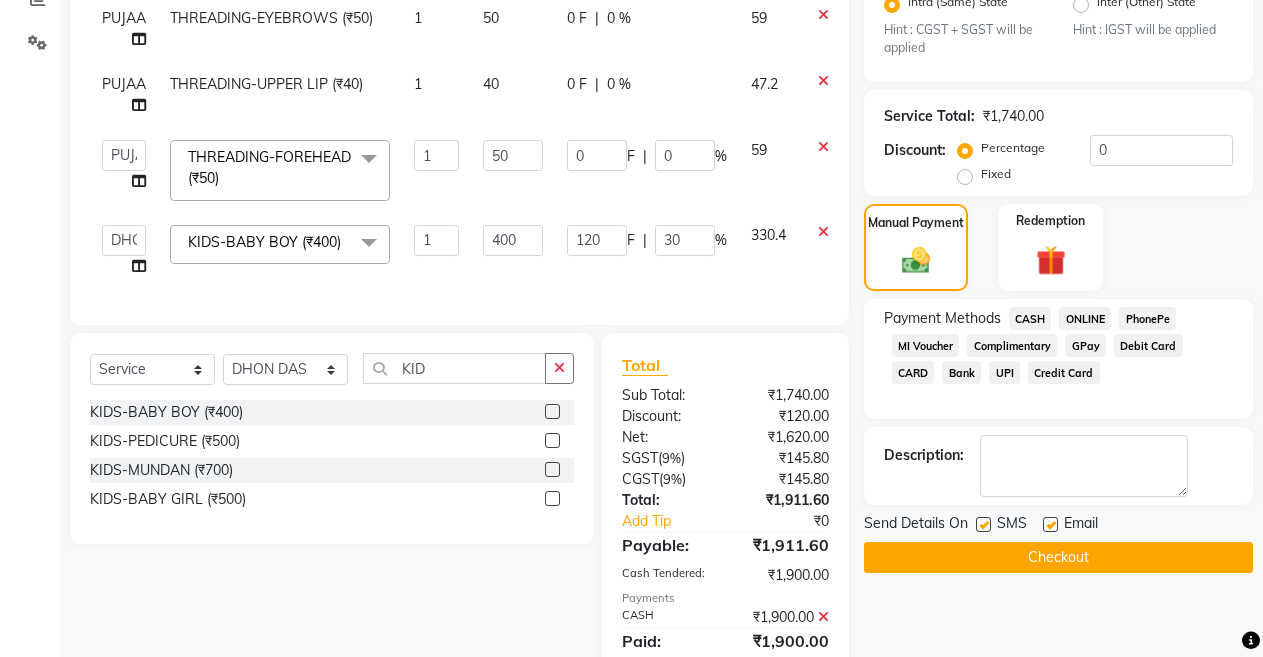 scroll, scrollTop: 514, scrollLeft: 0, axis: vertical 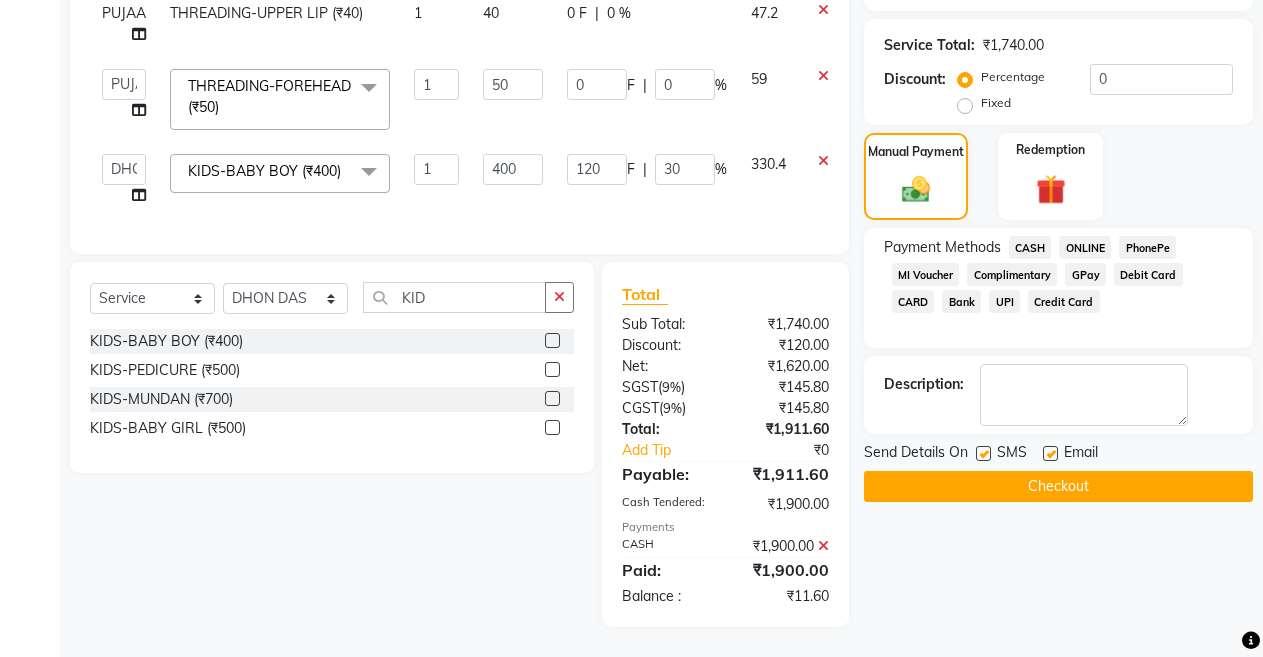 click 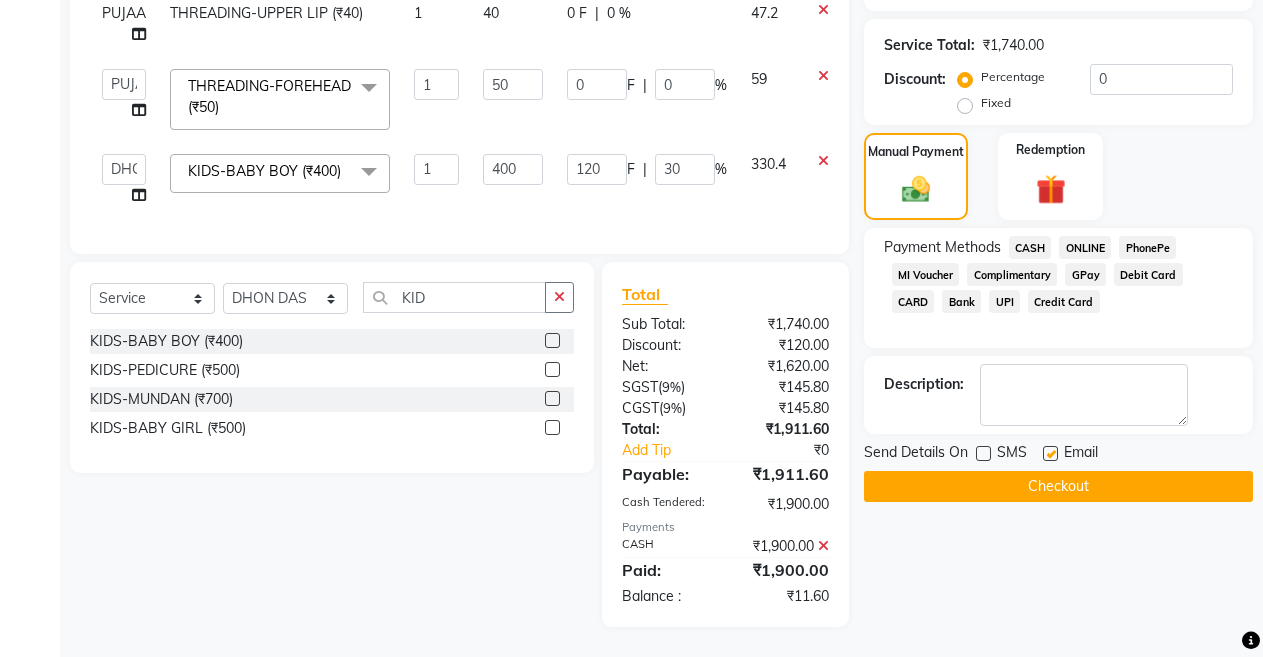 click on "Checkout" 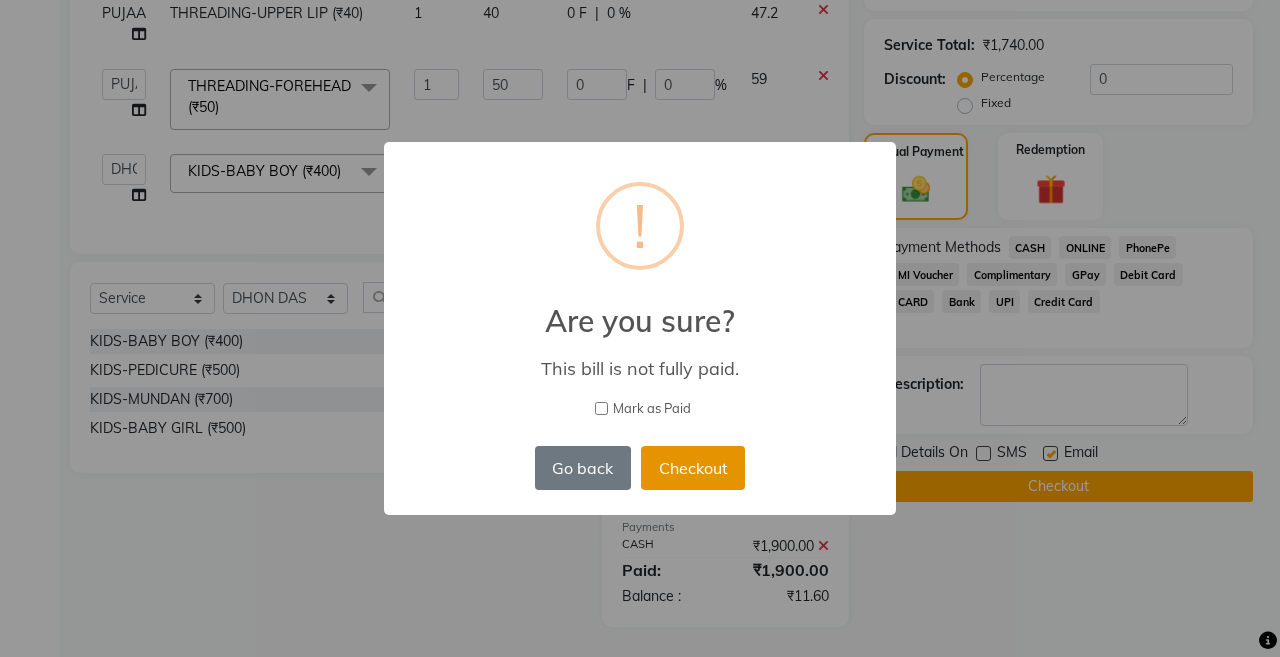 click on "Checkout" at bounding box center (693, 468) 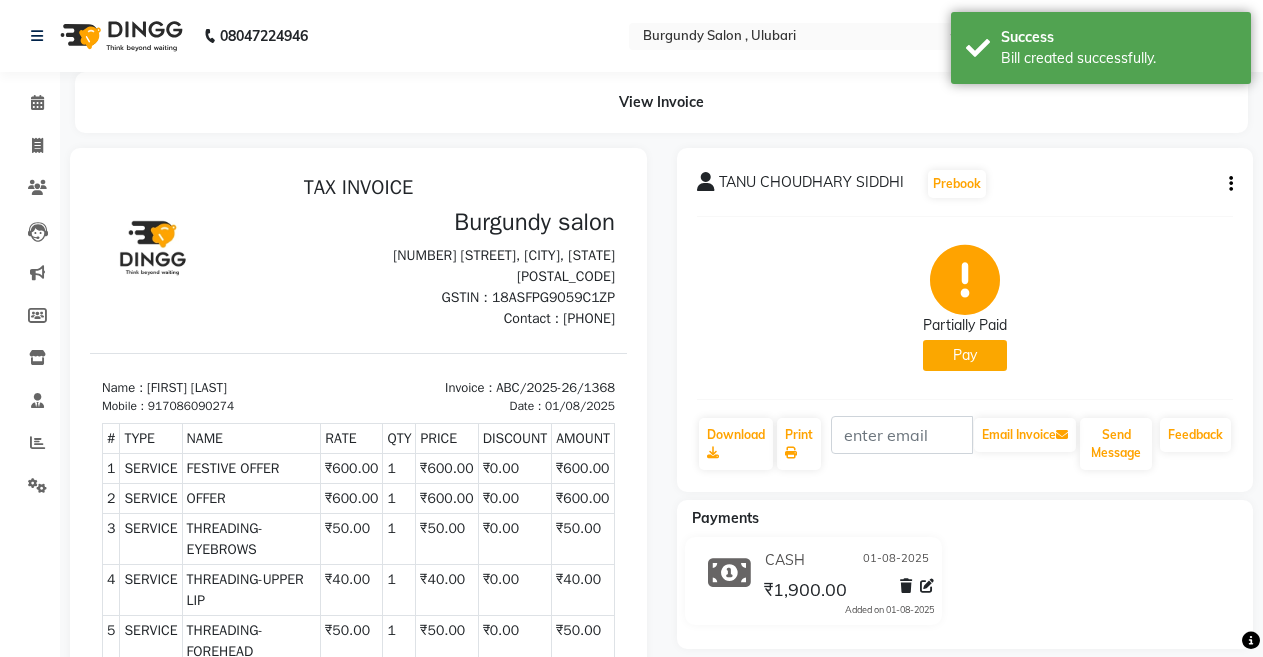 scroll, scrollTop: 0, scrollLeft: 0, axis: both 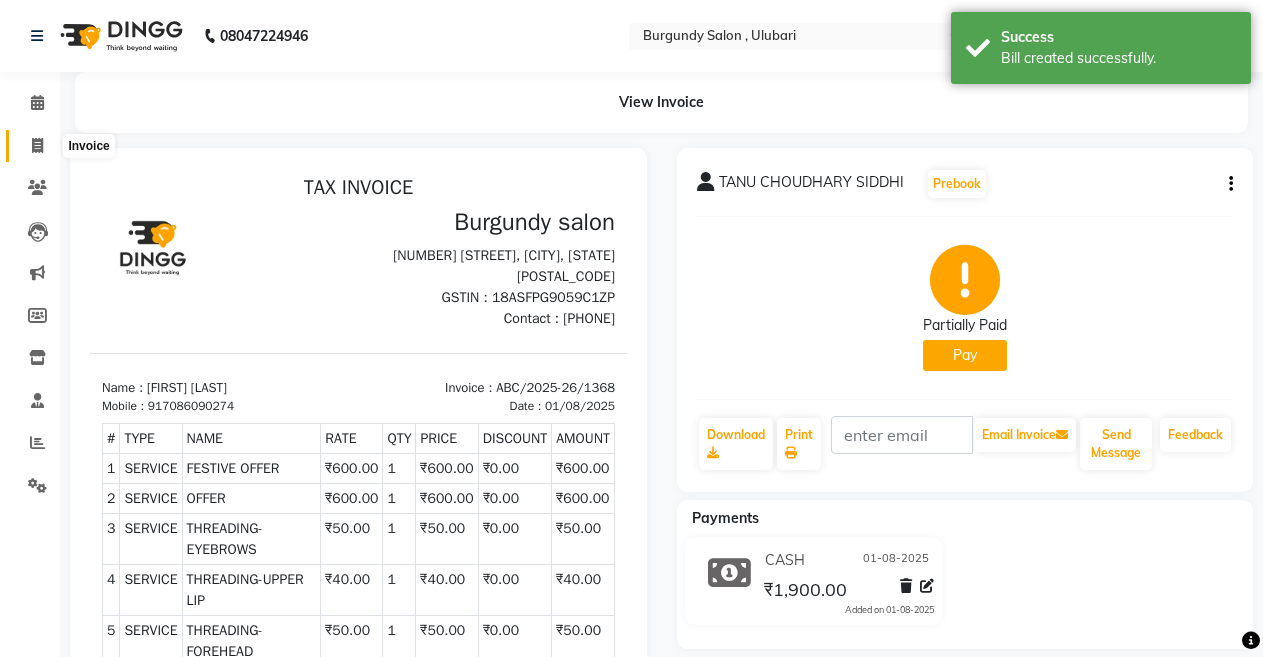 click 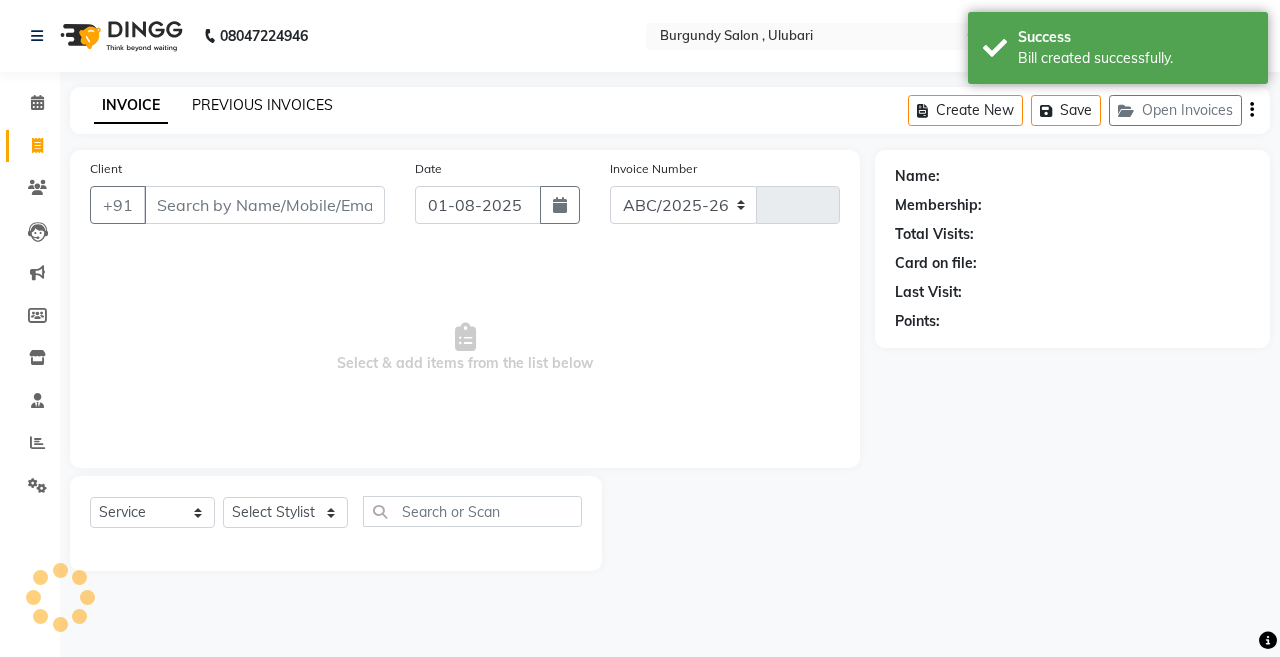 select on "5345" 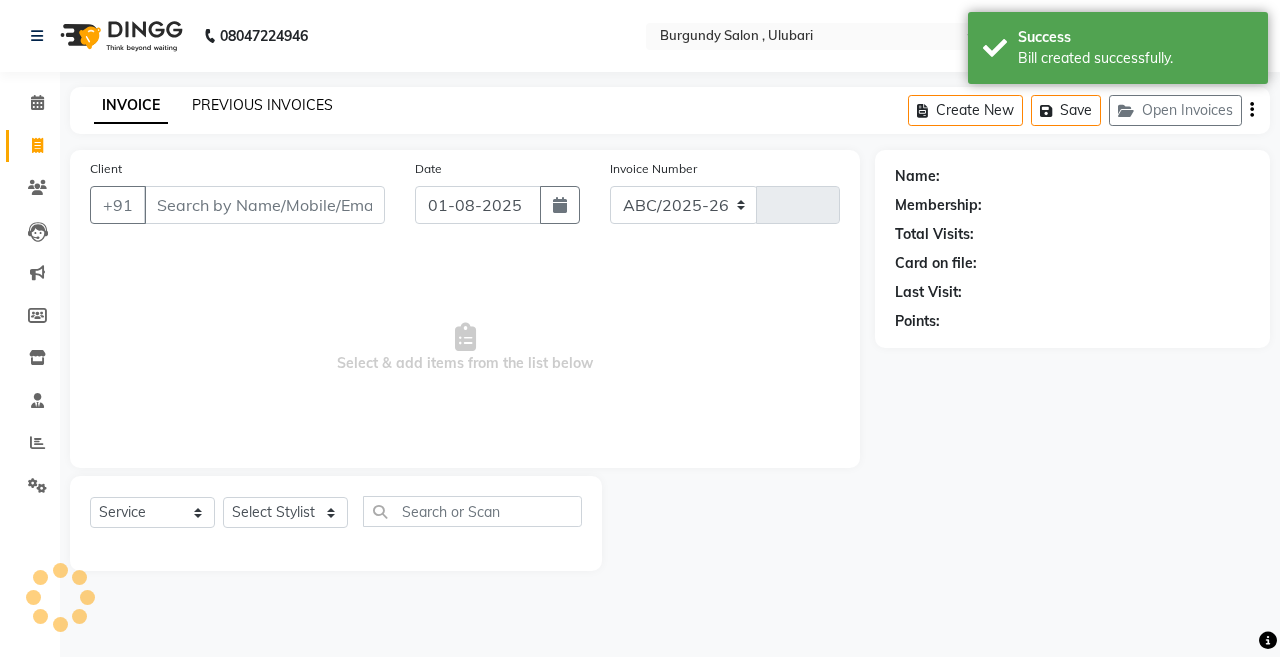 type on "1369" 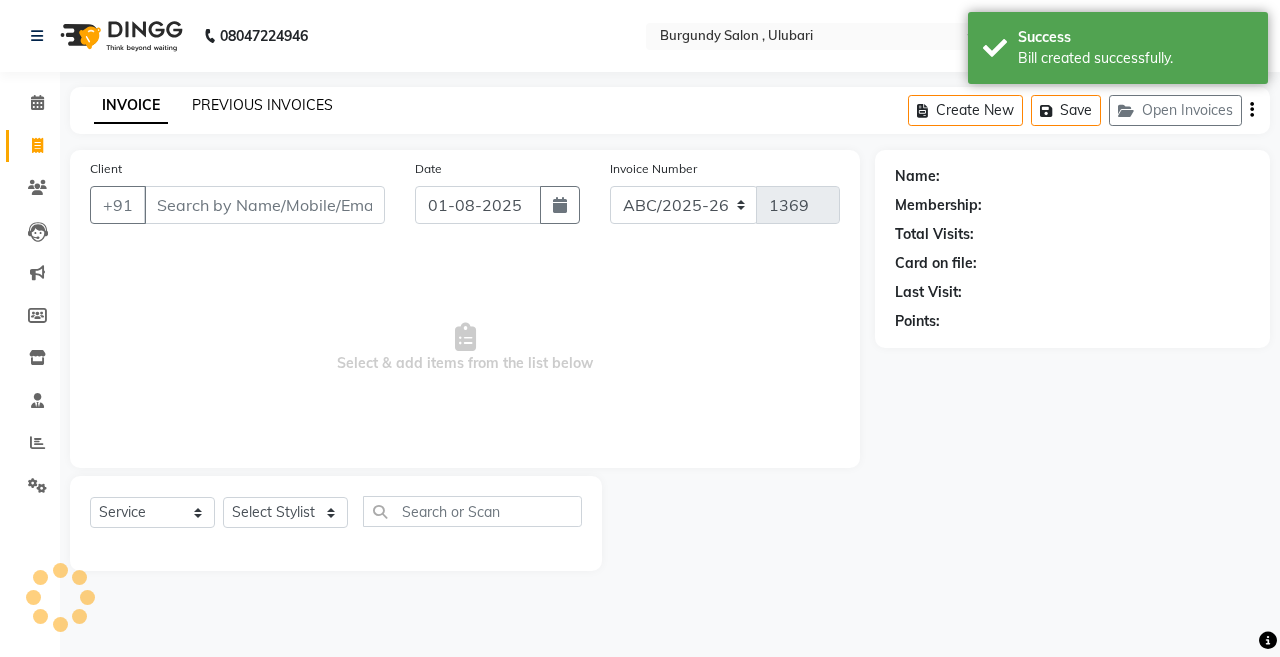 click on "PREVIOUS INVOICES" 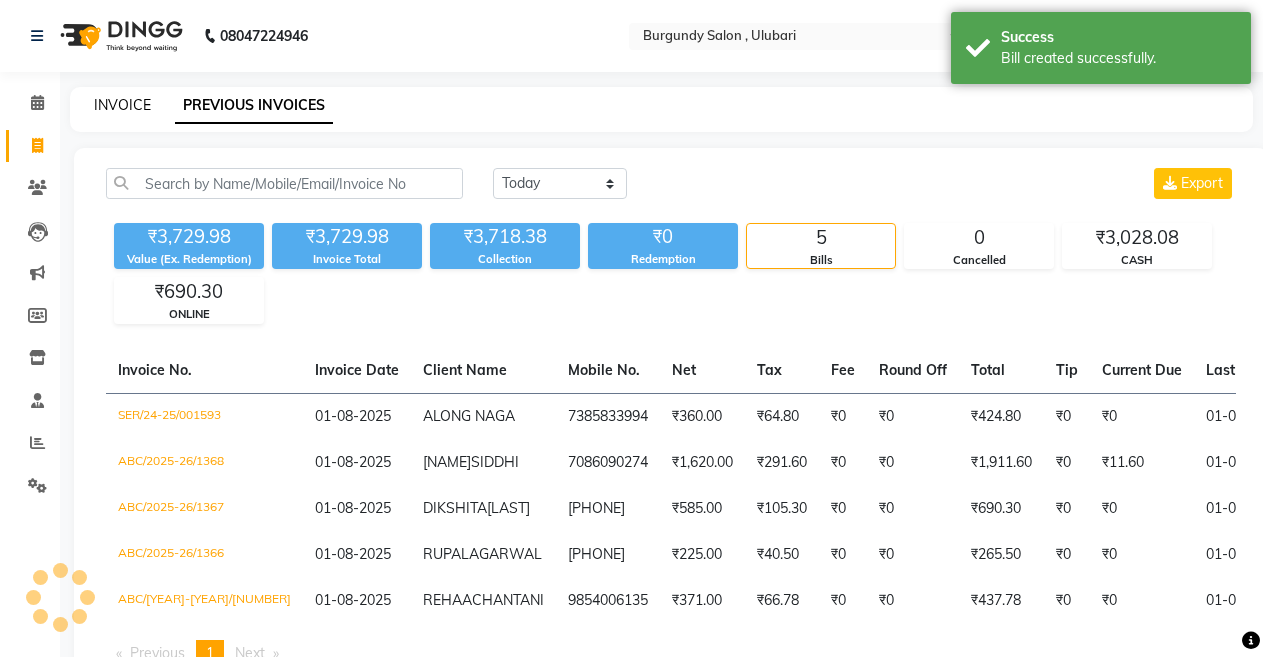click on "INVOICE" 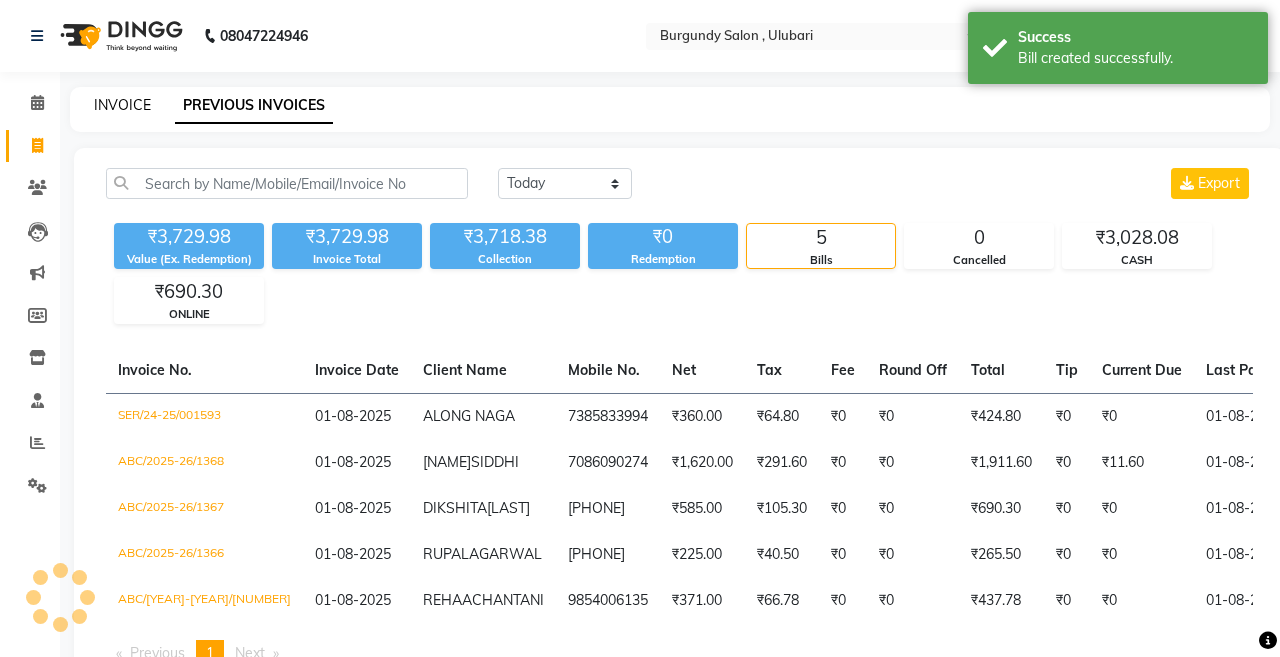 select on "service" 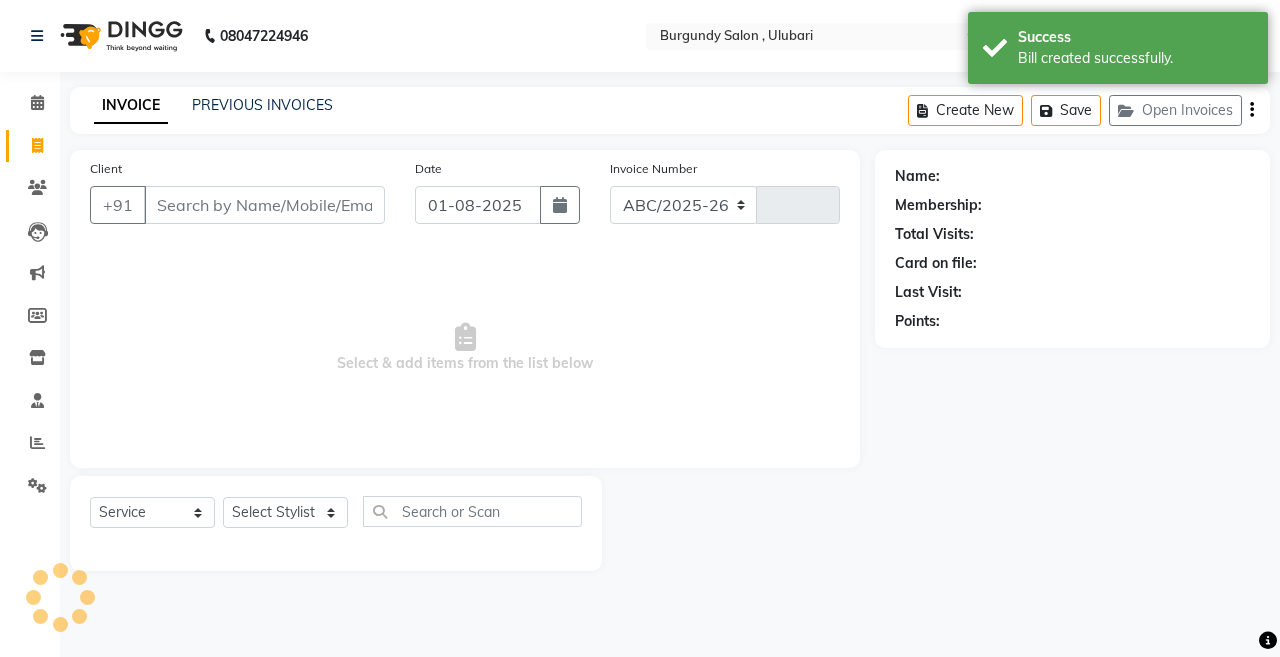 select on "5345" 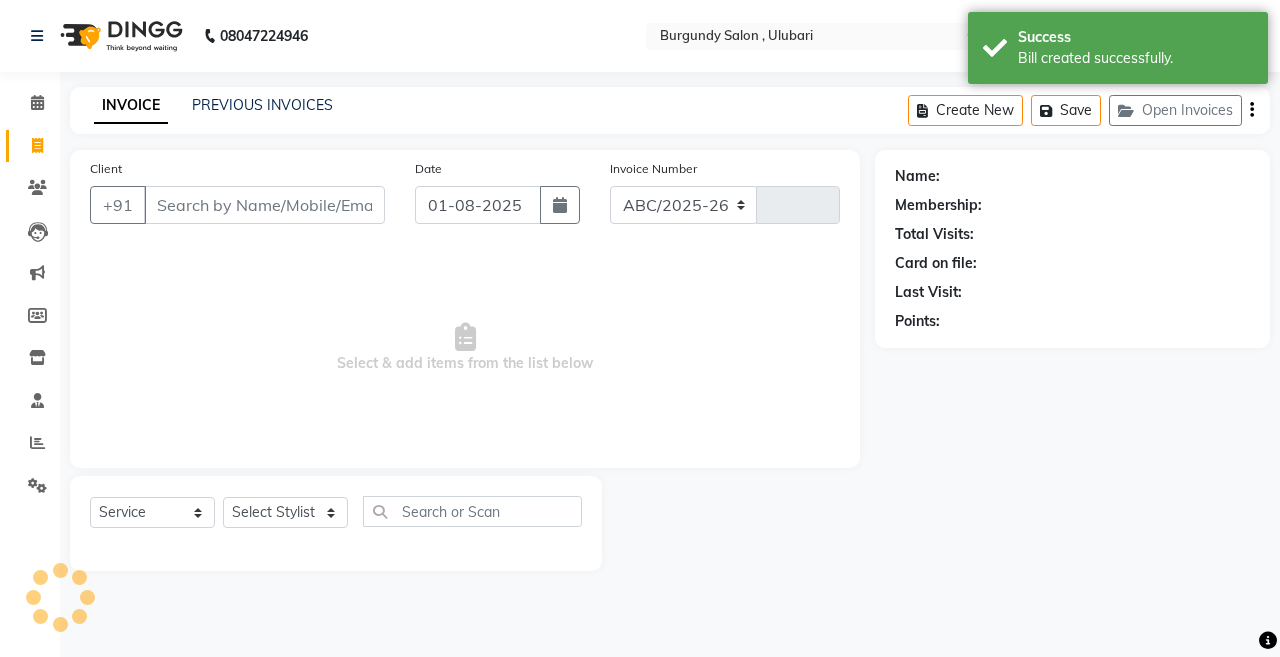 type on "1369" 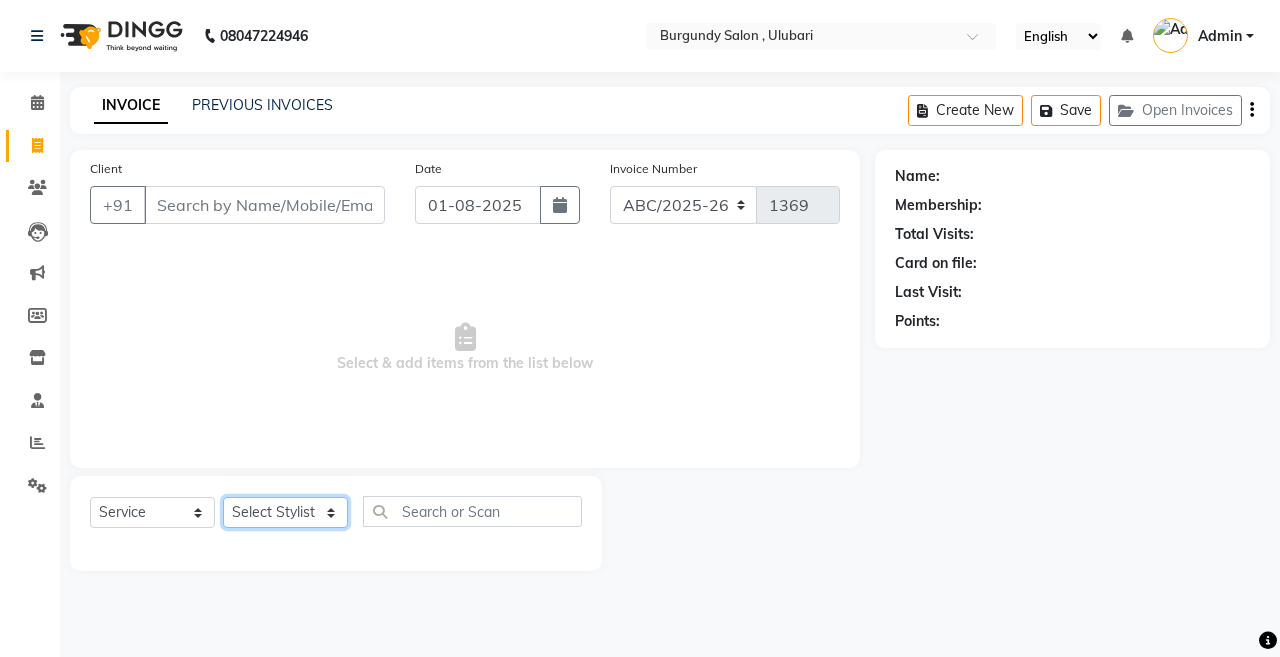 click on "Select Stylist ANIL  ANJANA BARSHA DEEPSHIKHA  DHON DAS DHON / NITUMONI EDWARD EDWARD/ LAXMI JOSHU JUNMONI KASHIF LAXI / ANJANA LAXMI LITTLE MAAM MINTUL MITALI NEETU RANA NITUMONI NITUMONI/POJA/ LAXMI NITUMONI / SAGARIKA NITUMONI/ SAGRIKA PRAKASH PUJAA Rubi RUBI / LAXMI SAGARIKA  SAGARIKA / RUBI SAHIL SAHIL / DHON SAHIL / EDWARD SAHIL/ JOSHU SAHIL/JOSHU/PRAKASH/ RUBI SAHIL/NITUMONI/ MITALI SAHIL/ RUBI SHABIR SHADHAB SIMA KALITA SONALI DEKA SOPEM staff 1 staff 1 TANU" 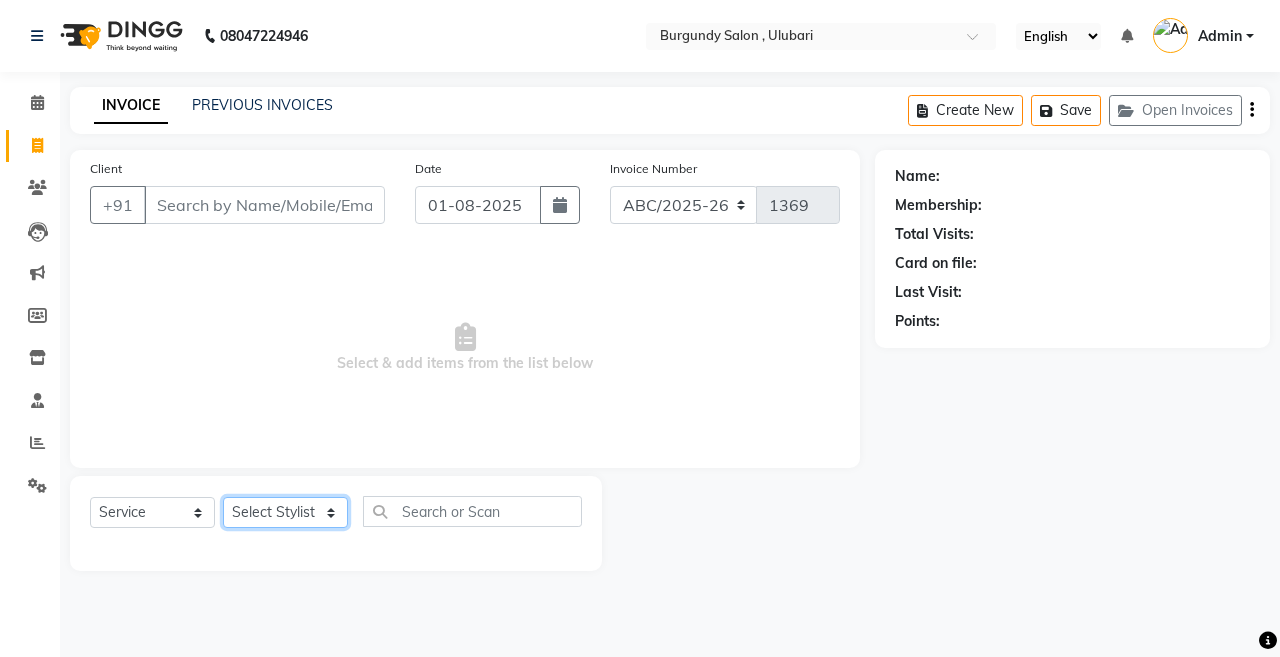 select on "71248" 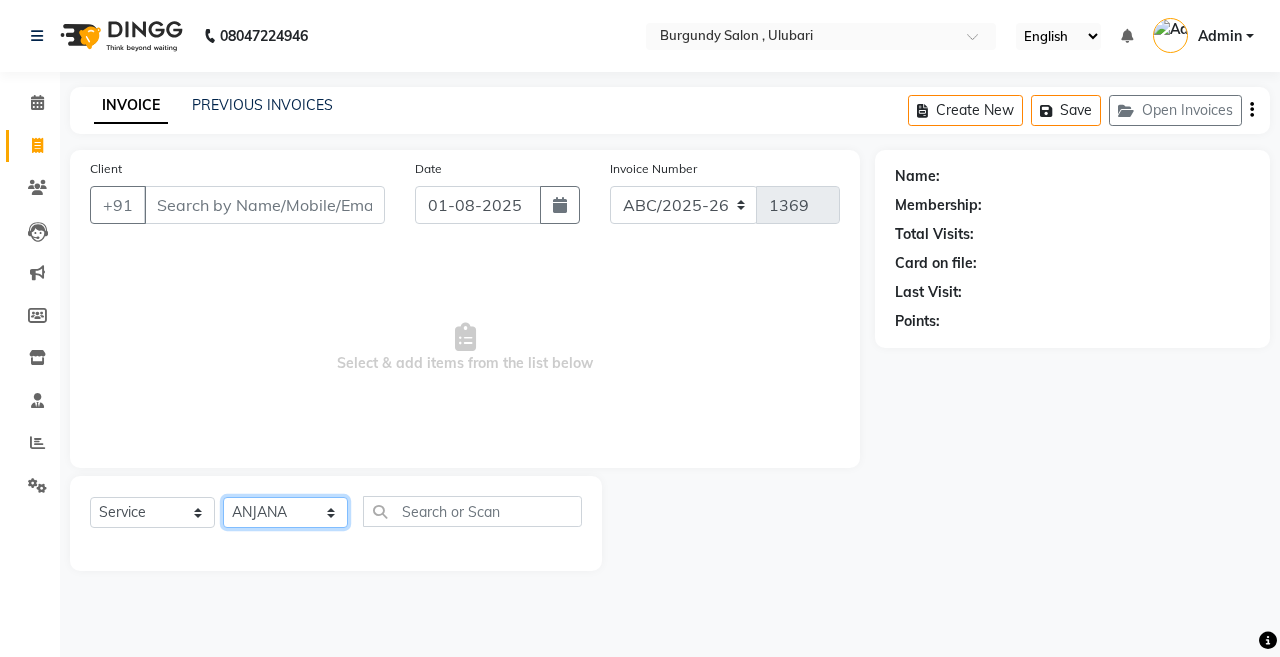 click on "Select Stylist ANIL  ANJANA BARSHA DEEPSHIKHA  DHON DAS DHON / NITUMONI EDWARD EDWARD/ LAXMI JOSHU JUNMONI KASHIF LAXI / ANJANA LAXMI LITTLE MAAM MINTUL MITALI NEETU RANA NITUMONI NITUMONI/POJA/ LAXMI NITUMONI / SAGARIKA NITUMONI/ SAGRIKA PRAKASH PUJAA Rubi RUBI / LAXMI SAGARIKA  SAGARIKA / RUBI SAHIL SAHIL / DHON SAHIL / EDWARD SAHIL/ JOSHU SAHIL/JOSHU/PRAKASH/ RUBI SAHIL/NITUMONI/ MITALI SAHIL/ RUBI SHABIR SHADHAB SIMA KALITA SONALI DEKA SOPEM staff 1 staff 1 TANU" 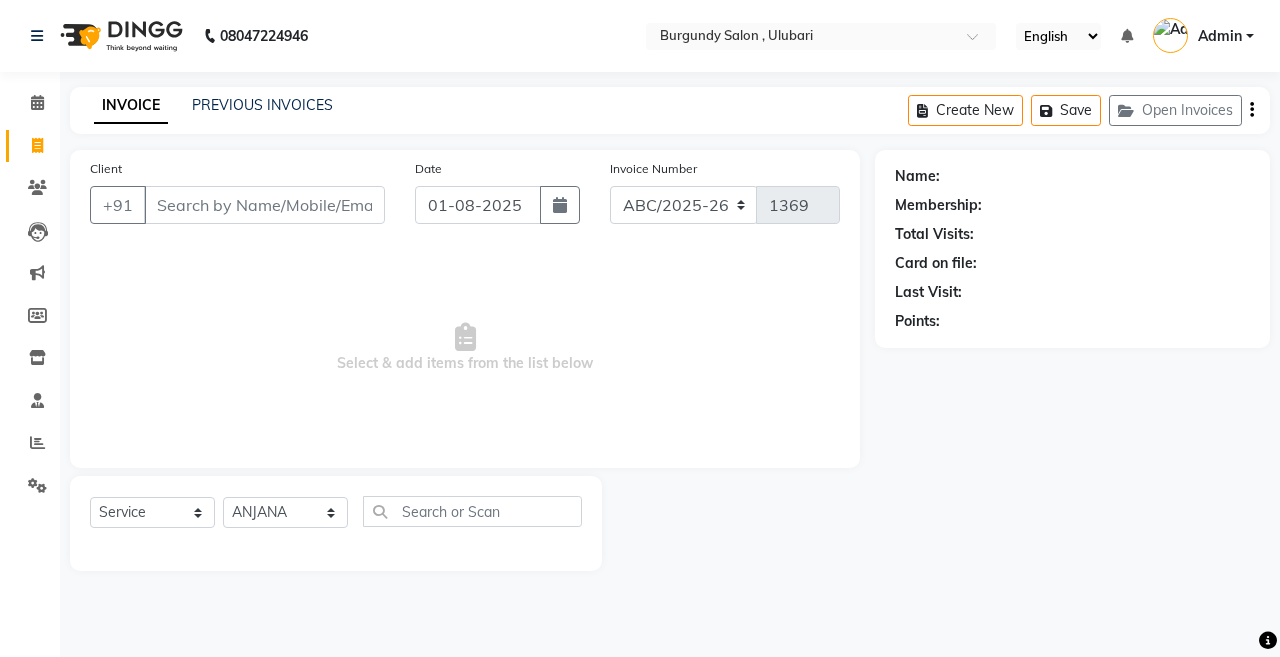 click on "Client +91" 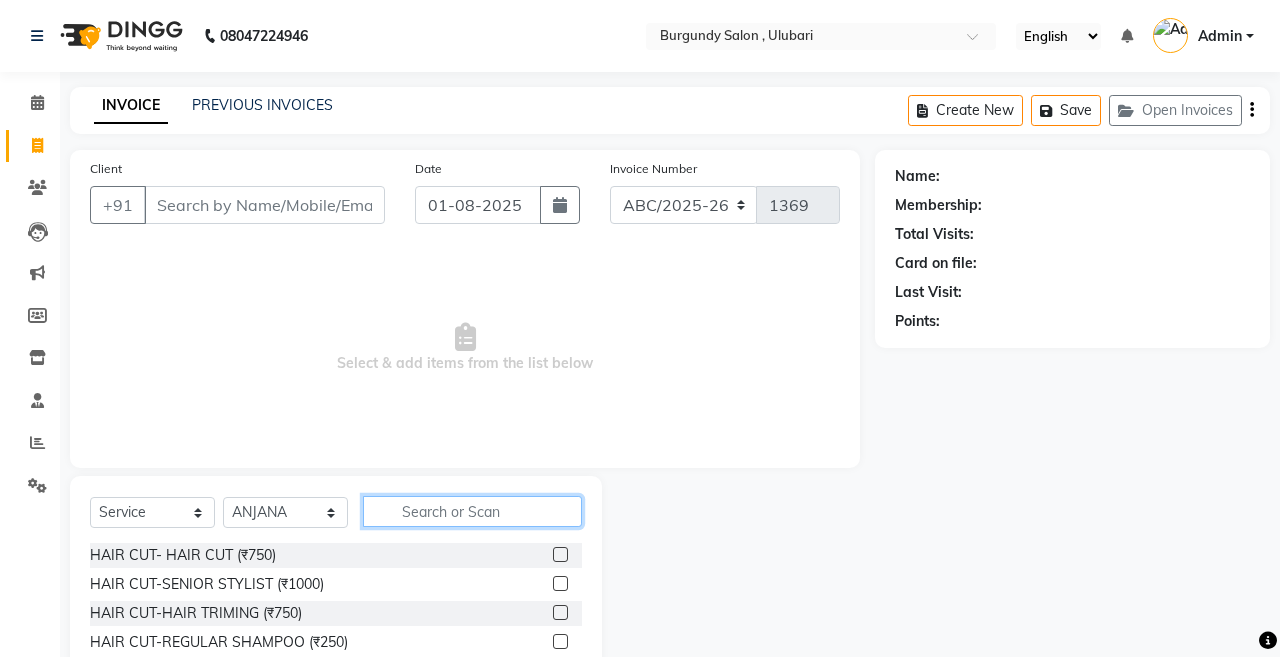 click 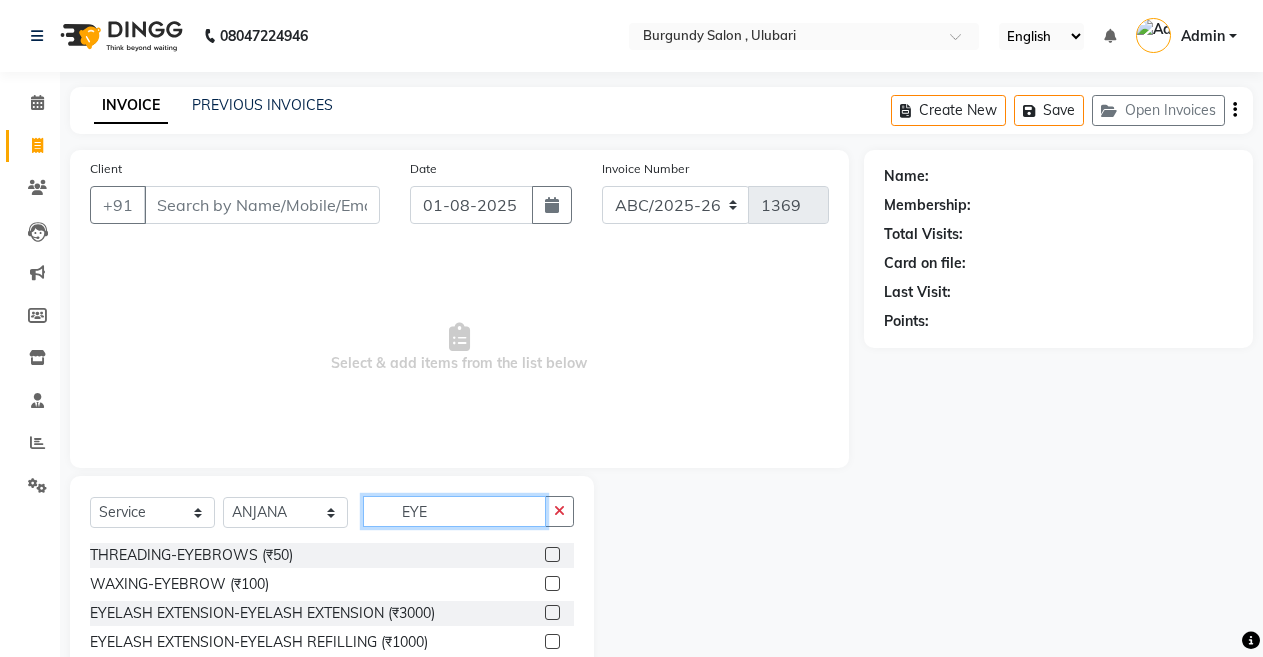 type on "EYE" 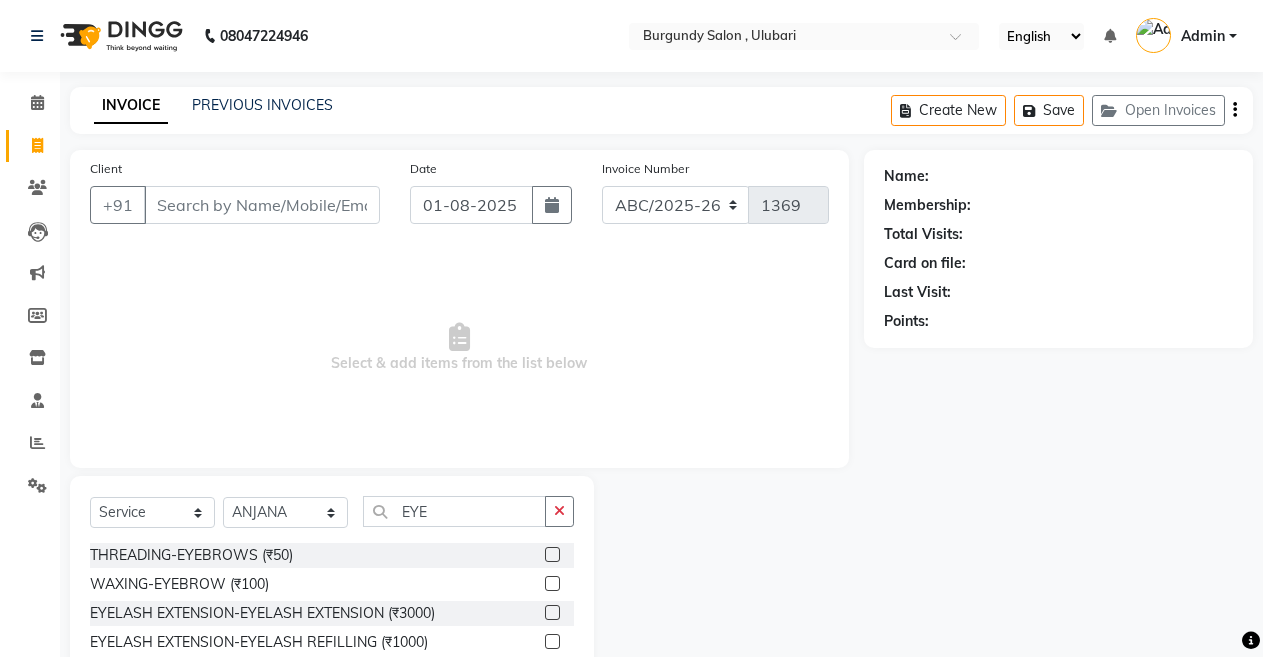 click 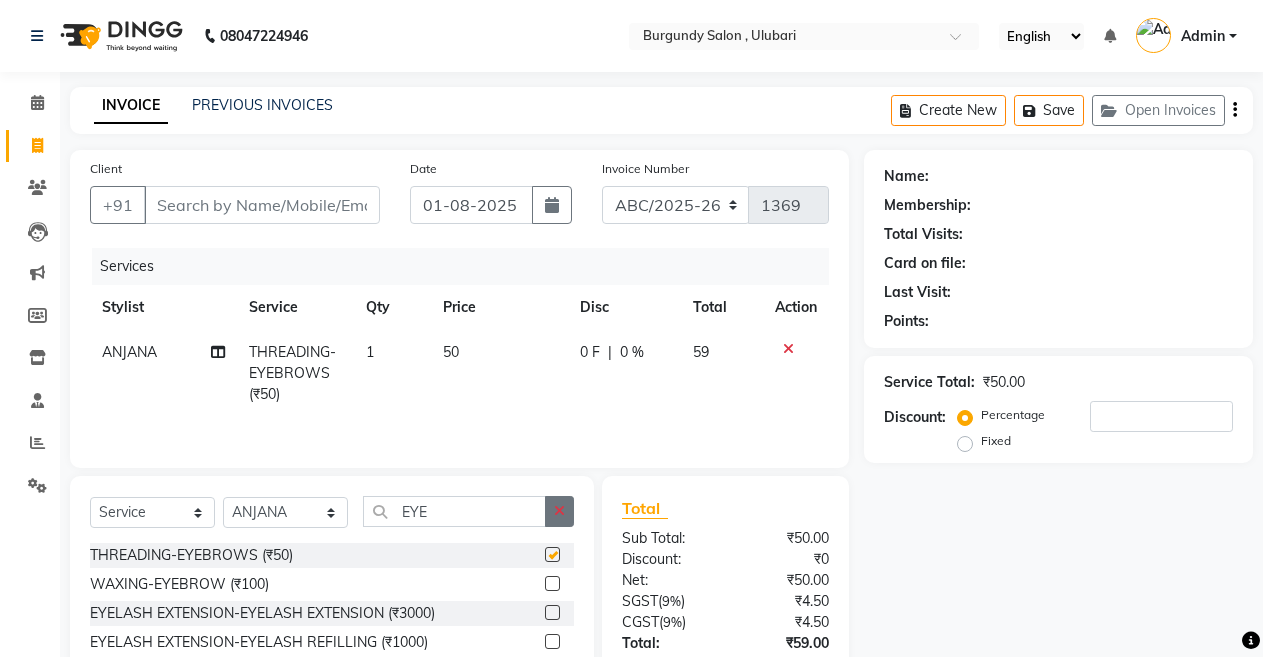 checkbox on "false" 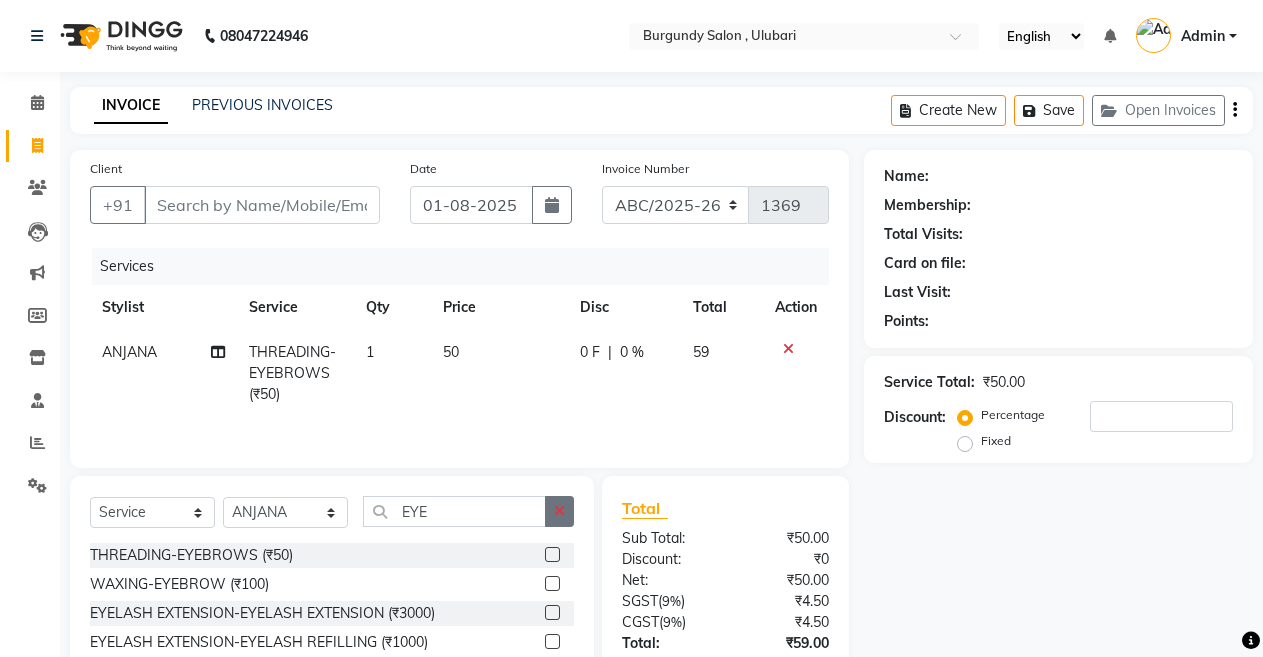 click 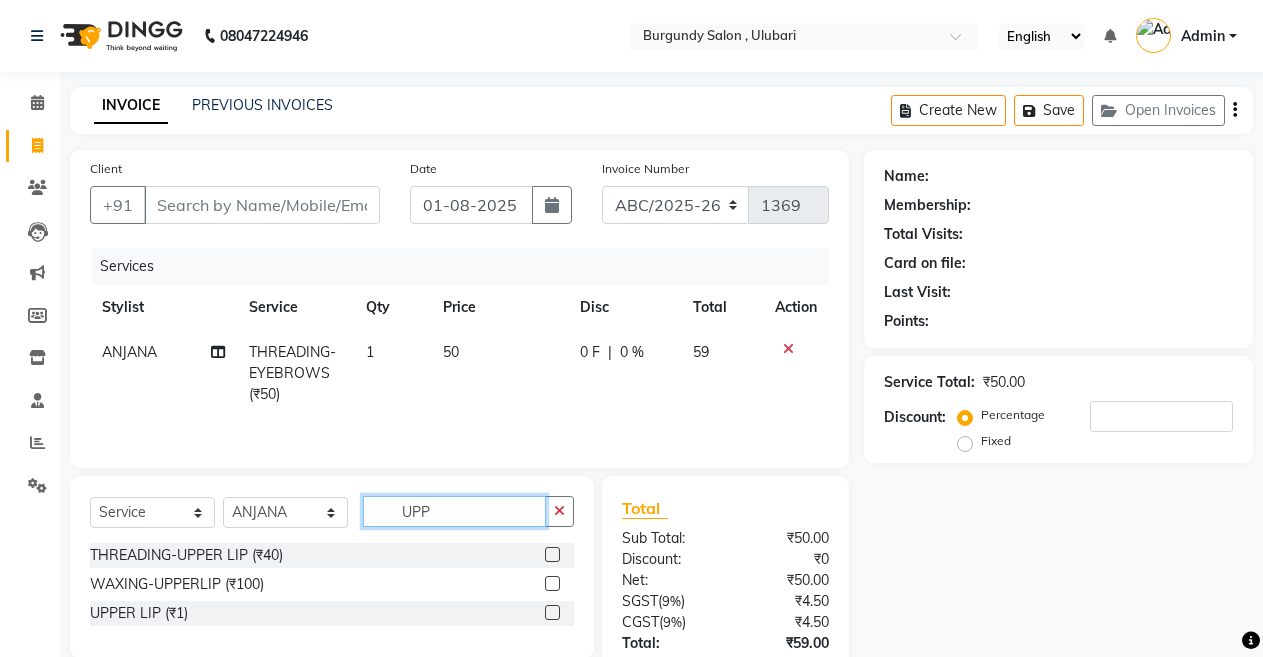 type on "UPP" 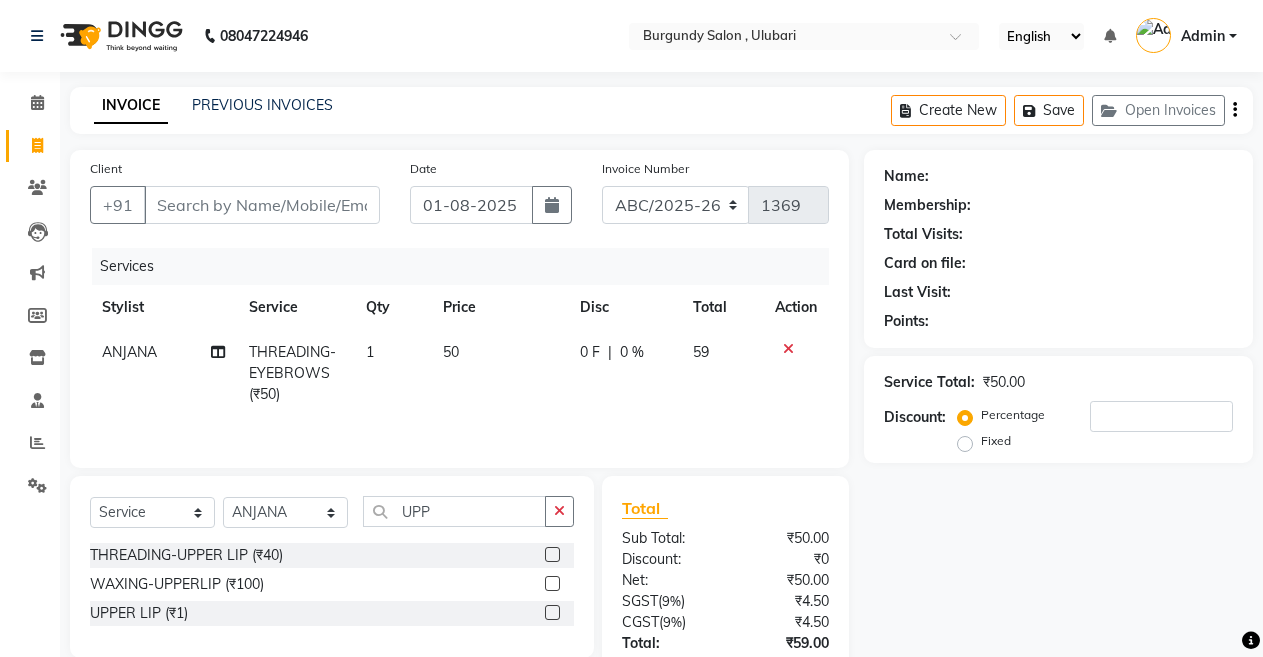 click 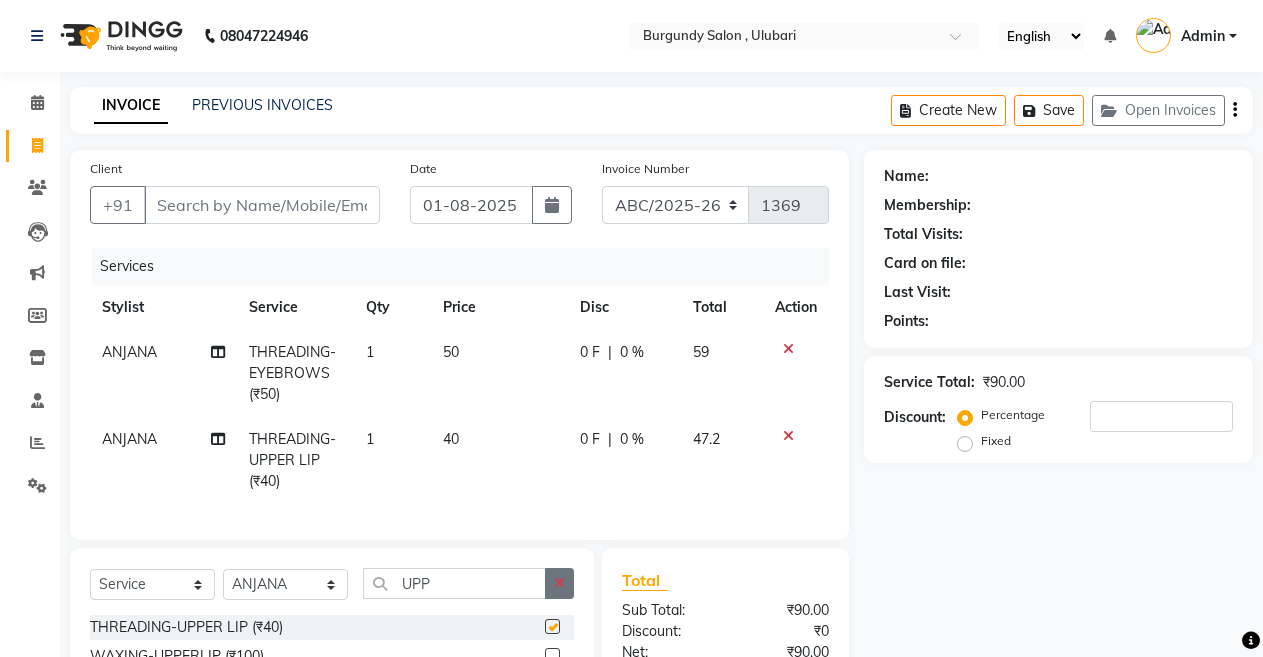 checkbox on "false" 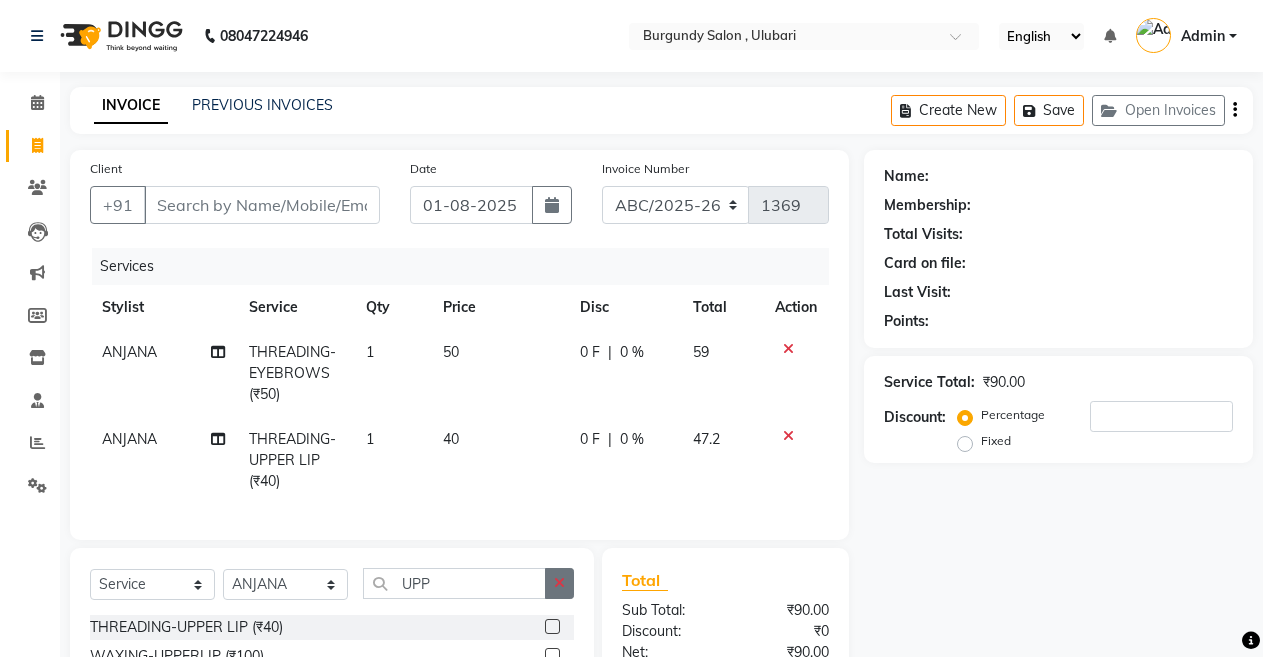 click 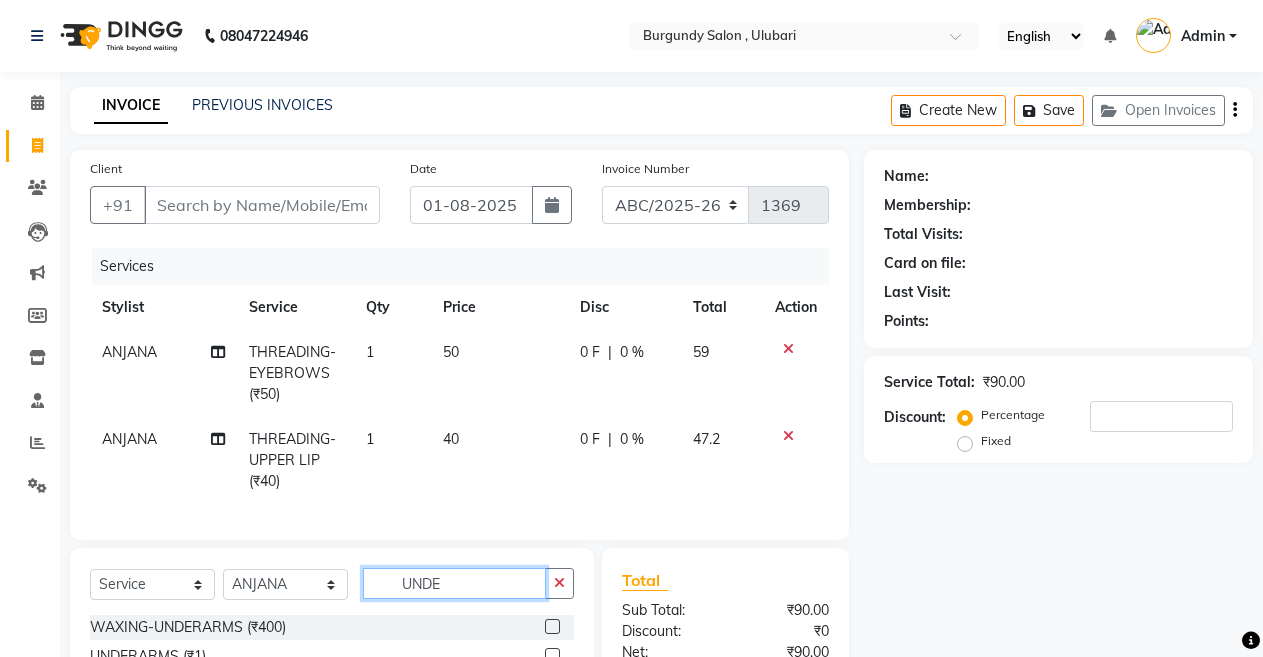type on "UNDE" 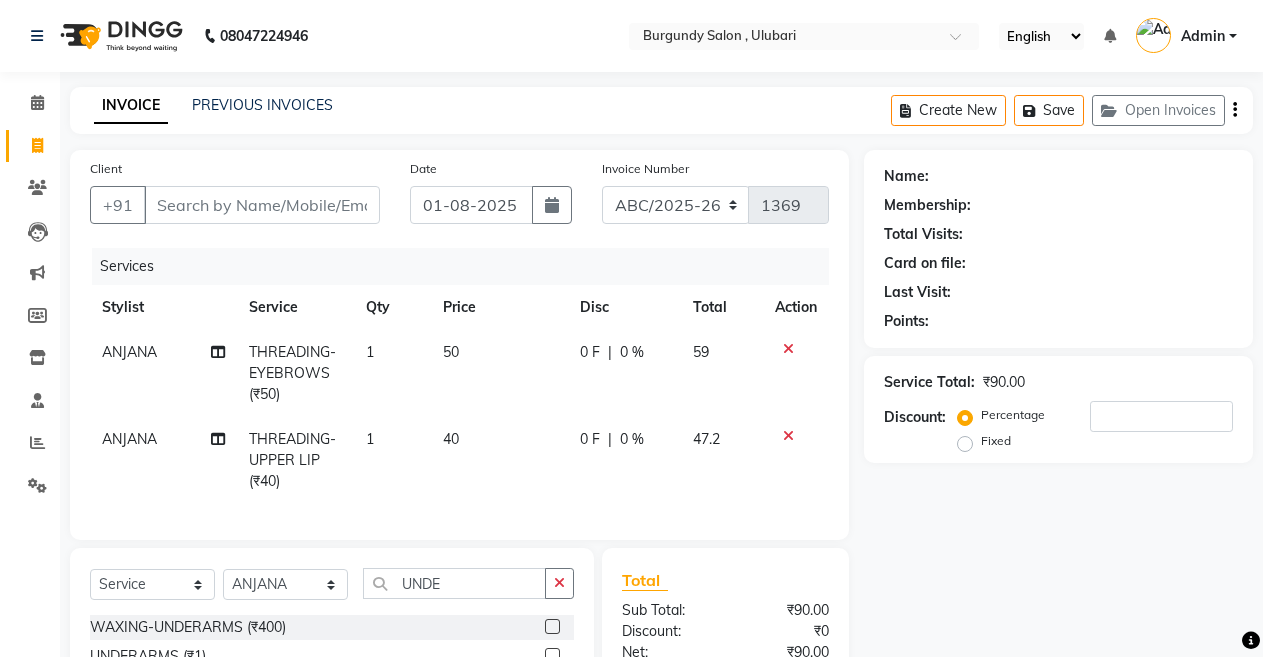 click 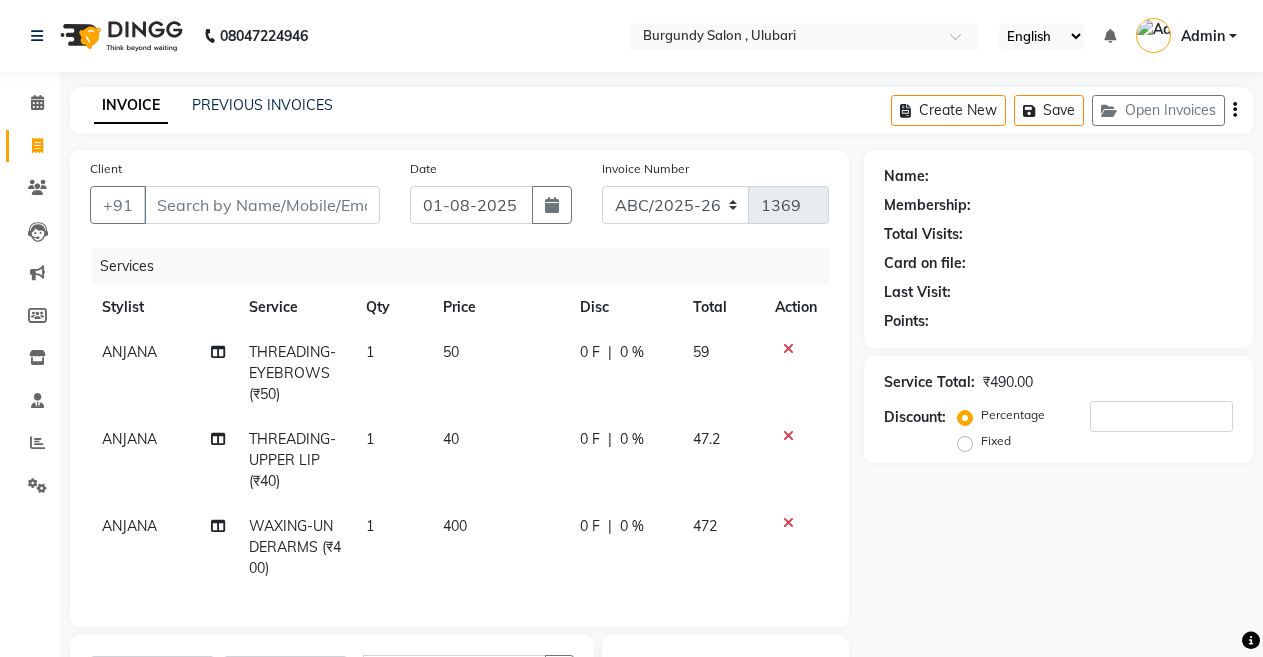 checkbox on "false" 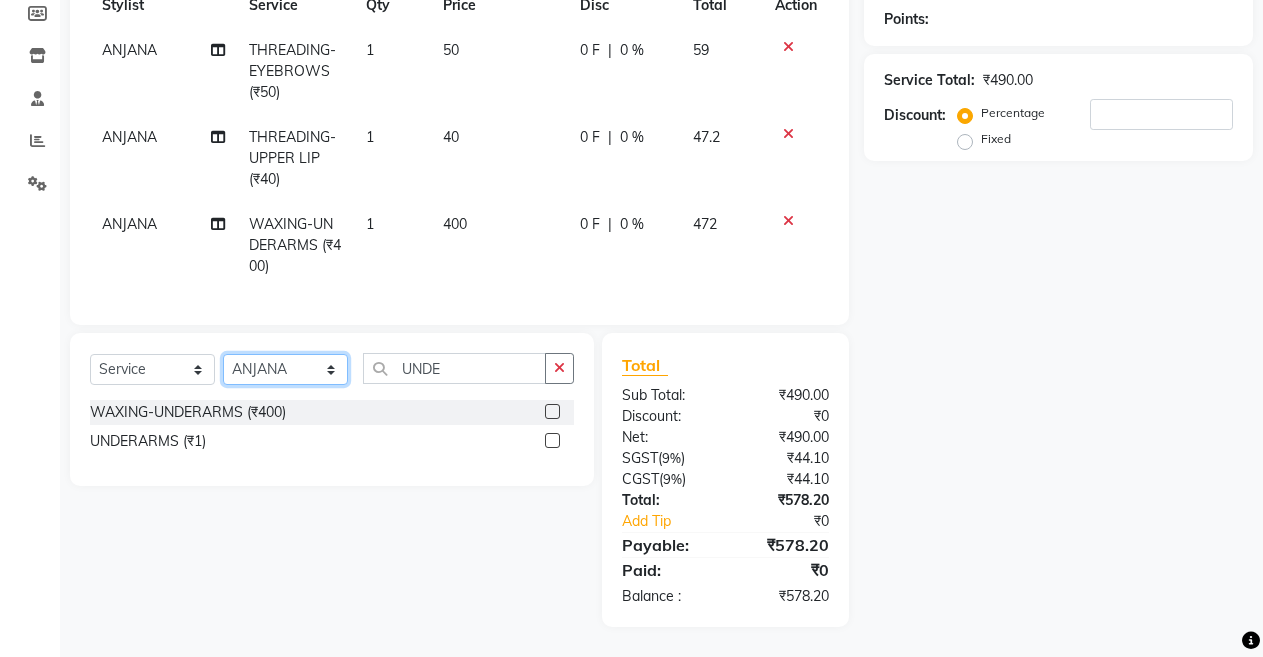 click on "Select Stylist ANIL  ANJANA BARSHA DEEPSHIKHA  DHON DAS DHON / NITUMONI EDWARD EDWARD/ LAXMI JOSHU JUNMONI KASHIF LAXI / ANJANA LAXMI LITTLE MAAM MINTUL MITALI NEETU RANA NITUMONI NITUMONI/POJA/ LAXMI NITUMONI / SAGARIKA NITUMONI/ SAGRIKA PRAKASH PUJAA Rubi RUBI / LAXMI SAGARIKA  SAGARIKA / RUBI SAHIL SAHIL / DHON SAHIL / EDWARD SAHIL/ JOSHU SAHIL/JOSHU/PRAKASH/ RUBI SAHIL/NITUMONI/ MITALI SAHIL/ RUBI SHABIR SHADHAB SIMA KALITA SONALI DEKA SOPEM staff 1 staff 1 TANU" 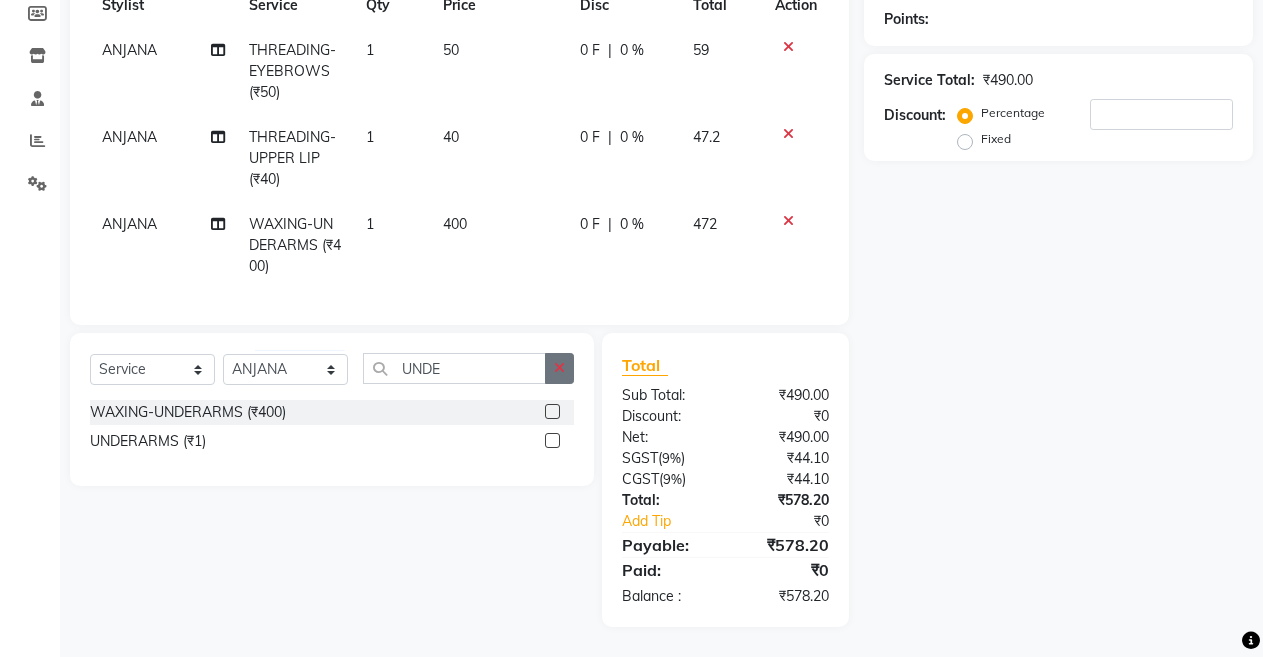 click 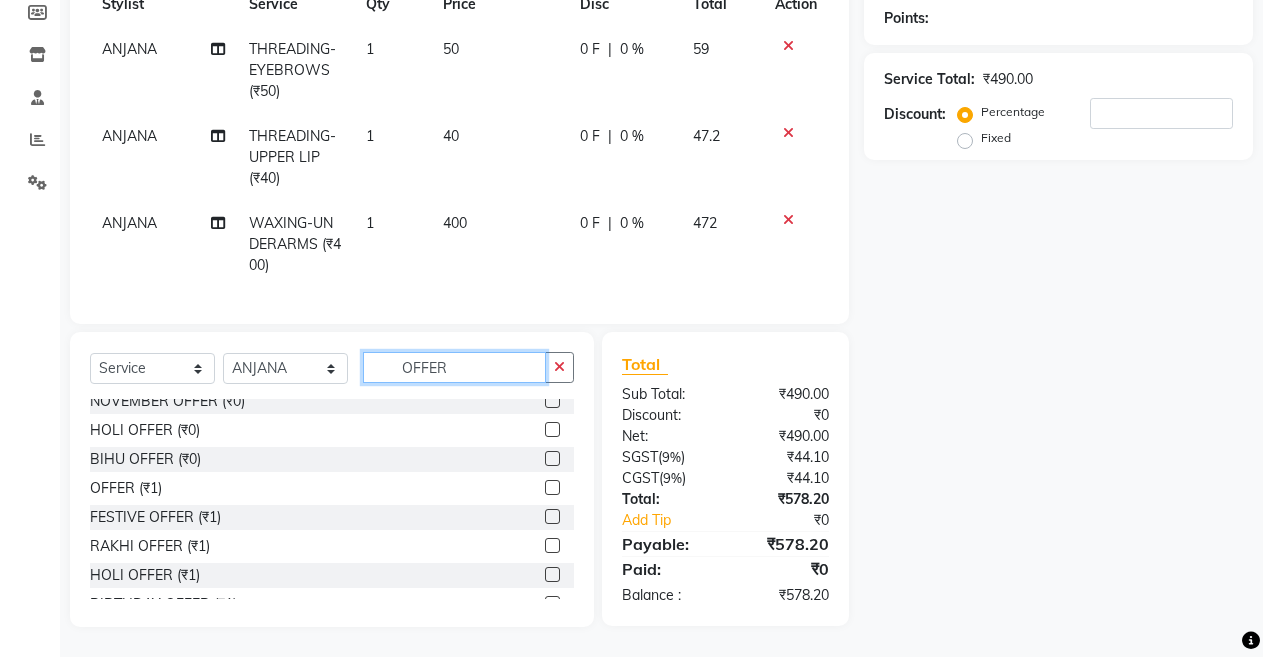 scroll, scrollTop: 129, scrollLeft: 0, axis: vertical 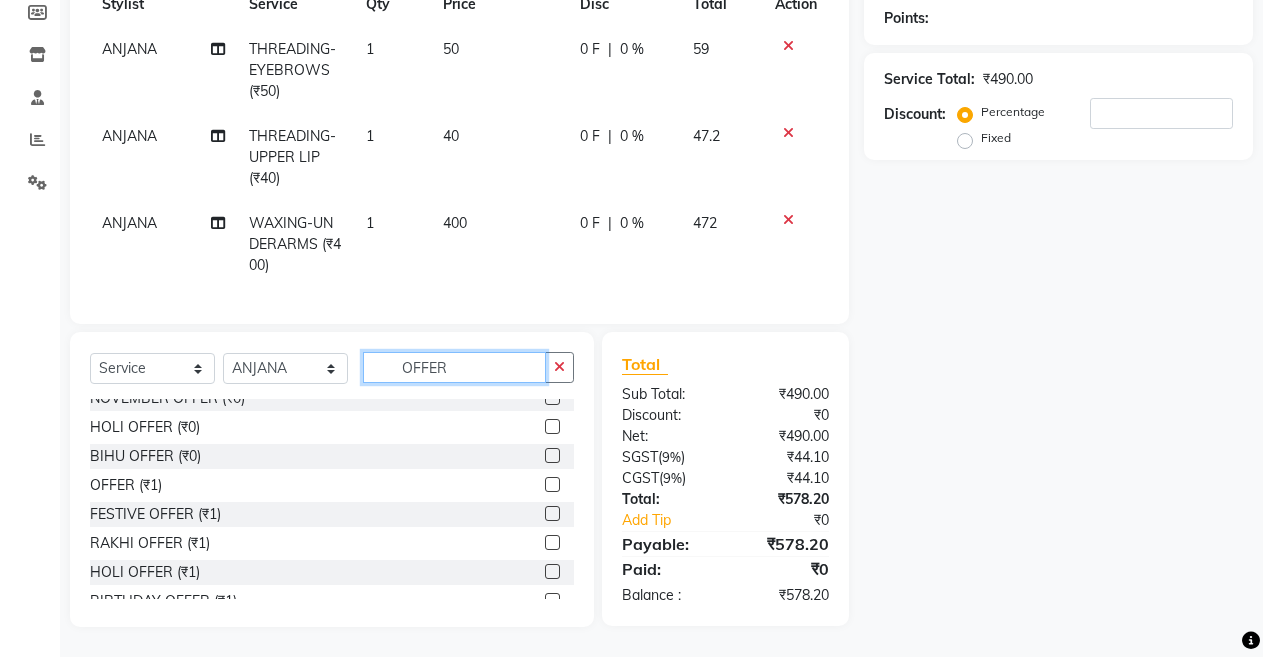 type on "OFFER" 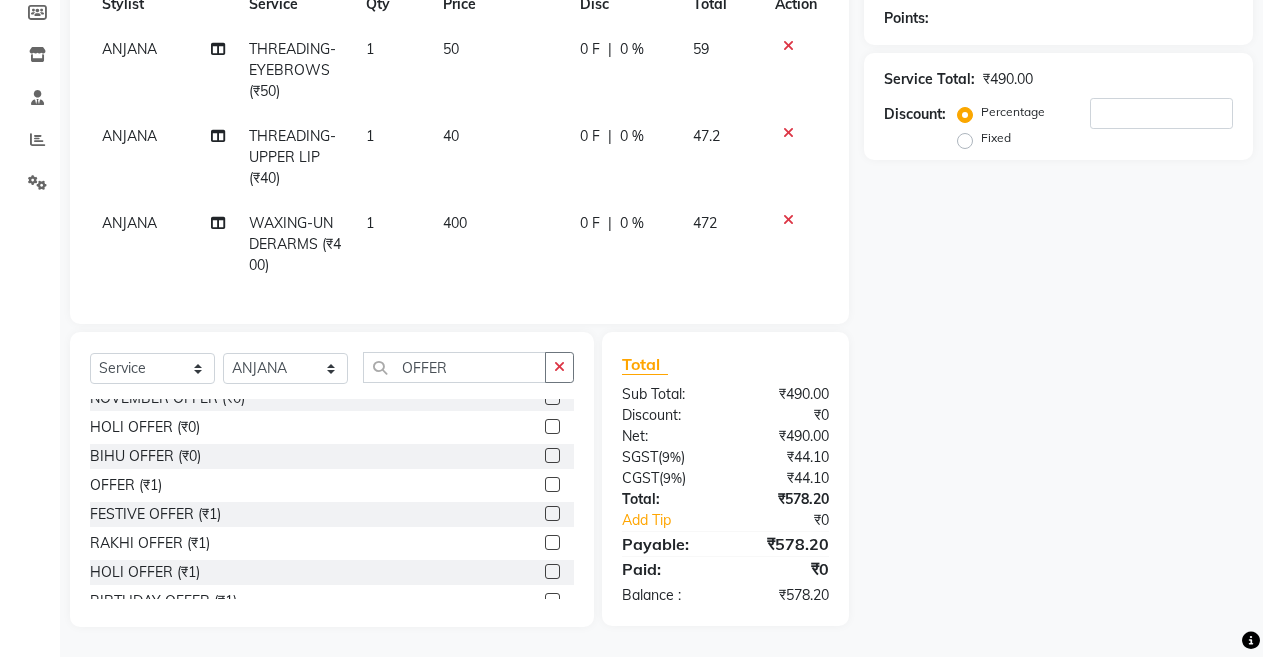 click 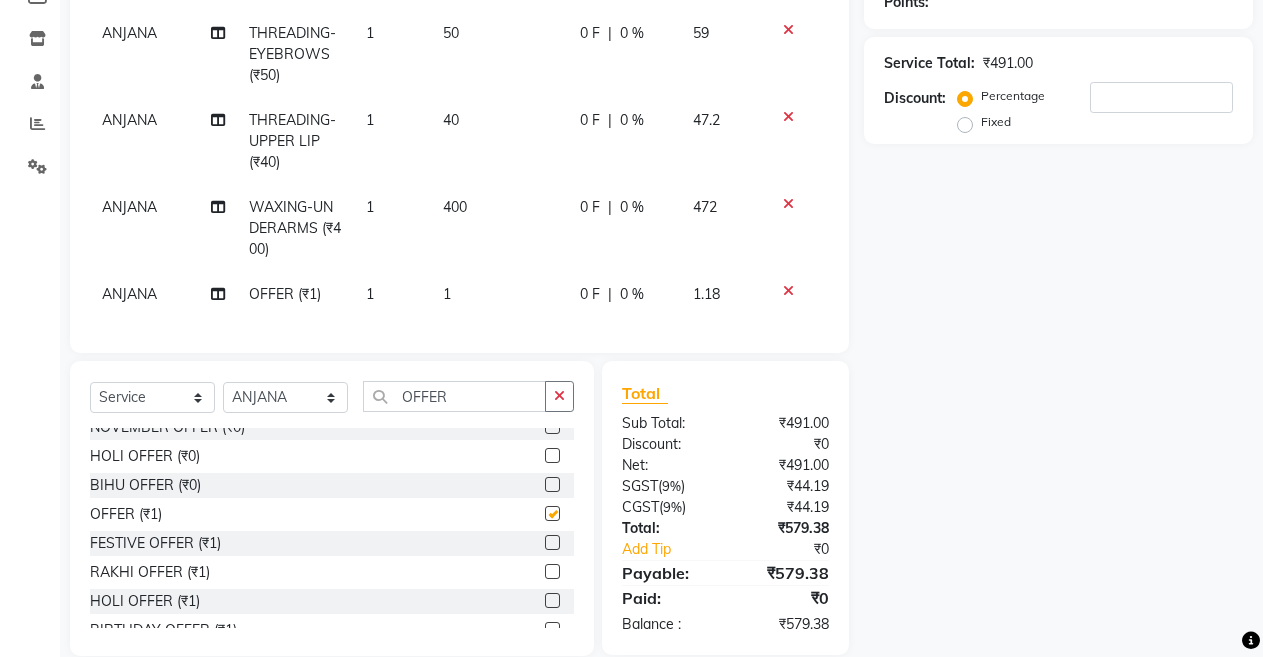 checkbox on "false" 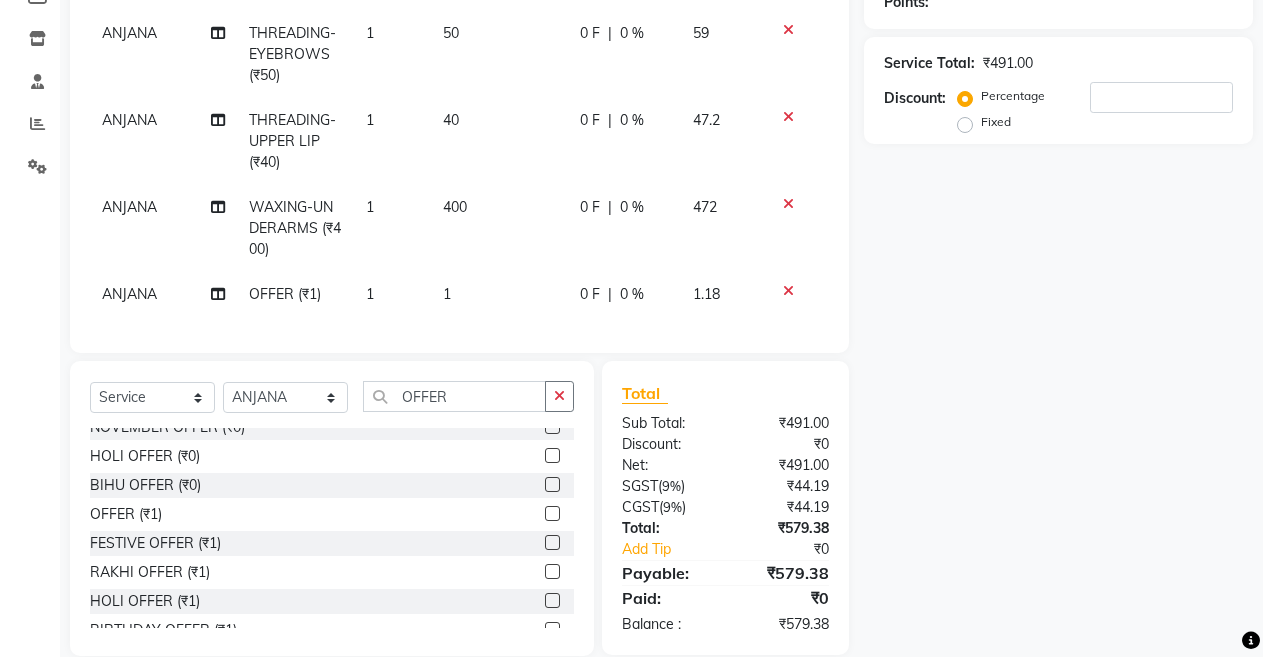 click on "1" 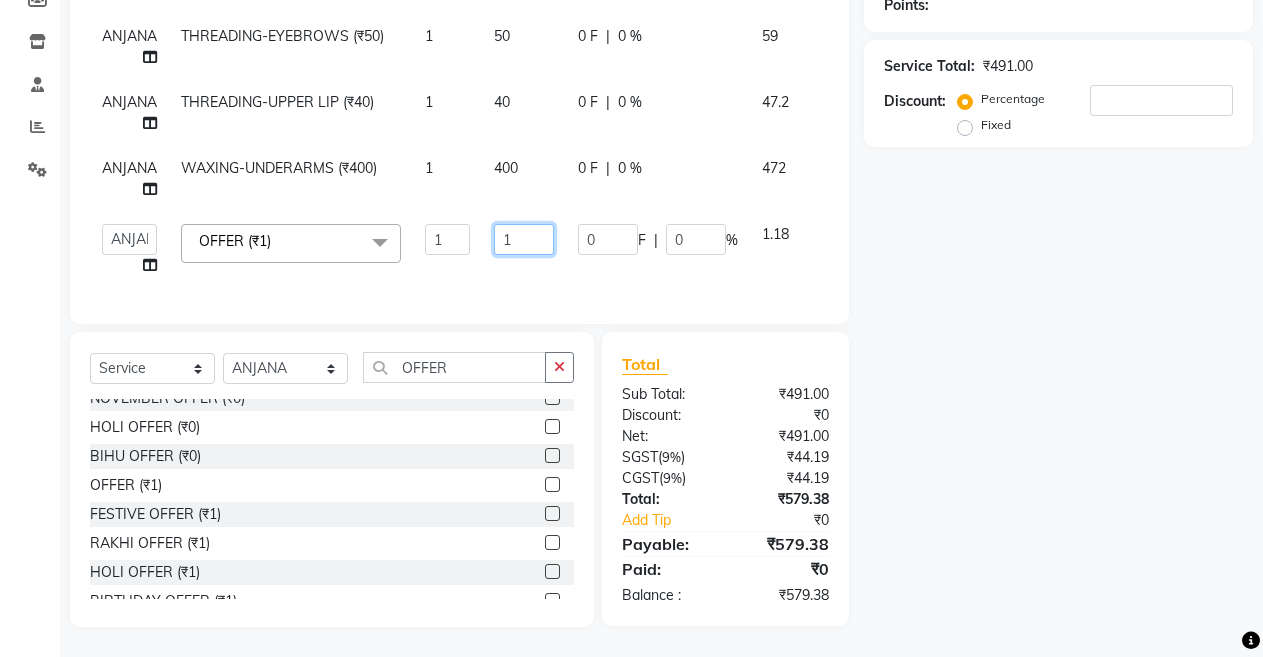 click on "1" 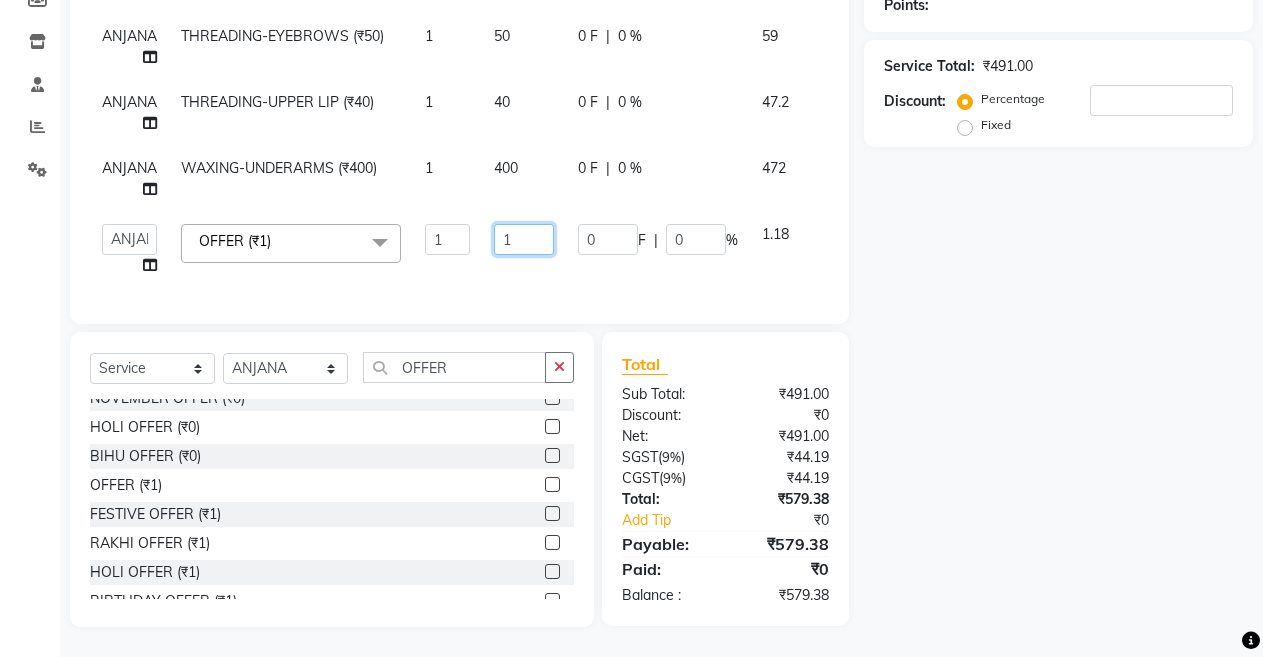 click on "1" 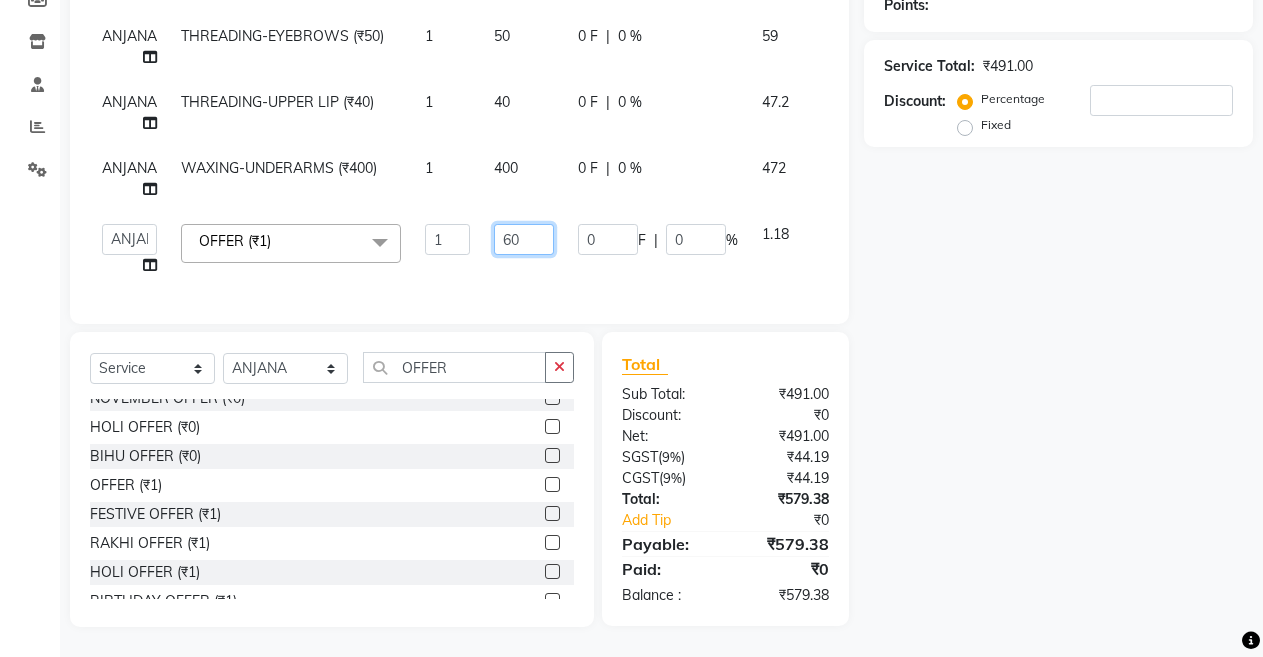 type on "600" 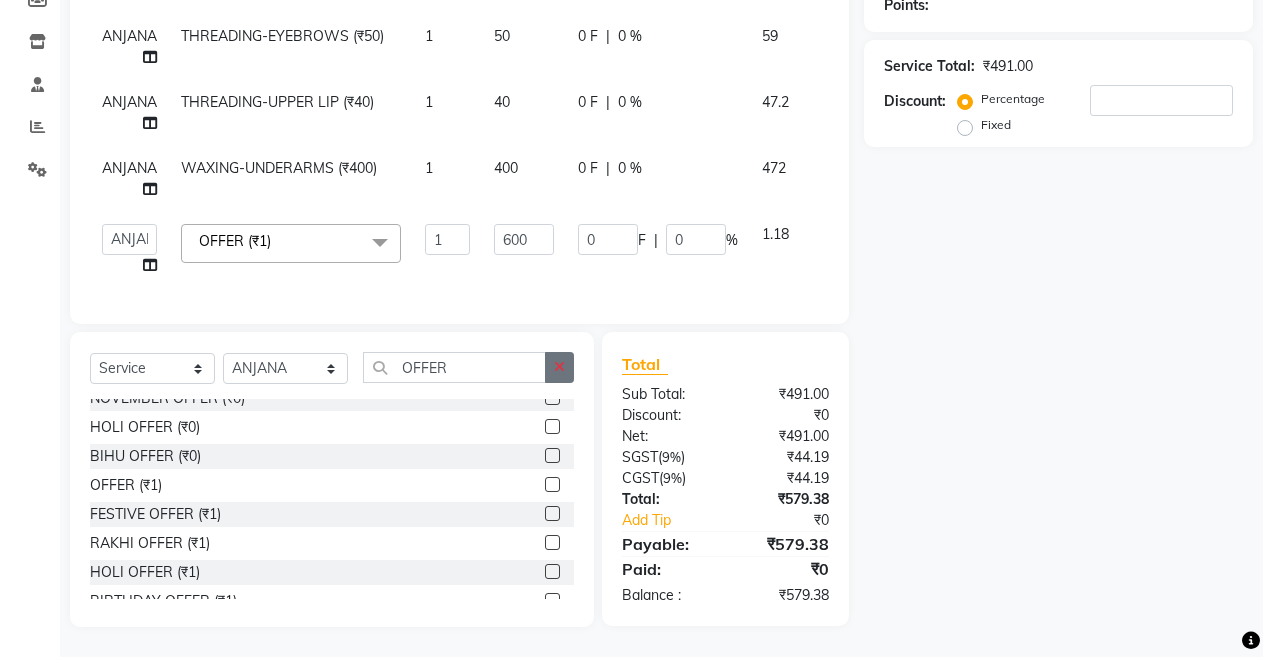 click on "Select  Service  Product  Membership  Package Voucher Prepaid Gift Card  Select Stylist [FIRST]  [FIRST] [FIRST] [FIRST]    [FIRST] [LAST]   [FIRST] / [FIRST]   [FIRST]   [FIRST]/ [FIRST]   [FIRST]   [FIRST]   [FIRST]   [FIRST] / [FIRST]   [FIRST]   [FIRST]   [FIRST]   [FIRST]   [FIRST]   [FIRST] [FIRST]   [FIRST]   [FIRST]/[FIRST]/ [FIRST]   [FIRST] / [FIRST]   [FIRST]/ [FIRST]   [FIRST]   [FIRST]   [FIRST]   [FIRST] / [FIRST]   [FIRST]    [FIRST] / [FIRST]   [FIRST]   [FIRST] / [FIRST]   [FIRST] / [FIRST]   [FIRST]/ [FIRST]   [FIRST]/[FIRST]/[FIRST]/ [FIRST]   [FIRST]/[FIRST]/ [FIRST]   [FIRST]/ [FIRST]   [FIRST]   [FIRST]   [FIRST] [FIRST]   [FIRST]   [FIRST]  OFFER FACIAL-DERMA SHINE CLEANUP OFFER PRICE (₹799)  FACIAL-DERMA GLOW FACIAL OFFER PRICE (₹1199)  AUGEST OFFER (₹0)  DURGA PUJA OFFER  (₹0)  NOVEMBER OFFER (₹0)  HOLI OFFER (₹0)  BIHU OFFER (₹0)  OFFER (₹1)  FESTIVE OFFER (₹1)  RAKHI OFFER (₹1)  HOLI OFFER (₹1)  BIRTHDAY OFFER (₹1)  HAIR COLOR +CLENUP+PRODICT OFFER (₹4999)  BOTOX + PRODUCT OFFER (₹6999)  KERATHERAPY+ PRODUCT OFFER (₹4999)  FACIAL+PRODUCT OFFER (₹2499)" 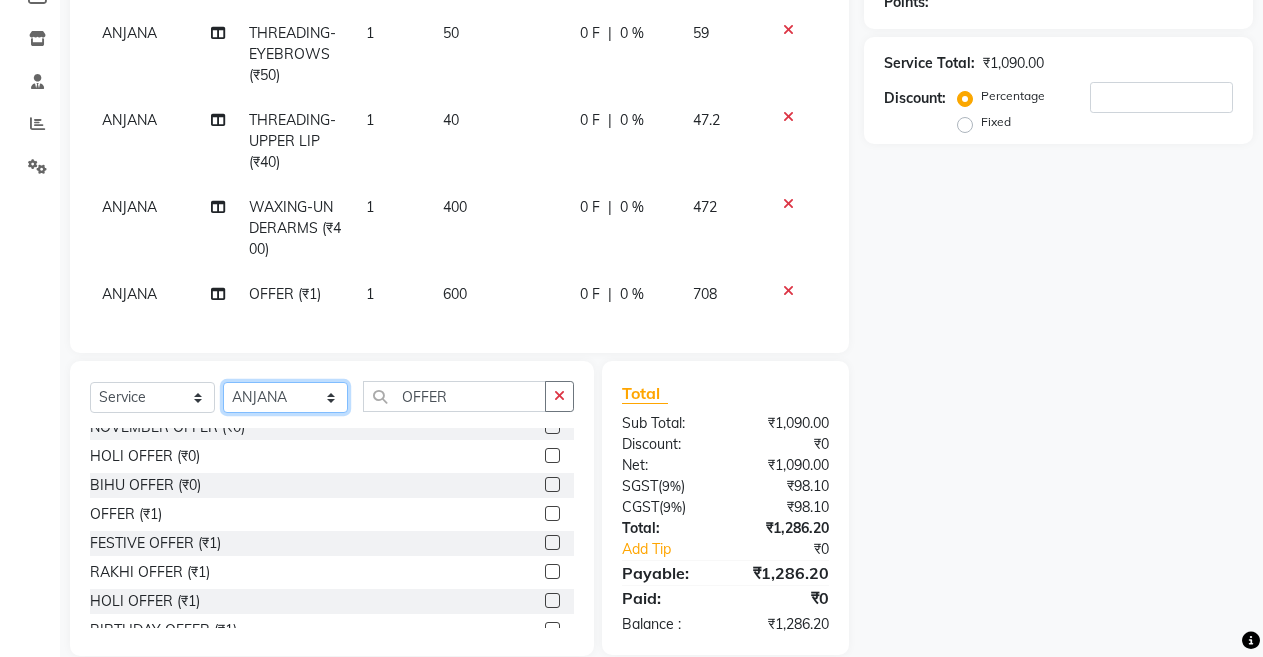 click on "Select Stylist ANIL  ANJANA BARSHA DEEPSHIKHA  DHON DAS DHON / NITUMONI EDWARD EDWARD/ LAXMI JOSHU JUNMONI KASHIF LAXI / ANJANA LAXMI LITTLE MAAM MINTUL MITALI NEETU RANA NITUMONI NITUMONI/POJA/ LAXMI NITUMONI / SAGARIKA NITUMONI/ SAGRIKA PRAKASH PUJAA Rubi RUBI / LAXMI SAGARIKA  SAGARIKA / RUBI SAHIL SAHIL / DHON SAHIL / EDWARD SAHIL/ JOSHU SAHIL/JOSHU/PRAKASH/ RUBI SAHIL/NITUMONI/ MITALI SAHIL/ RUBI SHABIR SHADHAB SIMA KALITA SONALI DEKA SOPEM staff 1 staff 1 TANU" 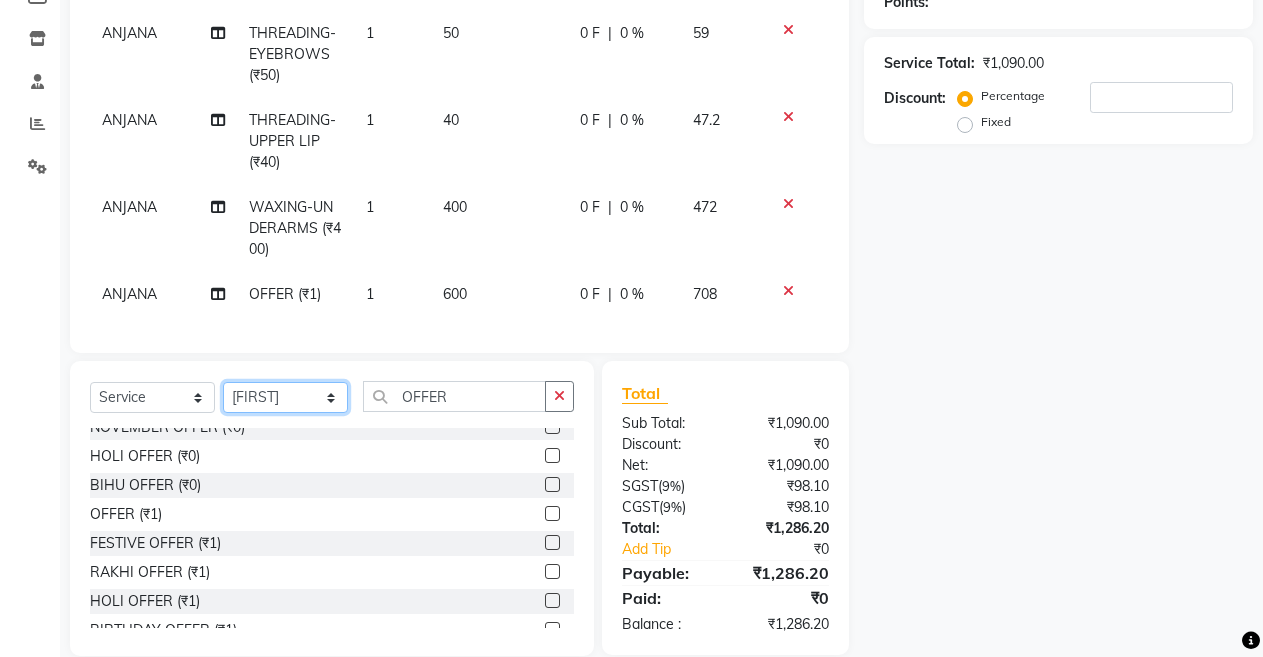 click on "Select Stylist ANIL  ANJANA BARSHA DEEPSHIKHA  DHON DAS DHON / NITUMONI EDWARD EDWARD/ LAXMI JOSHU JUNMONI KASHIF LAXI / ANJANA LAXMI LITTLE MAAM MINTUL MITALI NEETU RANA NITUMONI NITUMONI/POJA/ LAXMI NITUMONI / SAGARIKA NITUMONI/ SAGRIKA PRAKASH PUJAA Rubi RUBI / LAXMI SAGARIKA  SAGARIKA / RUBI SAHIL SAHIL / DHON SAHIL / EDWARD SAHIL/ JOSHU SAHIL/JOSHU/PRAKASH/ RUBI SAHIL/NITUMONI/ MITALI SAHIL/ RUBI SHABIR SHADHAB SIMA KALITA SONALI DEKA SOPEM staff 1 staff 1 TANU" 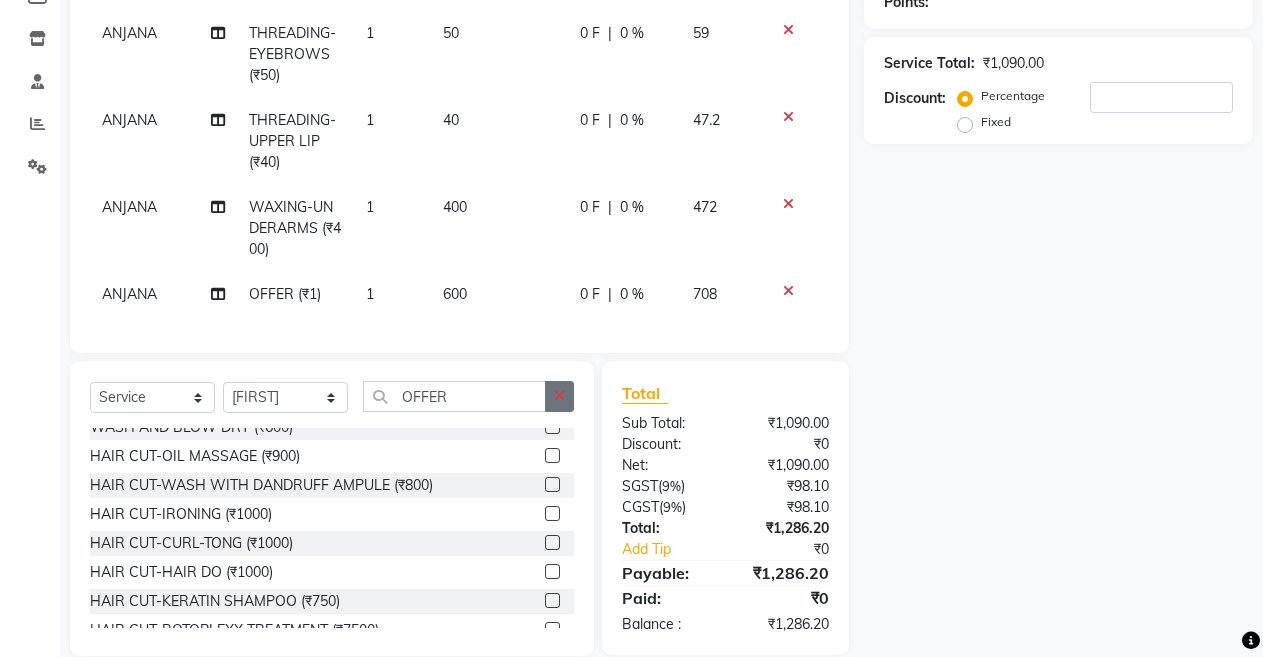 click 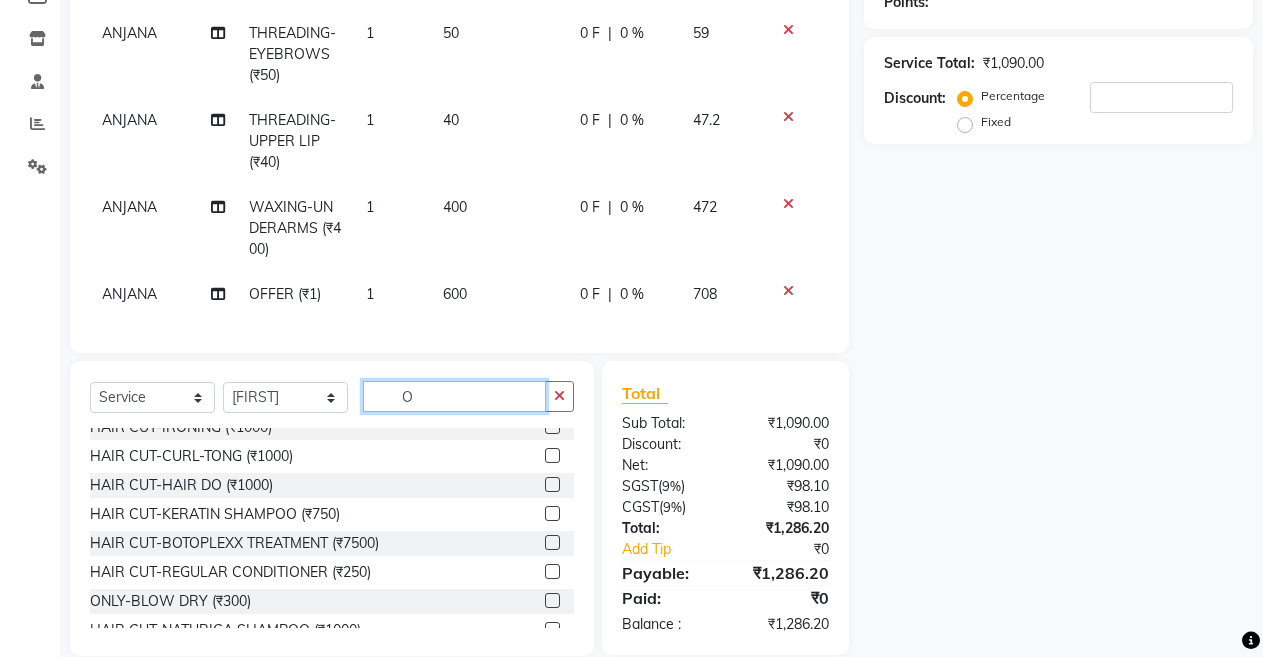 scroll, scrollTop: 71, scrollLeft: 0, axis: vertical 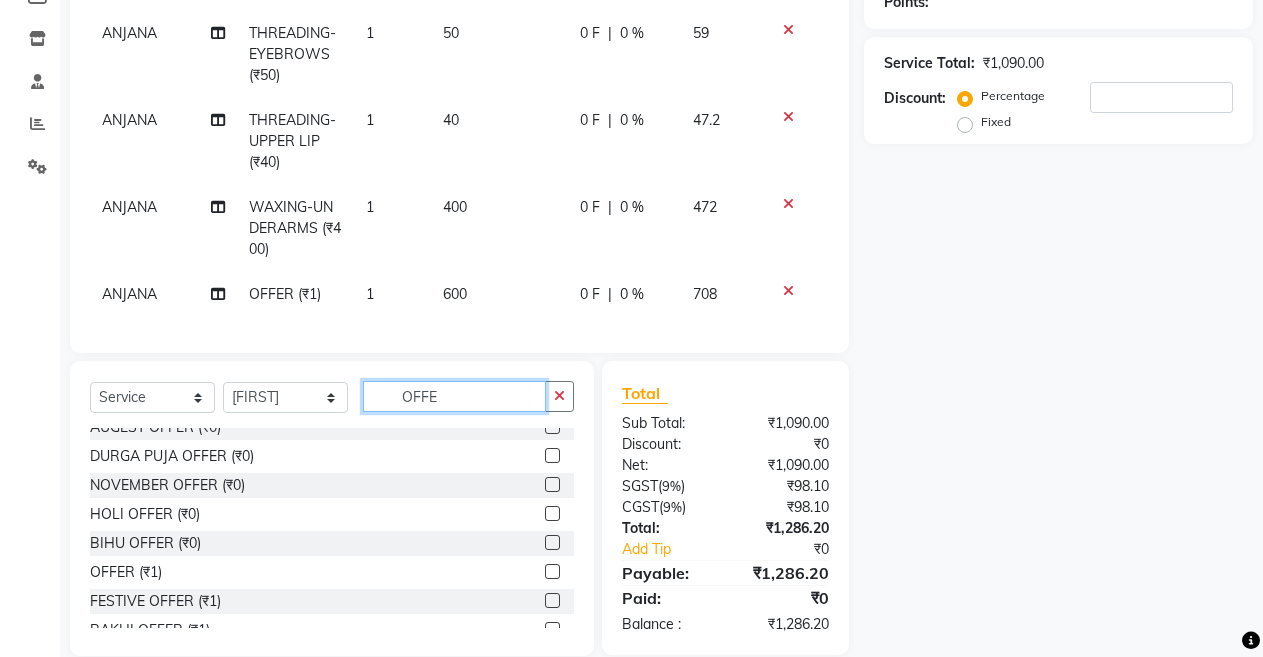 type on "OFFE" 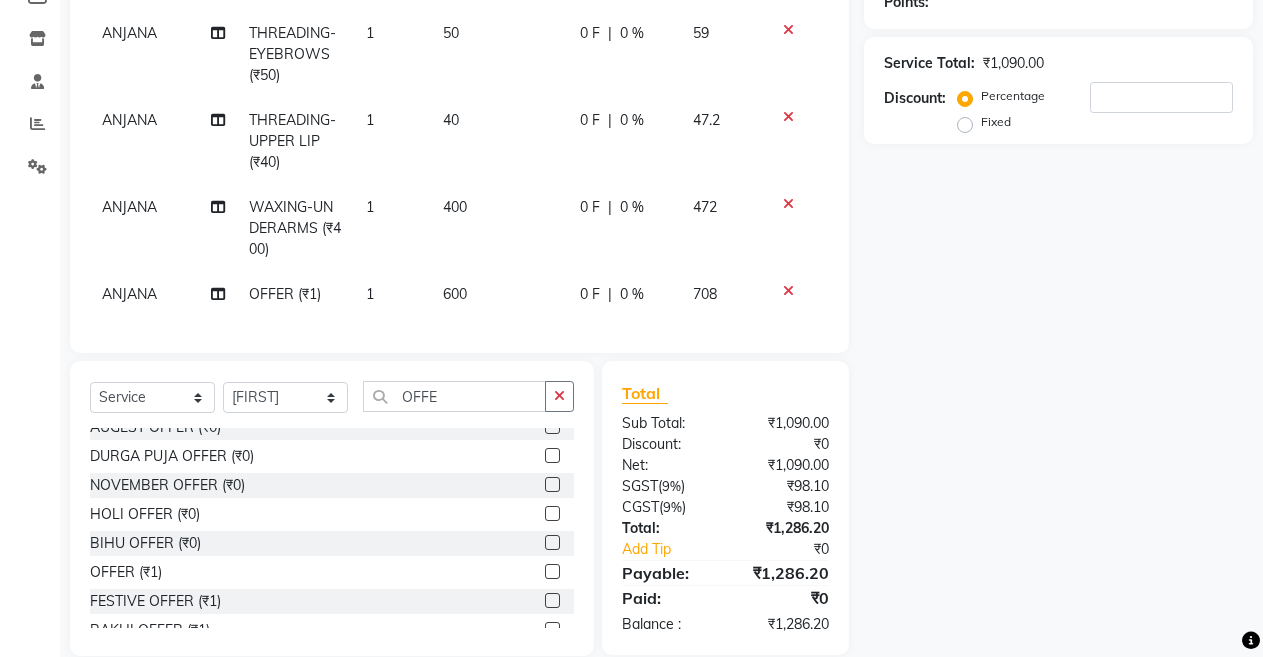 click 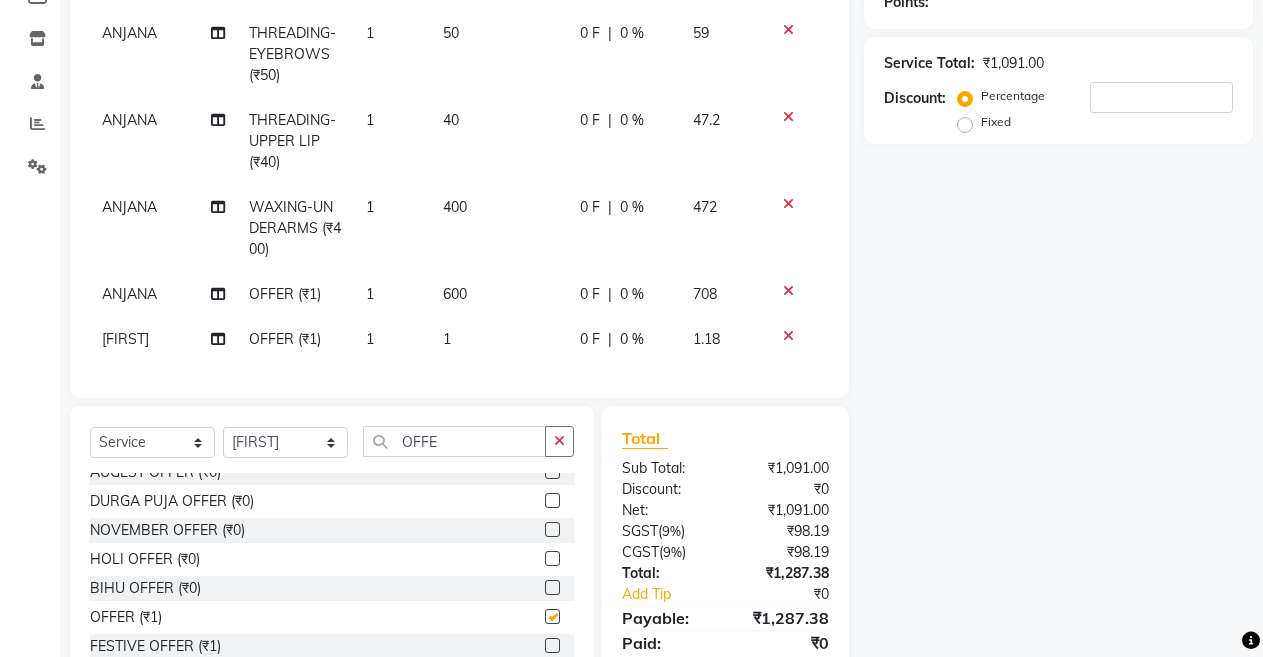 checkbox on "false" 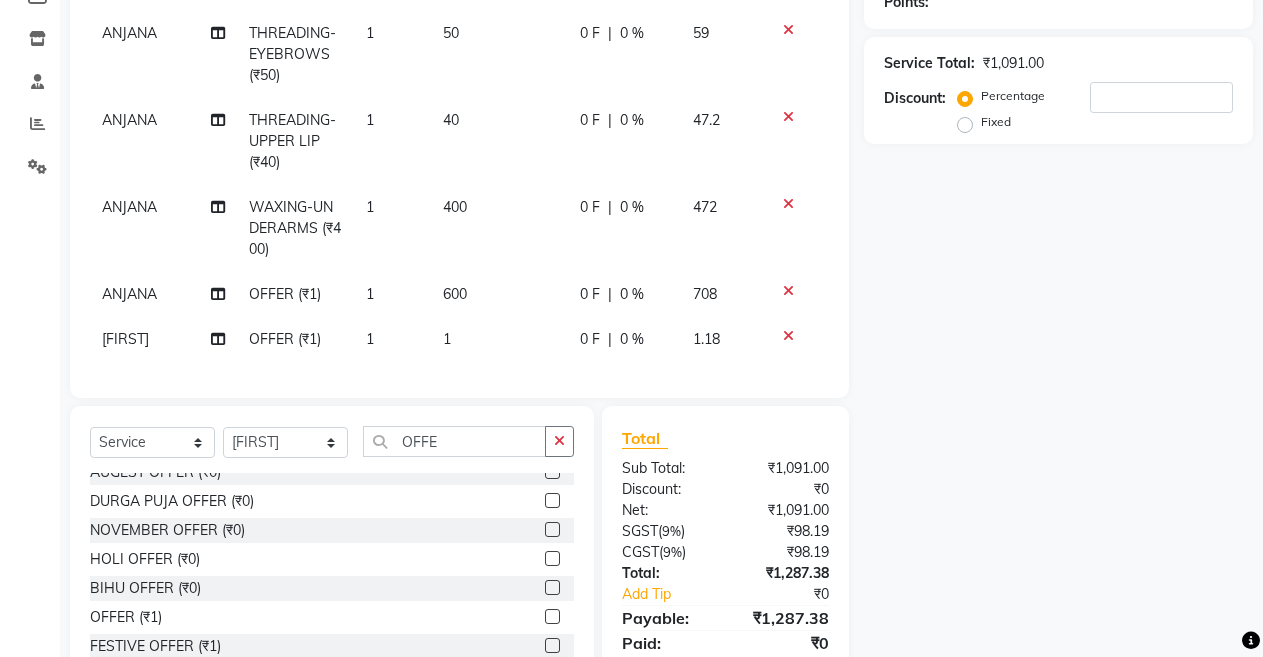 click on "1" 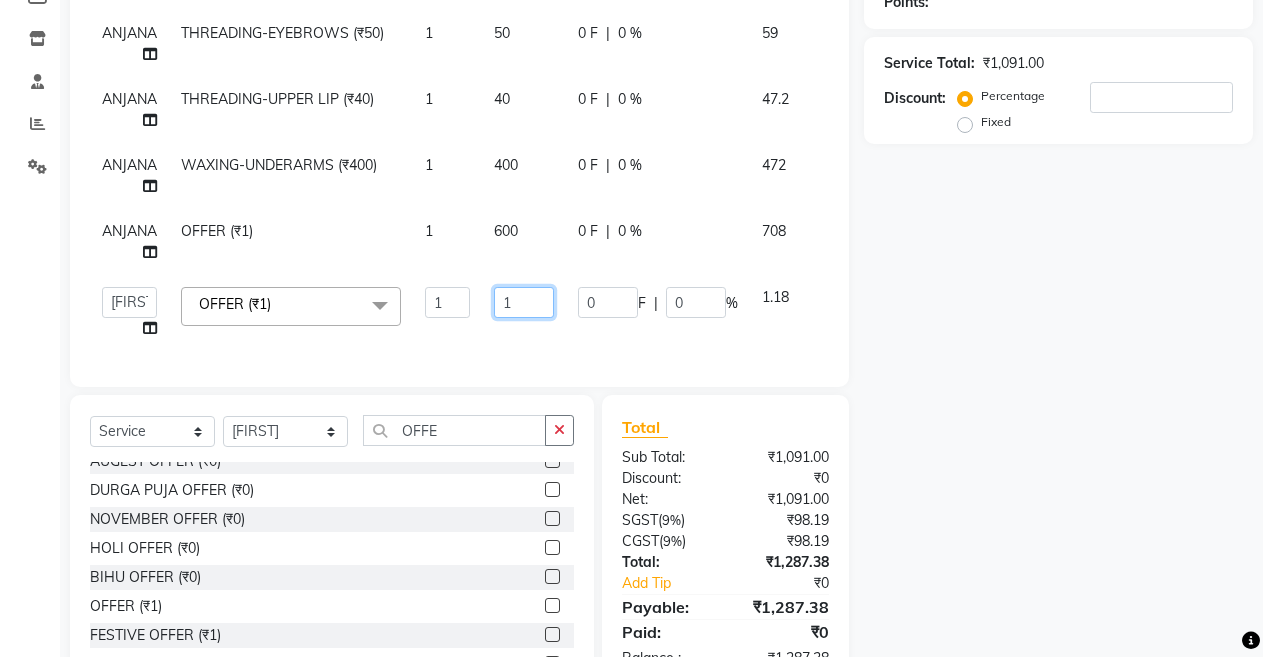 click on "1" 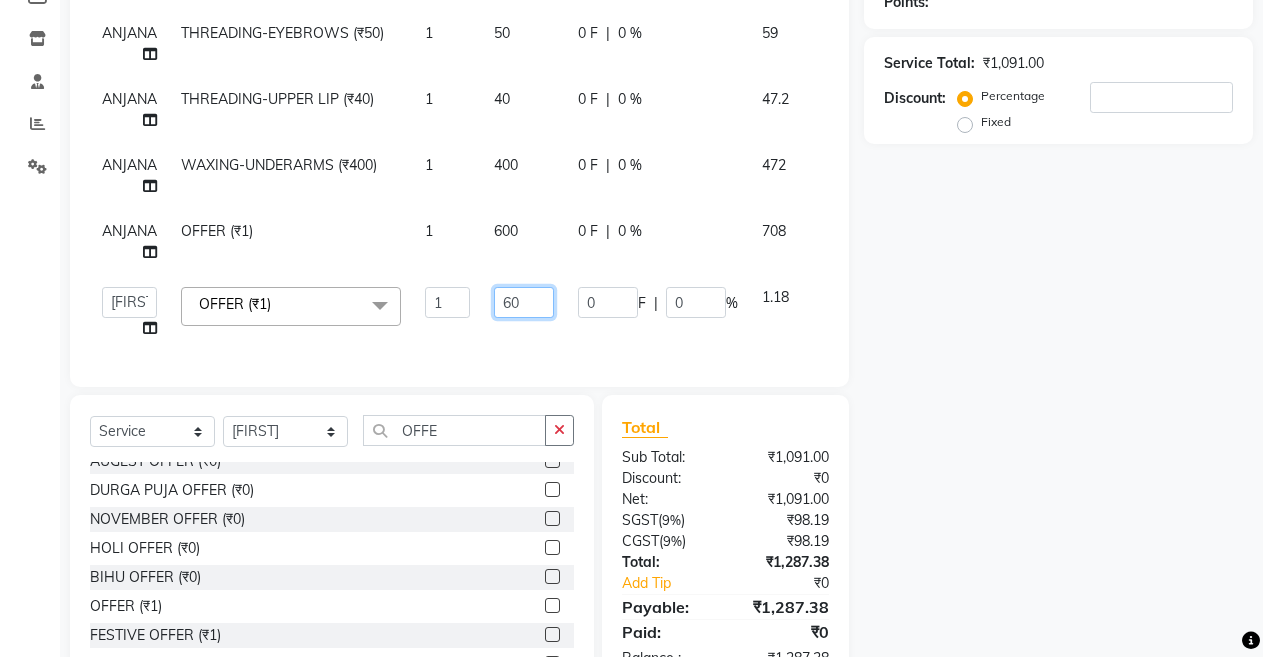 type on "600" 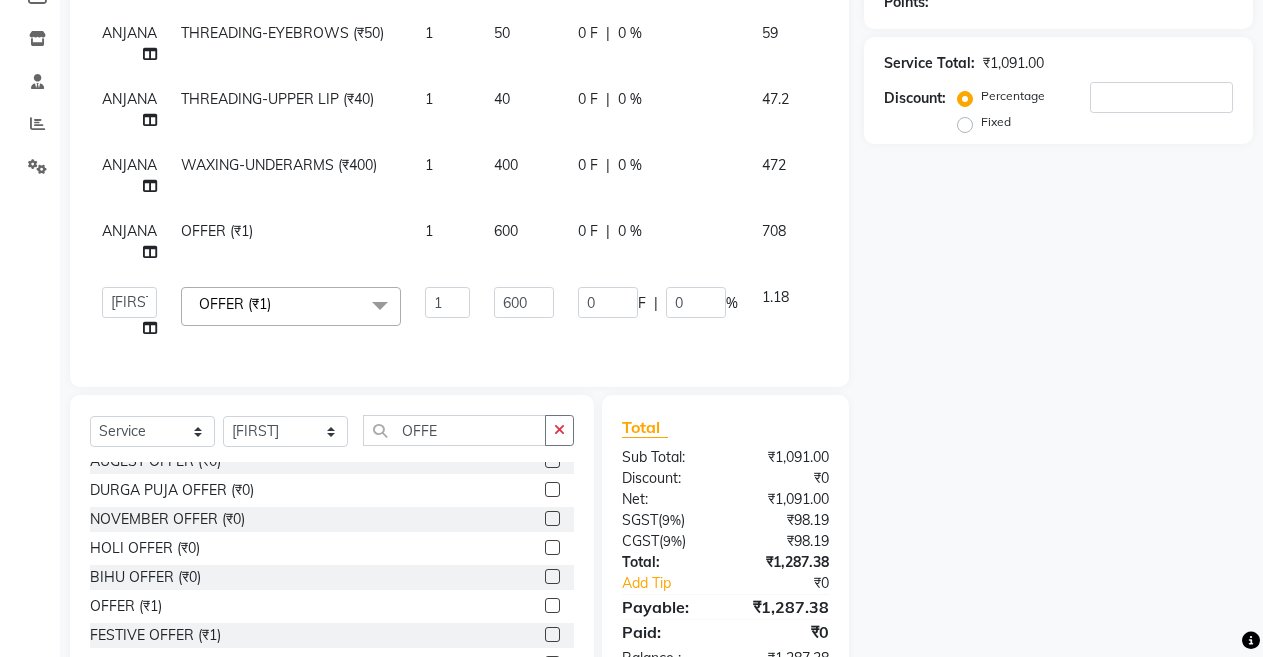click on "600" 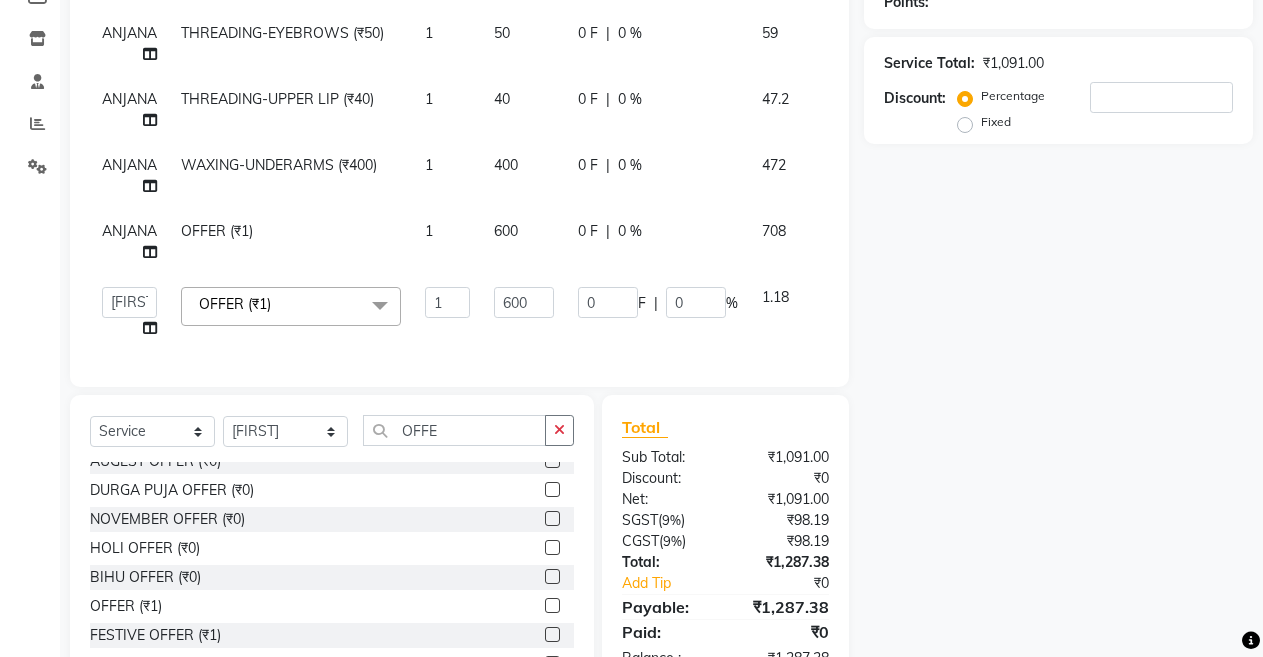 select on "32580" 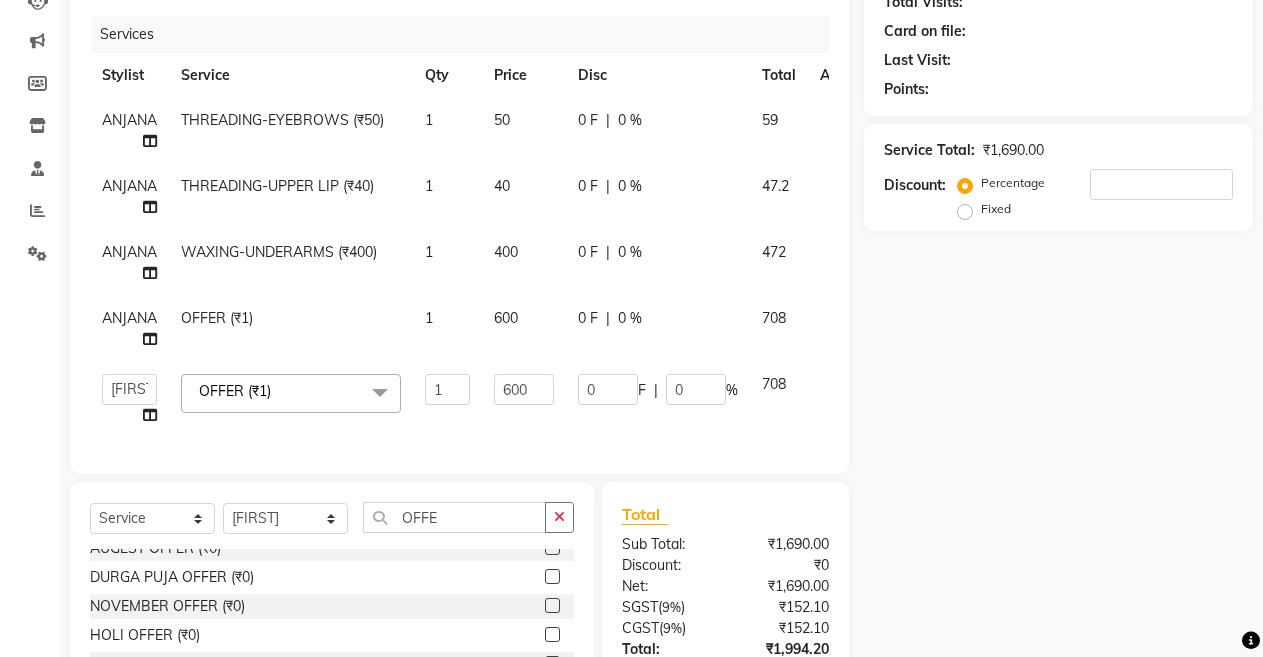scroll, scrollTop: 44, scrollLeft: 0, axis: vertical 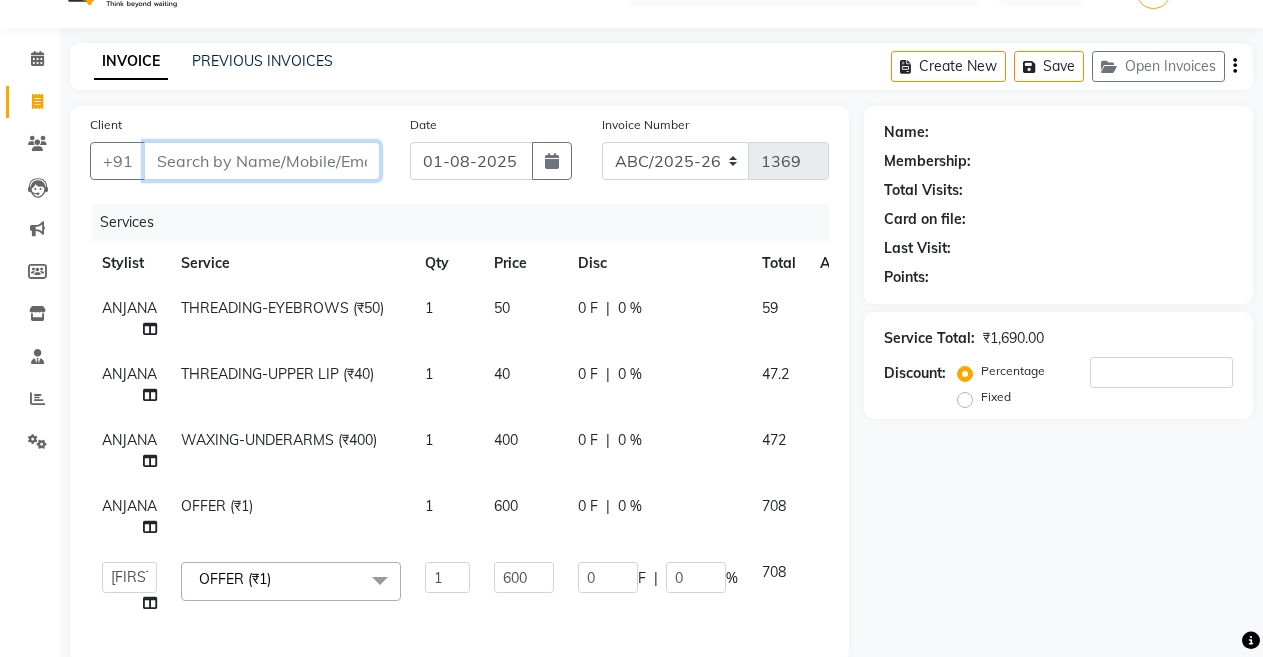 click on "Client" at bounding box center (262, 161) 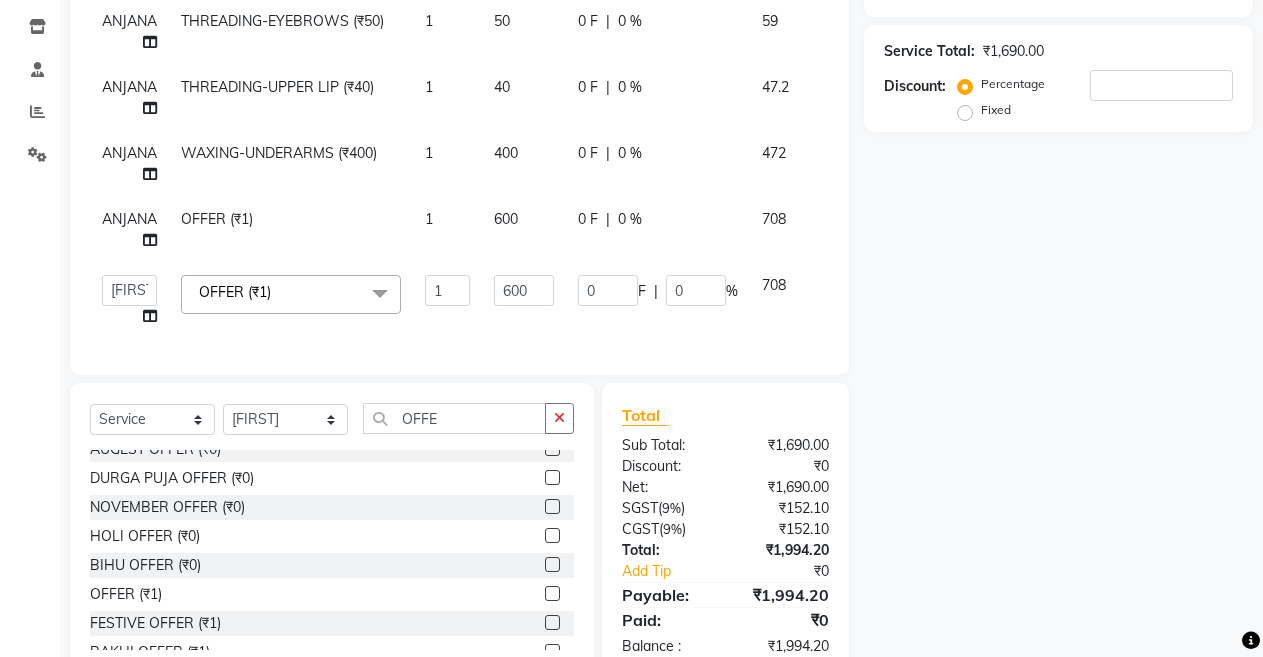 scroll, scrollTop: 136, scrollLeft: 0, axis: vertical 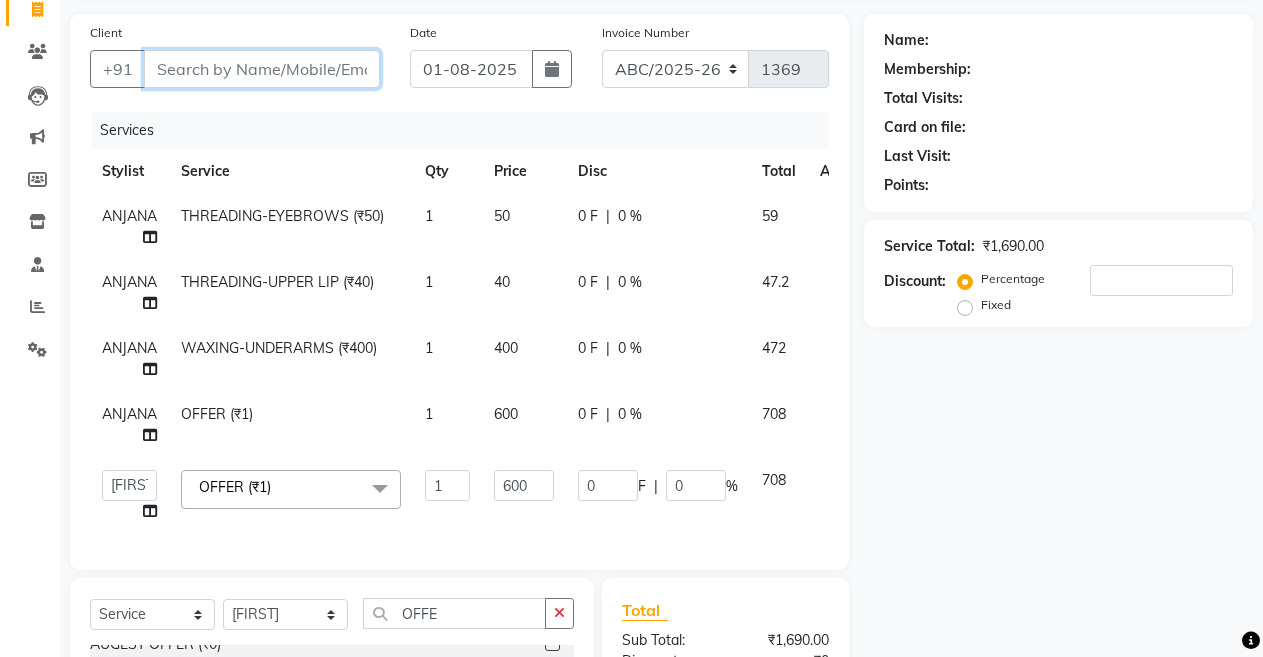 click on "Client" at bounding box center (262, 69) 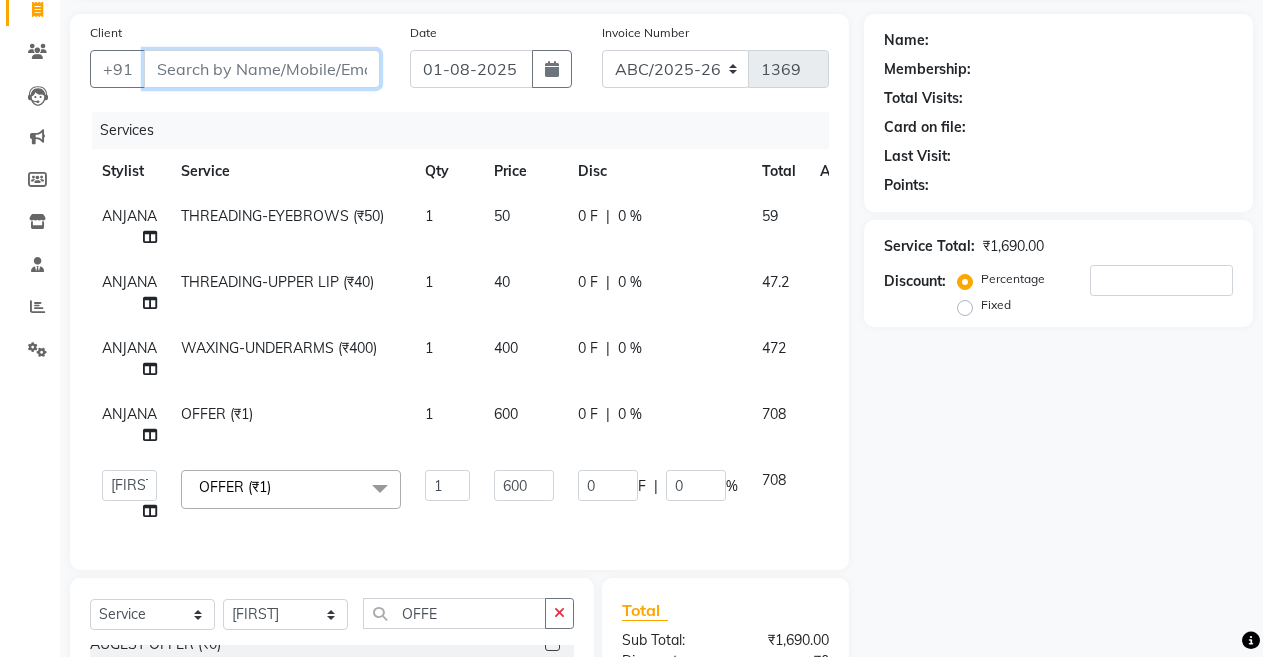 type on "9" 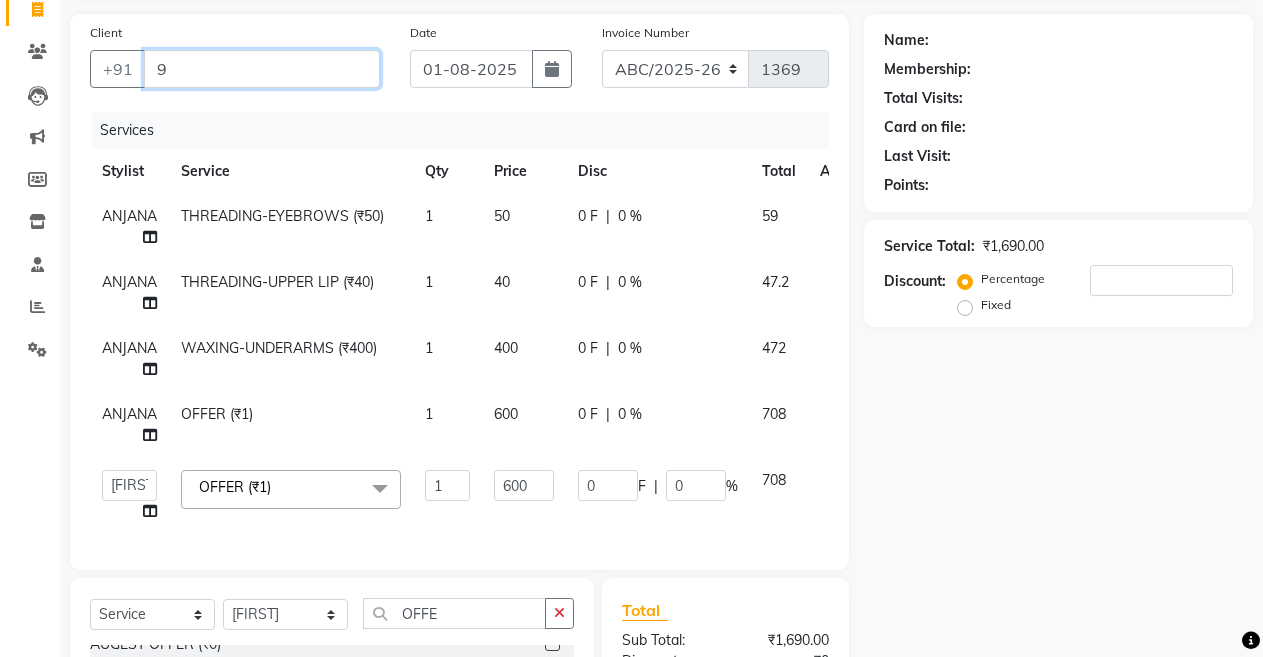 type on "0" 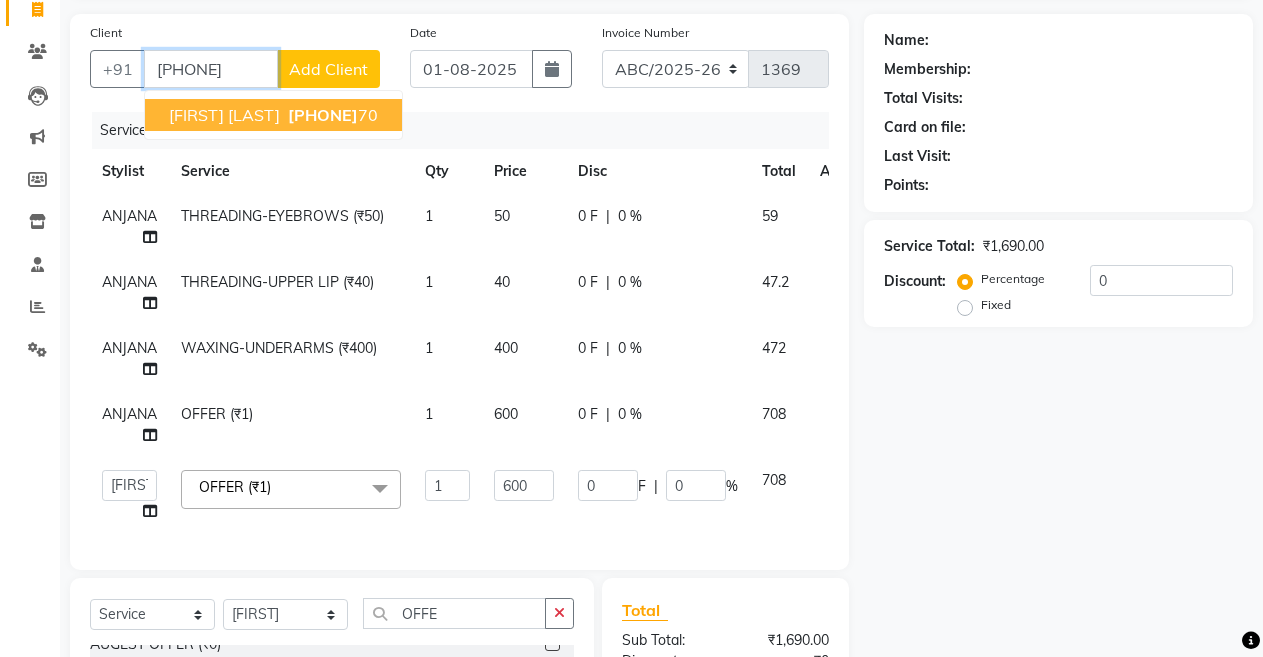 click on "[PHONE]" at bounding box center (323, 115) 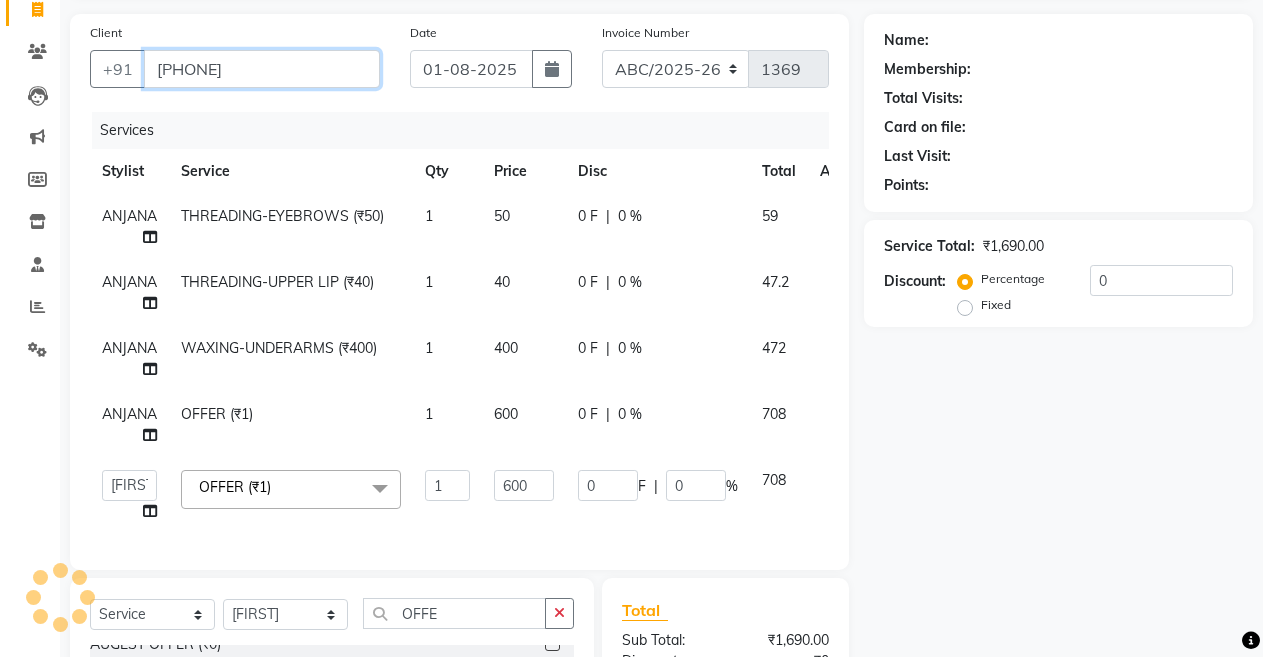 type on "[PHONE]" 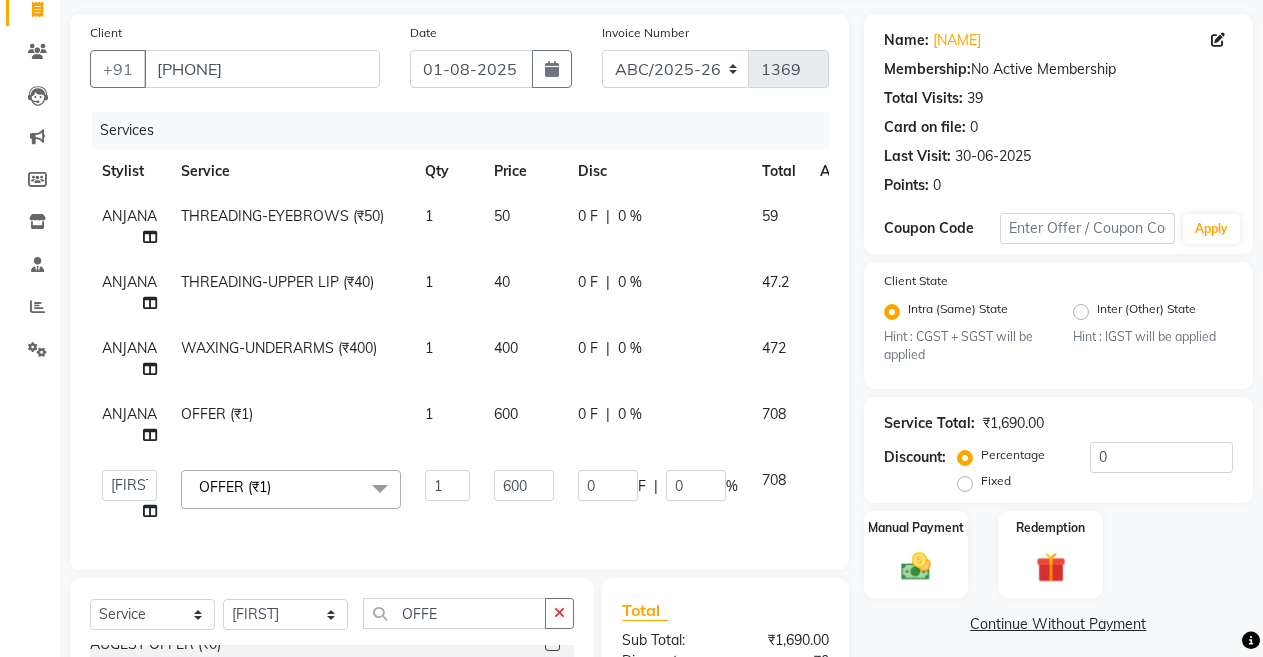 scroll, scrollTop: 270, scrollLeft: 0, axis: vertical 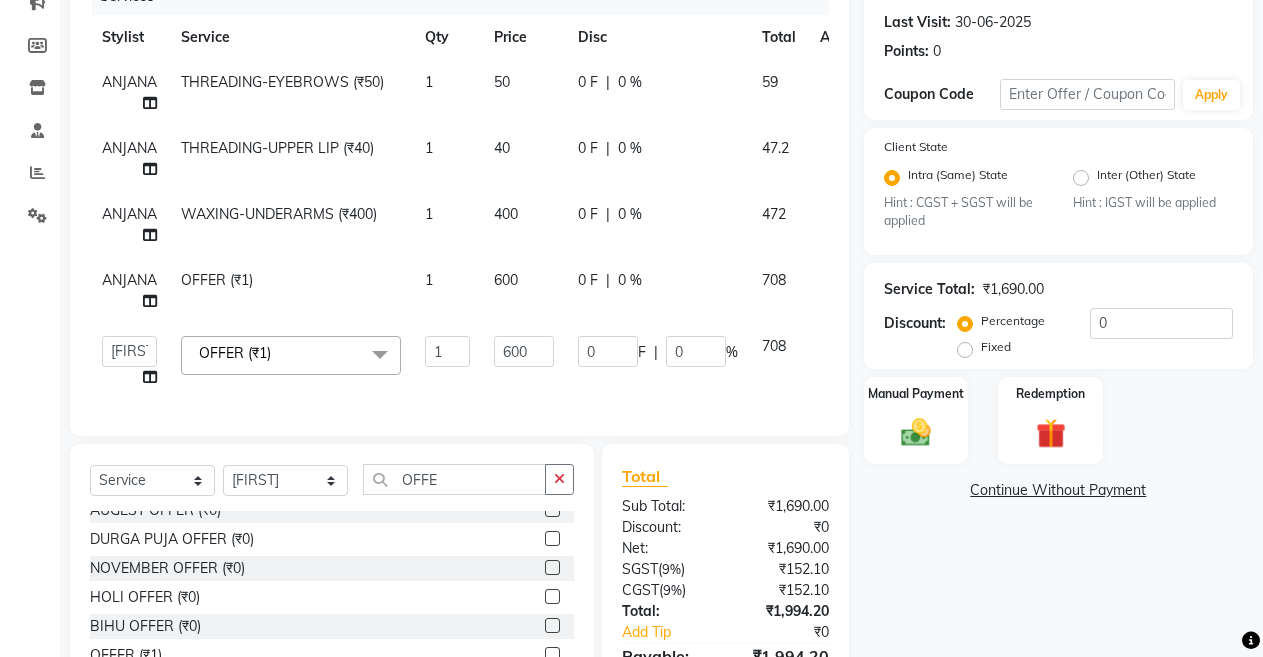 click on "0 F | 0 %" 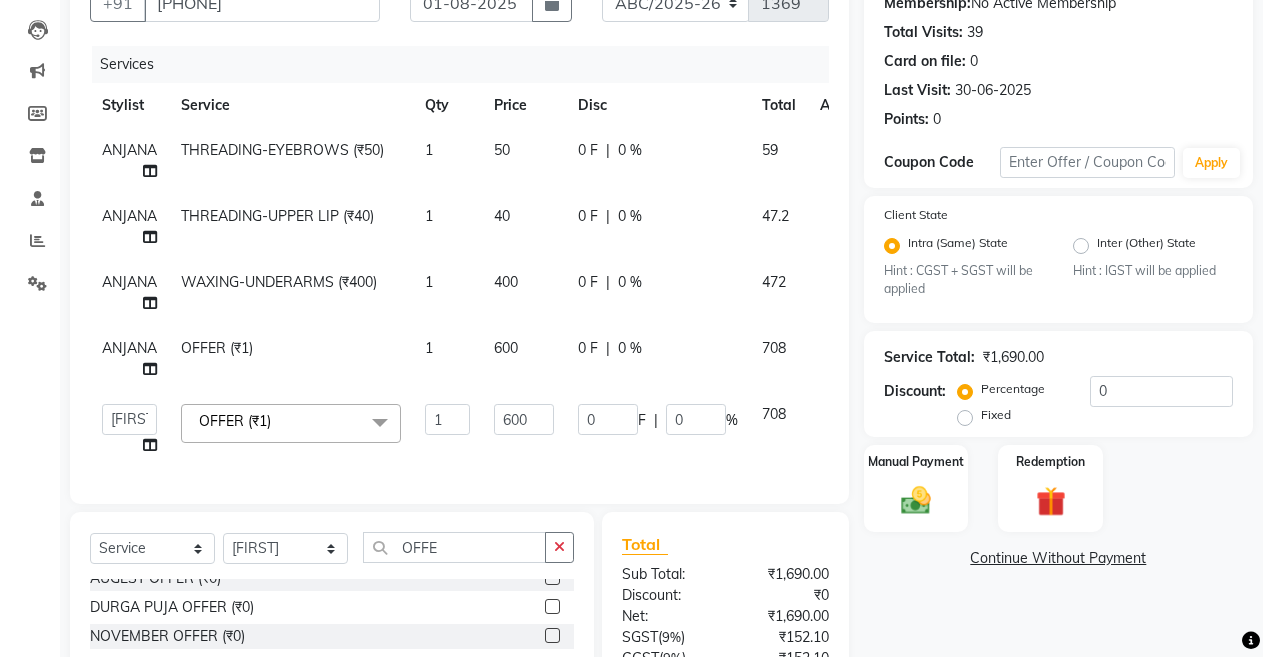 scroll, scrollTop: 192, scrollLeft: 0, axis: vertical 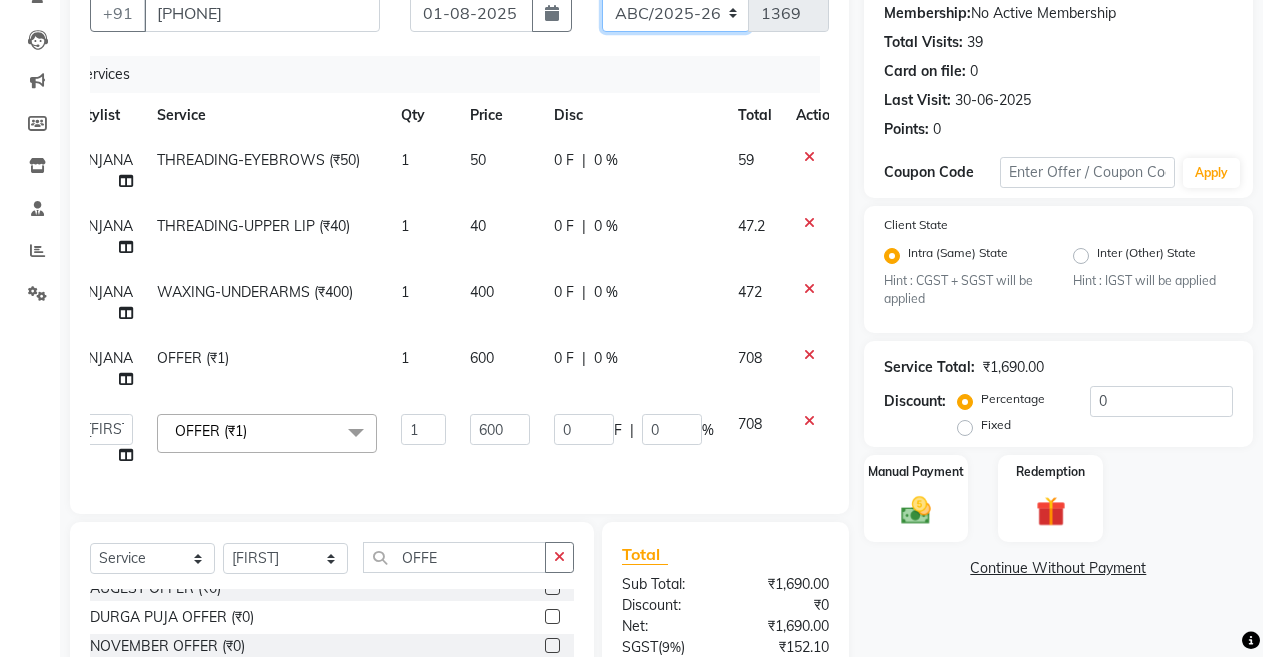 click on "ABC/2025-26 SER/24-25 V/2025-26" 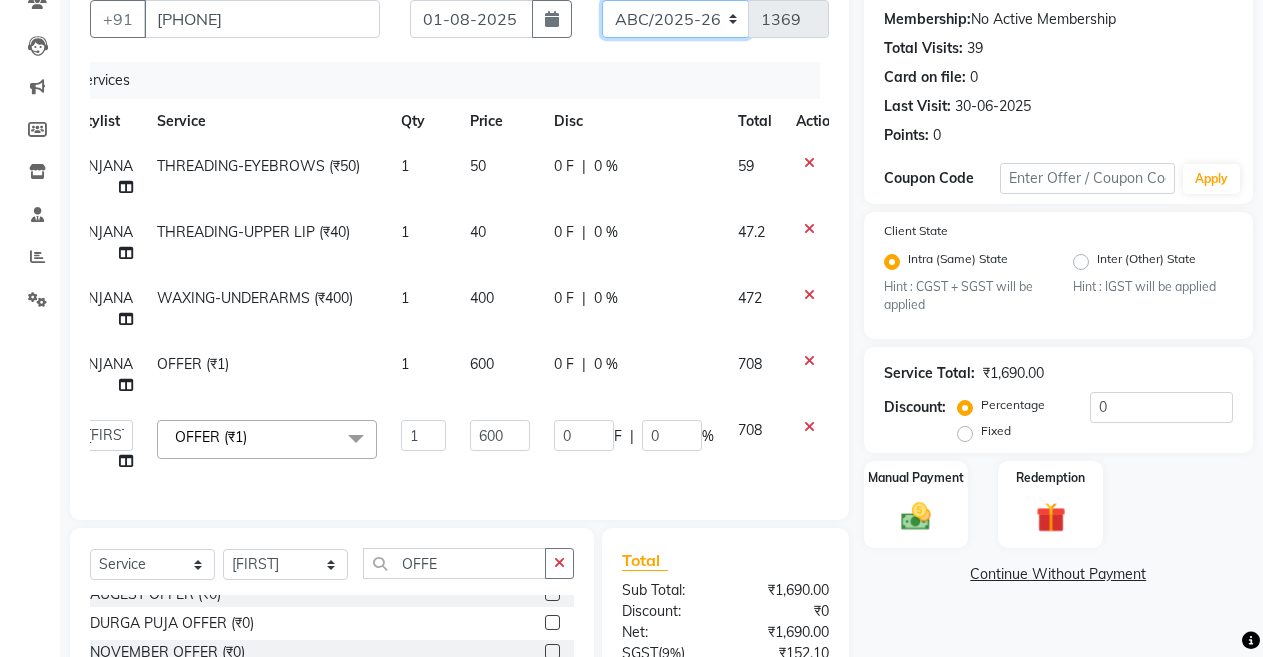 select on "5334" 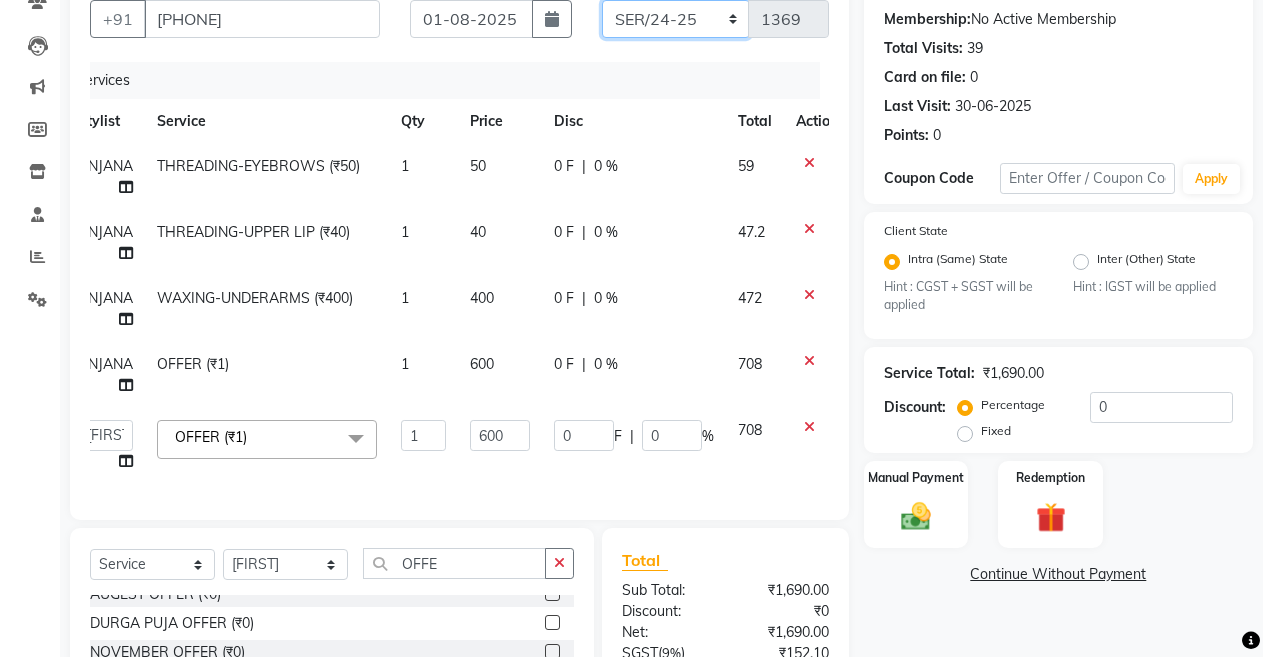 click on "ABC/2025-26 SER/24-25 V/2025-26" 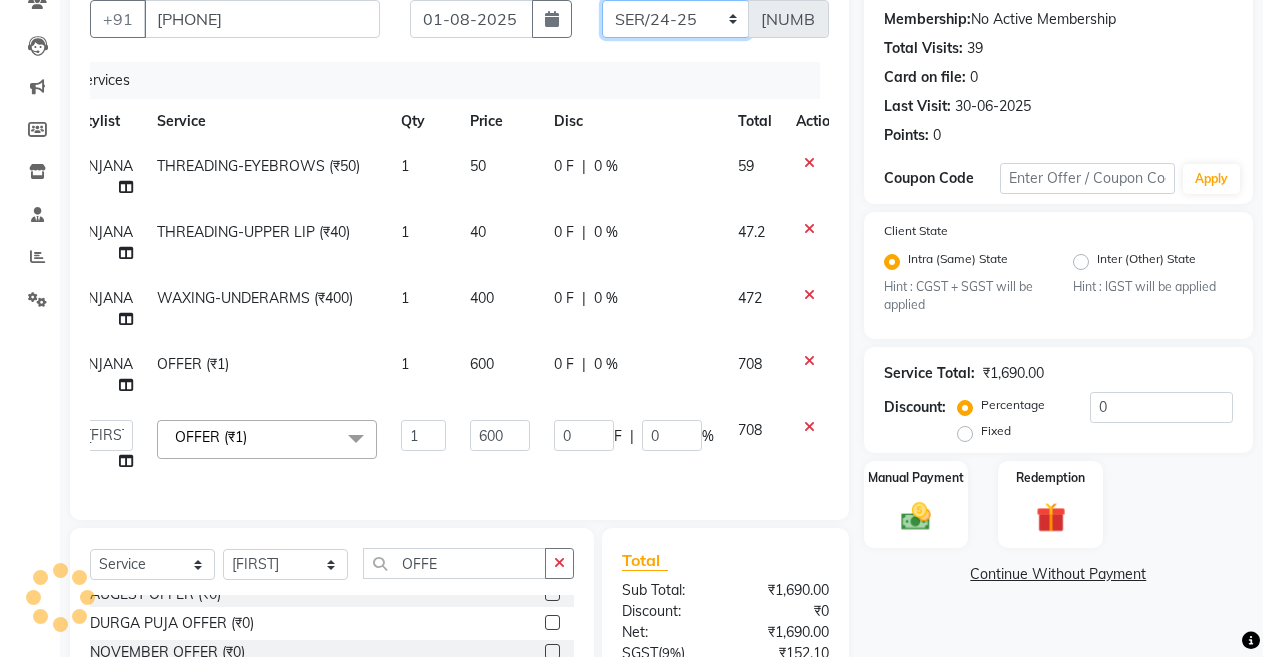 scroll, scrollTop: 310, scrollLeft: 0, axis: vertical 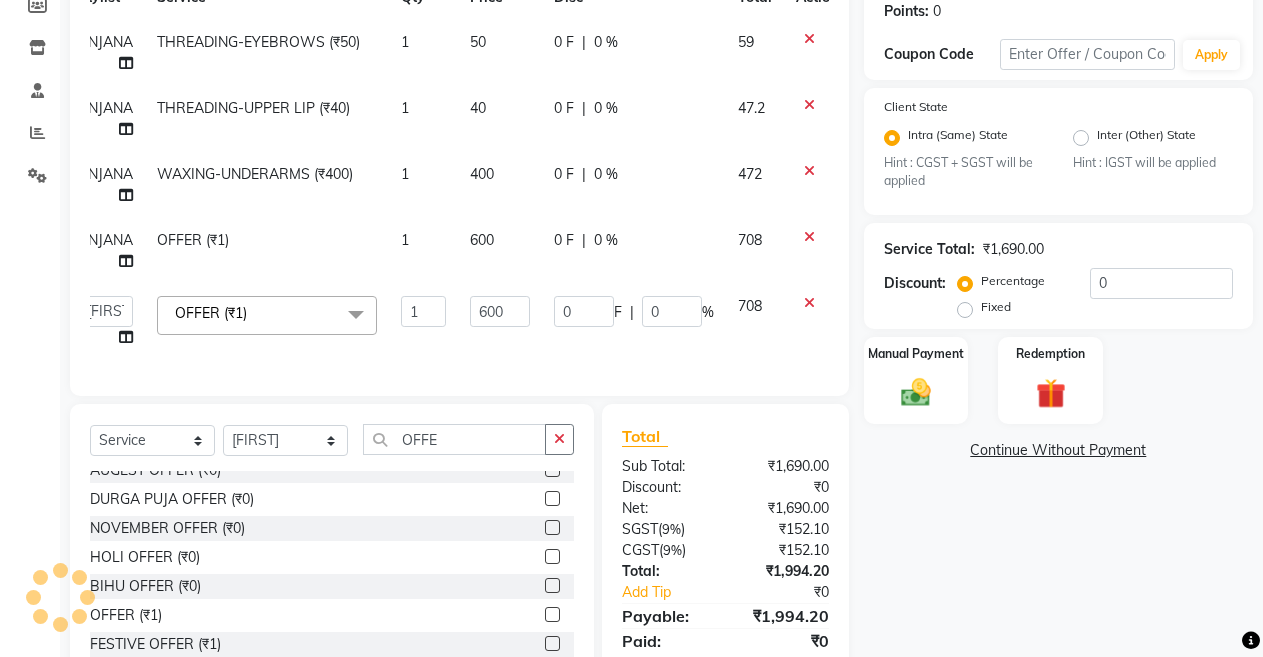 click 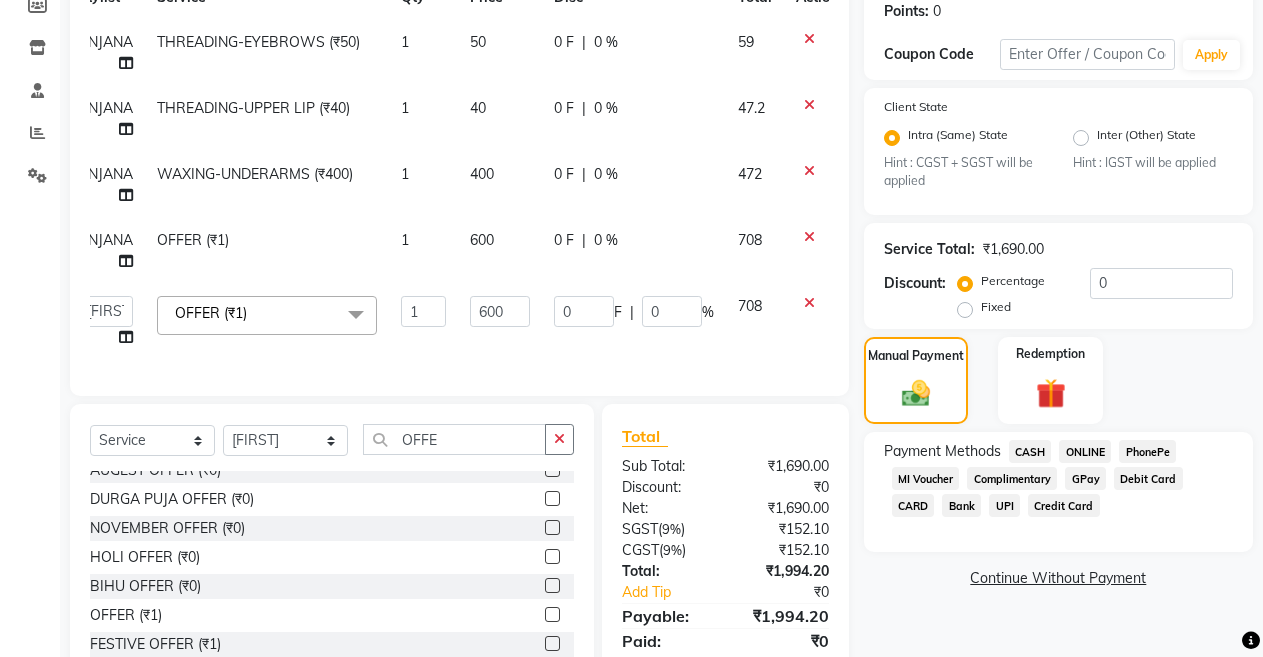 click on "ONLINE" 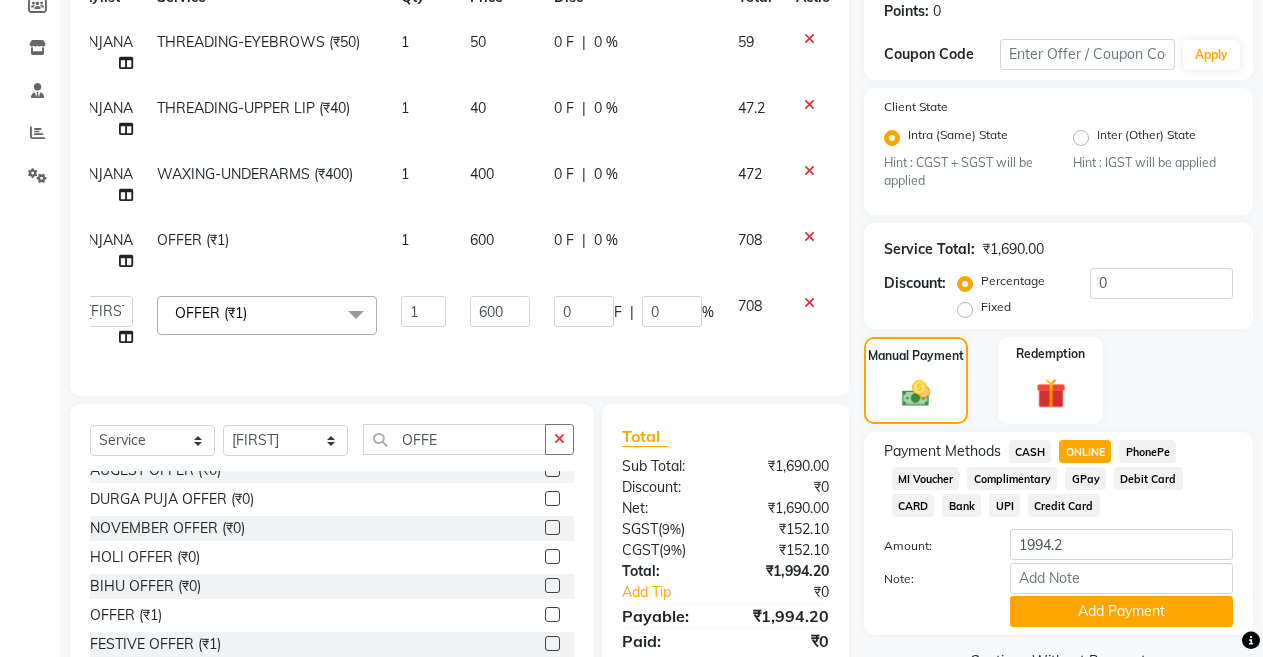 scroll, scrollTop: 27, scrollLeft: 0, axis: vertical 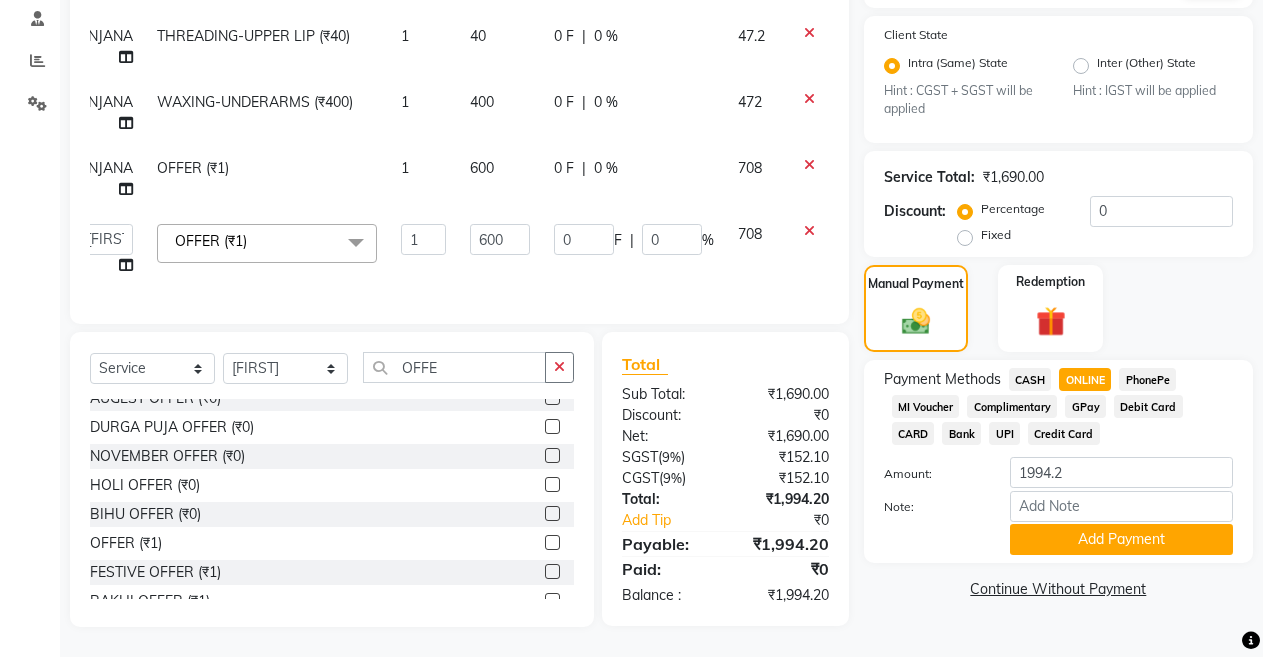 click on "Payment Methods  CASH   ONLINE   PhonePe   MI Voucher   Complimentary   GPay   Debit Card   CARD   Bank   UPI   Credit Card  Amount: 1994.2 Note: Add Payment" 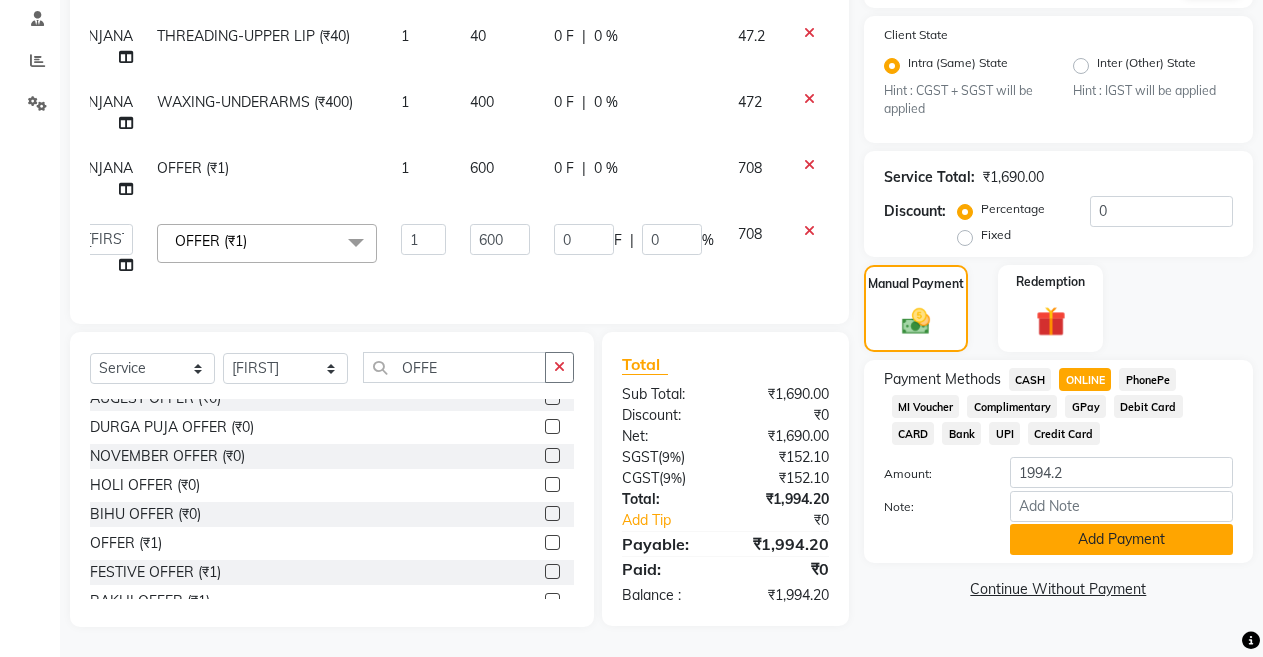click on "Add Payment" 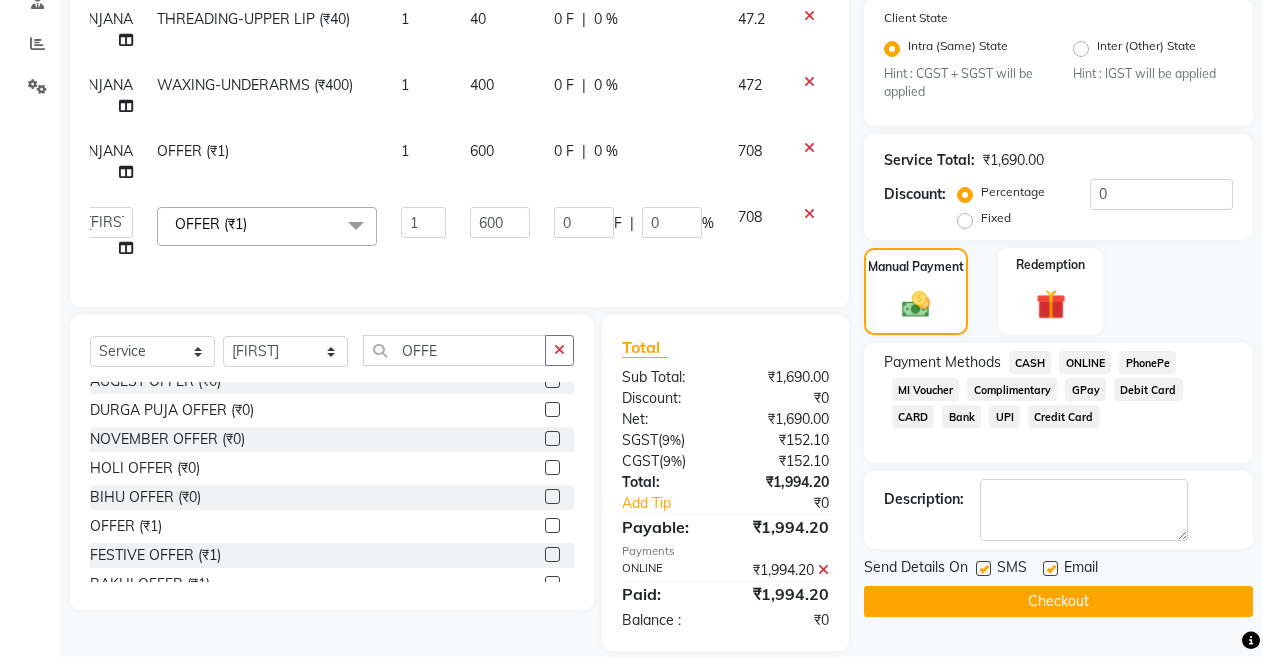 click on "Checkout" 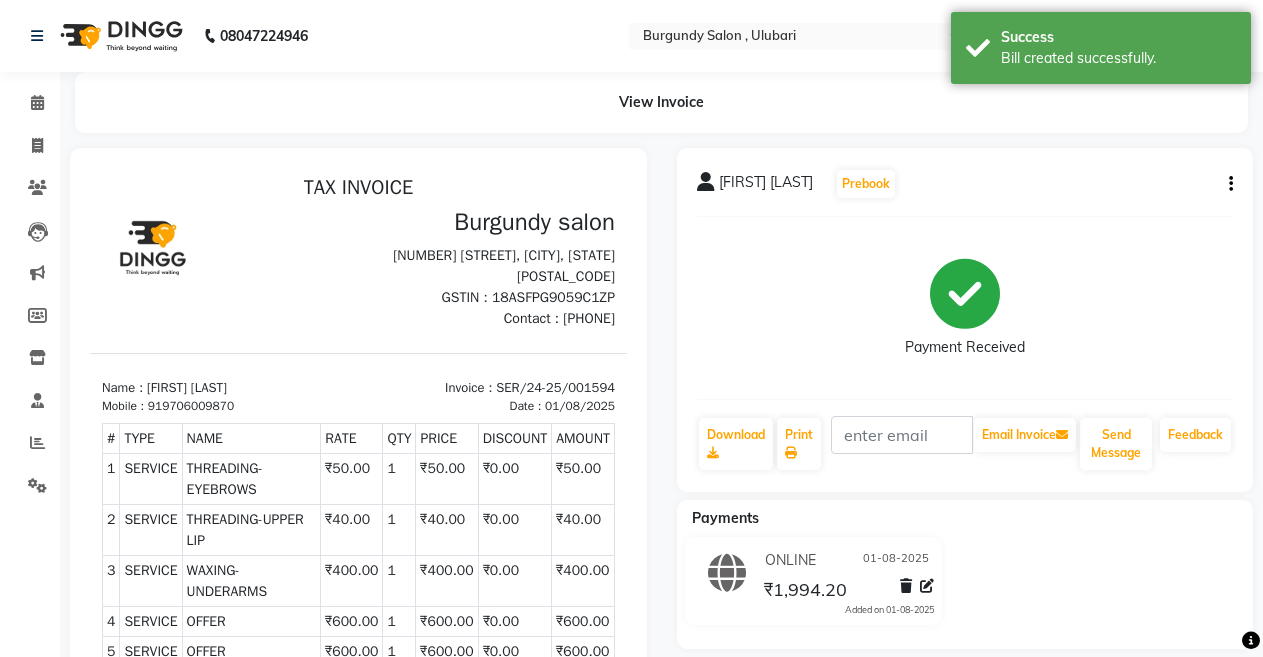 scroll, scrollTop: 0, scrollLeft: 0, axis: both 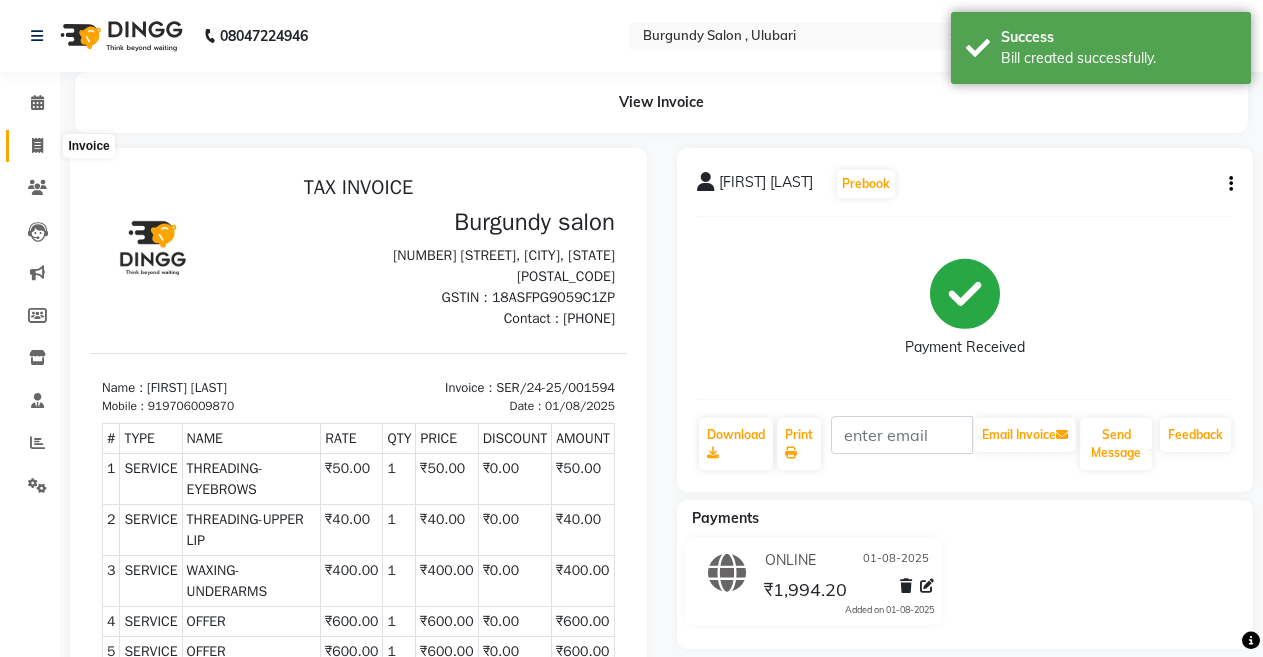 click 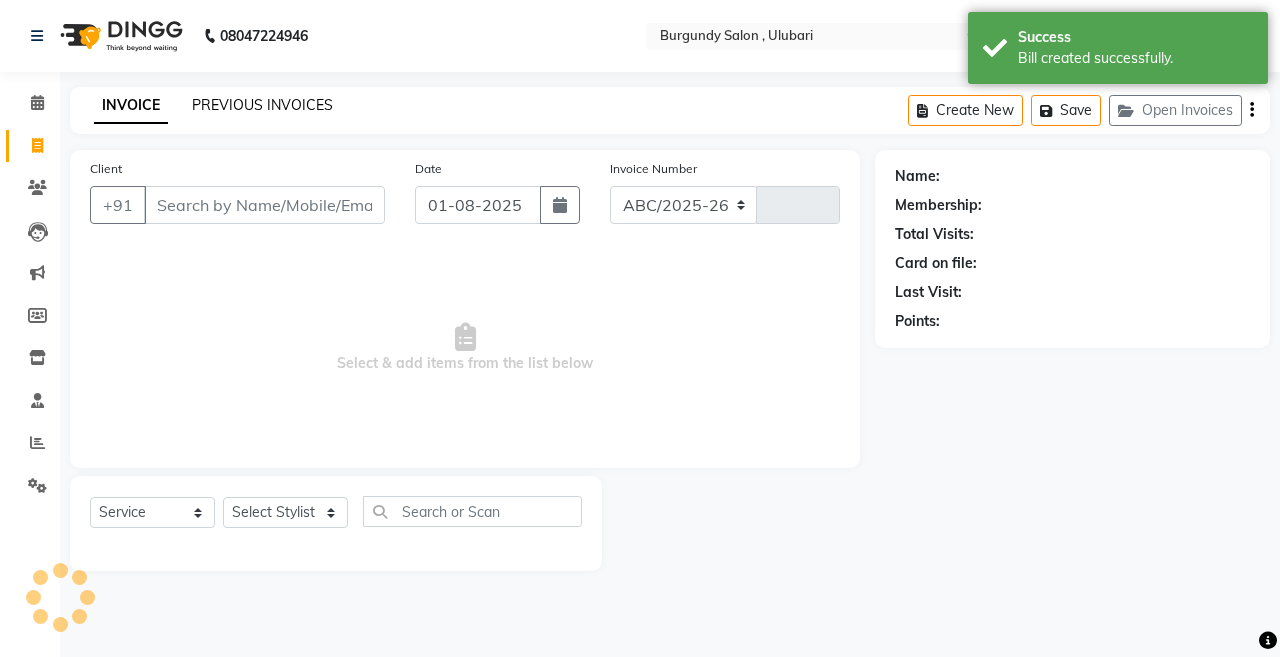 select on "5345" 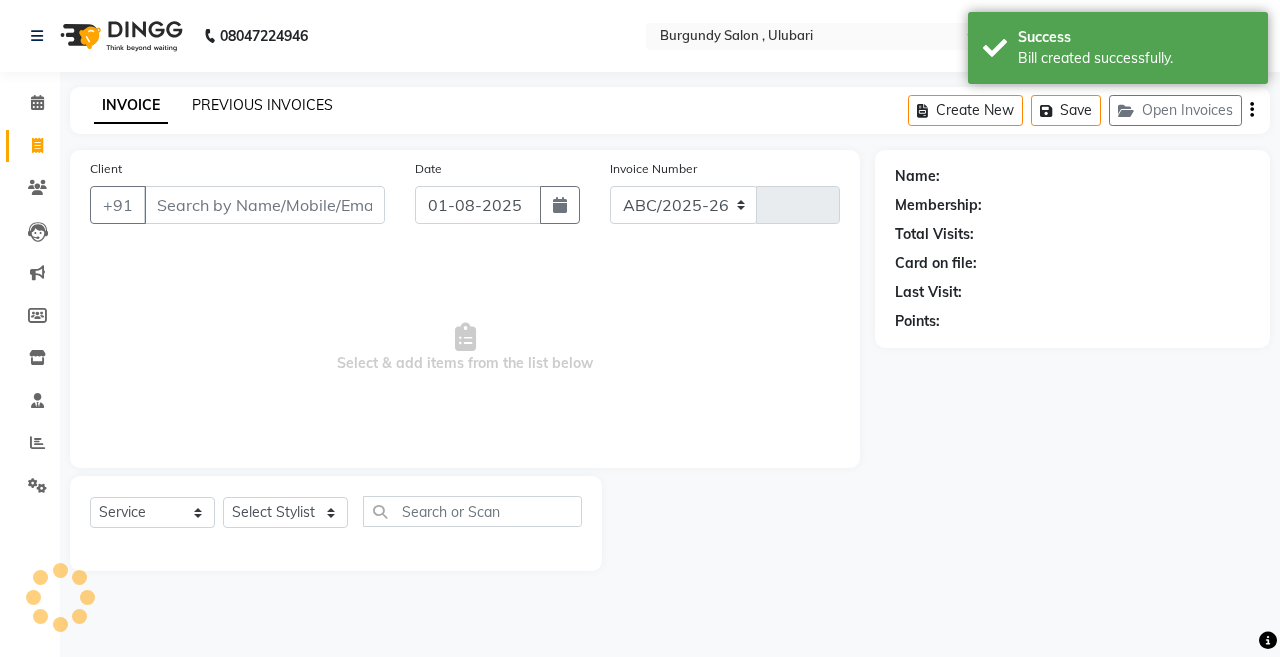 type on "1369" 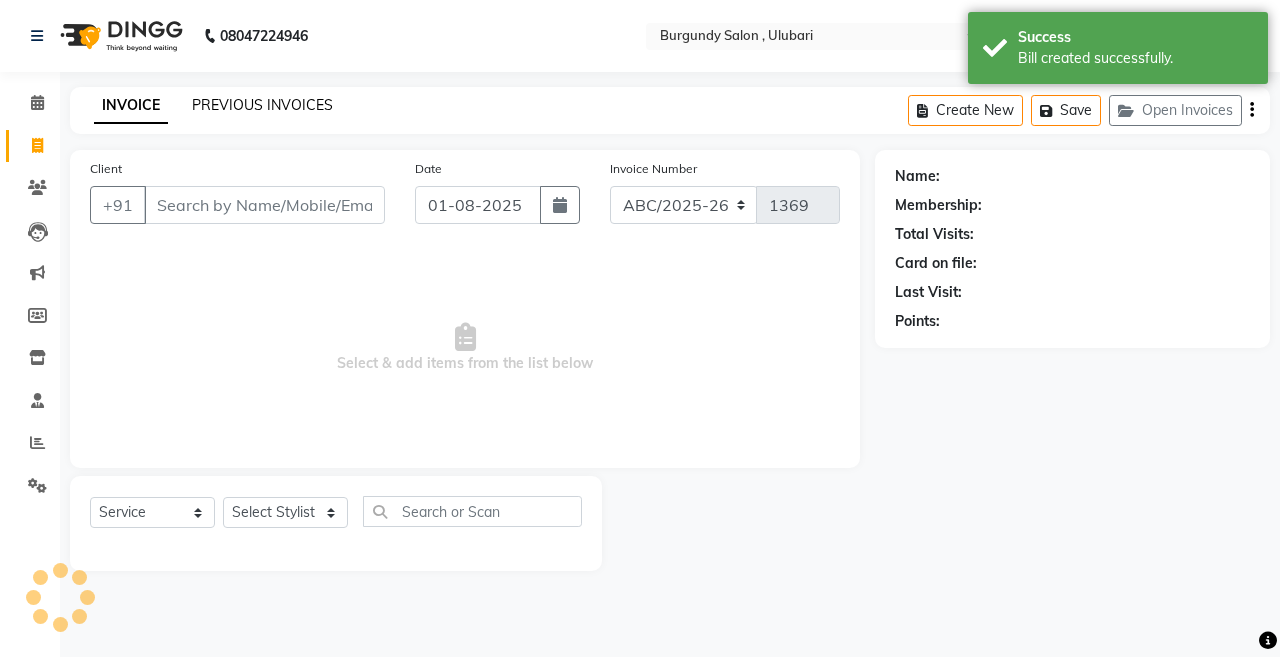 click on "PREVIOUS INVOICES" 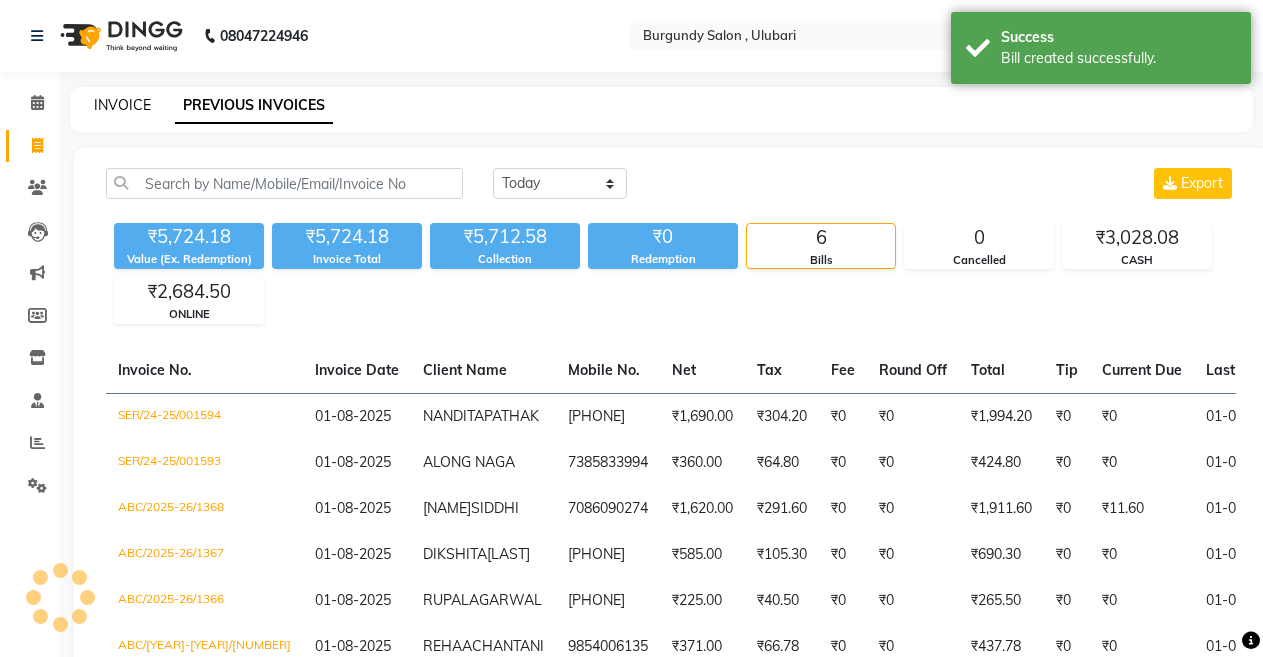 click on "INVOICE" 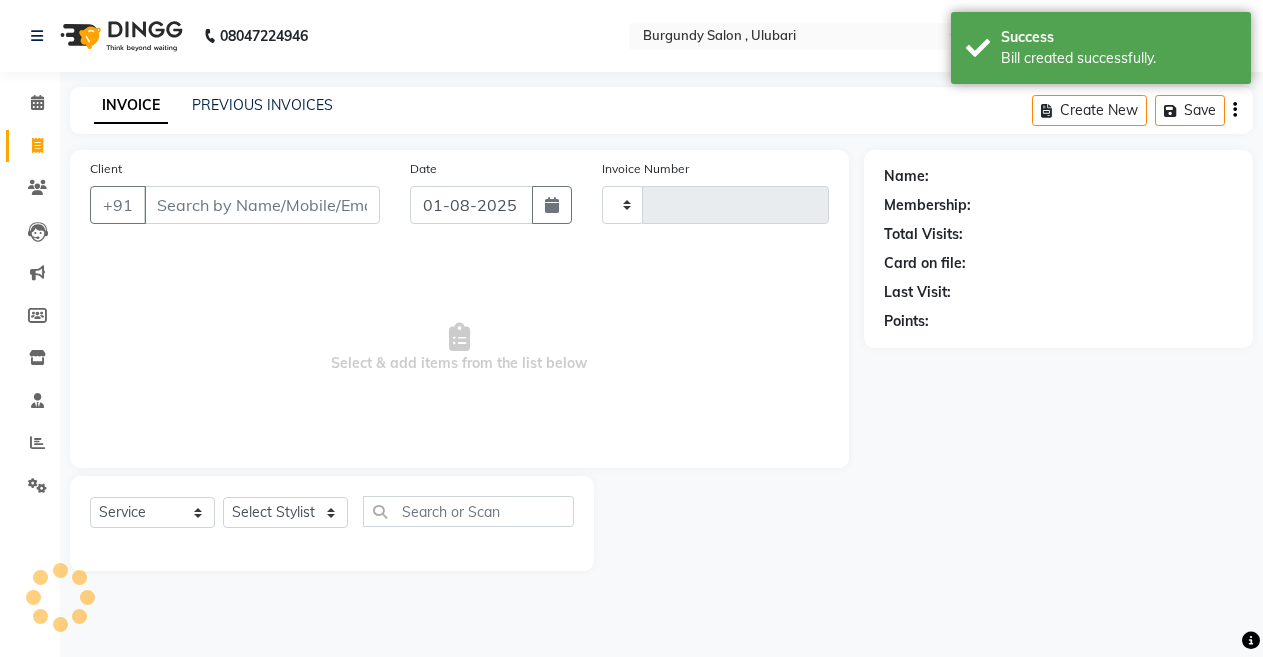type on "1369" 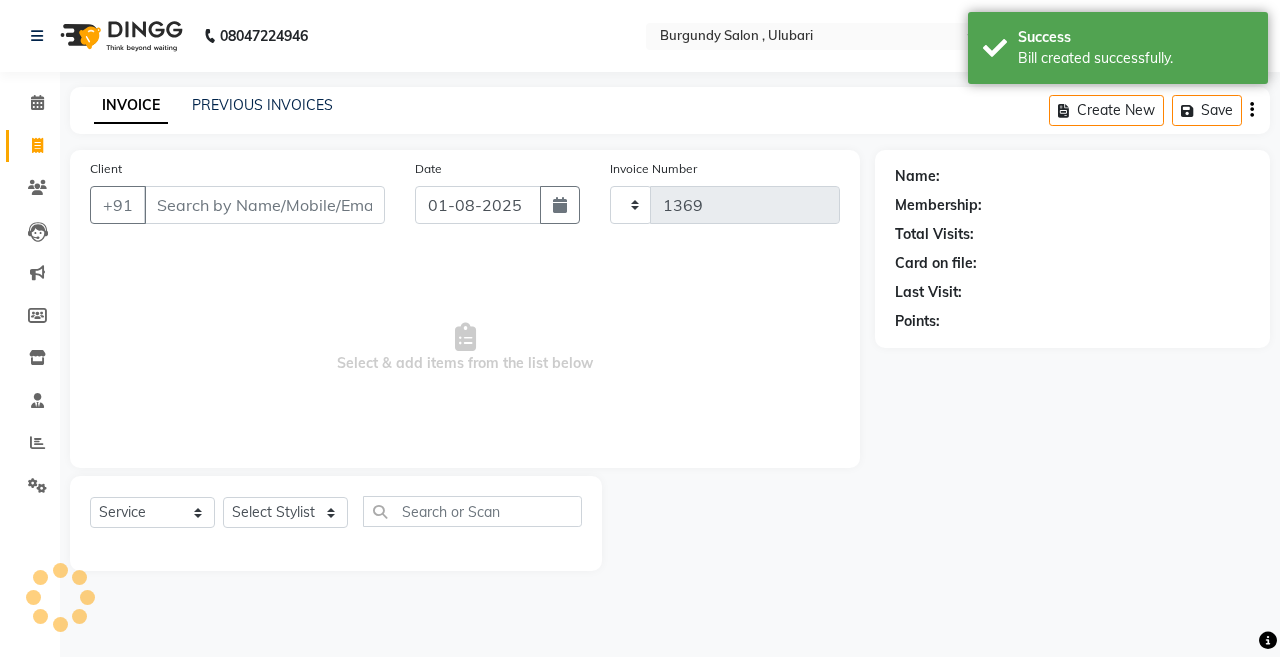 select on "5345" 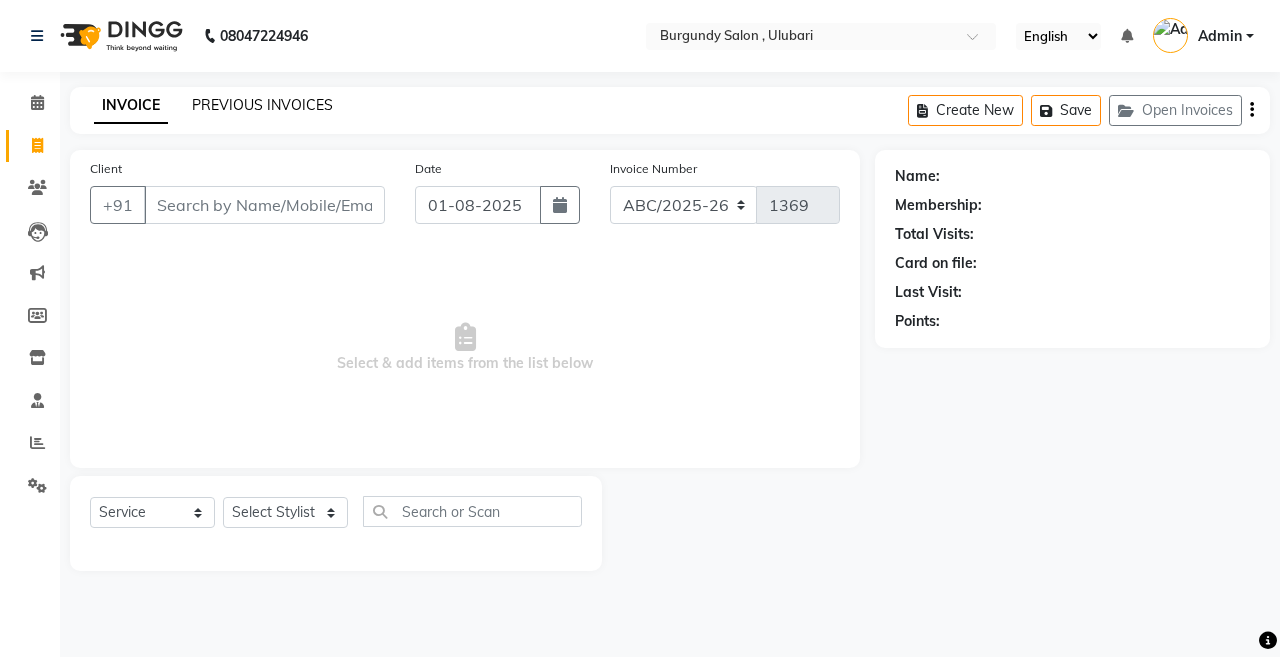 click on "PREVIOUS INVOICES" 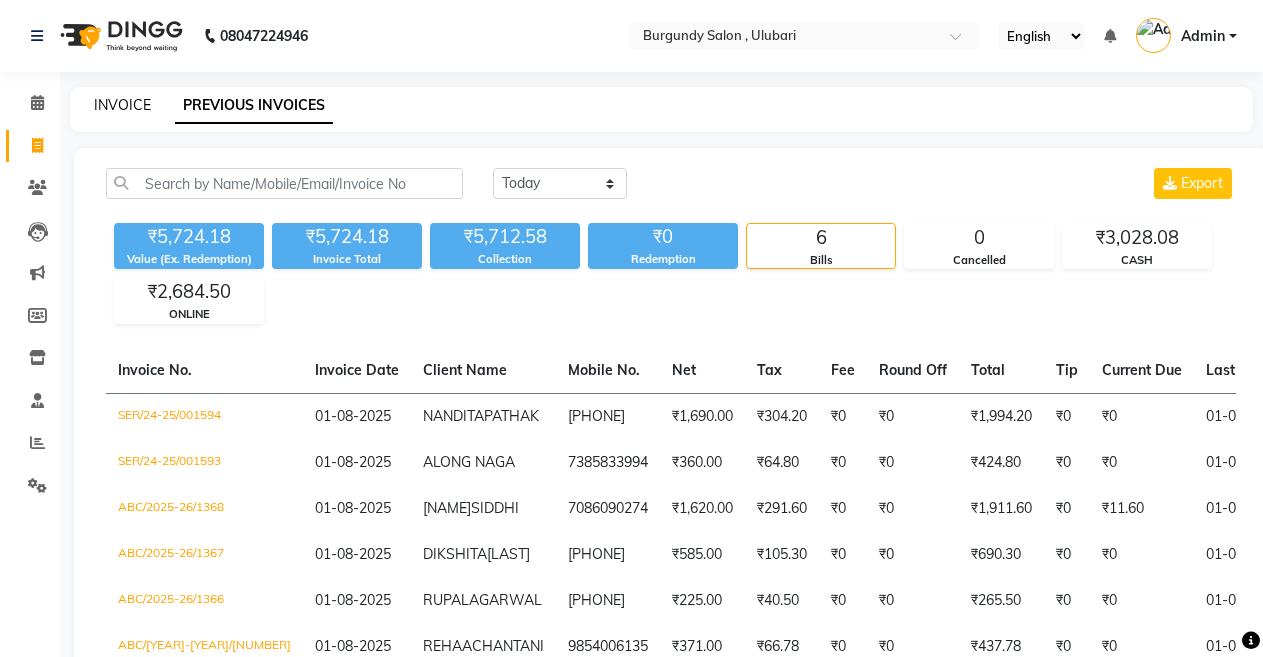 click on "INVOICE" 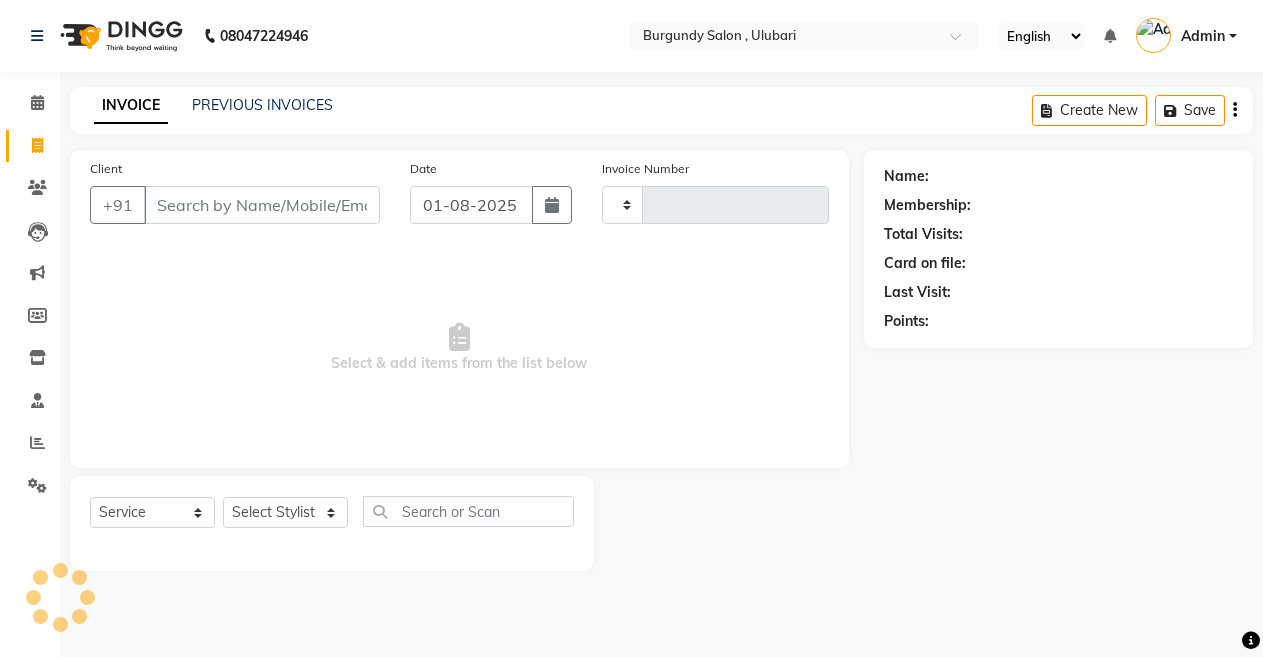 type on "1369" 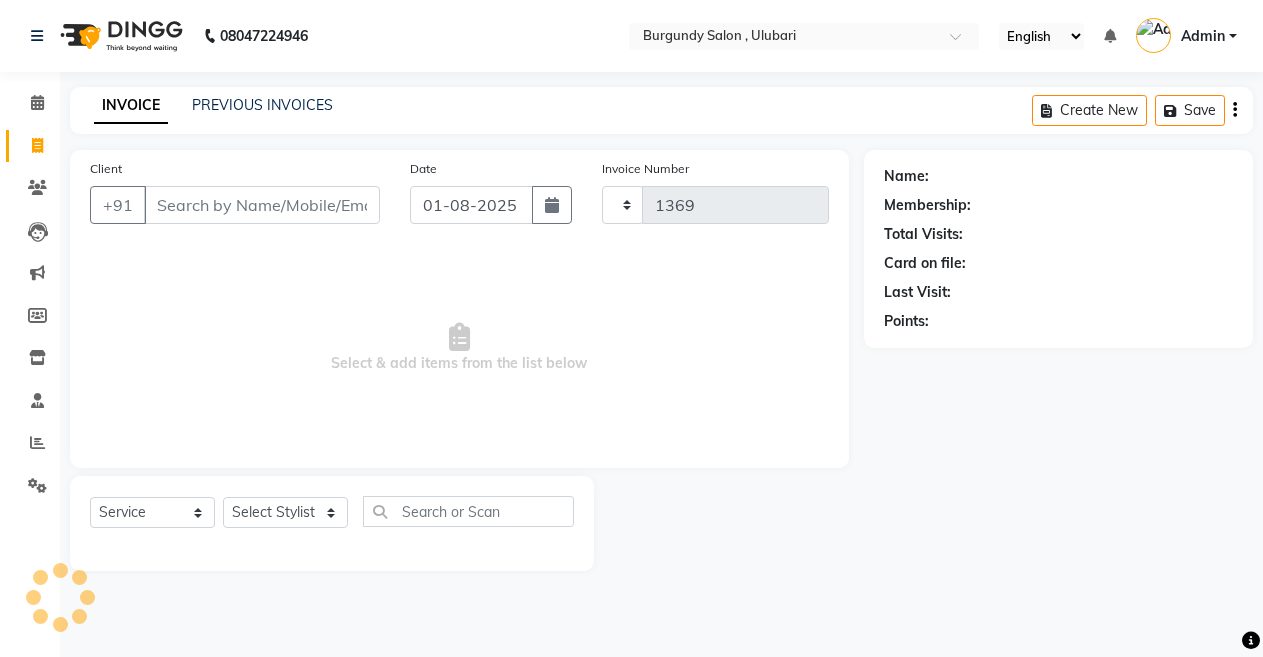 select on "5345" 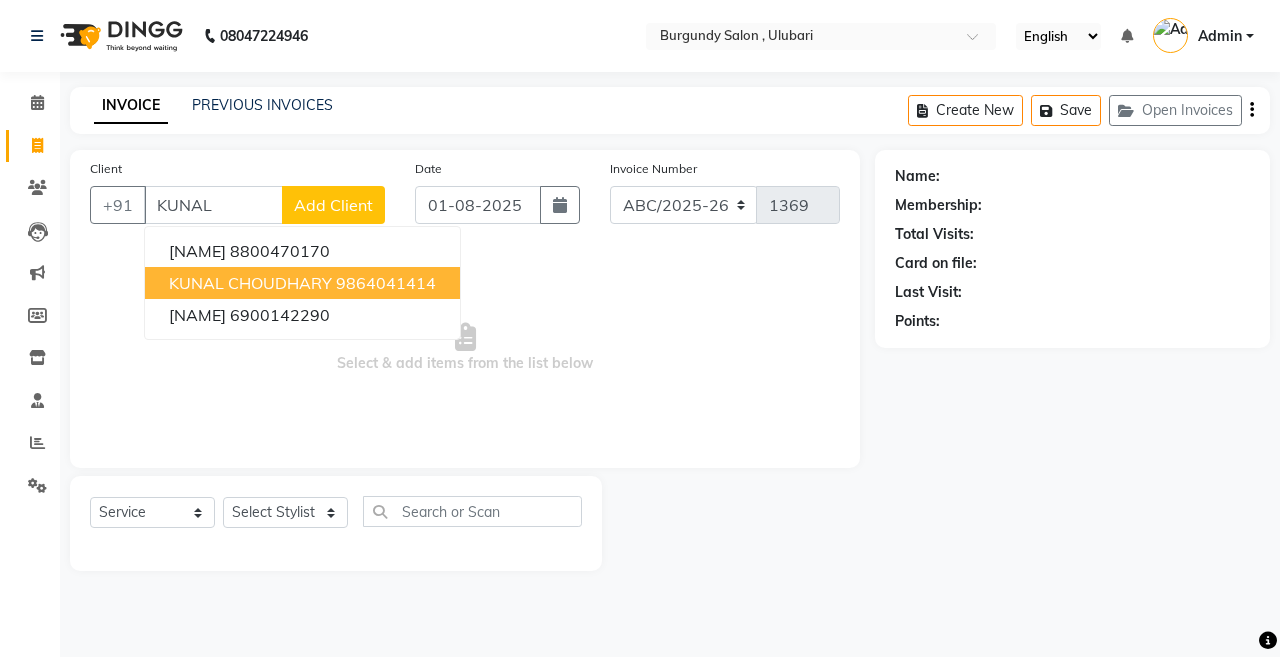 click on "KUNAL CHOUDHARY" at bounding box center [250, 283] 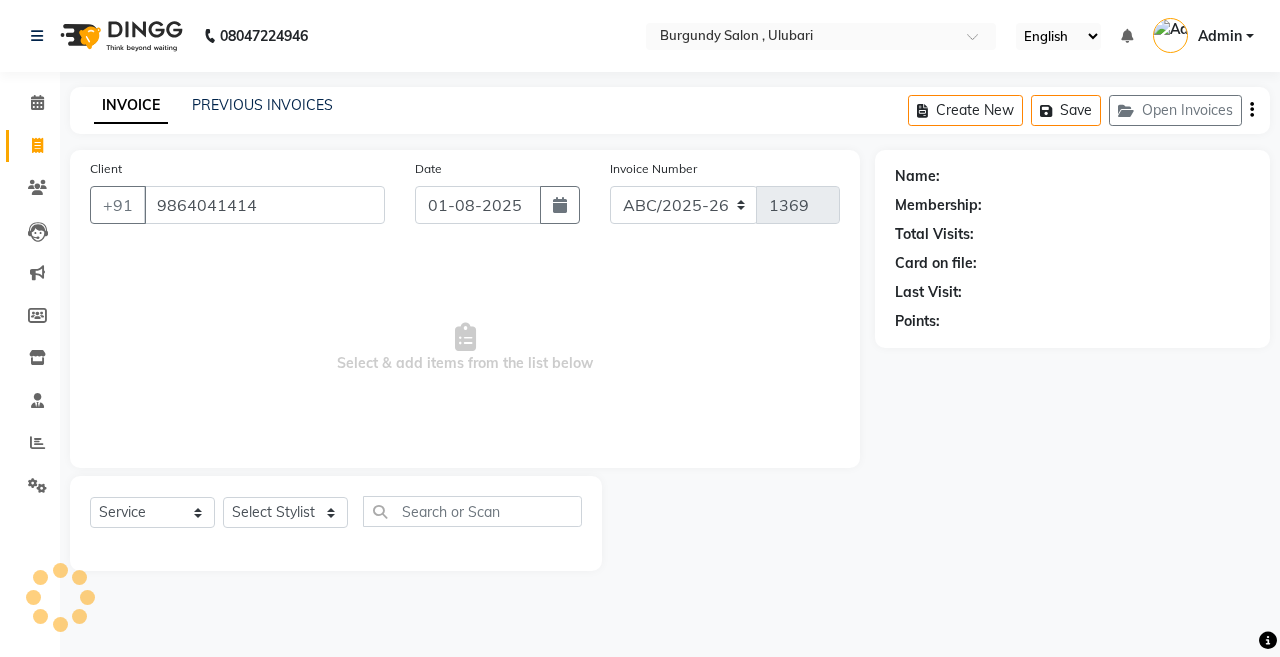 type on "9864041414" 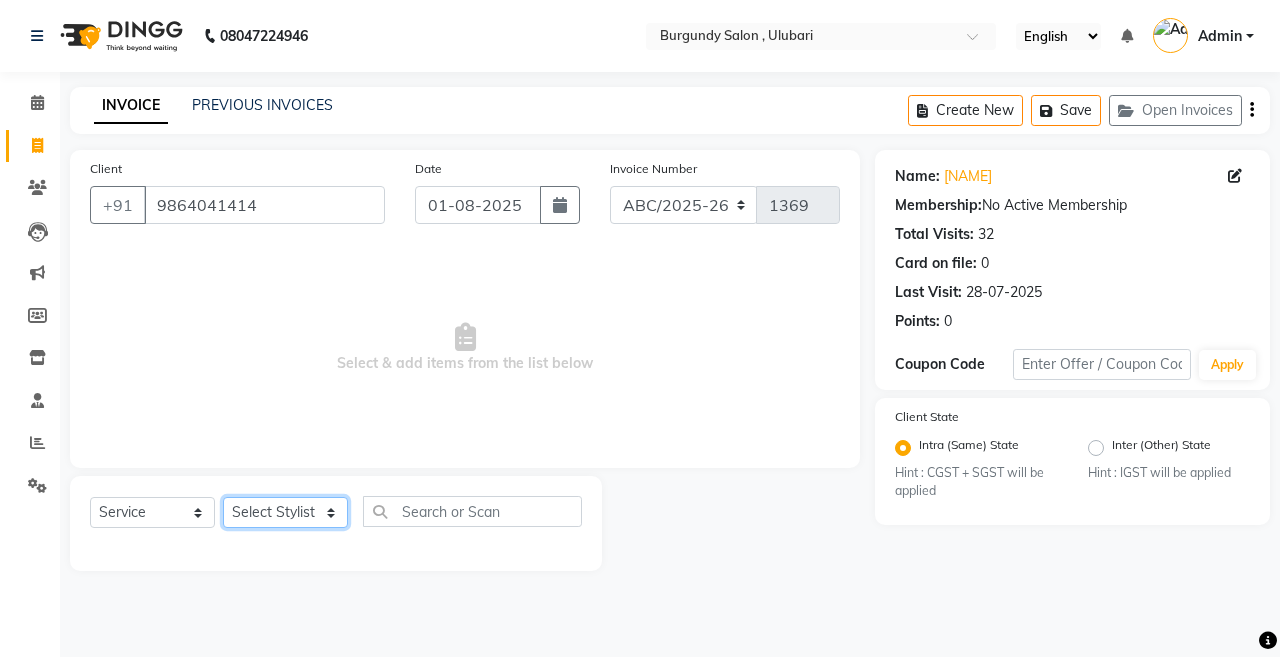 click on "Select Stylist ANIL  ANJANA BARSHA DEEPSHIKHA  DHON DAS DHON / NITUMONI EDWARD EDWARD/ LAXMI JOSHU JUNMONI KASHIF LAXI / ANJANA LAXMI LITTLE MAAM MINTUL MITALI NEETU RANA NITUMONI NITUMONI/POJA/ LAXMI NITUMONI / SAGARIKA NITUMONI/ SAGRIKA PRAKASH PUJAA Rubi RUBI / LAXMI SAGARIKA  SAGARIKA / RUBI SAHIL SAHIL / DHON SAHIL / EDWARD SAHIL/ JOSHU SAHIL/JOSHU/PRAKASH/ RUBI SAHIL/NITUMONI/ MITALI SAHIL/ RUBI SHABIR SHADHAB SIMA KALITA SONALI DEKA SOPEM staff 1 staff 1 TANU" 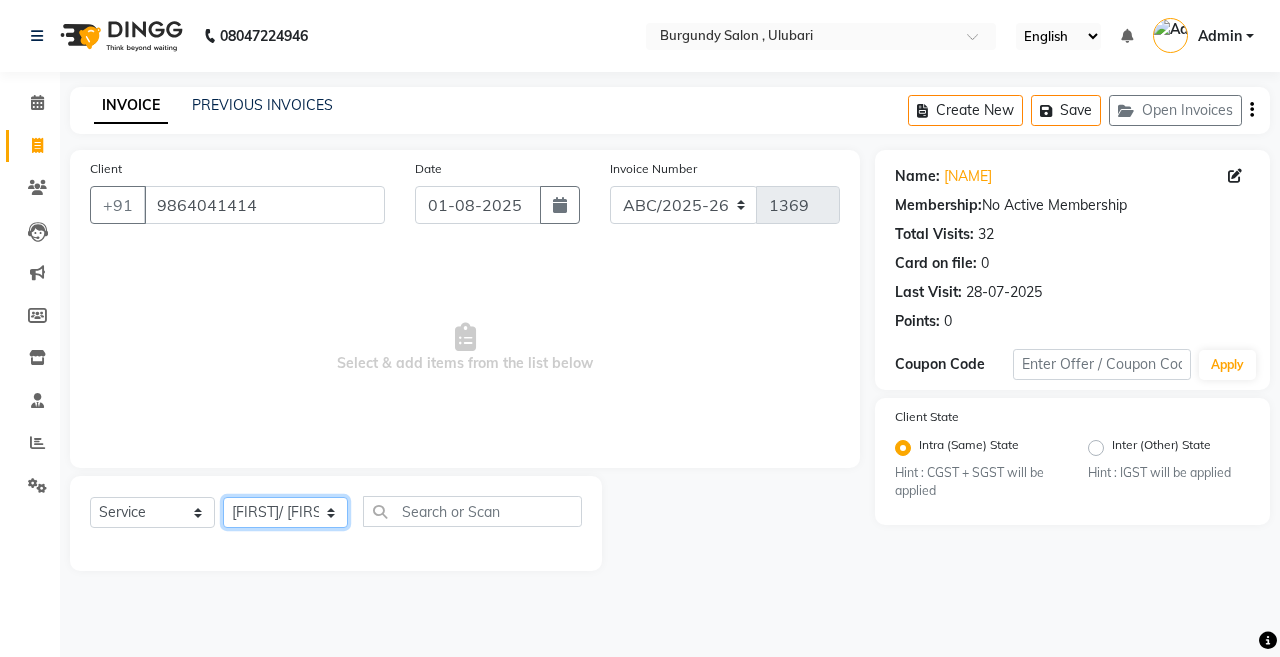 click on "Select Stylist ANIL  ANJANA BARSHA DEEPSHIKHA  DHON DAS DHON / NITUMONI EDWARD EDWARD/ LAXMI JOSHU JUNMONI KASHIF LAXI / ANJANA LAXMI LITTLE MAAM MINTUL MITALI NEETU RANA NITUMONI NITUMONI/POJA/ LAXMI NITUMONI / SAGARIKA NITUMONI/ SAGRIKA PRAKASH PUJAA Rubi RUBI / LAXMI SAGARIKA  SAGARIKA / RUBI SAHIL SAHIL / DHON SAHIL / EDWARD SAHIL/ JOSHU SAHIL/JOSHU/PRAKASH/ RUBI SAHIL/NITUMONI/ MITALI SAHIL/ RUBI SHABIR SHADHAB SIMA KALITA SONALI DEKA SOPEM staff 1 staff 1 TANU" 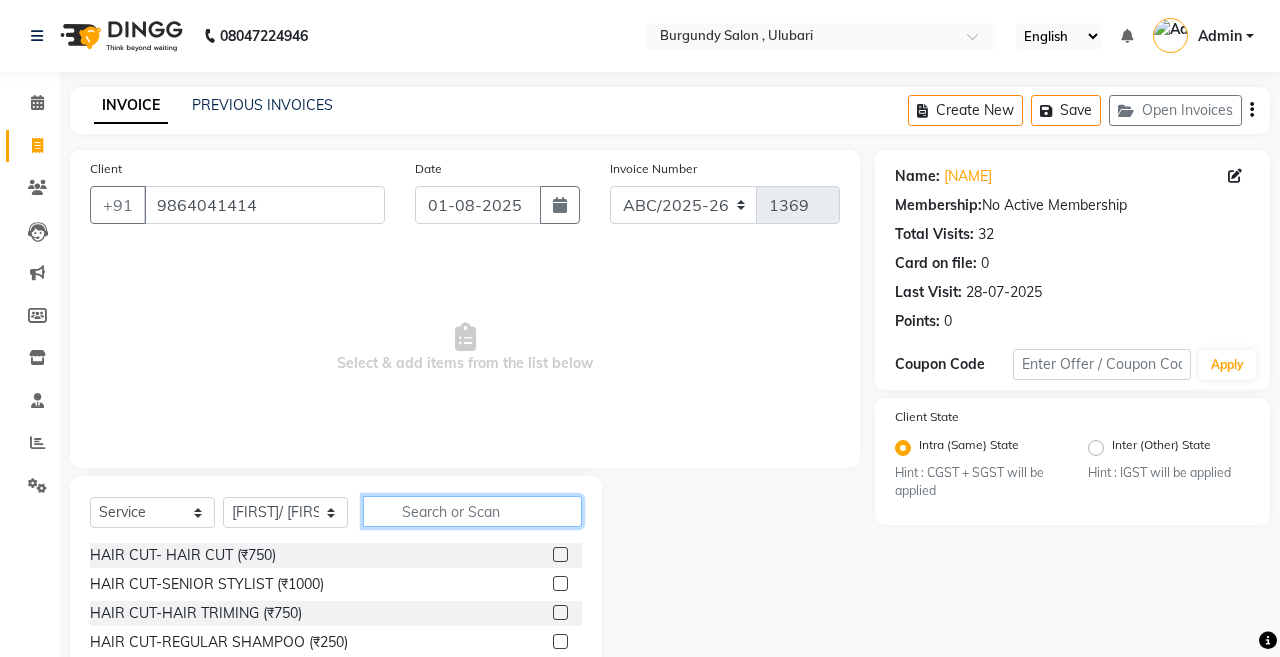 click 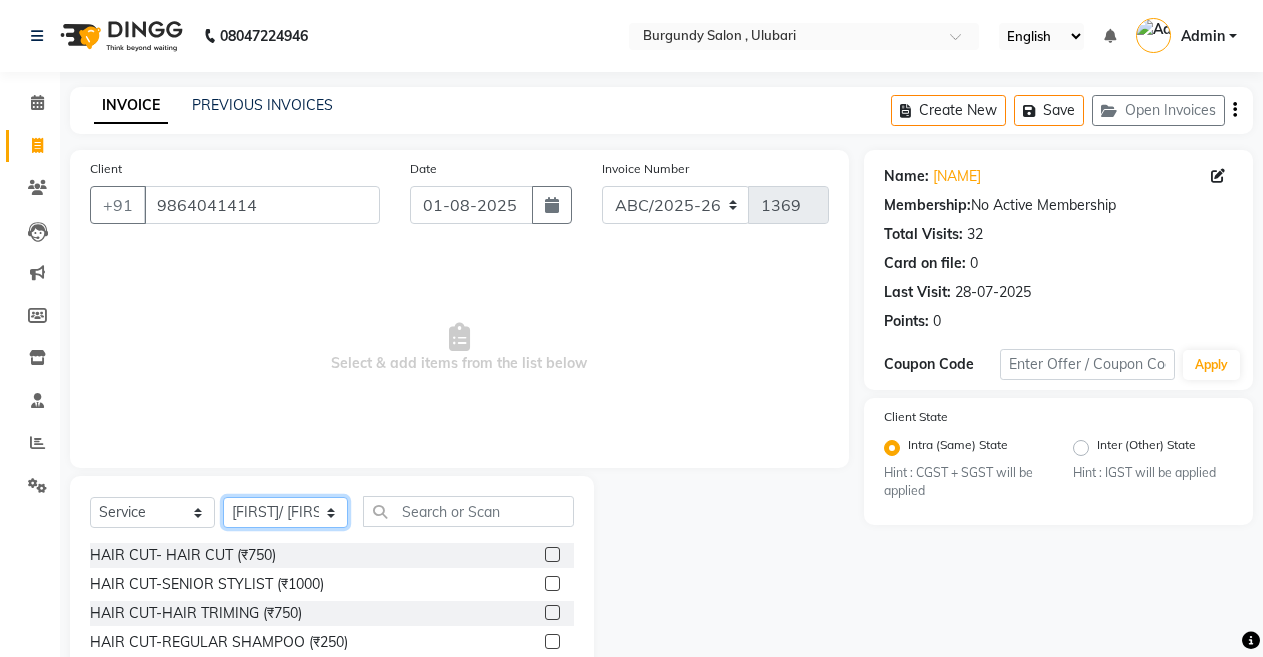 click on "Select Stylist ANIL  ANJANA BARSHA DEEPSHIKHA  DHON DAS DHON / NITUMONI EDWARD EDWARD/ LAXMI JOSHU JUNMONI KASHIF LAXI / ANJANA LAXMI LITTLE MAAM MINTUL MITALI NEETU RANA NITUMONI NITUMONI/POJA/ LAXMI NITUMONI / SAGARIKA NITUMONI/ SAGRIKA PRAKASH PUJAA Rubi RUBI / LAXMI SAGARIKA  SAGARIKA / RUBI SAHIL SAHIL / DHON SAHIL / EDWARD SAHIL/ JOSHU SAHIL/JOSHU/PRAKASH/ RUBI SAHIL/NITUMONI/ MITALI SAHIL/ RUBI SHABIR SHADHAB SIMA KALITA SONALI DEKA SOPEM staff 1 staff 1 TANU" 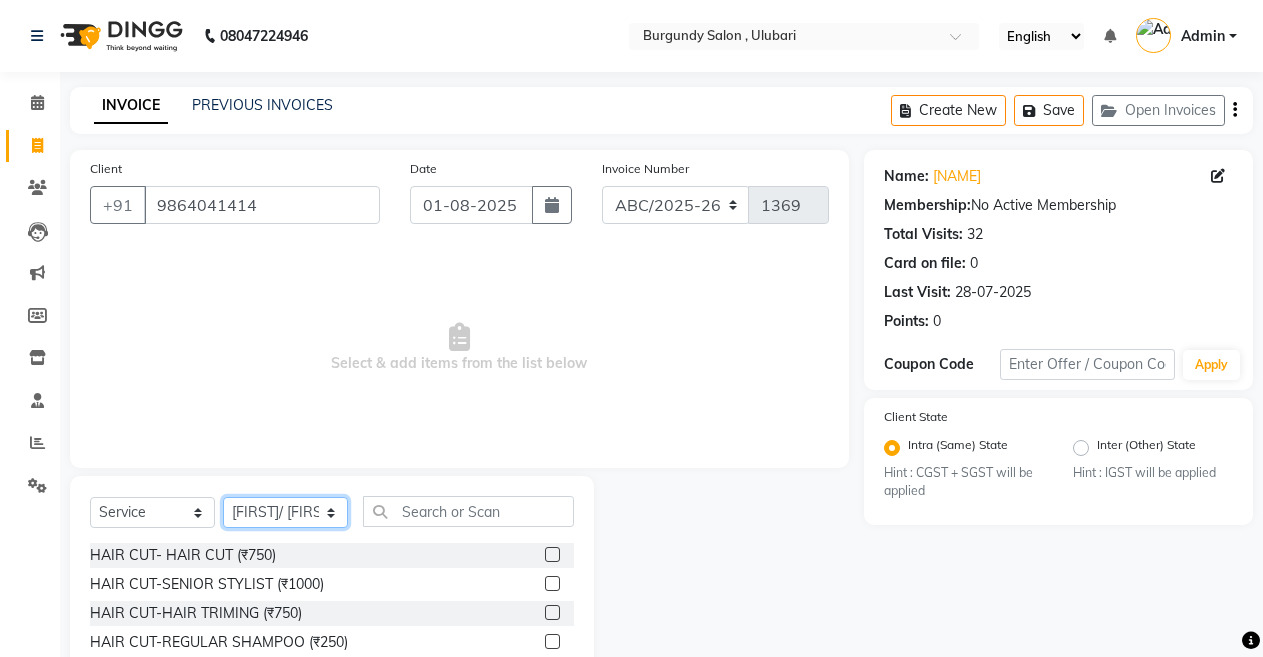 select on "32568" 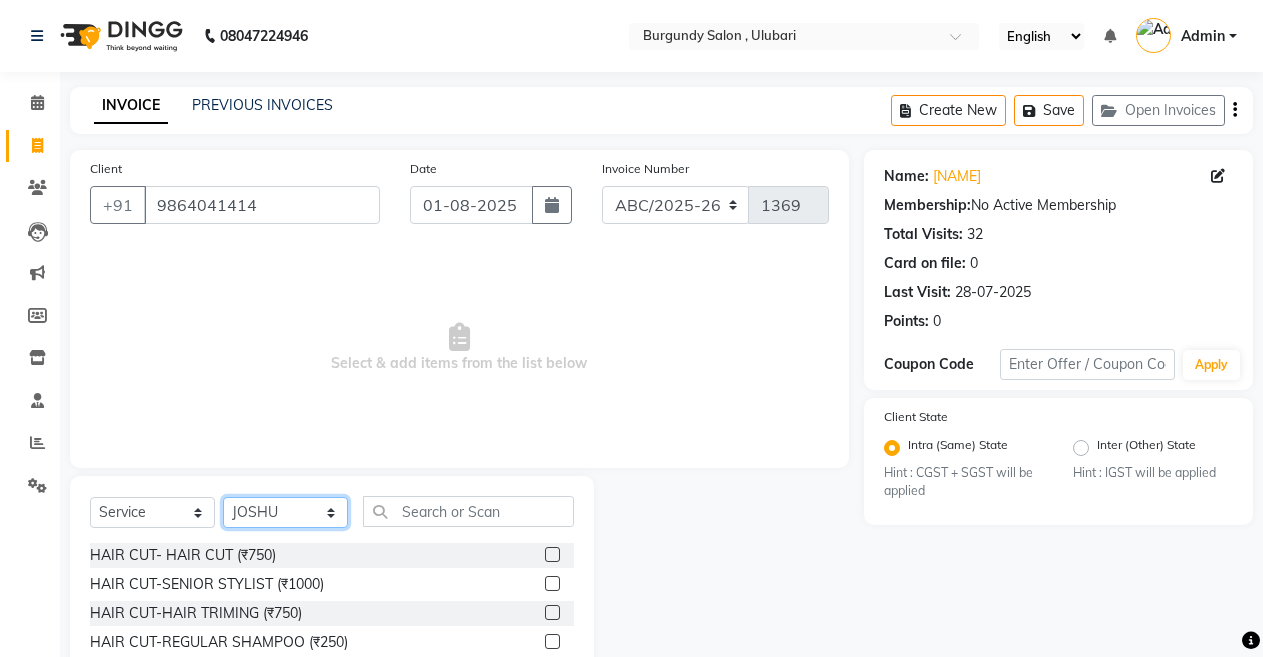 click on "Select Stylist ANIL  ANJANA BARSHA DEEPSHIKHA  DHON DAS DHON / NITUMONI EDWARD EDWARD/ LAXMI JOSHU JUNMONI KASHIF LAXI / ANJANA LAXMI LITTLE MAAM MINTUL MITALI NEETU RANA NITUMONI NITUMONI/POJA/ LAXMI NITUMONI / SAGARIKA NITUMONI/ SAGRIKA PRAKASH PUJAA Rubi RUBI / LAXMI SAGARIKA  SAGARIKA / RUBI SAHIL SAHIL / DHON SAHIL / EDWARD SAHIL/ JOSHU SAHIL/JOSHU/PRAKASH/ RUBI SAHIL/NITUMONI/ MITALI SAHIL/ RUBI SHABIR SHADHAB SIMA KALITA SONALI DEKA SOPEM staff 1 staff 1 TANU" 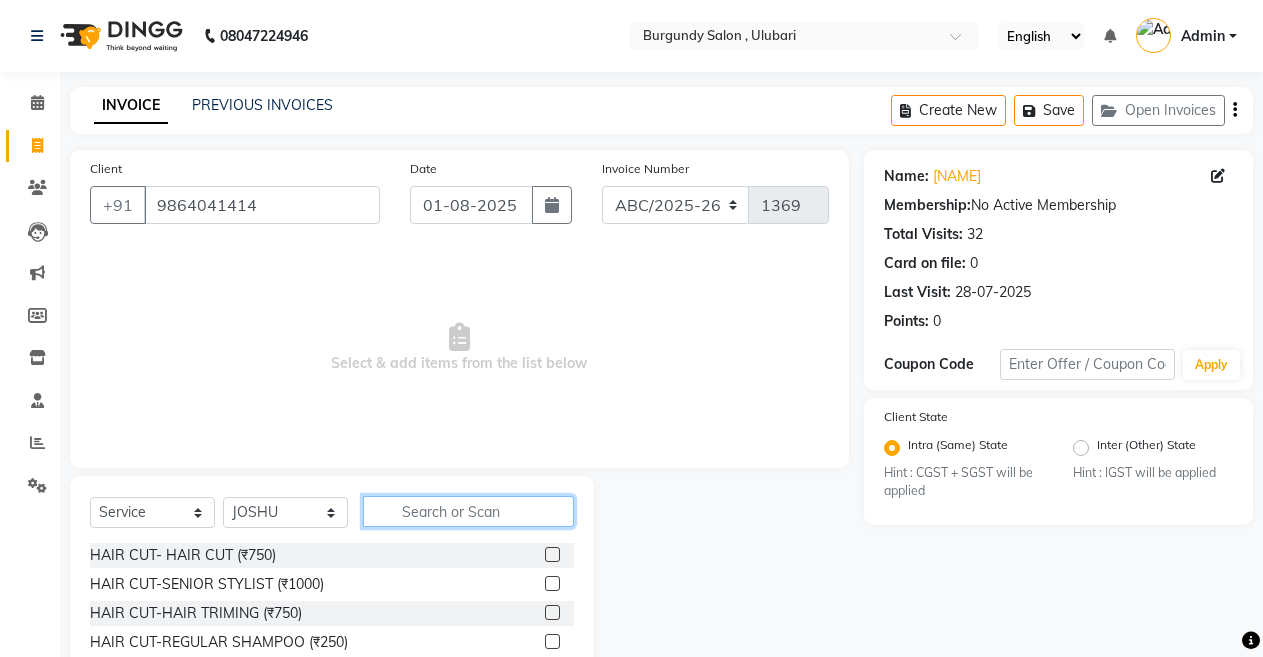 click 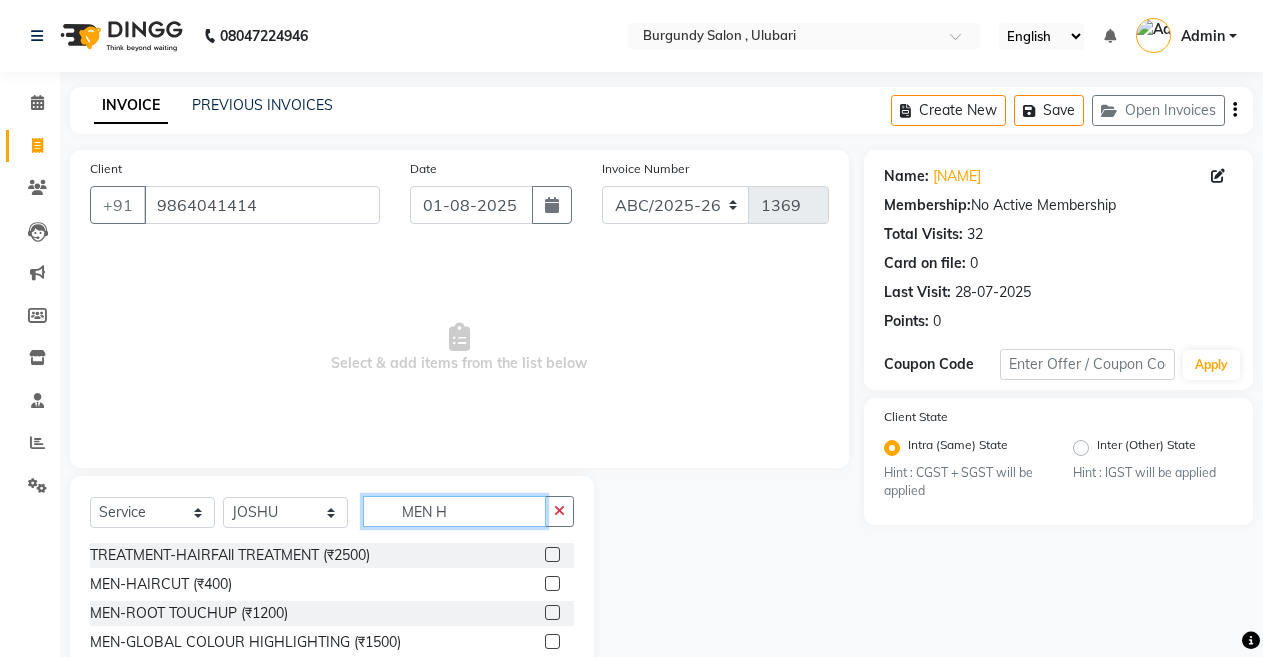 type on "MEN H" 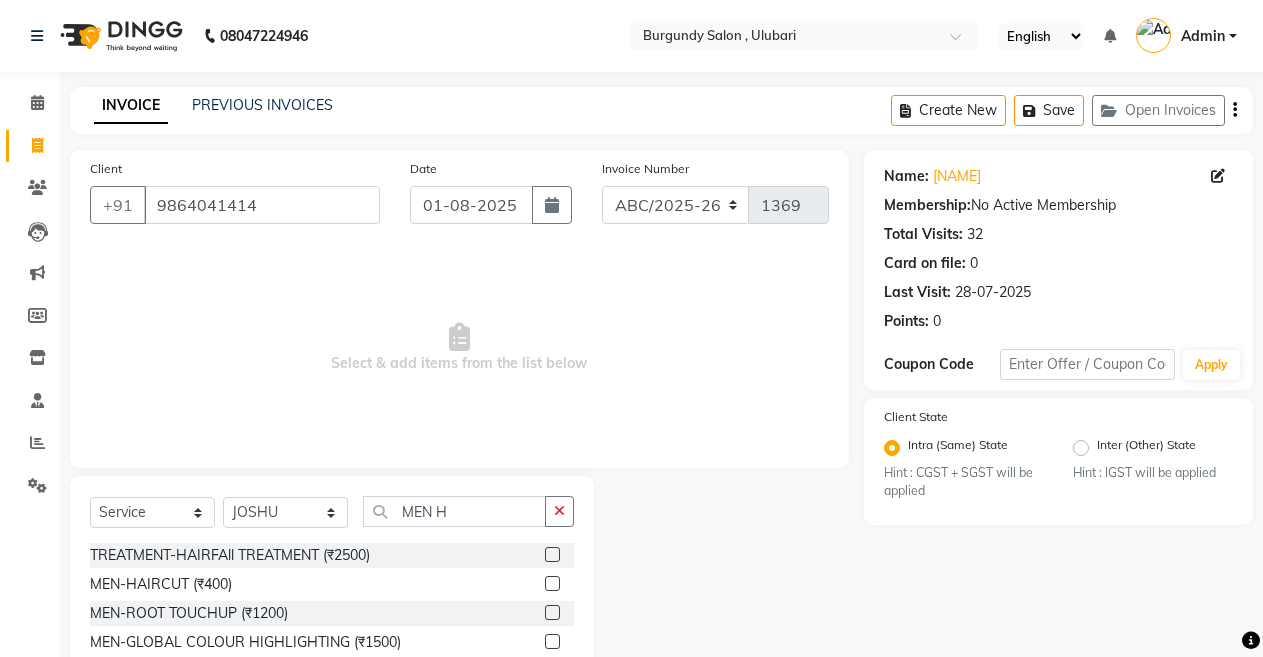 click 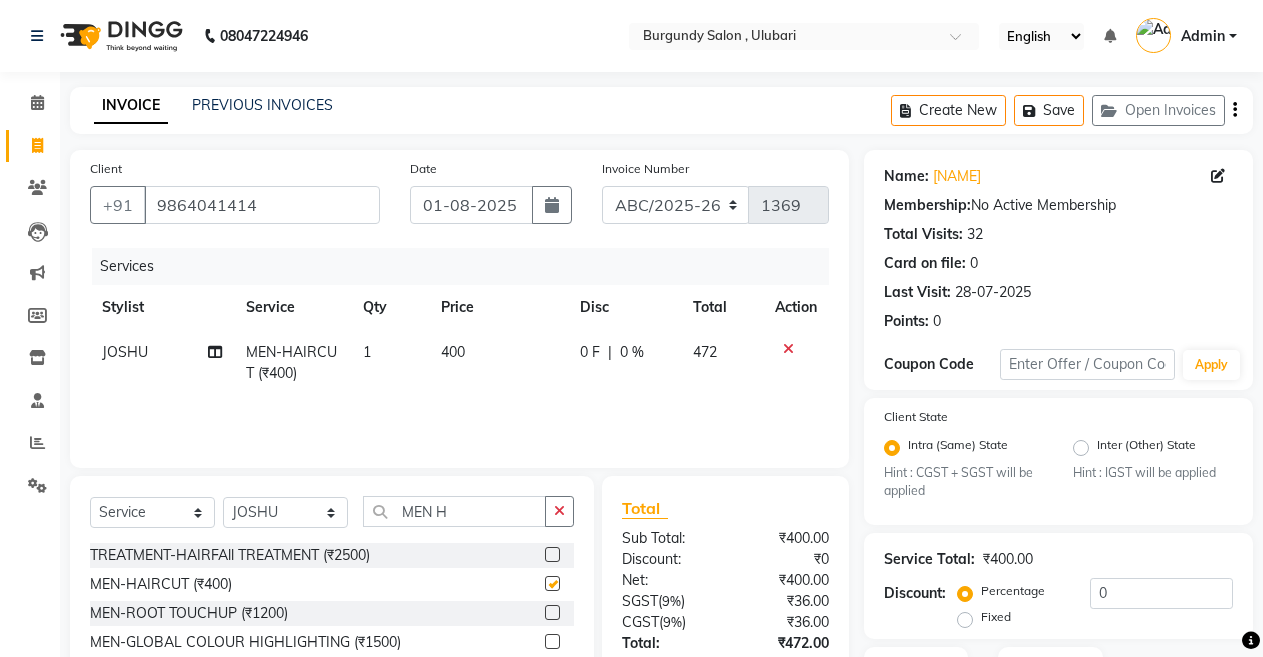 checkbox on "false" 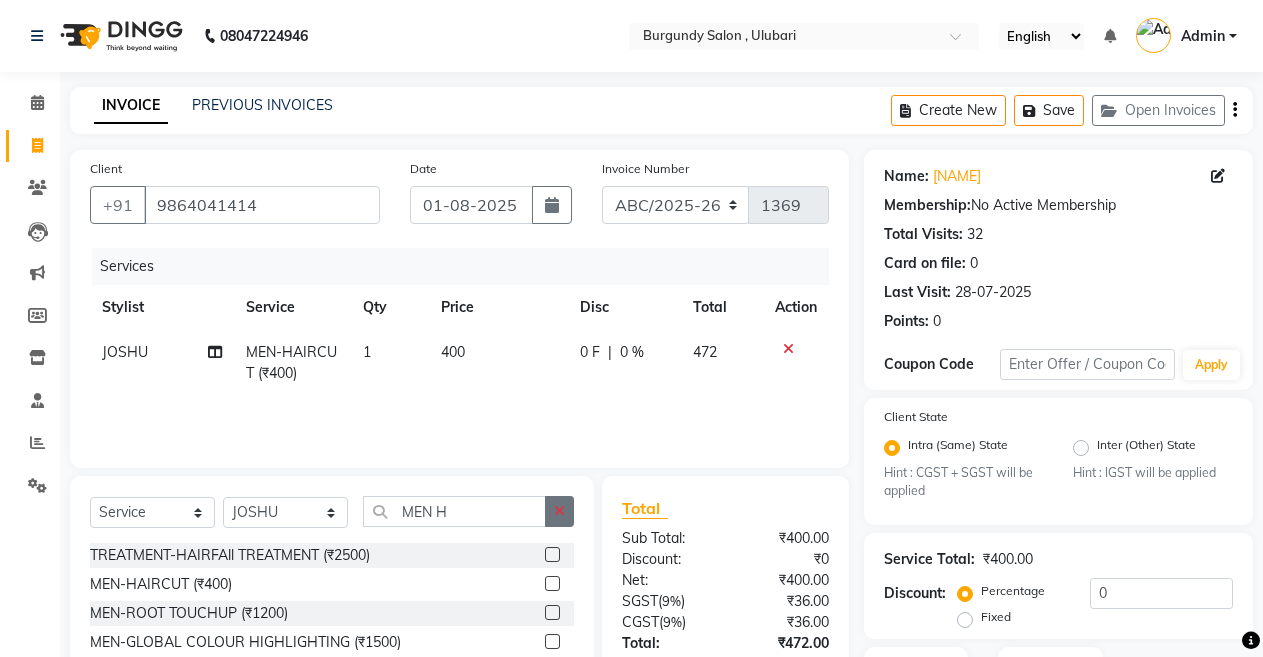 click 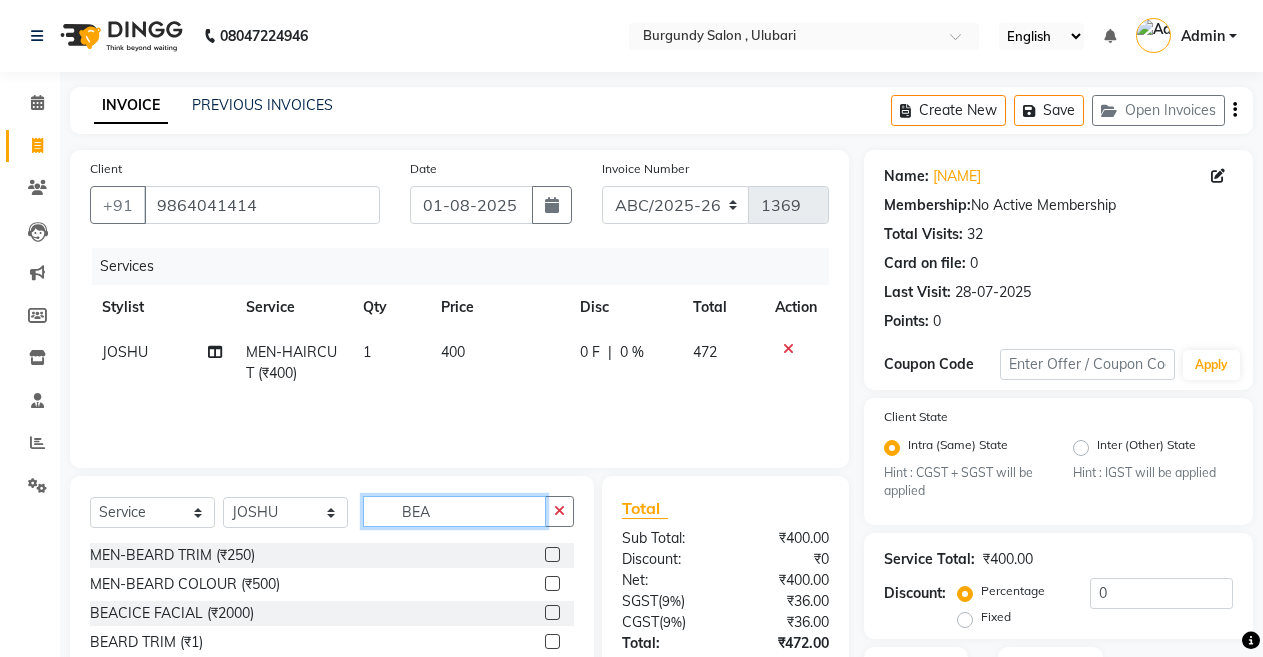 type on "BEA" 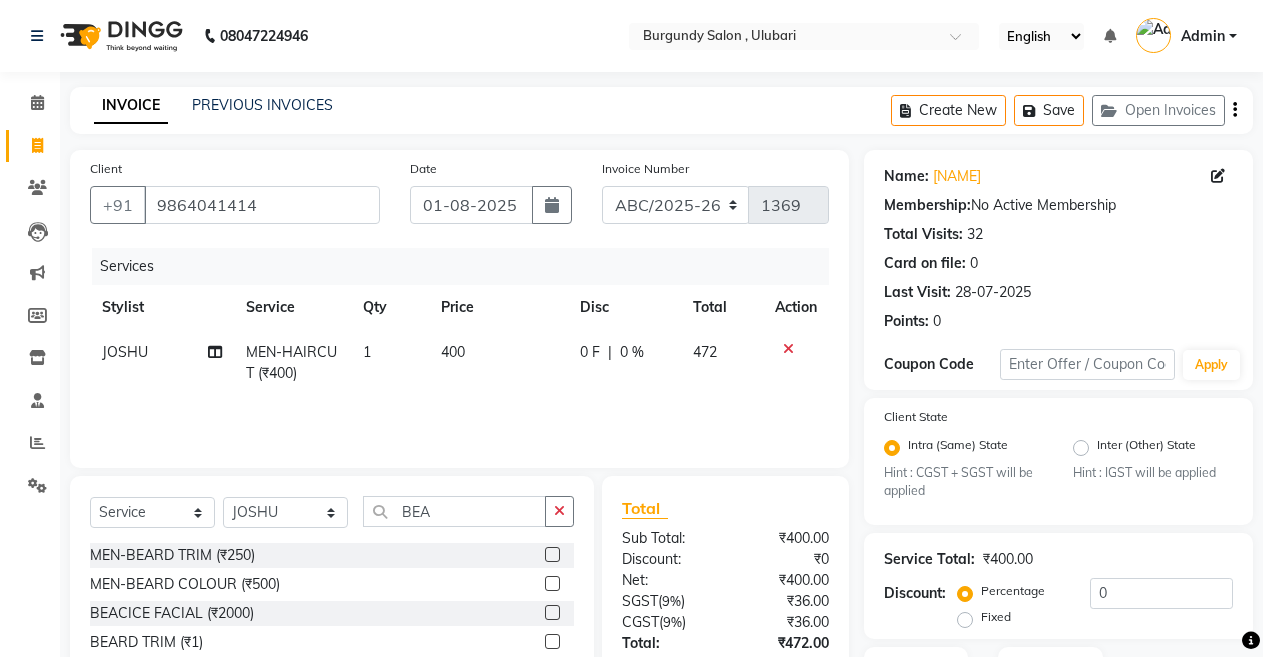 click 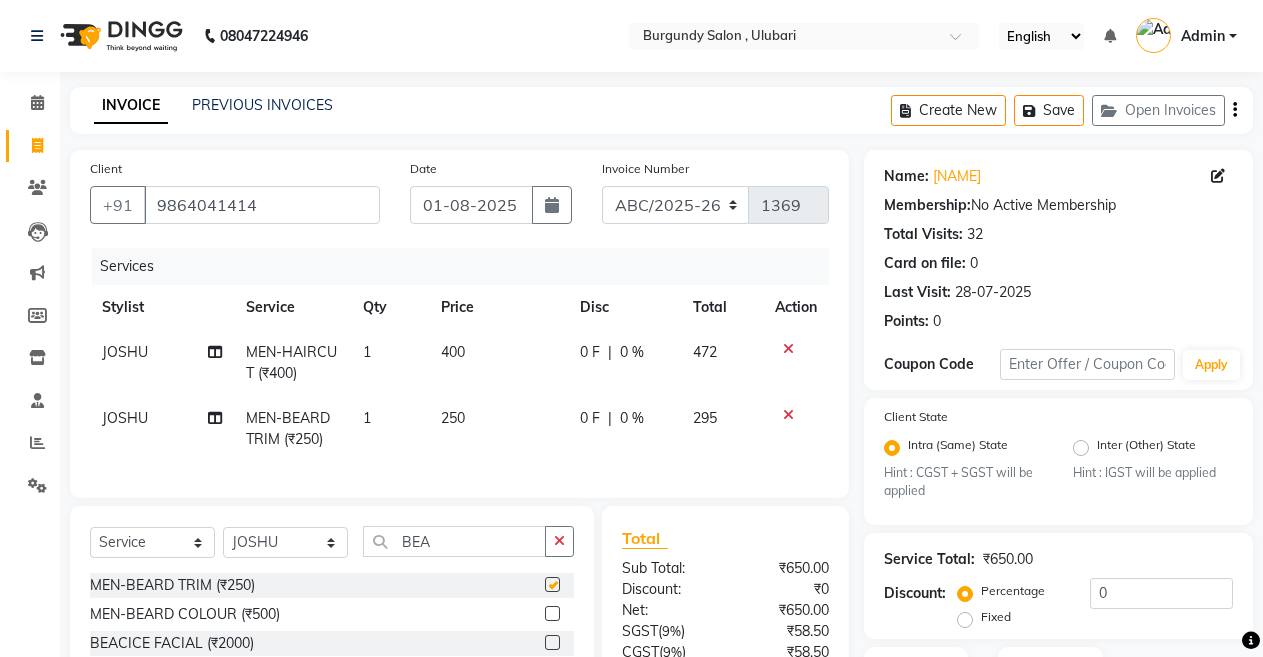 checkbox on "false" 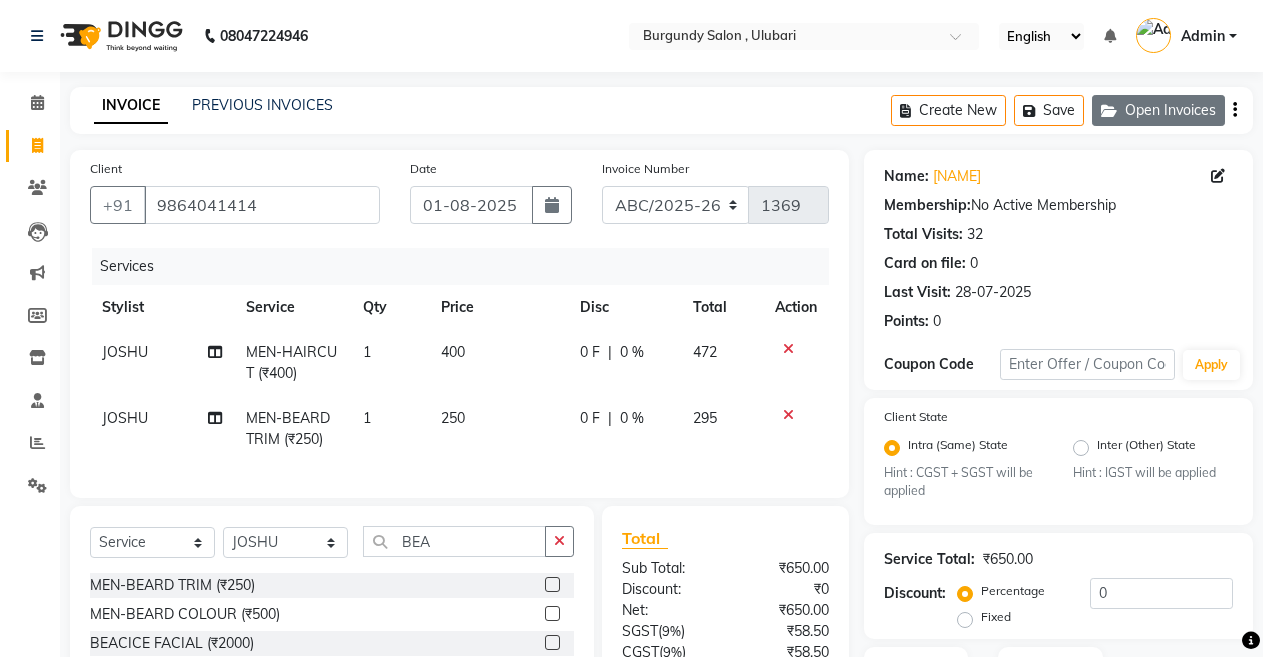 click on "Open Invoices" 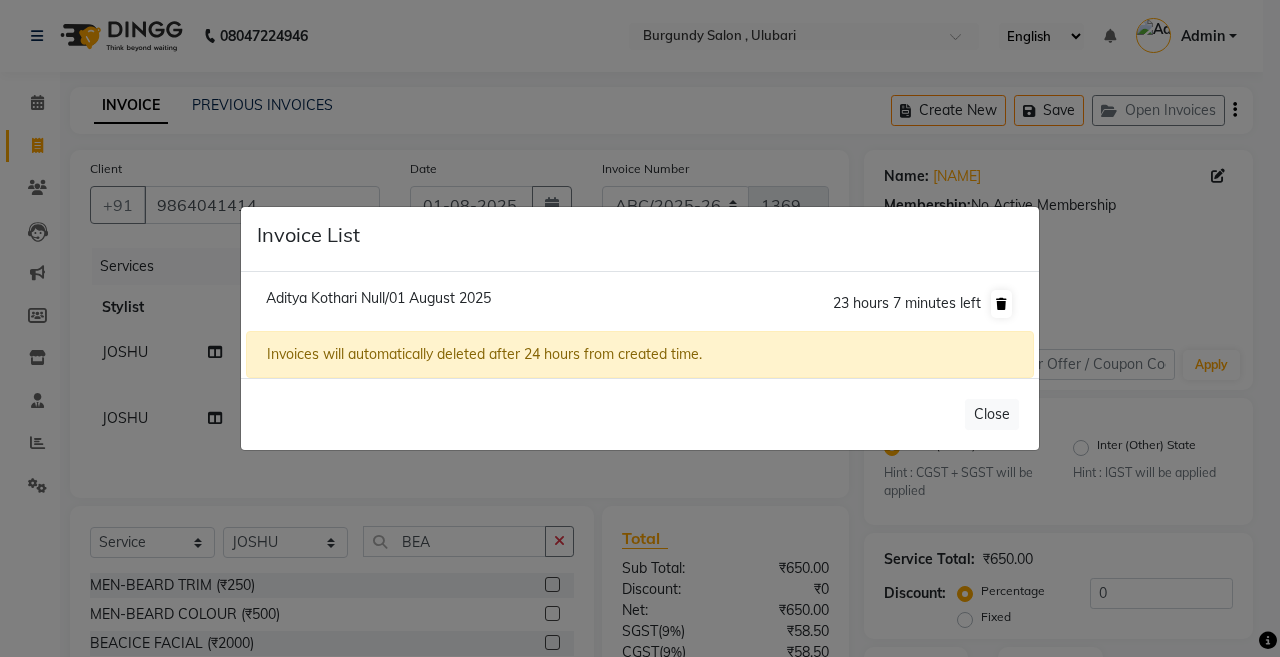 click 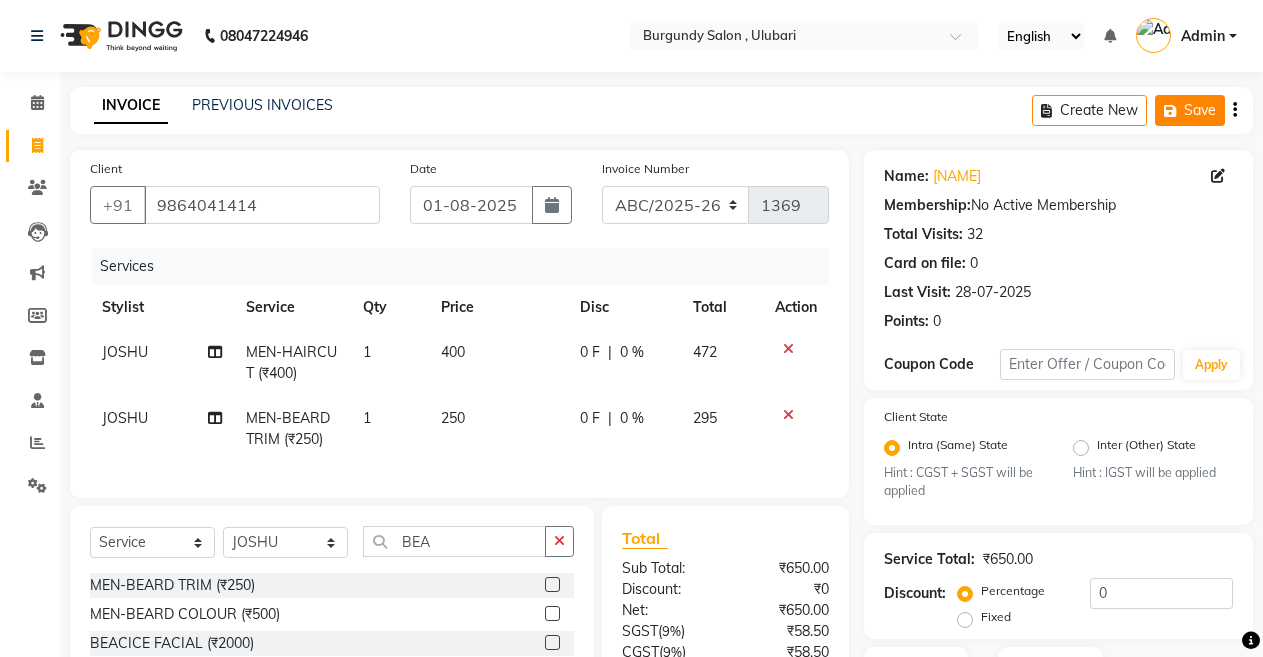 click 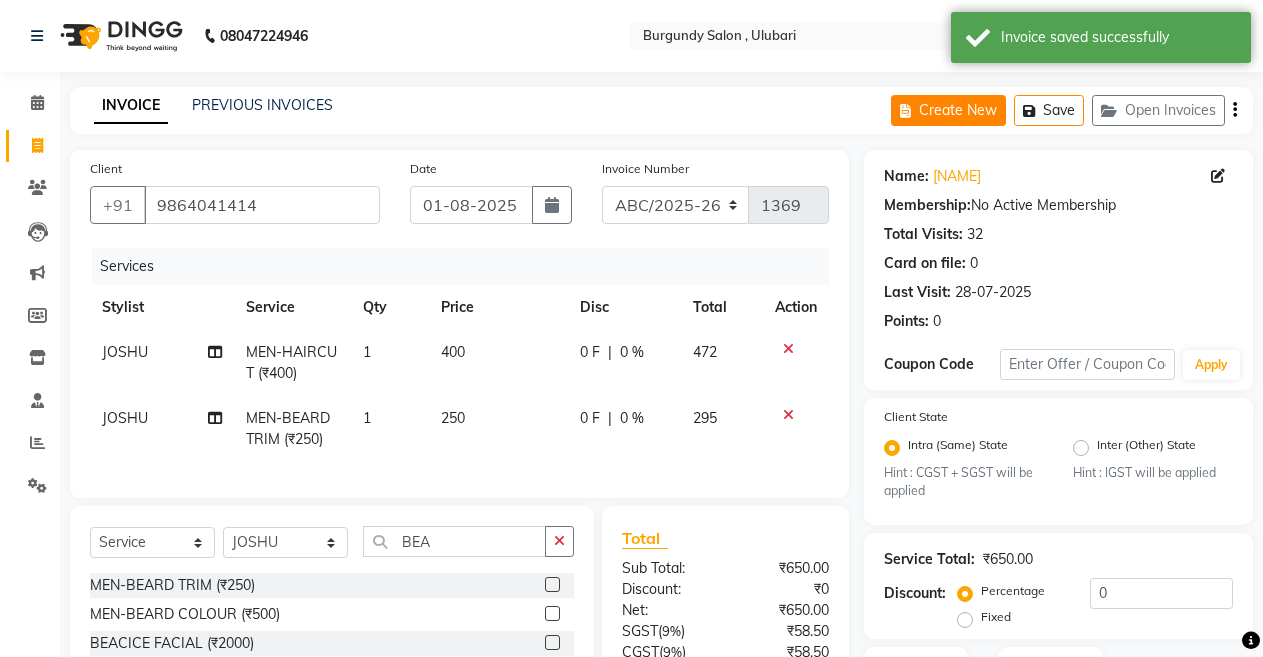 click on "Create New" 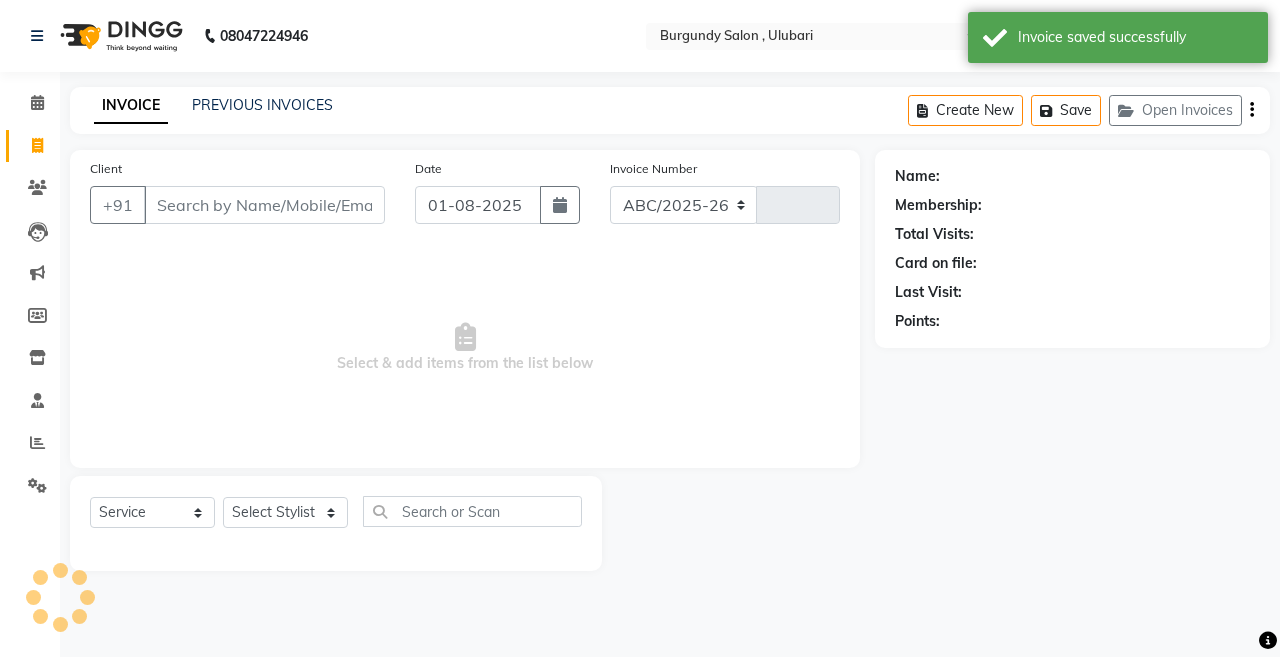 select on "5345" 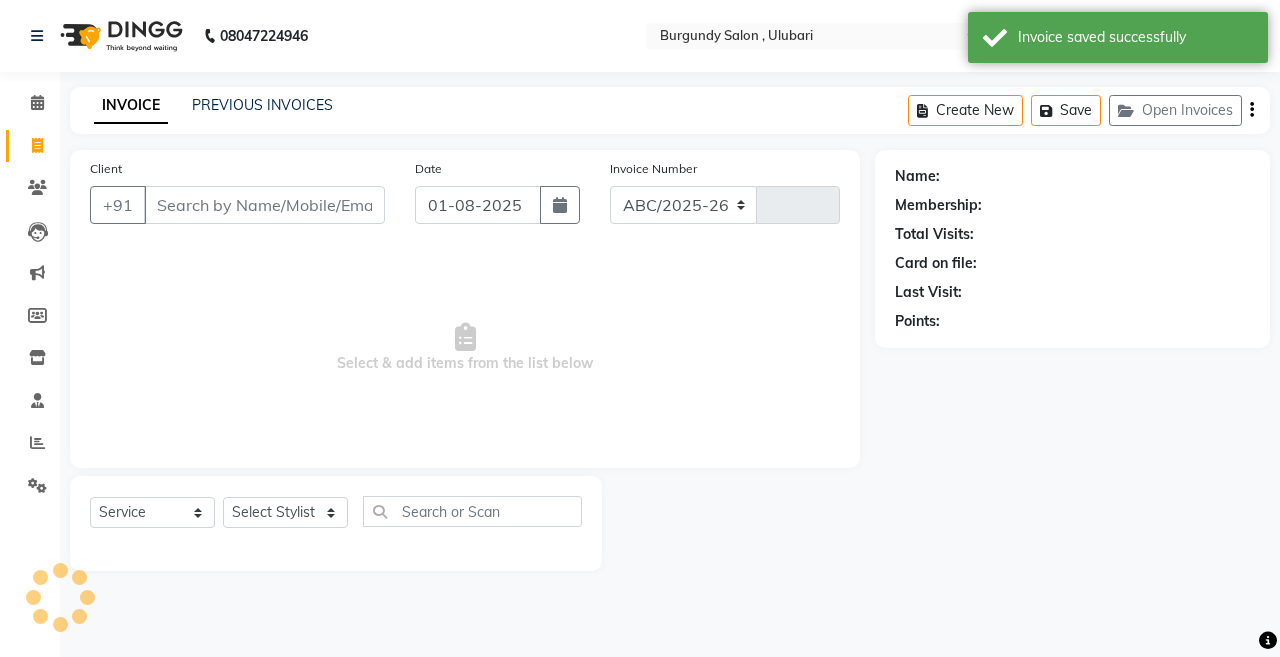 type on "1369" 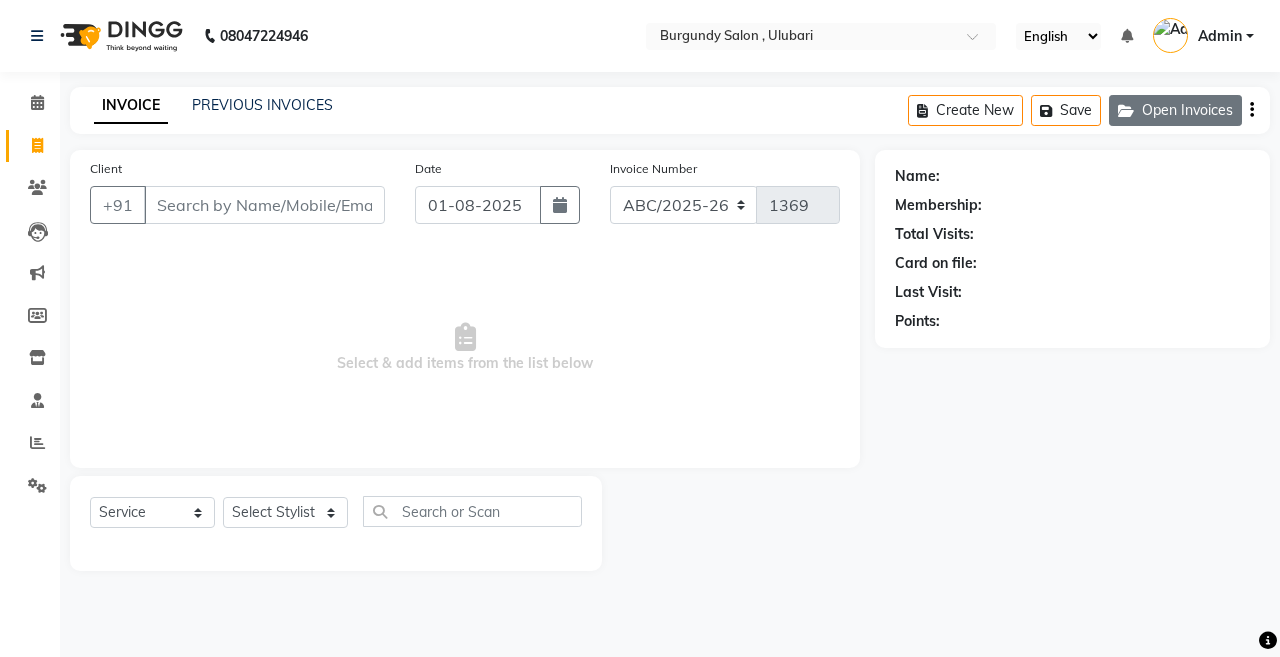 click on "Open Invoices" 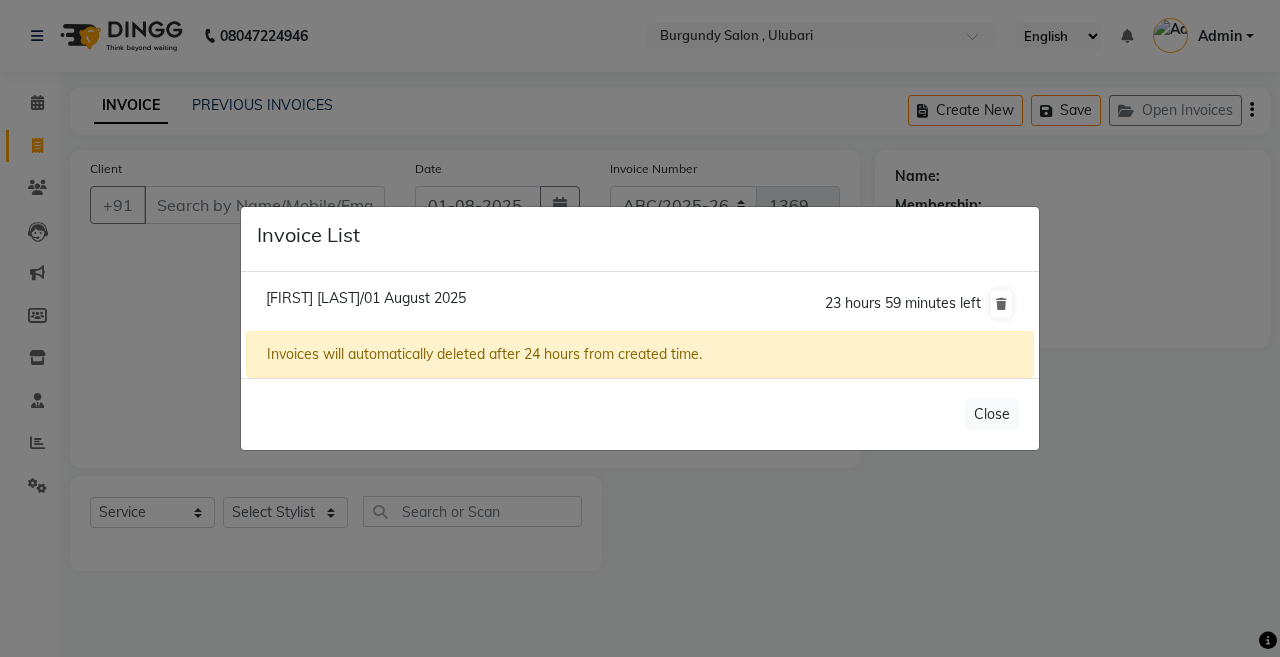 click on "Invoice List  [FIRST] [LAST]/01 August 2025  23 hours 59 minutes left  Invoices will automatically deleted after 24 hours from created time.   Close" 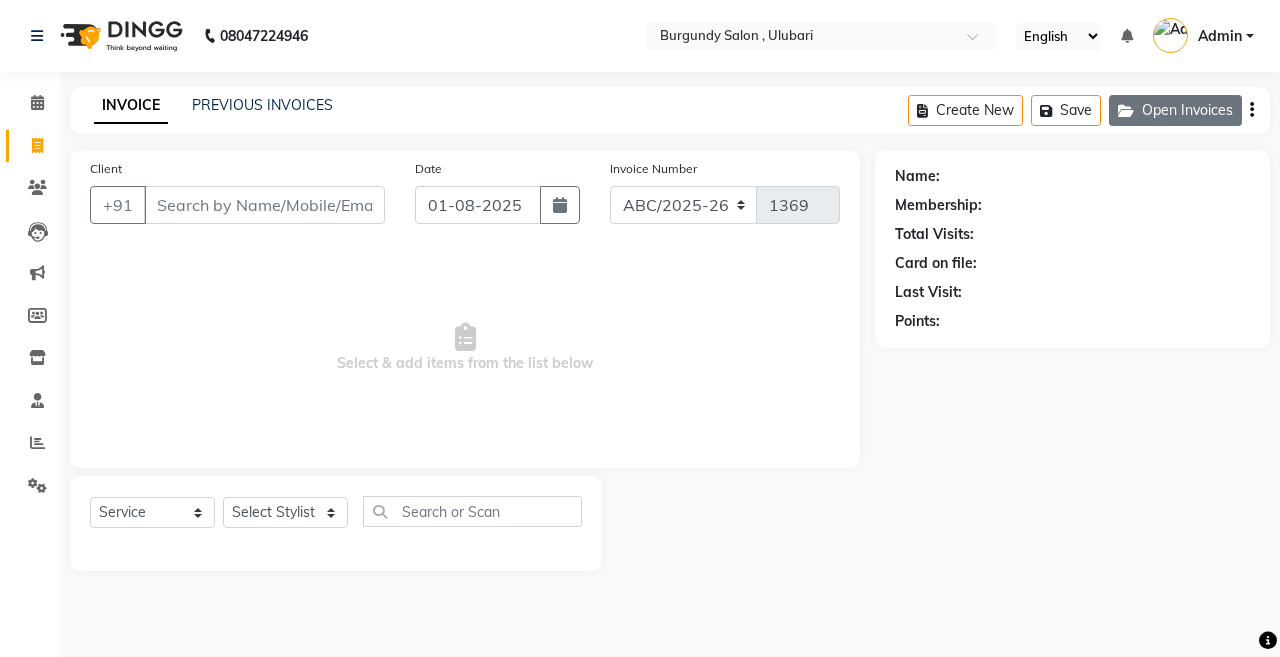 click on "Open Invoices" 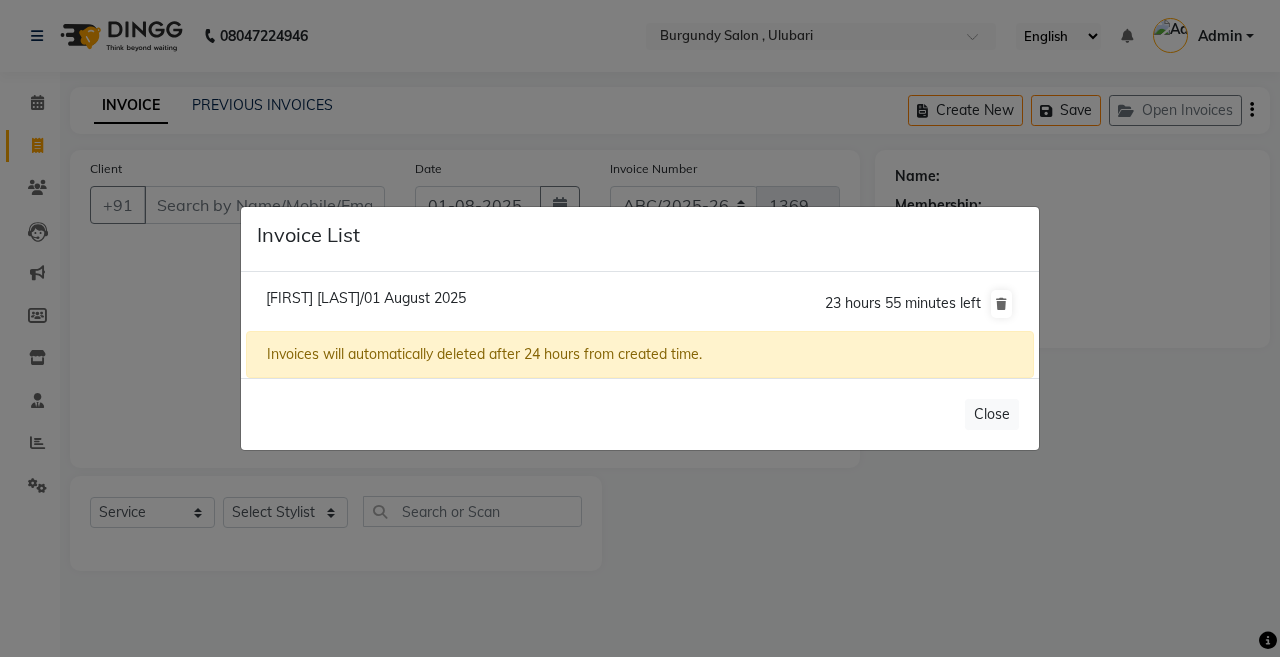 click on "[FIRST] [LAST]/01 August 2025" 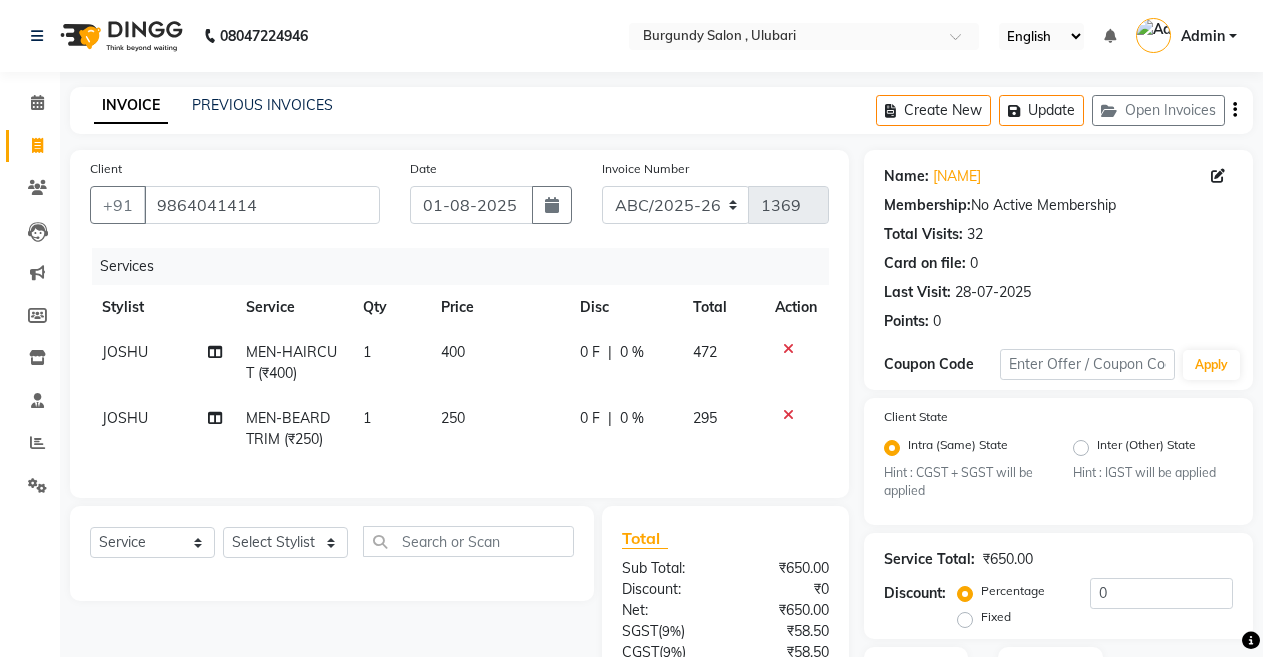 click 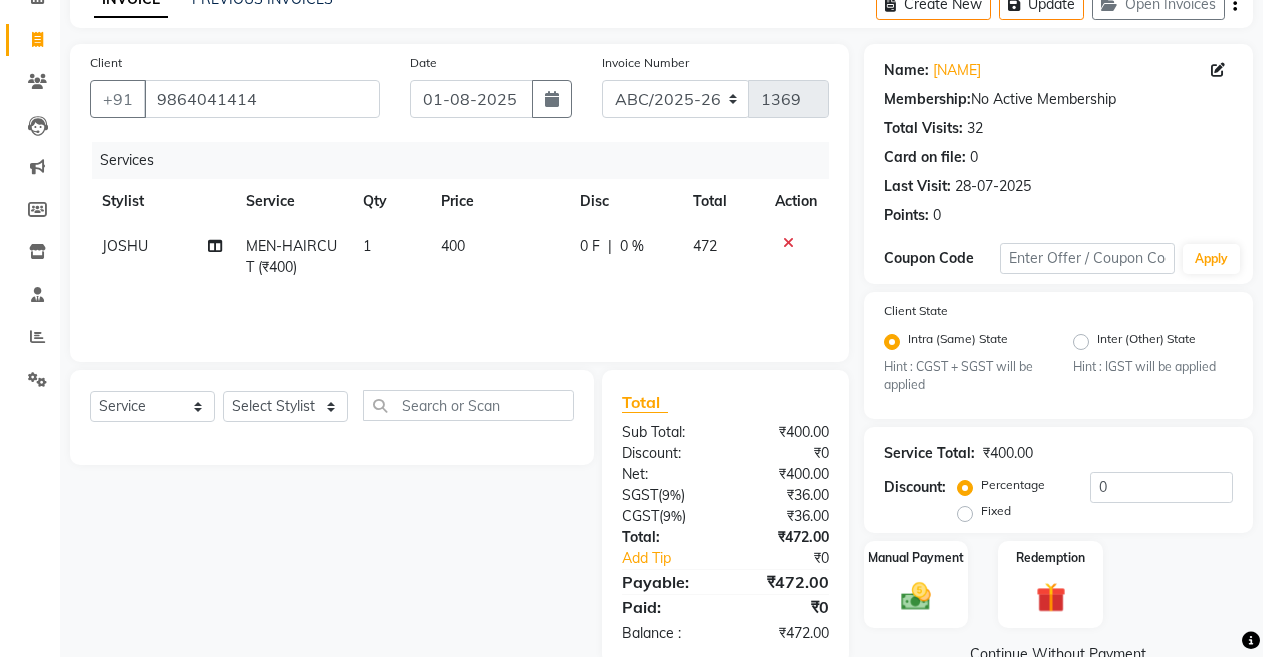 scroll, scrollTop: 109, scrollLeft: 0, axis: vertical 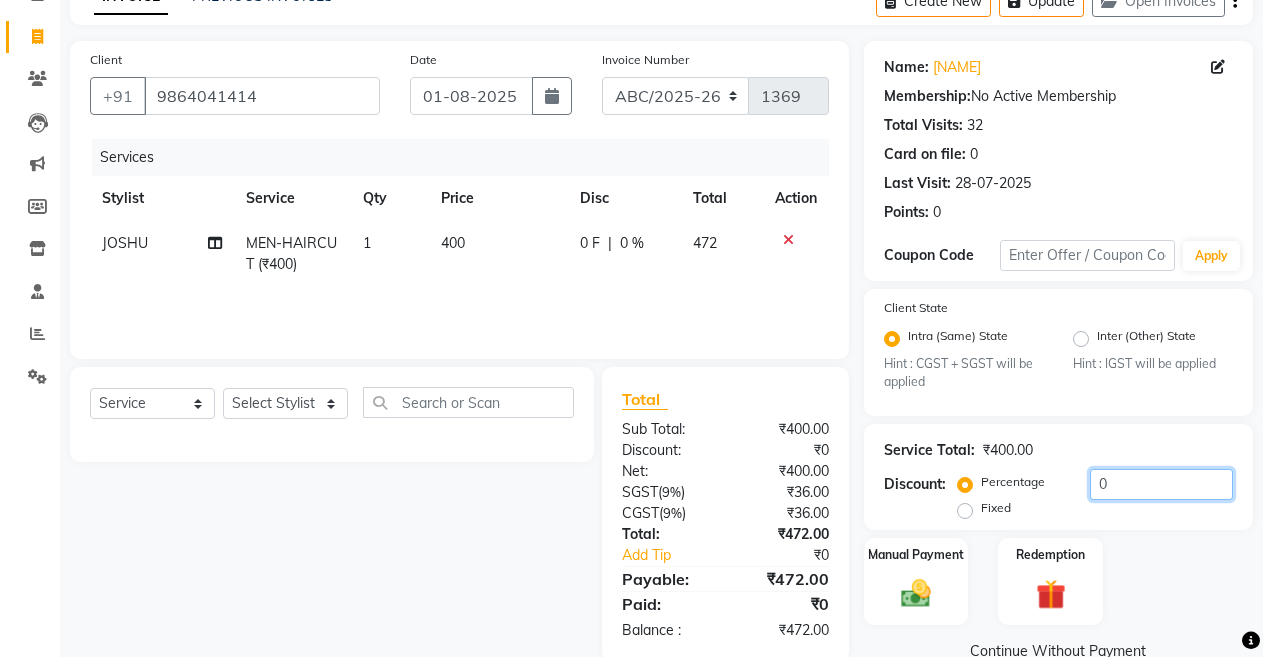 click on "0" 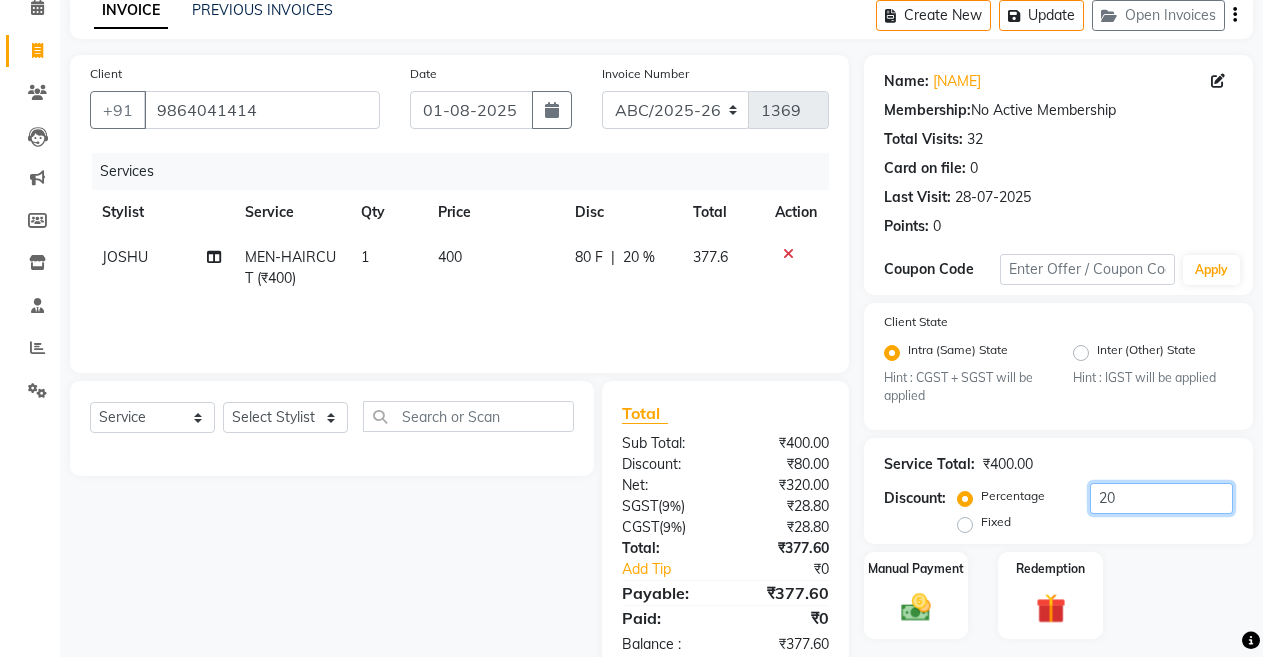 scroll, scrollTop: 85, scrollLeft: 0, axis: vertical 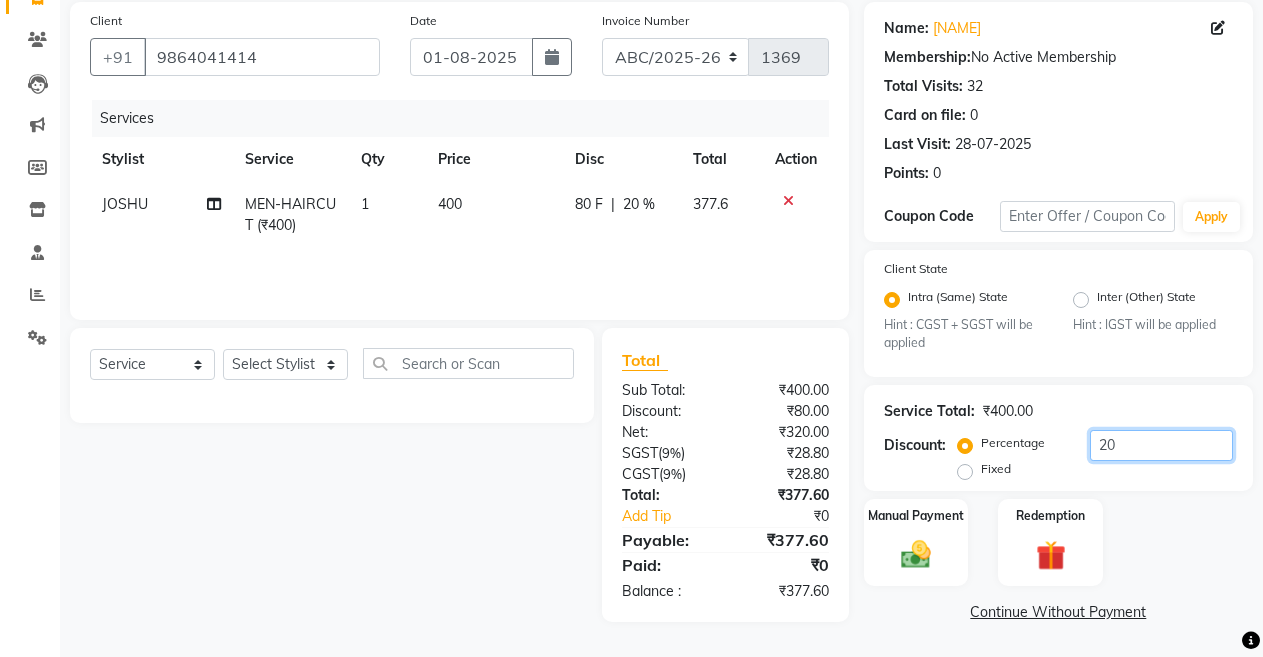 type 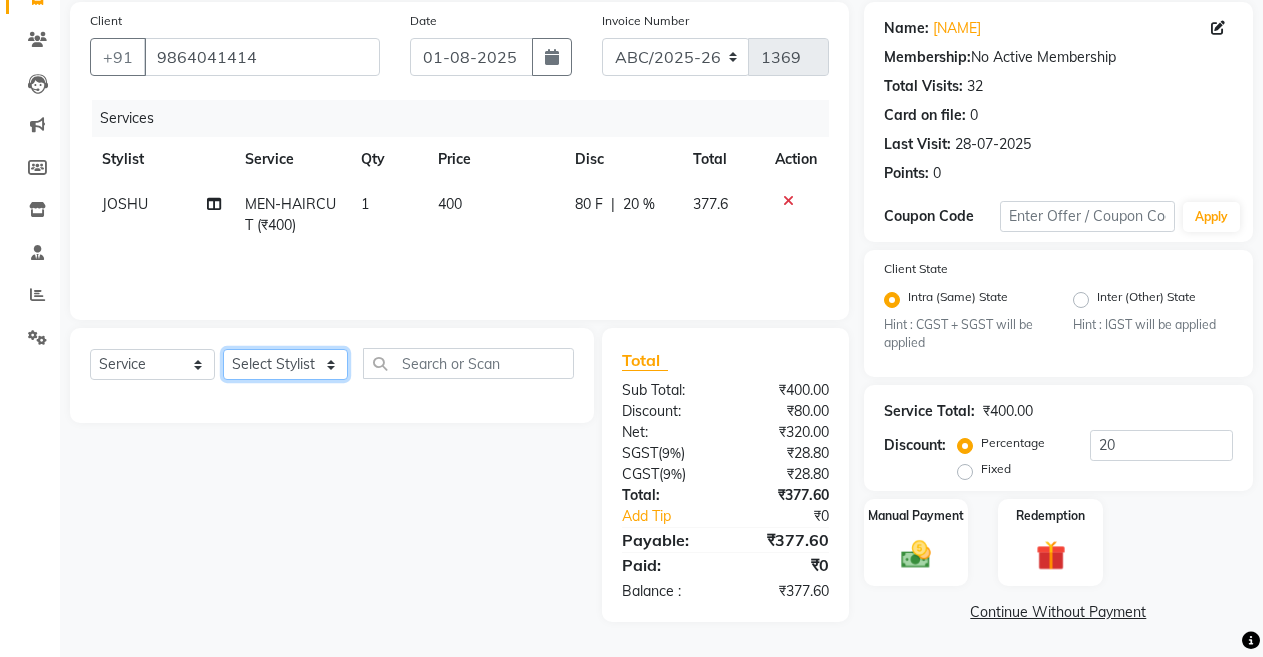 click on "Select Stylist ANIL  ANJANA BARSHA DEEPSHIKHA  DHON DAS DHON / NITUMONI EDWARD EDWARD/ LAXMI JOSHU JUNMONI KASHIF LAXI / ANJANA LAXMI LITTLE MAAM MINTUL MITALI NEETU RANA NITUMONI NITUMONI/POJA/ LAXMI NITUMONI / SAGARIKA NITUMONI/ SAGRIKA PRAKASH PUJAA Rubi RUBI / LAXMI SAGARIKA  SAGARIKA / RUBI SAHIL SAHIL / DHON SAHIL / EDWARD SAHIL/ JOSHU SAHIL/JOSHU/PRAKASH/ RUBI SAHIL/NITUMONI/ MITALI SAHIL/ RUBI SHABIR SHADHAB SIMA KALITA SONALI DEKA SOPEM staff 1 staff 1 TANU" 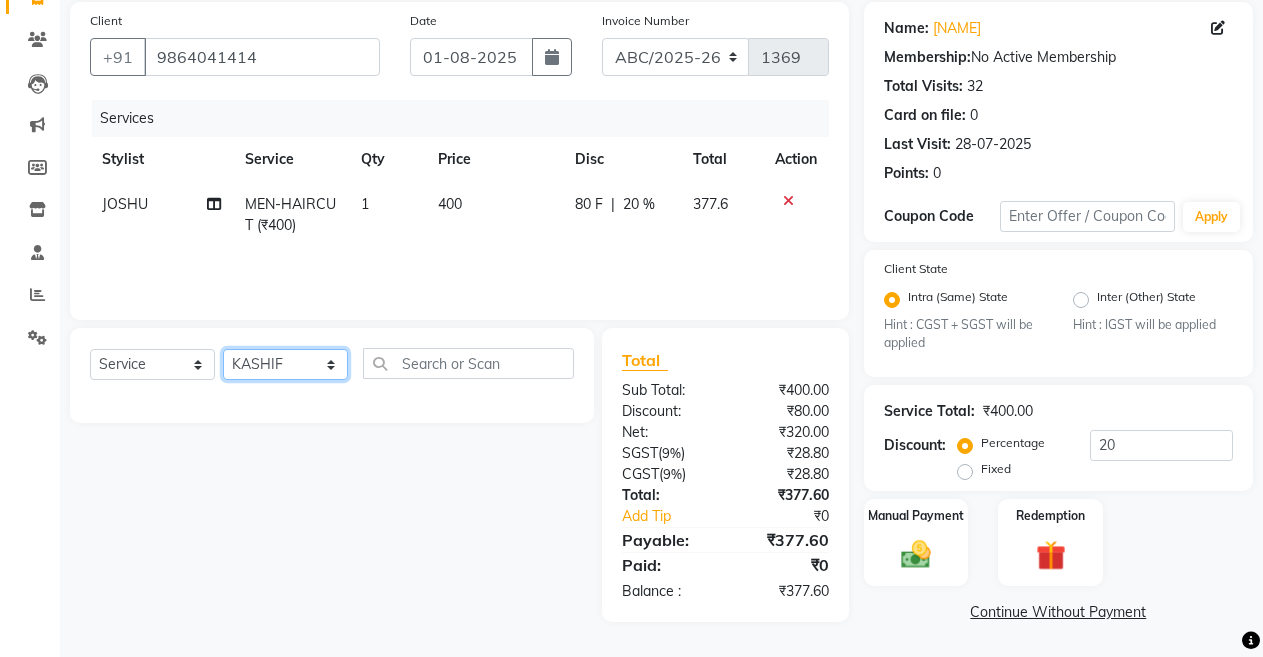 click on "Select Stylist ANIL  ANJANA BARSHA DEEPSHIKHA  DHON DAS DHON / NITUMONI EDWARD EDWARD/ LAXMI JOSHU JUNMONI KASHIF LAXI / ANJANA LAXMI LITTLE MAAM MINTUL MITALI NEETU RANA NITUMONI NITUMONI/POJA/ LAXMI NITUMONI / SAGARIKA NITUMONI/ SAGRIKA PRAKASH PUJAA Rubi RUBI / LAXMI SAGARIKA  SAGARIKA / RUBI SAHIL SAHIL / DHON SAHIL / EDWARD SAHIL/ JOSHU SAHIL/JOSHU/PRAKASH/ RUBI SAHIL/NITUMONI/ MITALI SAHIL/ RUBI SHABIR SHADHAB SIMA KALITA SONALI DEKA SOPEM staff 1 staff 1 TANU" 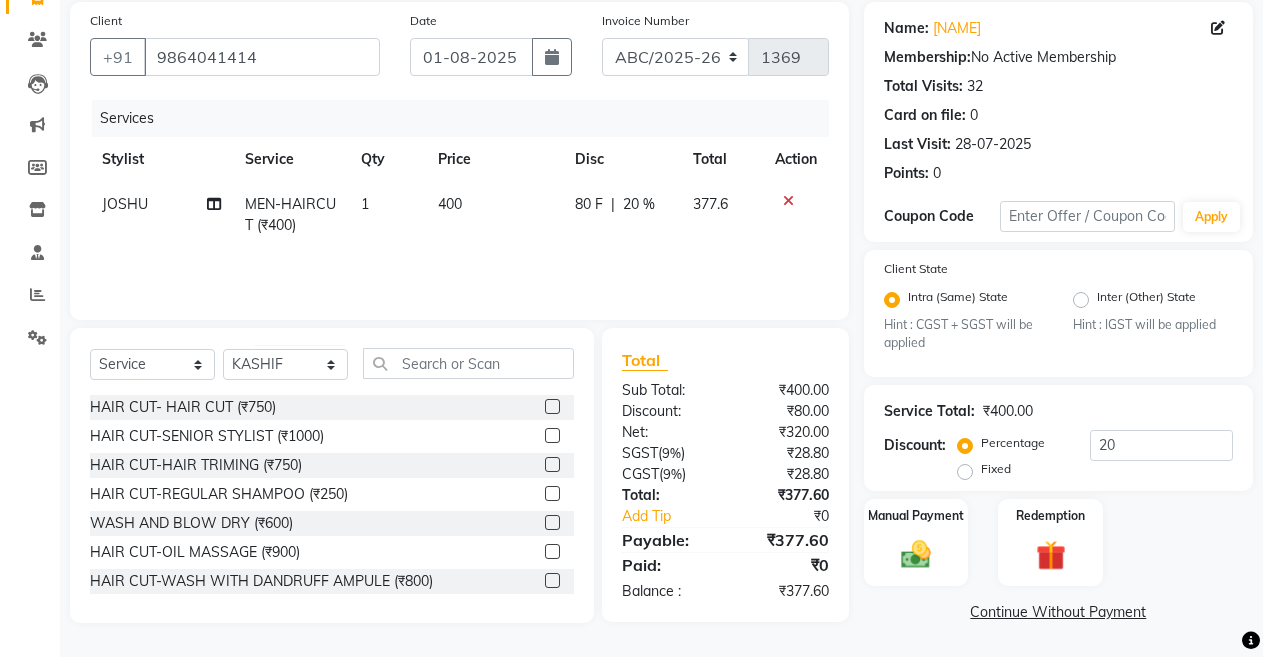 click on "Select  Service  Product  Membership  Package Voucher Prepaid Gift Card  Select Stylist [NAME]  [NAME]   [NAME]   [NAME]    [NAME] [NAME]   [NAME]   [NAME]/[NAME]   [NAME]   [NAME]   [NAME]   [NAME] / [NAME]   [NAME]   [NAME]   [NAME]   [NAME]   [NAME]   [NAME] [NAME]   [NAME]   [NAME]/[NAME]/ [NAME]   [NAME] / [NAME]   [NAME]/ [NAME]   [NAME]   [NAME] / [NAME]   [NAME] / [NAME]   [NAME]/ [NAME]   [NAME]/[NAME]/[NAME]/ [NAME]   [NAME]/[NAME]/ [NAME]   [NAME]/ [NAME]   [NAME]   [NAME]   [NAME] [NAME]   [NAME]  staff 1   staff 1   [NAME]" 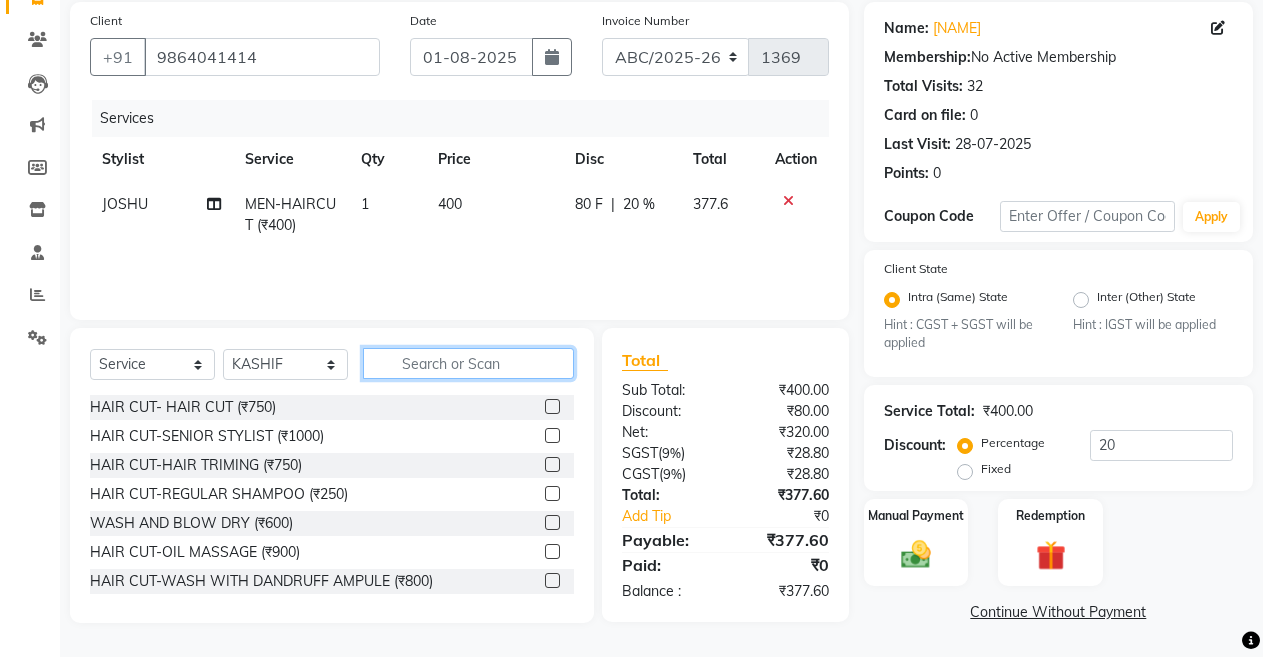 click 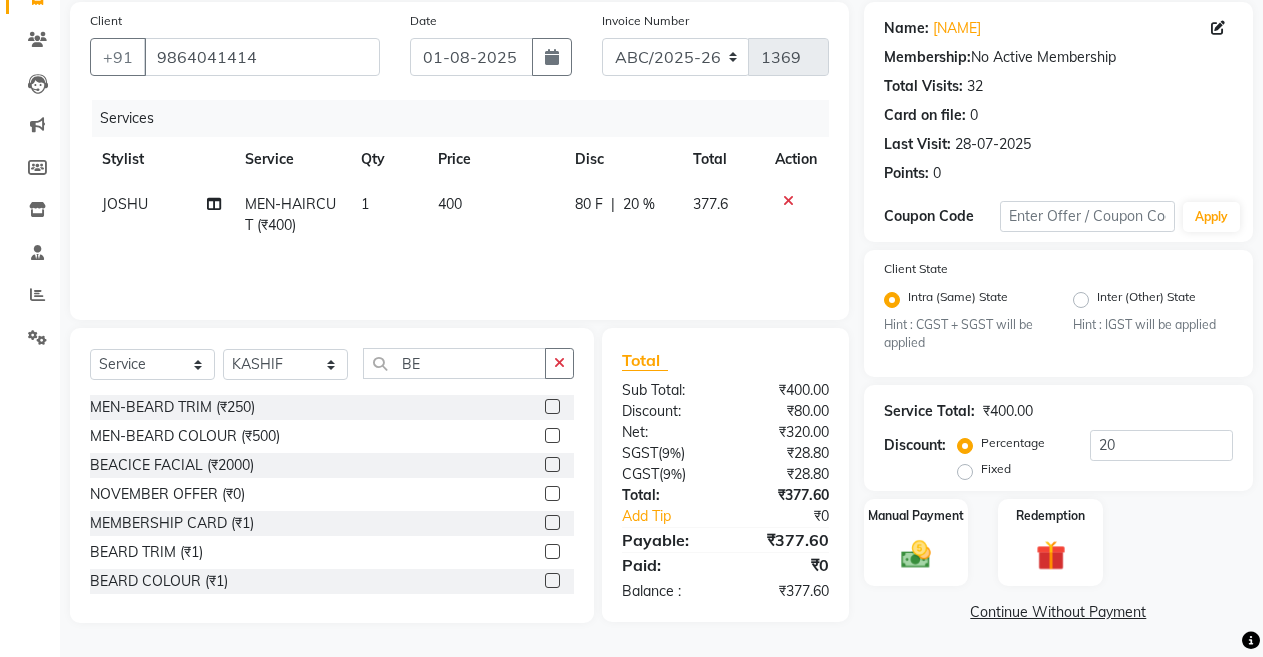 click 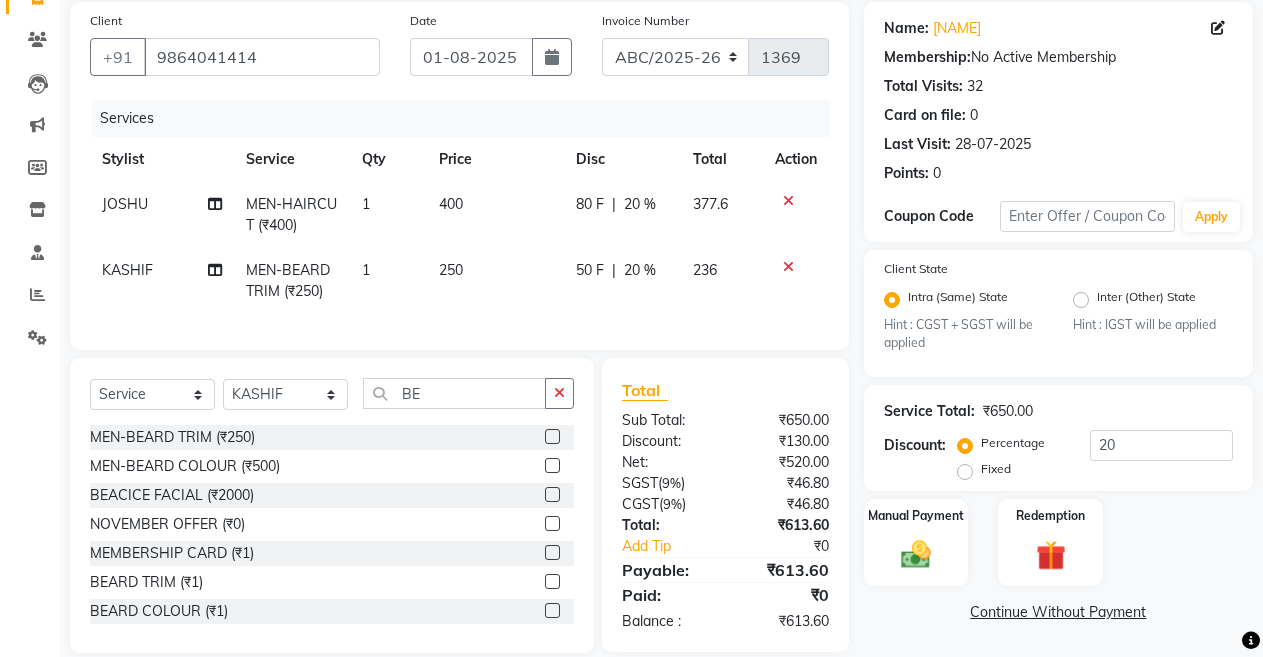 scroll, scrollTop: 191, scrollLeft: 0, axis: vertical 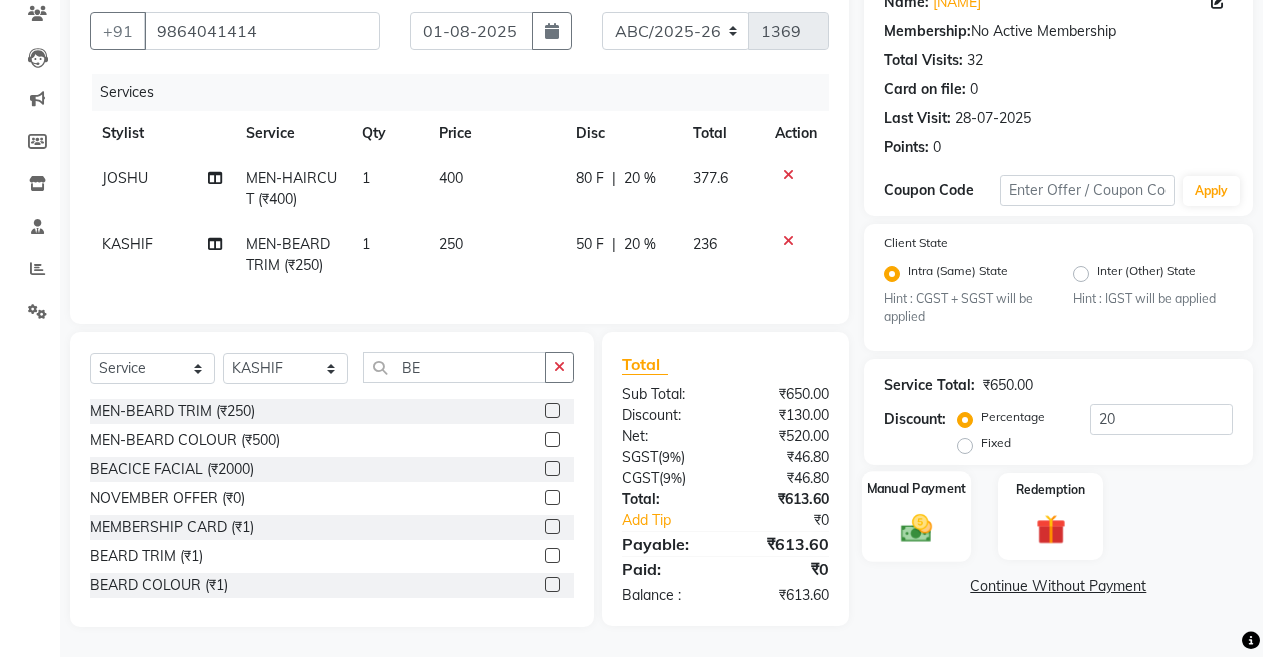 click on "Manual Payment" 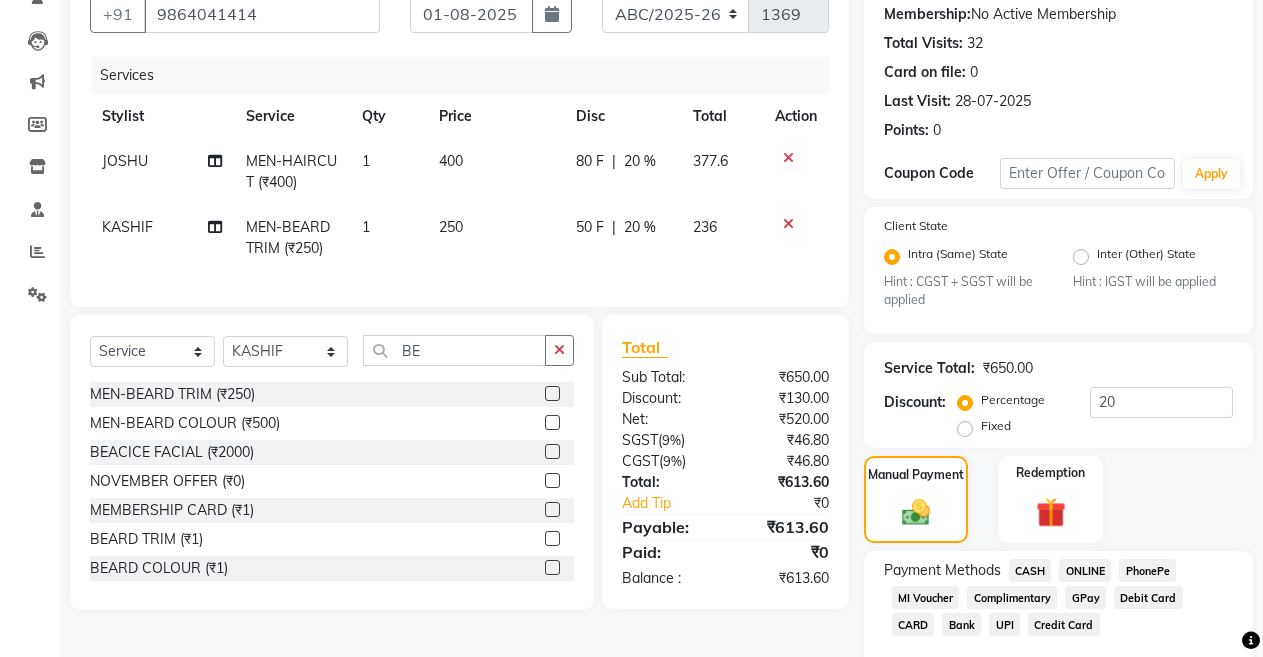scroll, scrollTop: 276, scrollLeft: 0, axis: vertical 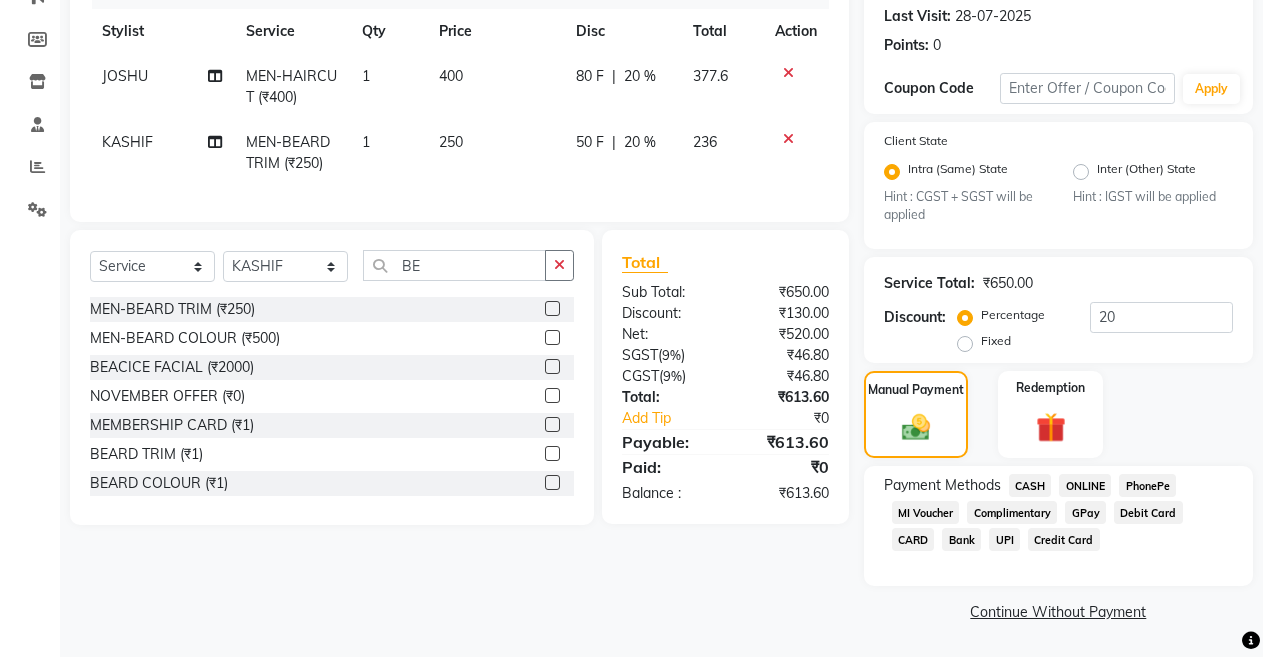 click on "CASH" 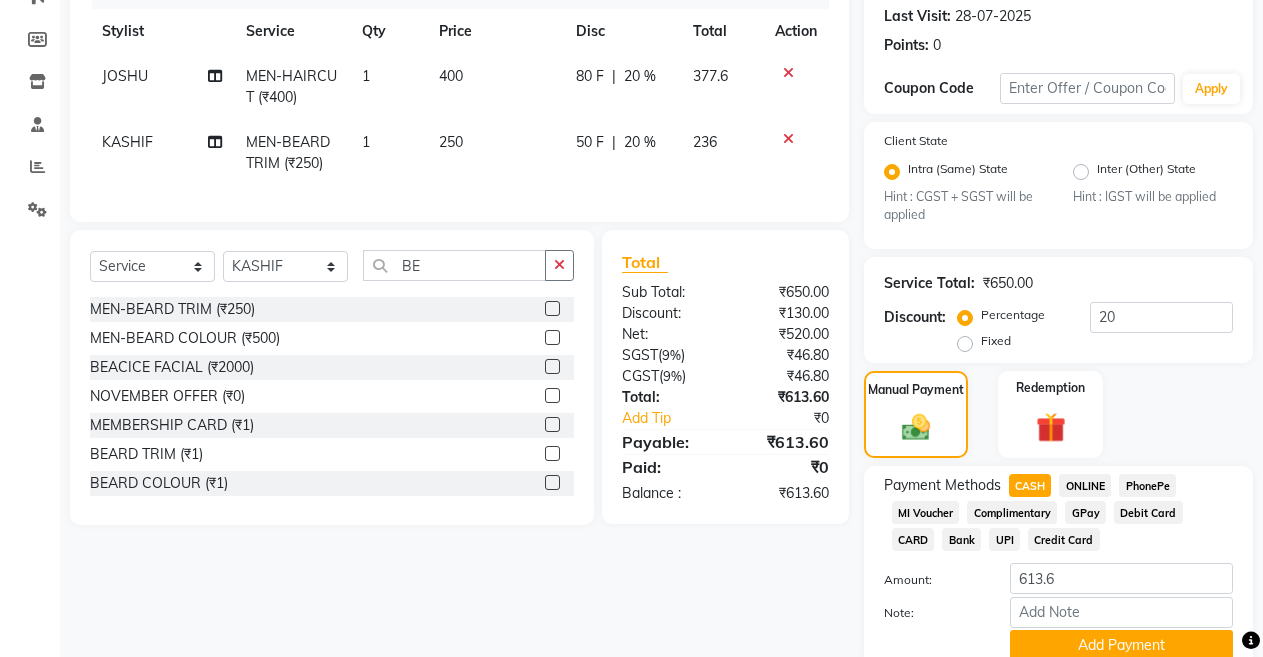 scroll, scrollTop: 359, scrollLeft: 0, axis: vertical 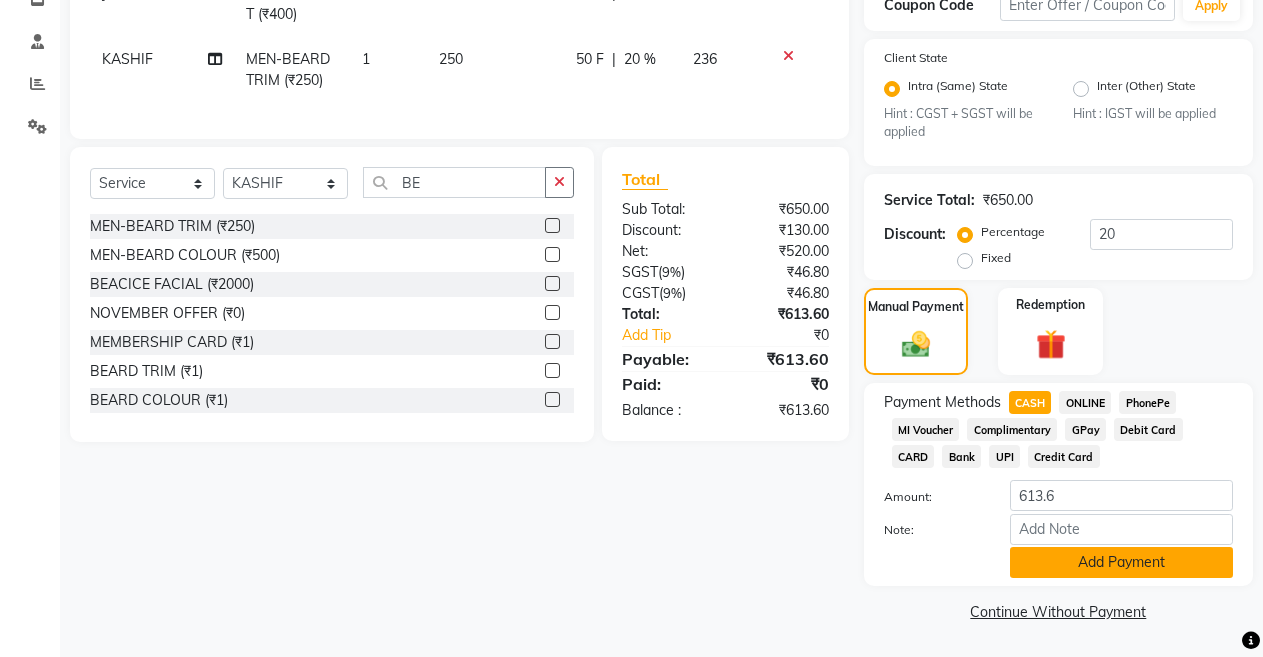 click on "Add Payment" 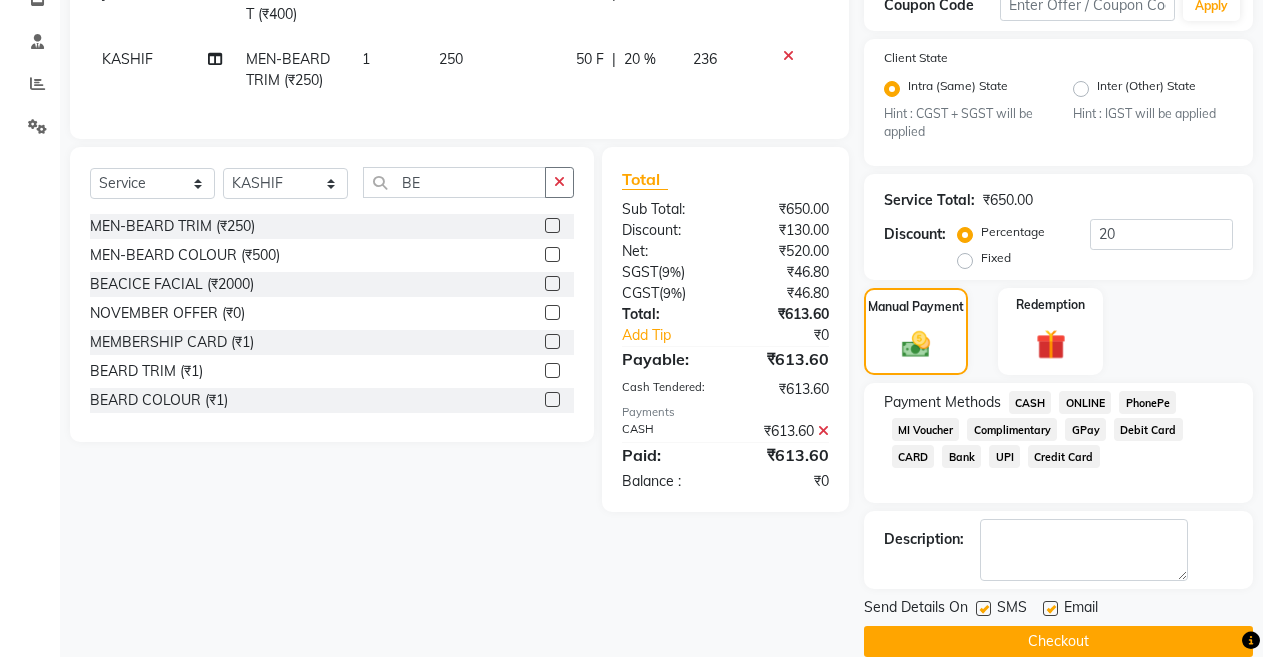 scroll, scrollTop: 389, scrollLeft: 0, axis: vertical 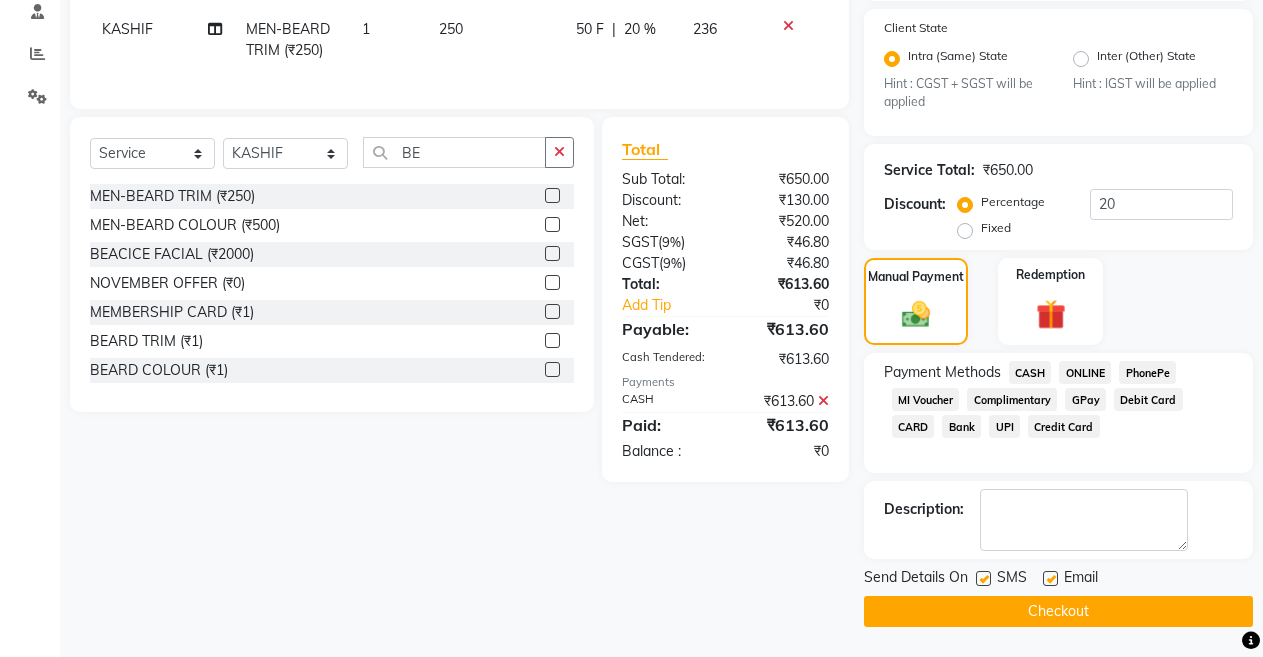 click on "CASH" 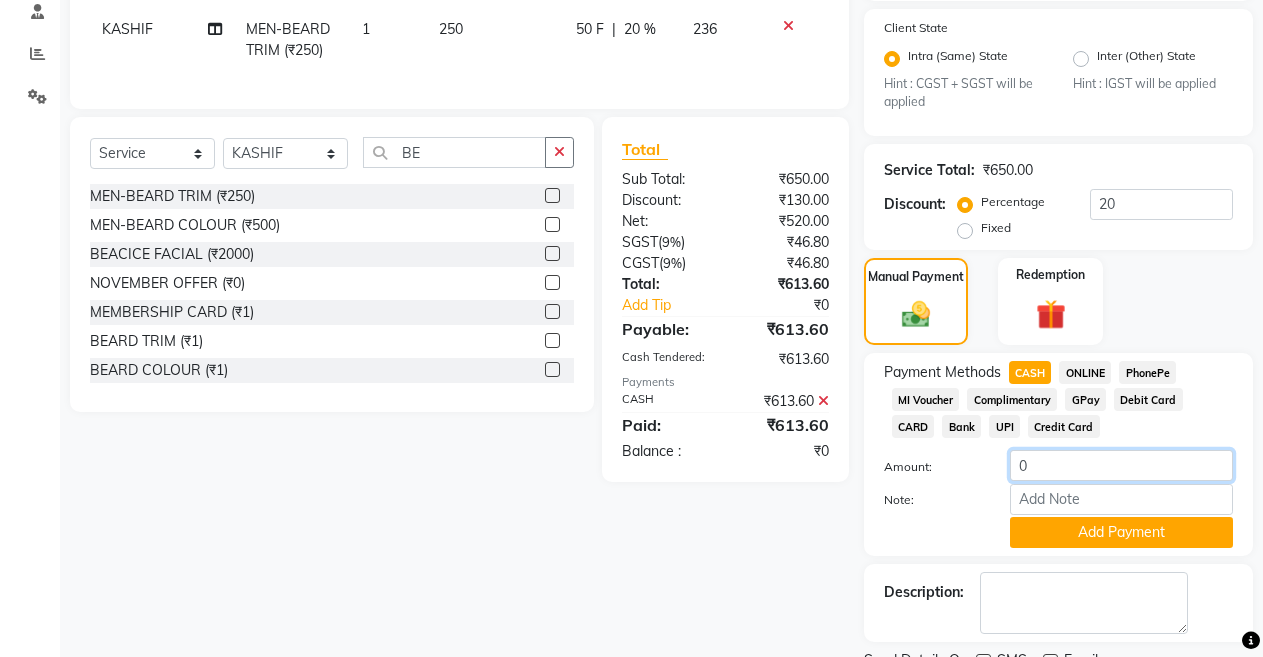 click on "0" 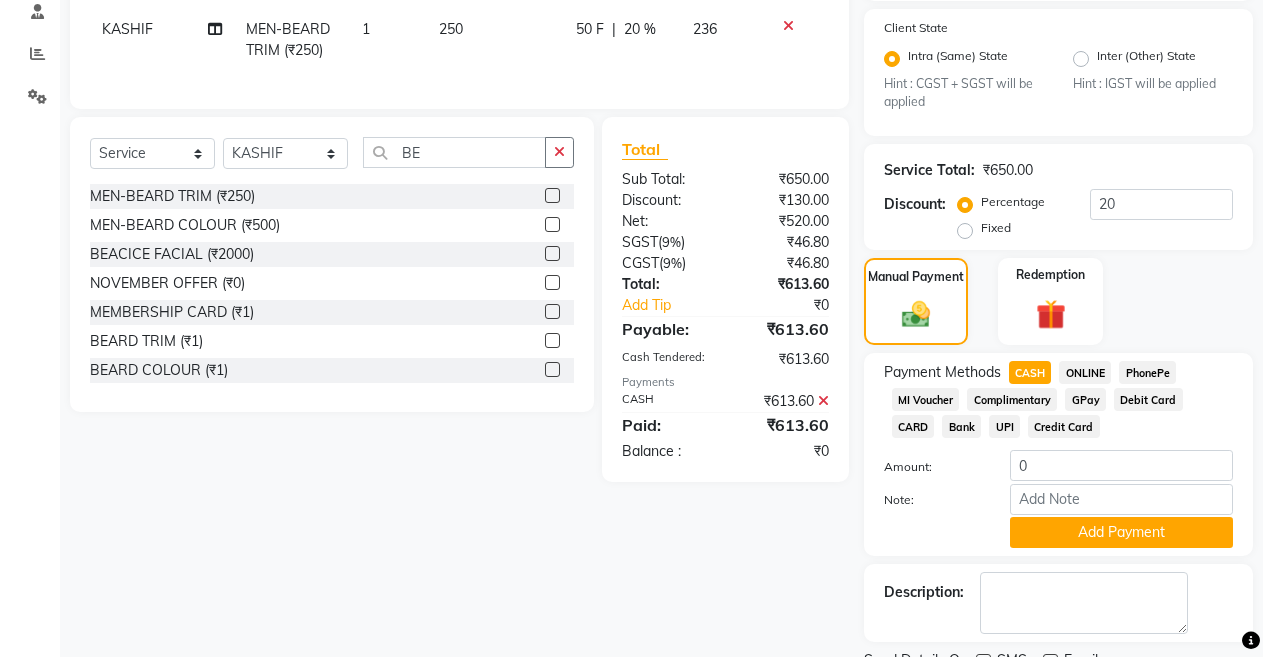 click 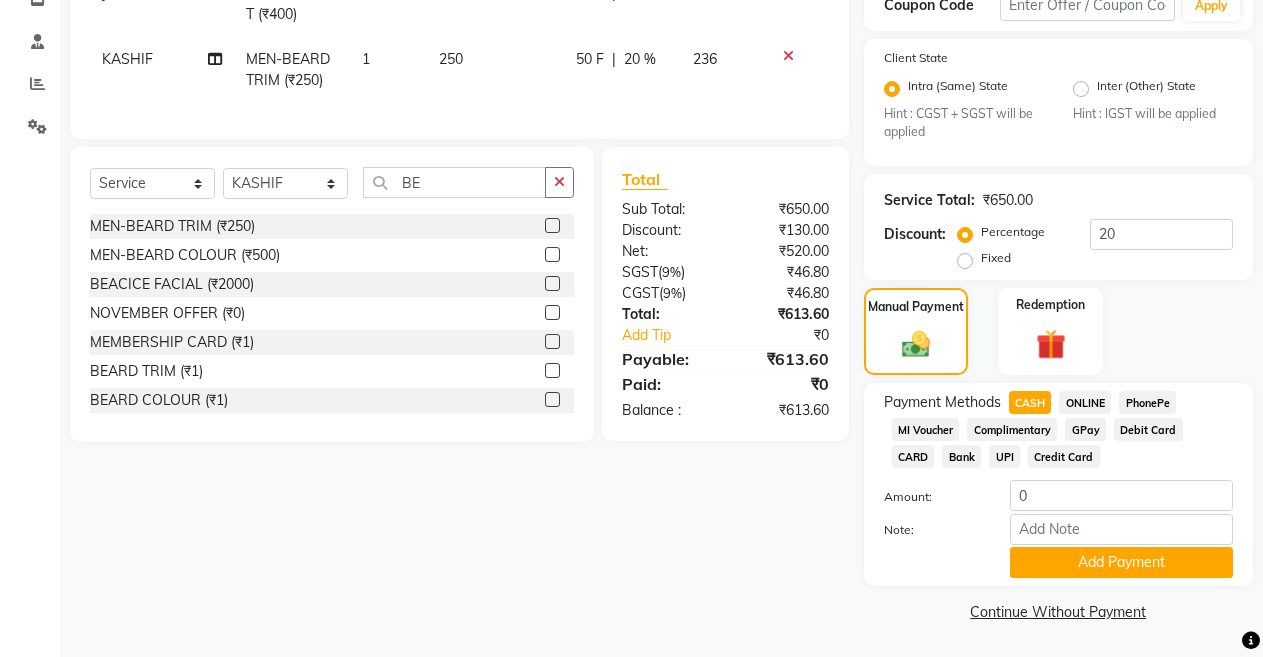 scroll, scrollTop: 359, scrollLeft: 0, axis: vertical 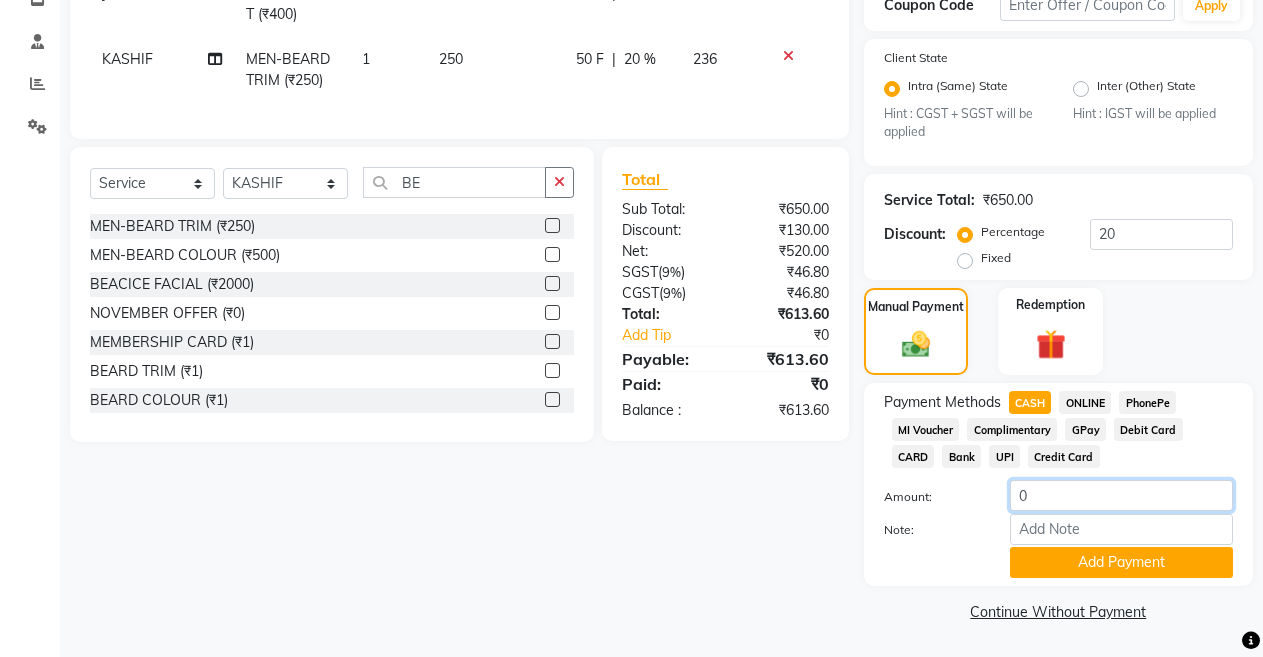 click on "0" 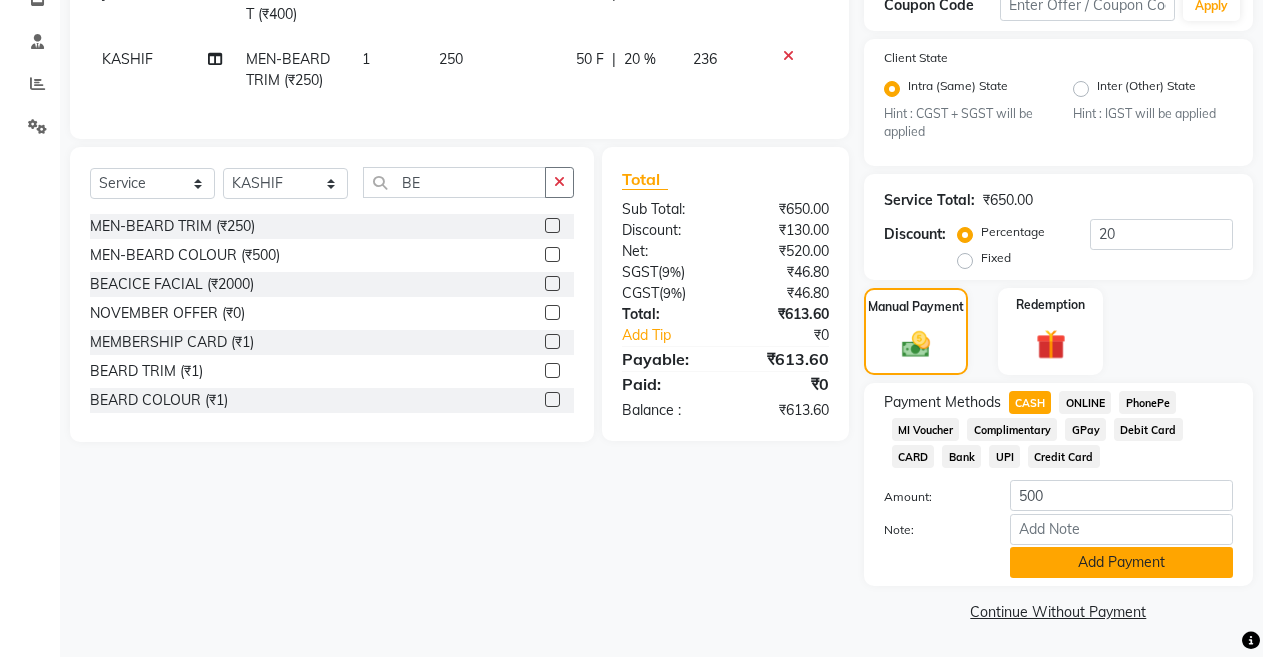 click on "Add Payment" 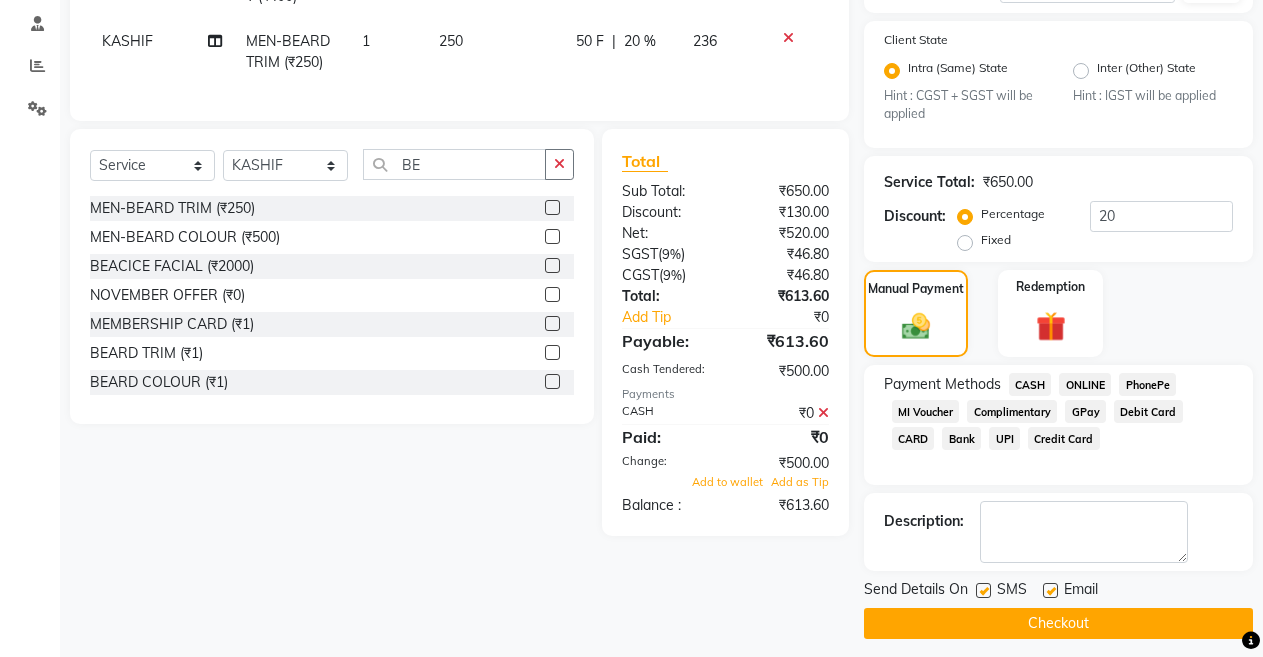 scroll, scrollTop: 389, scrollLeft: 0, axis: vertical 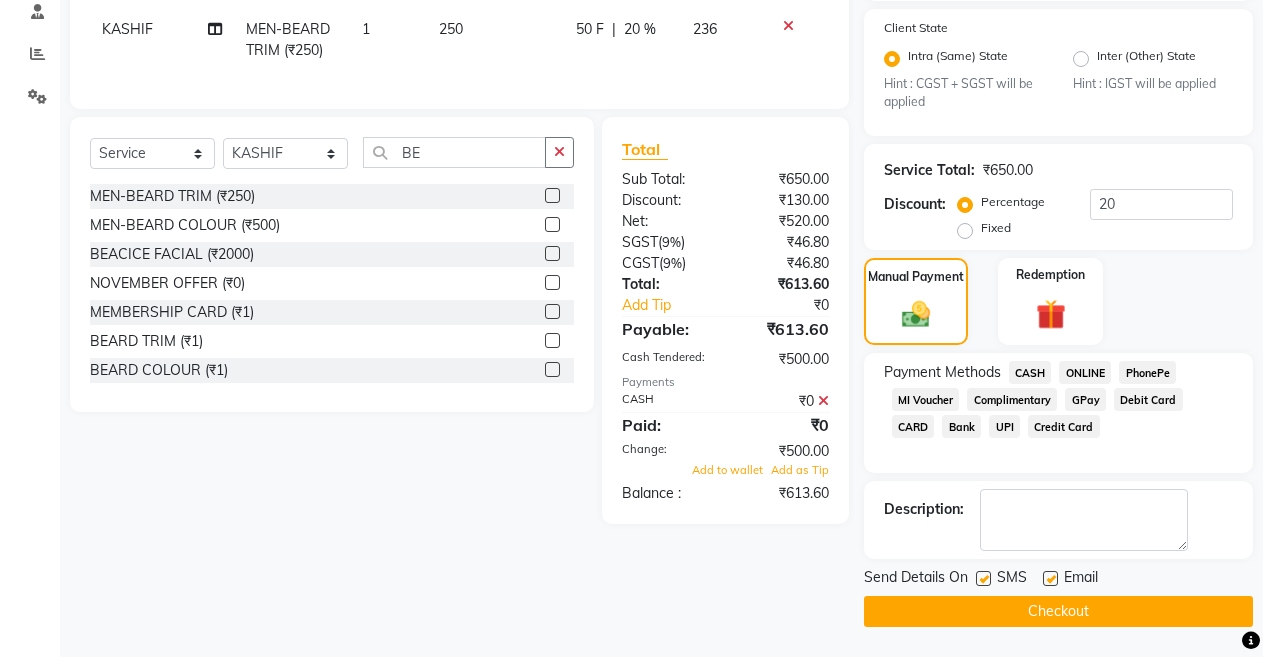 click 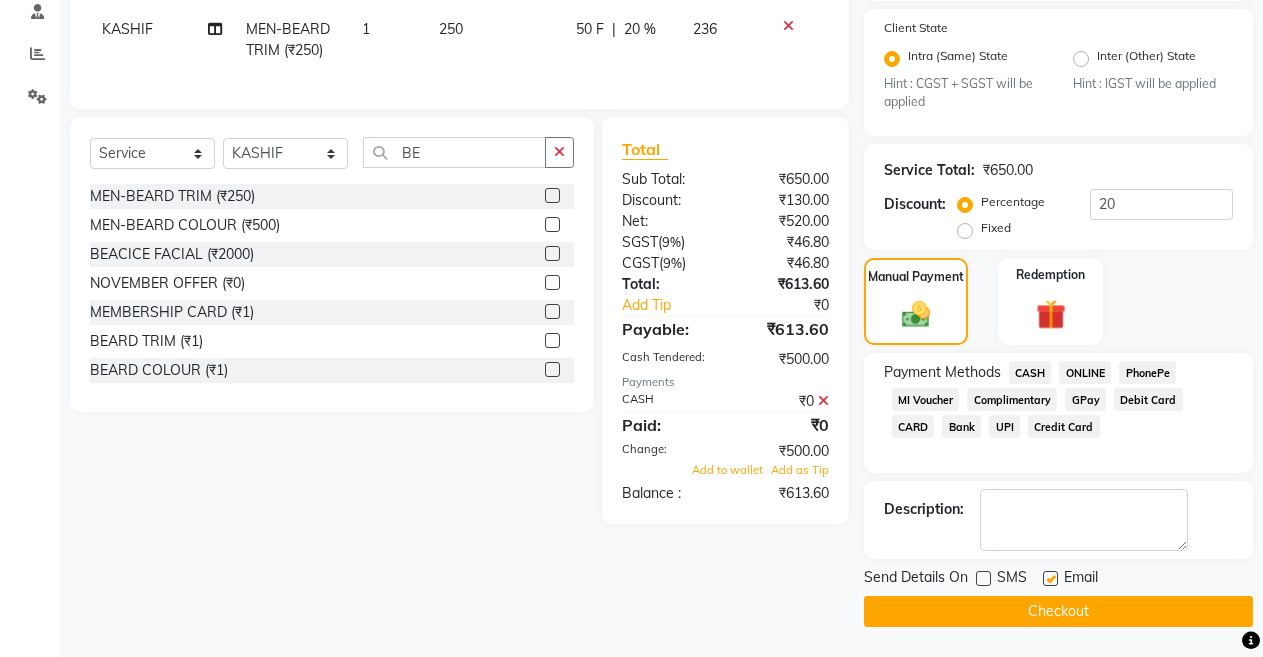 click 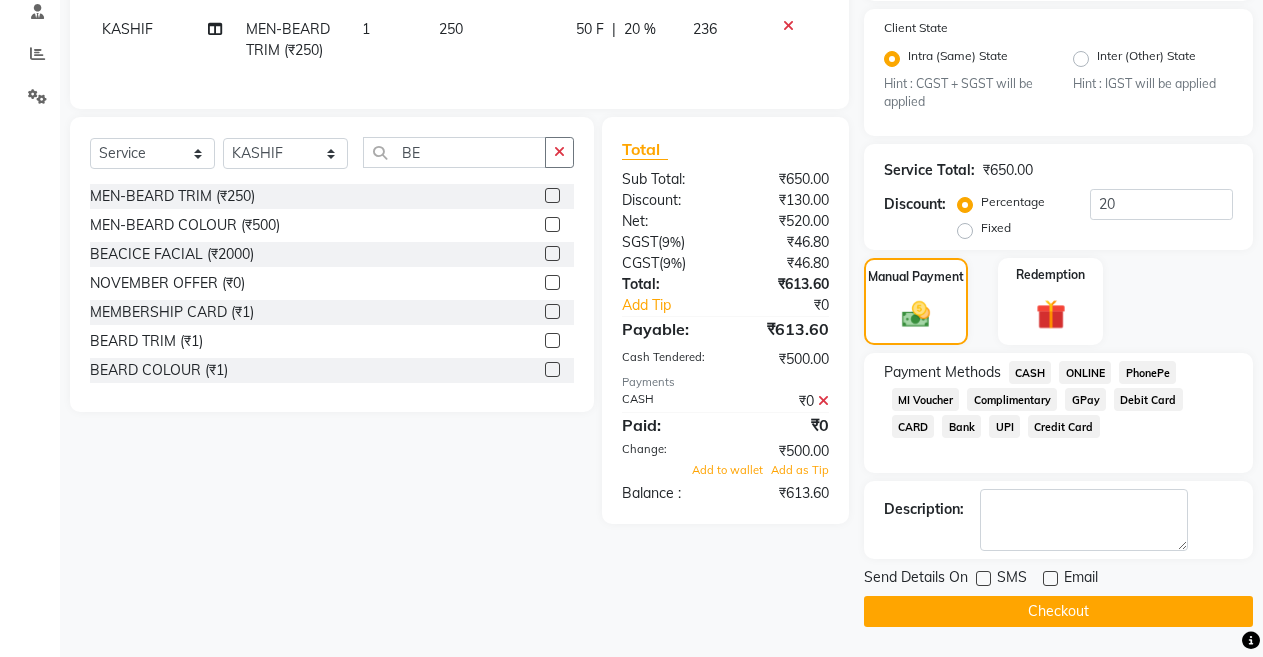 click 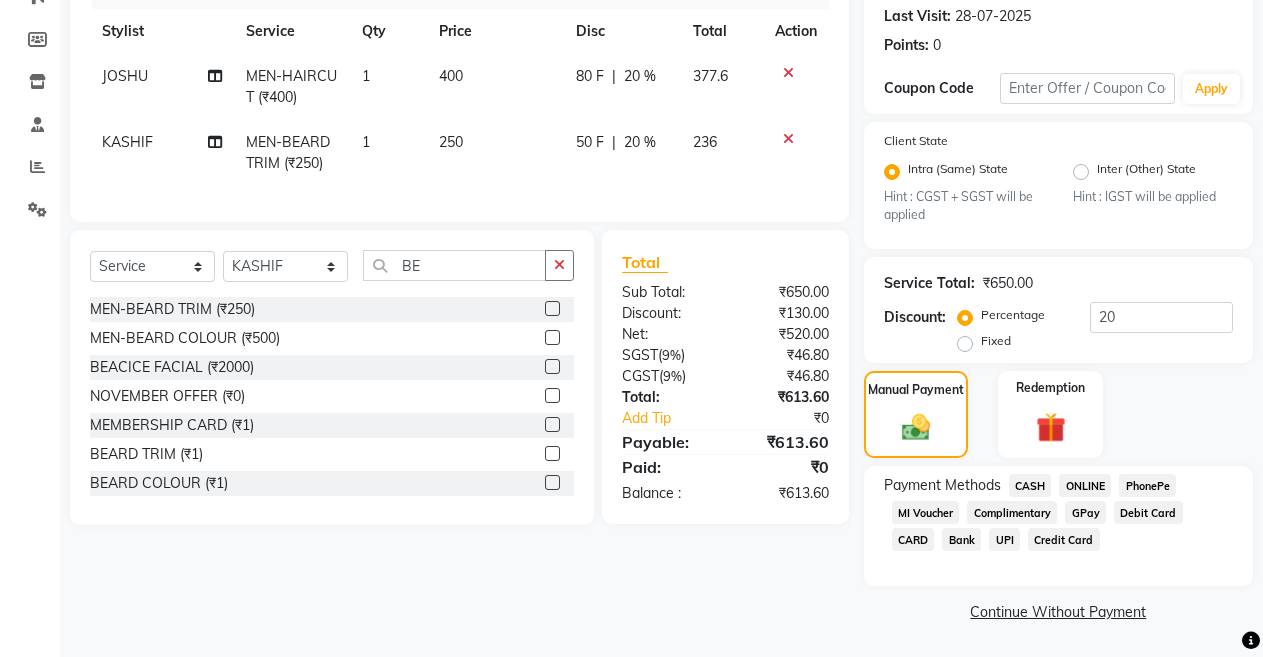 scroll, scrollTop: 276, scrollLeft: 0, axis: vertical 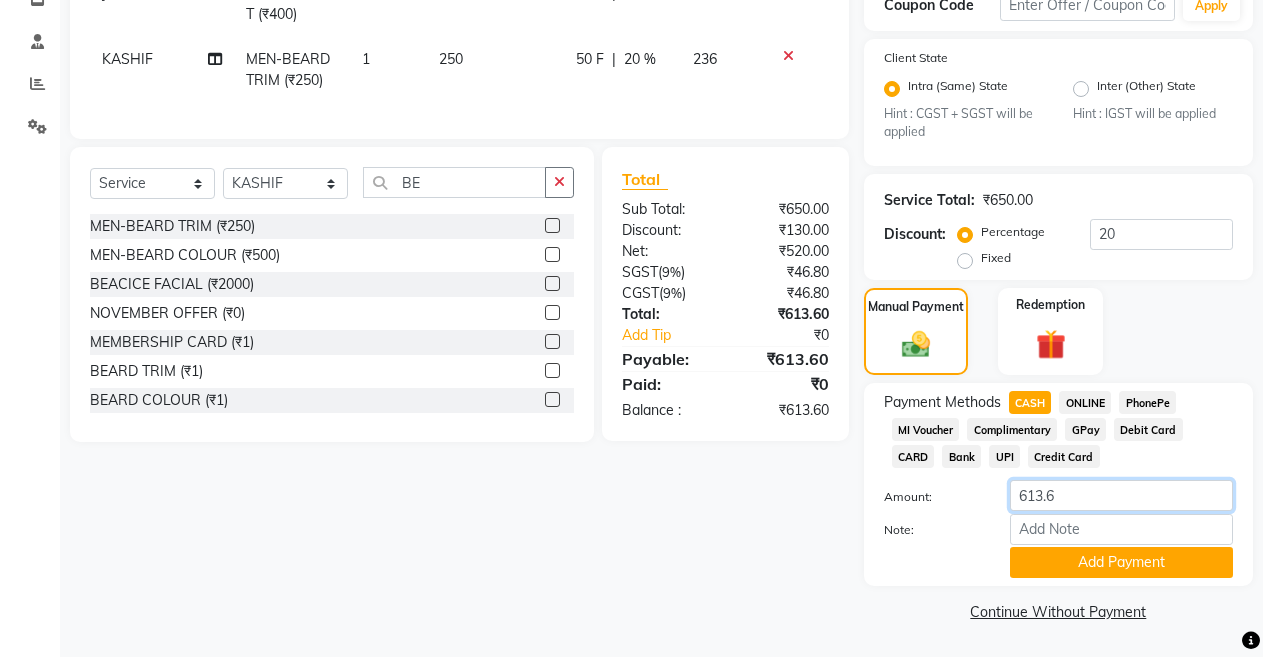 click on "613.6" 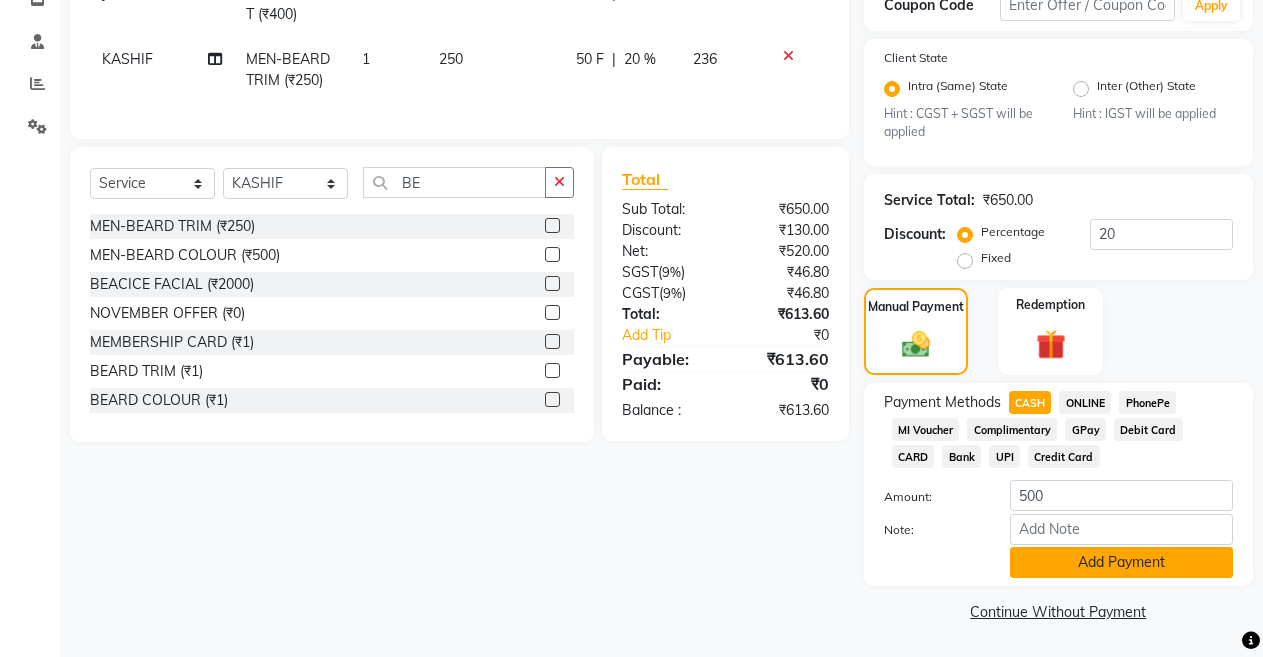 click on "Add Payment" 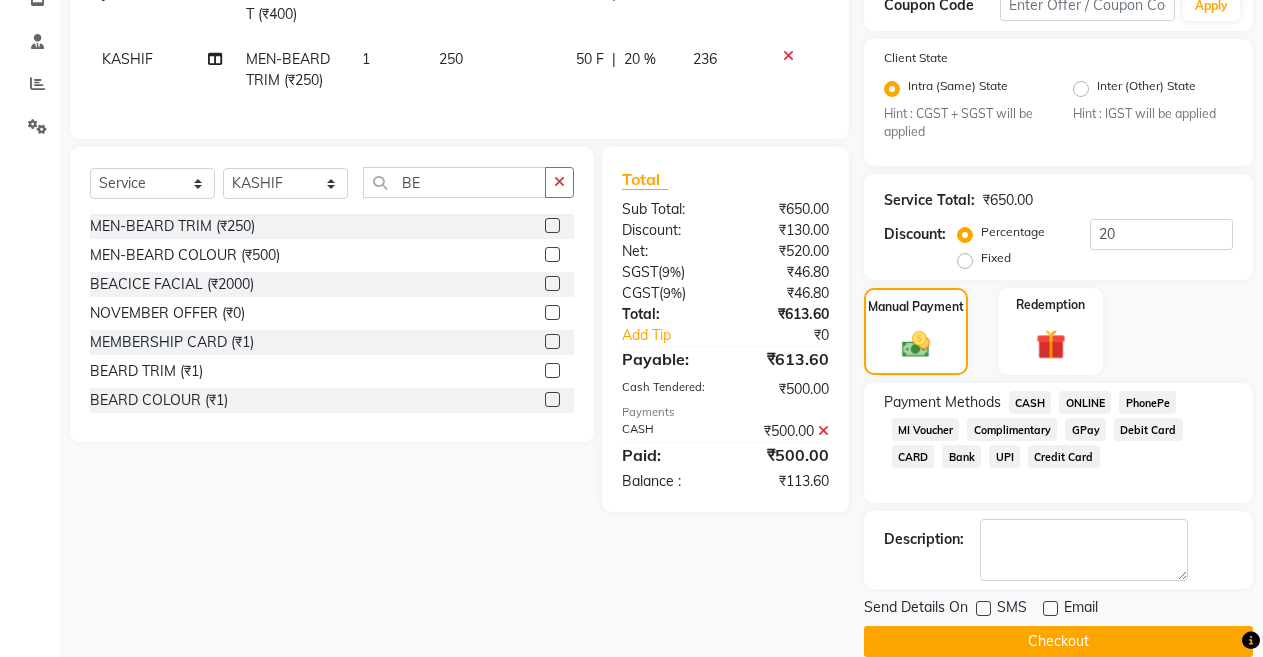 scroll, scrollTop: 389, scrollLeft: 0, axis: vertical 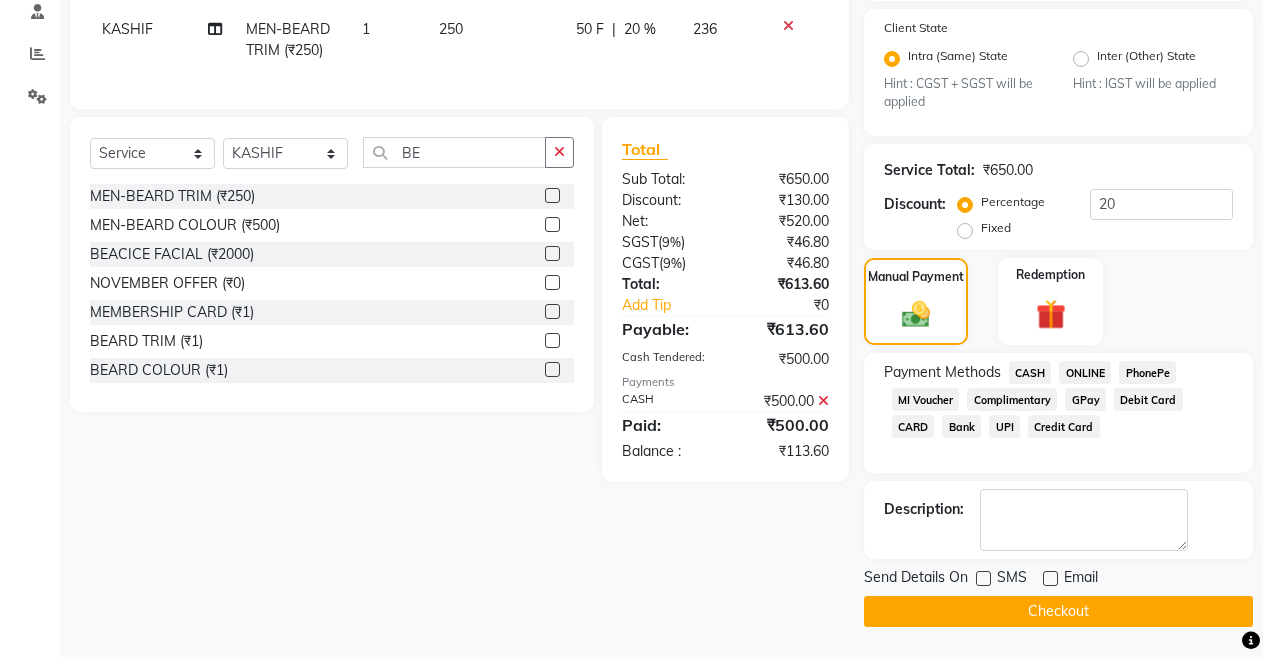 click on "Checkout" 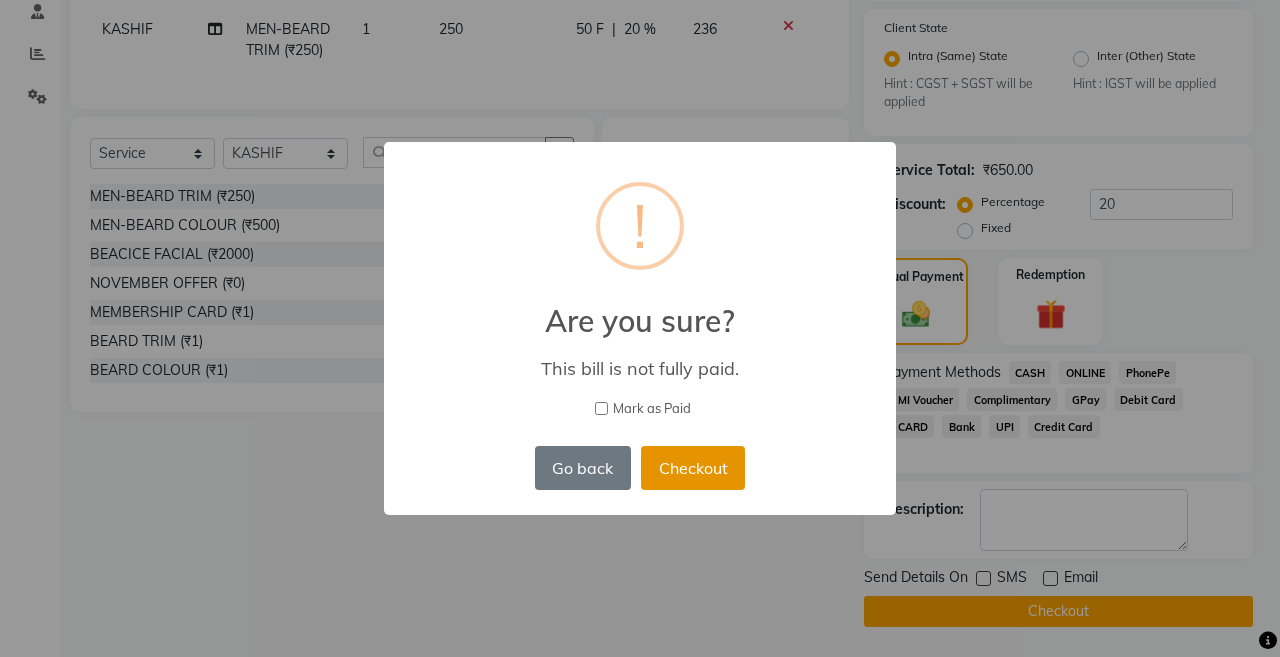 click on "Checkout" at bounding box center [693, 468] 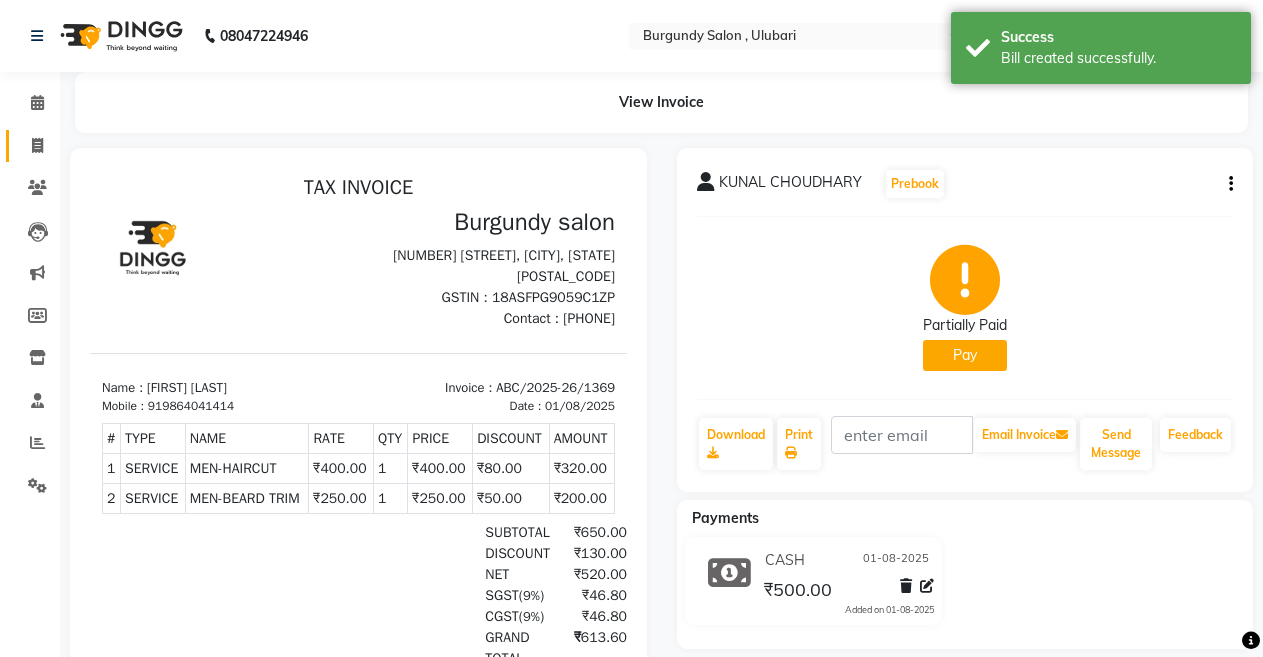 scroll, scrollTop: 0, scrollLeft: 0, axis: both 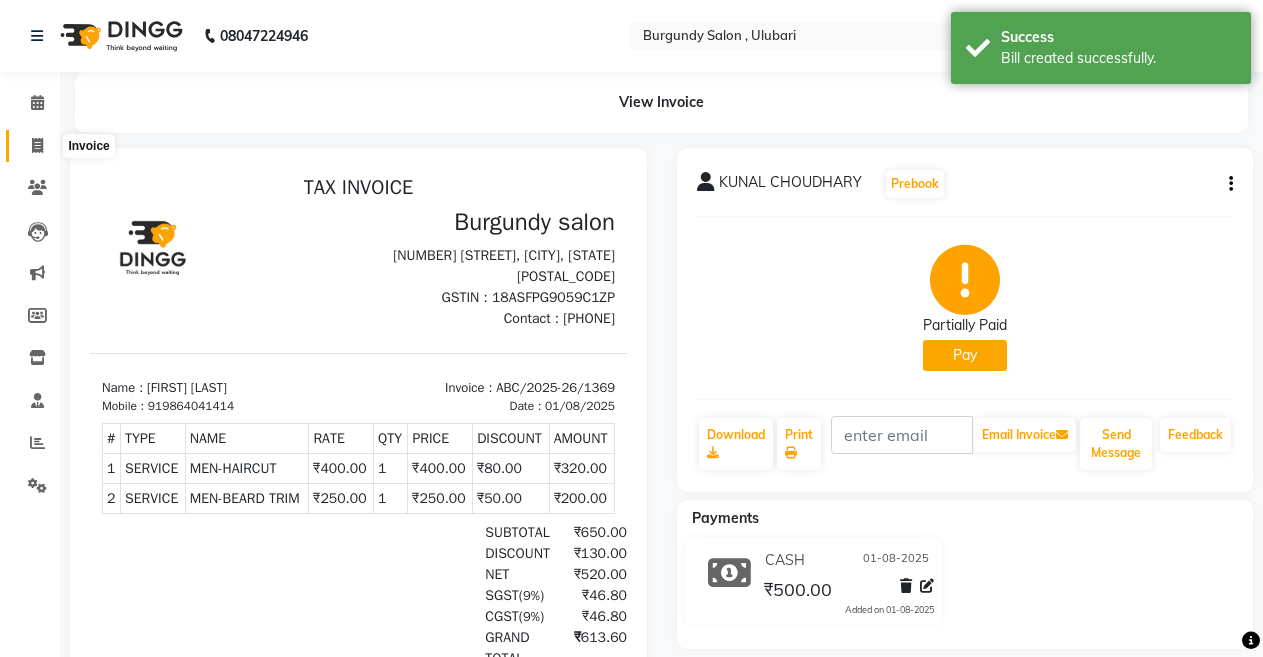 click 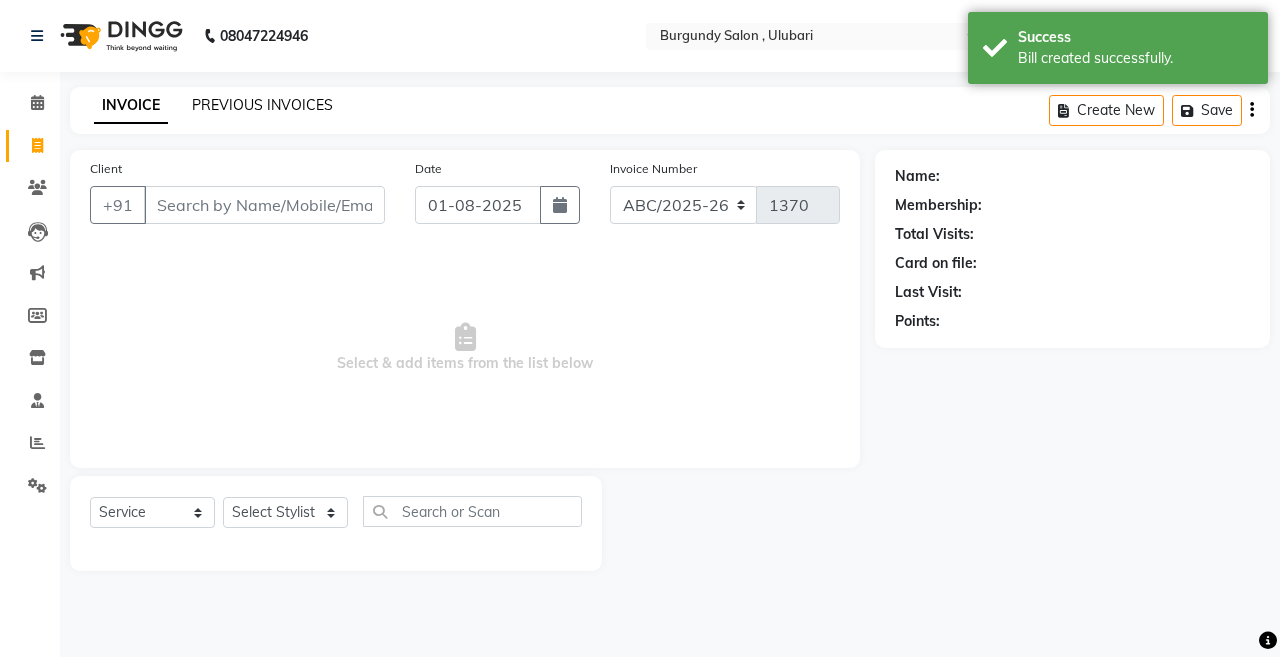 click on "PREVIOUS INVOICES" 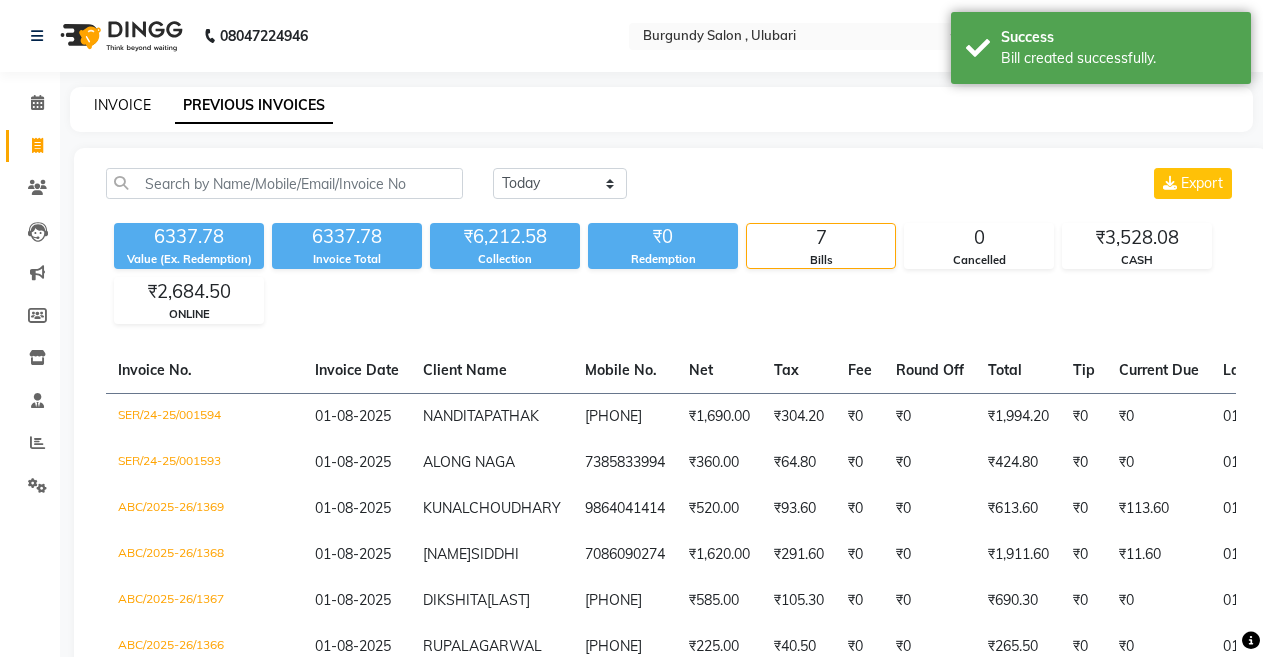 click on "INVOICE" 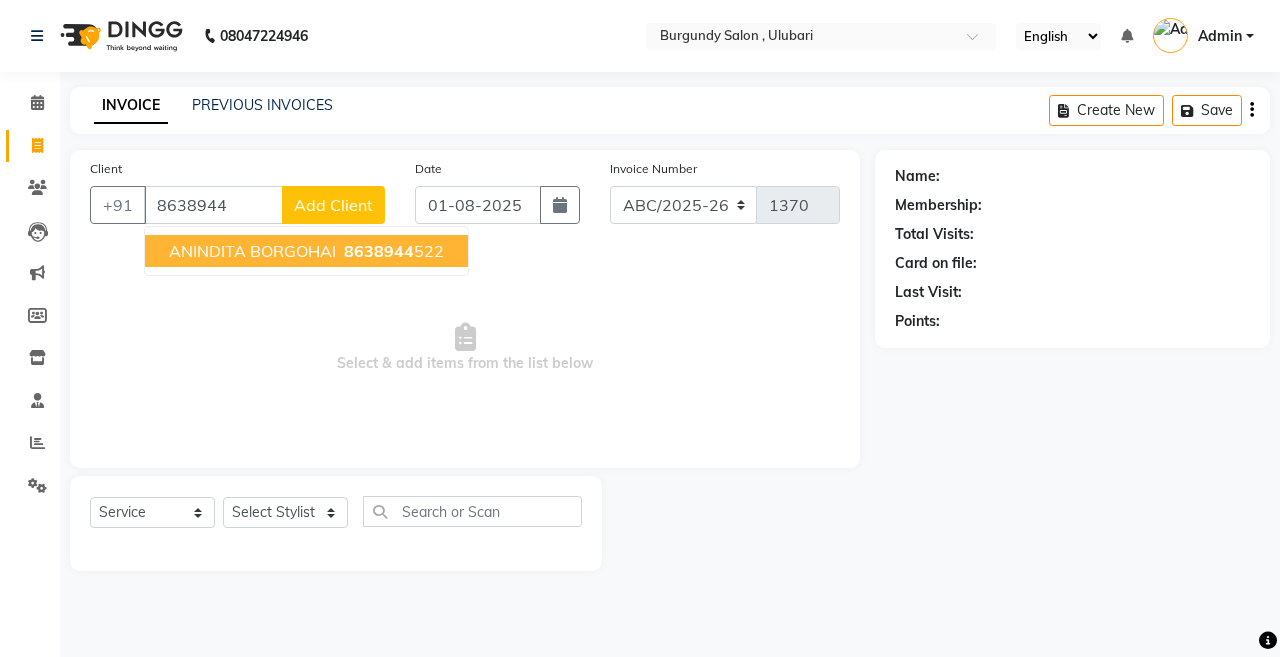 click on "ANINDITA BORGOHAI" at bounding box center [252, 251] 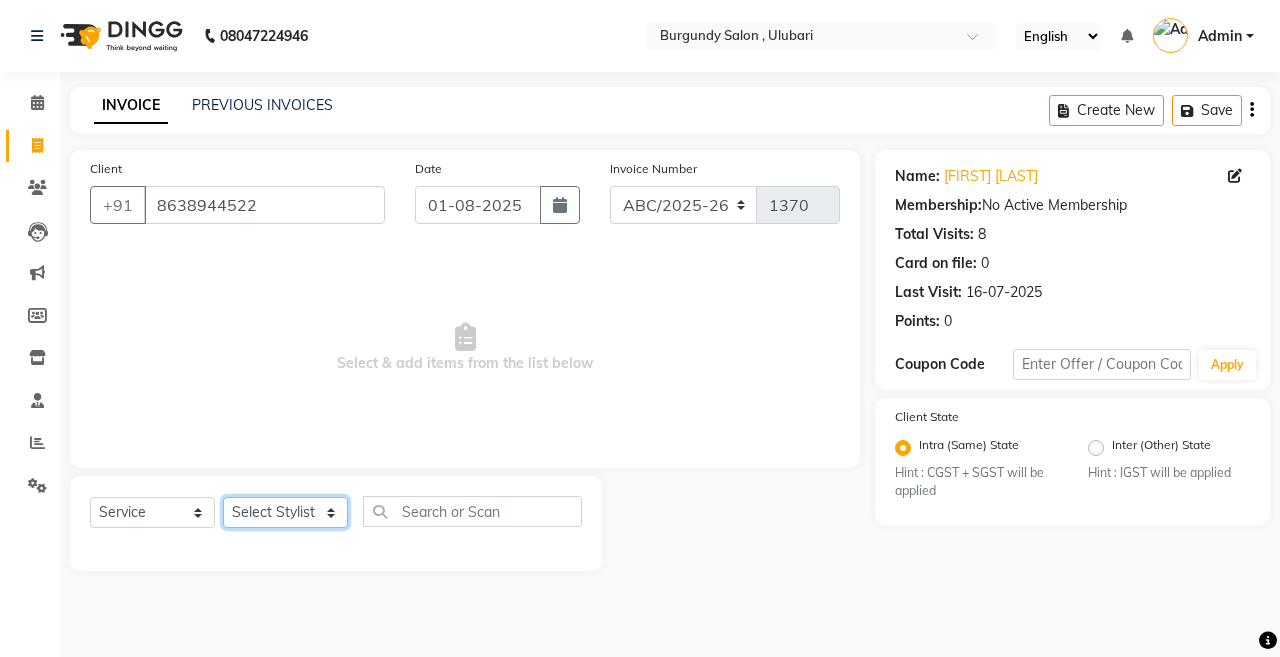 click on "Select Stylist ANIL  ANJANA BARSHA DEEPSHIKHA  DHON DAS DHON / NITUMONI EDWARD EDWARD/ LAXMI JOSHU JUNMONI KASHIF LAXI / ANJANA LAXMI LITTLE MAAM MINTUL MITALI NEETU RANA NITUMONI NITUMONI/POJA/ LAXMI NITUMONI / SAGARIKA NITUMONI/ SAGRIKA PRAKASH PUJAA Rubi RUBI / LAXMI SAGARIKA  SAGARIKA / RUBI SAHIL SAHIL / DHON SAHIL / EDWARD SAHIL/ JOSHU SAHIL/JOSHU/PRAKASH/ RUBI SAHIL/NITUMONI/ MITALI SAHIL/ RUBI SHABIR SHADHAB SIMA KALITA SONALI DEKA SOPEM staff 1 staff 1 TANU" 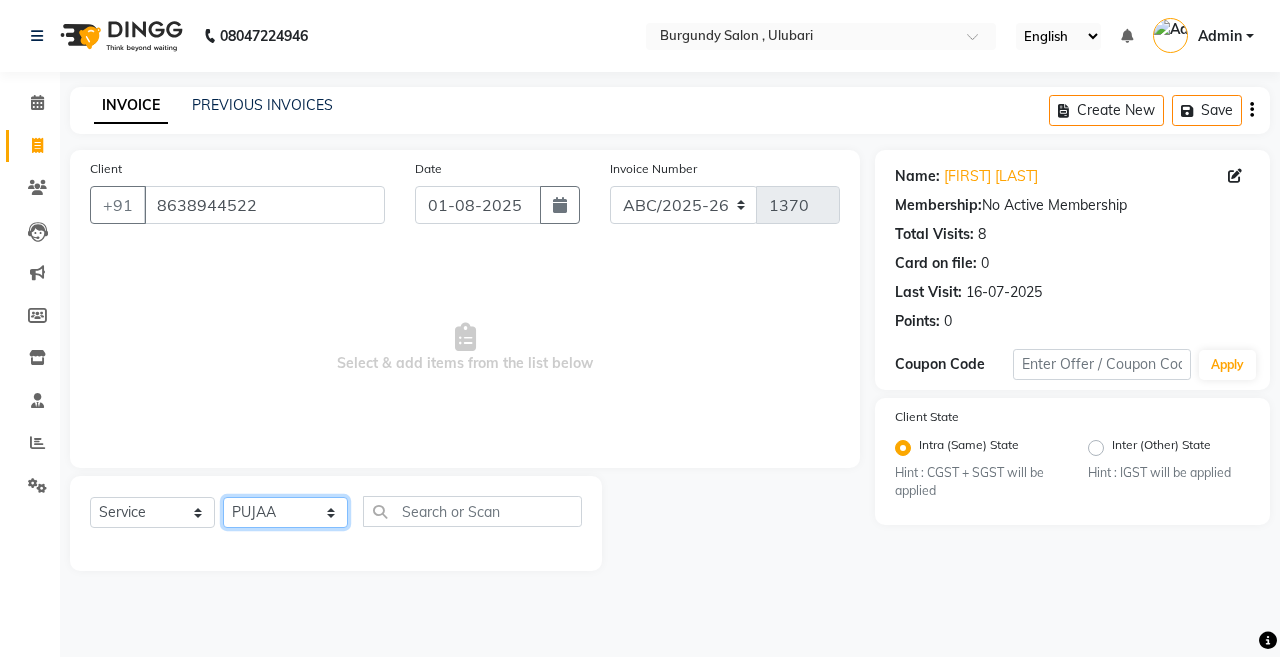 click on "Select Stylist ANIL  ANJANA BARSHA DEEPSHIKHA  DHON DAS DHON / NITUMONI EDWARD EDWARD/ LAXMI JOSHU JUNMONI KASHIF LAXI / ANJANA LAXMI LITTLE MAAM MINTUL MITALI NEETU RANA NITUMONI NITUMONI/POJA/ LAXMI NITUMONI / SAGARIKA NITUMONI/ SAGRIKA PRAKASH PUJAA Rubi RUBI / LAXMI SAGARIKA  SAGARIKA / RUBI SAHIL SAHIL / DHON SAHIL / EDWARD SAHIL/ JOSHU SAHIL/JOSHU/PRAKASH/ RUBI SAHIL/NITUMONI/ MITALI SAHIL/ RUBI SHABIR SHADHAB SIMA KALITA SONALI DEKA SOPEM staff 1 staff 1 TANU" 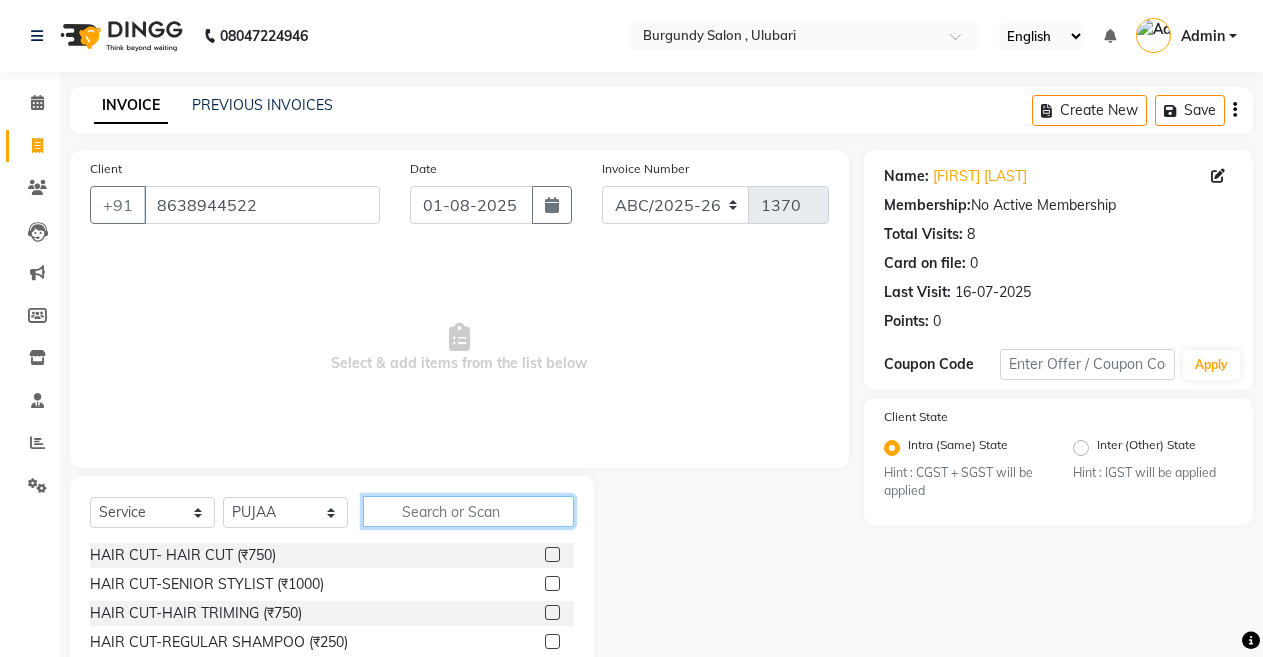 click 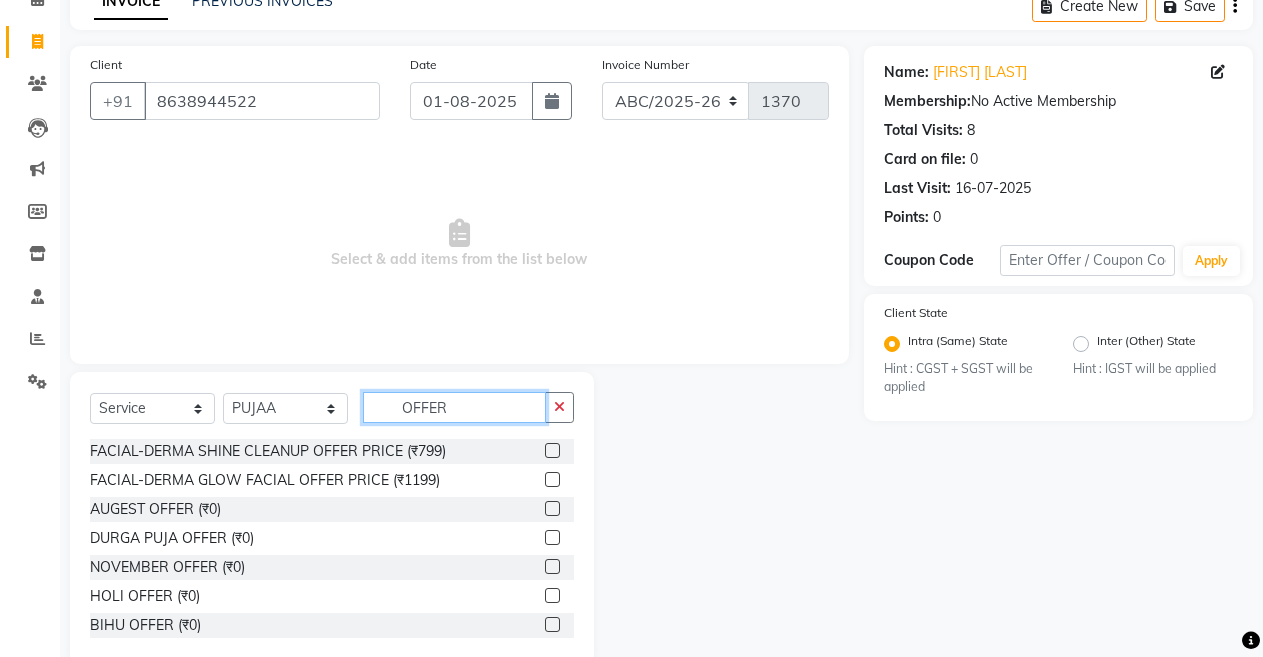 scroll, scrollTop: 142, scrollLeft: 0, axis: vertical 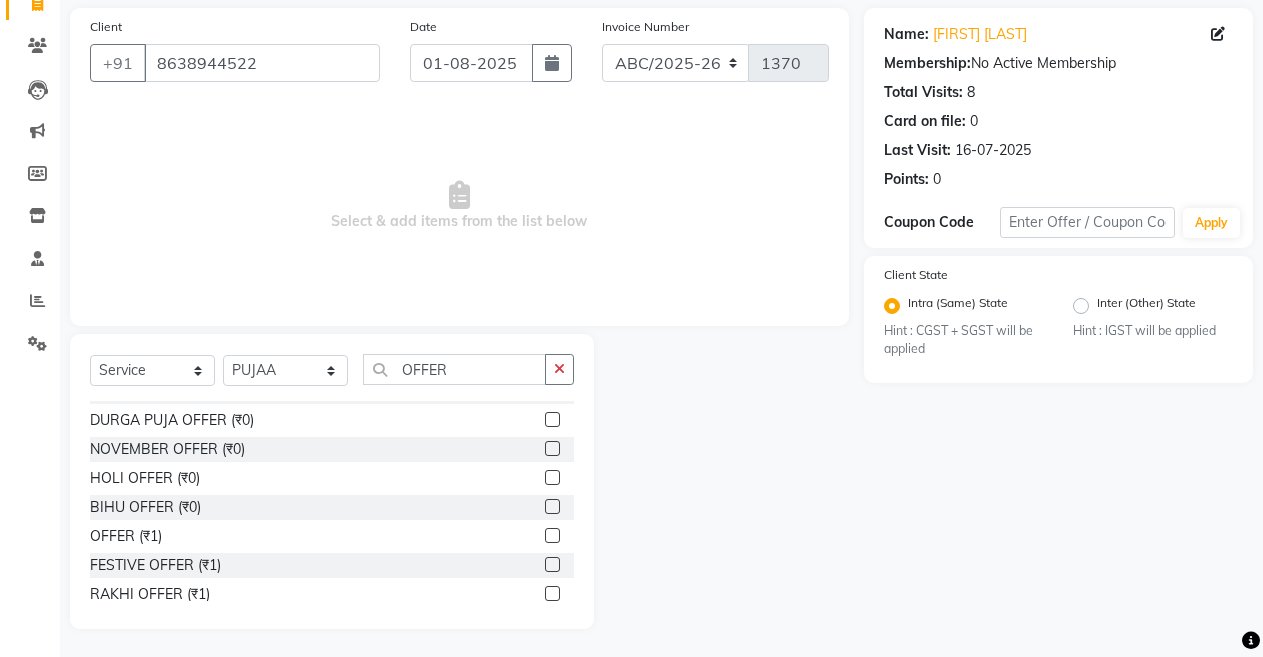 click 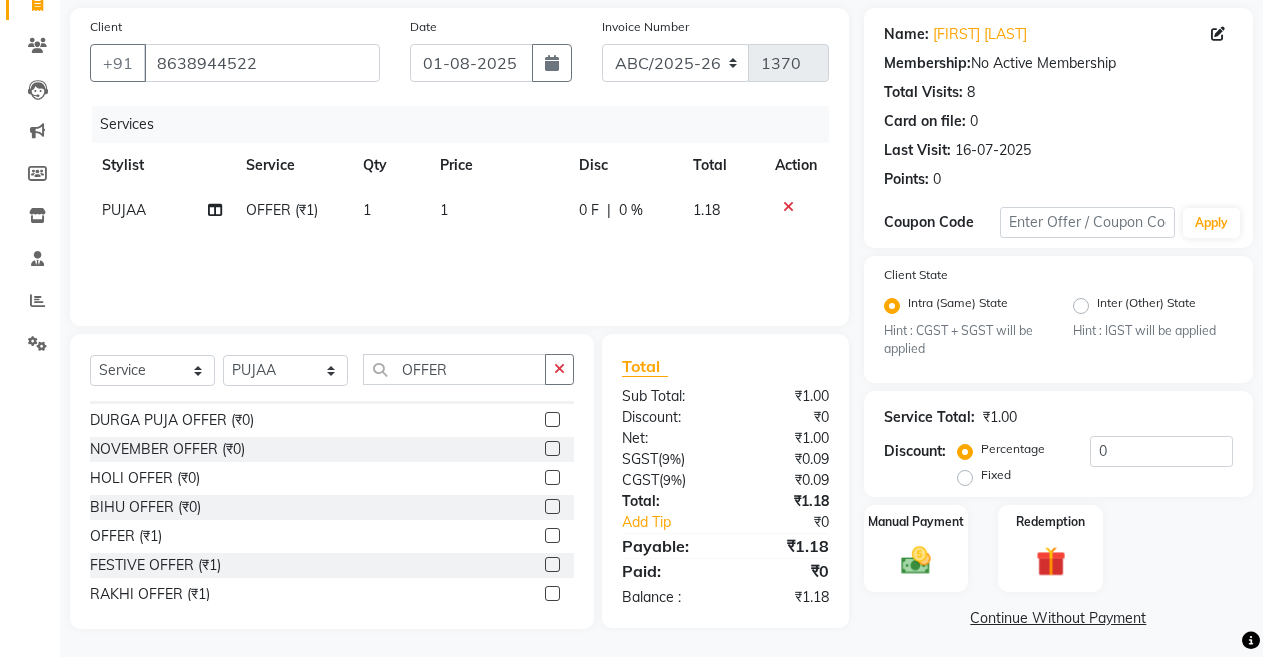 click on "1" 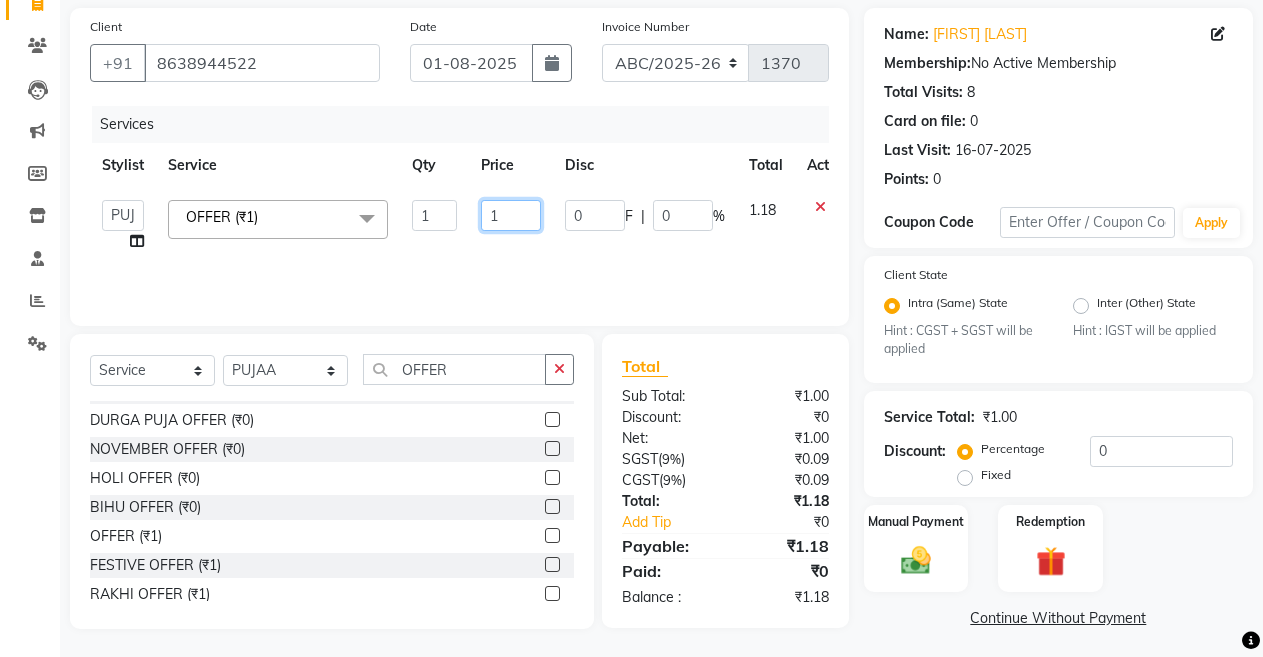 click on "1" 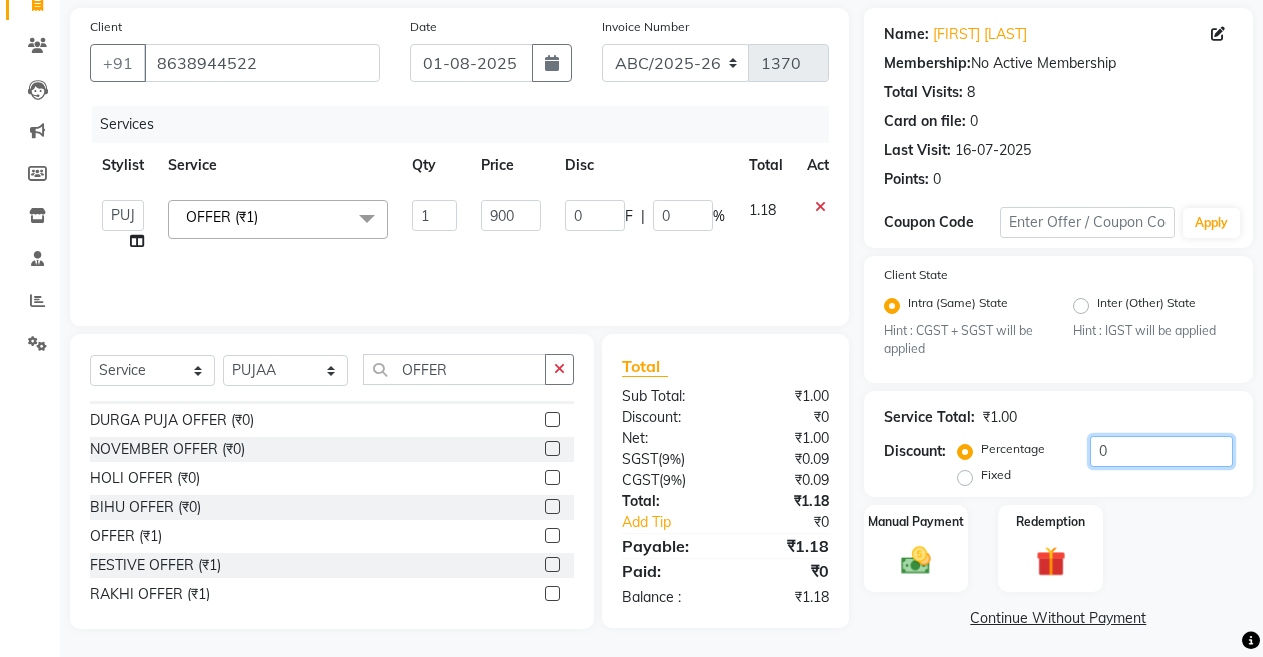 click on "0" 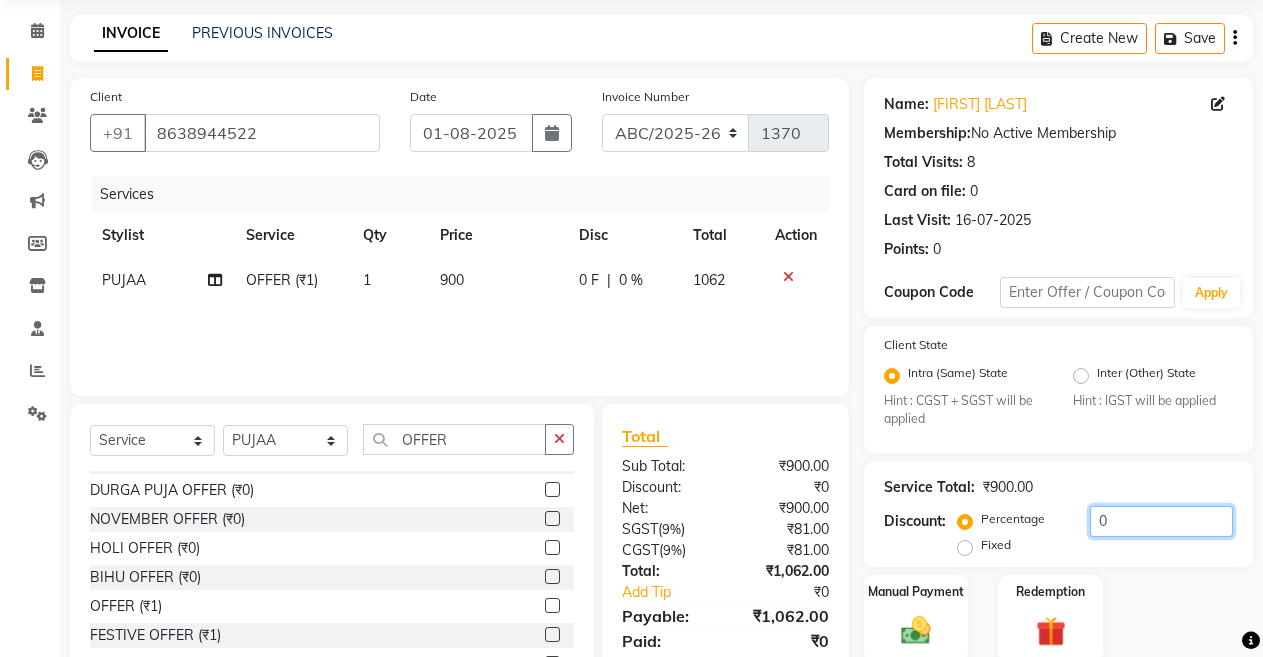 scroll, scrollTop: 22, scrollLeft: 0, axis: vertical 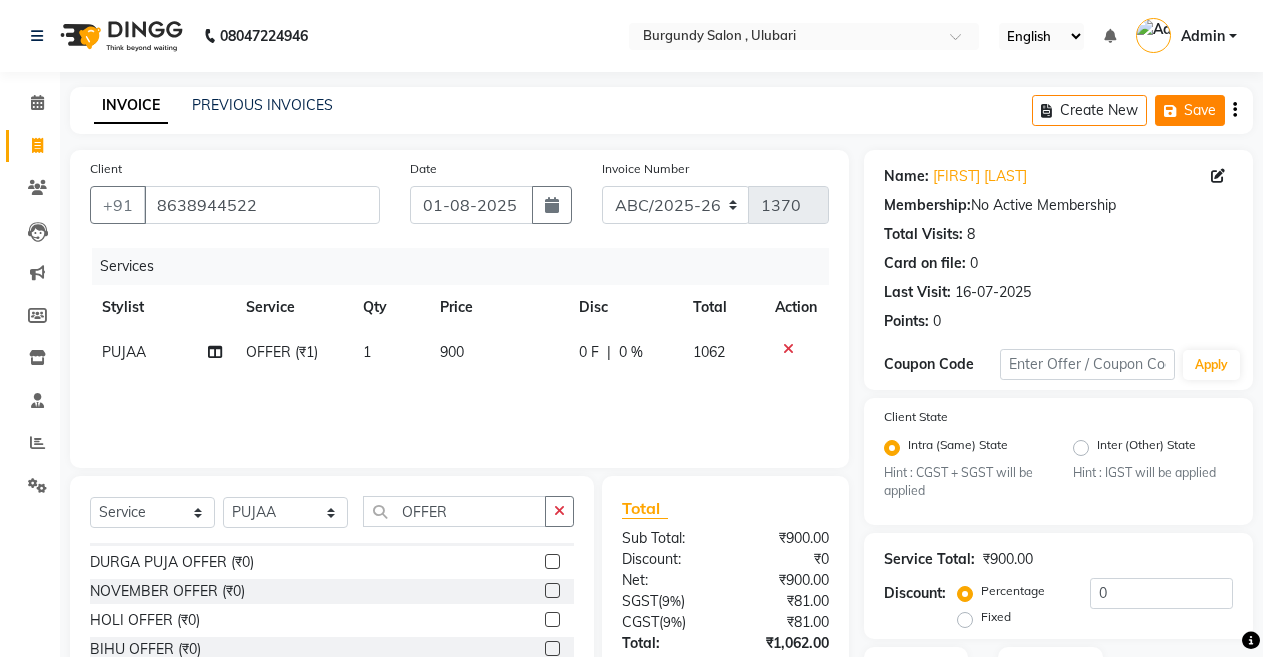 click on "Save" 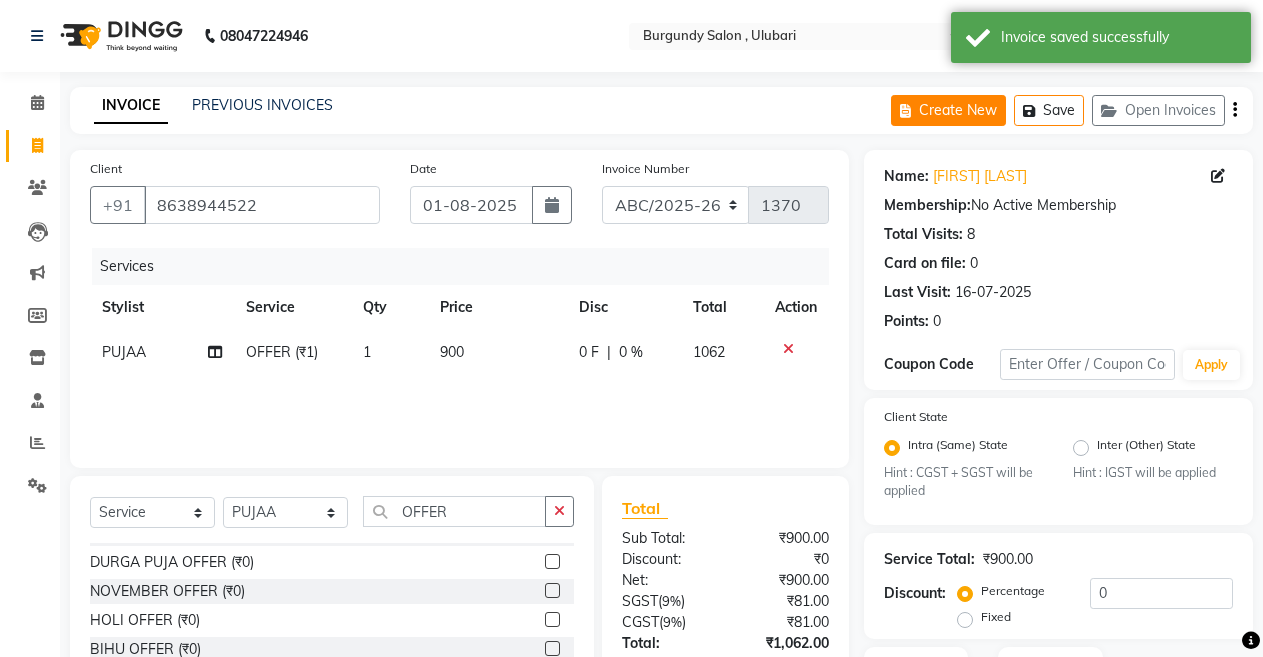 click on "Create New" 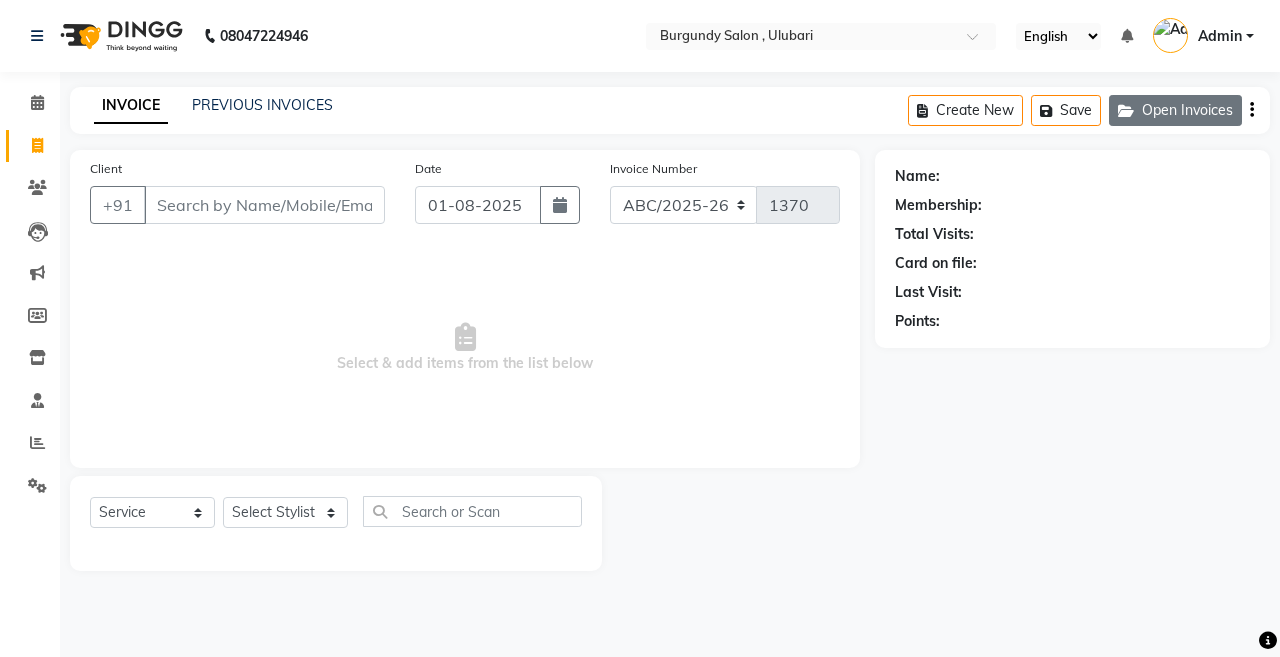 click on "Open Invoices" 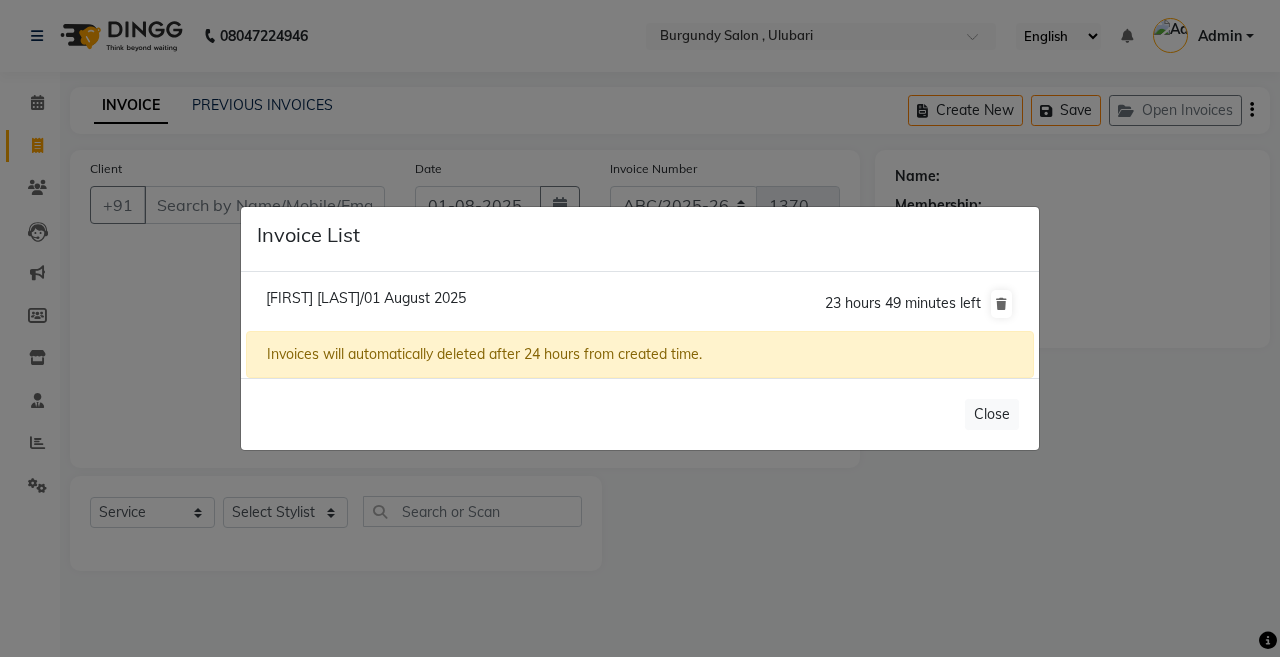 click on "[FIRST] [LAST]/01 August 2025" 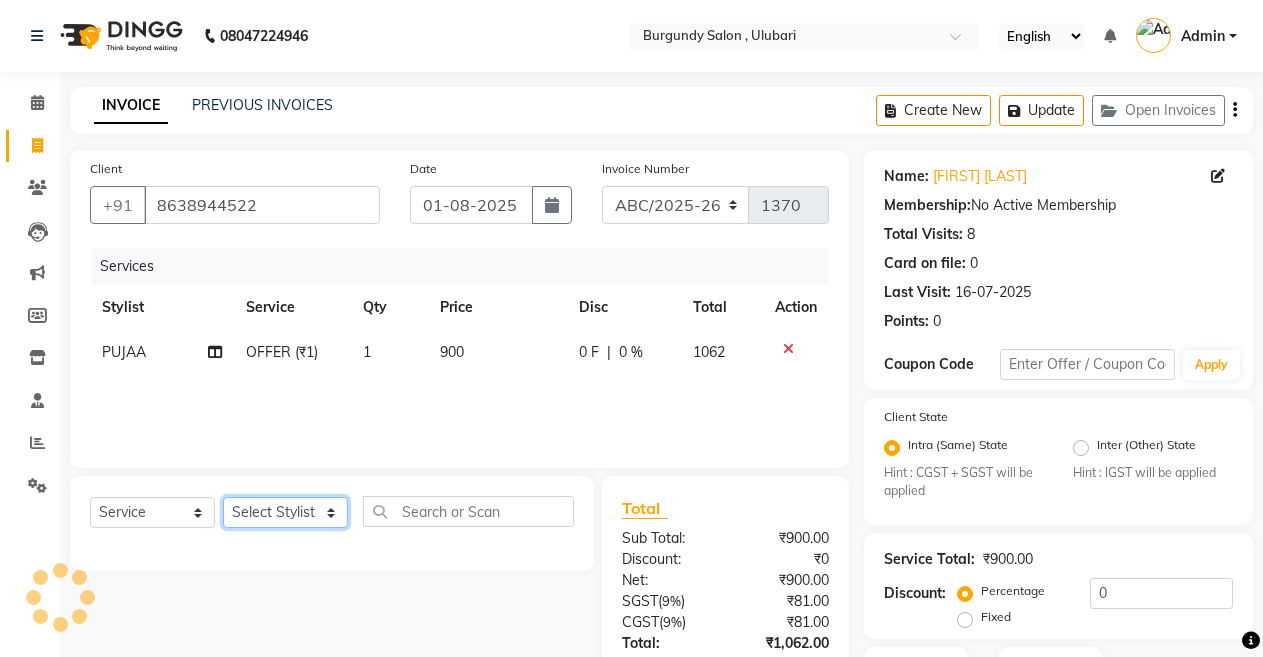 click on "Select Stylist ANIL  ANJANA BARSHA DEEPSHIKHA  DHON DAS DHON / NITUMONI EDWARD EDWARD/ LAXMI JOSHU JUNMONI KASHIF LAXI / ANJANA LAXMI LITTLE MAAM MINTUL MITALI NEETU RANA NITUMONI NITUMONI/POJA/ LAXMI NITUMONI / SAGARIKA NITUMONI/ SAGRIKA PRAKASH PUJAA Rubi RUBI / LAXMI SAGARIKA  SAGARIKA / RUBI SAHIL SAHIL / DHON SAHIL / EDWARD SAHIL/ JOSHU SAHIL/JOSHU/PRAKASH/ RUBI SAHIL/NITUMONI/ MITALI SAHIL/ RUBI SHABIR SHADHAB SIMA KALITA SONALI DEKA SOPEM staff 1 staff 1 TANU" 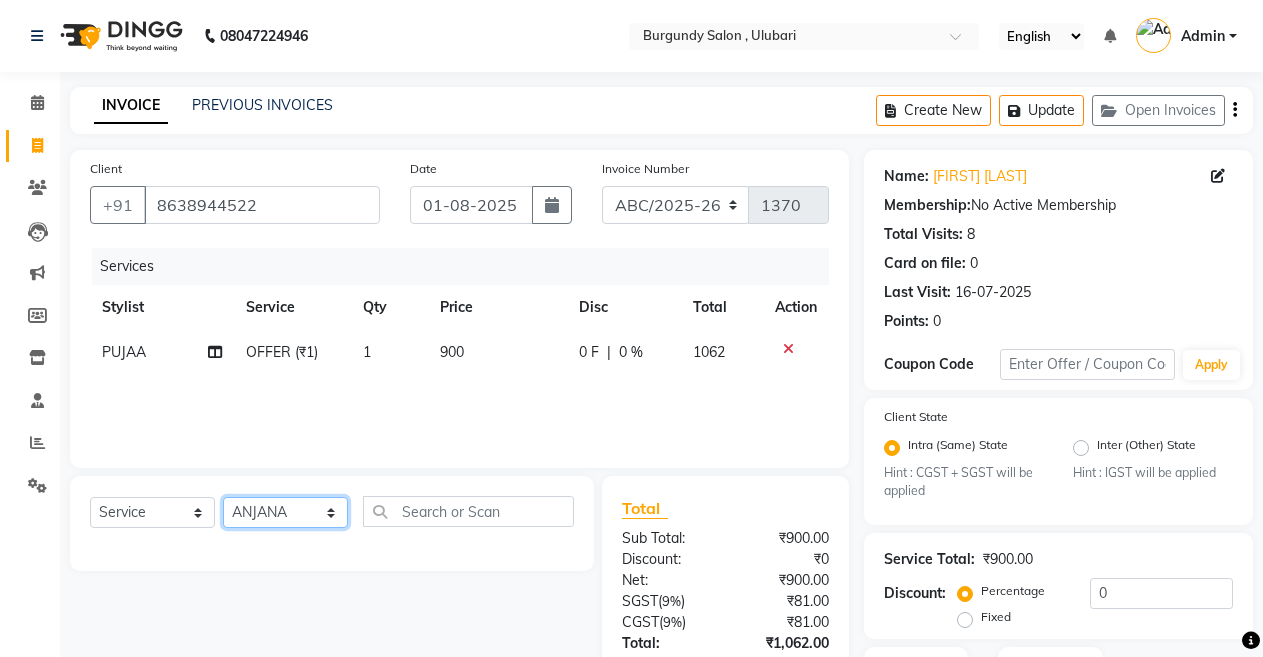 click on "Select Stylist ANIL  ANJANA BARSHA DEEPSHIKHA  DHON DAS DHON / NITUMONI EDWARD EDWARD/ LAXMI JOSHU JUNMONI KASHIF LAXI / ANJANA LAXMI LITTLE MAAM MINTUL MITALI NEETU RANA NITUMONI NITUMONI/POJA/ LAXMI NITUMONI / SAGARIKA NITUMONI/ SAGRIKA PRAKASH PUJAA Rubi RUBI / LAXMI SAGARIKA  SAGARIKA / RUBI SAHIL SAHIL / DHON SAHIL / EDWARD SAHIL/ JOSHU SAHIL/JOSHU/PRAKASH/ RUBI SAHIL/NITUMONI/ MITALI SAHIL/ RUBI SHABIR SHADHAB SIMA KALITA SONALI DEKA SOPEM staff 1 staff 1 TANU" 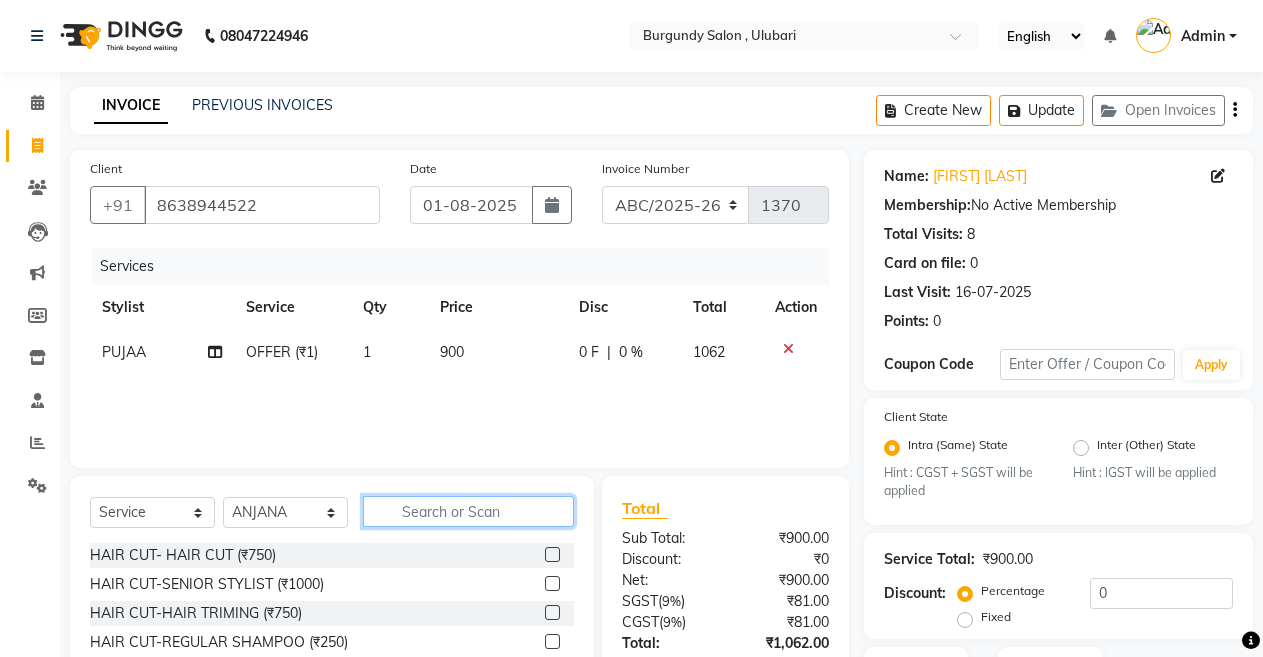 click 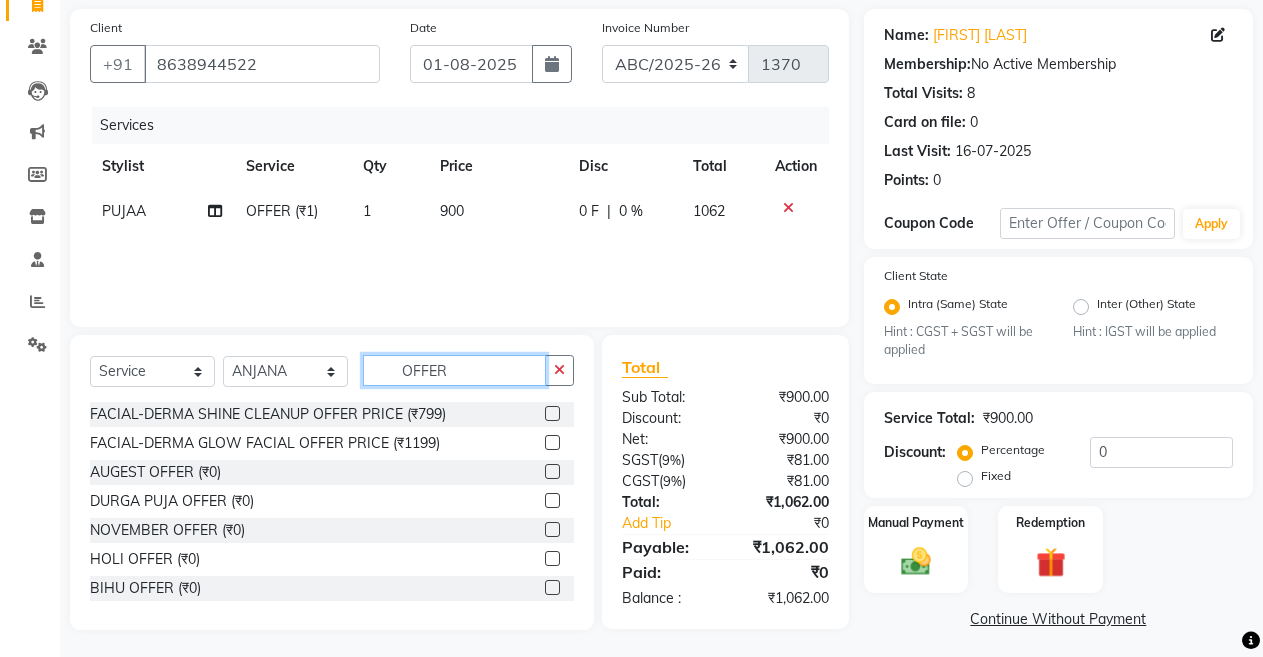scroll, scrollTop: 148, scrollLeft: 0, axis: vertical 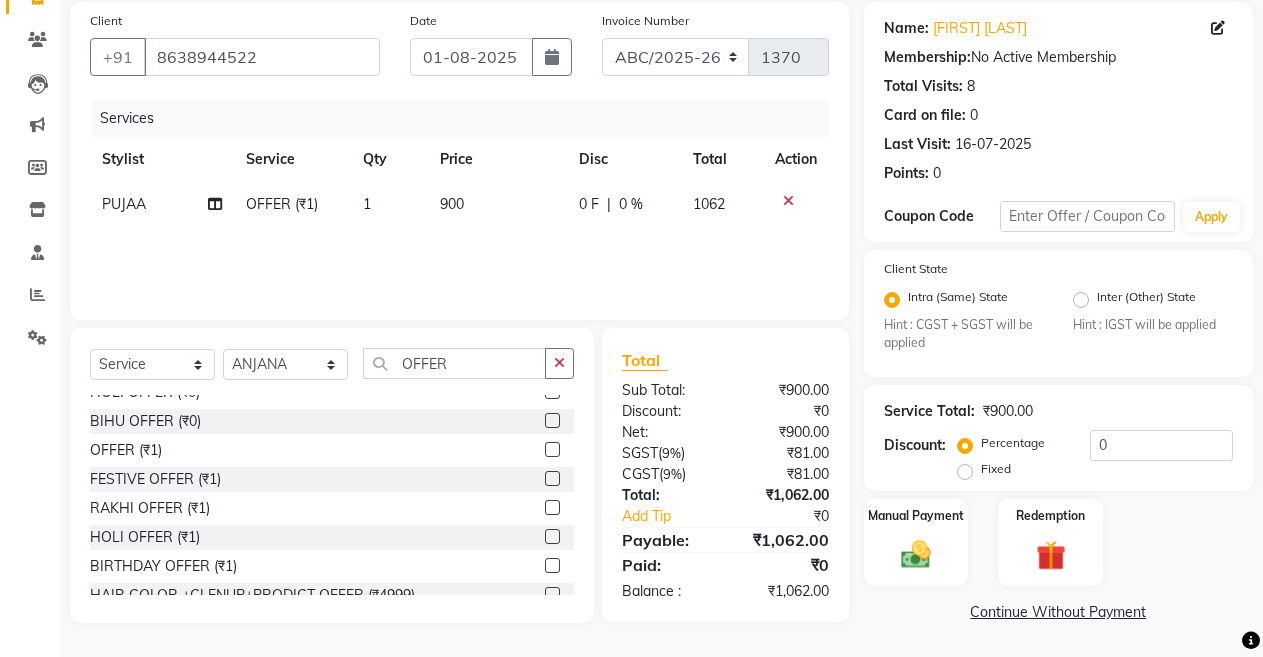 click 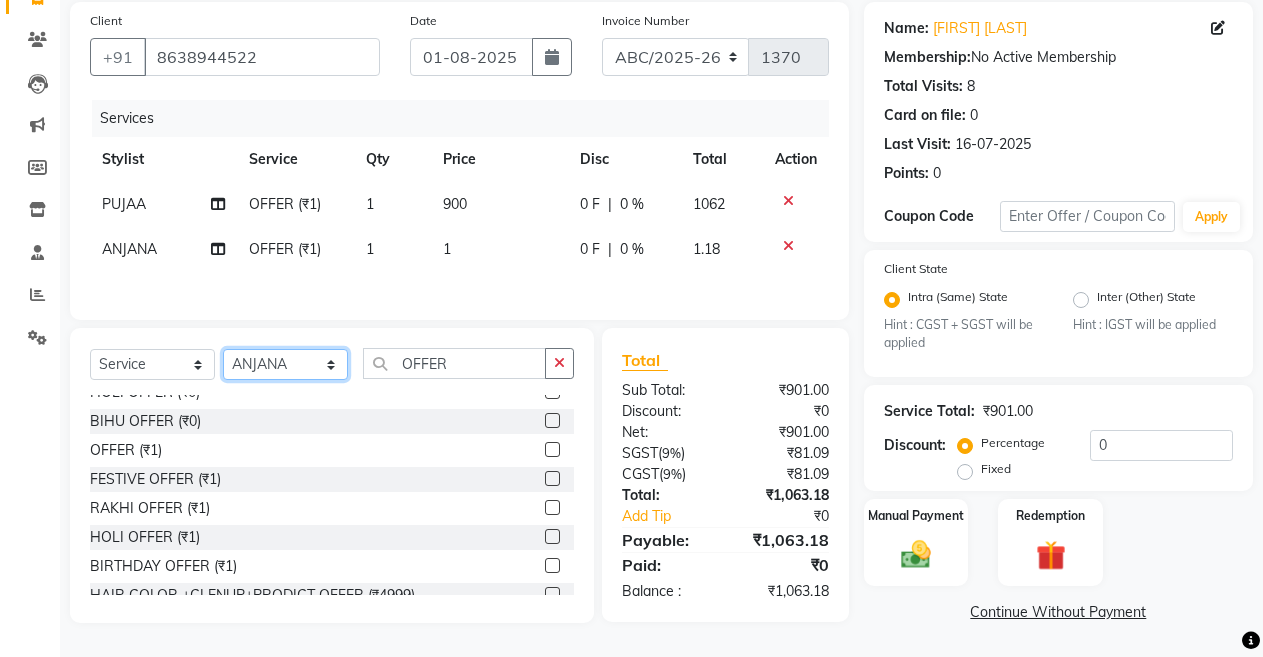 click on "Select Stylist ANIL  ANJANA BARSHA DEEPSHIKHA  DHON DAS DHON / NITUMONI EDWARD EDWARD/ LAXMI JOSHU JUNMONI KASHIF LAXI / ANJANA LAXMI LITTLE MAAM MINTUL MITALI NEETU RANA NITUMONI NITUMONI/POJA/ LAXMI NITUMONI / SAGARIKA NITUMONI/ SAGRIKA PRAKASH PUJAA Rubi RUBI / LAXMI SAGARIKA  SAGARIKA / RUBI SAHIL SAHIL / DHON SAHIL / EDWARD SAHIL/ JOSHU SAHIL/JOSHU/PRAKASH/ RUBI SAHIL/NITUMONI/ MITALI SAHIL/ RUBI SHABIR SHADHAB SIMA KALITA SONALI DEKA SOPEM staff 1 staff 1 TANU" 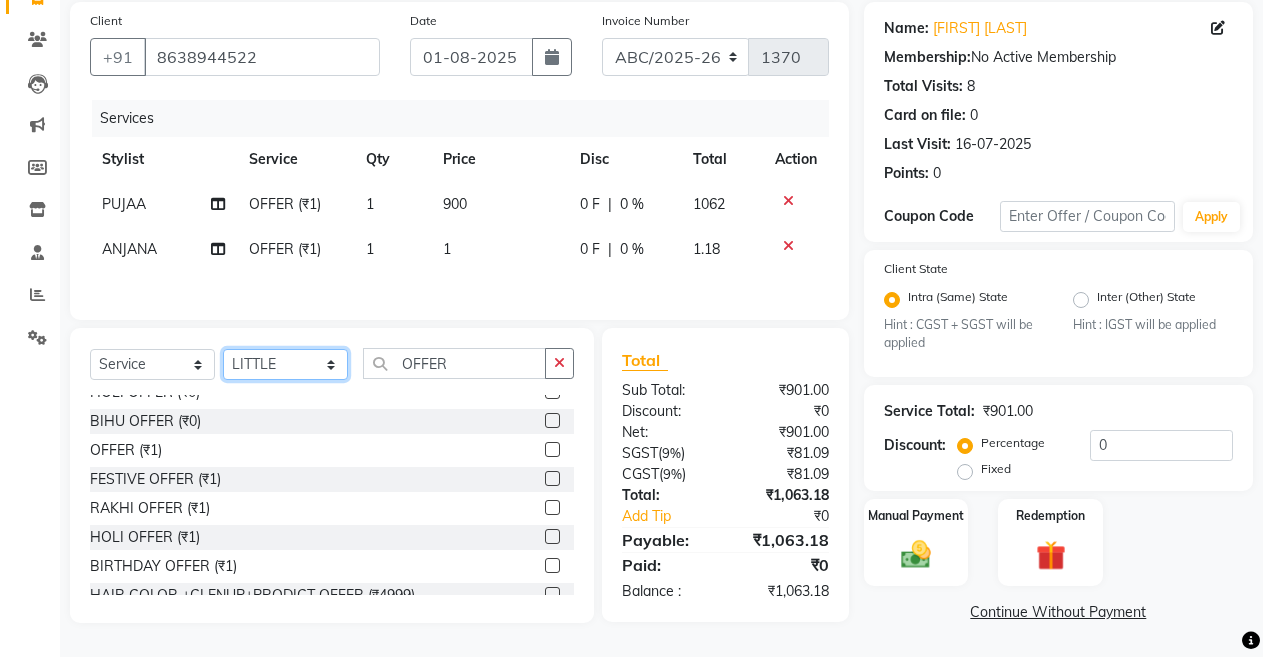 click on "Select Stylist ANIL  ANJANA BARSHA DEEPSHIKHA  DHON DAS DHON / NITUMONI EDWARD EDWARD/ LAXMI JOSHU JUNMONI KASHIF LAXI / ANJANA LAXMI LITTLE MAAM MINTUL MITALI NEETU RANA NITUMONI NITUMONI/POJA/ LAXMI NITUMONI / SAGARIKA NITUMONI/ SAGRIKA PRAKASH PUJAA Rubi RUBI / LAXMI SAGARIKA  SAGARIKA / RUBI SAHIL SAHIL / DHON SAHIL / EDWARD SAHIL/ JOSHU SAHIL/JOSHU/PRAKASH/ RUBI SAHIL/NITUMONI/ MITALI SAHIL/ RUBI SHABIR SHADHAB SIMA KALITA SONALI DEKA SOPEM staff 1 staff 1 TANU" 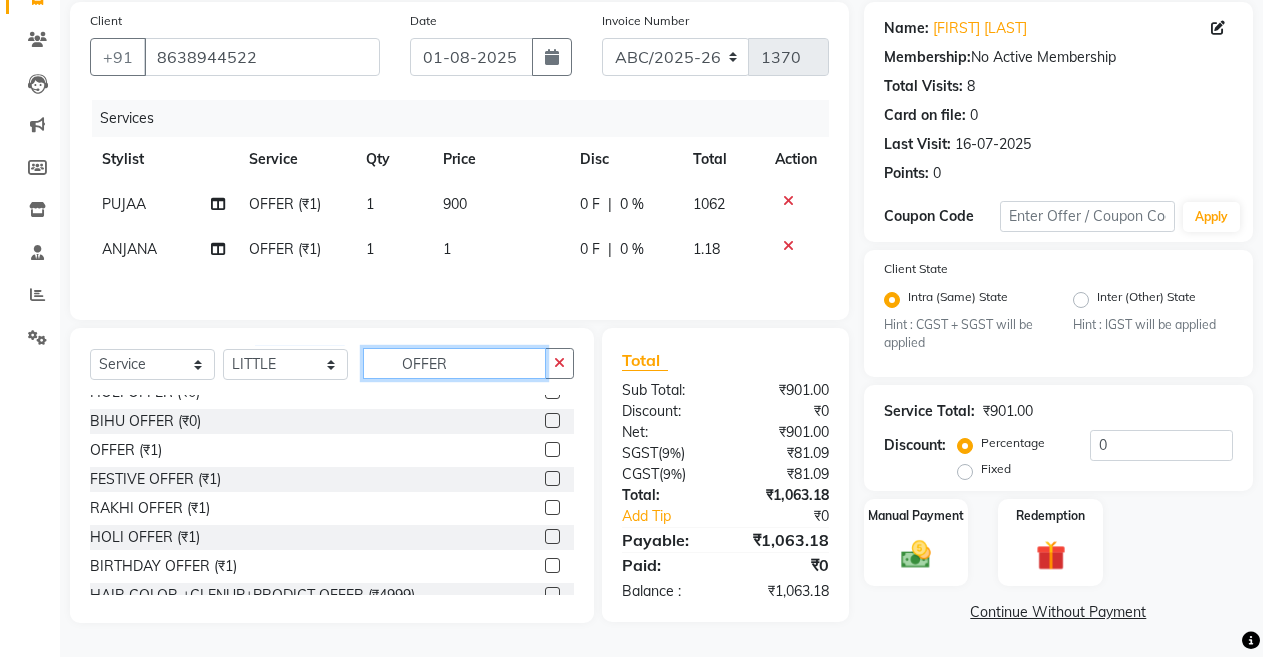 click on "OFFER" 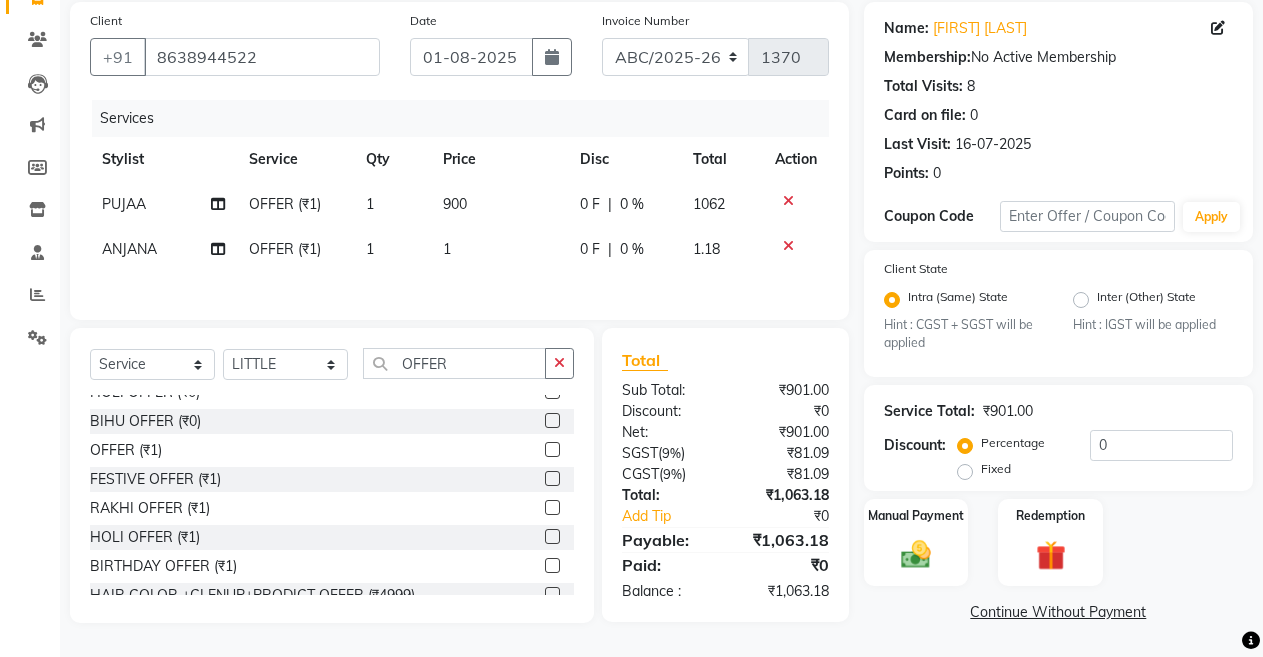 click 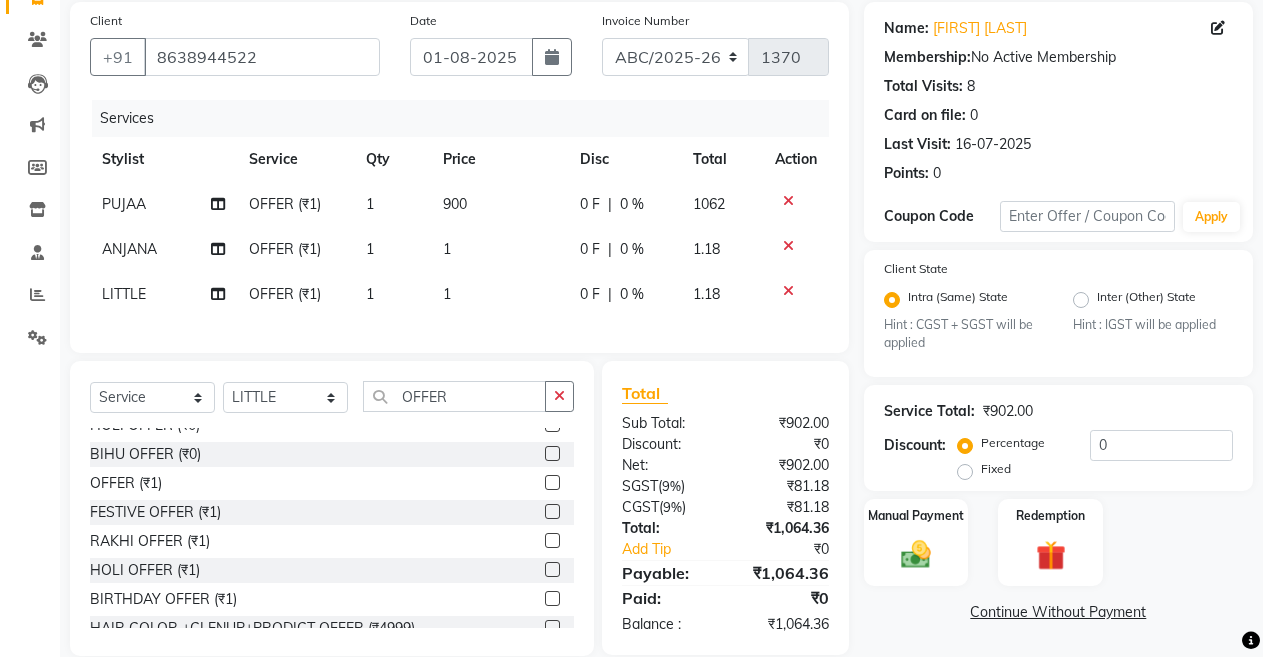 click on "1" 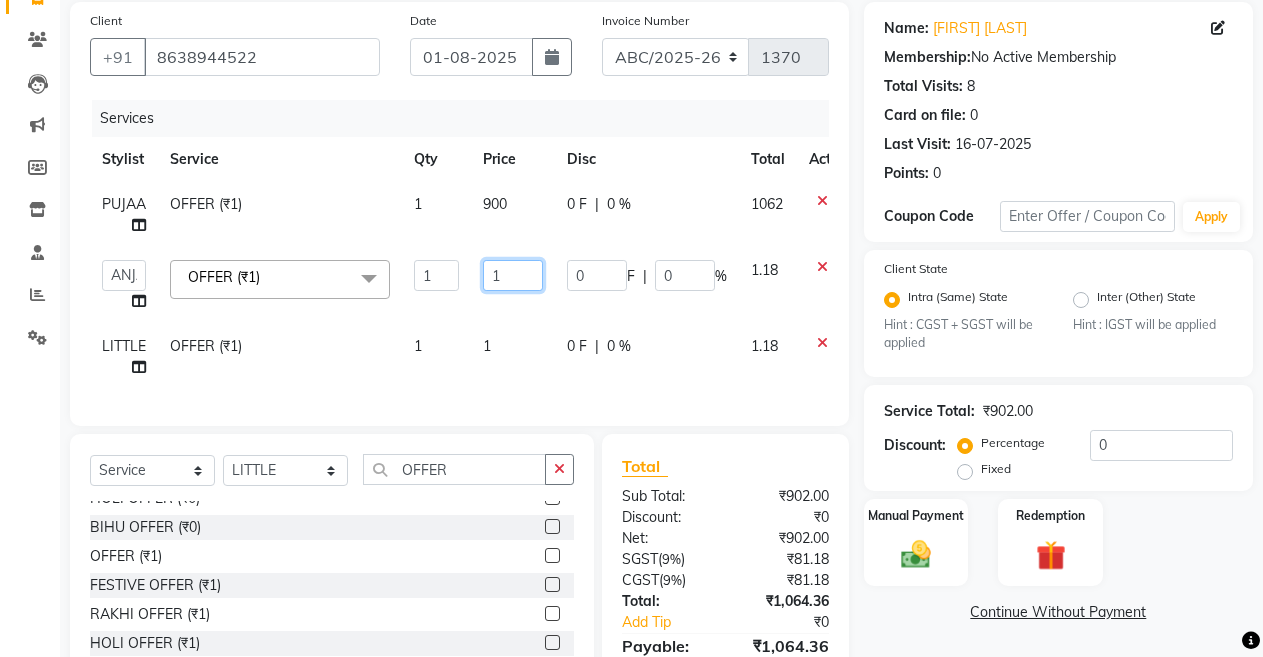 click on "1" 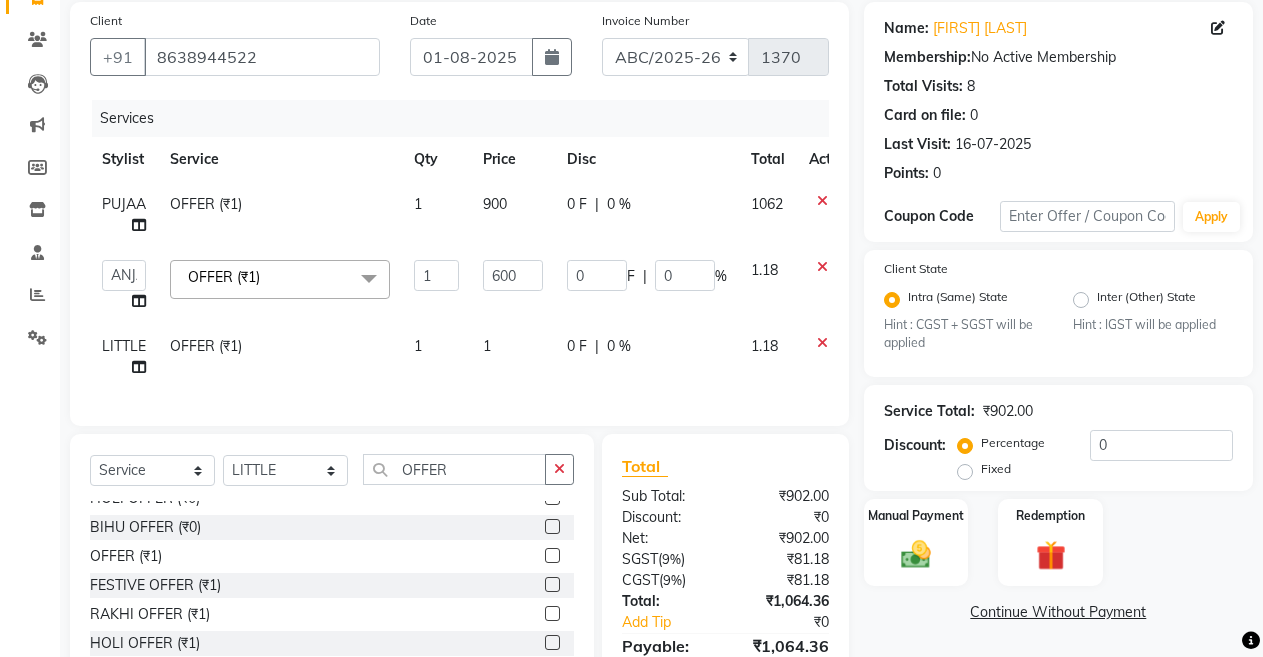 click on "Services Stylist Service Qty Price Disc Total Action [NAME] OFFER  1  0  0 %  1062  [NAME]    [NAME]   [NAME]   [NAME]    [NAME] [NAME]   [NAME]   [NAME]/[NAME]   [NAME]   [NAME]   [NAME]   [NAME] / [NAME]   [NAME]   [NAME]   [NAME]   [NAME]   [NAME]   [NAME] [NAME]   [NAME]   [NAME]/[NAME]/ [NAME]   [NAME] / [NAME]   [NAME]/ [NAME]   [NAME]   [NAME] / [NAME]   [NAME] / [NAME]   [NAME]/ [NAME]   [NAME]/[NAME]/[NAME]/ [NAME]   [NAME]/[NAME]/ [NAME]   [NAME]/ [NAME]   [NAME]   [NAME]   [NAME] [NAME]   [NAME]  staff 1   staff 1   [NAME]  OFFER   x HAIR CUT- HAIR CUT  HAIR CUT-SENIOR STYLIST  HAIR CUT-HAIR TRIMING  HAIR CUT-REGULAR SHAMPOO  WASH AND BLOW DRY  HAIR CUT-OIL MASSAGE  HAIR CUT-WASH WITH DANDRUFF AMPULE  HAIR CUT-IRONING  HAIR CUT-CURL-TONG  HAIR CUT-HAIR DO  HAIR CUT-KERATIN SHAMPOO  ONLY-BLOW DRY  1 0" 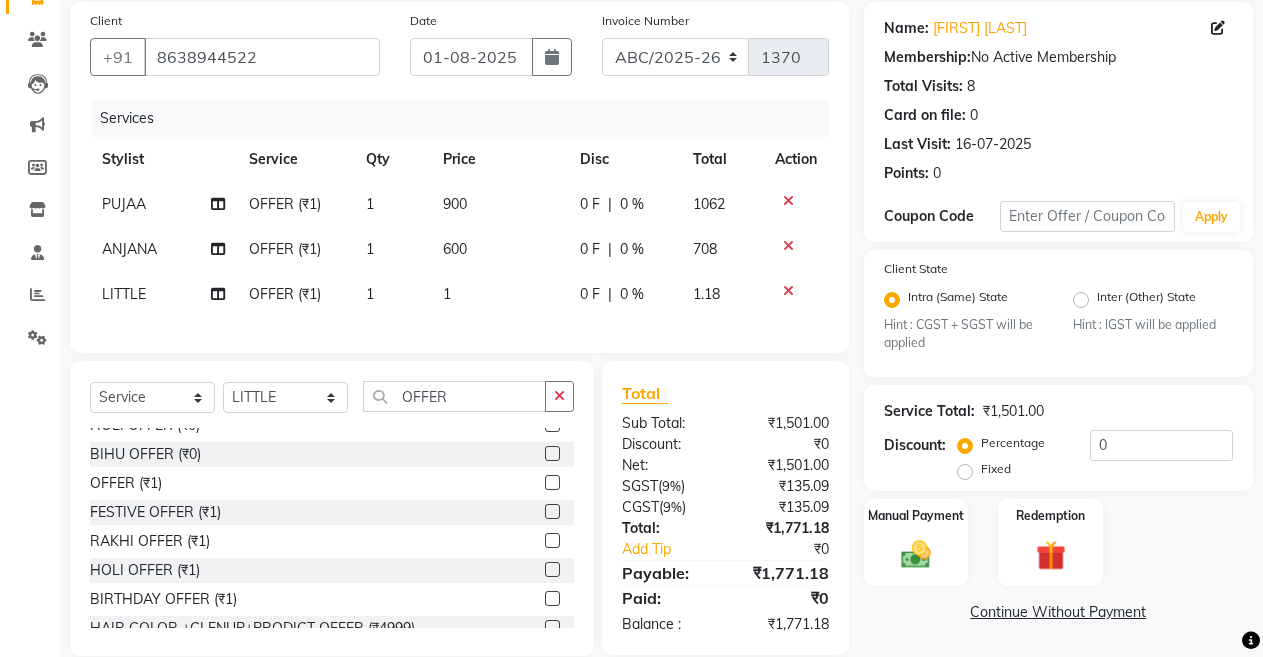 click on "1" 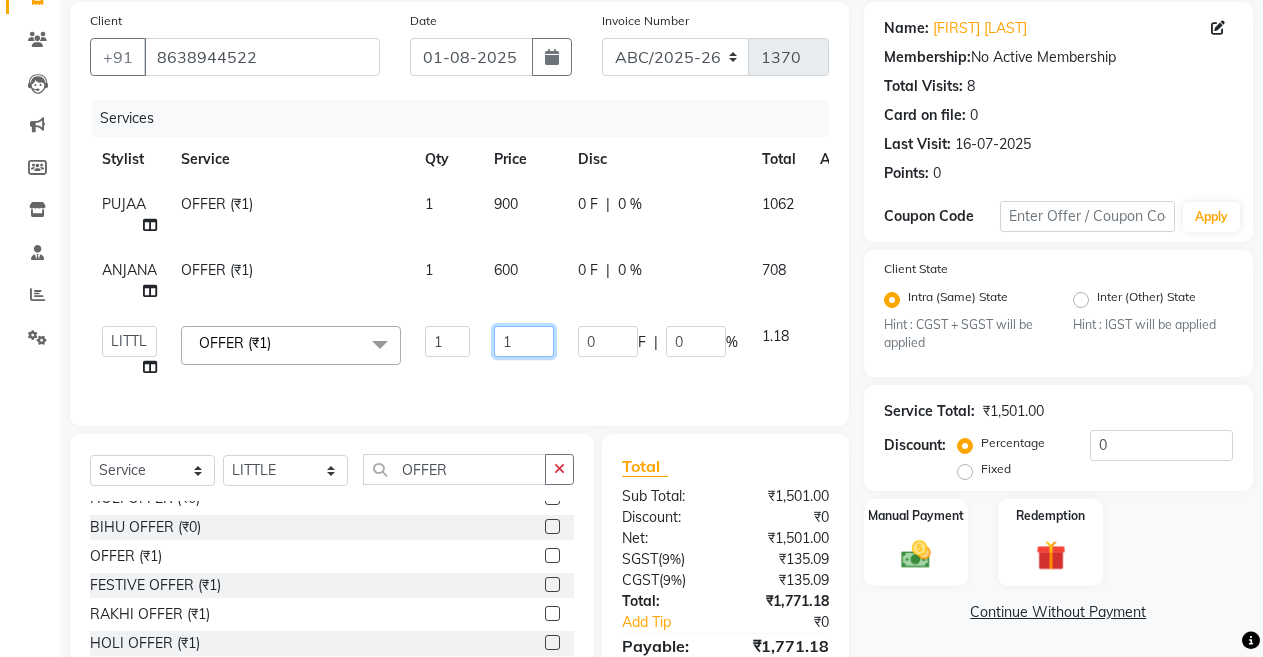 click on "1" 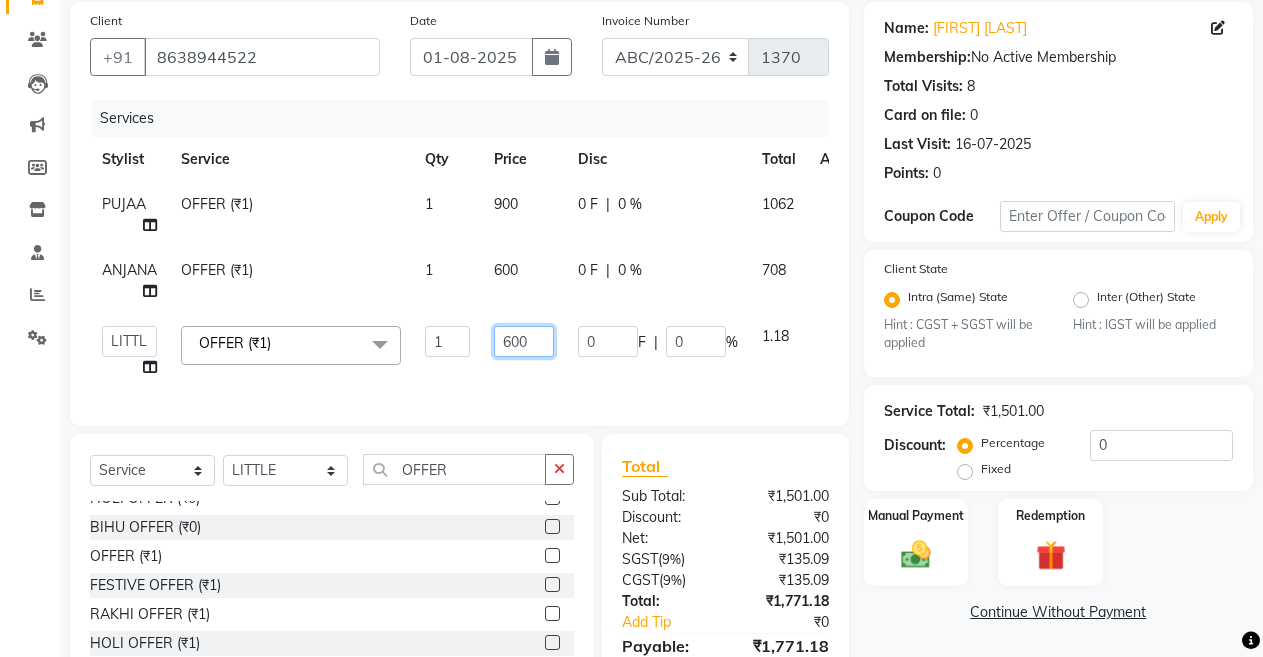 scroll, scrollTop: 43, scrollLeft: 0, axis: vertical 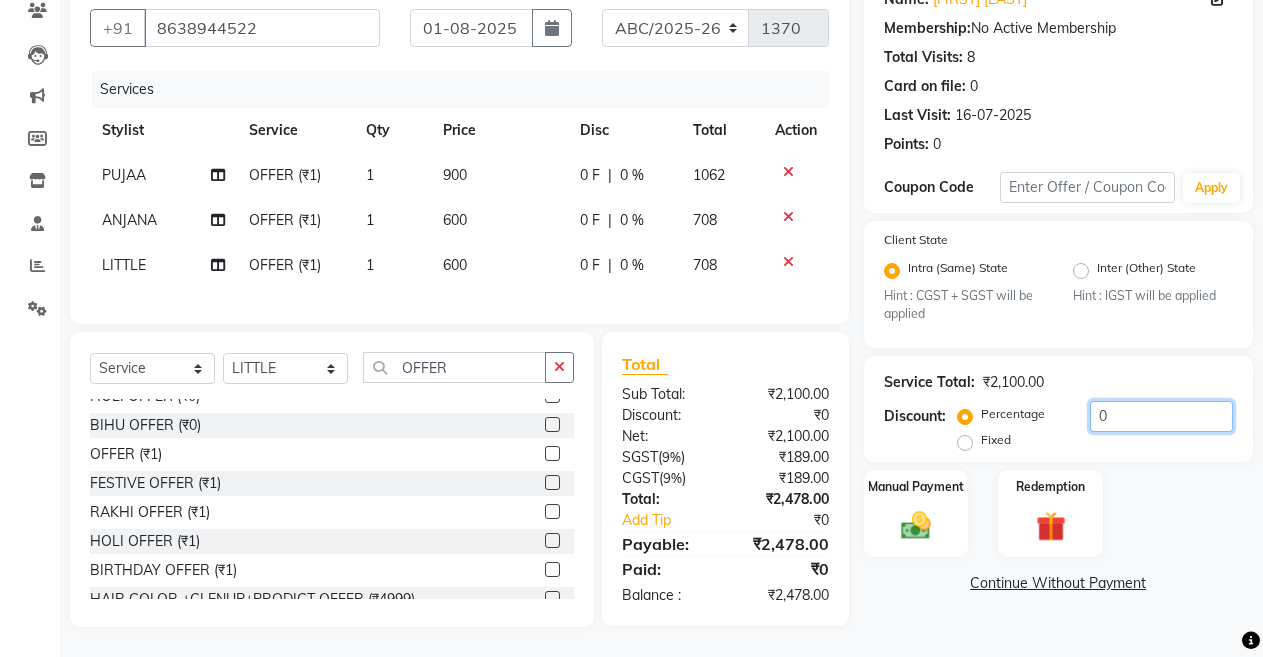 click on "0" 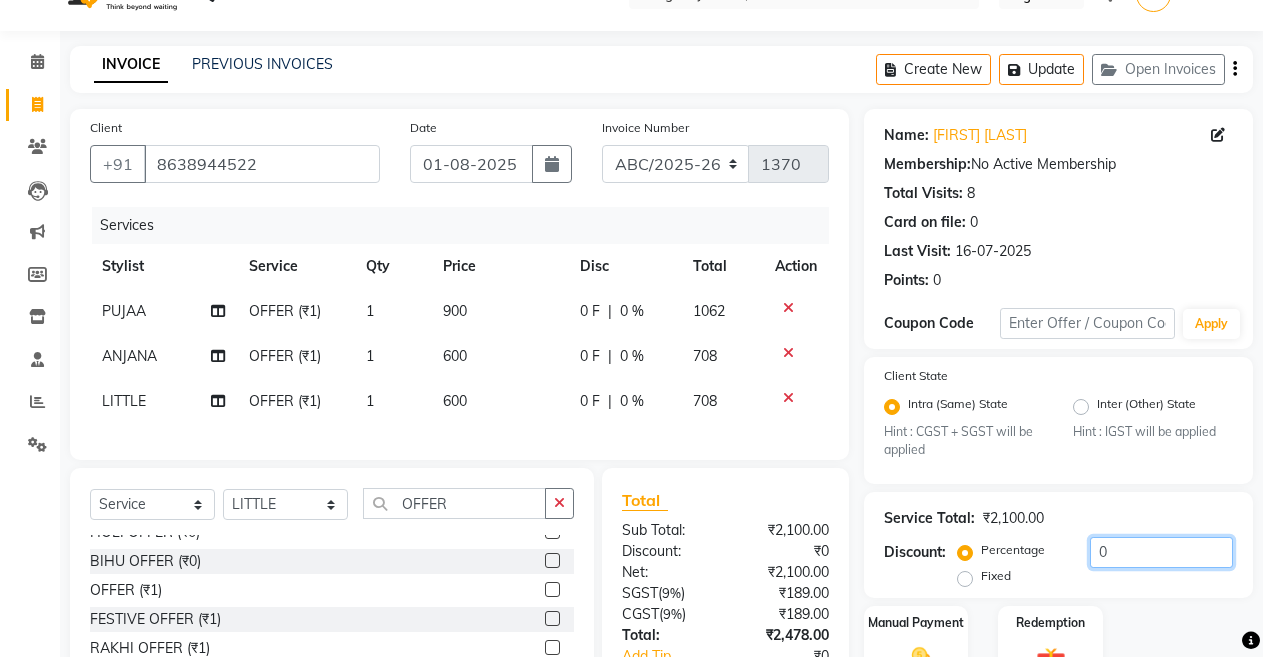scroll, scrollTop: 34, scrollLeft: 0, axis: vertical 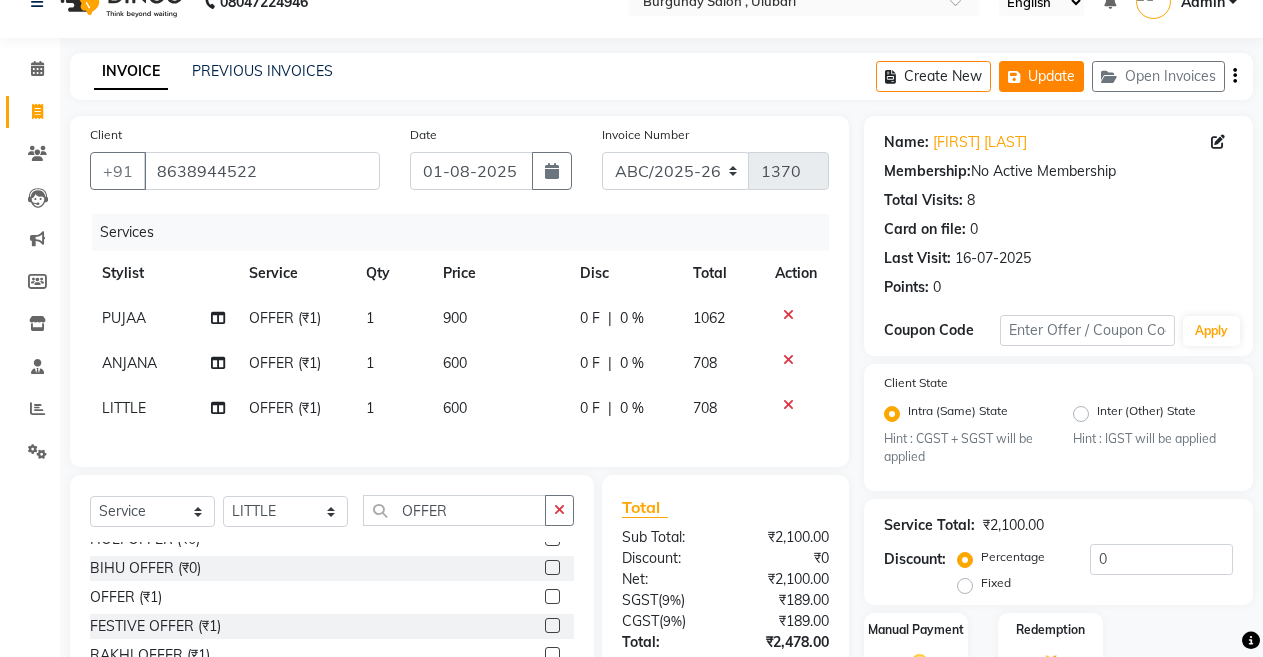 click on "Update" 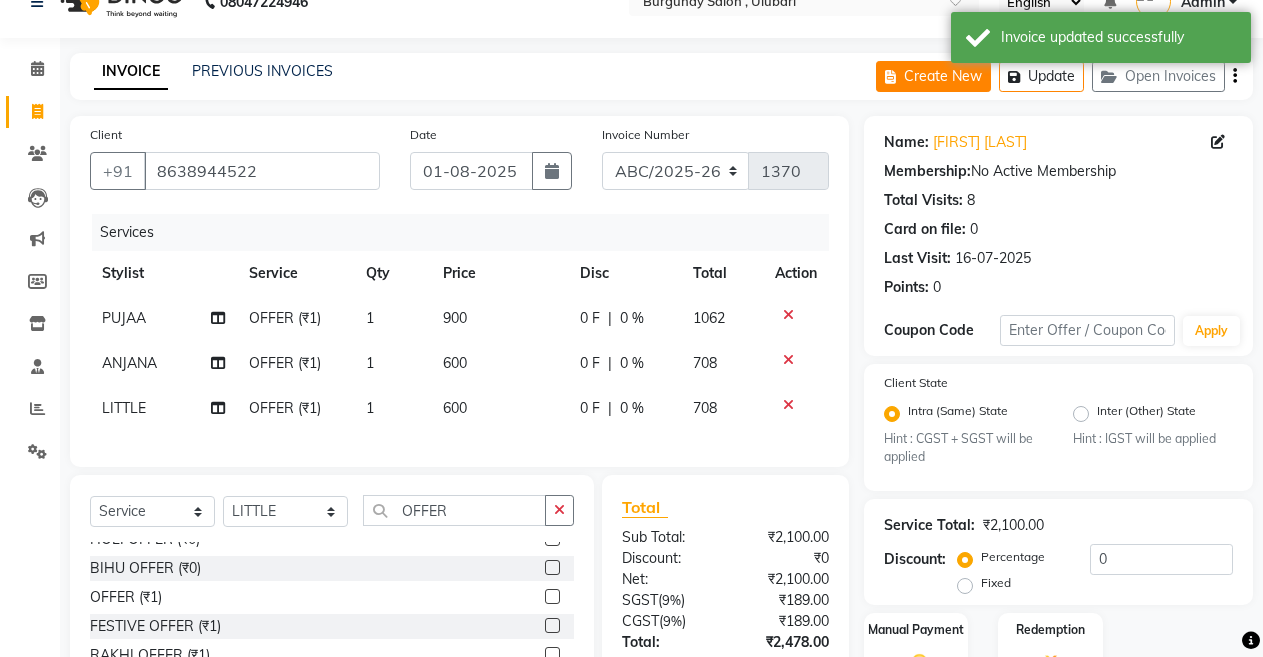 click on "Create New" 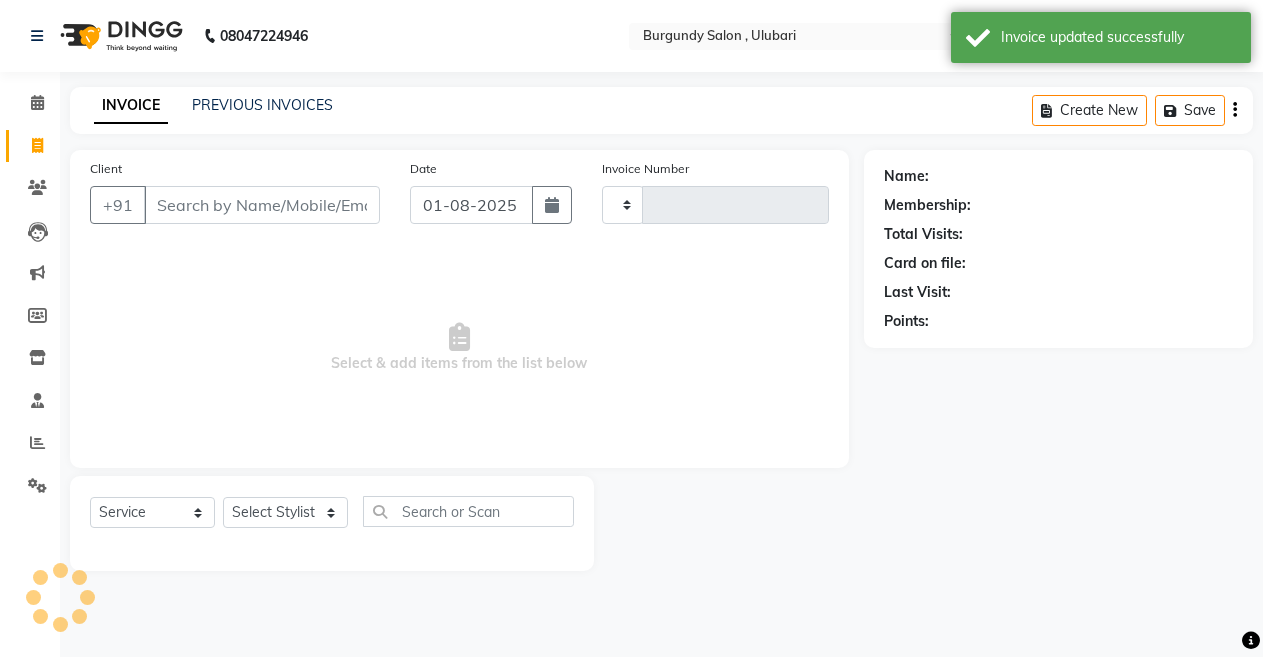 scroll, scrollTop: 0, scrollLeft: 0, axis: both 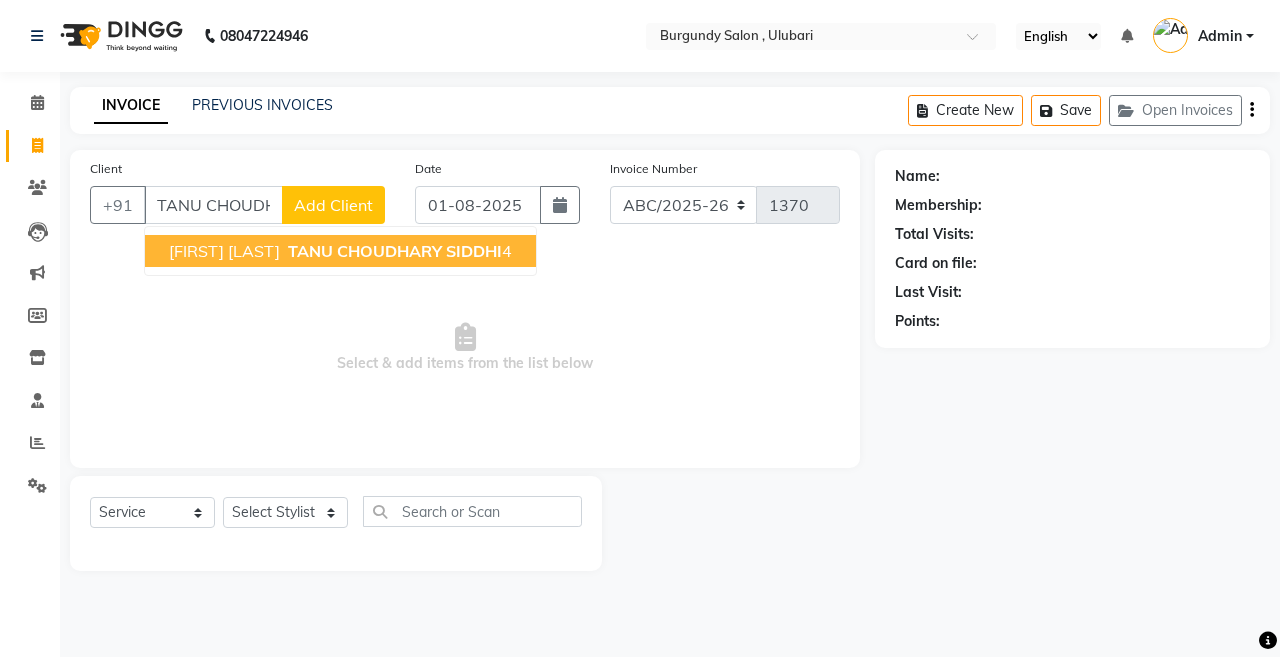 click on "[PHONE]" at bounding box center (398, 251) 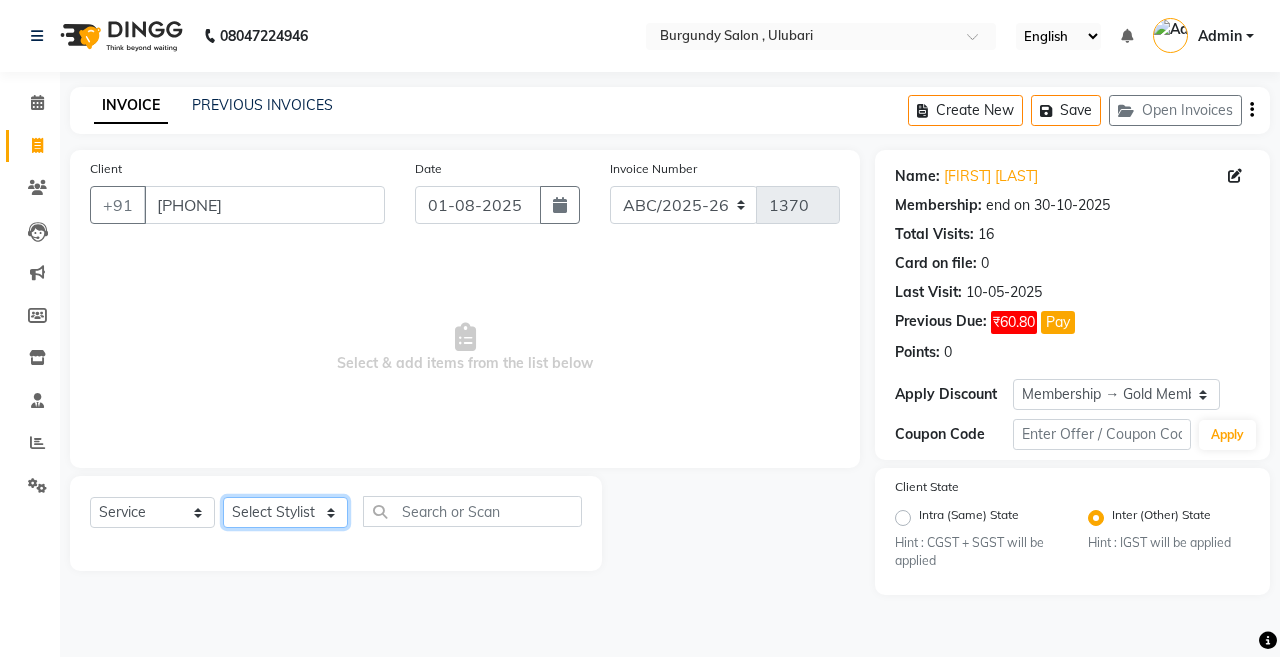 click on "Select Stylist ANIL  ANJANA BARSHA DEEPSHIKHA  DHON DAS DHON / NITUMONI EDWARD EDWARD/ LAXMI JOSHU JUNMONI KASHIF LAXI / ANJANA LAXMI LITTLE MAAM MINTUL MITALI NEETU RANA NITUMONI NITUMONI/POJA/ LAXMI NITUMONI / SAGARIKA NITUMONI/ SAGRIKA PRAKASH PUJAA Rubi RUBI / LAXMI SAGARIKA  SAGARIKA / RUBI SAHIL SAHIL / DHON SAHIL / EDWARD SAHIL/ JOSHU SAHIL/JOSHU/PRAKASH/ RUBI SAHIL/NITUMONI/ MITALI SAHIL/ RUBI SHABIR SHADHAB SIMA KALITA SONALI DEKA SOPEM staff 1 staff 1 TANU" 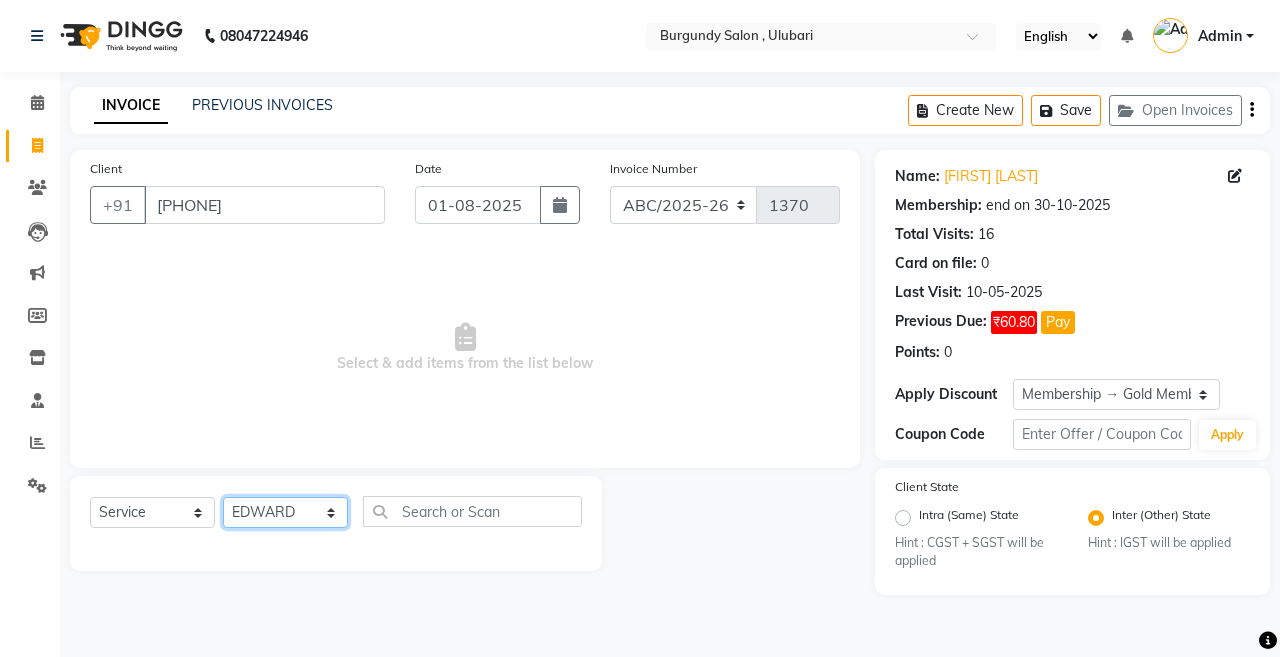 click on "Select Stylist ANIL  ANJANA BARSHA DEEPSHIKHA  DHON DAS DHON / NITUMONI EDWARD EDWARD/ LAXMI JOSHU JUNMONI KASHIF LAXI / ANJANA LAXMI LITTLE MAAM MINTUL MITALI NEETU RANA NITUMONI NITUMONI/POJA/ LAXMI NITUMONI / SAGARIKA NITUMONI/ SAGRIKA PRAKASH PUJAA Rubi RUBI / LAXMI SAGARIKA  SAGARIKA / RUBI SAHIL SAHIL / DHON SAHIL / EDWARD SAHIL/ JOSHU SAHIL/JOSHU/PRAKASH/ RUBI SAHIL/NITUMONI/ MITALI SAHIL/ RUBI SHABIR SHADHAB SIMA KALITA SONALI DEKA SOPEM staff 1 staff 1 TANU" 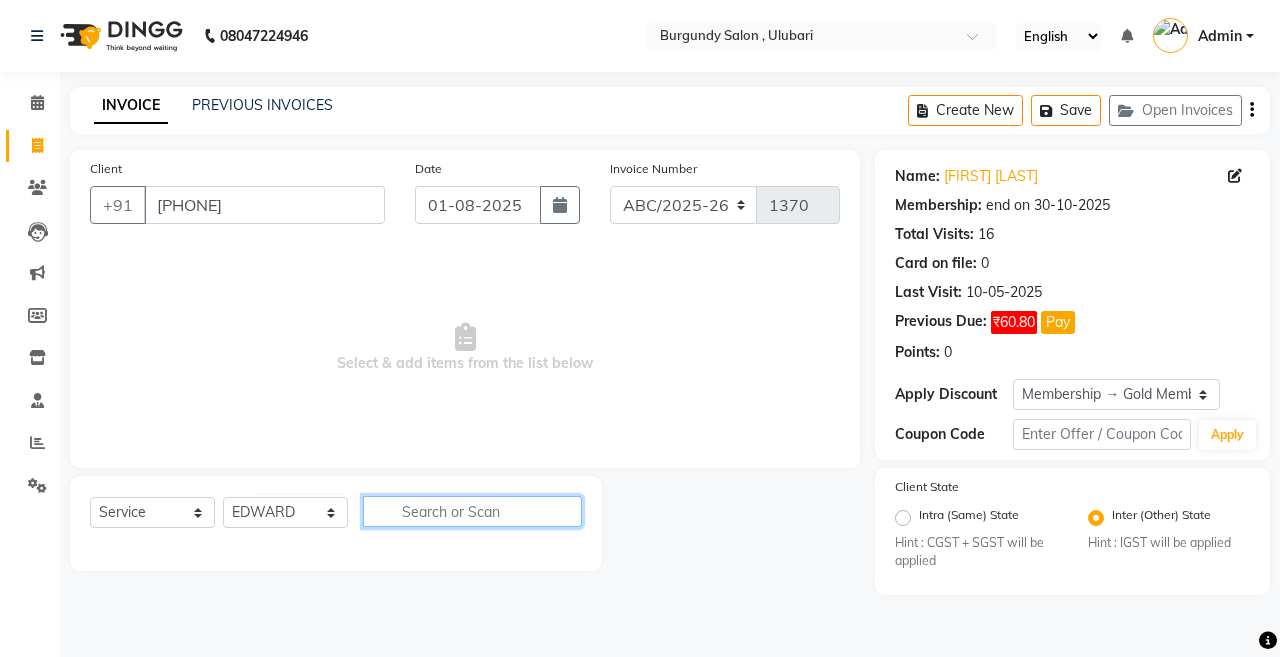 click 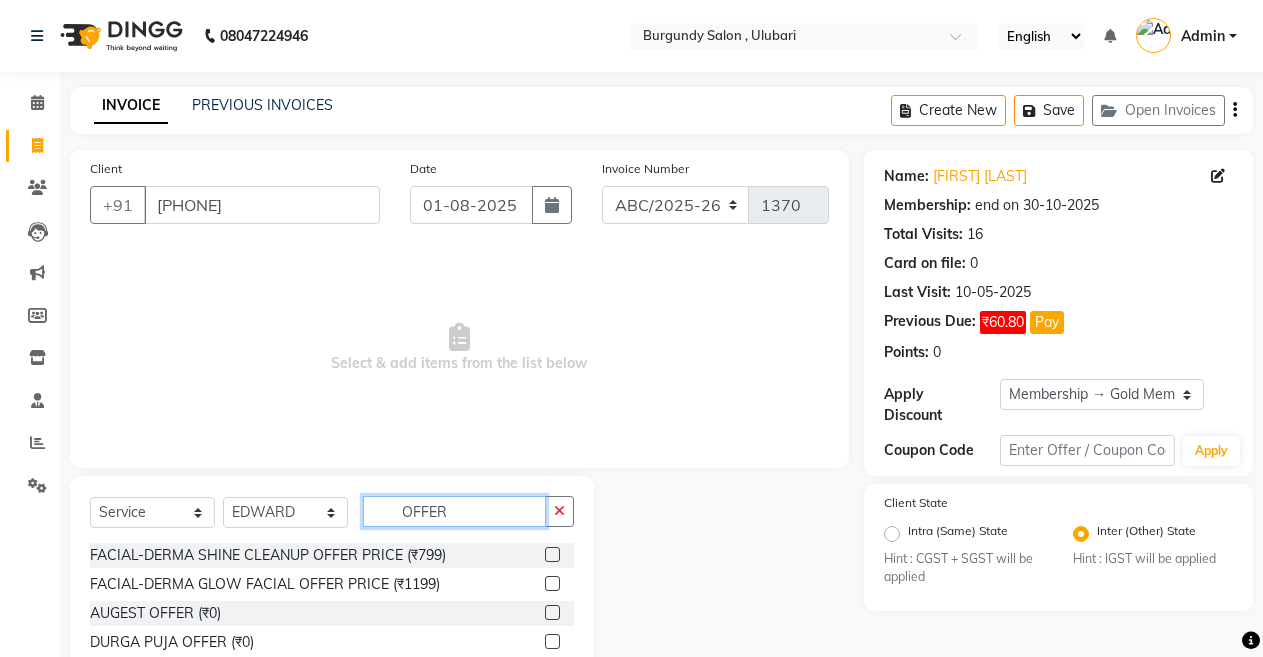 scroll, scrollTop: 91, scrollLeft: 0, axis: vertical 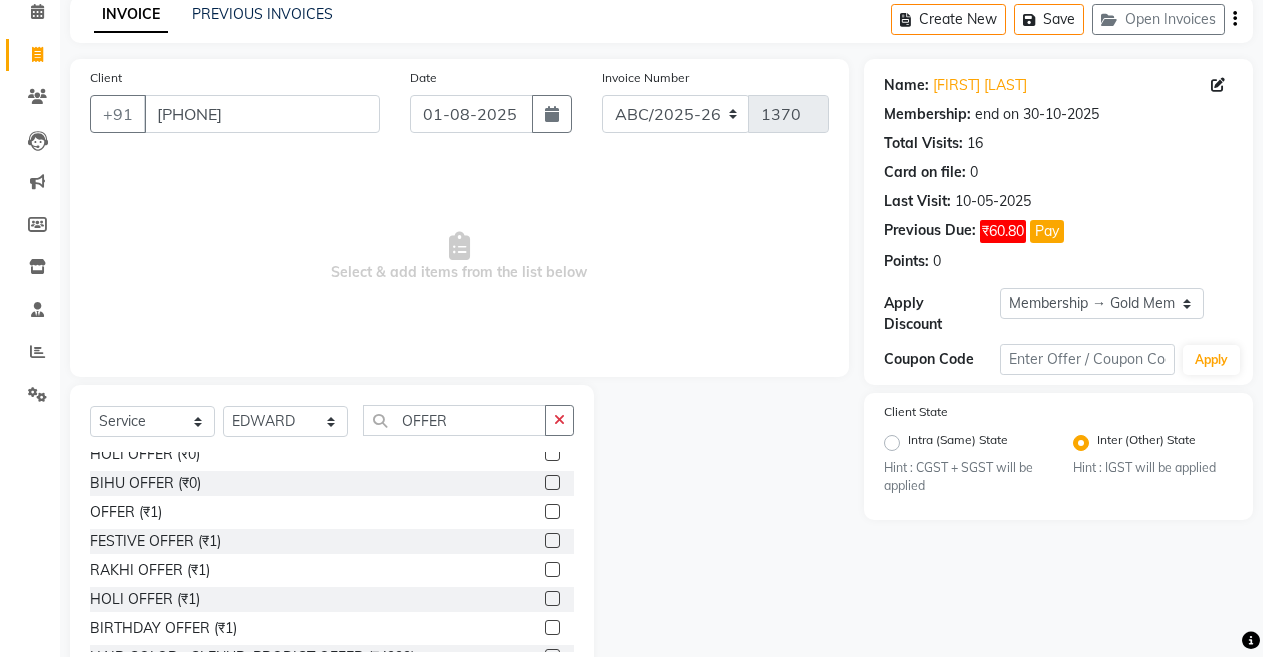 click 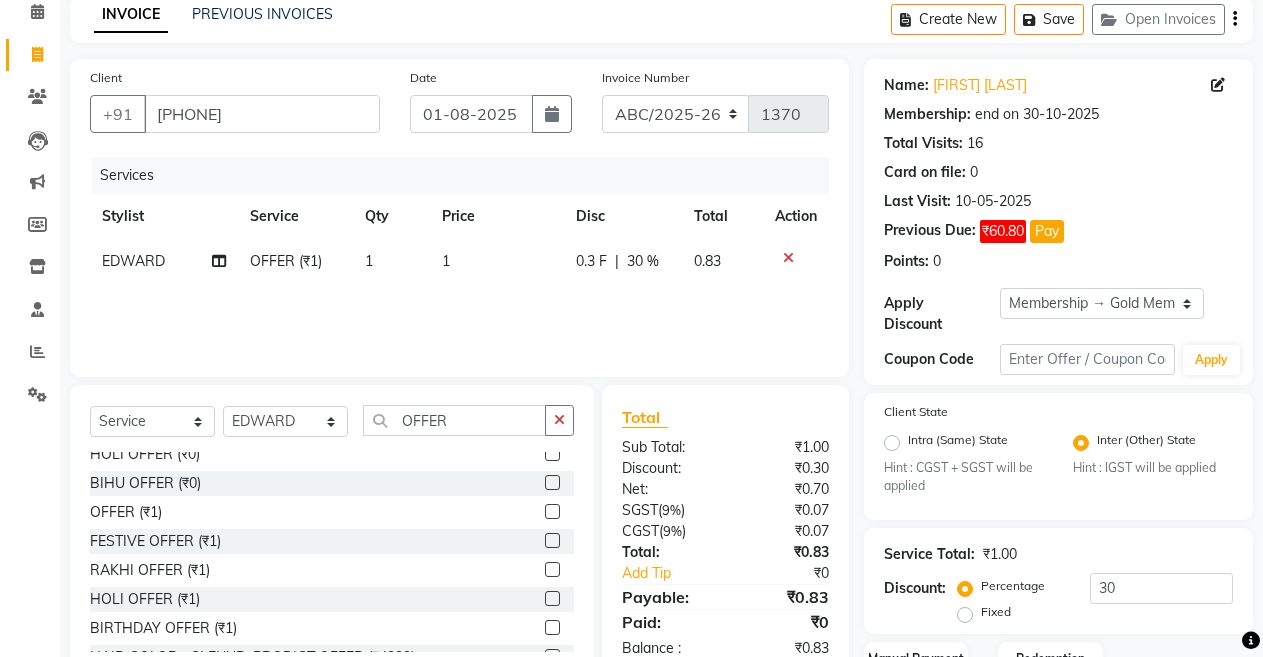 click on "1" 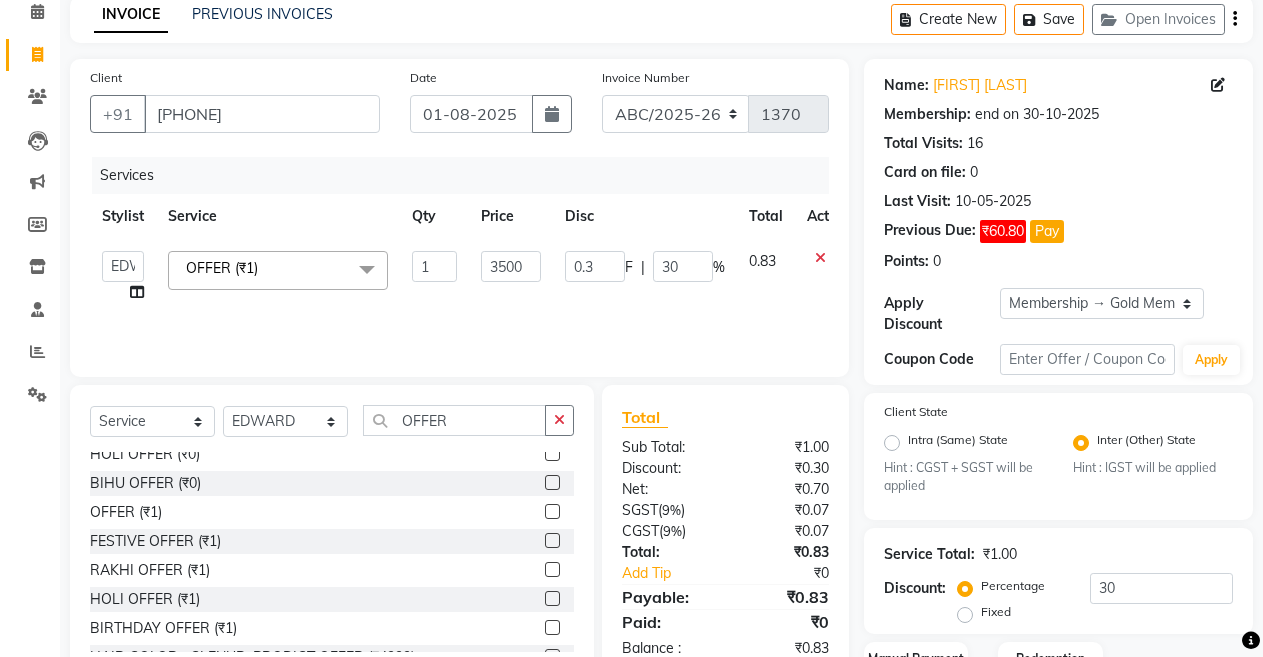 click on "Services Stylist Service Qty Price Disc Total Action  [FIRST]    [FIRST]   [FIRST]   [FIRST]    [FIRST] [LAST]   [FIRST] / [FIRST]   [FIRST]   [FIRST]/ [FIRST]   [FIRST]   [FIRST]   [FIRST]   [FIRST] / [FIRST]   [FIRST]   [FIRST]   [FIRST]   [FIRST]   [FIRST]   [FIRST] [FIRST]   [FIRST]   [FIRST]/[FIRST]/ [FIRST]   [FIRST] / [FIRST]   [FIRST]/ [FIRST]   [FIRST]   [FIRST]   [FIRST]   [FIRST] / [FIRST]   [FIRST]    [FIRST] / [FIRST]   [FIRST]   [FIRST] / [FIRST]   [FIRST] / [FIRST]   [FIRST]/ [FIRST]   [FIRST]/[FIRST]/[FIRST]/ [FIRST]   [FIRST]/[FIRST]/ [FIRST]   [FIRST]/ [FIRST]   [FIRST]   [FIRST]   [FIRST] [FIRST]   [FIRST]   [FIRST]  OFFER (₹1)  x HAIR CUT- HAIR CUT (₹750) HAIR CUT-SENIOR STYLIST (₹1000) HAIR CUT-HAIR TRIMING (₹750) HAIR CUT-REGULAR SHAMPOO (₹250) WASH AND BLOW DRY (₹600) HAIR CUT-OIL MASSAGE (₹900) HAIR CUT-WASH WITH DANDRUFF AMPULE (₹800) HAIR CUT-IRONING (₹1000) HAIR CUT-CURL-TONG (₹1000) HAIR CUT-HAIR DO (₹1000) HAIR CUT-KERATIN SHAMPOO (₹750) HAIR CUT-BOTOPLEXX TREATMENT (₹7500) ONLY-BLOW DRY (₹300) 1 900" 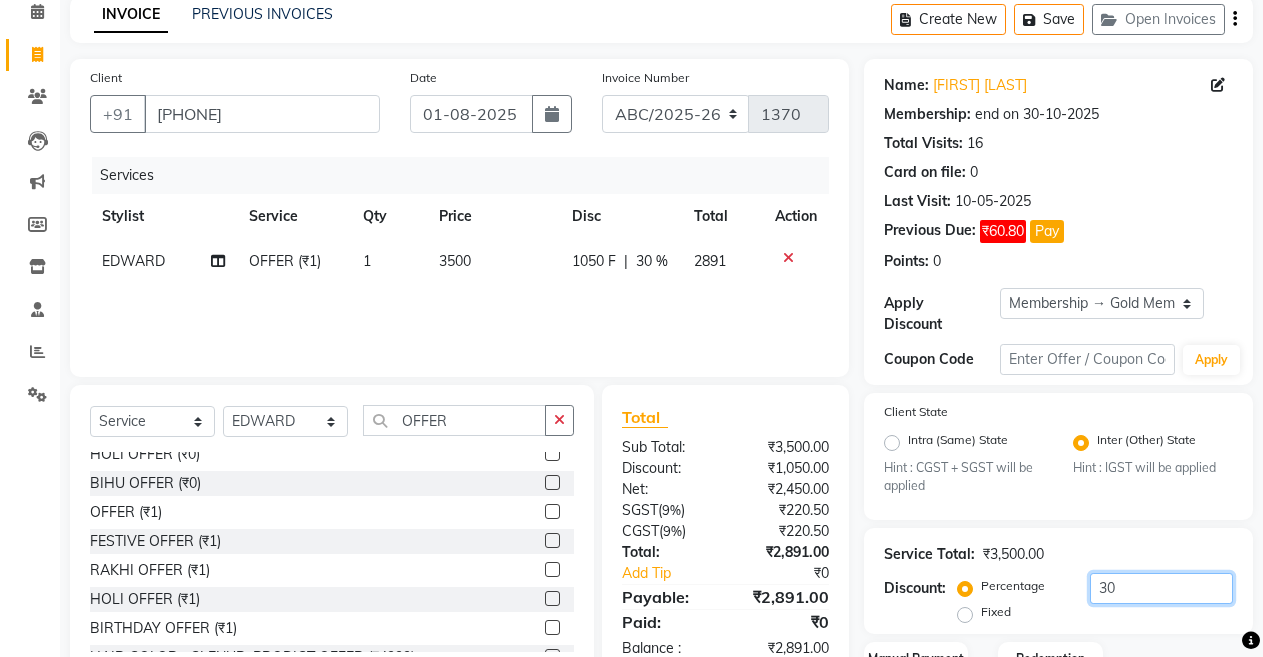click on "30" 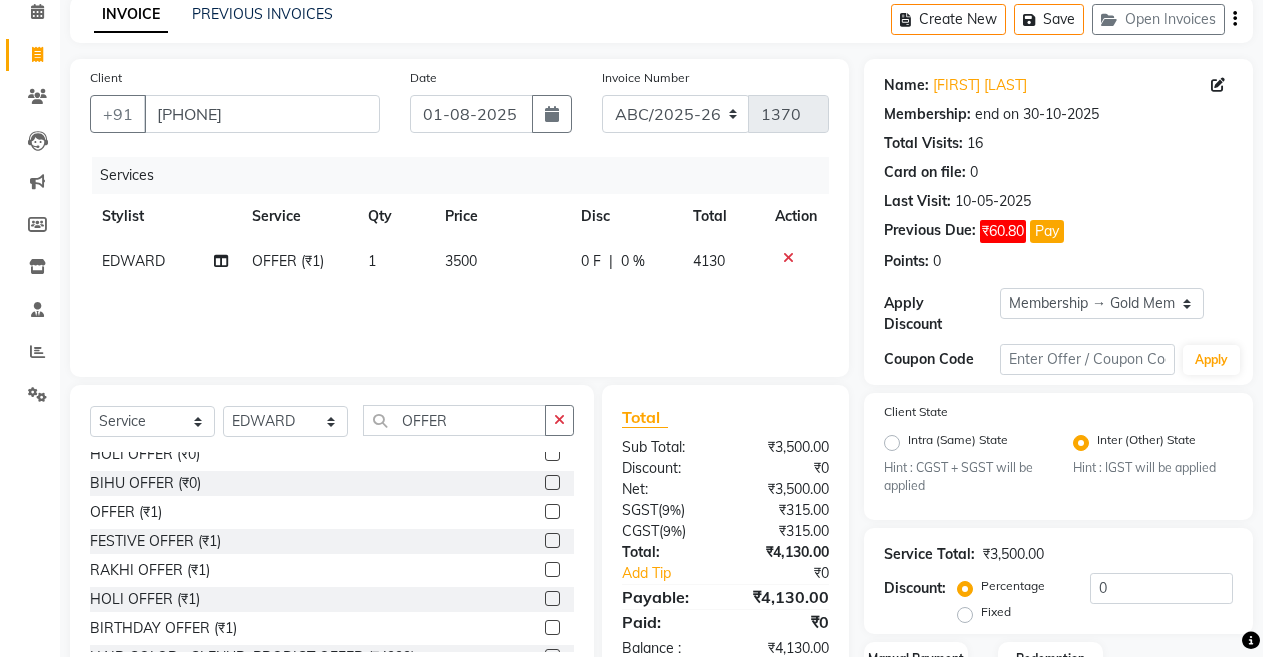 click on "Services Stylist Service Qty Price Disc Total Action EDWARD OFFER (₹1) 1 3500 0 F | 0 % 4130" 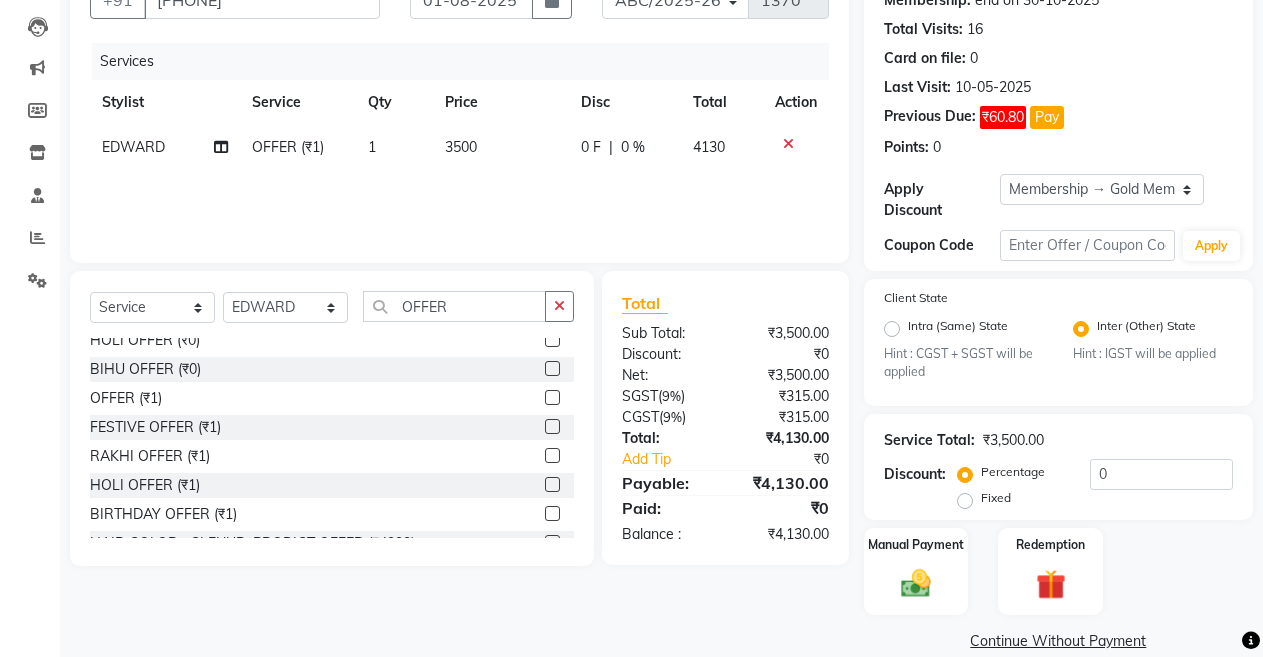 scroll, scrollTop: 234, scrollLeft: 0, axis: vertical 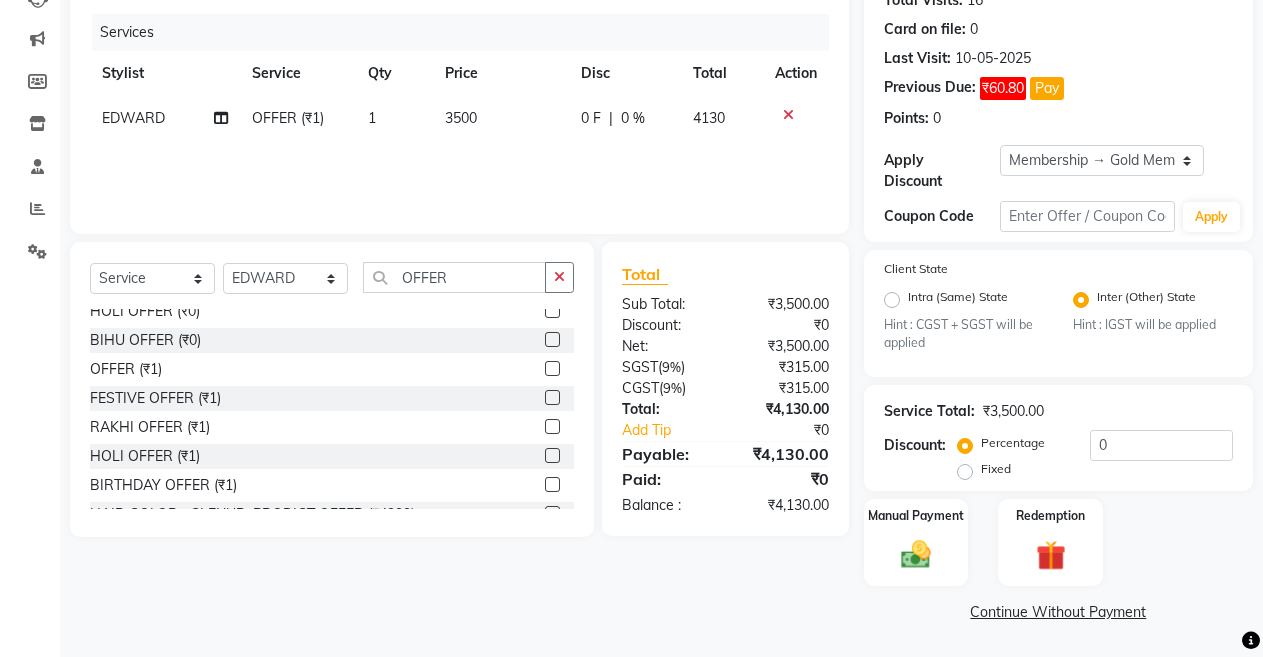 click on "Services Stylist Service Qty Price Disc Total Action EDWARD OFFER (₹1) 1 3500 0 F | 0 % 4130" 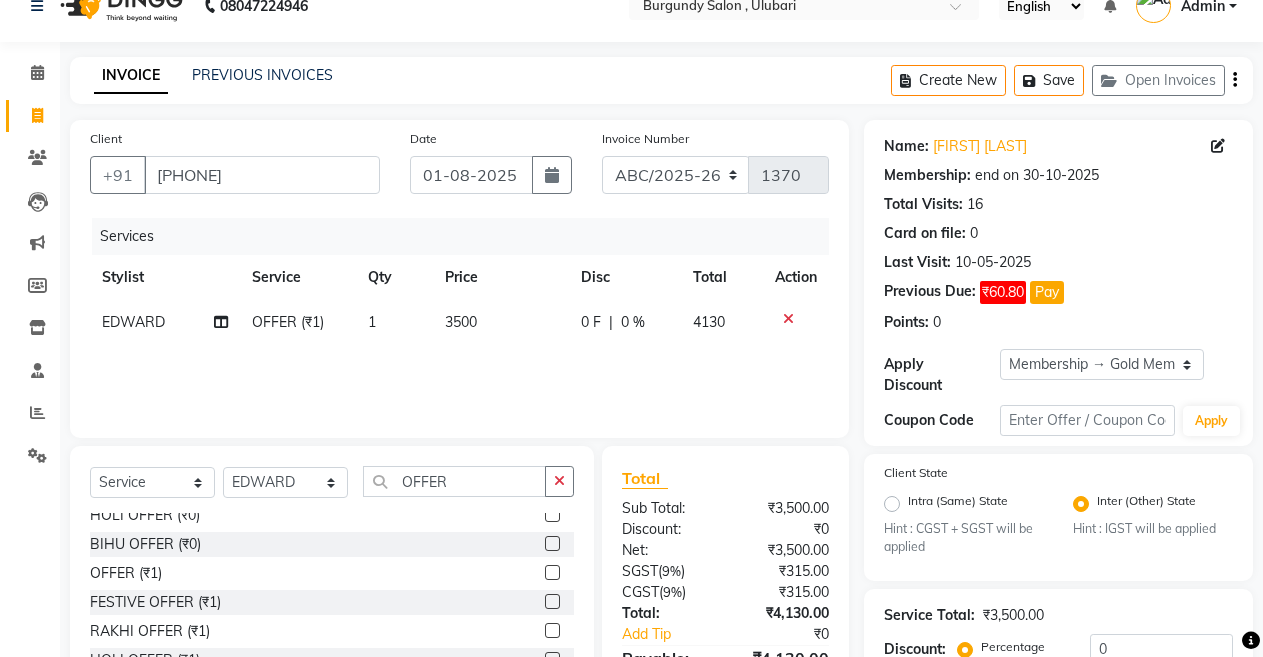 scroll, scrollTop: 0, scrollLeft: 0, axis: both 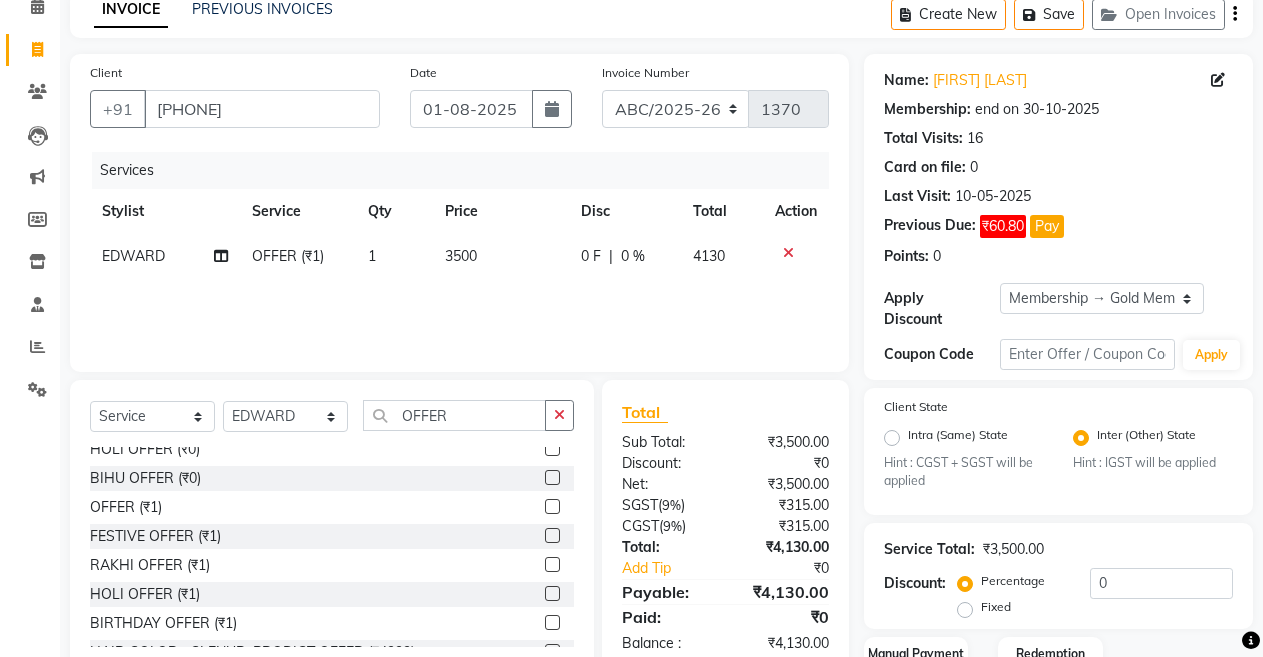 click on "Services Stylist Service Qty Price Disc Total Action EDWARD OFFER (₹1) 1 3500 0 F | 0 % 4130" 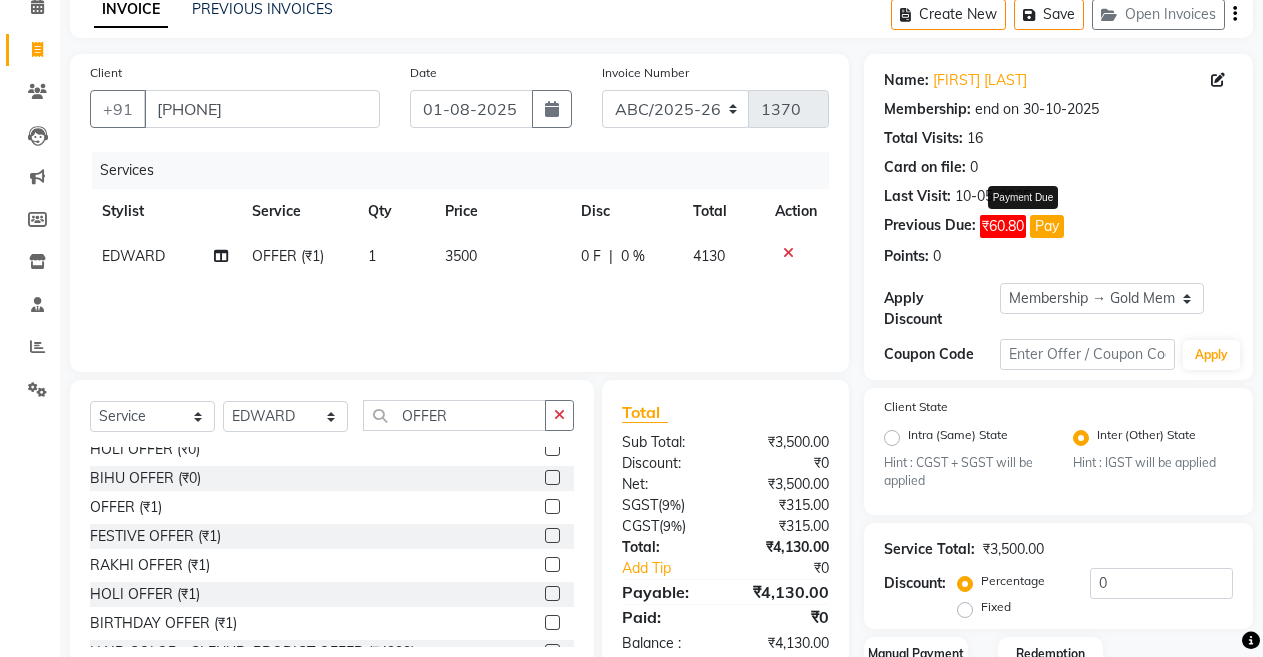click on "Pay" 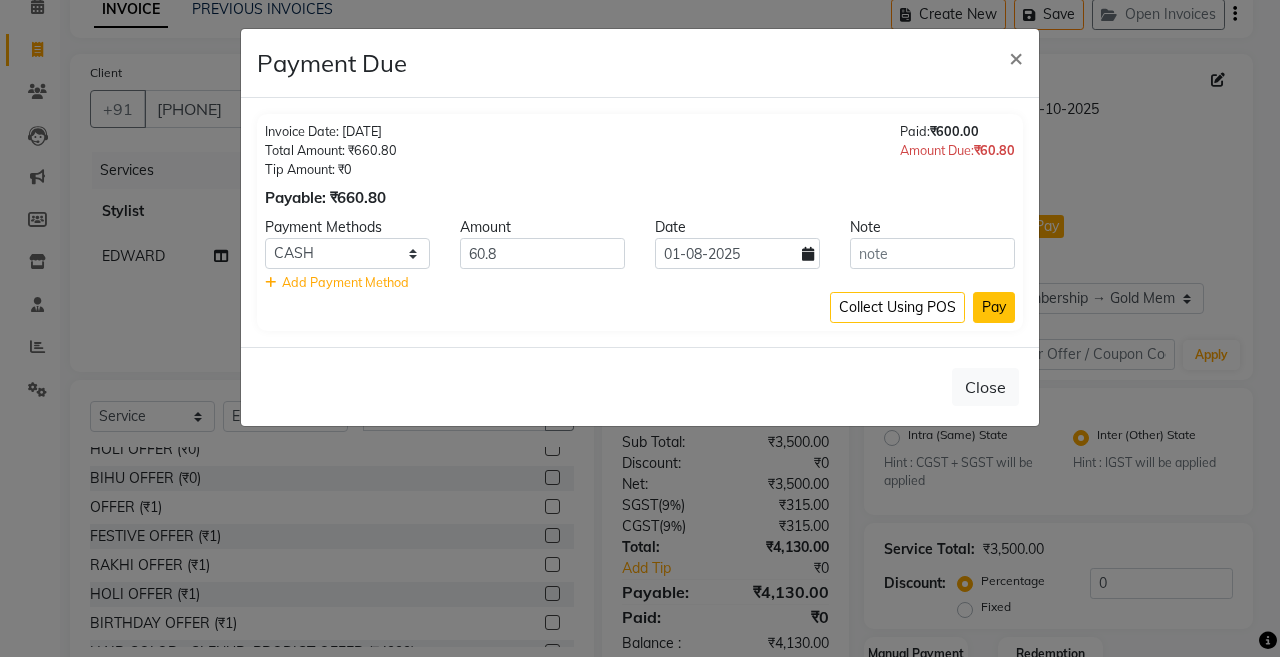 click on "Pay" 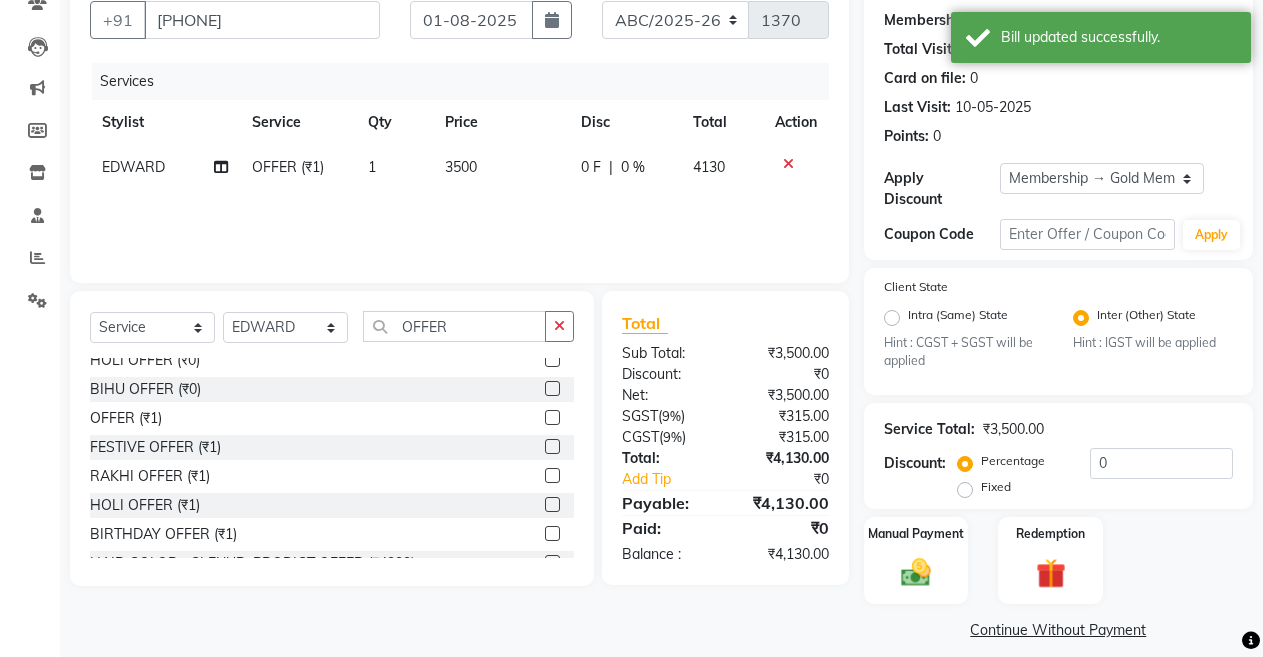 scroll, scrollTop: 203, scrollLeft: 0, axis: vertical 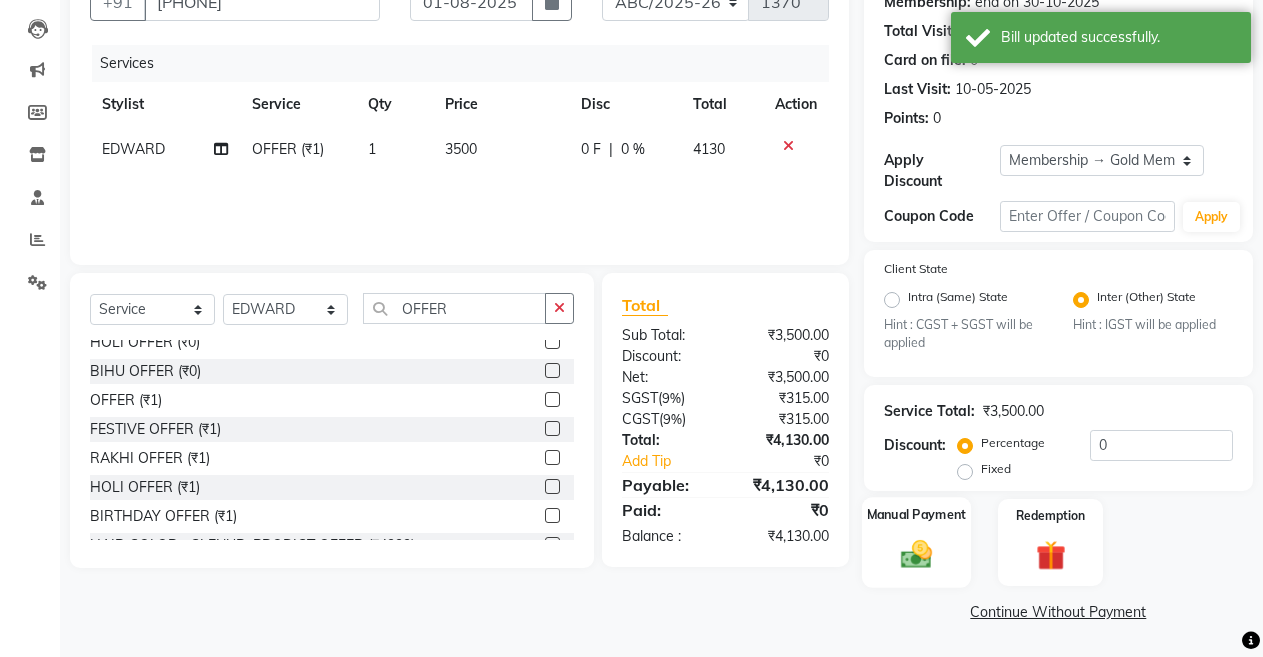 click 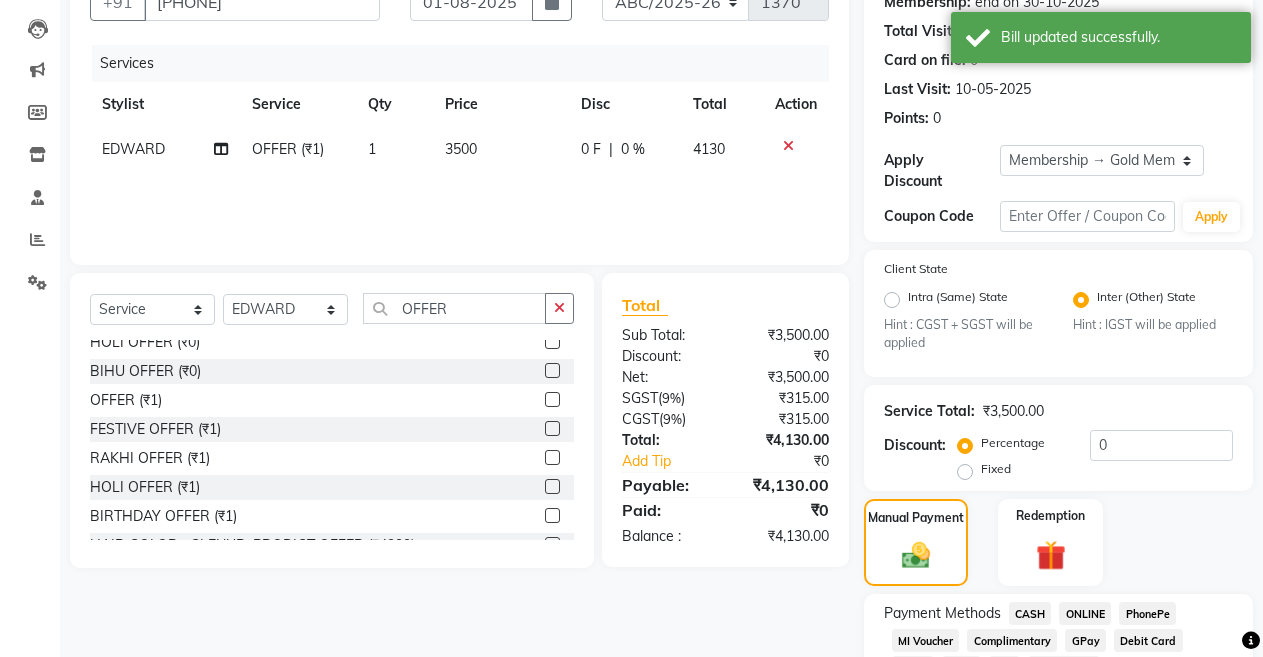 scroll, scrollTop: 331, scrollLeft: 0, axis: vertical 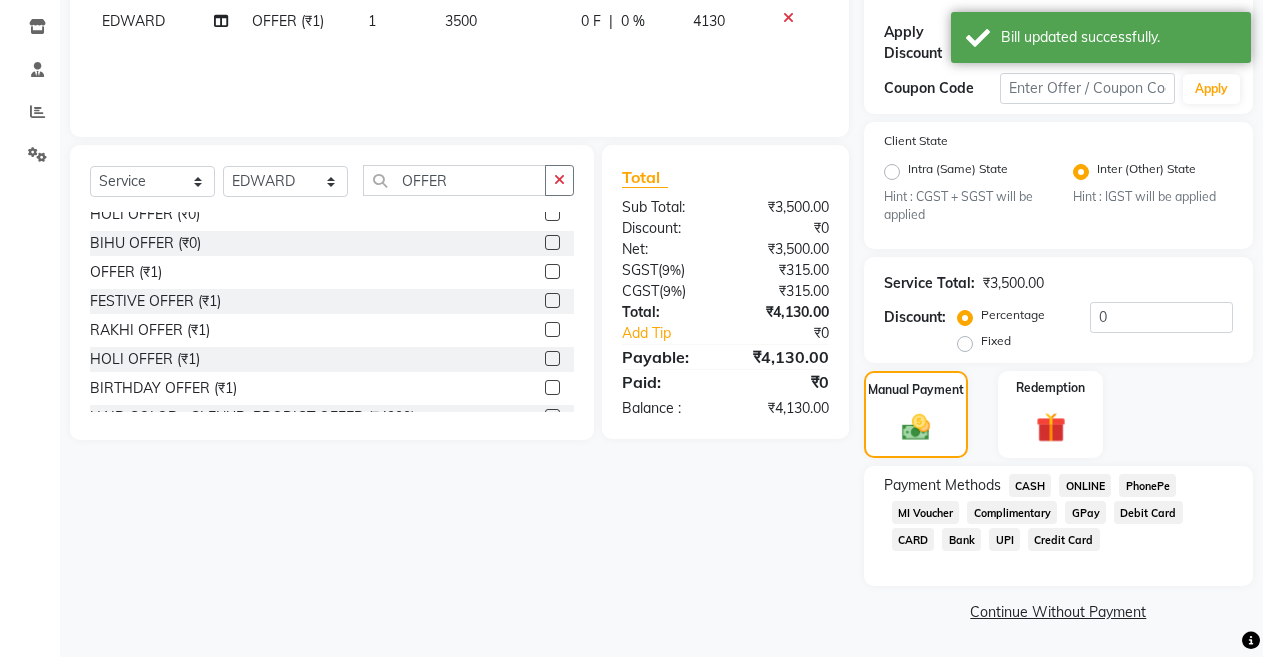 click on "CASH" 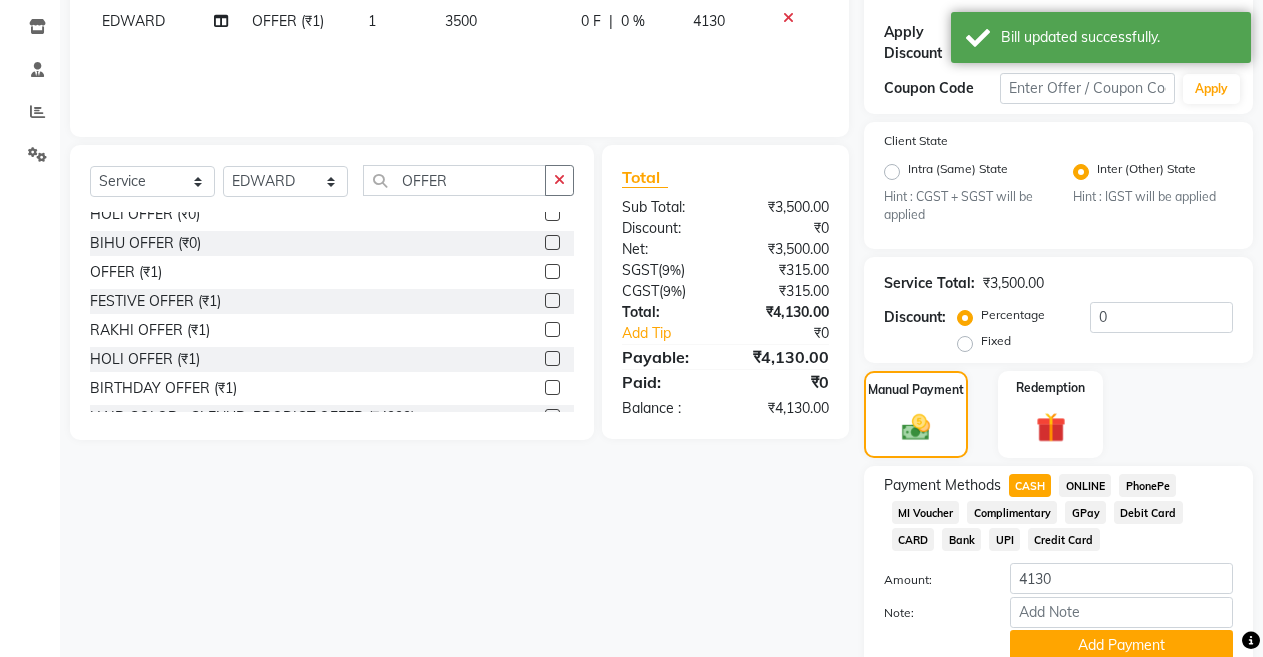 scroll, scrollTop: 414, scrollLeft: 0, axis: vertical 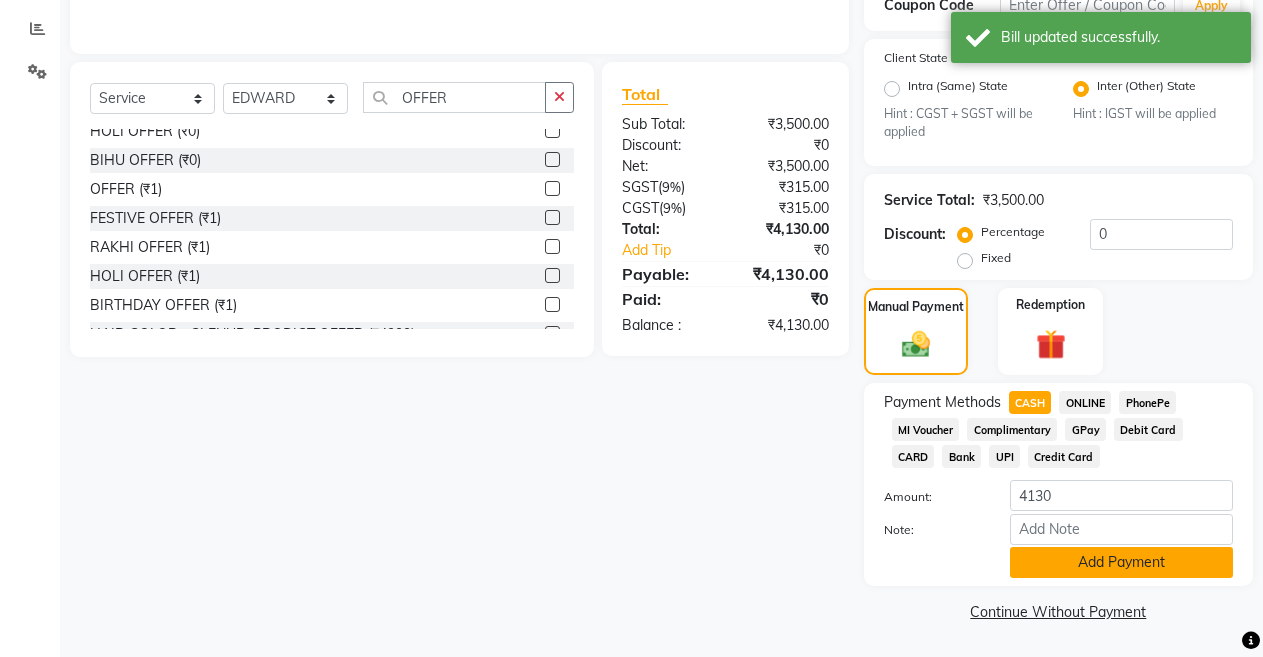 click on "Add Payment" 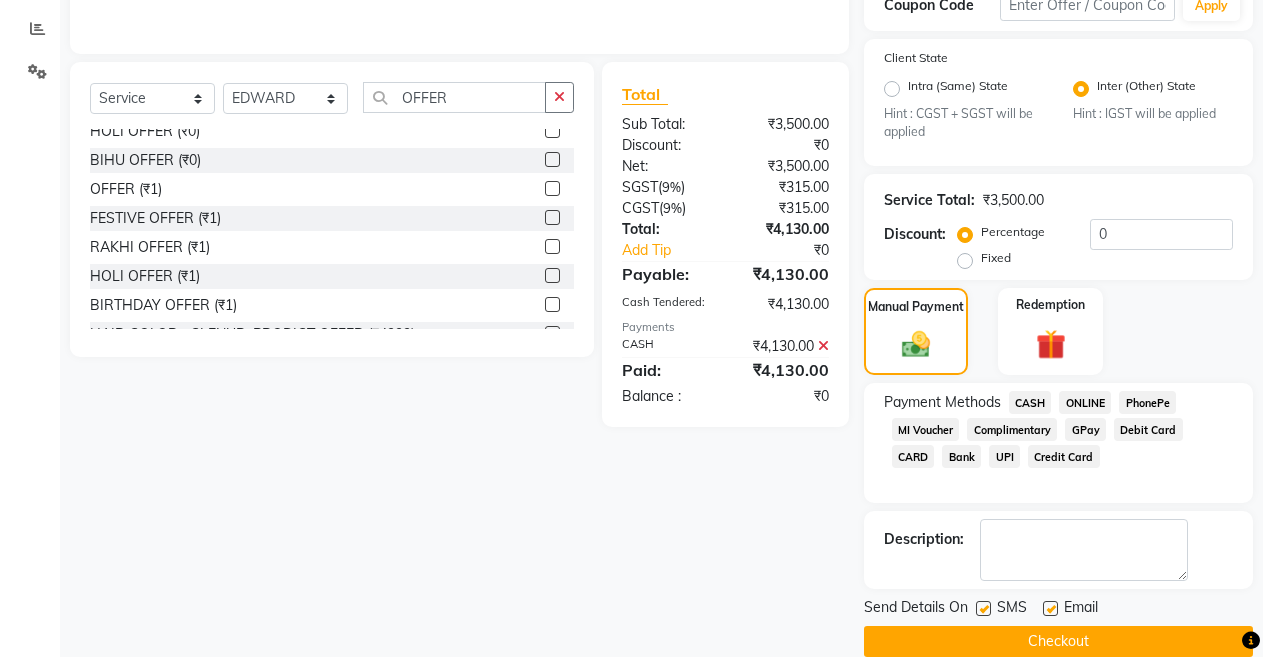 click 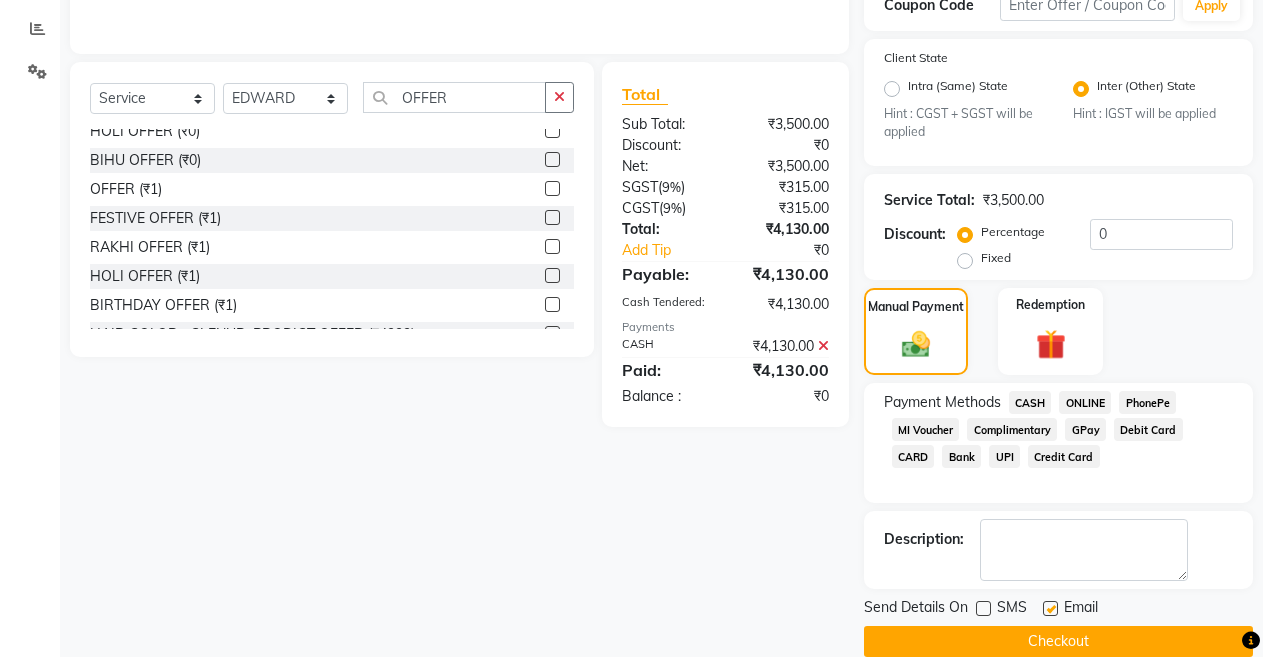 click 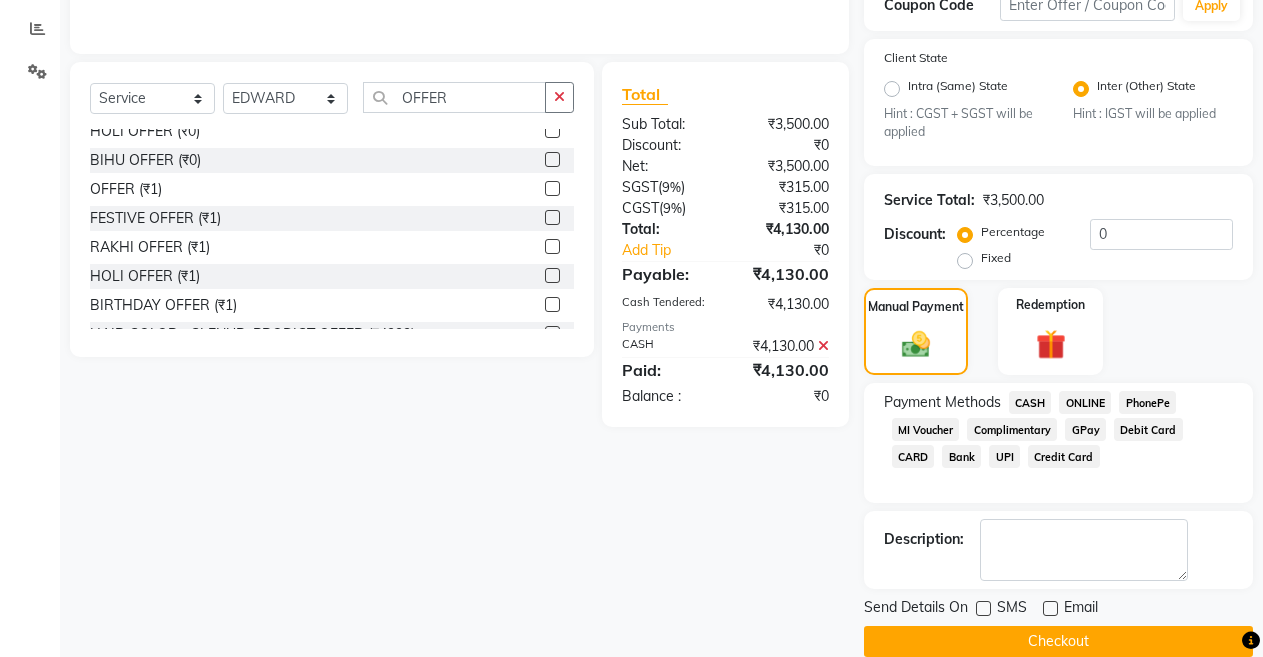click on "Checkout" 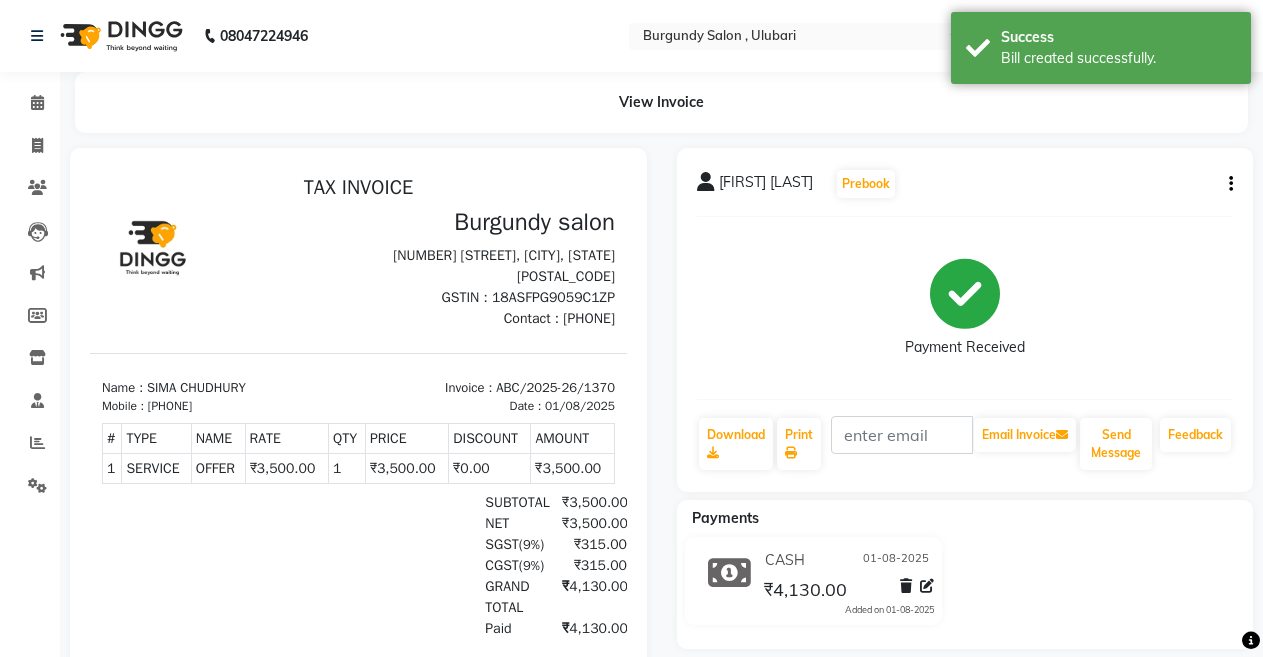 scroll, scrollTop: 0, scrollLeft: 0, axis: both 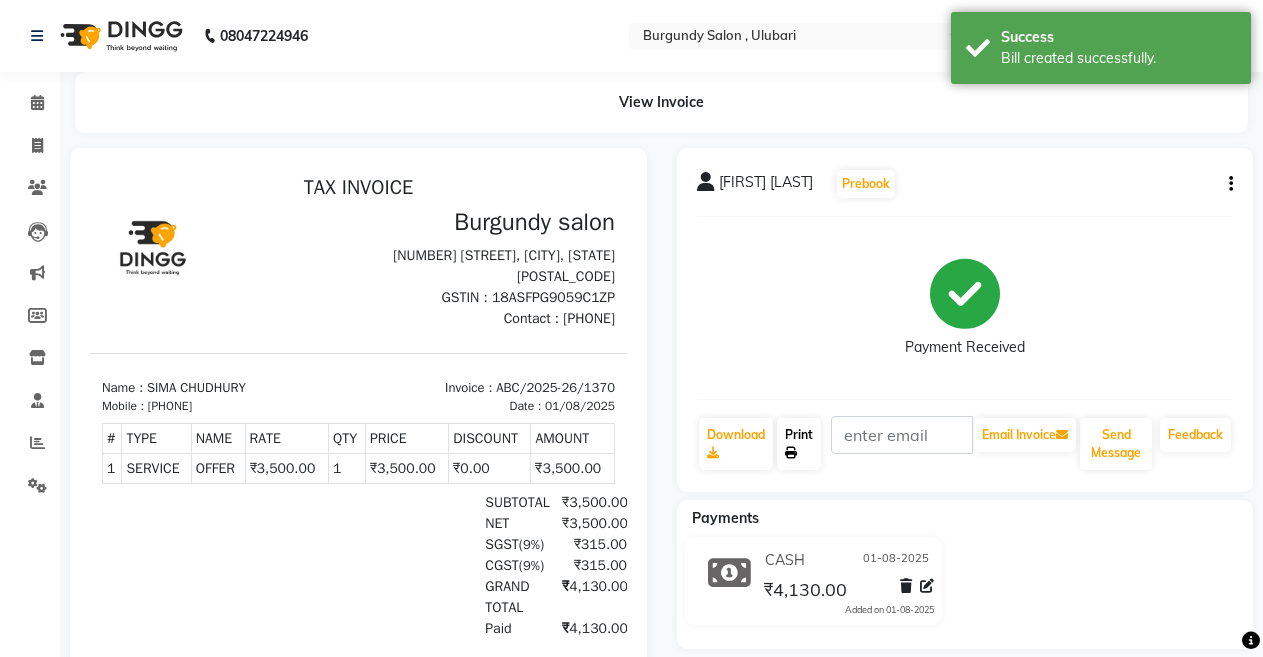 click on "Print" 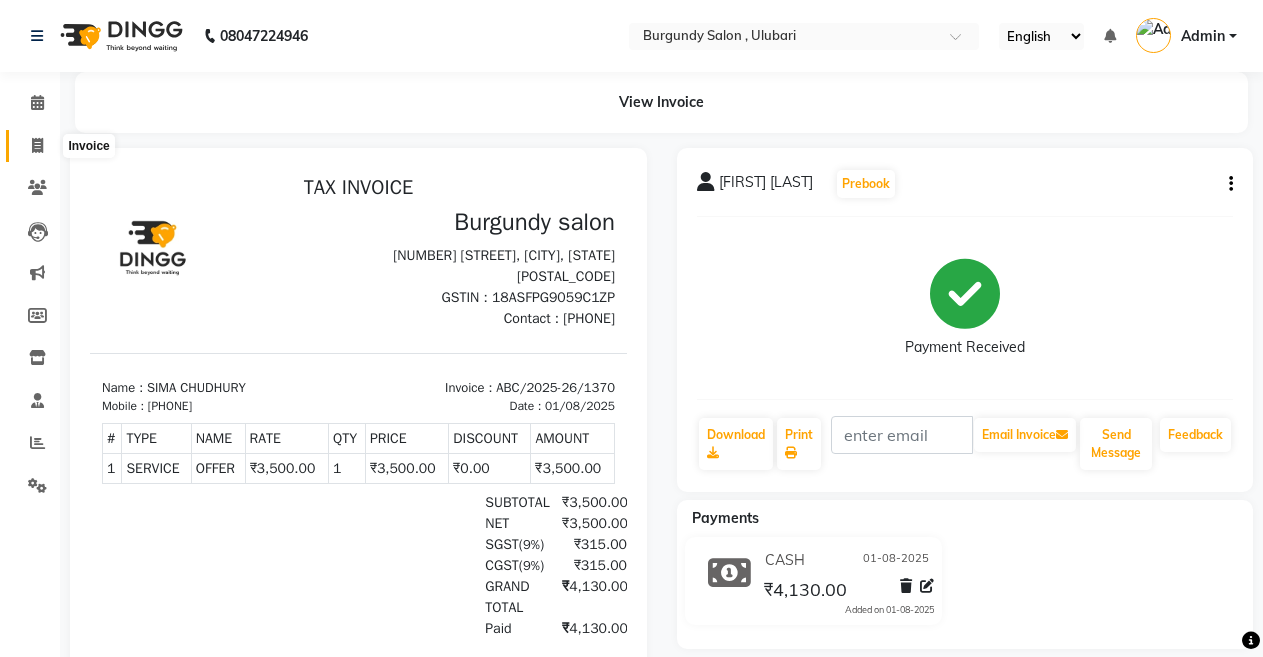 click 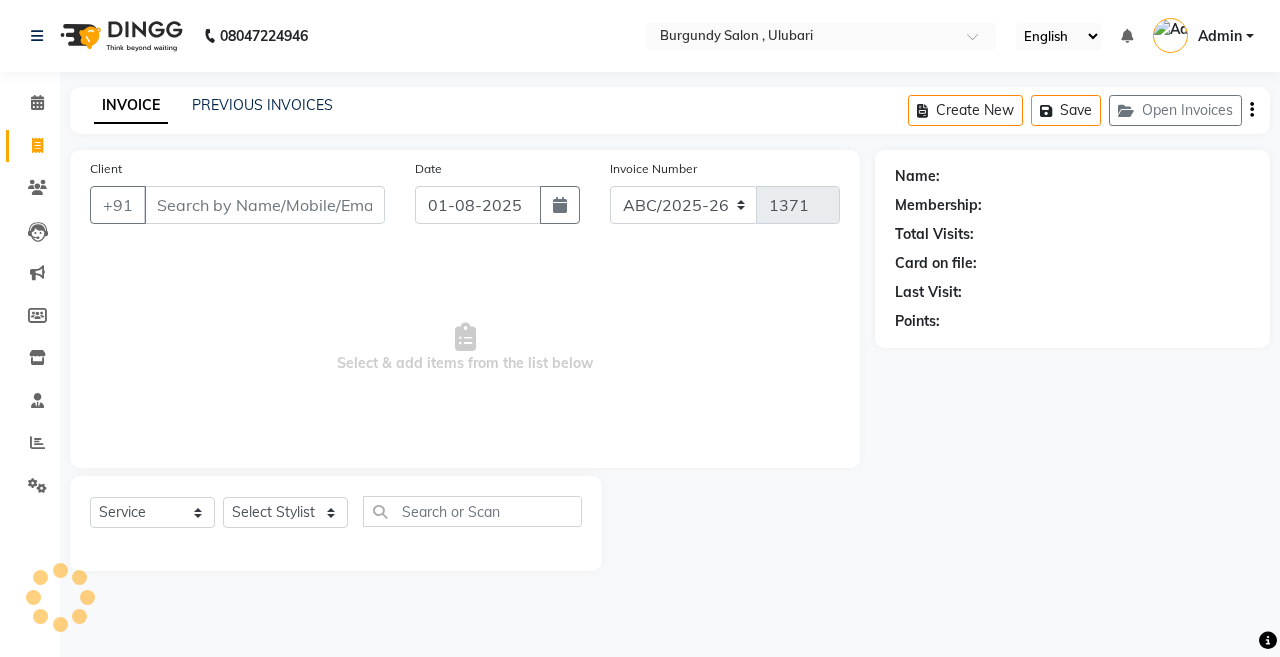 click on "PREVIOUS INVOICES" 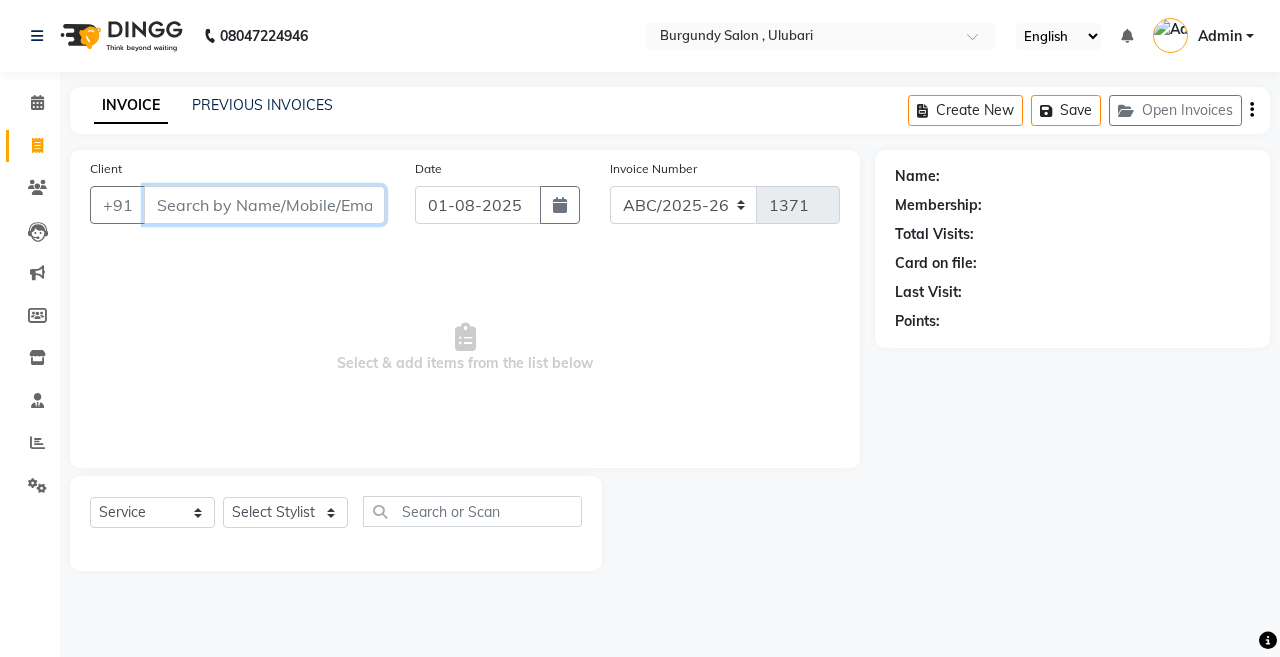 click on "Client" at bounding box center [264, 205] 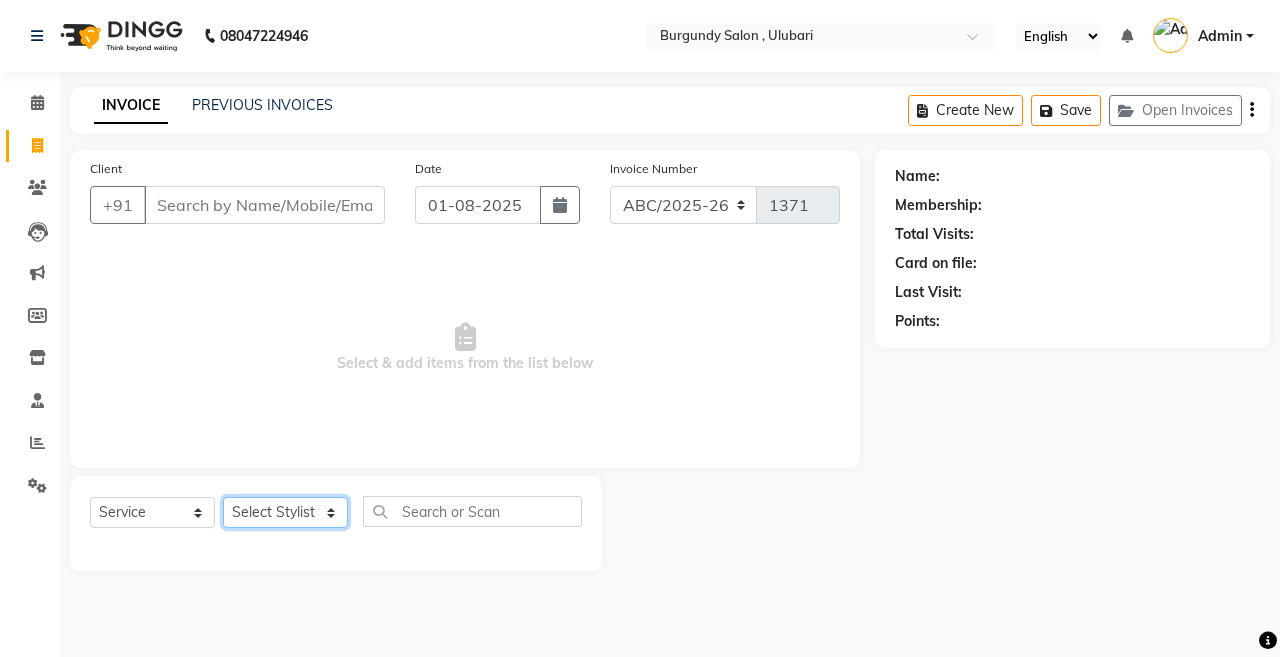 click on "Select Stylist ANIL  ANJANA BARSHA DEEPSHIKHA  DHON DAS DHON / NITUMONI EDWARD EDWARD/ LAXMI JOSHU JUNMONI KASHIF LAXI / ANJANA LAXMI LITTLE MAAM MINTUL MITALI NEETU RANA NITUMONI NITUMONI/POJA/ LAXMI NITUMONI / SAGARIKA NITUMONI/ SAGRIKA PRAKASH PUJAA Rubi RUBI / LAXMI SAGARIKA  SAGARIKA / RUBI SAHIL SAHIL / DHON SAHIL / EDWARD SAHIL/ JOSHU SAHIL/JOSHU/PRAKASH/ RUBI SAHIL/NITUMONI/ MITALI SAHIL/ RUBI SHABIR SHADHAB SIMA KALITA SONALI DEKA SOPEM staff 1 staff 1 TANU" 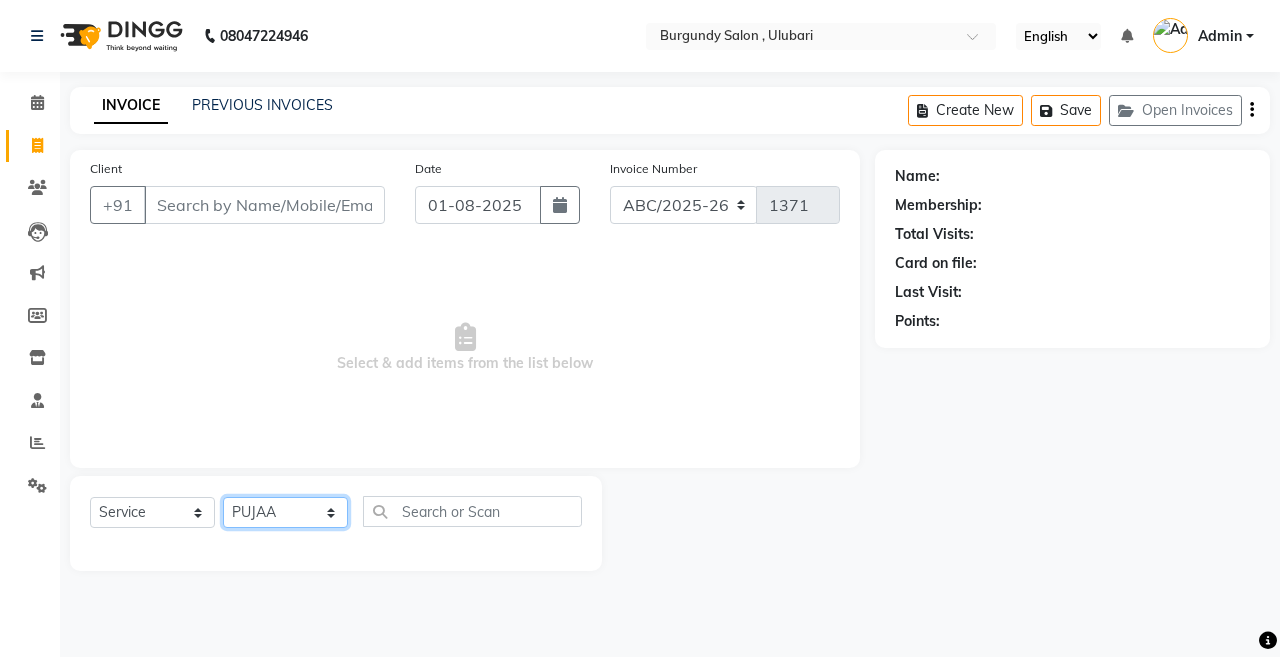 click on "Select Stylist ANIL  ANJANA BARSHA DEEPSHIKHA  DHON DAS DHON / NITUMONI EDWARD EDWARD/ LAXMI JOSHU JUNMONI KASHIF LAXI / ANJANA LAXMI LITTLE MAAM MINTUL MITALI NEETU RANA NITUMONI NITUMONI/POJA/ LAXMI NITUMONI / SAGARIKA NITUMONI/ SAGRIKA PRAKASH PUJAA Rubi RUBI / LAXMI SAGARIKA  SAGARIKA / RUBI SAHIL SAHIL / DHON SAHIL / EDWARD SAHIL/ JOSHU SAHIL/JOSHU/PRAKASH/ RUBI SAHIL/NITUMONI/ MITALI SAHIL/ RUBI SHABIR SHADHAB SIMA KALITA SONALI DEKA SOPEM staff 1 staff 1 TANU" 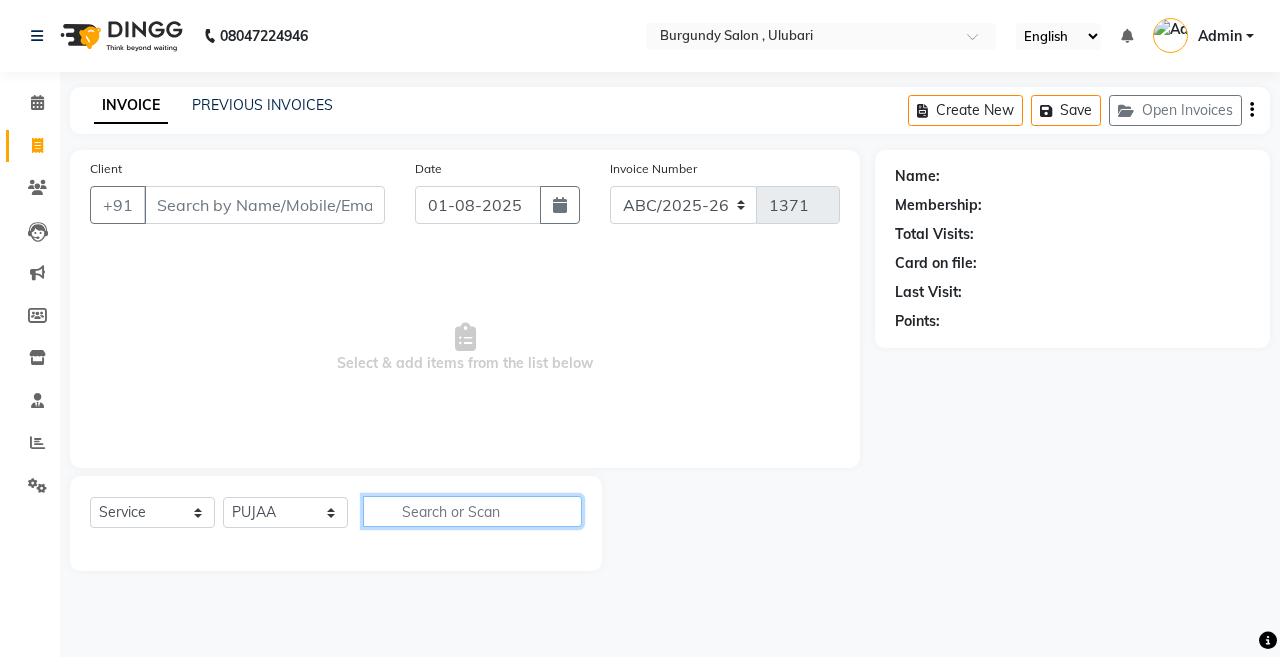 click 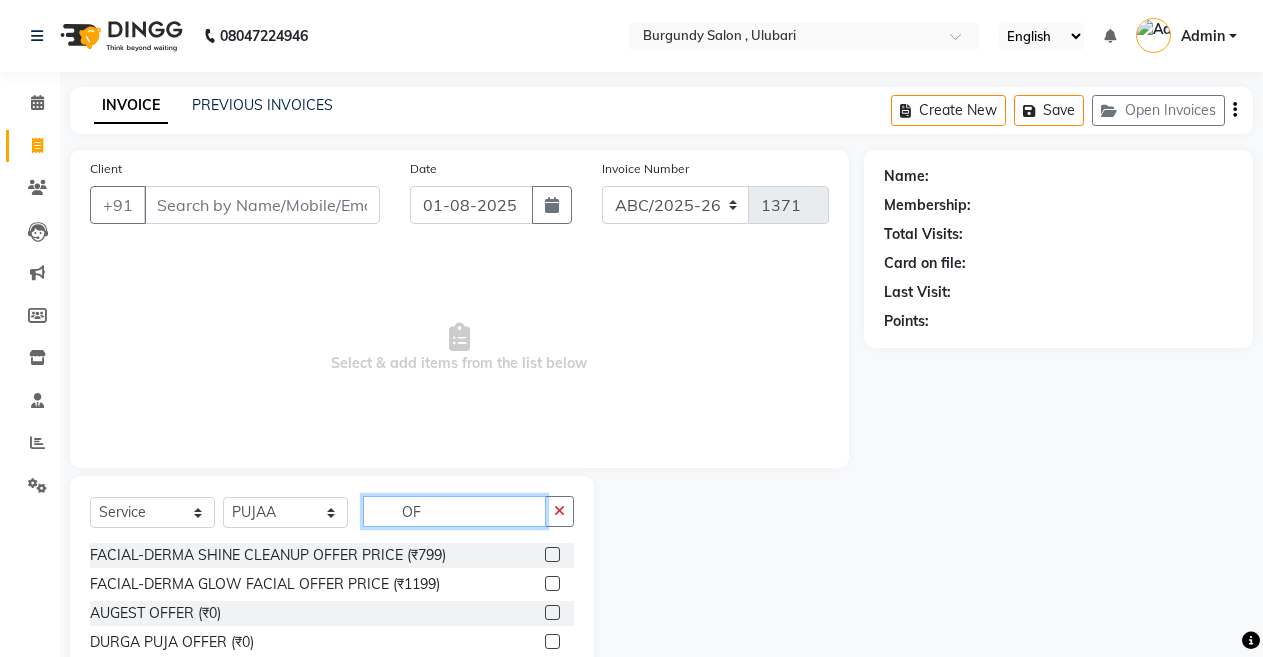 scroll, scrollTop: 144, scrollLeft: 0, axis: vertical 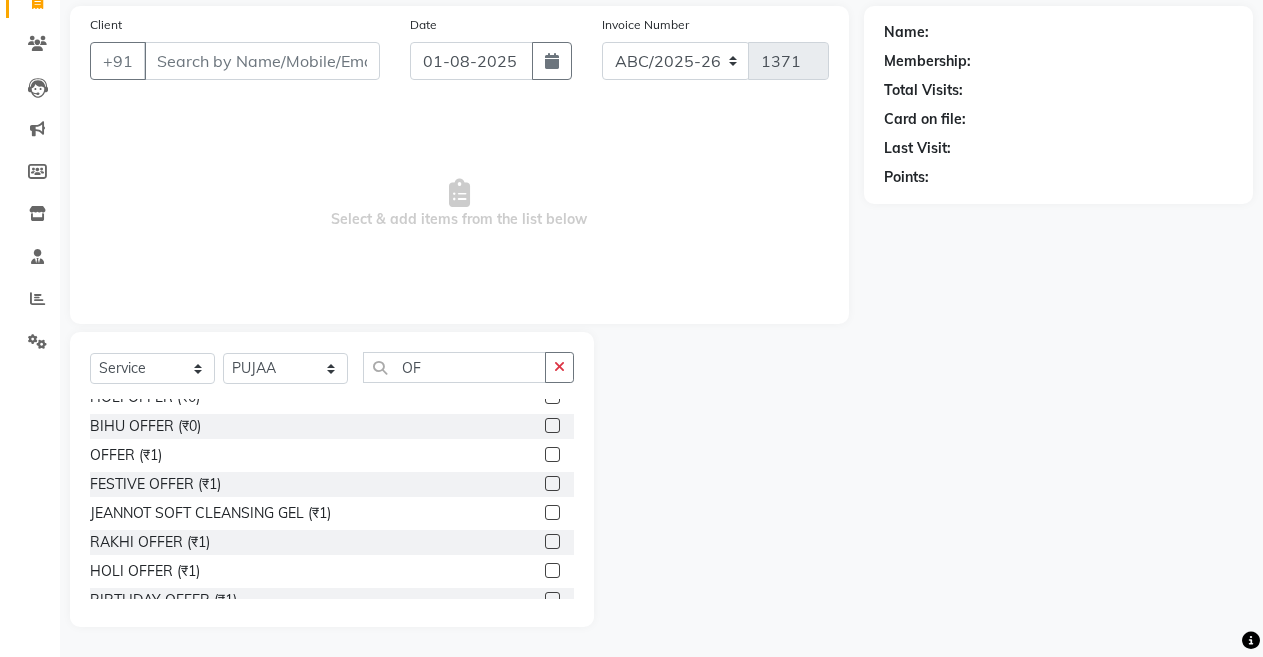 click 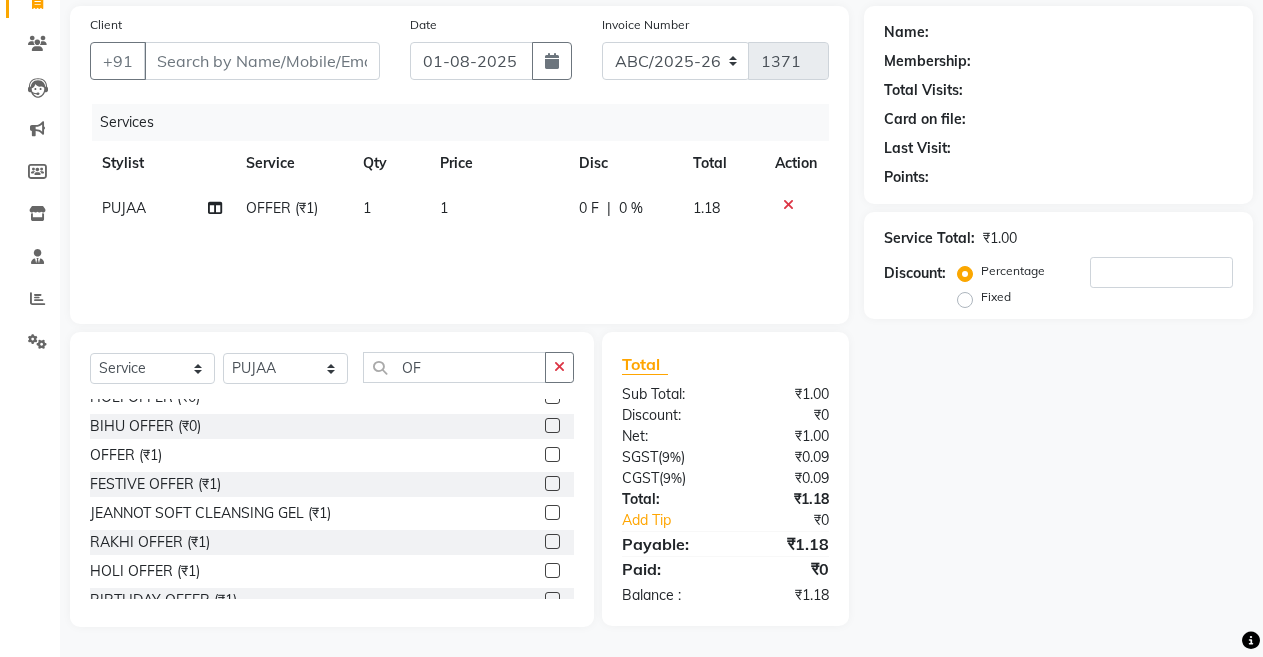click on "1" 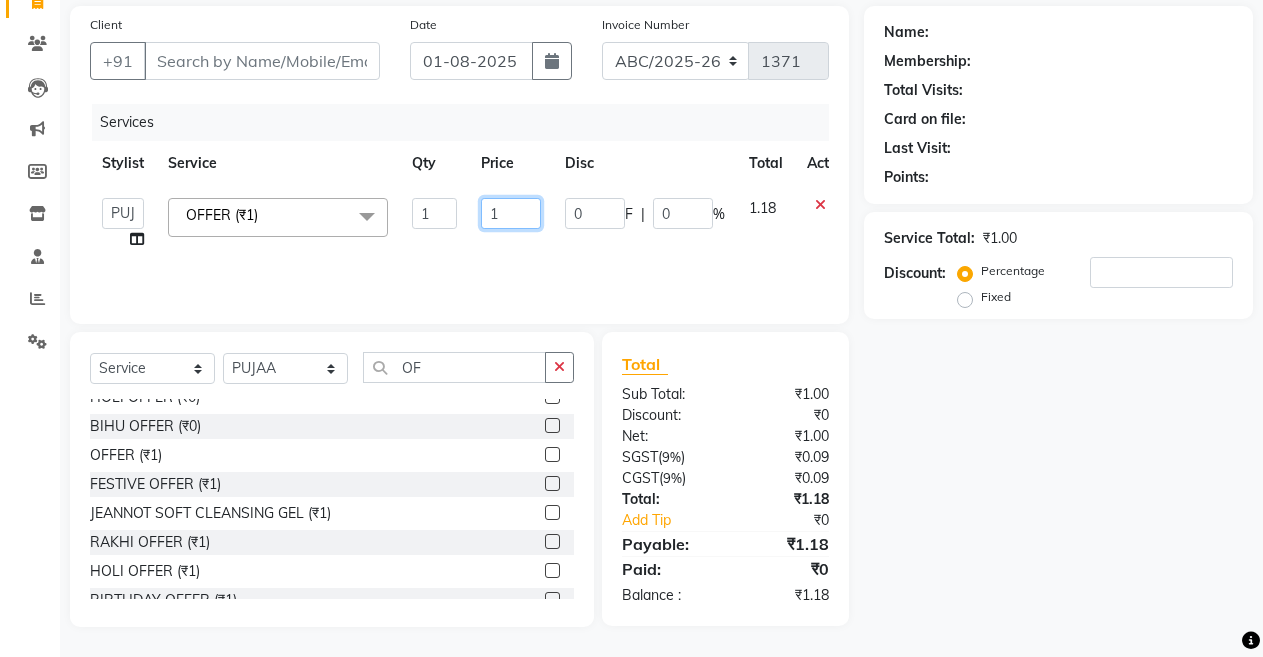 click on "1" 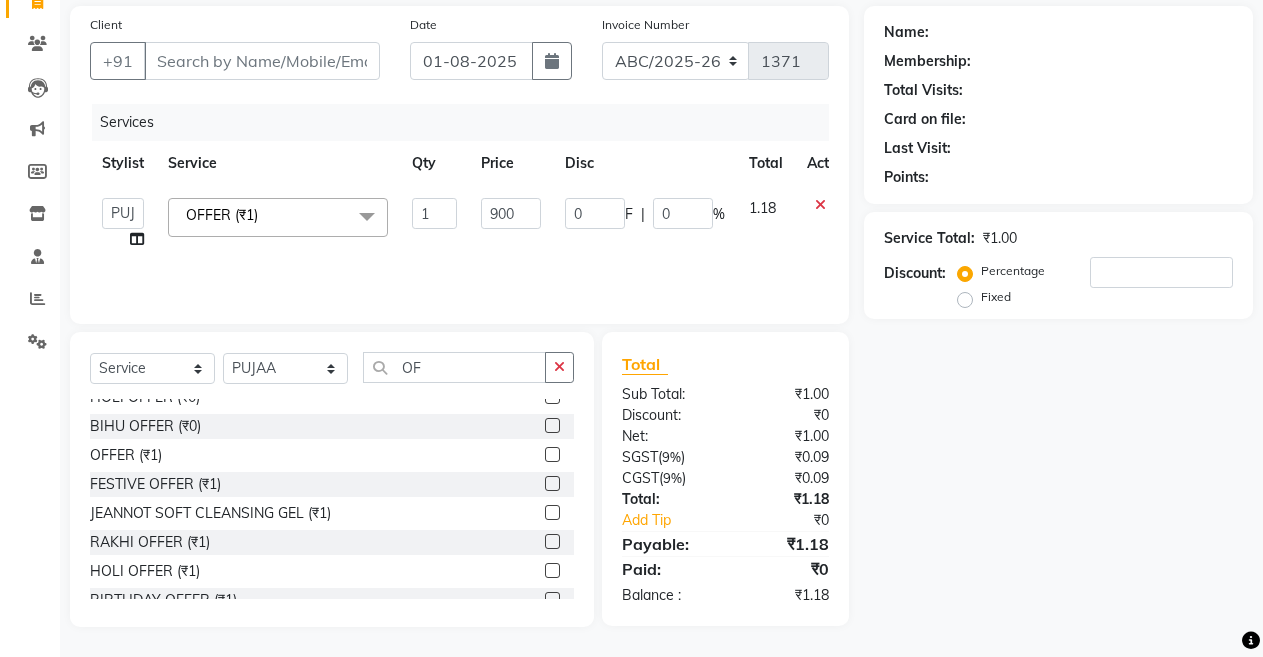 click on "Services Stylist Service Qty Price Disc Total Action  [FIRST]    [FIRST]   [FIRST]   [FIRST]    [FIRST] [LAST]   [FIRST] / [FIRST]   [FIRST]   [FIRST]/ [FIRST]   [FIRST]   [FIRST]   [FIRST]   [FIRST] / [FIRST]   [FIRST]   [FIRST]   [FIRST]   [FIRST]   [FIRST]   [FIRST] [FIRST]   [FIRST]   [FIRST]/[FIRST]/ [FIRST]   [FIRST] / [FIRST]   [FIRST]/ [FIRST]   [FIRST]   [FIRST]   [FIRST]   [FIRST] / [FIRST]   [FIRST]    [FIRST] / [FIRST]   [FIRST]   [FIRST] / [FIRST]   [FIRST] / [FIRST]   [FIRST]/ [FIRST]   [FIRST]/[FIRST]/[FIRST]/ [FIRST]   [FIRST]/[FIRST]/ [FIRST]   [FIRST]/ [FIRST]   [FIRST]   [FIRST]   [FIRST] [FIRST]   [FIRST]   [FIRST]  OFFER (₹1)  x HAIR CUT- HAIR CUT (₹750) HAIR CUT-SENIOR STYLIST (₹1000) HAIR CUT-HAIR TRIMING (₹750) HAIR CUT-REGULAR SHAMPOO (₹250) WASH AND BLOW DRY (₹600) HAIR CUT-OIL MASSAGE (₹900) HAIR CUT-WASH WITH DANDRUFF AMPULE (₹800) HAIR CUT-IRONING (₹1000) HAIR CUT-CURL-TONG (₹1000) HAIR CUT-HAIR DO (₹1000) HAIR CUT-KERATIN SHAMPOO (₹750) HAIR CUT-BOTOPLEXX TREATMENT (₹7500) ONLY-BLOW DRY (₹300) 1 900" 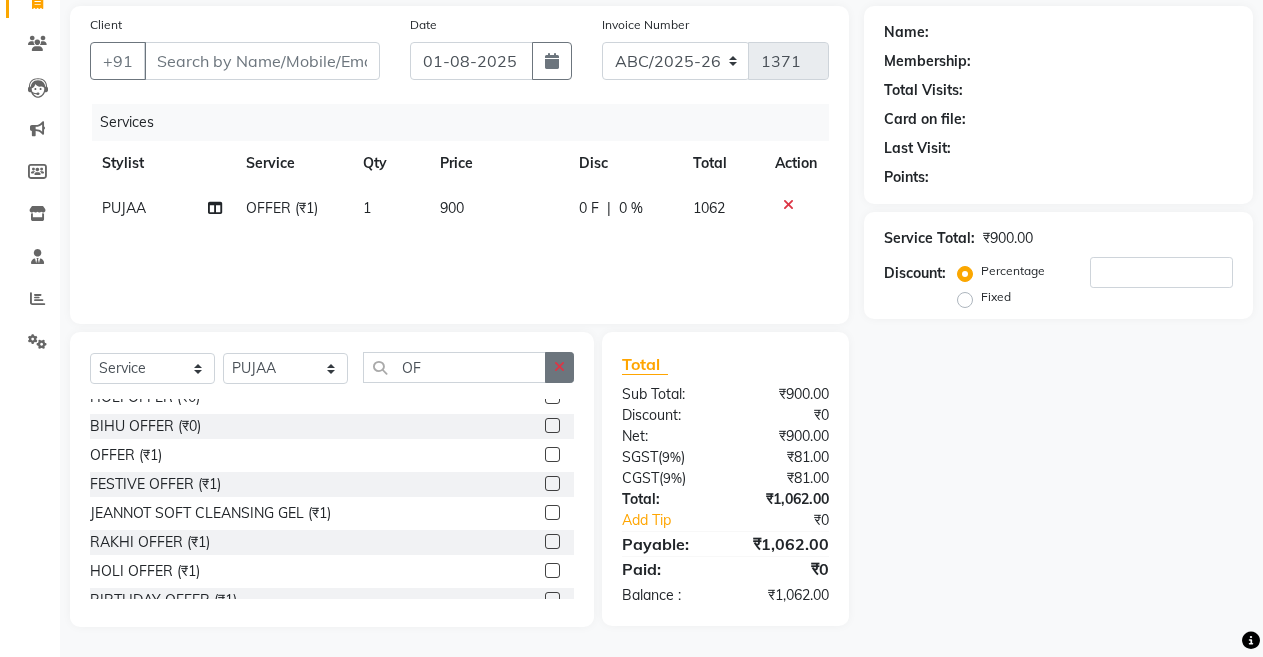 click 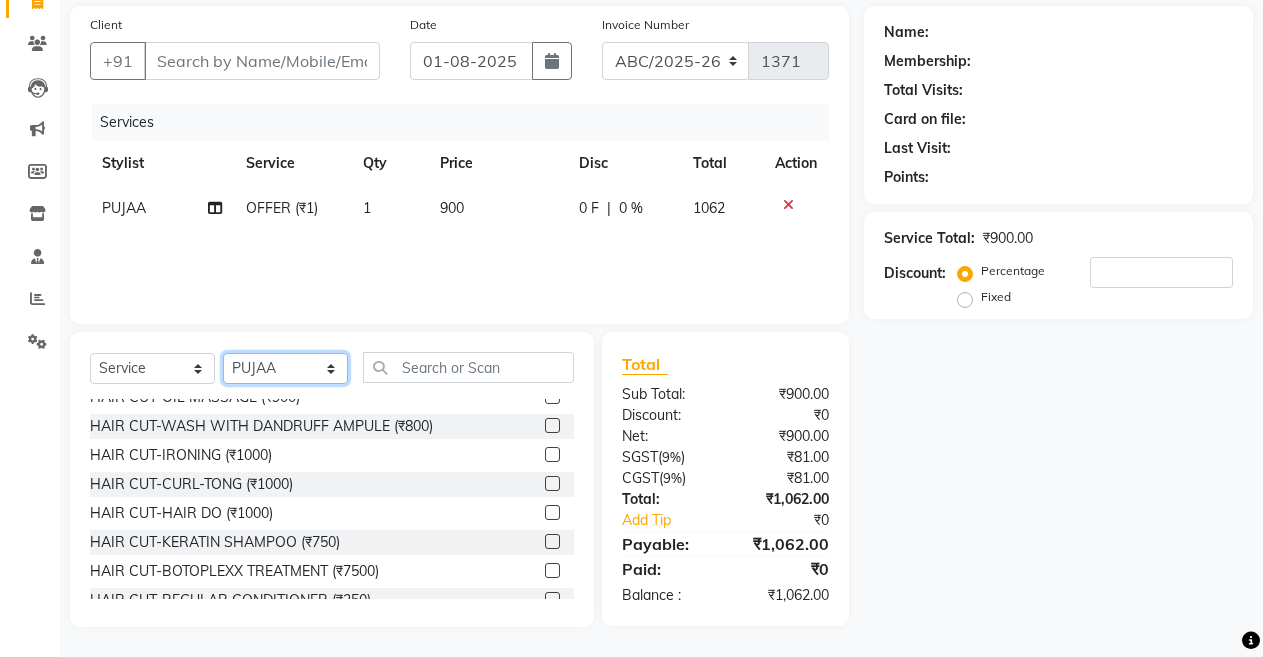click on "Select Stylist ANIL  ANJANA BARSHA DEEPSHIKHA  DHON DAS DHON / NITUMONI EDWARD EDWARD/ LAXMI JOSHU JUNMONI KASHIF LAXI / ANJANA LAXMI LITTLE MAAM MINTUL MITALI NEETU RANA NITUMONI NITUMONI/POJA/ LAXMI NITUMONI / SAGARIKA NITUMONI/ SAGRIKA PRAKASH PUJAA Rubi RUBI / LAXMI SAGARIKA  SAGARIKA / RUBI SAHIL SAHIL / DHON SAHIL / EDWARD SAHIL/ JOSHU SAHIL/JOSHU/PRAKASH/ RUBI SAHIL/NITUMONI/ MITALI SAHIL/ RUBI SHABIR SHADHAB SIMA KALITA SONALI DEKA SOPEM staff 1 staff 1 TANU" 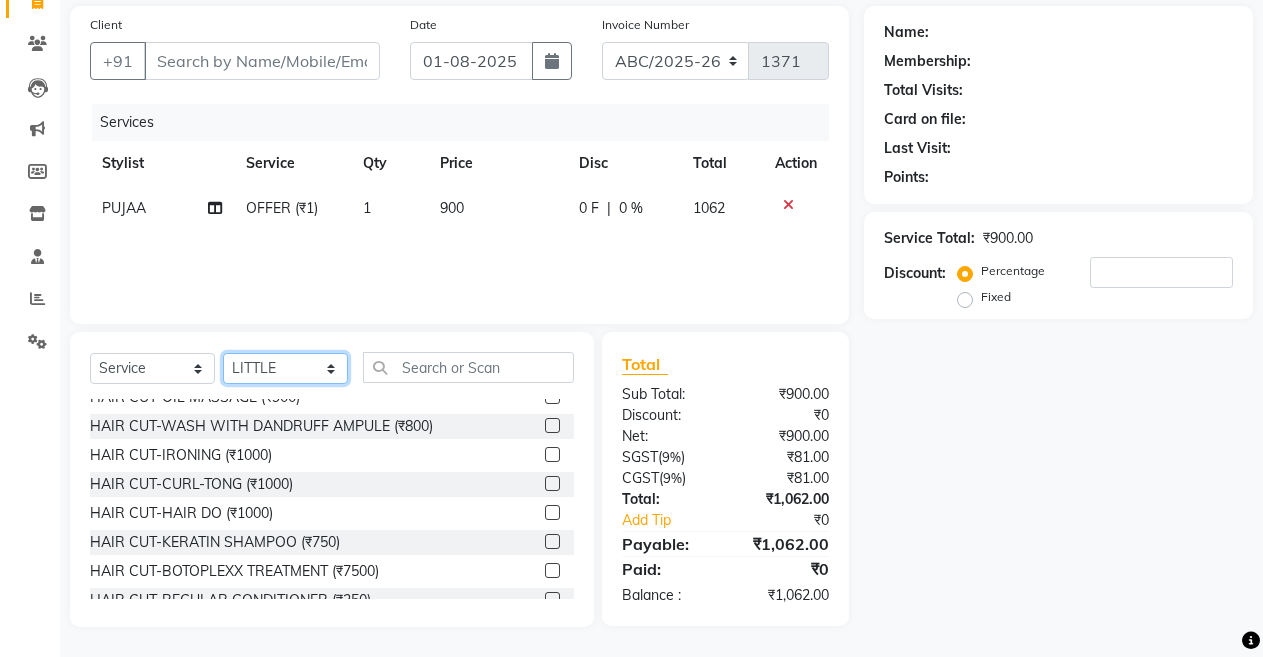 click on "Select Stylist ANIL  ANJANA BARSHA DEEPSHIKHA  DHON DAS DHON / NITUMONI EDWARD EDWARD/ LAXMI JOSHU JUNMONI KASHIF LAXI / ANJANA LAXMI LITTLE MAAM MINTUL MITALI NEETU RANA NITUMONI NITUMONI/POJA/ LAXMI NITUMONI / SAGARIKA NITUMONI/ SAGRIKA PRAKASH PUJAA Rubi RUBI / LAXMI SAGARIKA  SAGARIKA / RUBI SAHIL SAHIL / DHON SAHIL / EDWARD SAHIL/ JOSHU SAHIL/JOSHU/PRAKASH/ RUBI SAHIL/NITUMONI/ MITALI SAHIL/ RUBI SHABIR SHADHAB SIMA KALITA SONALI DEKA SOPEM staff 1 staff 1 TANU" 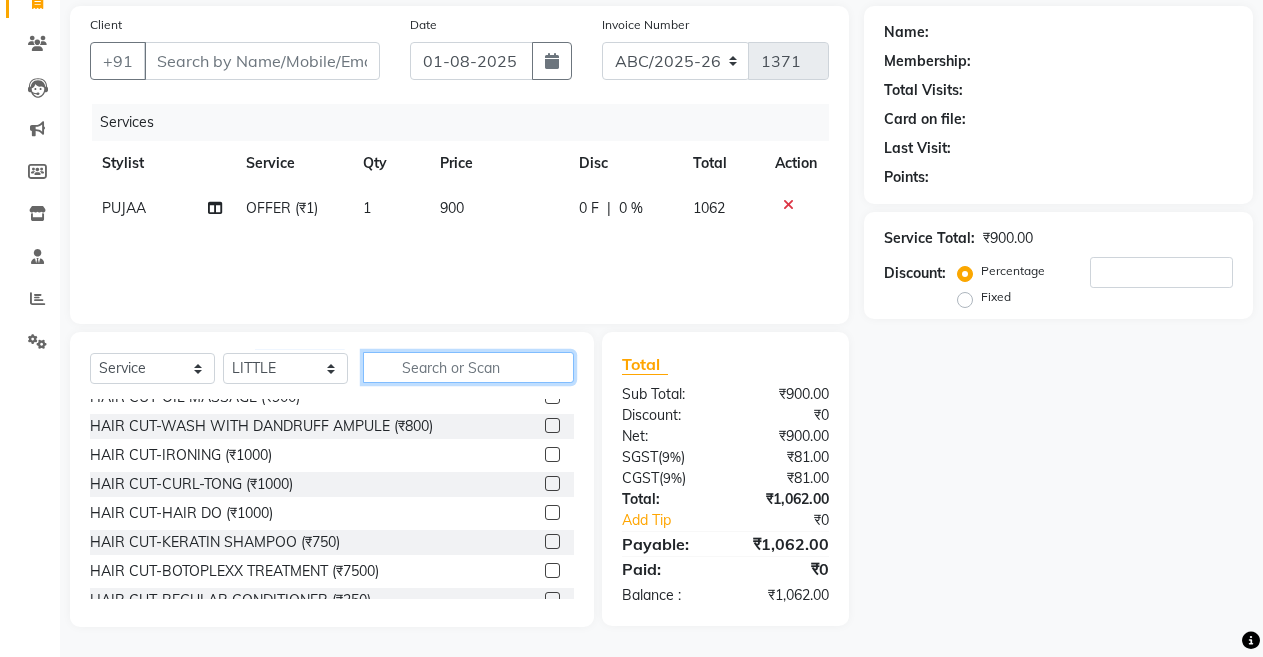 click 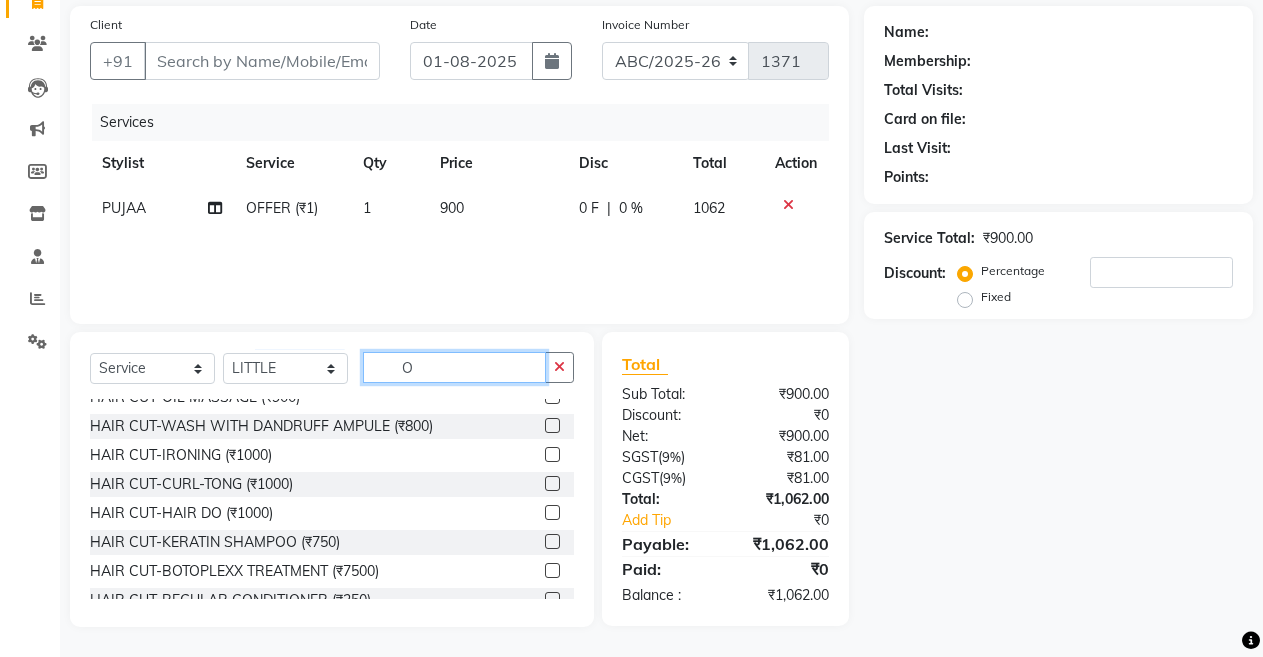 scroll, scrollTop: 101, scrollLeft: 0, axis: vertical 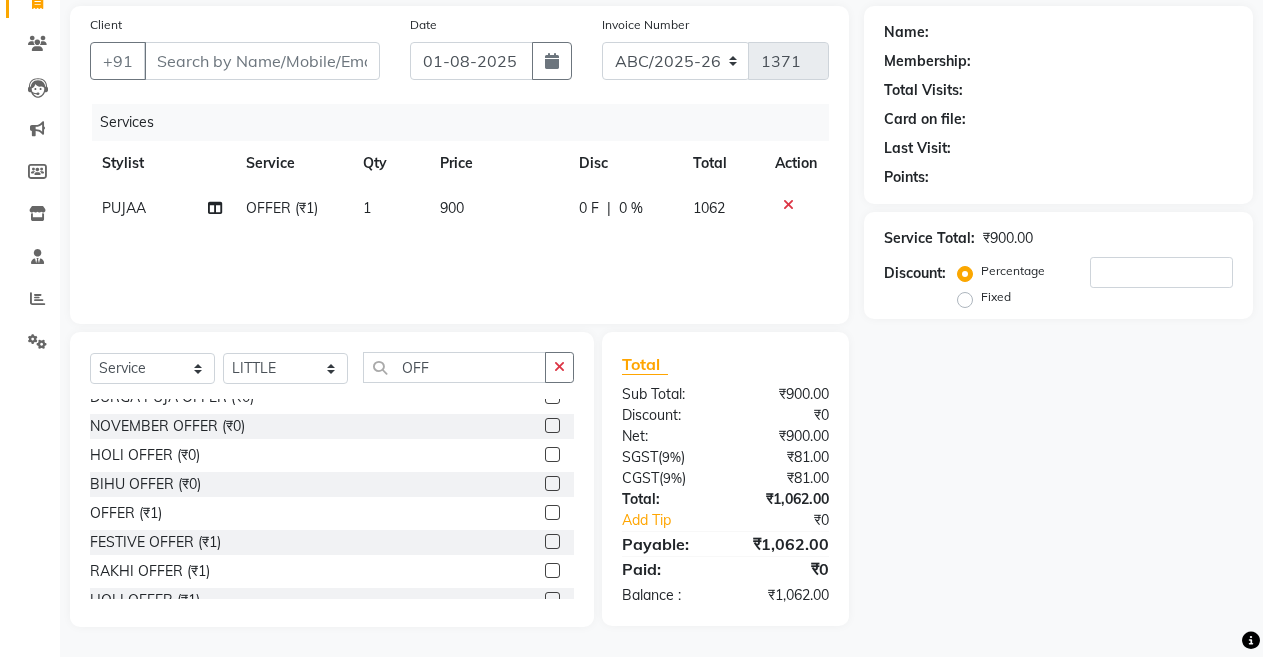 click 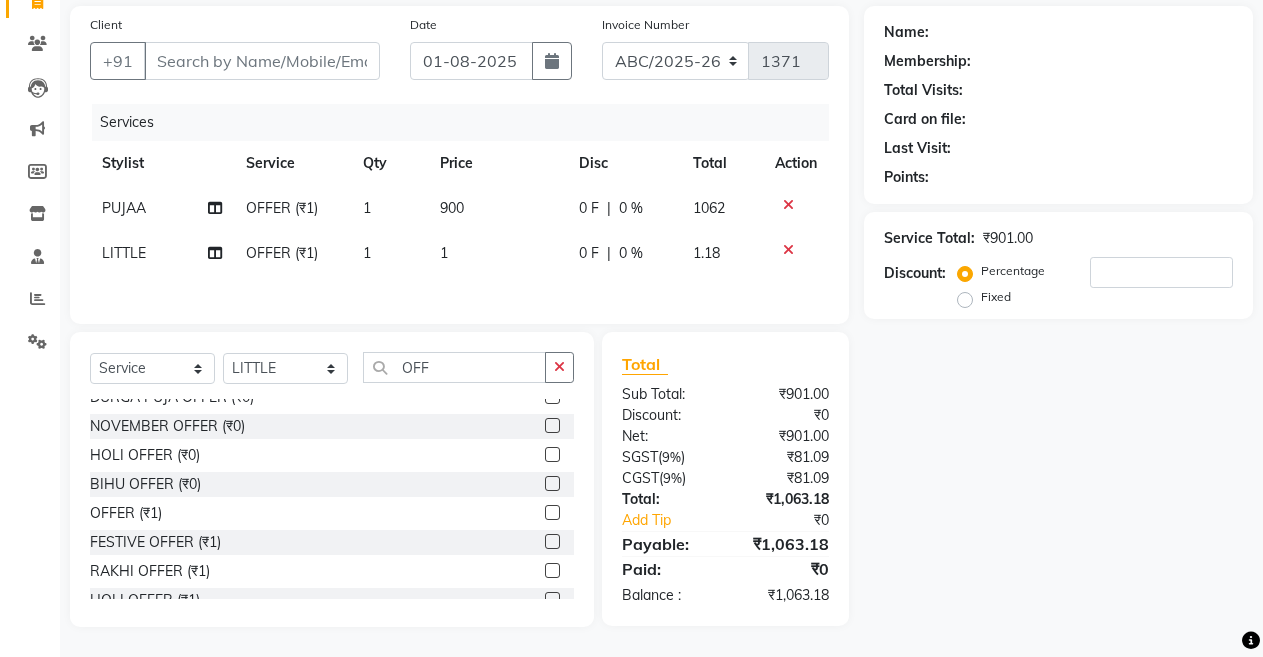 click 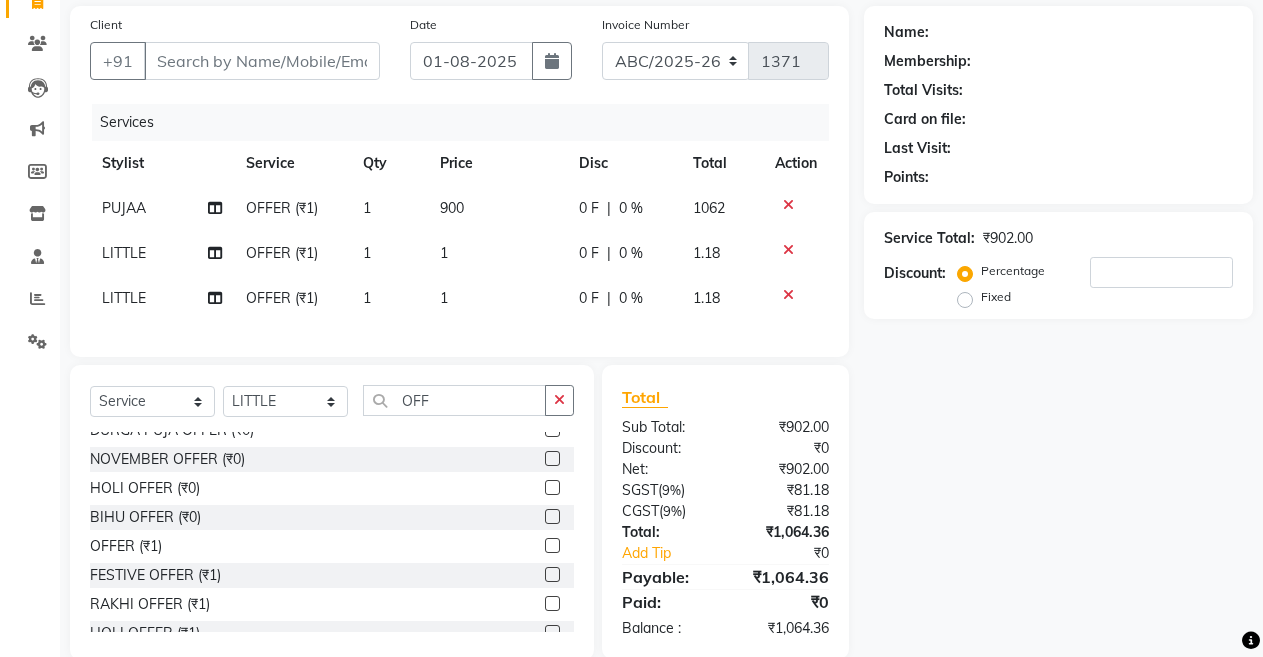 click on "1" 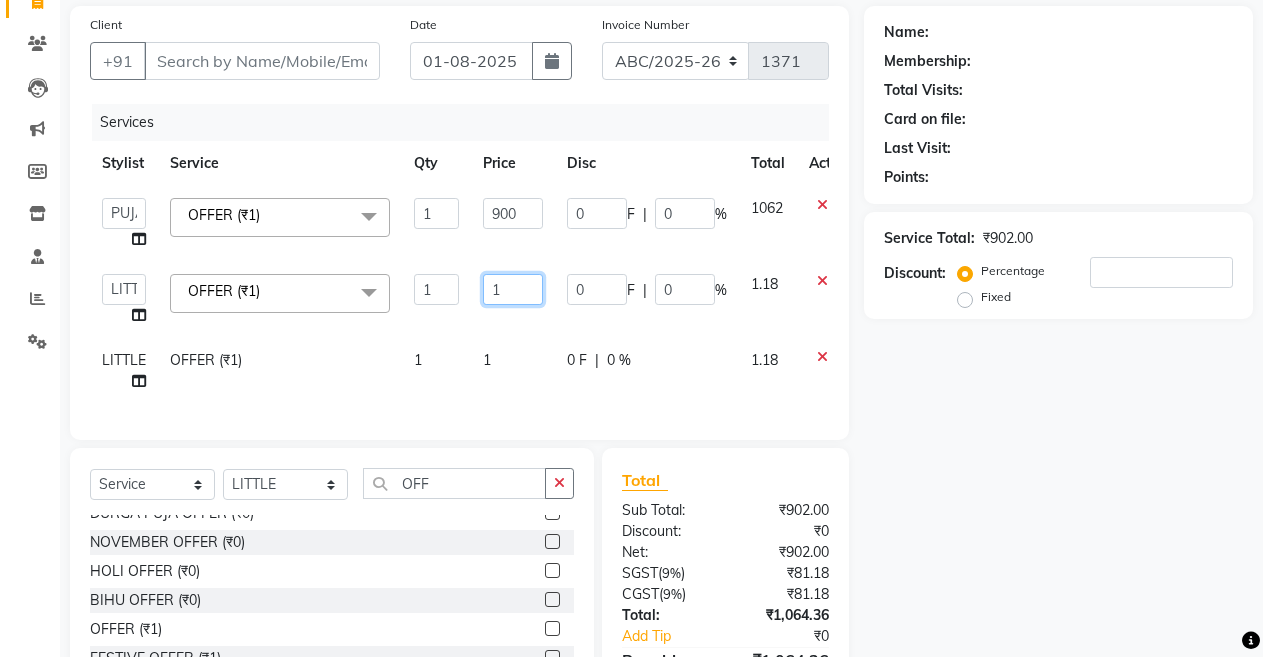click on "1" 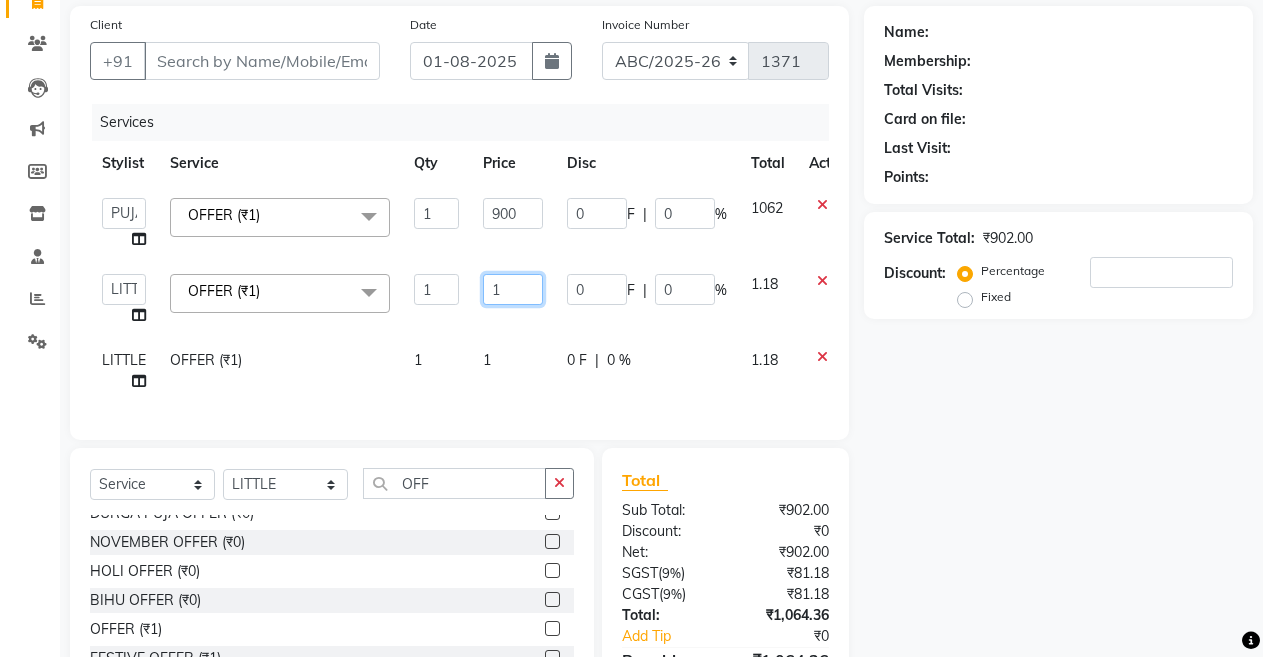 click on "1" 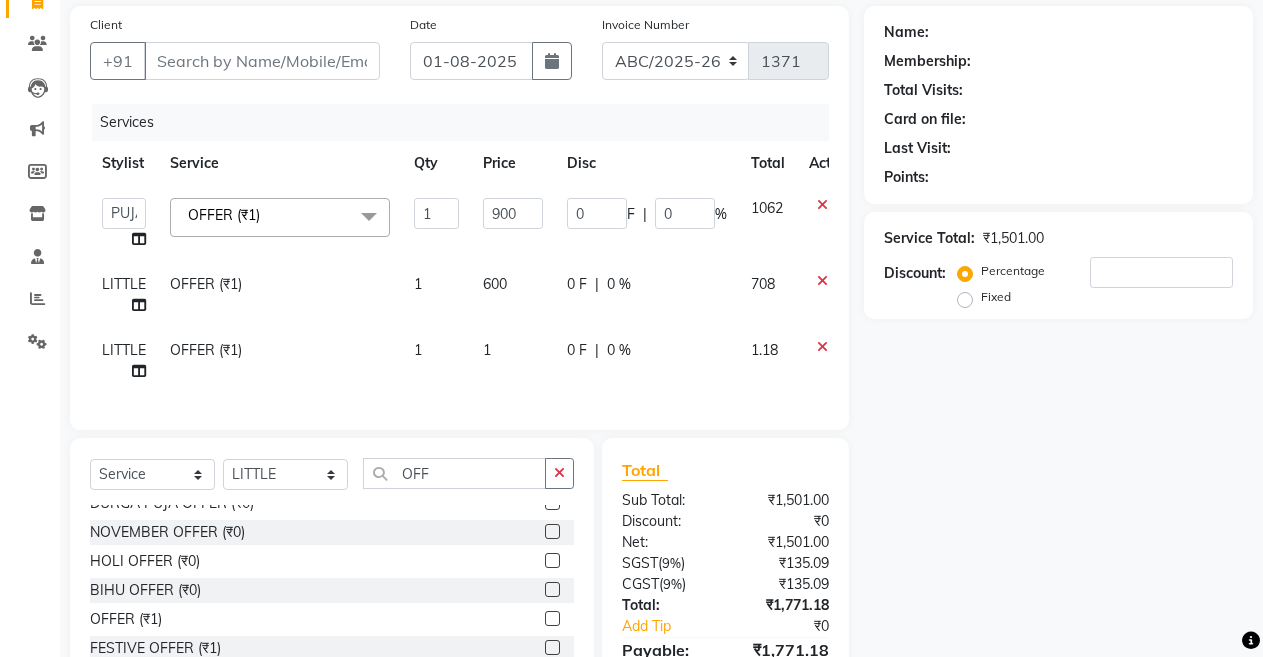 click on "1" 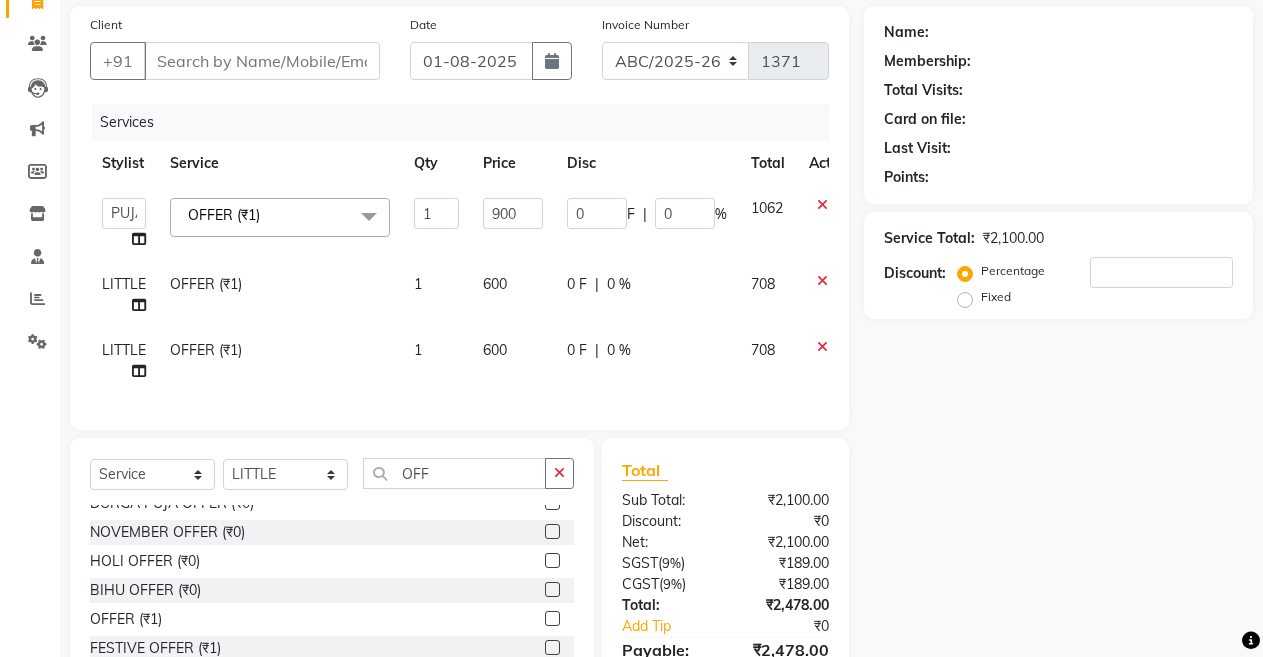 click on "LITTLE" 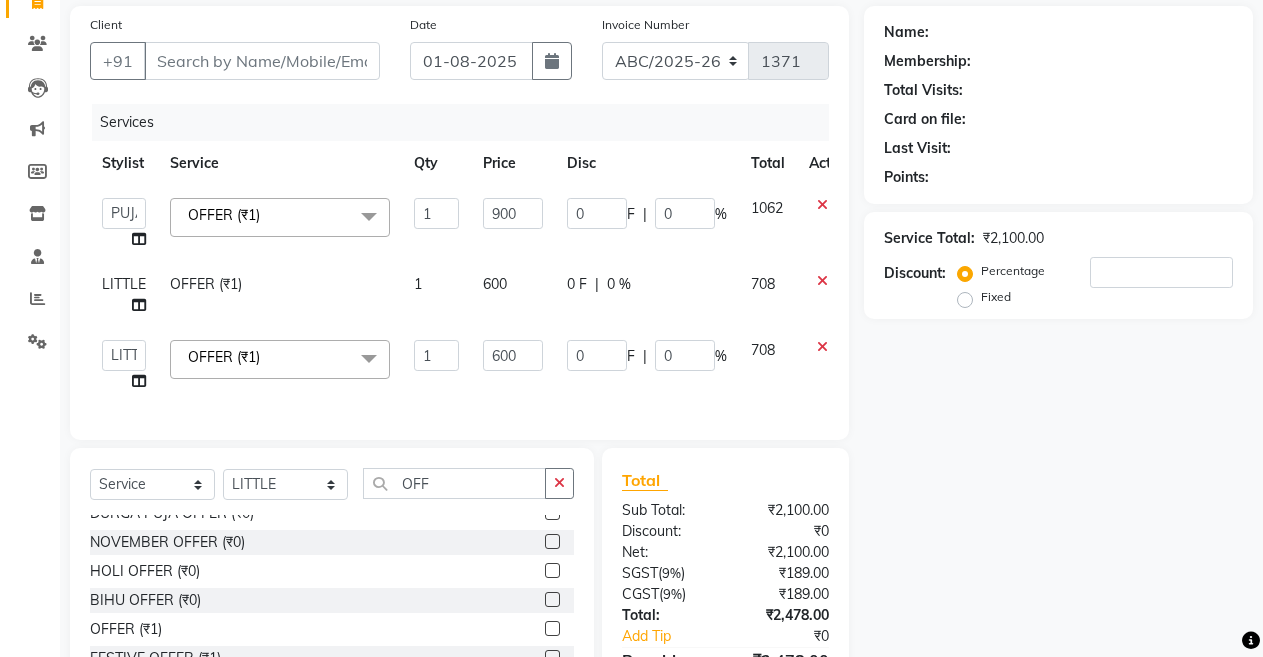 click on "Services Stylist Service Qty Price Disc Total Action  [FIRST]    [FIRST]   [FIRST]   [FIRST]    [FIRST] [LAST]   [FIRST] / [FIRST]   [FIRST]   [FIRST]/ [FIRST]   [FIRST]   [FIRST]   [FIRST]   [FIRST] / [FIRST]   [FIRST]   [FIRST]   [FIRST]   [FIRST]   [FIRST]   [FIRST] [FIRST]   [FIRST]   [FIRST]/[FIRST]/ [FIRST]   [FIRST] / [FIRST]   [FIRST]/ [FIRST]   [FIRST]   [FIRST]   [FIRST]   [FIRST] / [FIRST]   [FIRST]    [FIRST] / [FIRST]   [FIRST]   [FIRST] / [FIRST]   [FIRST] / [FIRST]   [FIRST]/ [FIRST]   [FIRST]/[FIRST]/[FIRST]/ [FIRST]   [FIRST]/[FIRST]/ [FIRST]   [FIRST]/ [FIRST]   [FIRST]   [FIRST]   [FIRST] [FIRST]   [FIRST]   [FIRST]  OFFER (₹1)  x HAIR CUT- HAIR CUT (₹750) HAIR CUT-SENIOR STYLIST (₹1000) HAIR CUT-HAIR TRIMING (₹750) HAIR CUT-REGULAR SHAMPOO (₹250) WASH AND BLOW DRY (₹600) HAIR CUT-OIL MASSAGE (₹900) HAIR CUT-WASH WITH DANDRUFF AMPULE (₹800) HAIR CUT-IRONING (₹1000) HAIR CUT-CURL-TONG (₹1000) HAIR CUT-HAIR DO (₹1000) HAIR CUT-KERATIN SHAMPOO (₹750) HAIR CUT-BOTOPLEXX TREATMENT (₹7500) ONLY-BLOW DRY (₹300) 1 0.3" 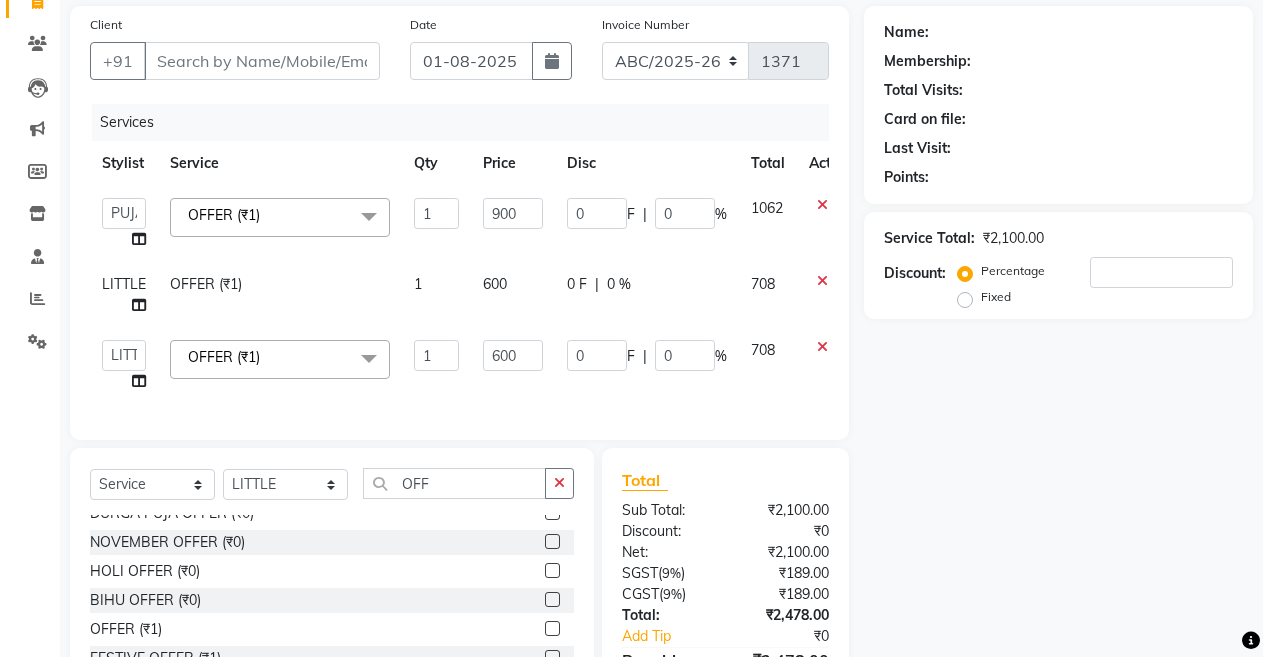 click on "Services Stylist Service Qty Price Disc Total Action  [FIRST]    [FIRST]   [FIRST]   [FIRST]    [FIRST] [LAST]   [FIRST] / [FIRST]   [FIRST]   [FIRST]/ [FIRST]   [FIRST]   [FIRST]   [FIRST]   [FIRST] / [FIRST]   [FIRST]   [FIRST]   [FIRST]   [FIRST]   [FIRST]   [FIRST] [FIRST]   [FIRST]   [FIRST]/[FIRST]/ [FIRST]   [FIRST] / [FIRST]   [FIRST]/ [FIRST]   [FIRST]   [FIRST]   [FIRST]   [FIRST] / [FIRST]   [FIRST]    [FIRST] / [FIRST]   [FIRST]   [FIRST] / [FIRST]   [FIRST] / [FIRST]   [FIRST]/ [FIRST]   [FIRST]/[FIRST]/[FIRST]/ [FIRST]   [FIRST]/[FIRST]/ [FIRST]   [FIRST]/ [FIRST]   [FIRST]   [FIRST]   [FIRST] [FIRST]   [FIRST]   [FIRST]  OFFER (₹1)  x HAIR CUT- HAIR CUT (₹750) HAIR CUT-SENIOR STYLIST (₹1000) HAIR CUT-HAIR TRIMING (₹750) HAIR CUT-REGULAR SHAMPOO (₹250) WASH AND BLOW DRY (₹600) HAIR CUT-OIL MASSAGE (₹900) HAIR CUT-WASH WITH DANDRUFF AMPULE (₹800) HAIR CUT-IRONING (₹1000) HAIR CUT-CURL-TONG (₹1000) HAIR CUT-HAIR DO (₹1000) HAIR CUT-KERATIN SHAMPOO (₹750) HAIR CUT-BOTOPLEXX TREATMENT (₹7500) ONLY-BLOW DRY (₹300) 1 0.3" 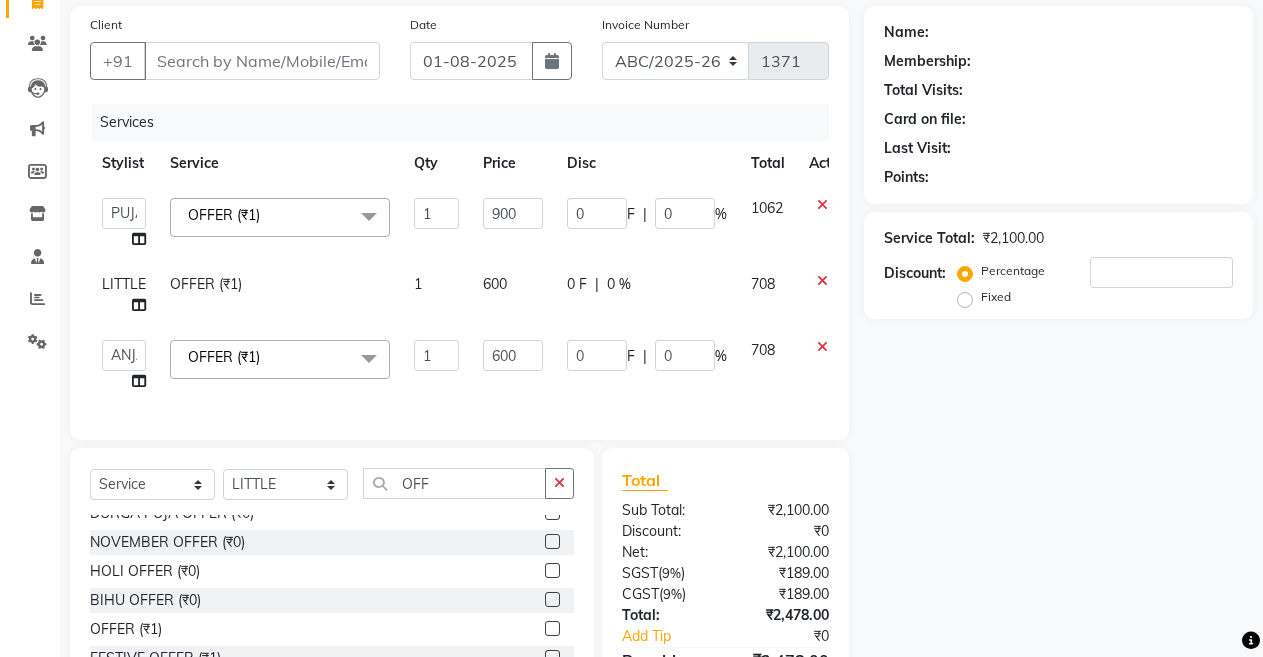 click on "0 F | 0 %" 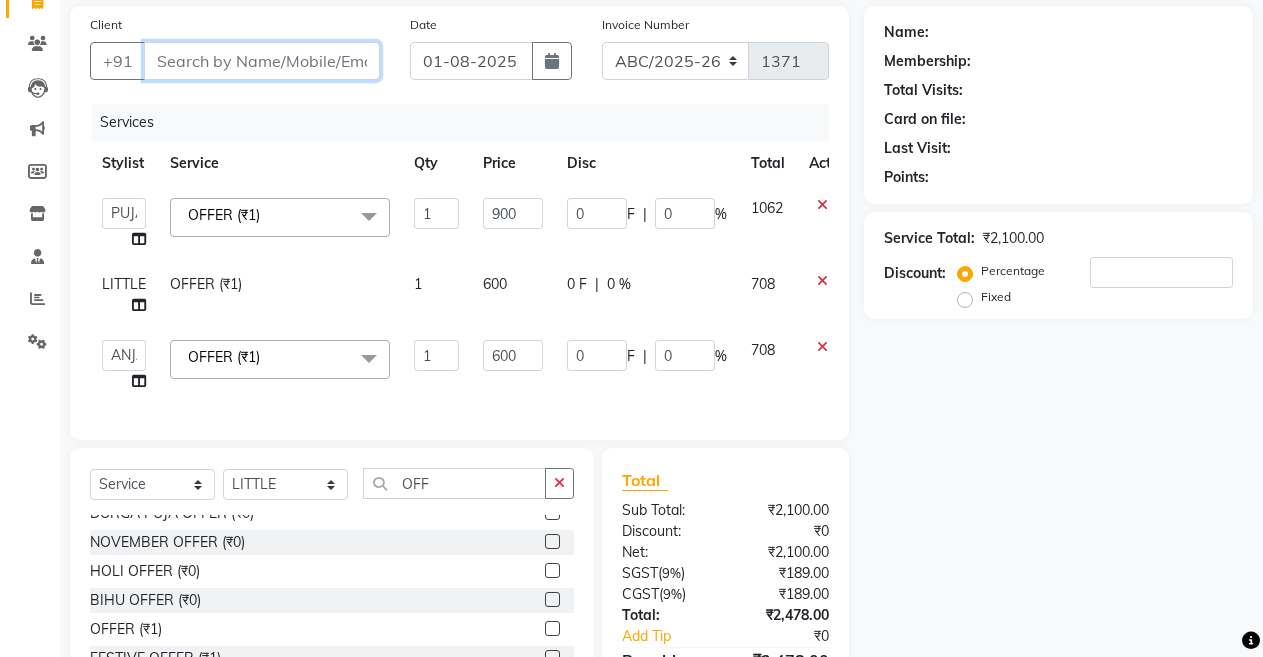 click on "Client" at bounding box center (262, 61) 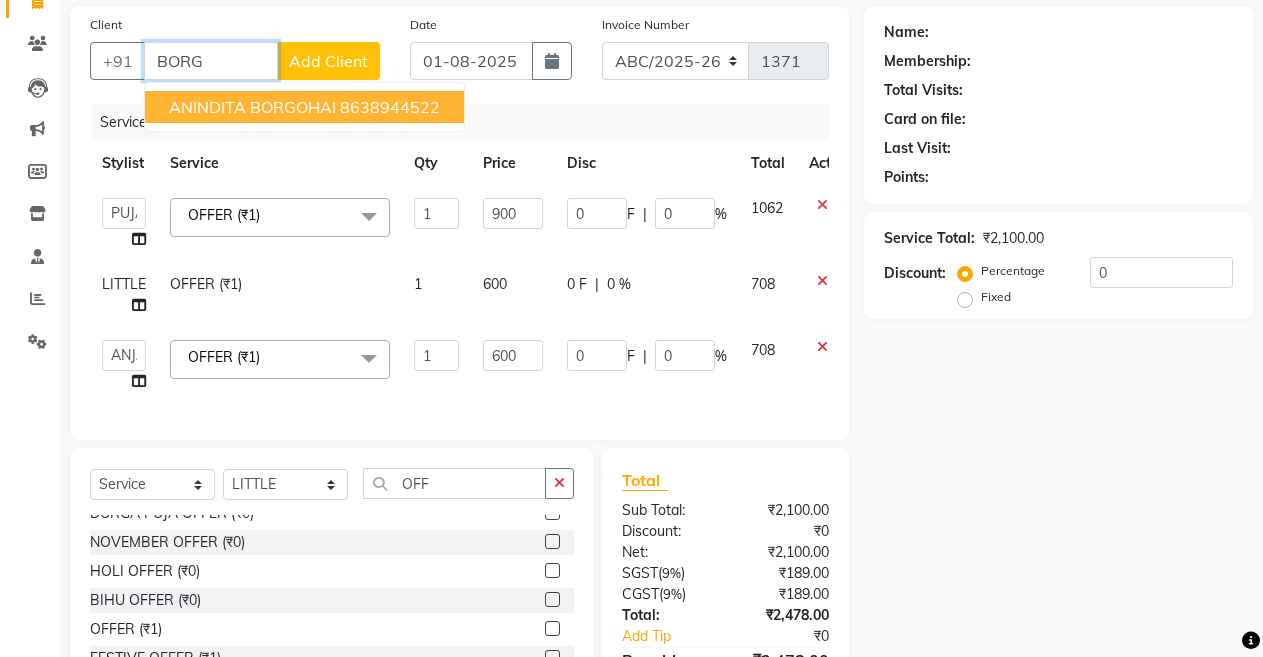 click on "ANINDITA BORGOHAI" at bounding box center [252, 107] 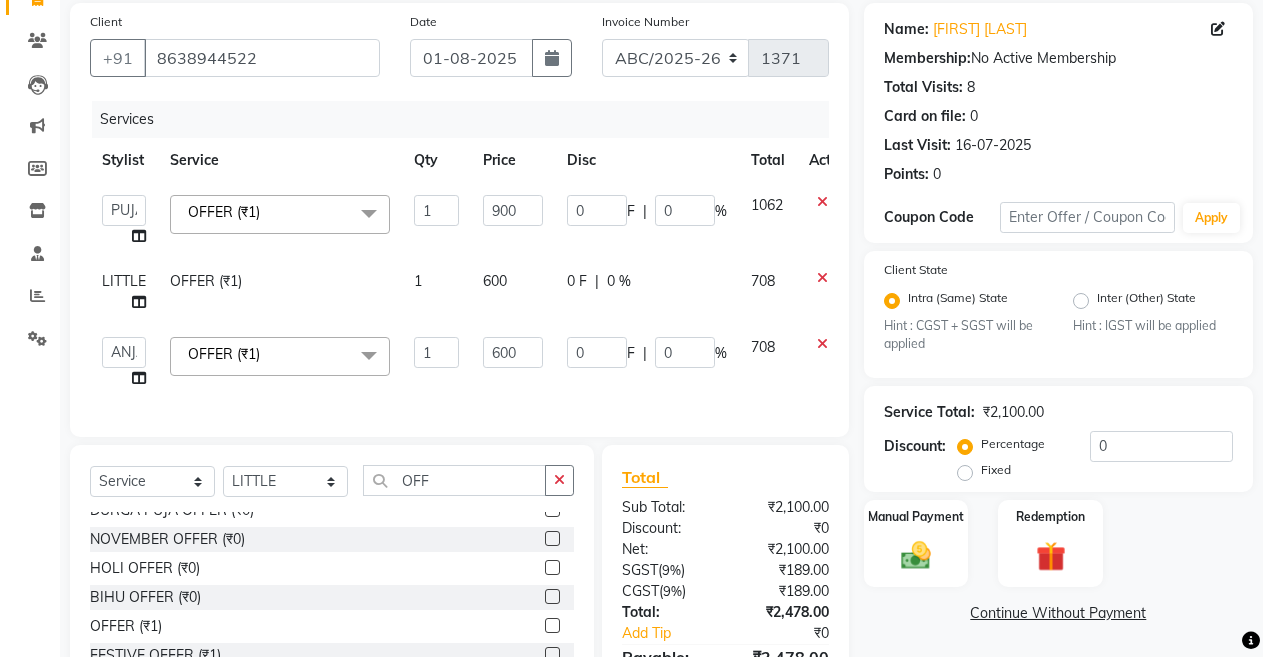 scroll, scrollTop: 277, scrollLeft: 0, axis: vertical 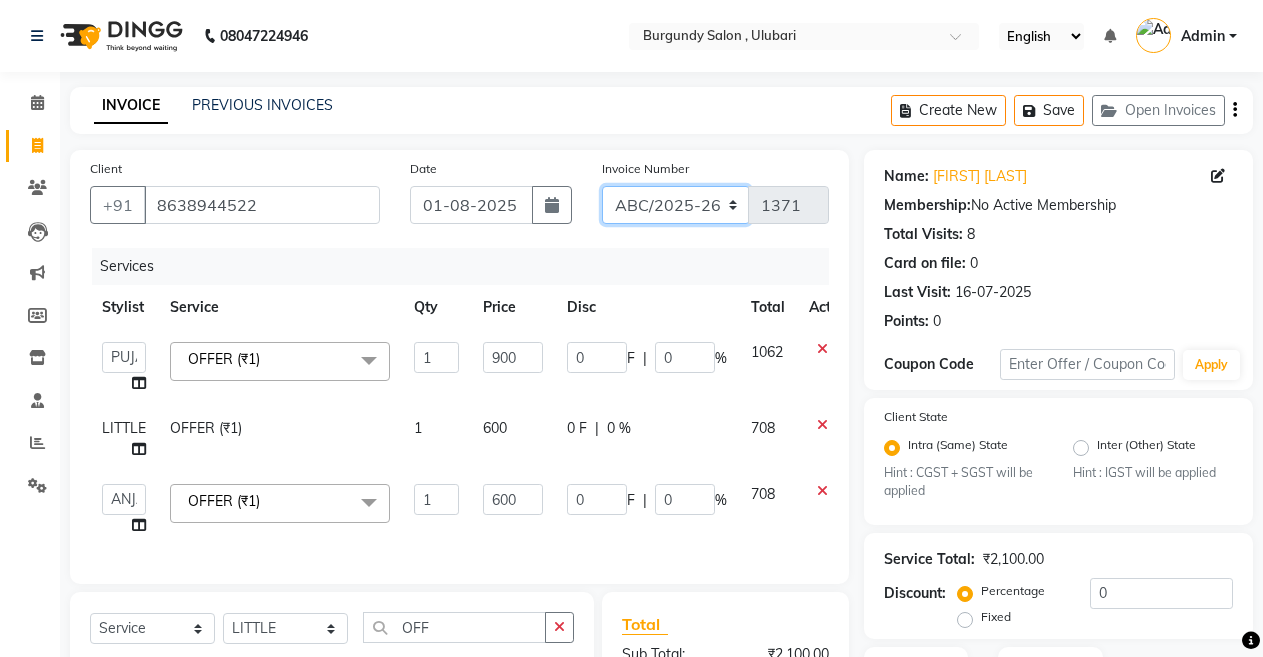 click on "ABC/2025-26 SER/24-25 V/2025-26" 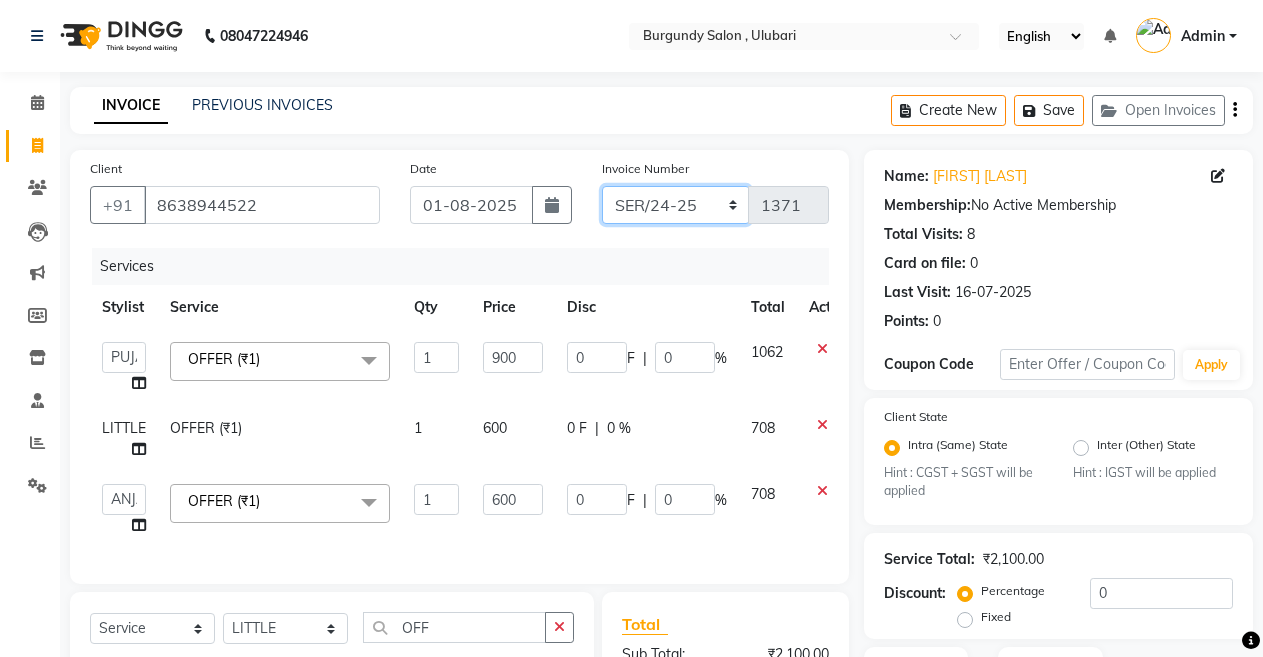 click on "ABC/2025-26 SER/24-25 V/2025-26" 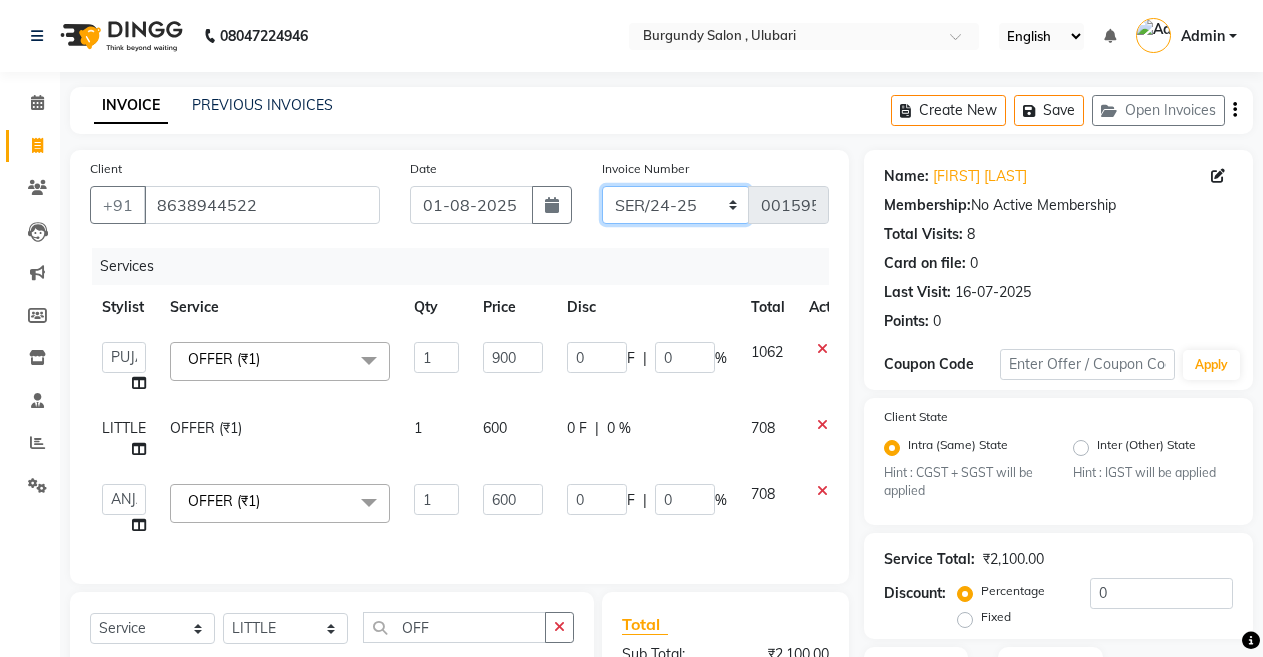 scroll, scrollTop: 277, scrollLeft: 0, axis: vertical 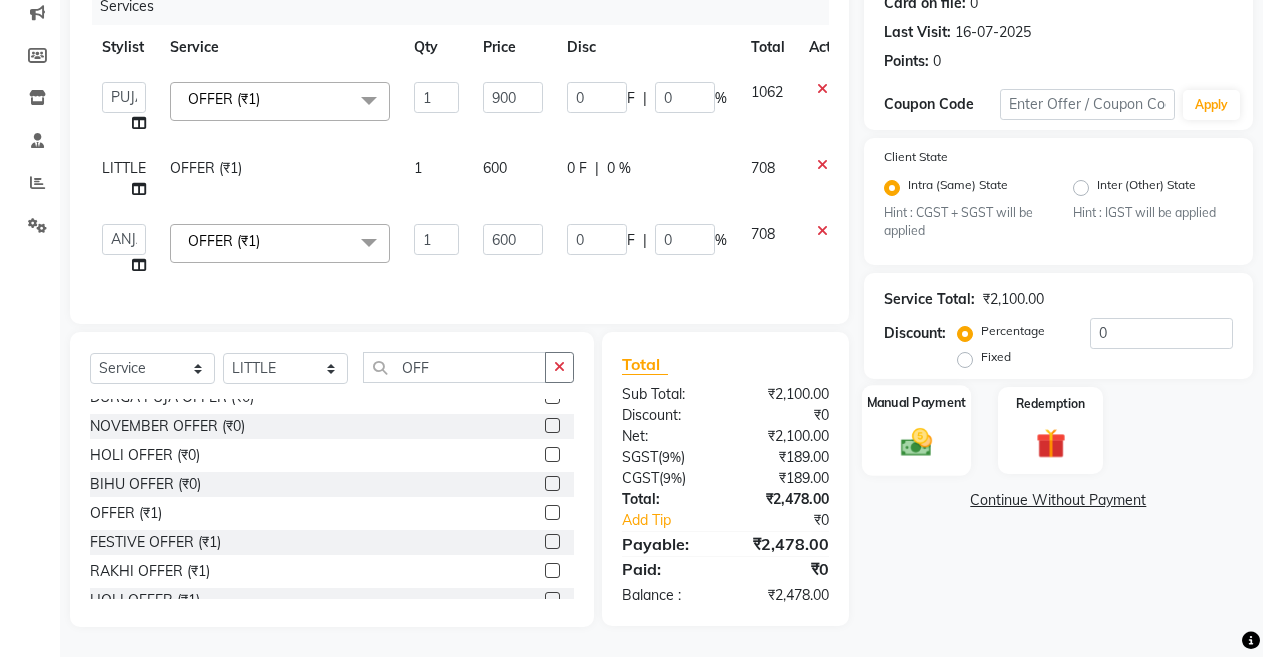 click on "Manual Payment" 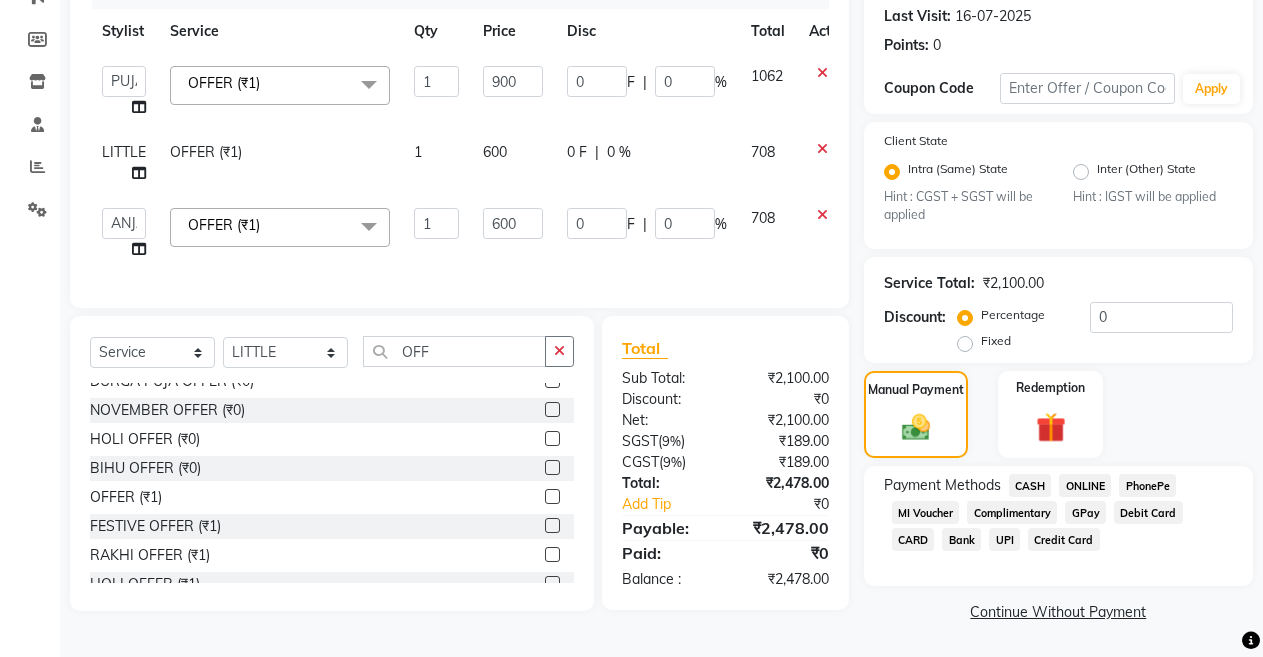 click on "ONLINE" 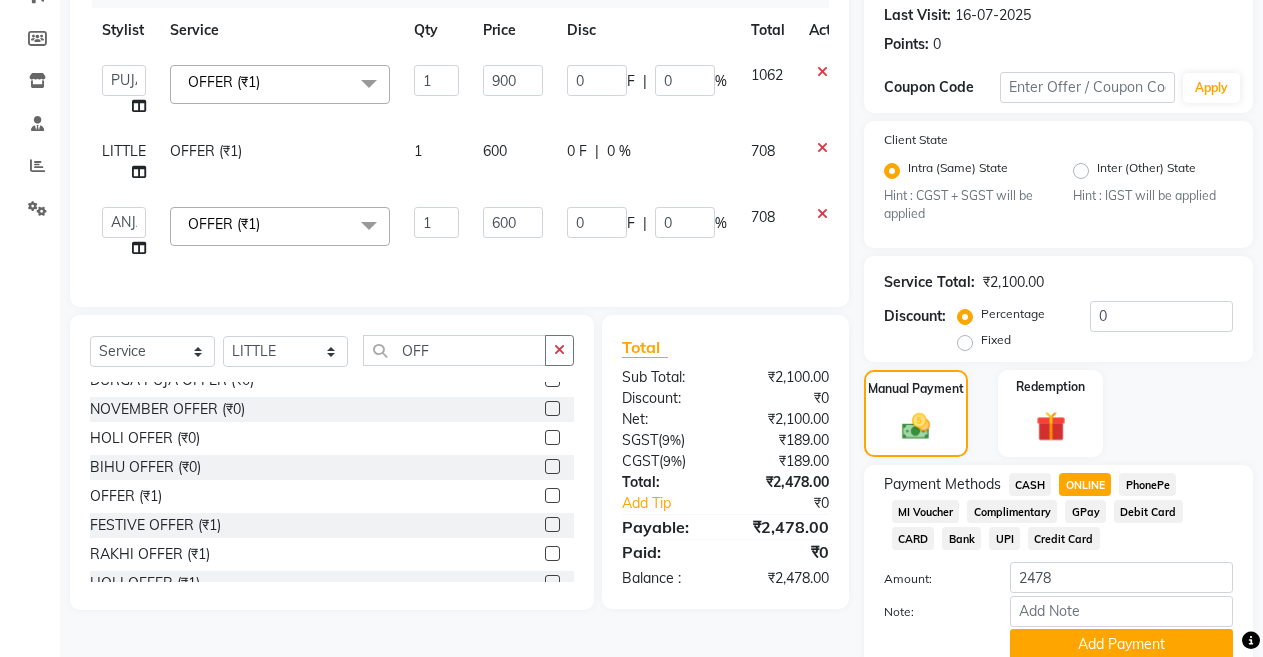 scroll, scrollTop: 359, scrollLeft: 0, axis: vertical 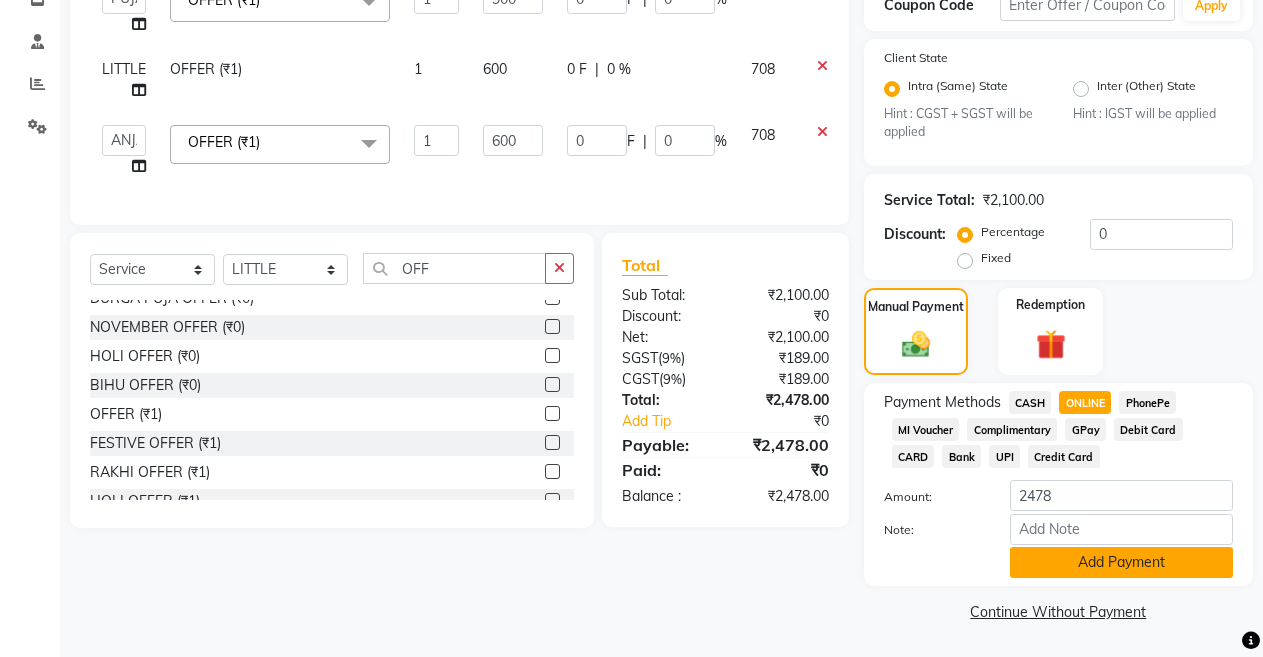 click on "Add Payment" 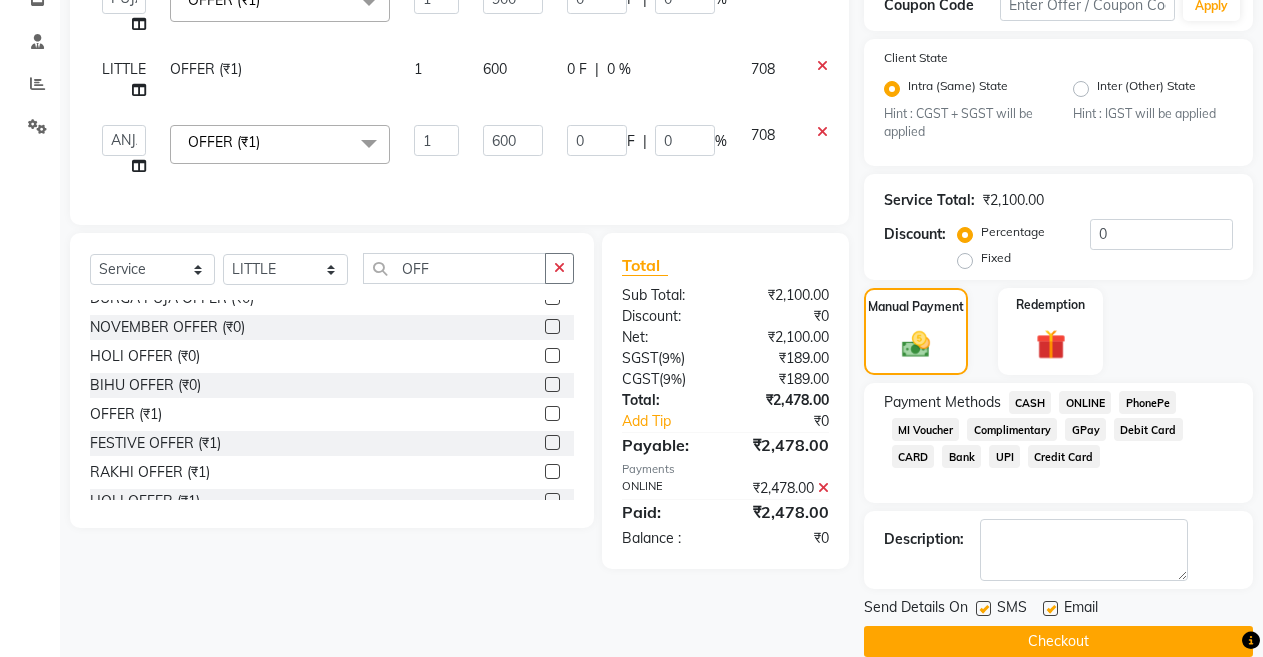 scroll, scrollTop: 389, scrollLeft: 0, axis: vertical 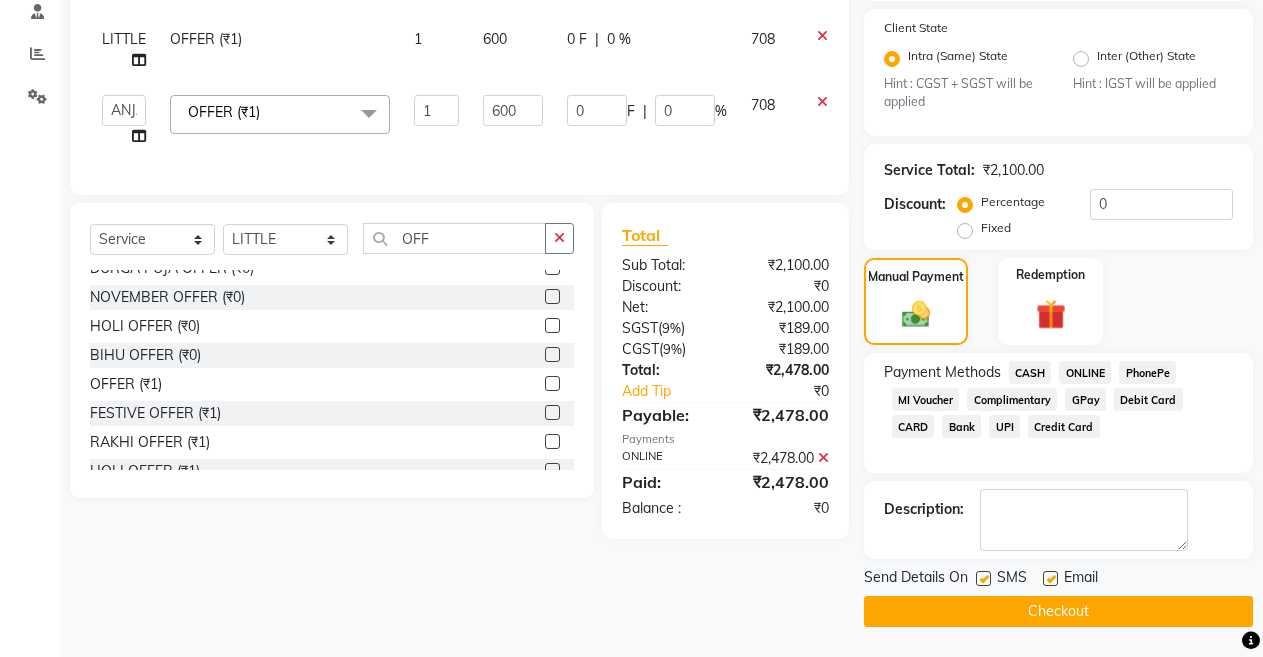 click on "Checkout" 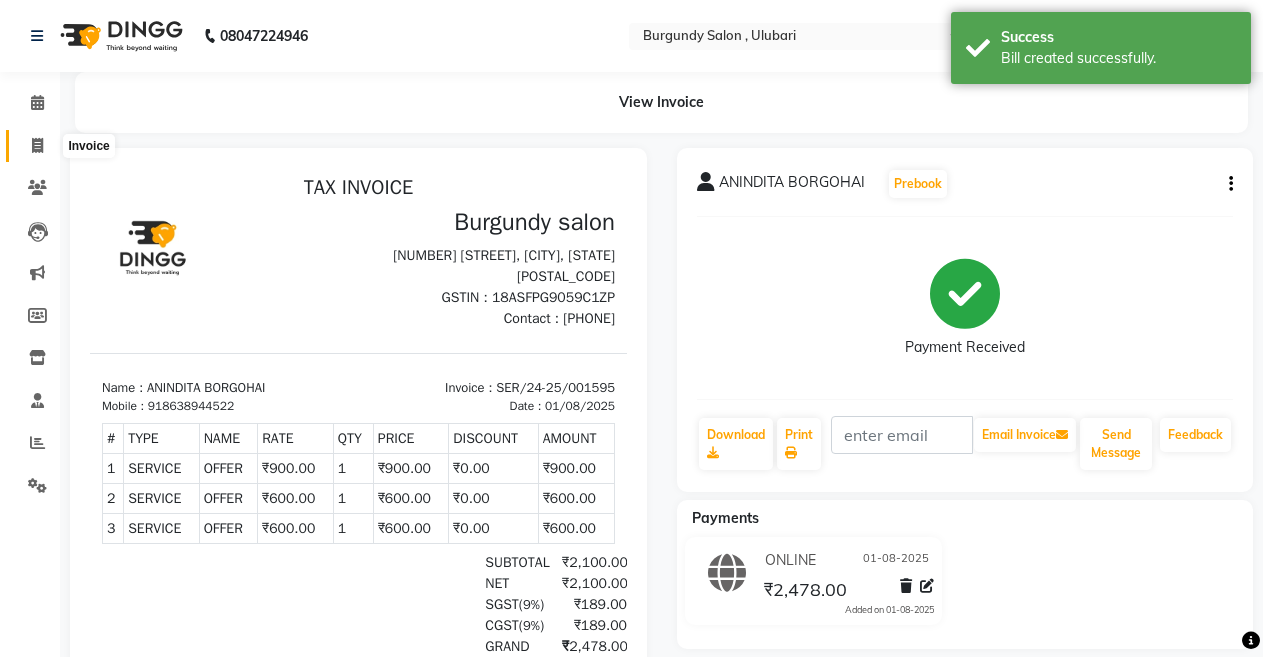 scroll, scrollTop: 0, scrollLeft: 0, axis: both 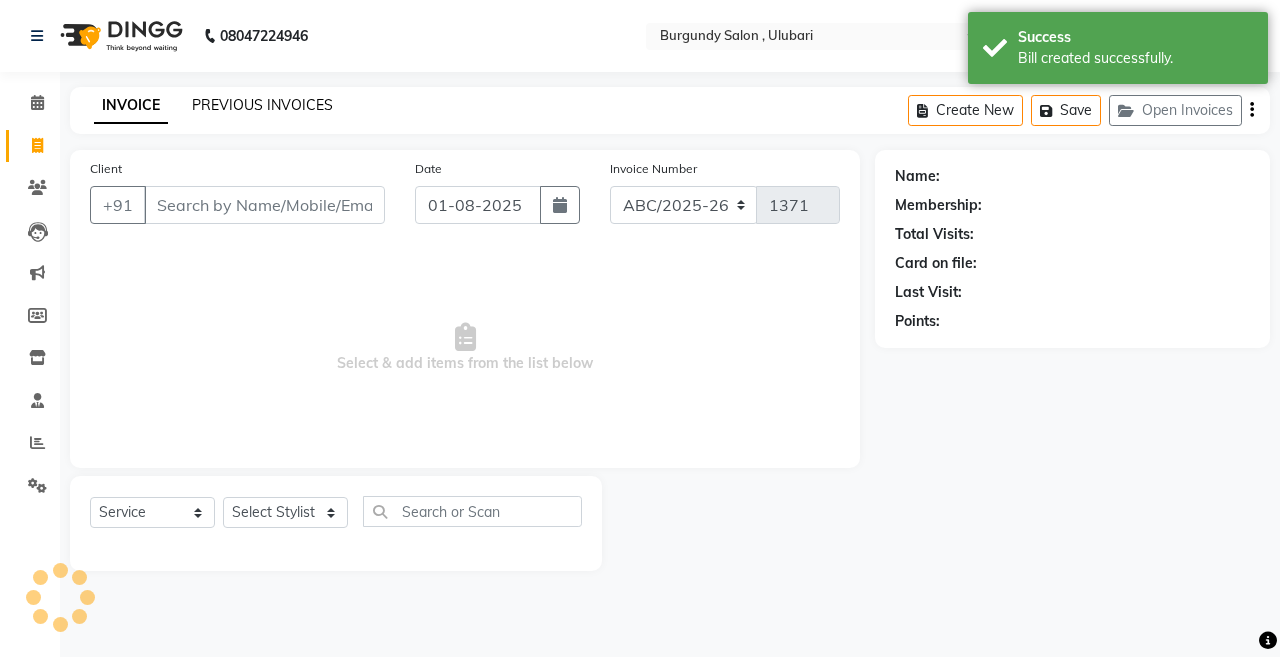click on "PREVIOUS INVOICES" 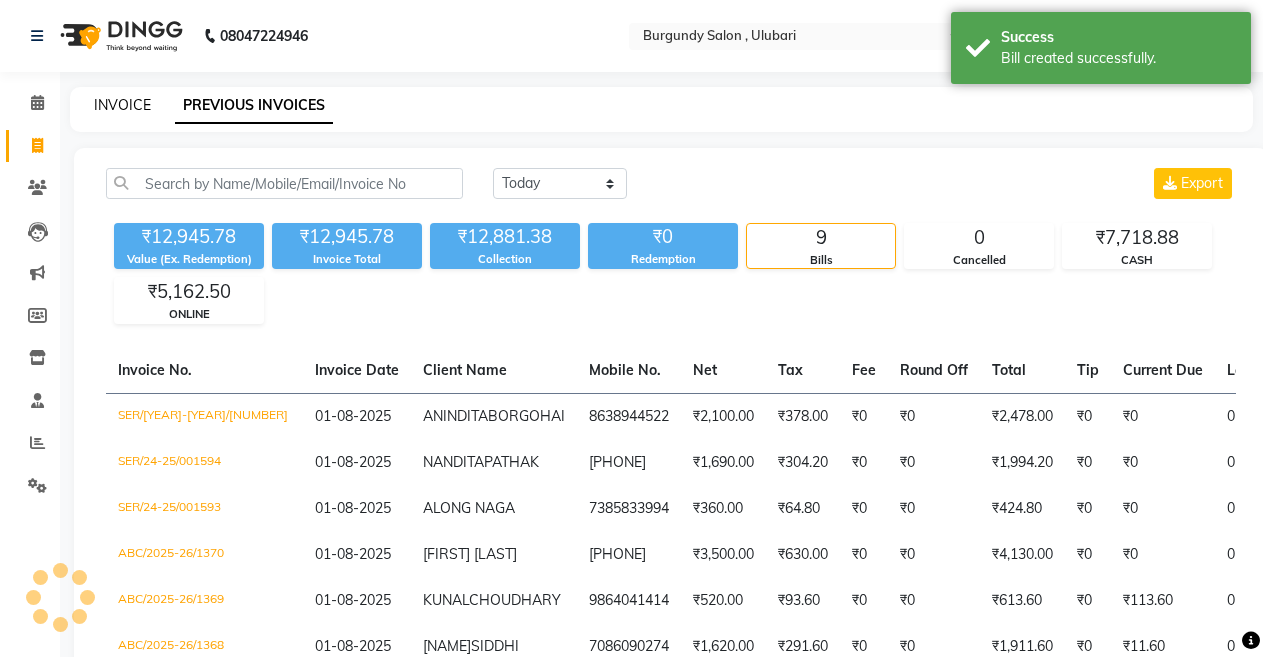 click on "INVOICE" 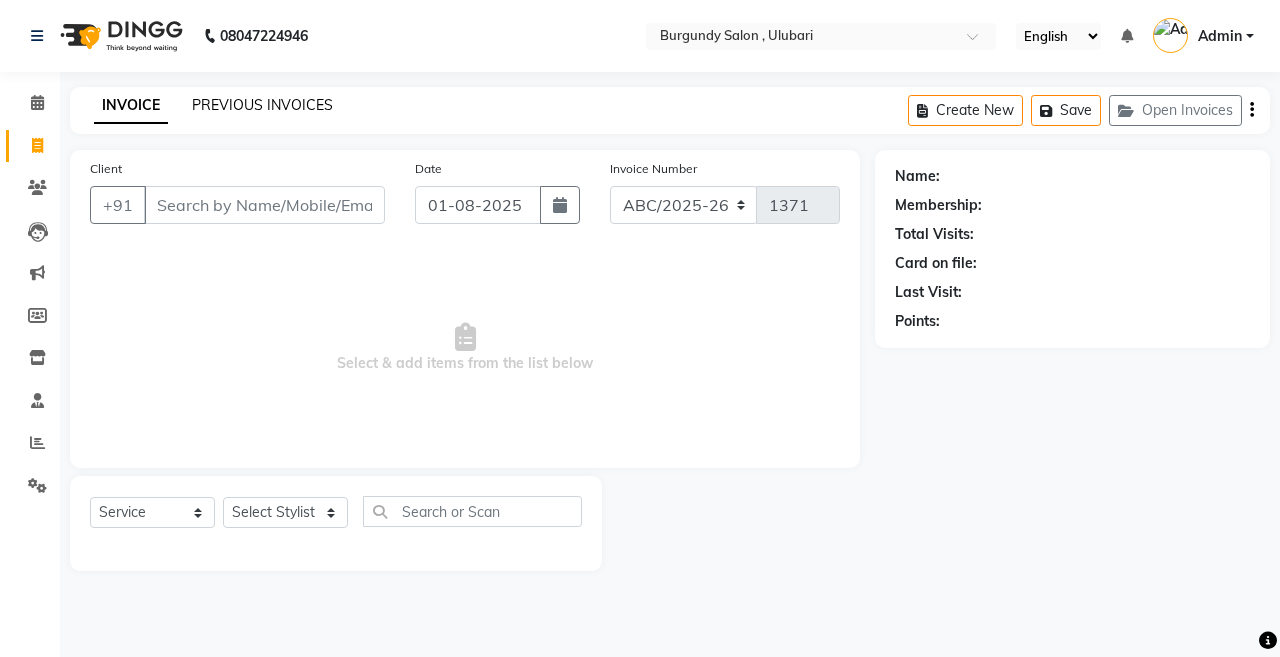 click on "PREVIOUS INVOICES" 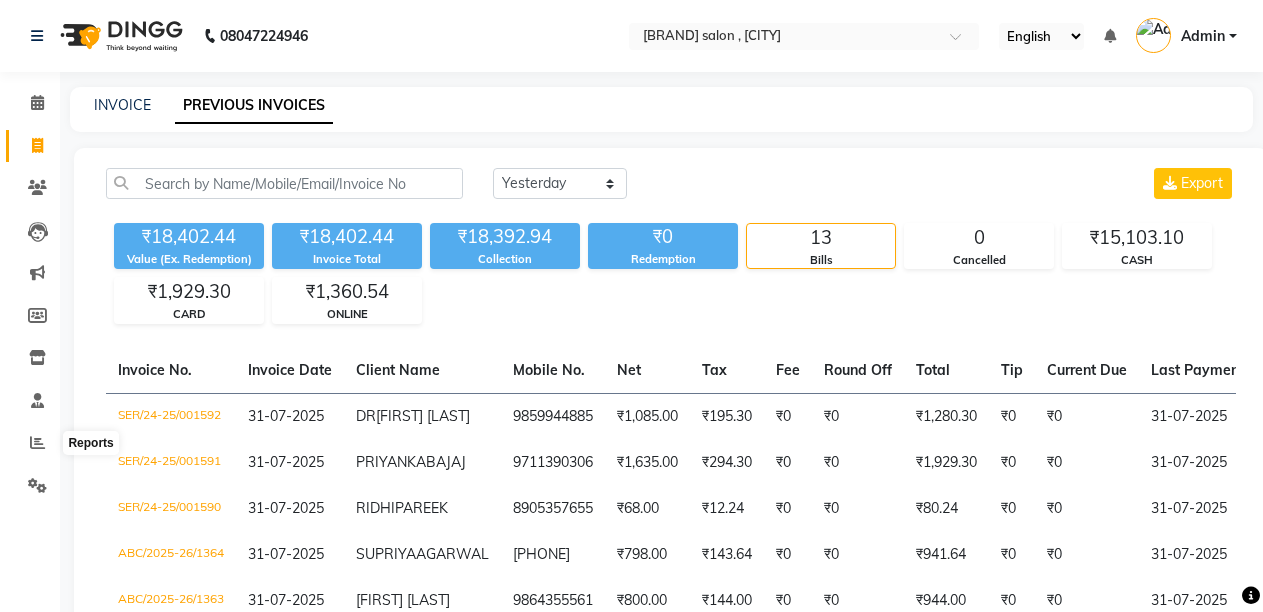 select on "yesterday" 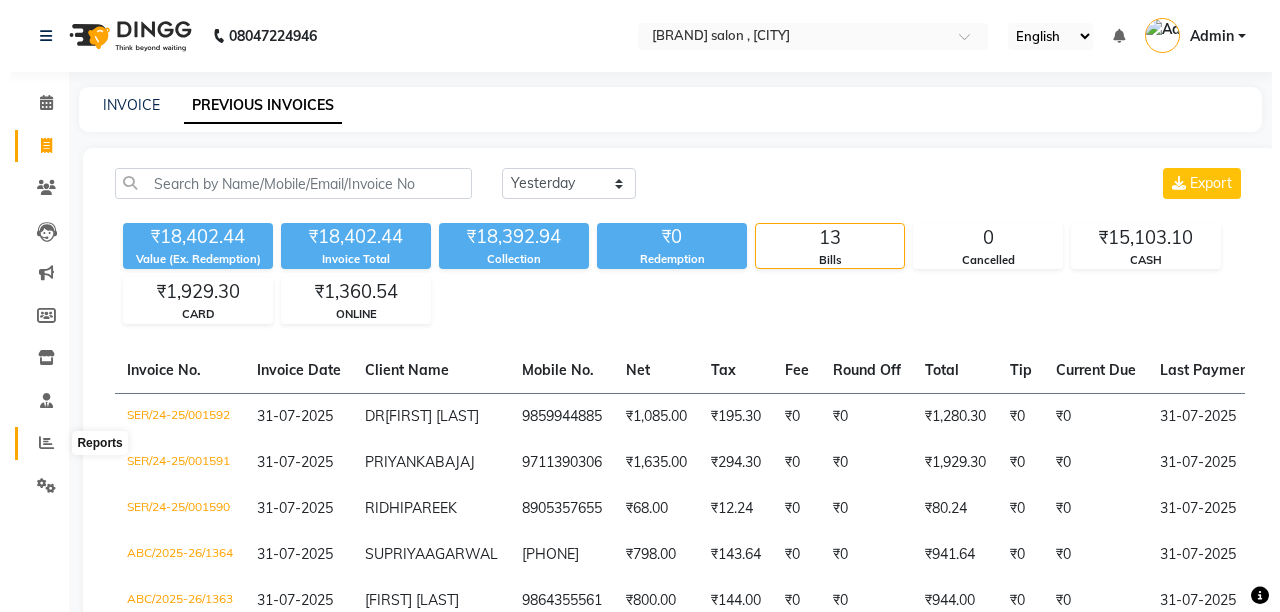scroll, scrollTop: 0, scrollLeft: 0, axis: both 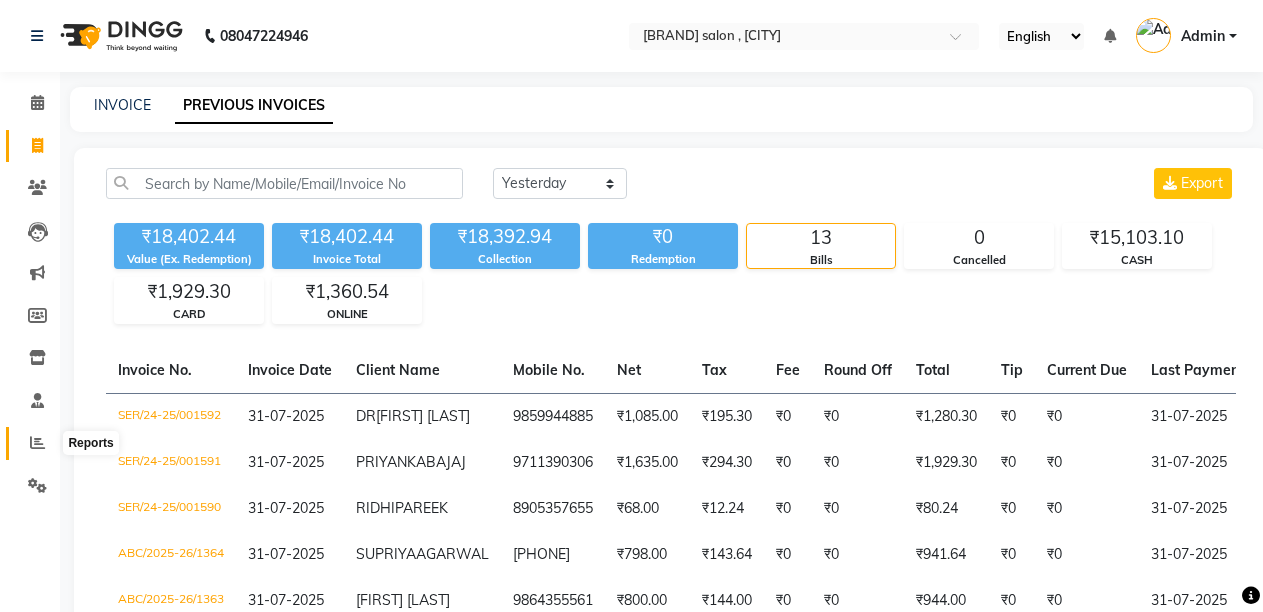 click 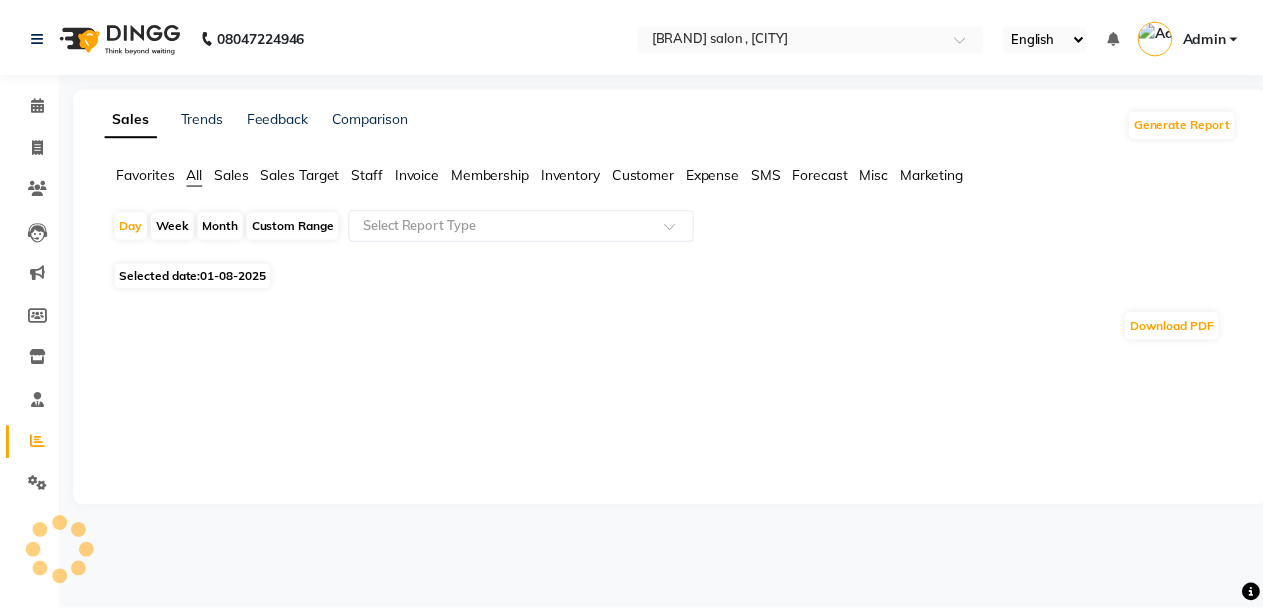 scroll, scrollTop: 0, scrollLeft: 0, axis: both 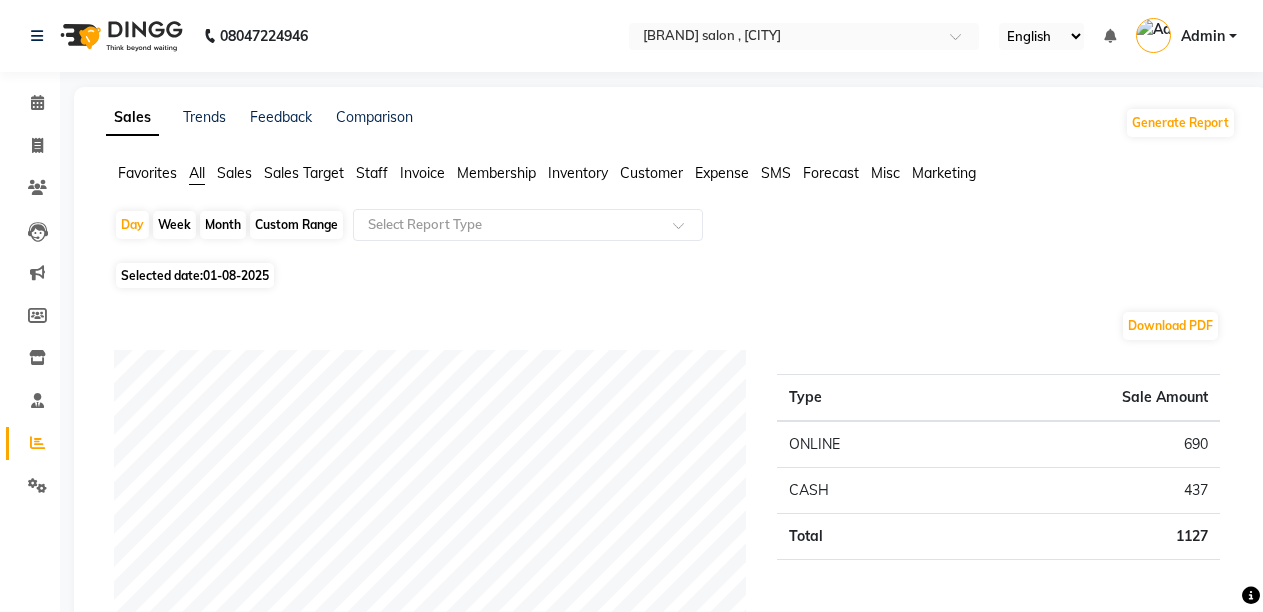 click on "Staff" 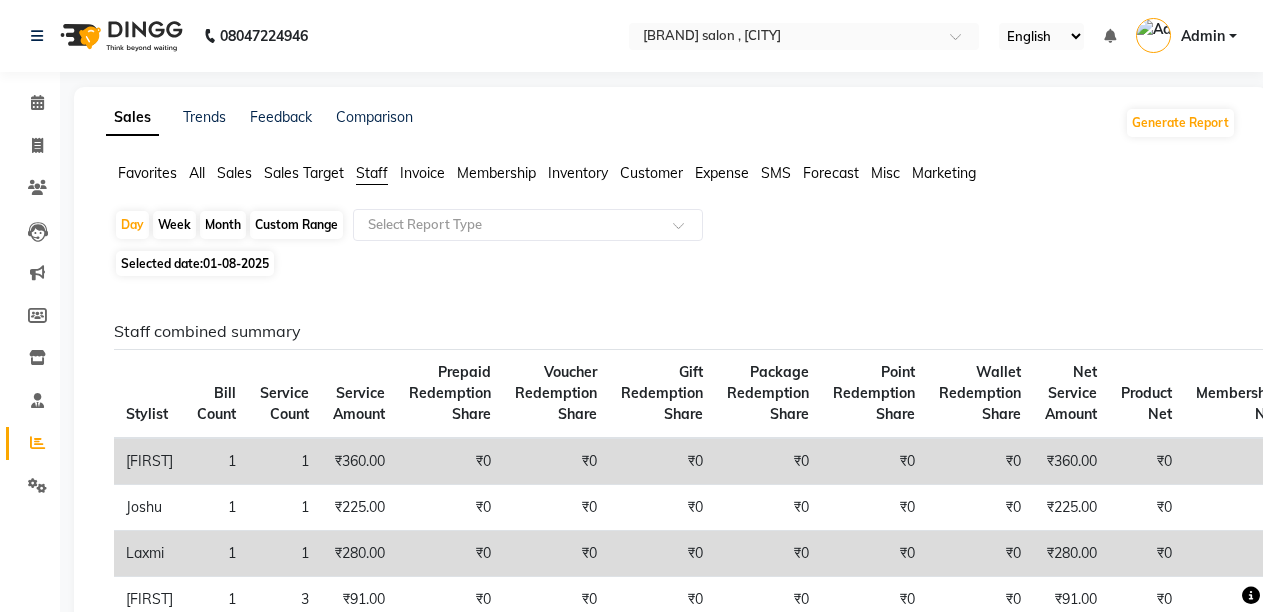 click on "Custom Range" 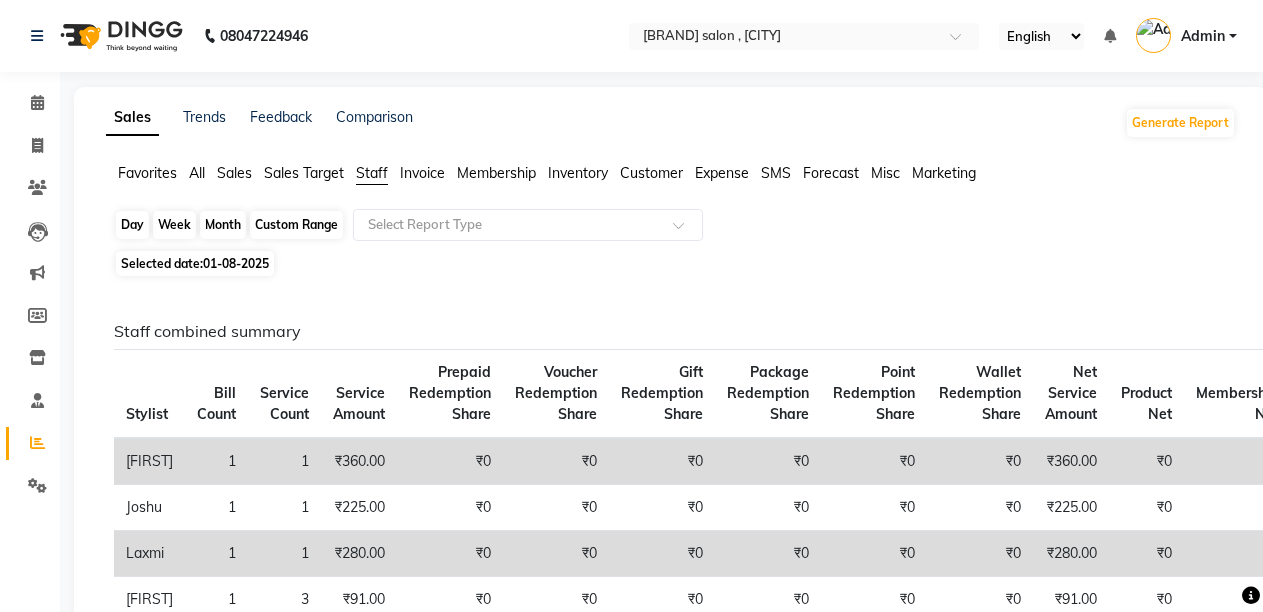 click on "Custom Range" 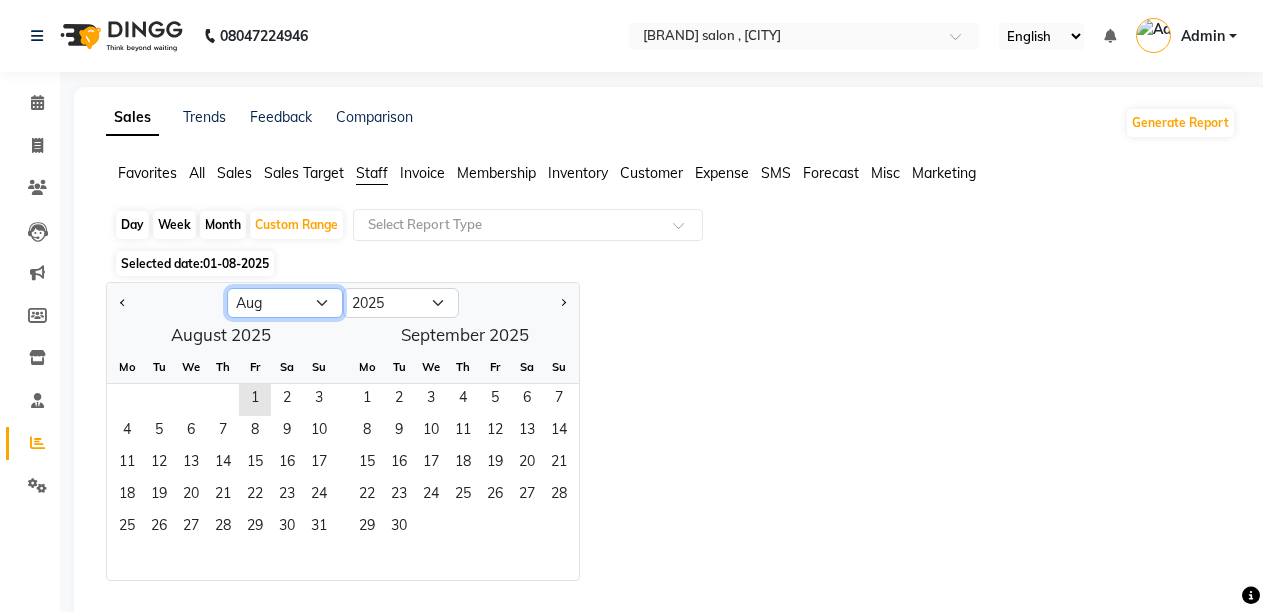 click on "Jan Feb Mar Apr May Jun Jul Aug Sep Oct Nov Dec" 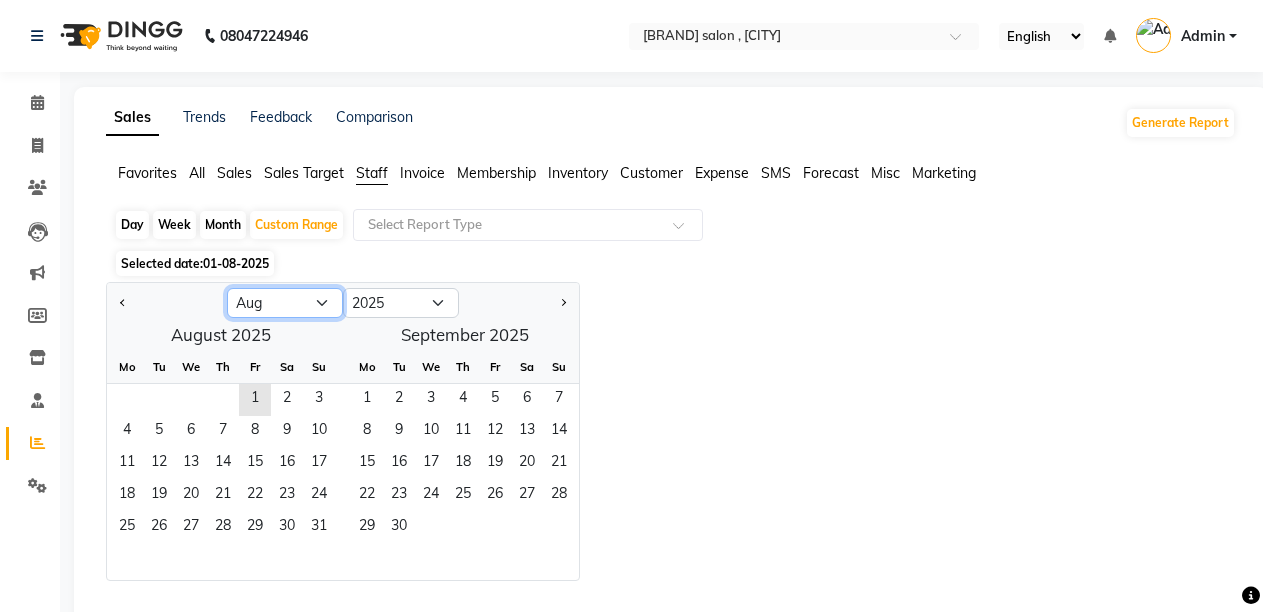 select on "7" 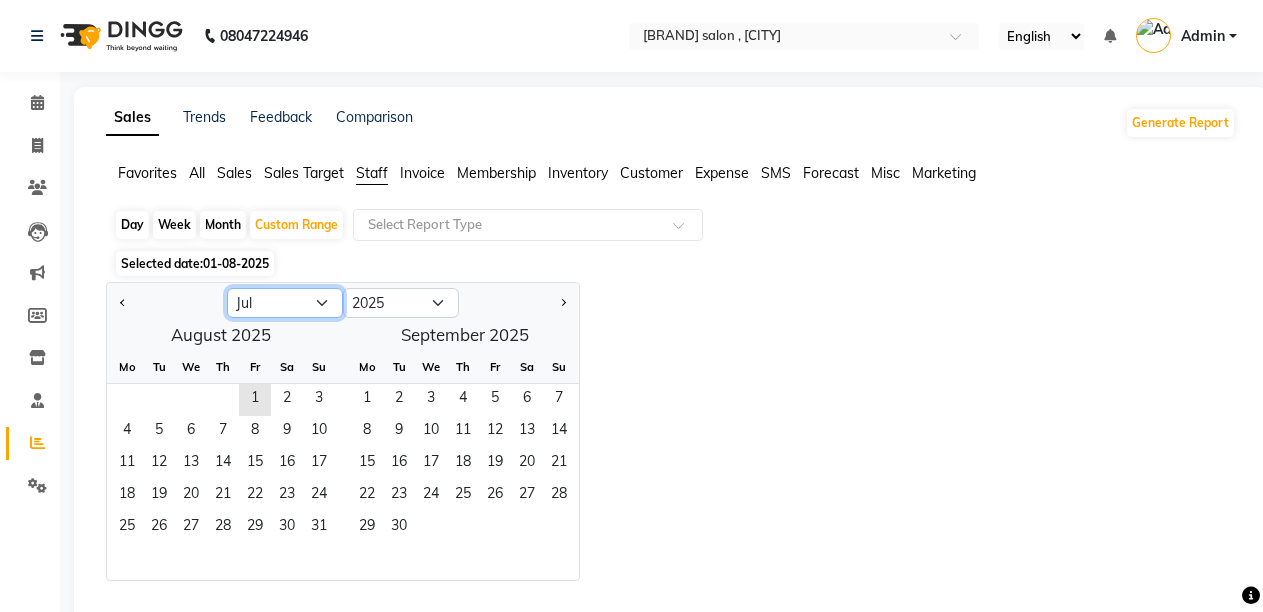 click on "Jan Feb Mar Apr May Jun Jul Aug Sep Oct Nov Dec" 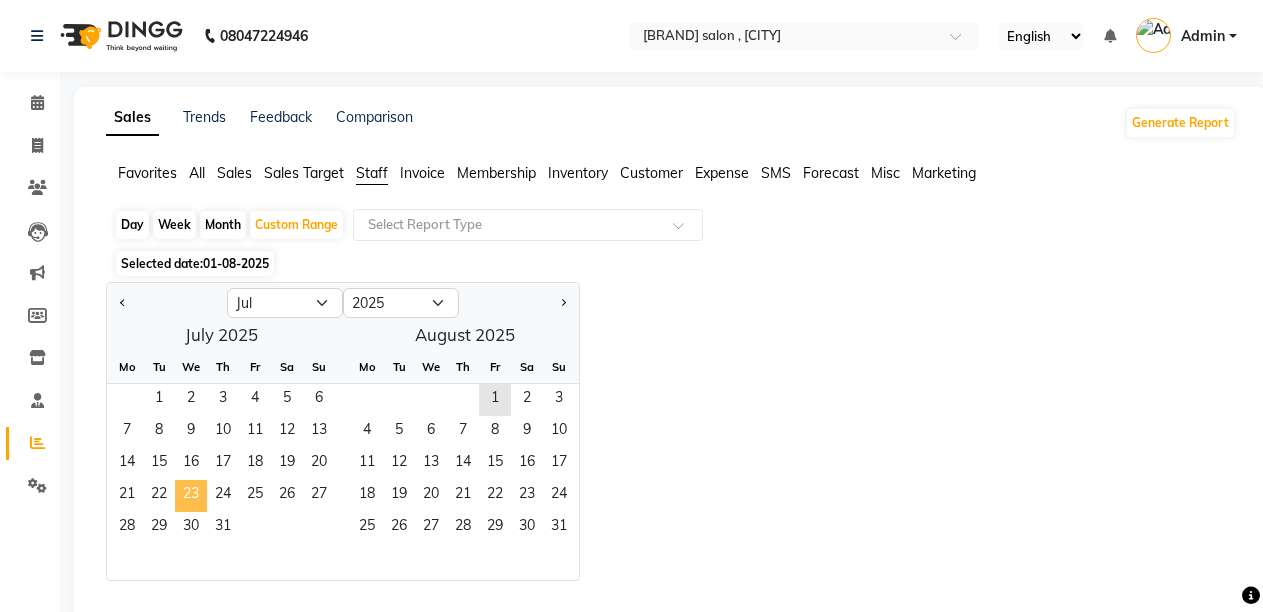 click on "23" 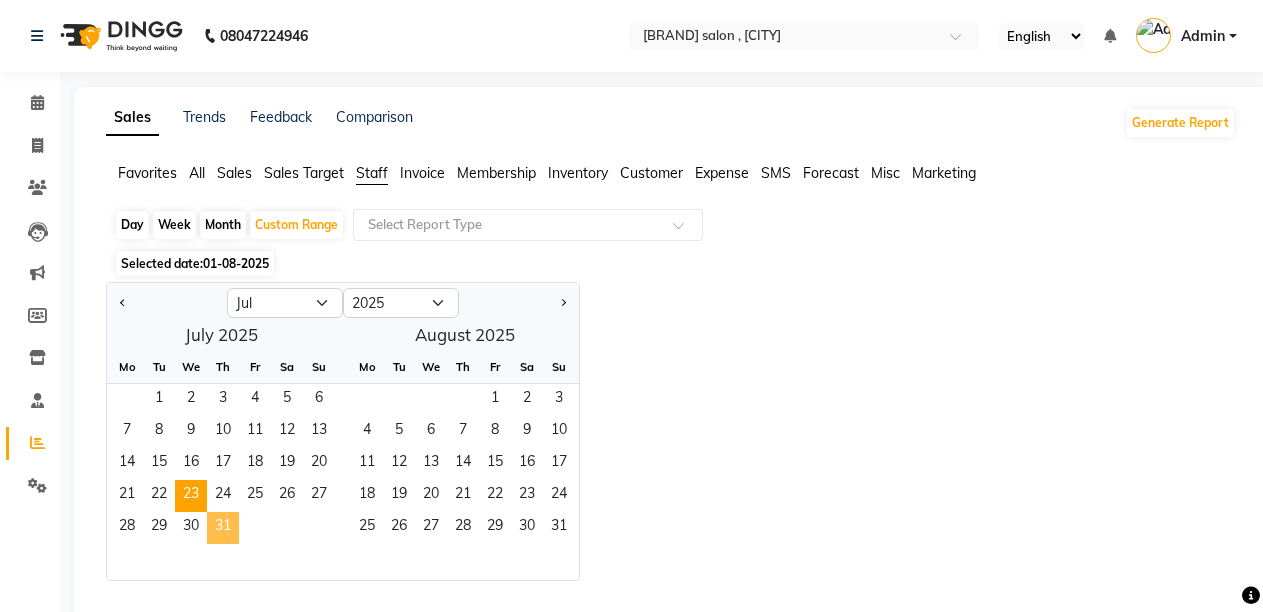 click on "31" 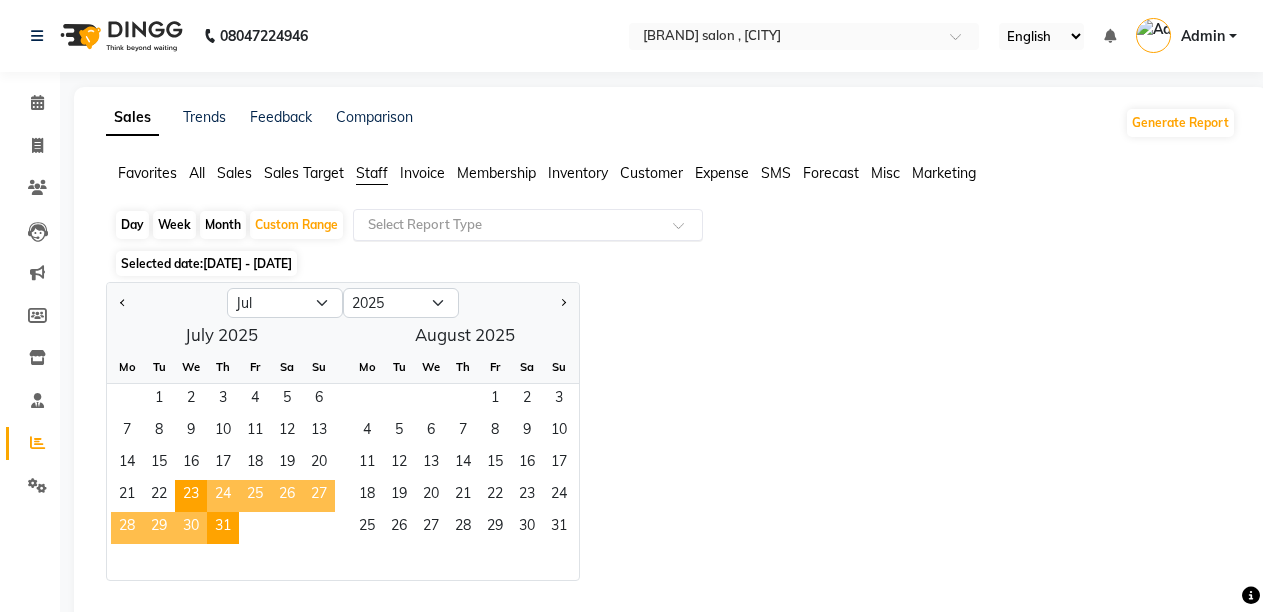 click 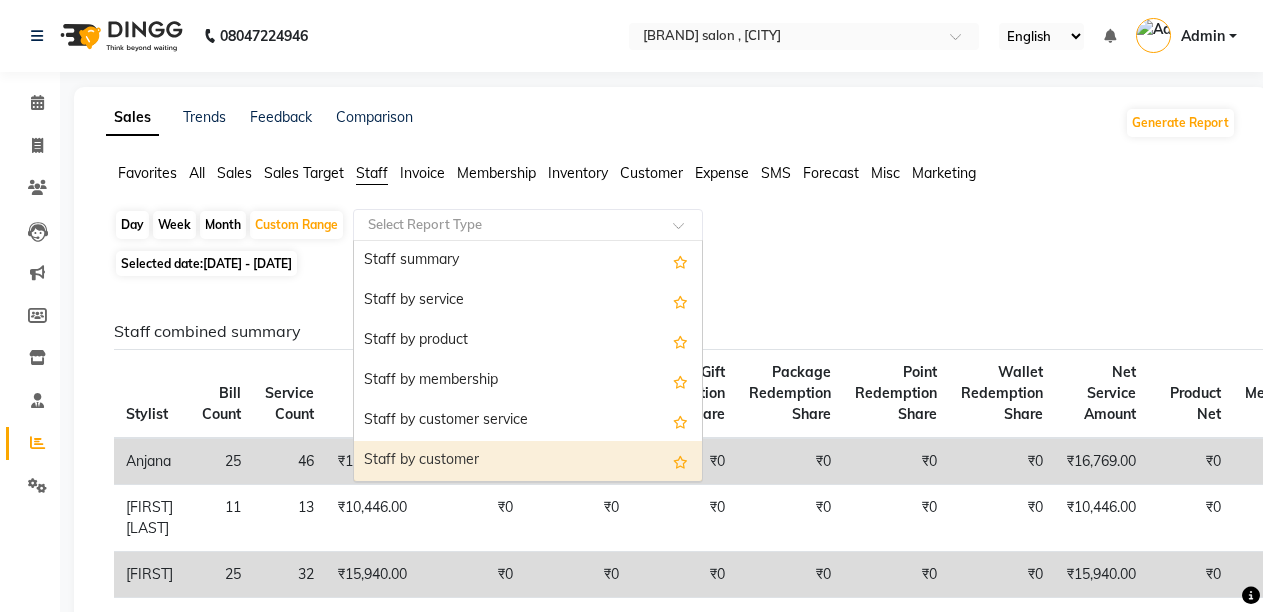 click on "Staff by customer" at bounding box center (528, 461) 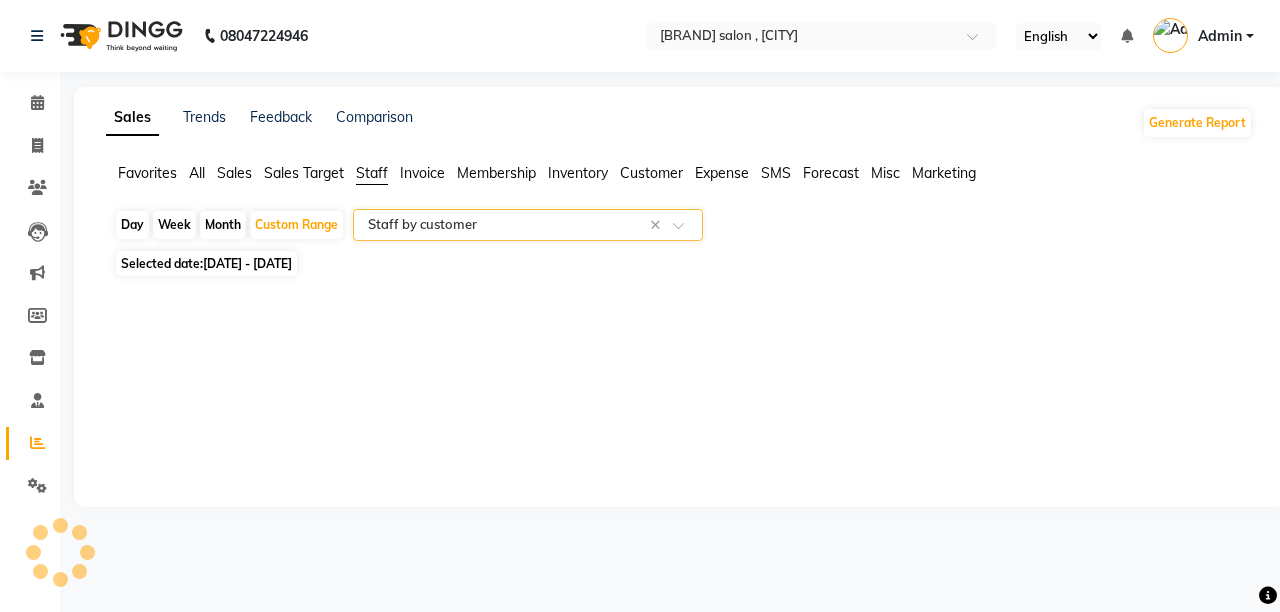 select on "full_report" 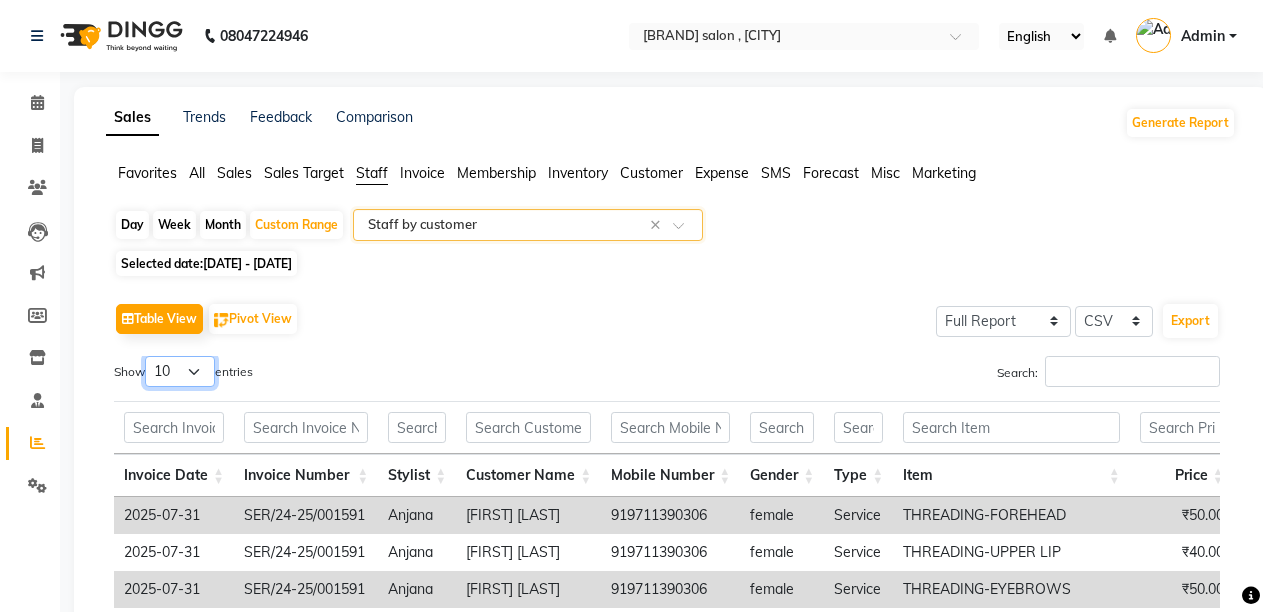 click on "10 25 50 100" at bounding box center [180, 371] 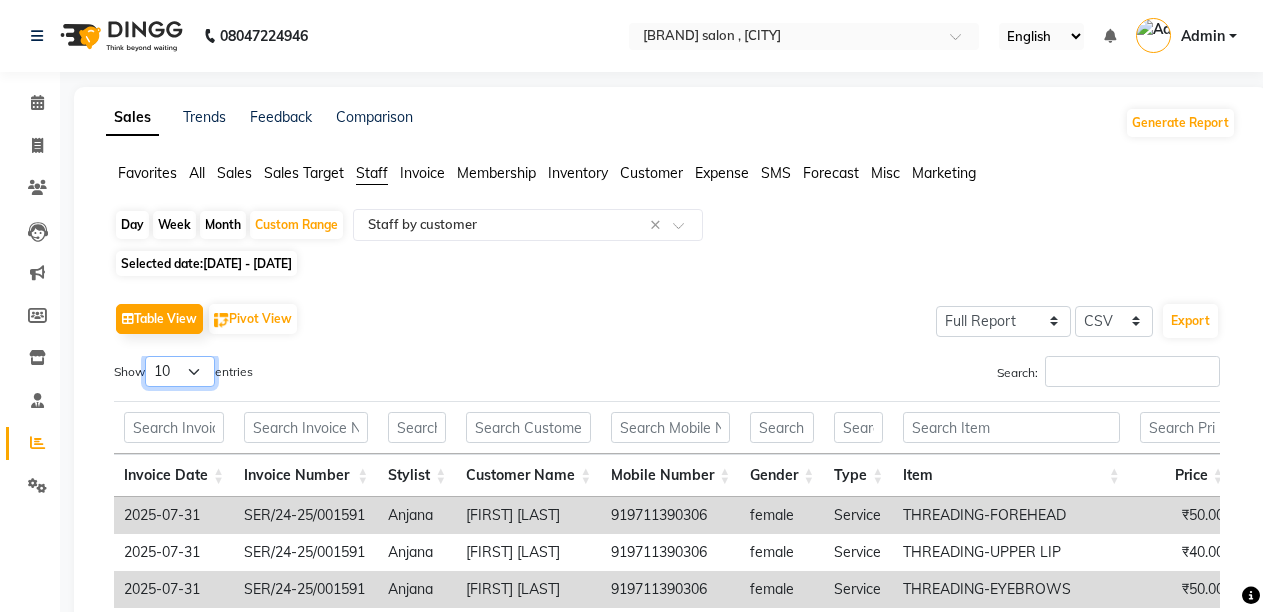 select on "100" 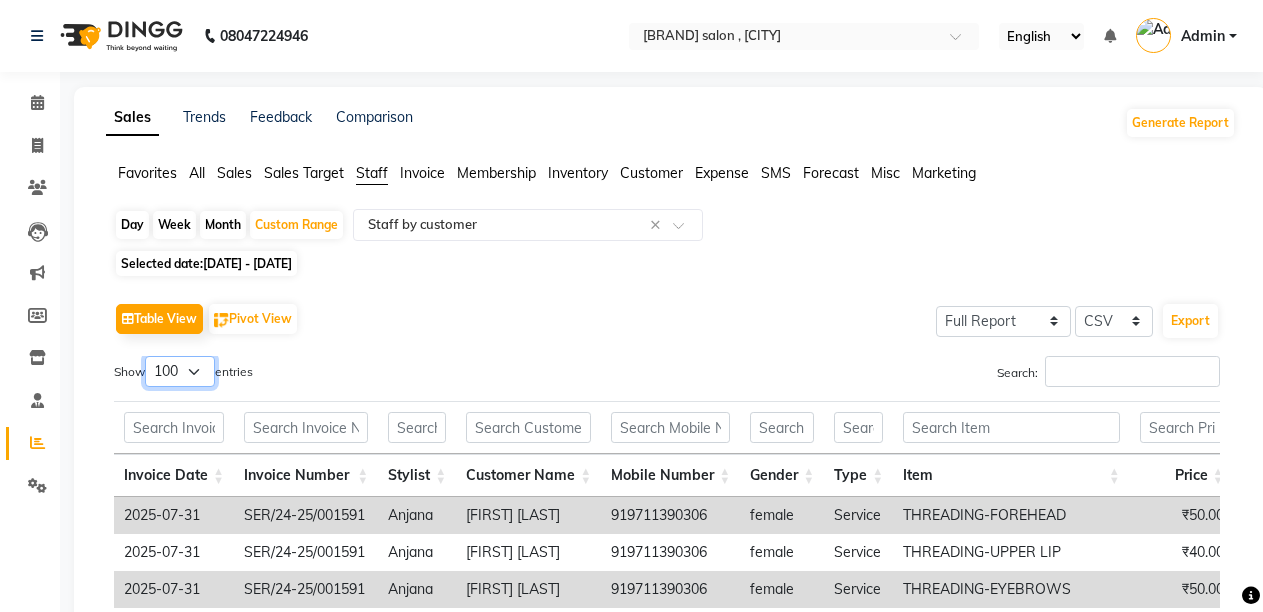 click on "10 25 50 100" at bounding box center (180, 371) 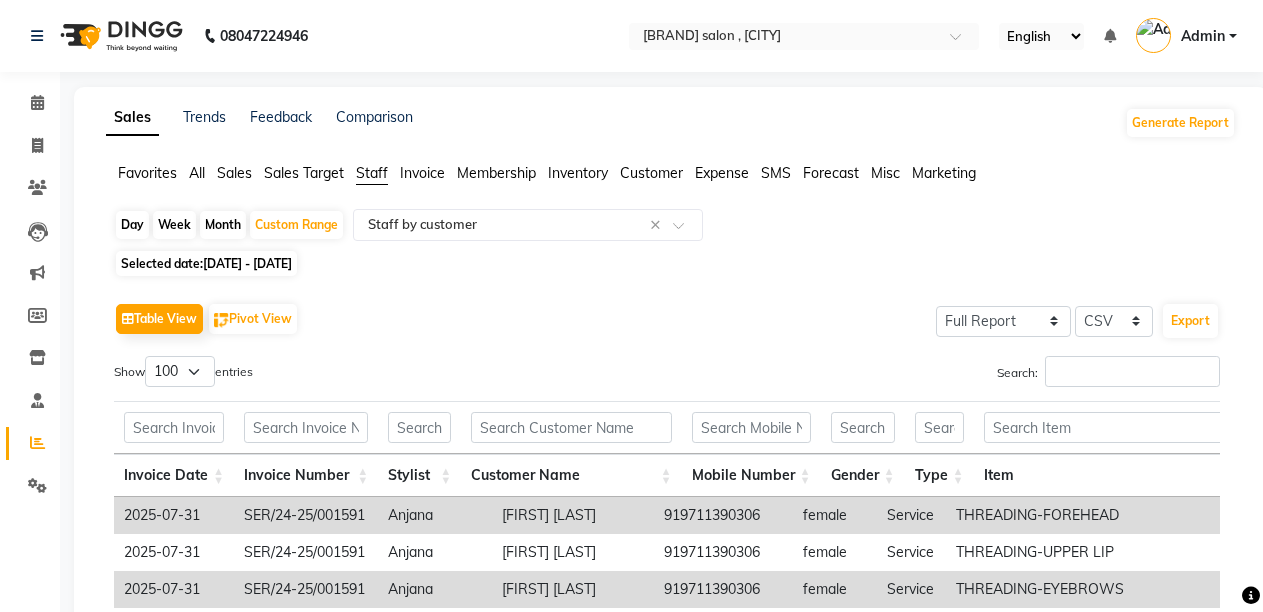 click on "Invoice Date" at bounding box center (174, 475) 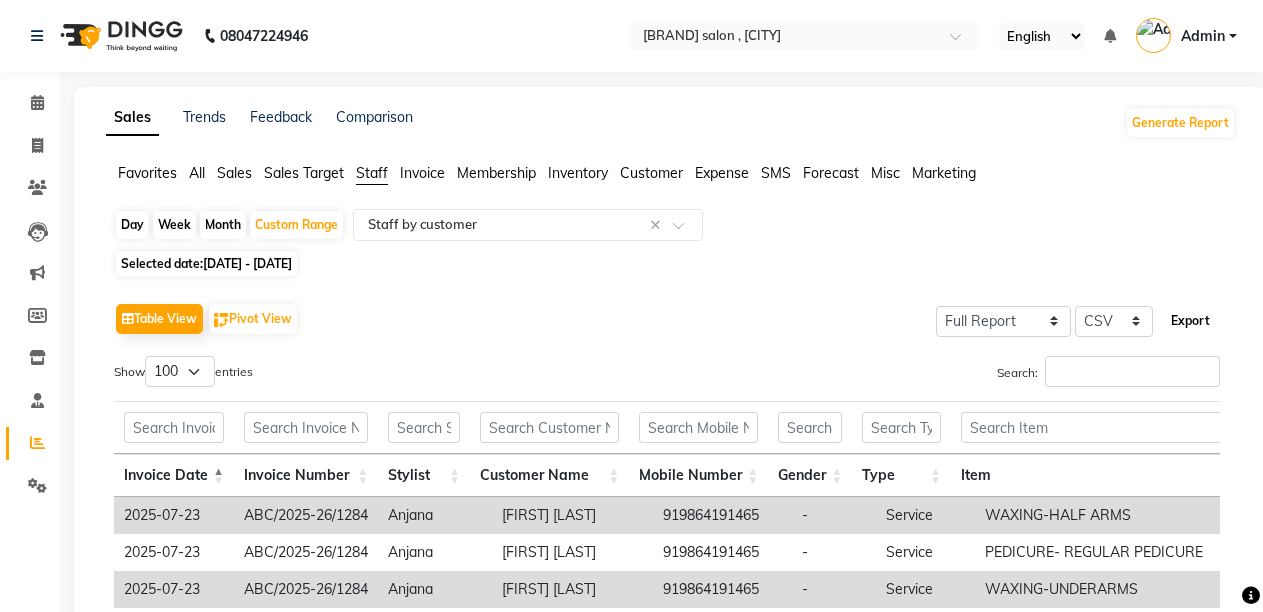 click on "Export" 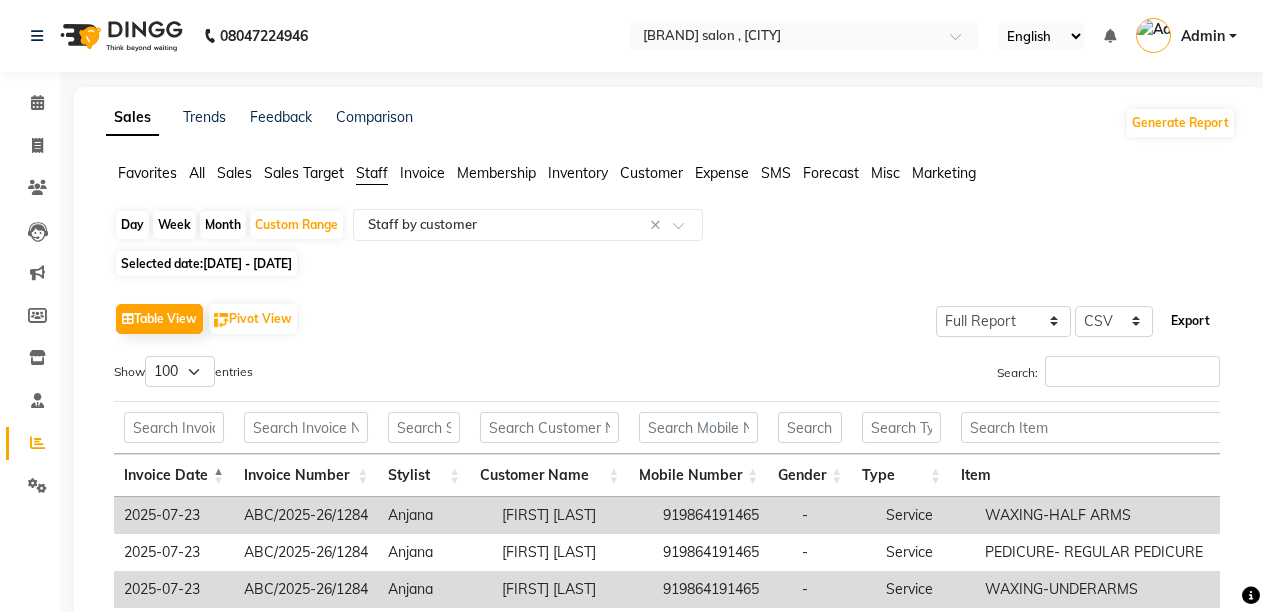click on "Export" 